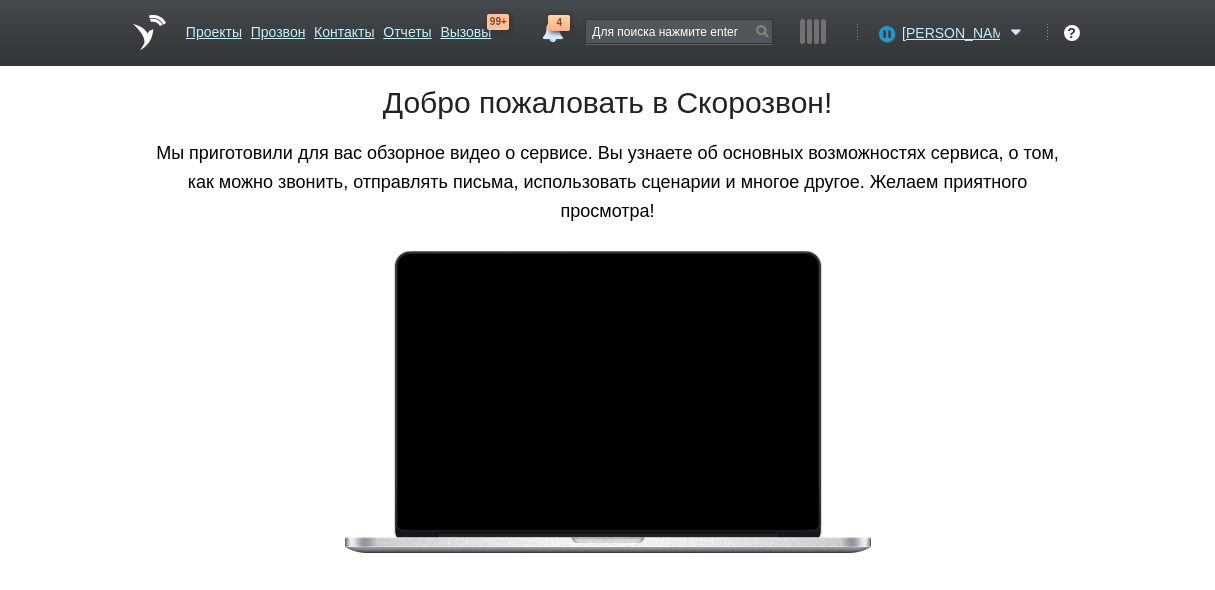 scroll, scrollTop: 0, scrollLeft: 0, axis: both 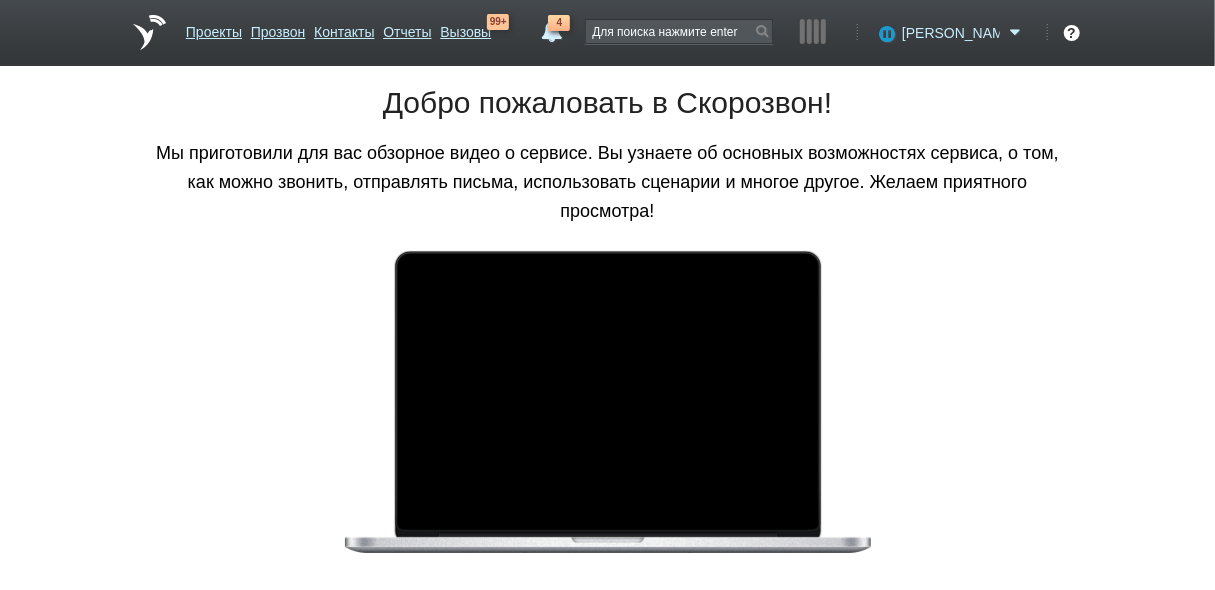 click on "[PERSON_NAME]" at bounding box center [951, 33] 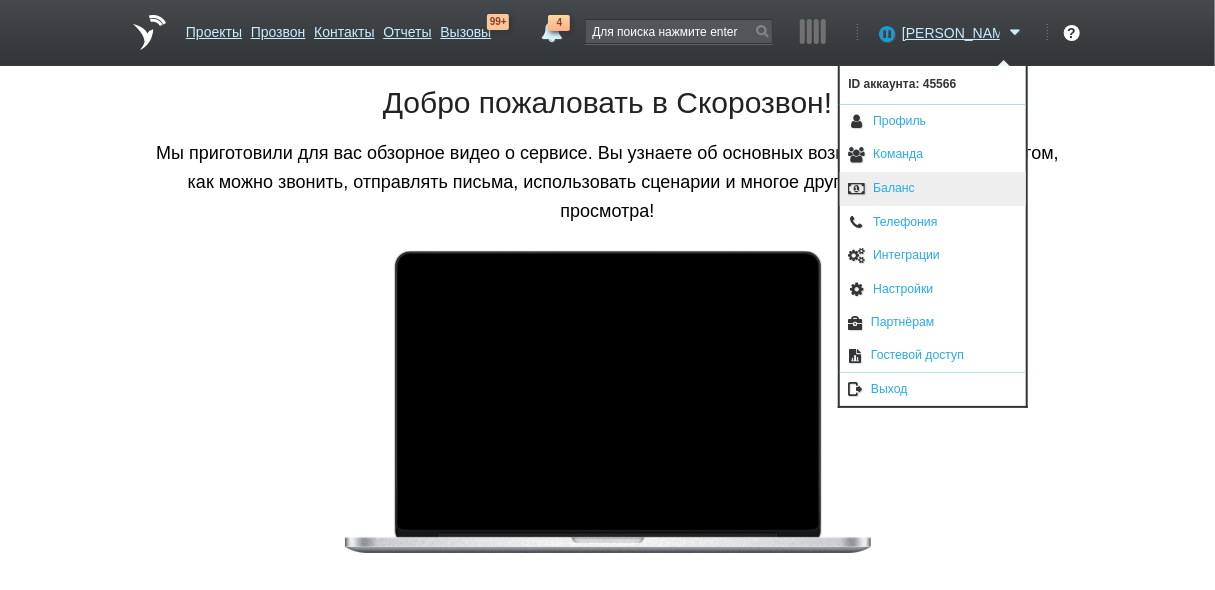 click on "Баланс" at bounding box center (933, 189) 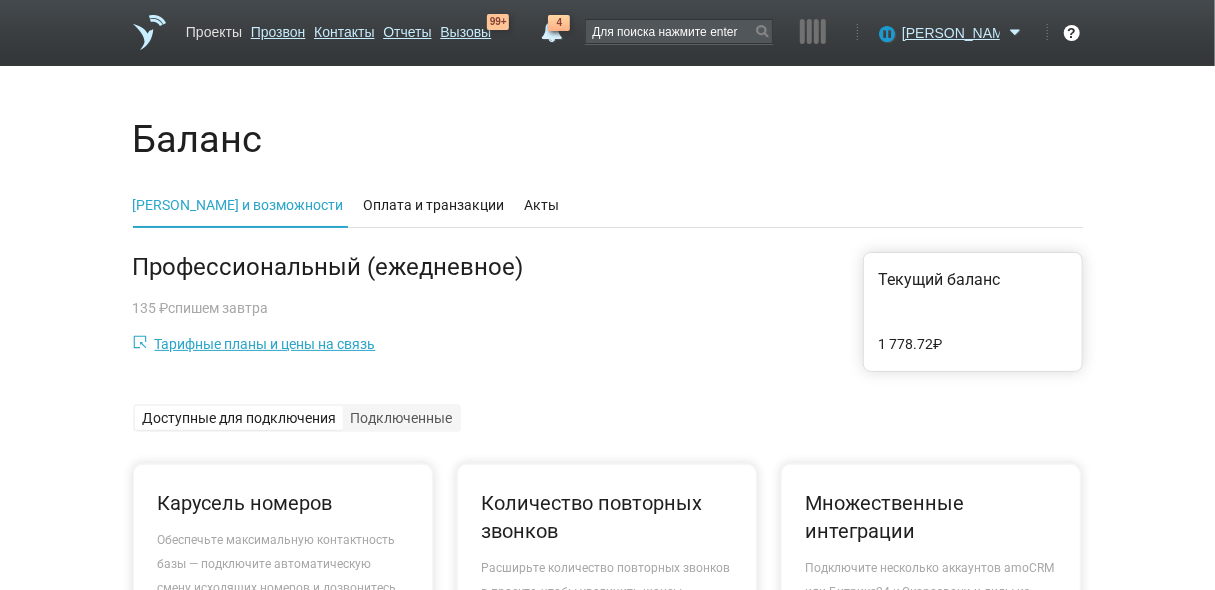 click on "Проекты" at bounding box center (214, 28) 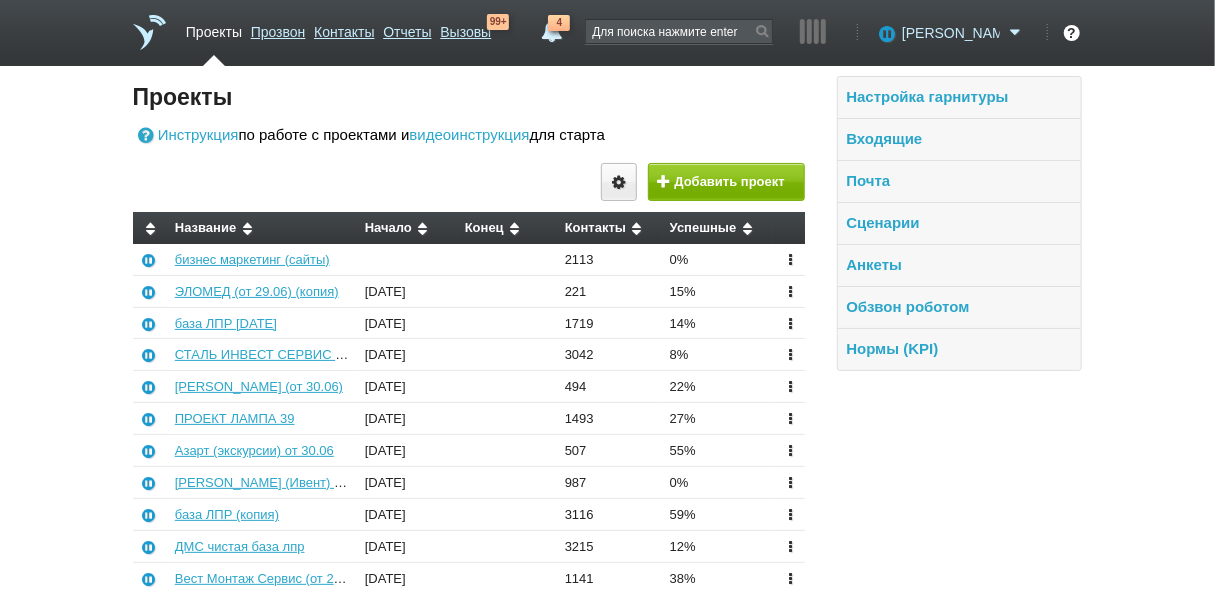 click on "[PERSON_NAME]" at bounding box center (951, 33) 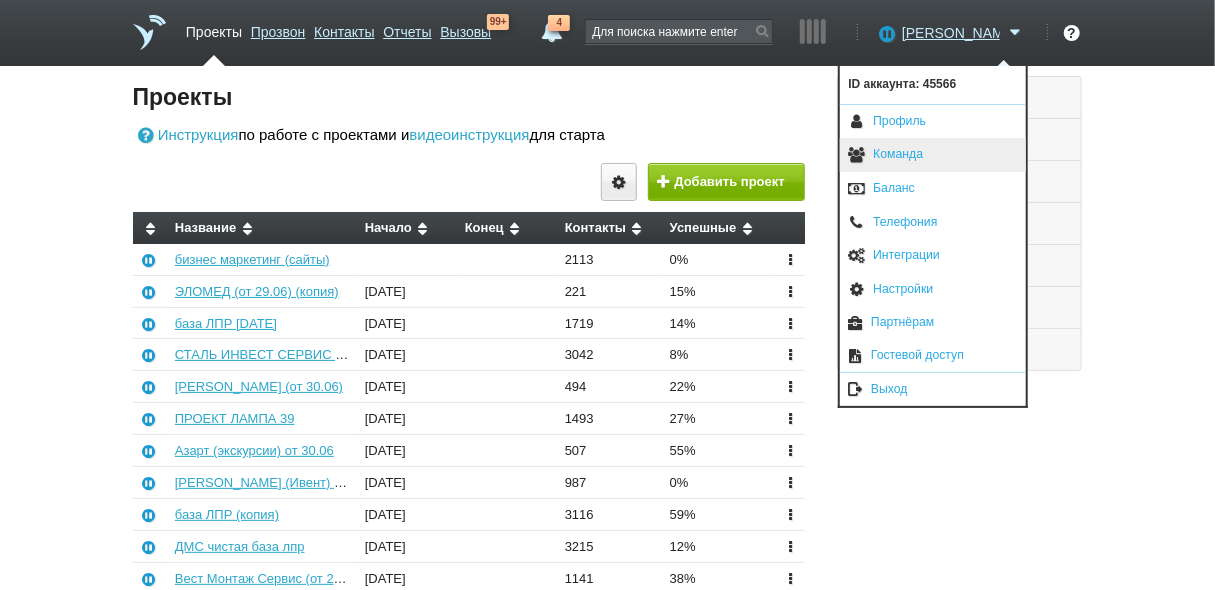click on "Команда" at bounding box center [933, 155] 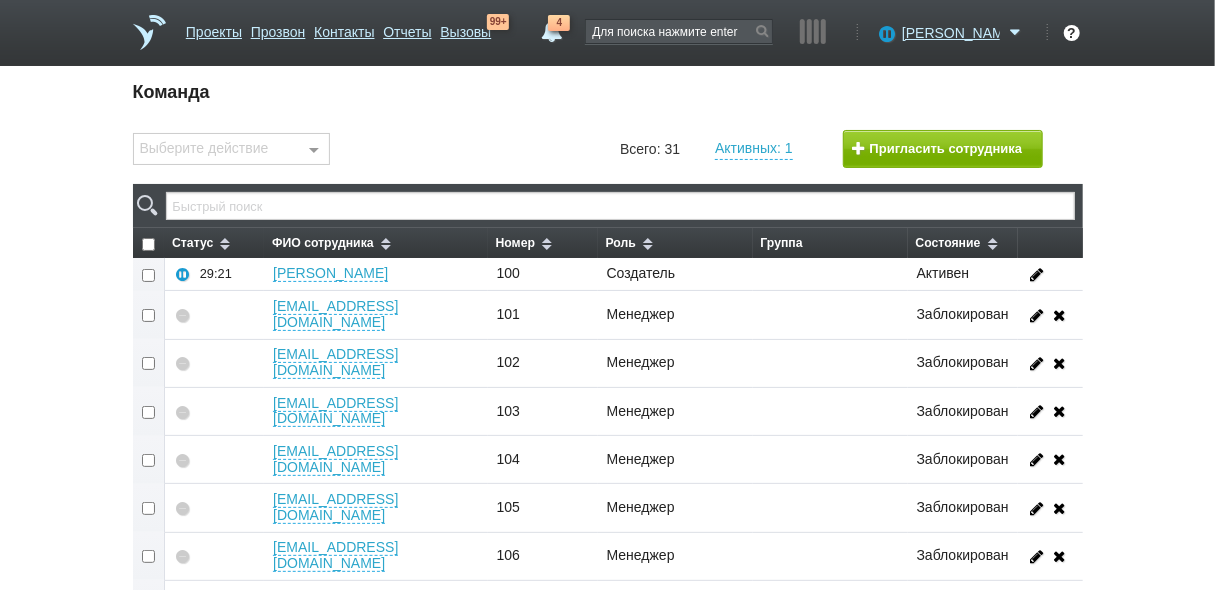 click on "Выберите действие Установить номер Добавить в группу Удалить из группы Заблокировать Разблокировать Выгрузить в Excel Ничего не найдено Список пуст" at bounding box center (232, 149) 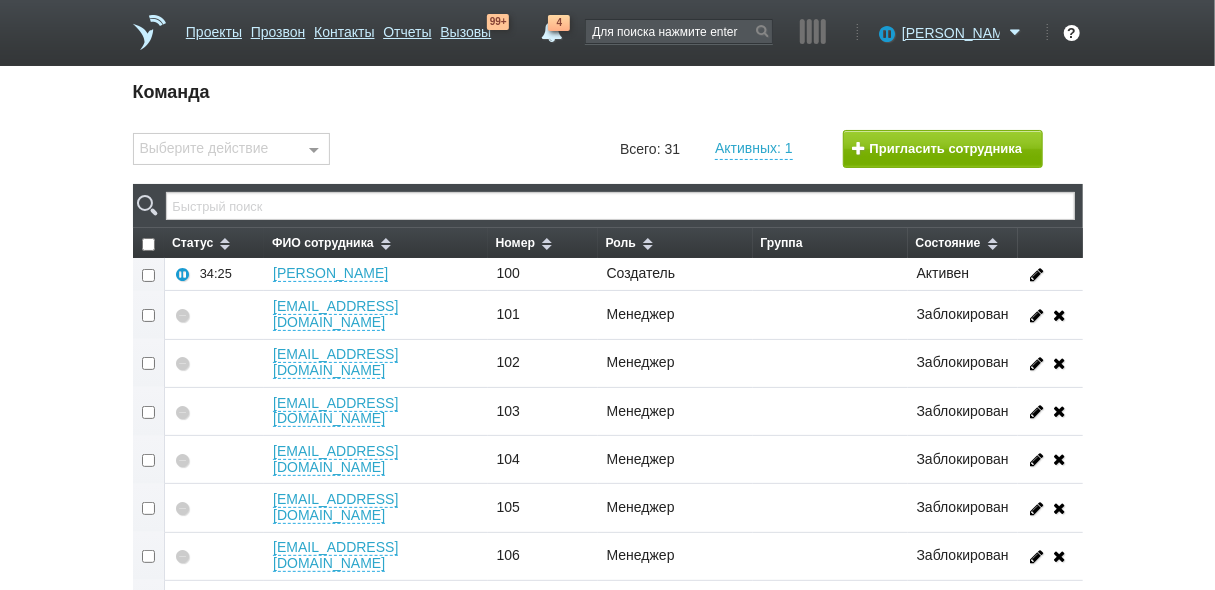 click at bounding box center [149, 315] 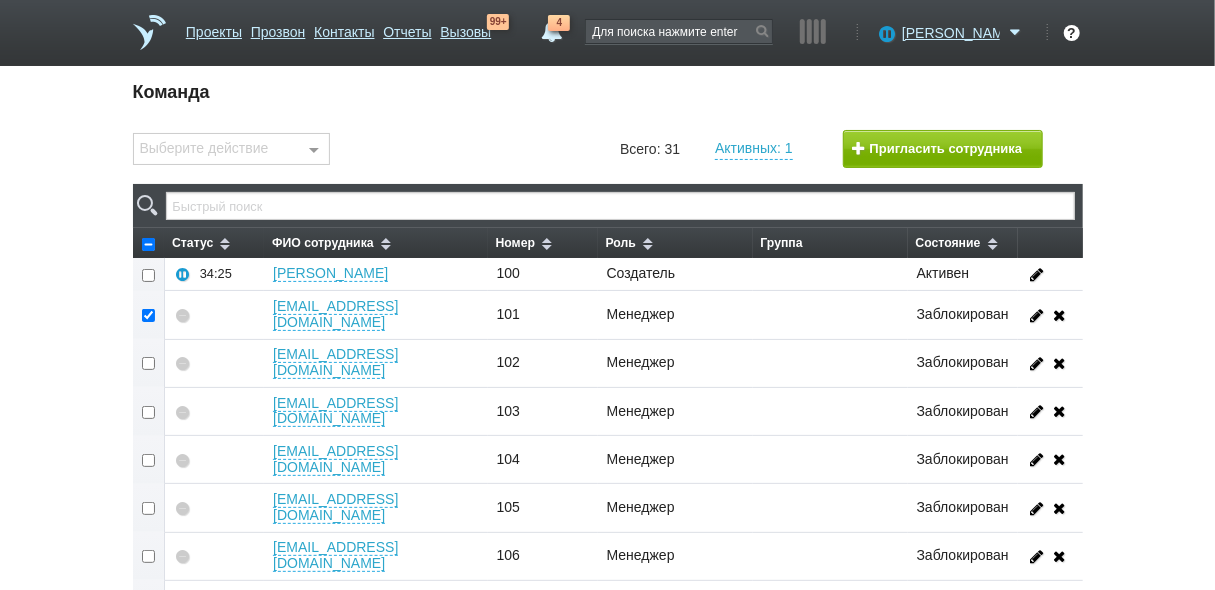 checkbox on "true" 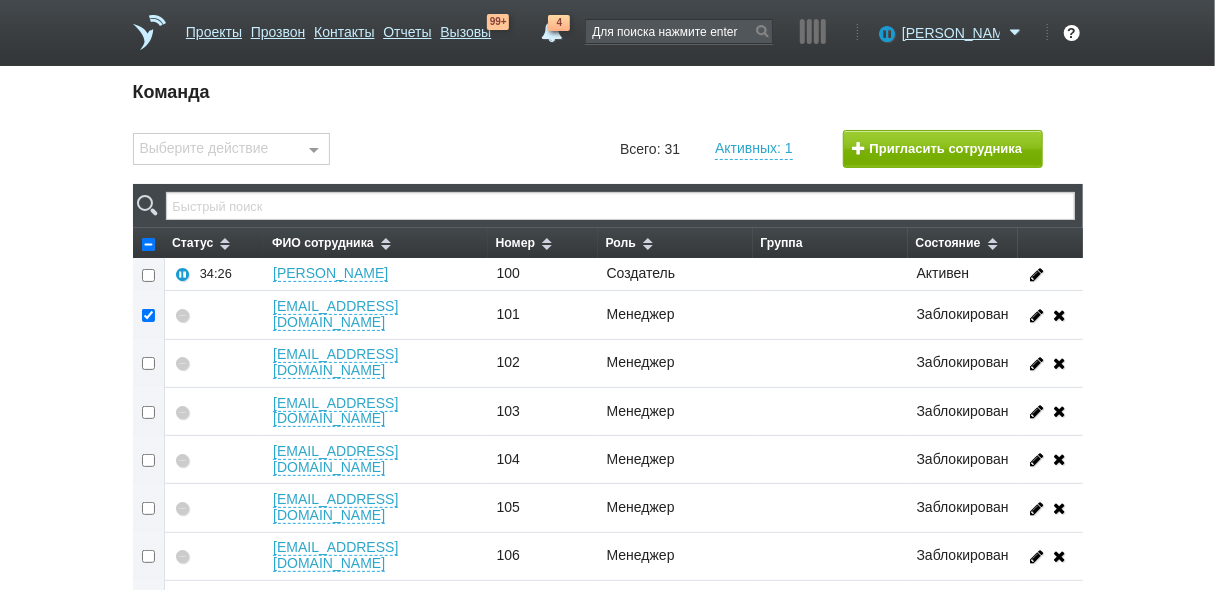 click at bounding box center (149, 363) 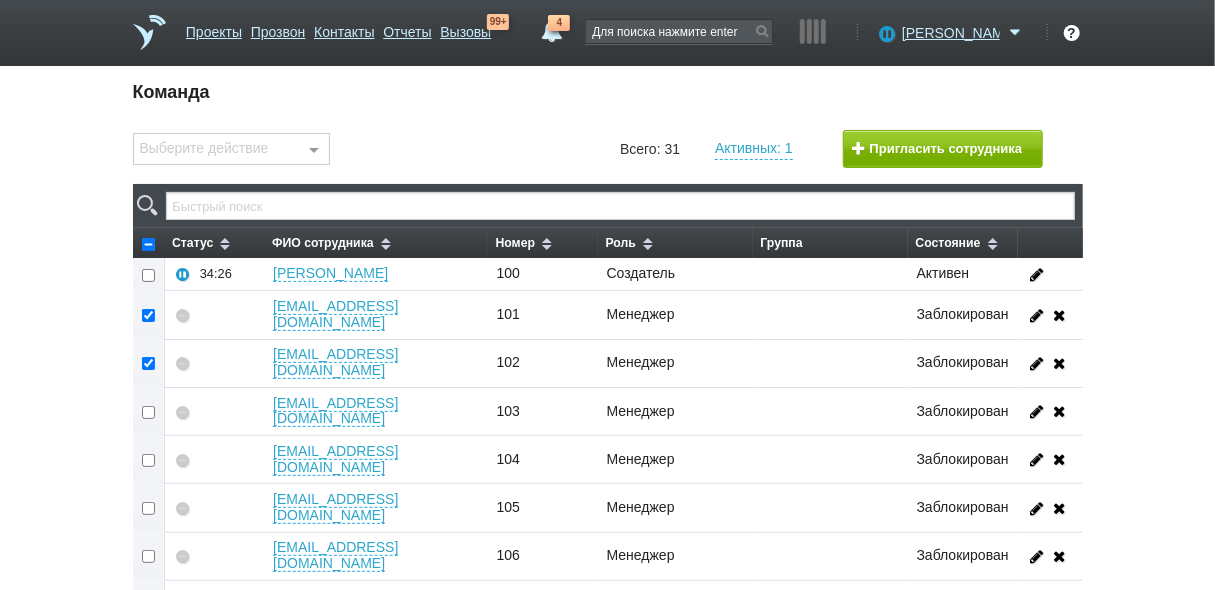 checkbox on "true" 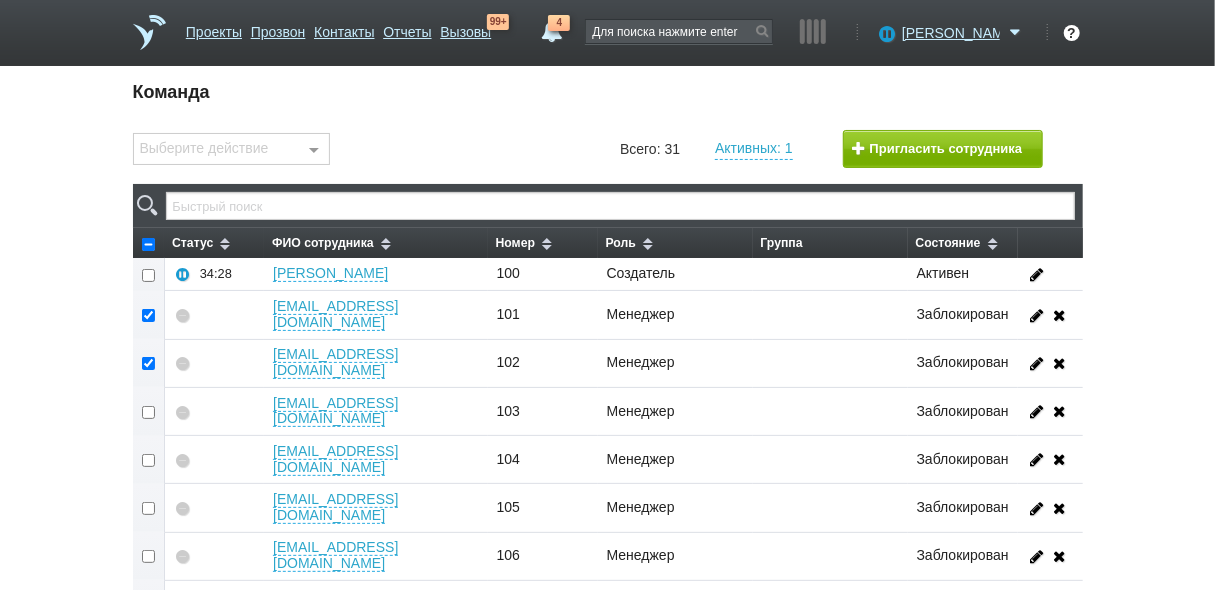 click at bounding box center [149, 411] 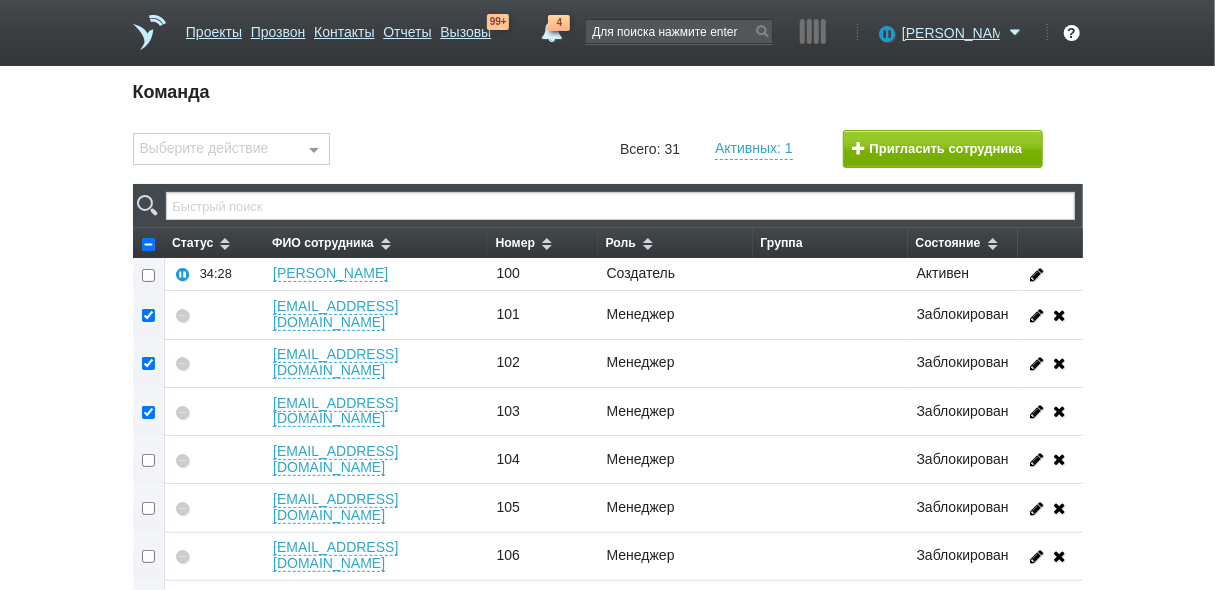 checkbox on "true" 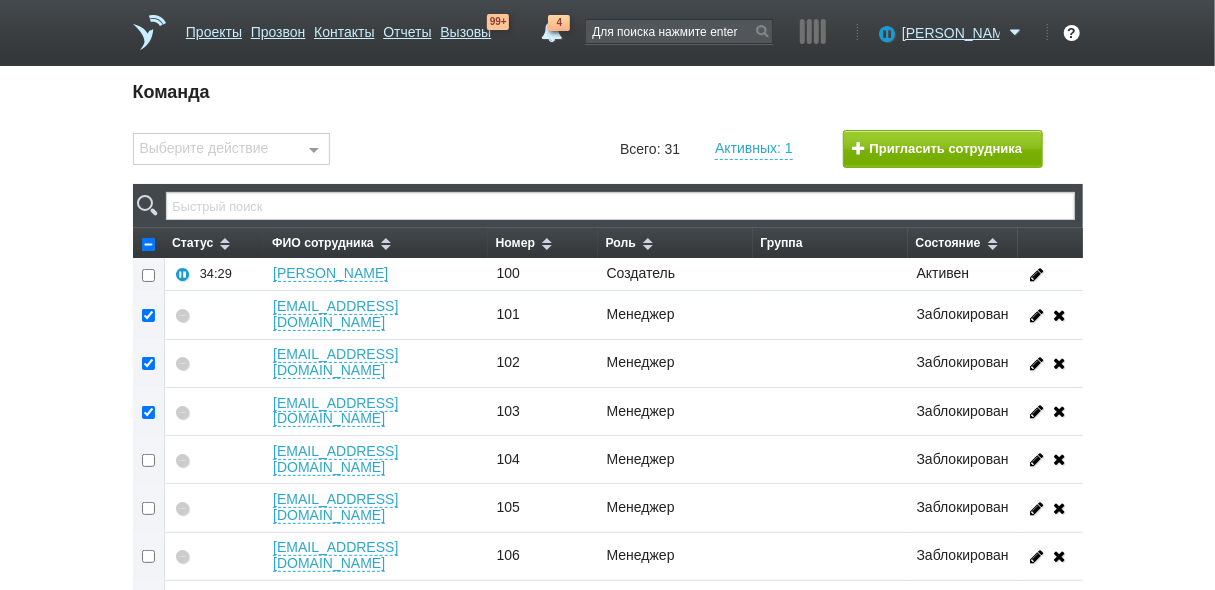 click at bounding box center [149, 460] 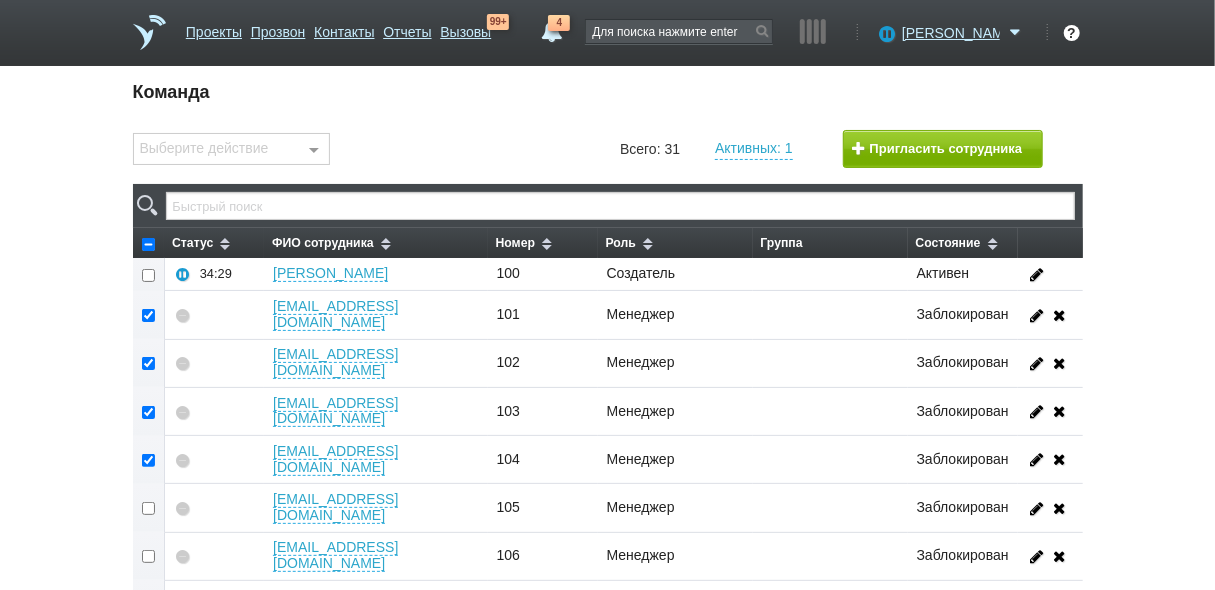 checkbox on "true" 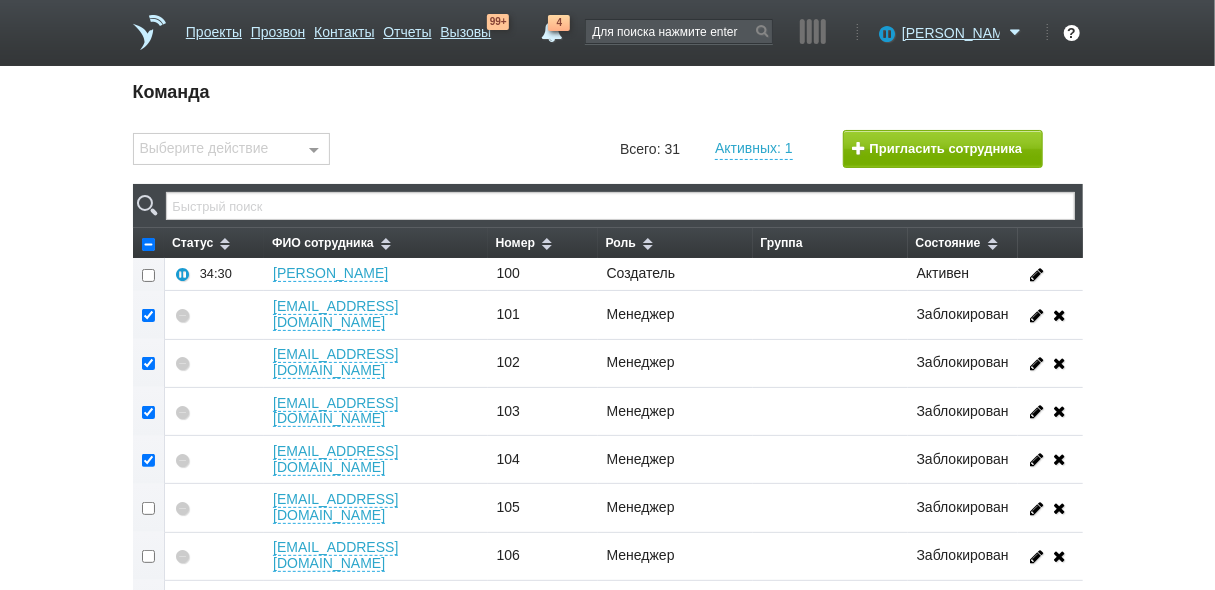 click at bounding box center [149, 556] 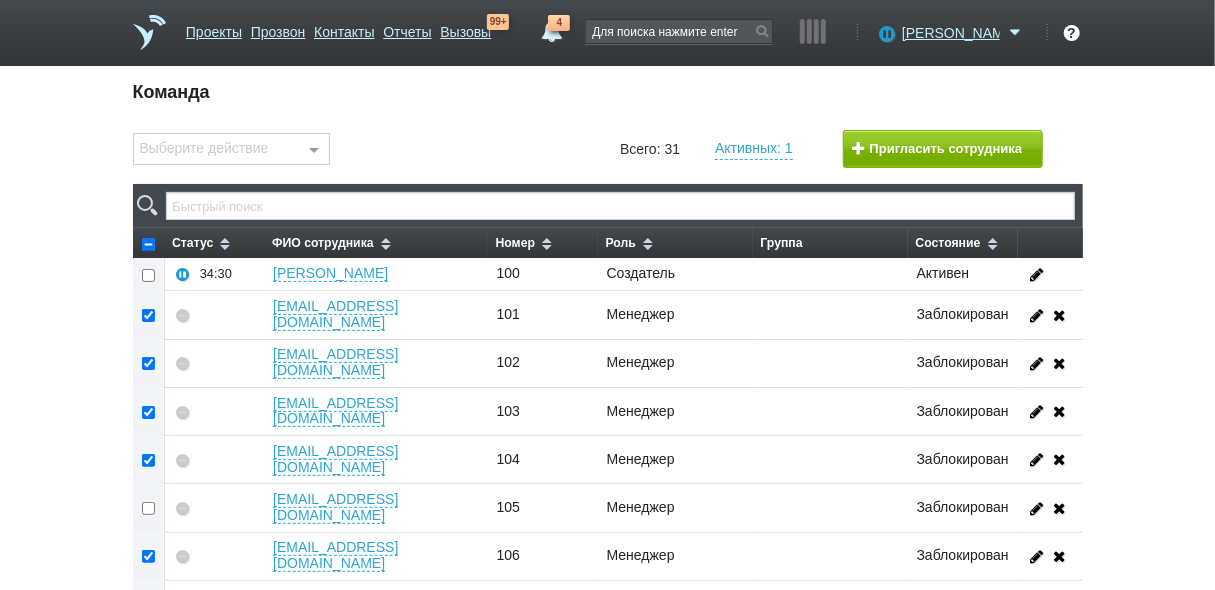 checkbox on "true" 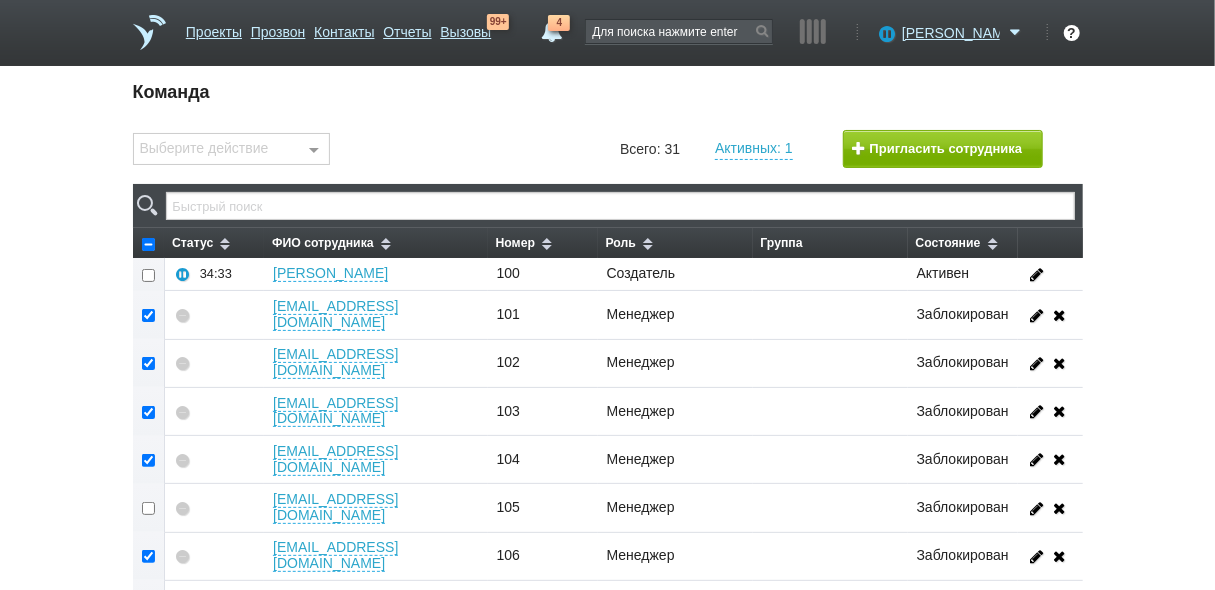 click at bounding box center [149, 604] 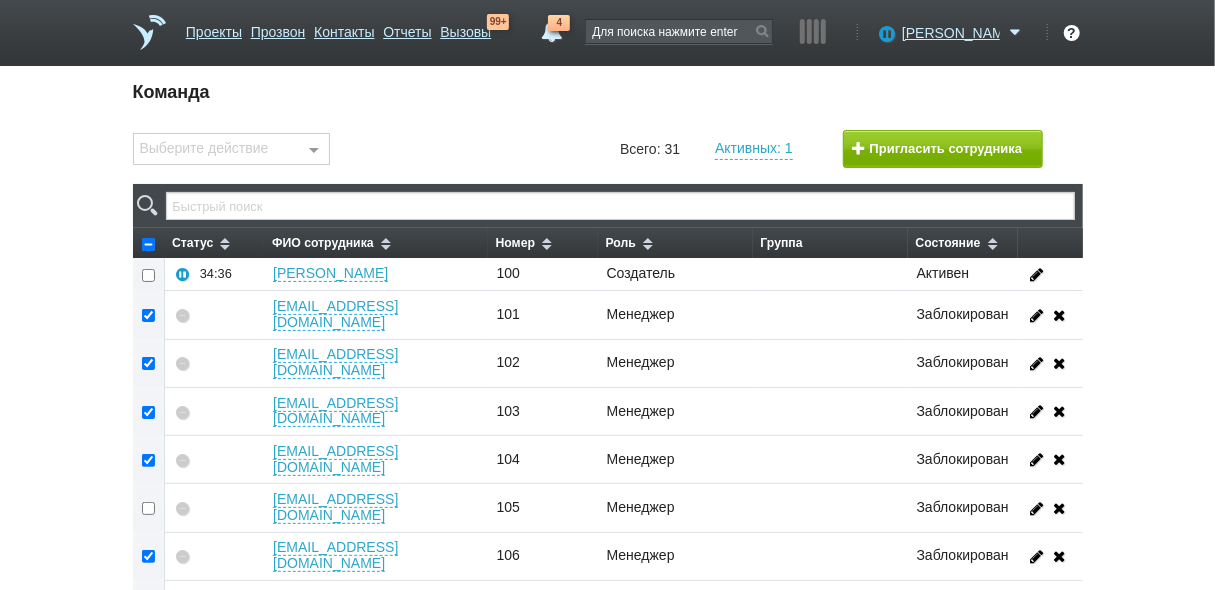 click at bounding box center [149, 653] 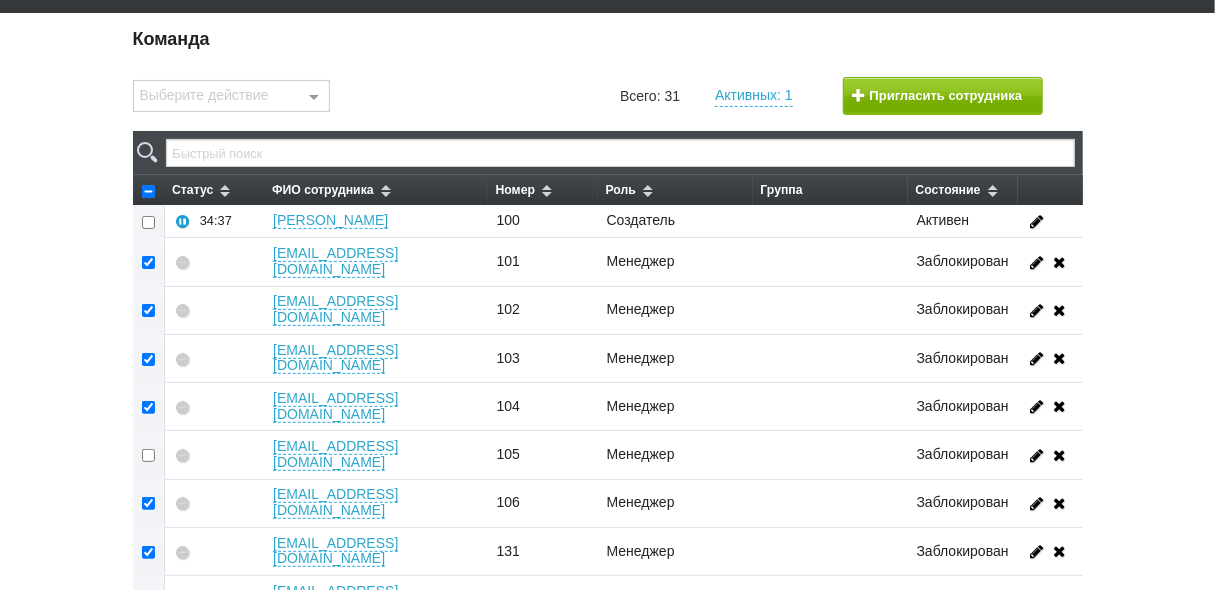 scroll, scrollTop: 80, scrollLeft: 0, axis: vertical 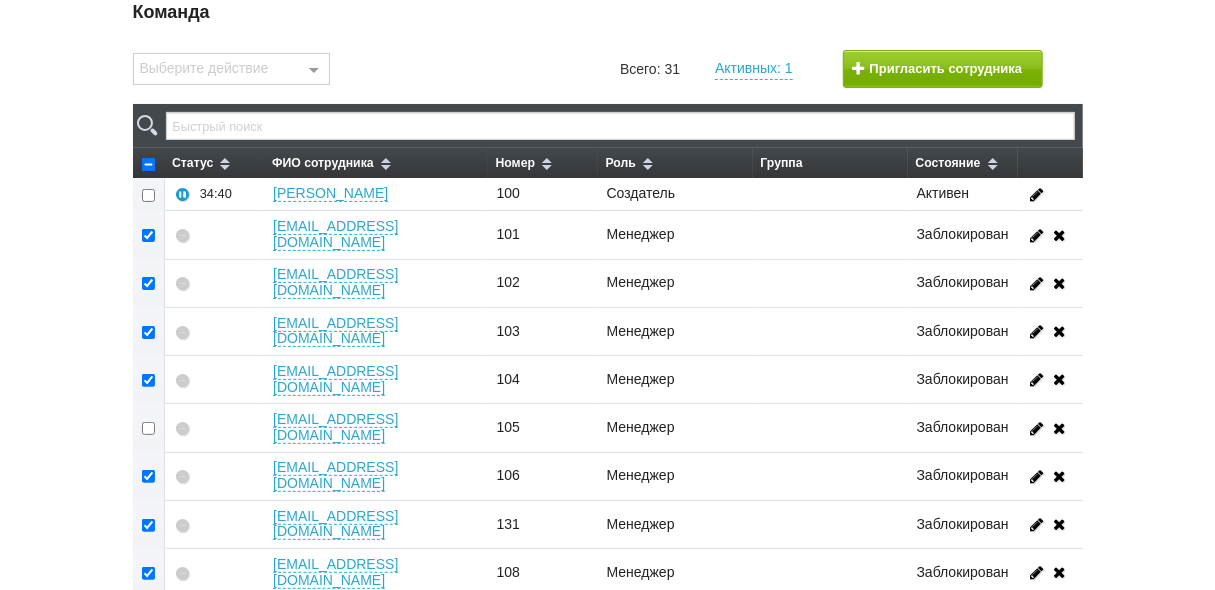 click at bounding box center (149, 573) 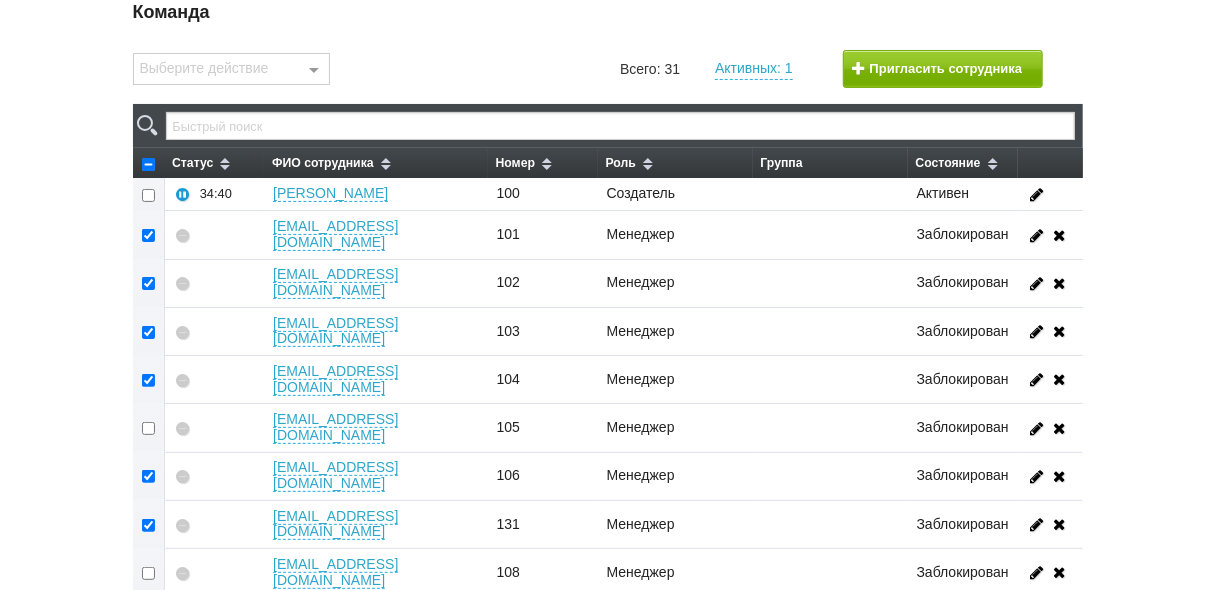 checkbox on "false" 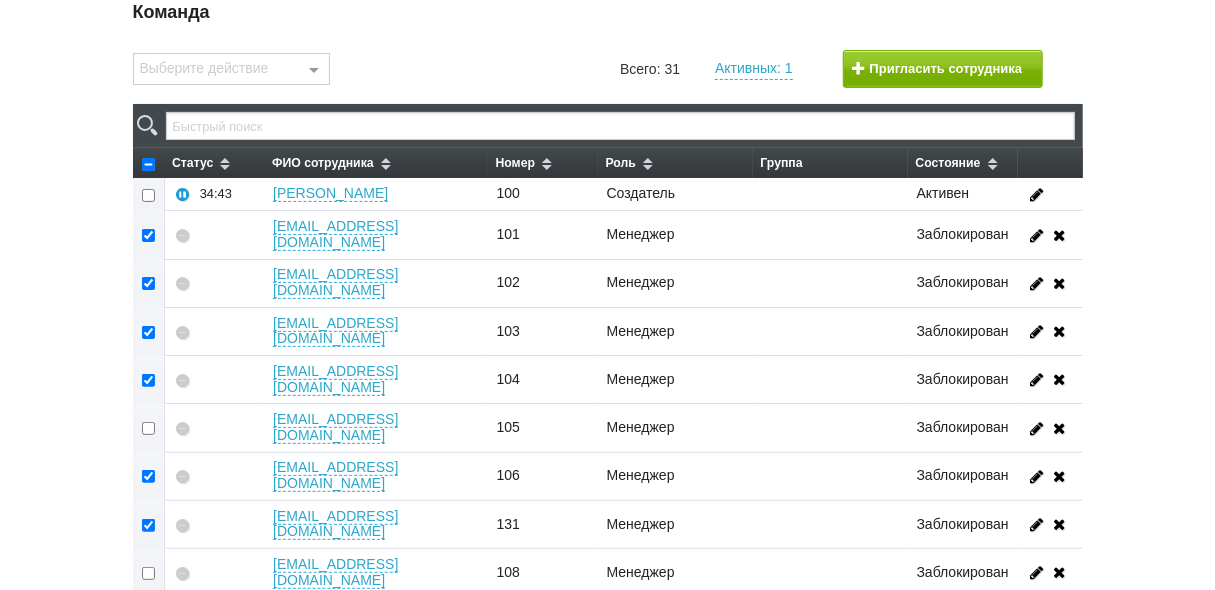 click at bounding box center [149, 621] 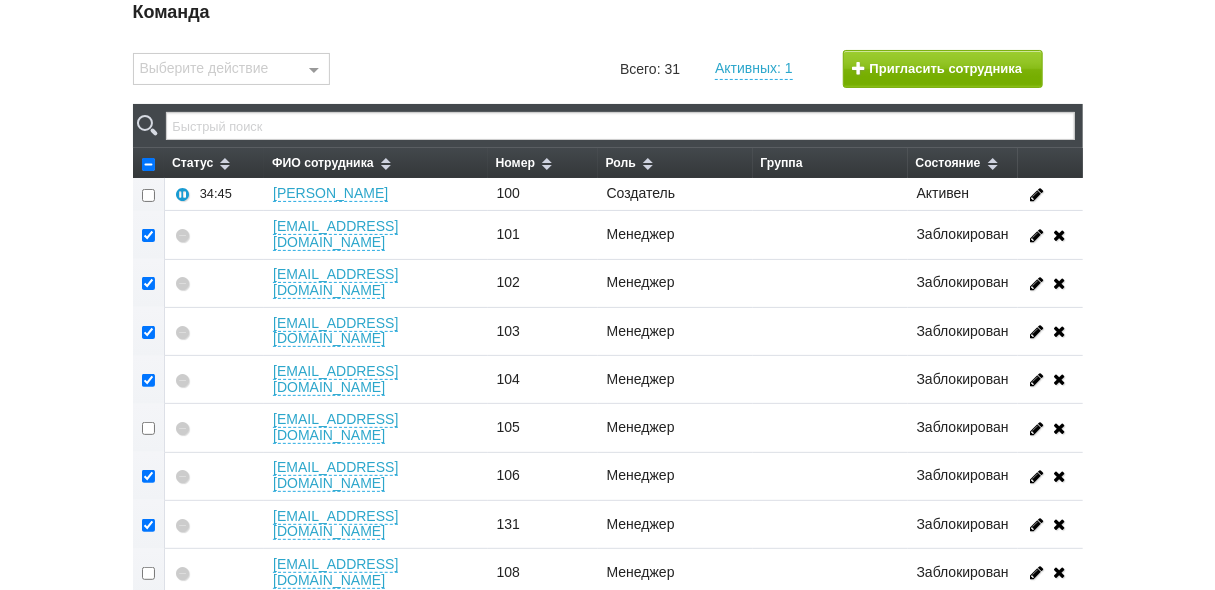 click at bounding box center [149, 669] 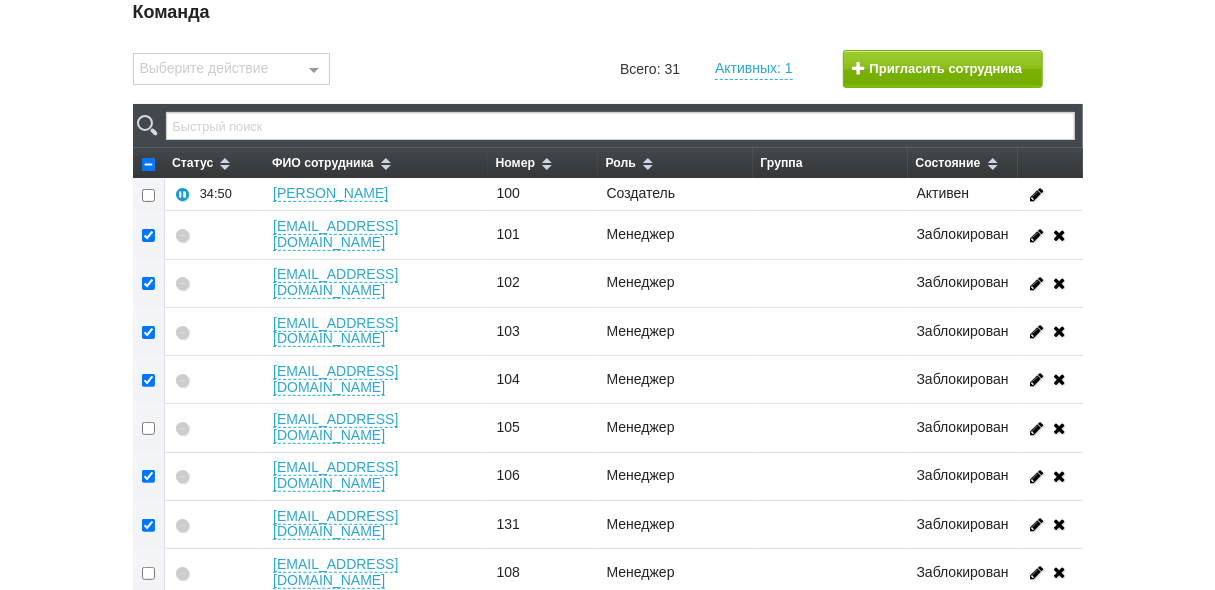 click at bounding box center (314, 70) 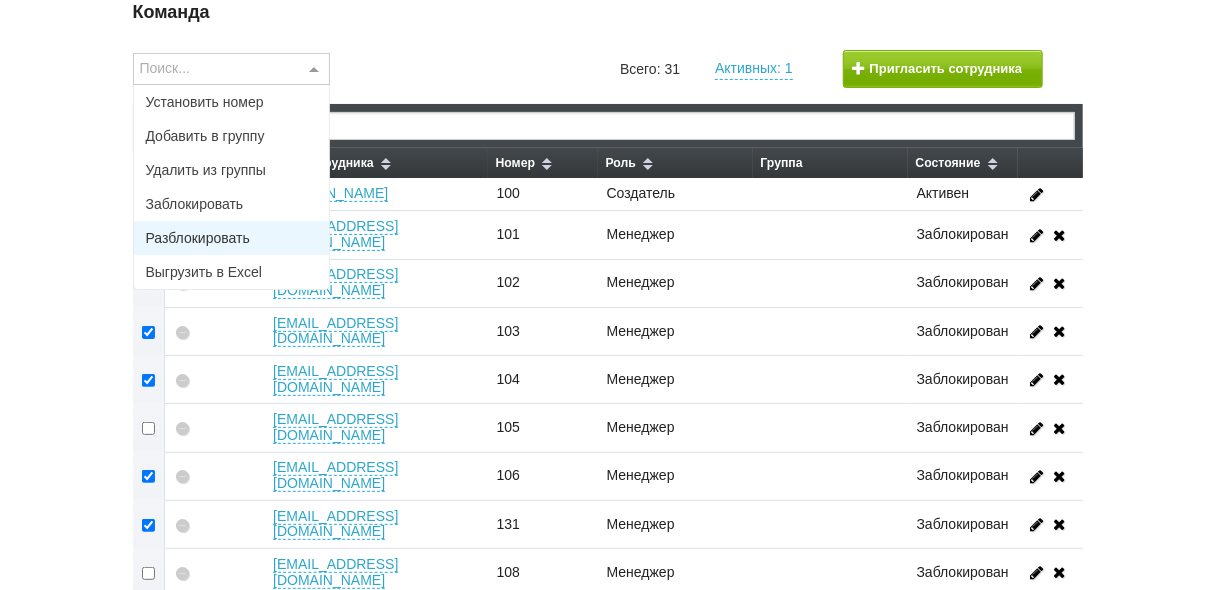 click on "Разблокировать" at bounding box center [232, 238] 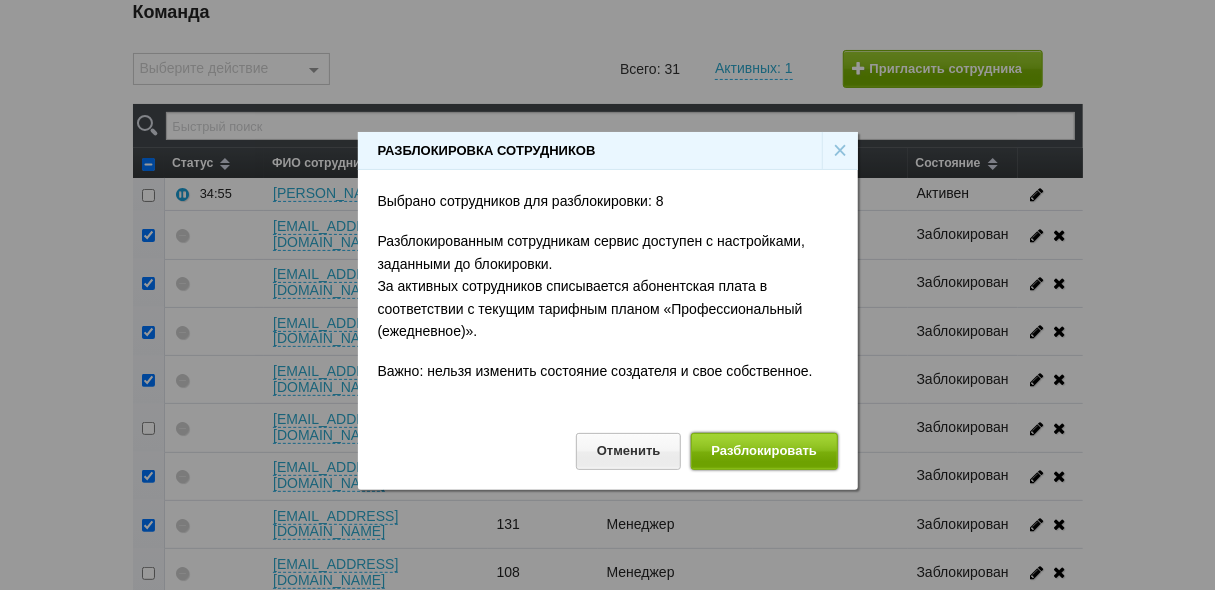 click on "Разблокировать" at bounding box center [764, 451] 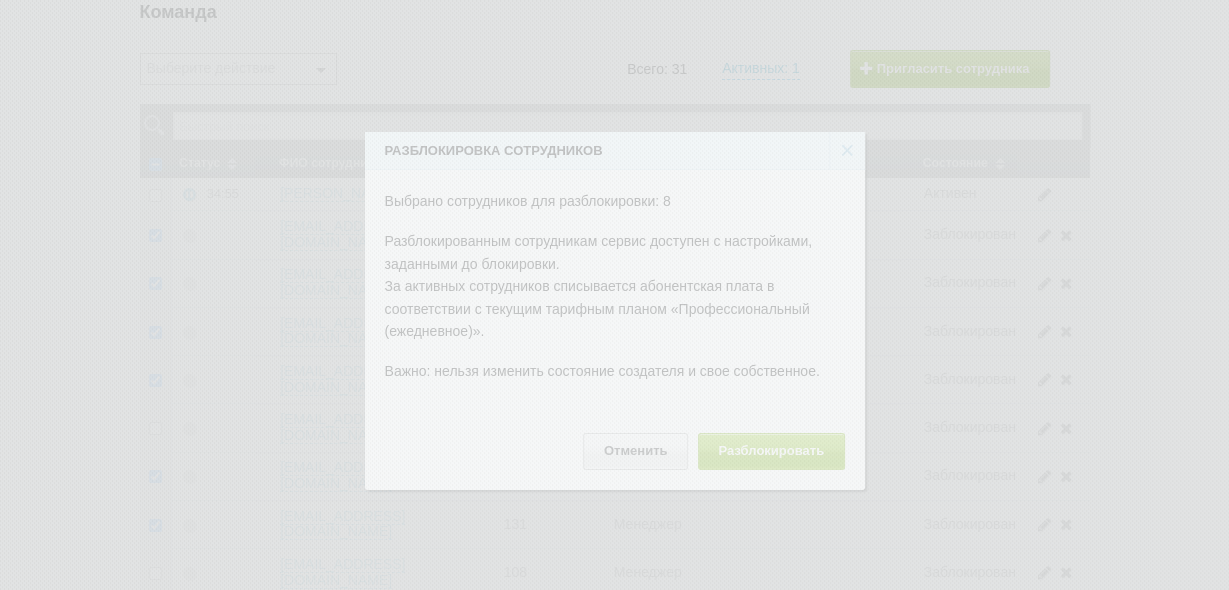checkbox on "false" 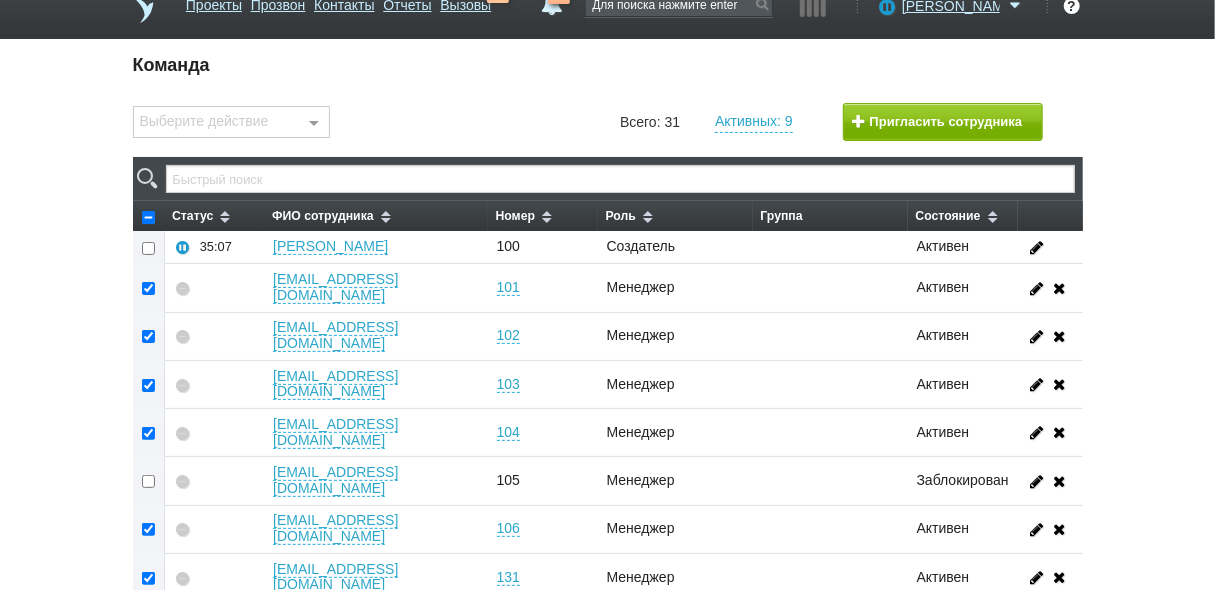 scroll, scrollTop: 0, scrollLeft: 0, axis: both 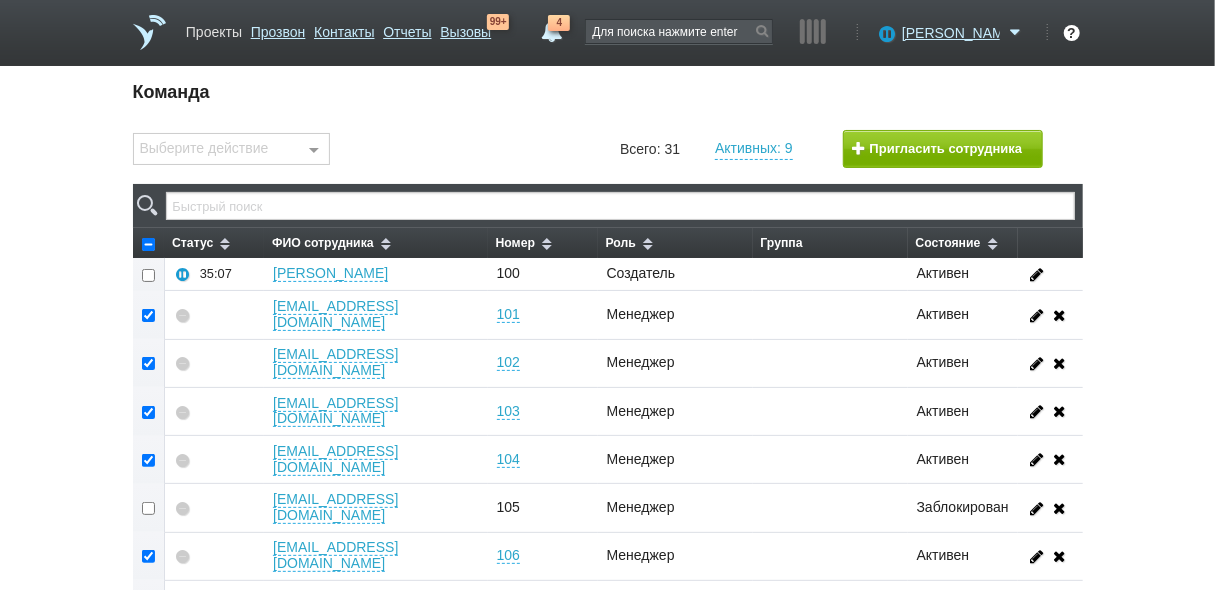 click on "Проекты" at bounding box center [214, 28] 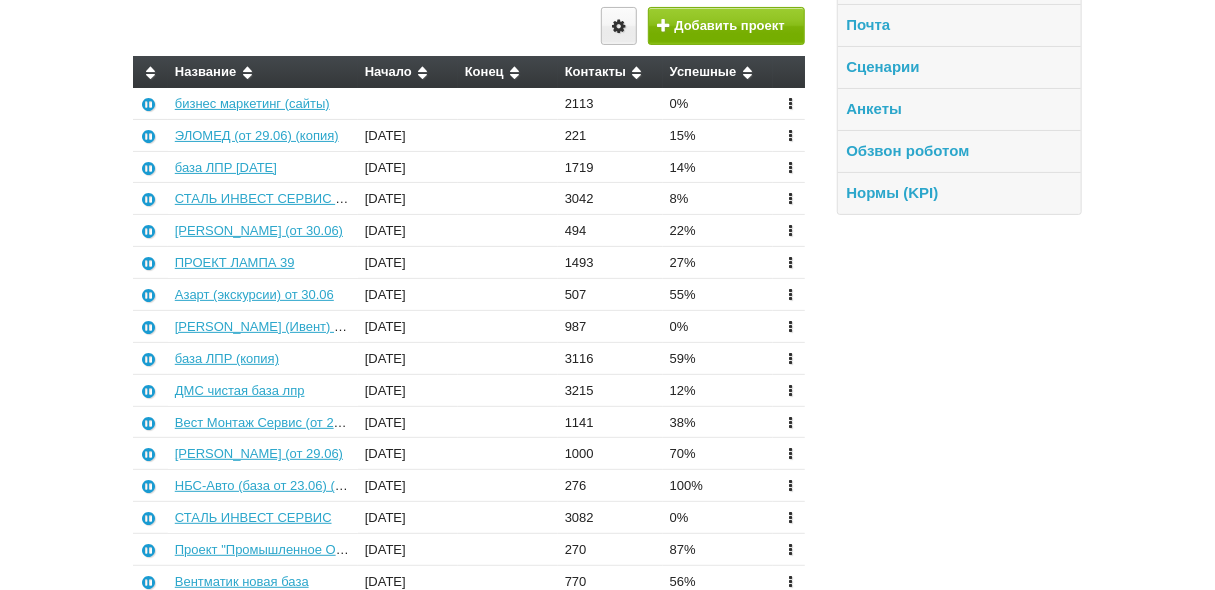 scroll, scrollTop: 160, scrollLeft: 0, axis: vertical 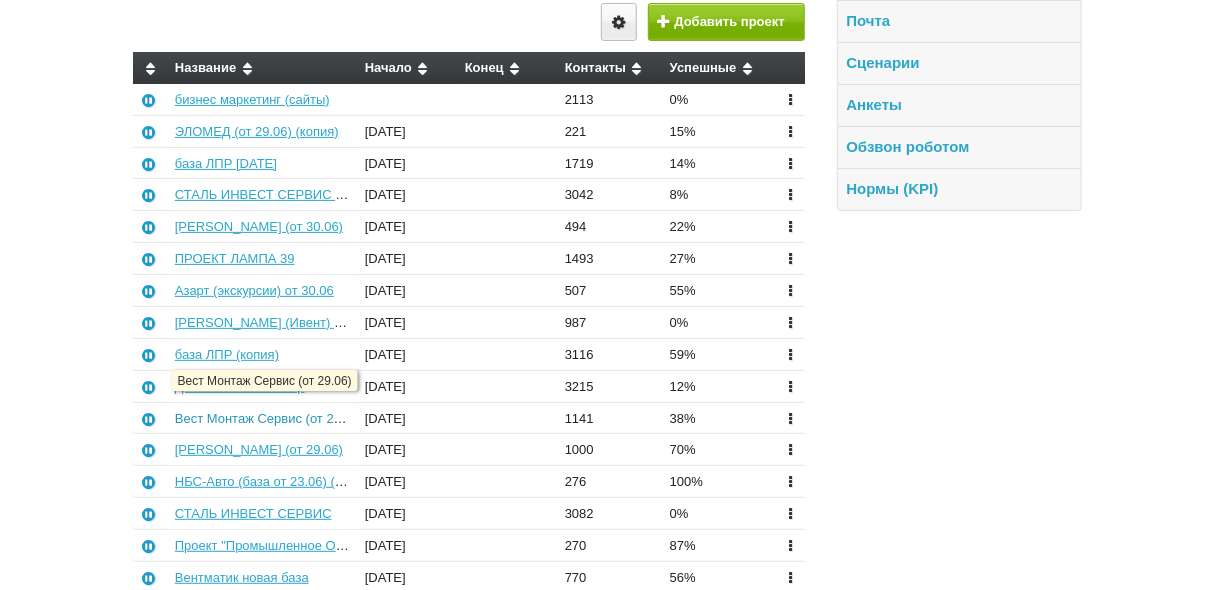 click on "Вест Монтаж Сервис (от 29.06)" at bounding box center (269, 418) 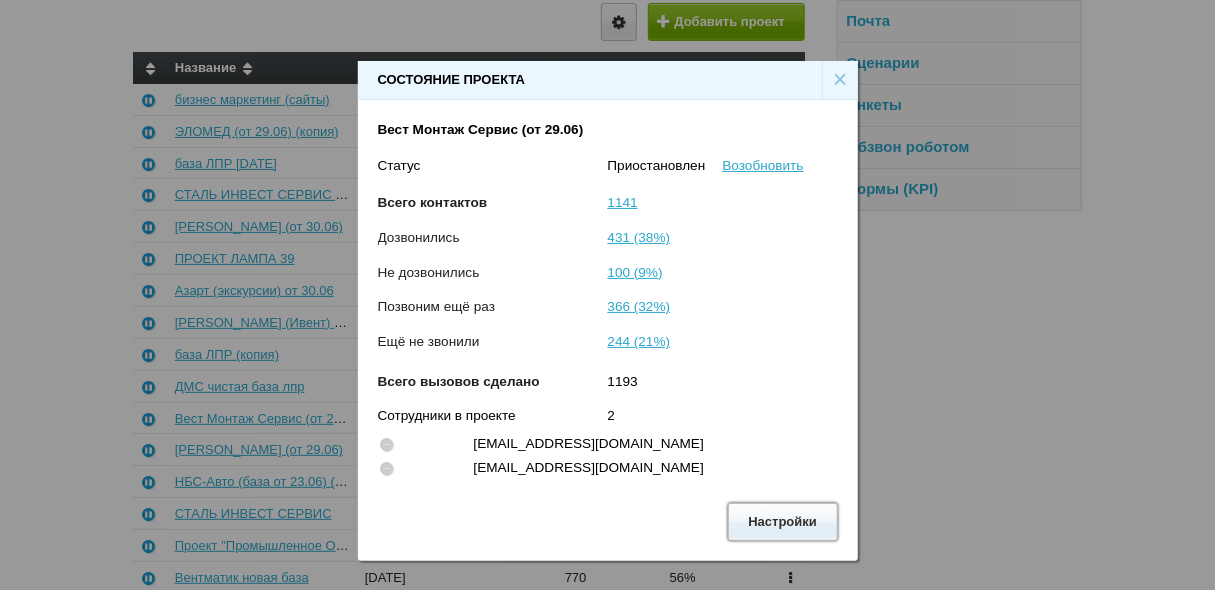 click on "Настройки" at bounding box center (783, 521) 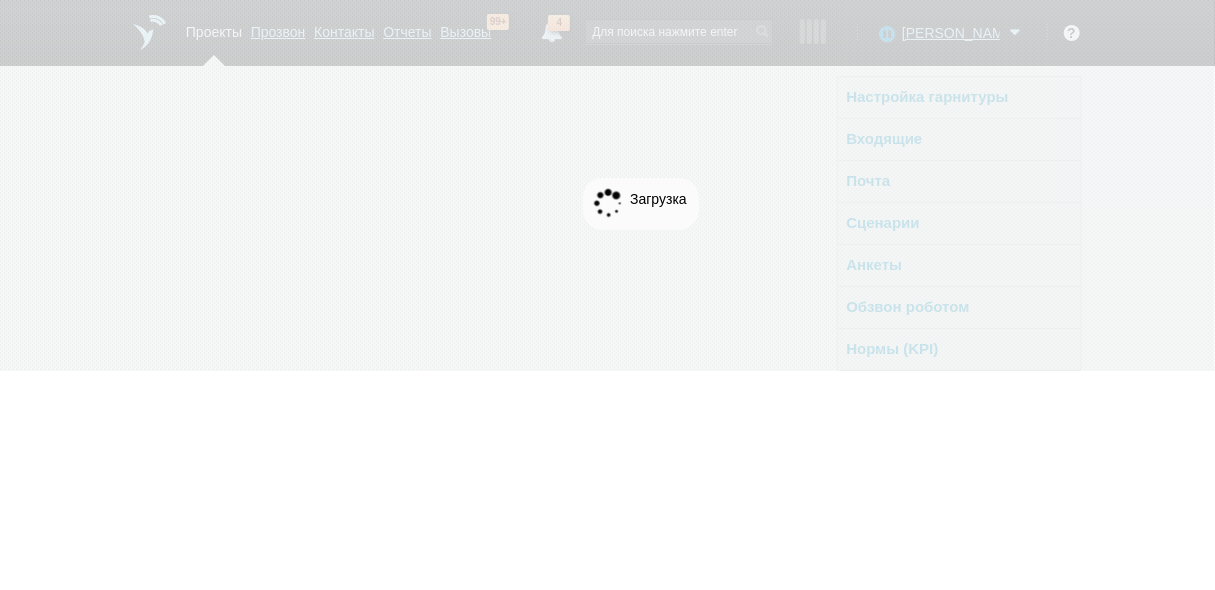 scroll, scrollTop: 0, scrollLeft: 0, axis: both 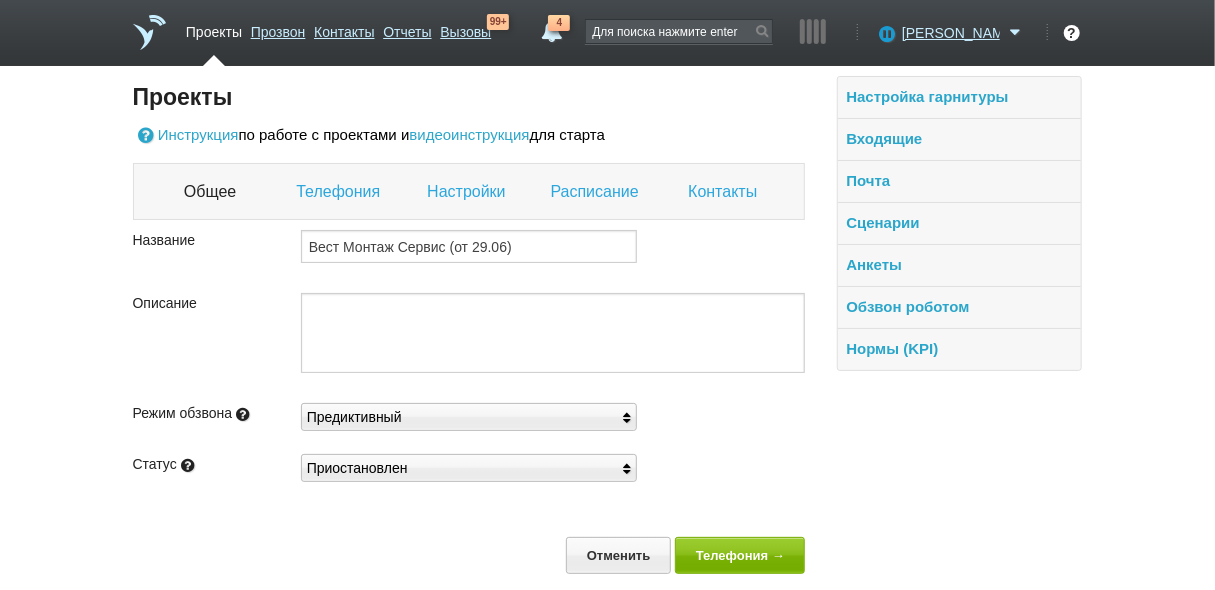 click on "Настройки" at bounding box center [468, 192] 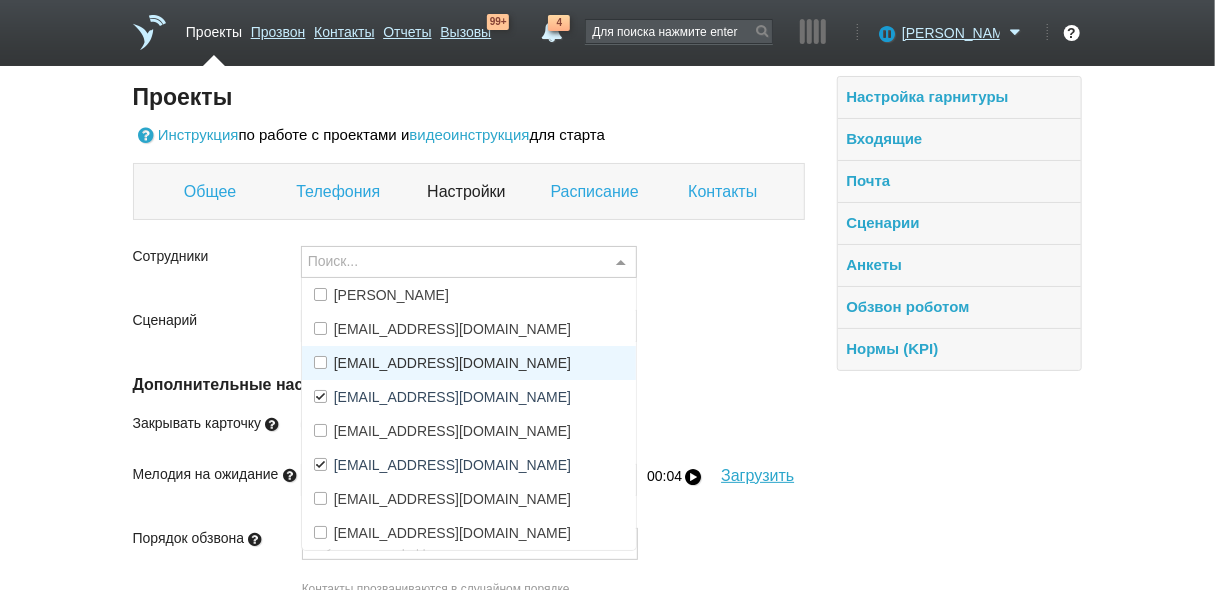 click on "[EMAIL_ADDRESS][DOMAIN_NAME]" at bounding box center [452, 363] 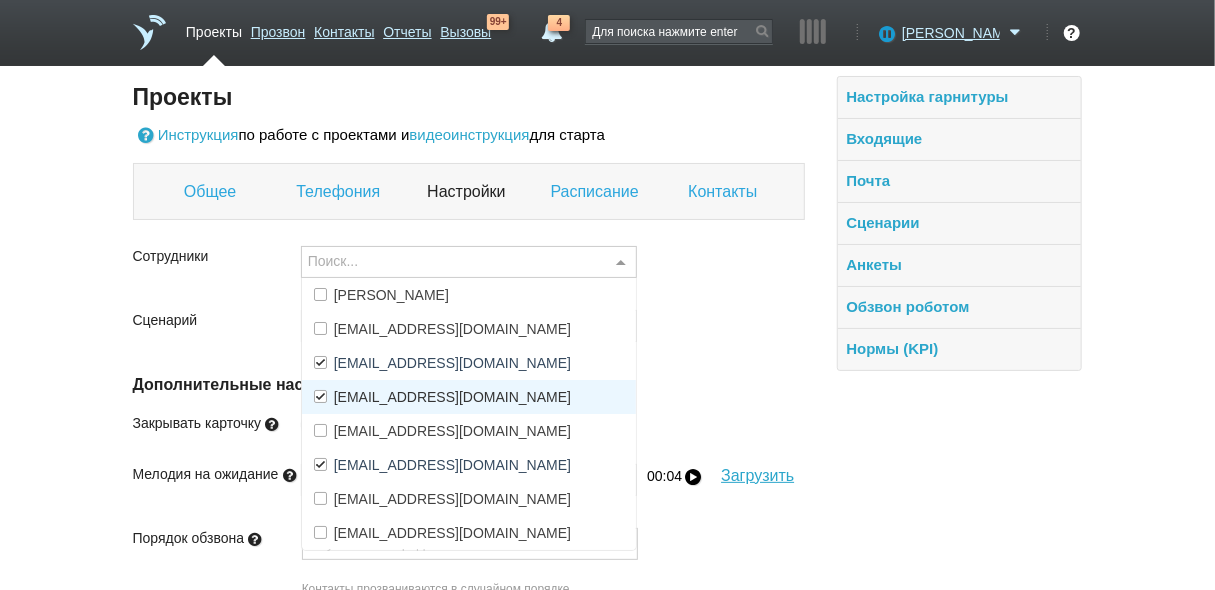 click on "[EMAIL_ADDRESS][DOMAIN_NAME]" at bounding box center (452, 397) 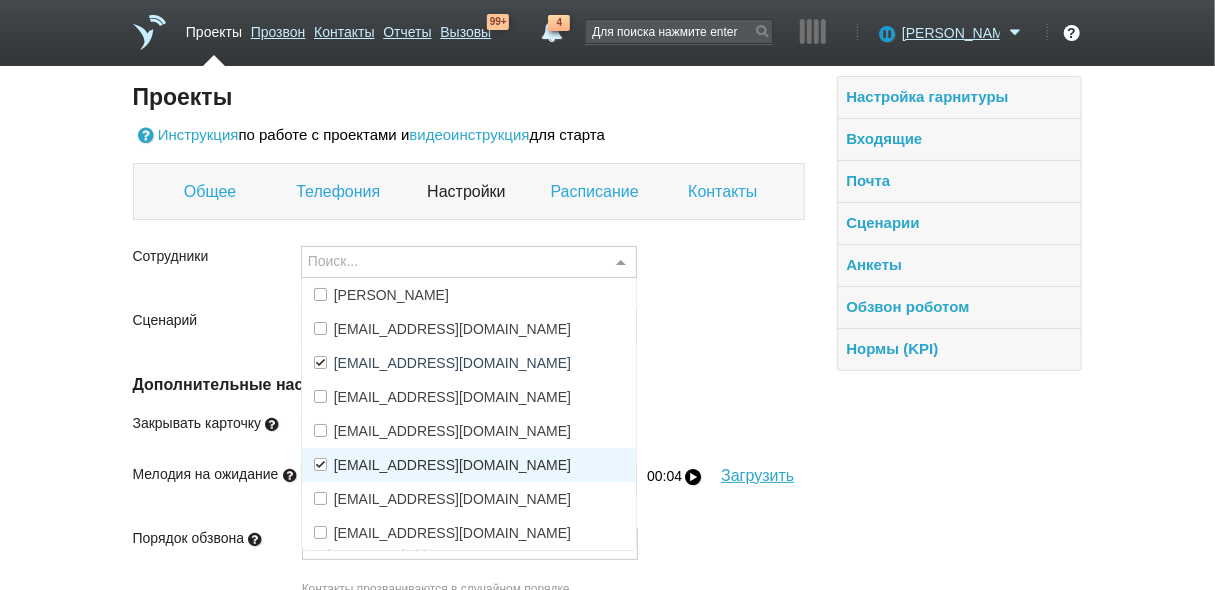 click on "[EMAIL_ADDRESS][DOMAIN_NAME]" at bounding box center (452, 465) 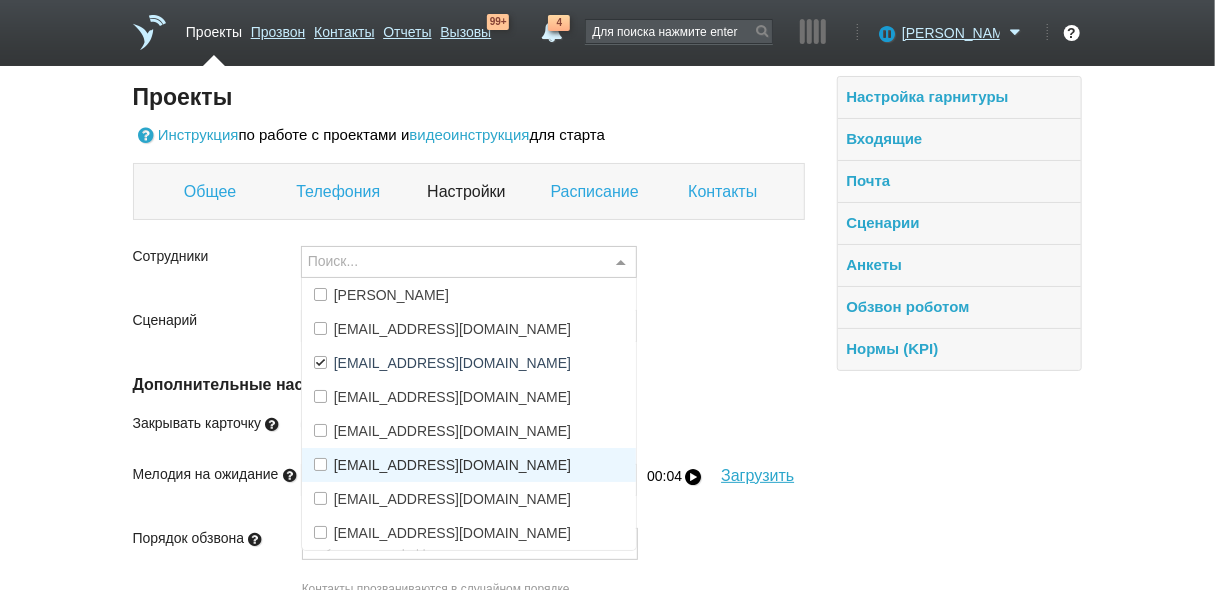 scroll, scrollTop: 33, scrollLeft: 0, axis: vertical 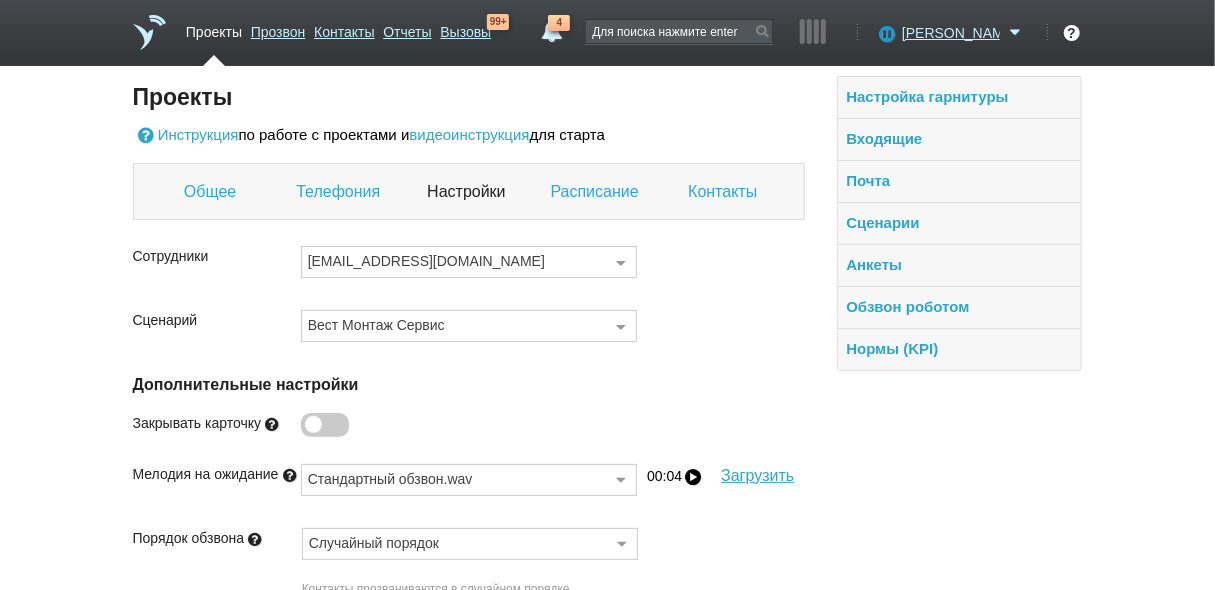 click on "Порядок обзвона Случайный порядок Случайный порядок По дате добавления По количеству попыток По часовому поясу По приоритету в карточке Ничего не найдено Список пуст Контакты прозваниваются в случайном порядке." at bounding box center [469, 580] 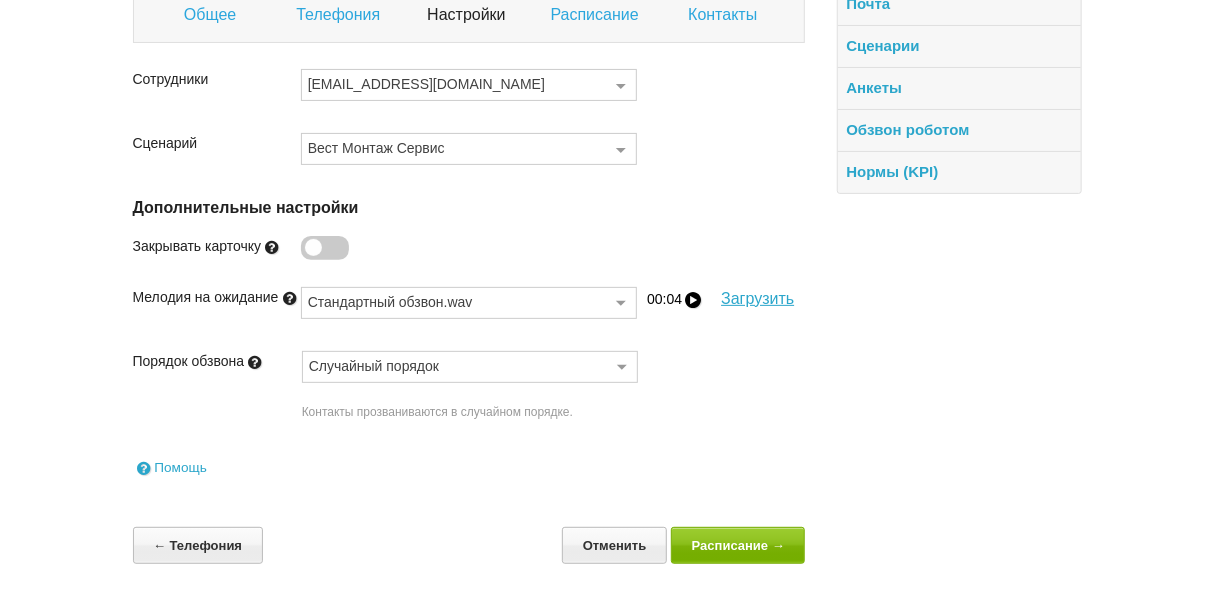 scroll, scrollTop: 181, scrollLeft: 0, axis: vertical 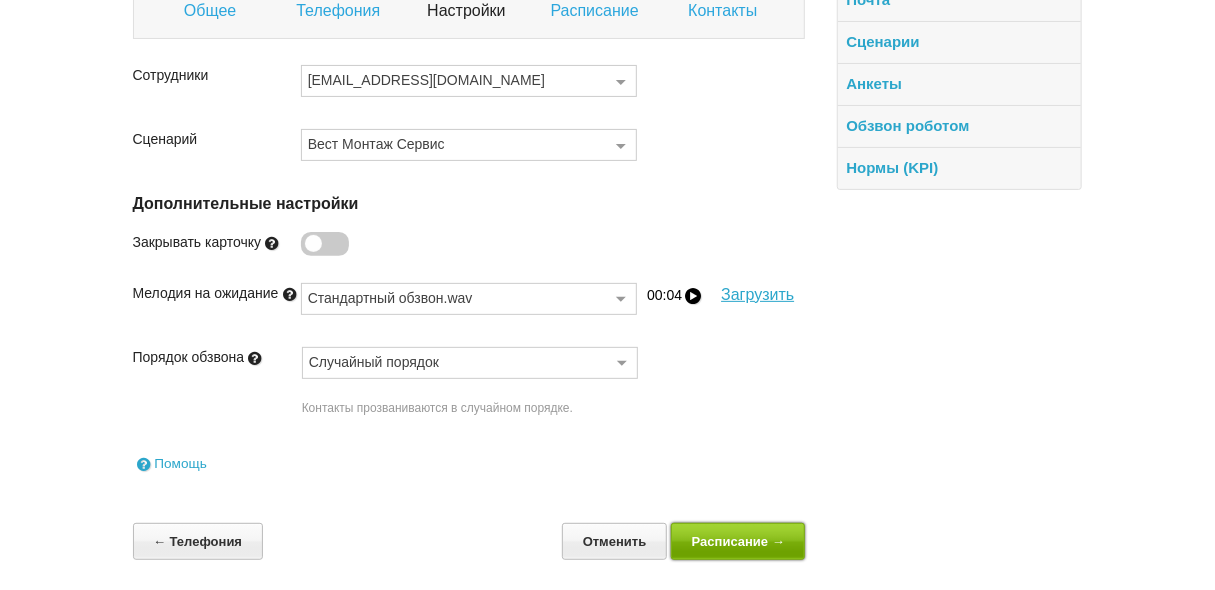 click on "Расписание →" at bounding box center [738, 541] 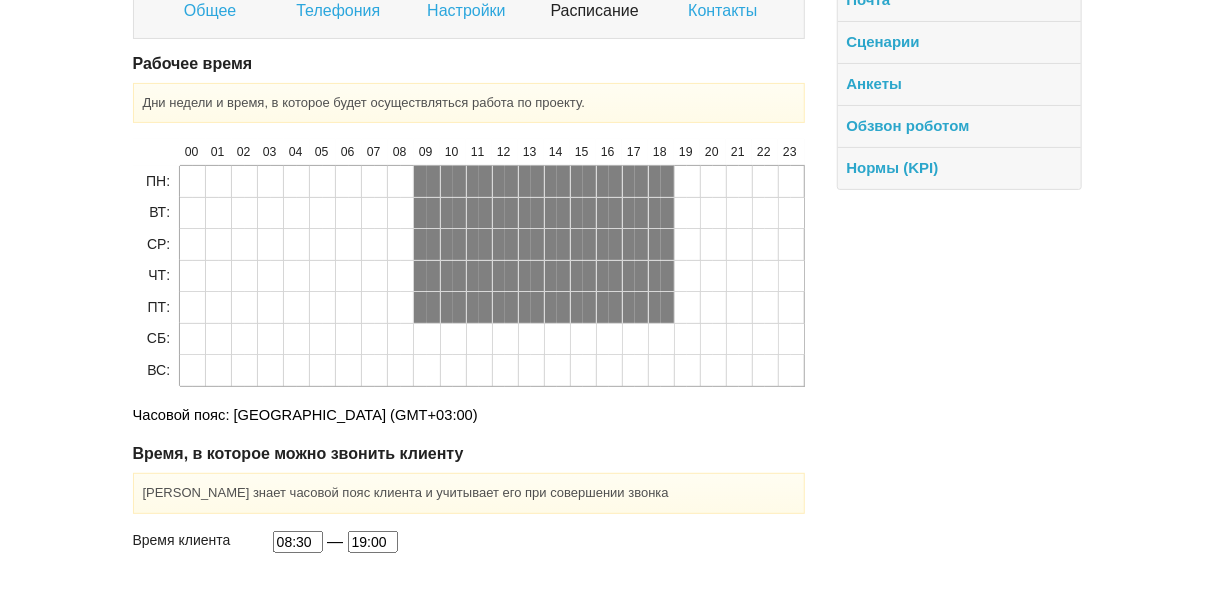 click on "08:30
—
19:00" at bounding box center [539, 547] 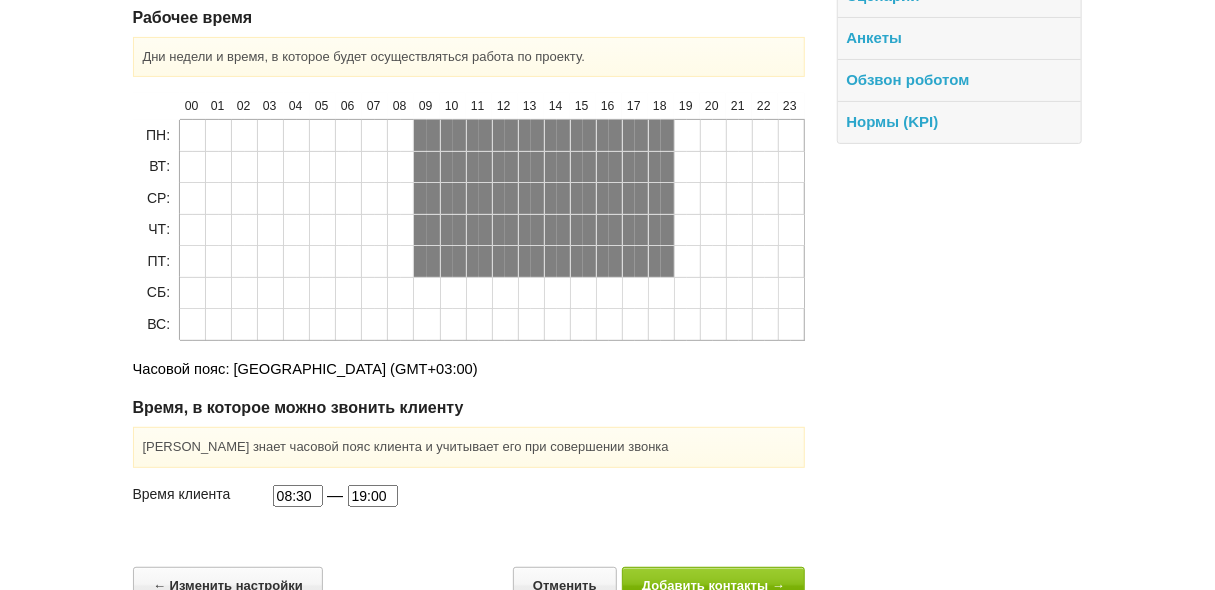 scroll, scrollTop: 269, scrollLeft: 0, axis: vertical 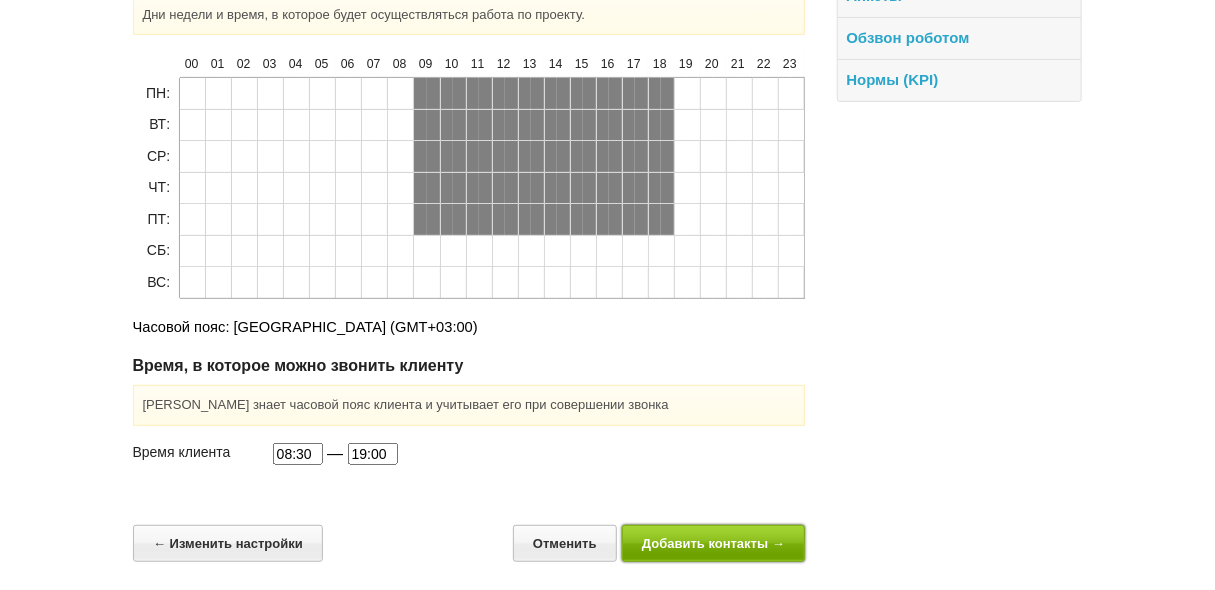 click on "Добавить контакты →" at bounding box center [714, 543] 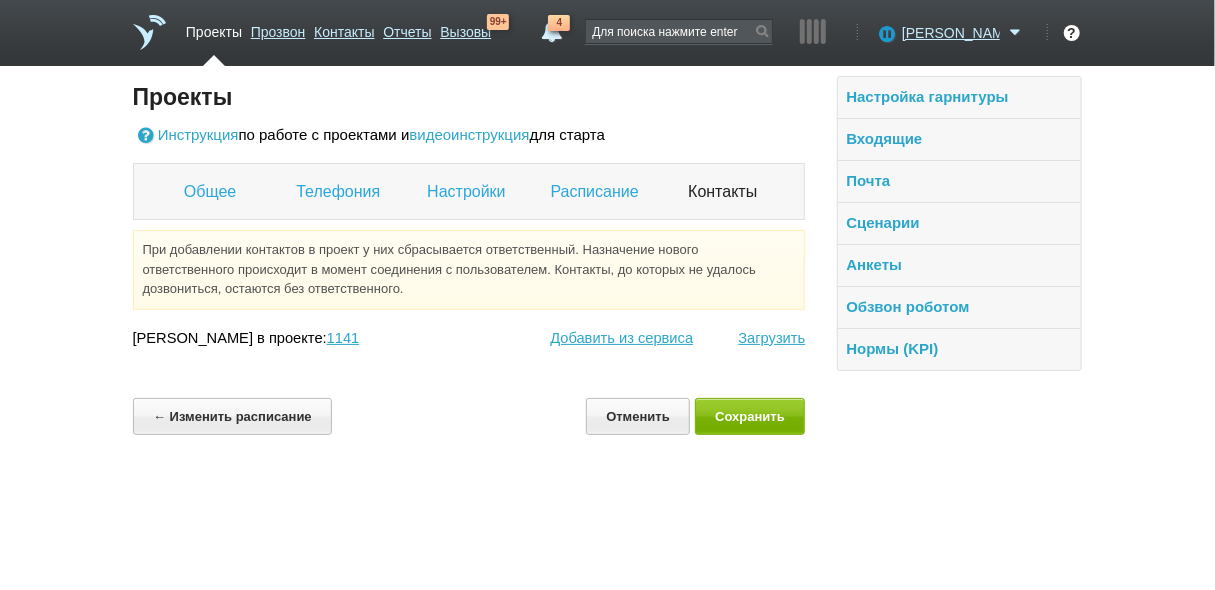scroll, scrollTop: 0, scrollLeft: 0, axis: both 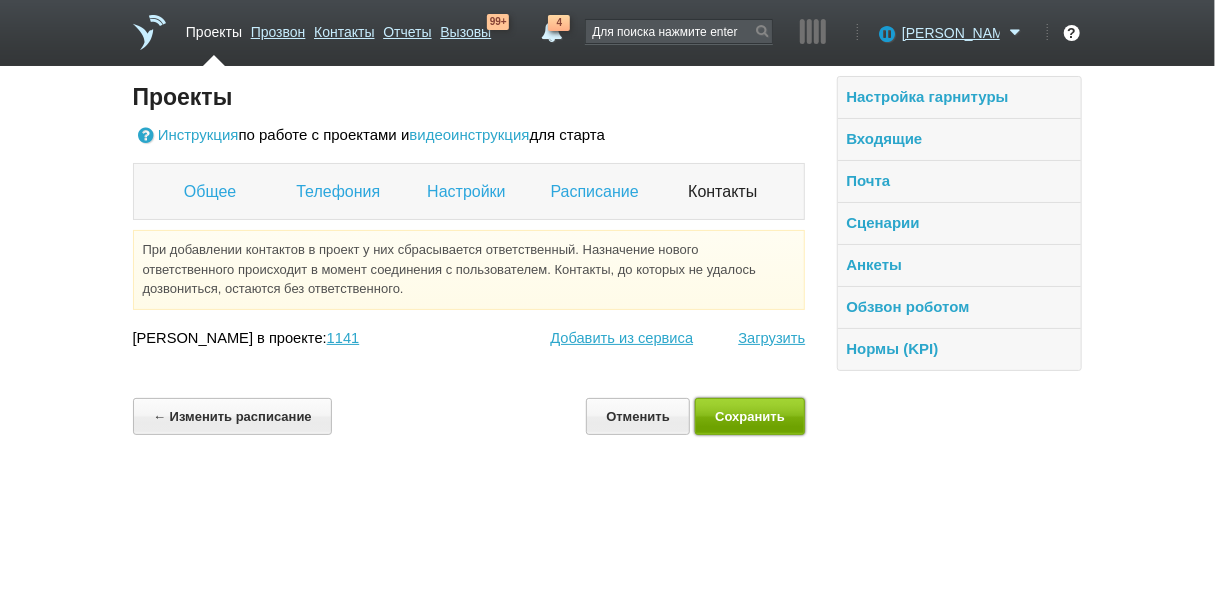 click on "Сохранить" at bounding box center [750, 416] 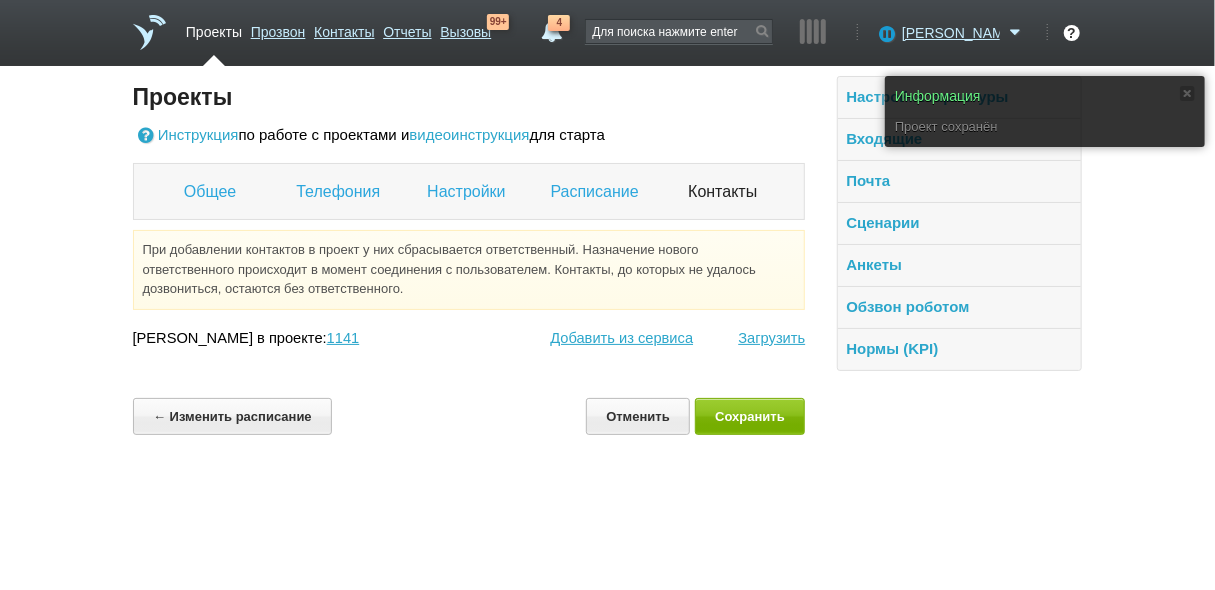 click on "Проекты" at bounding box center (214, 28) 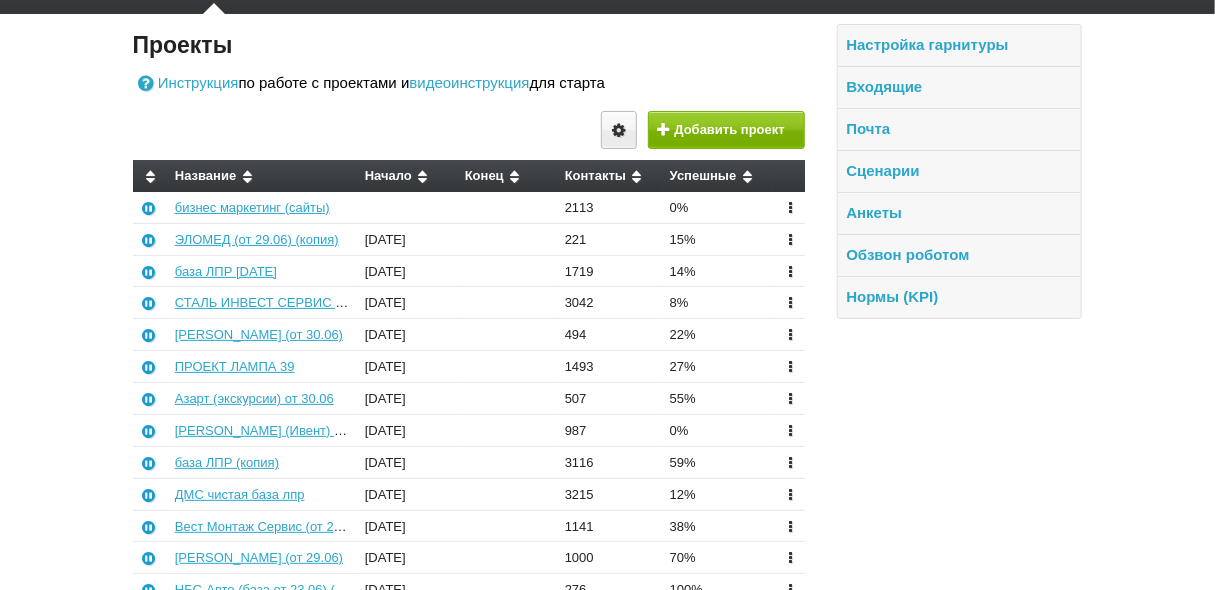 scroll, scrollTop: 80, scrollLeft: 0, axis: vertical 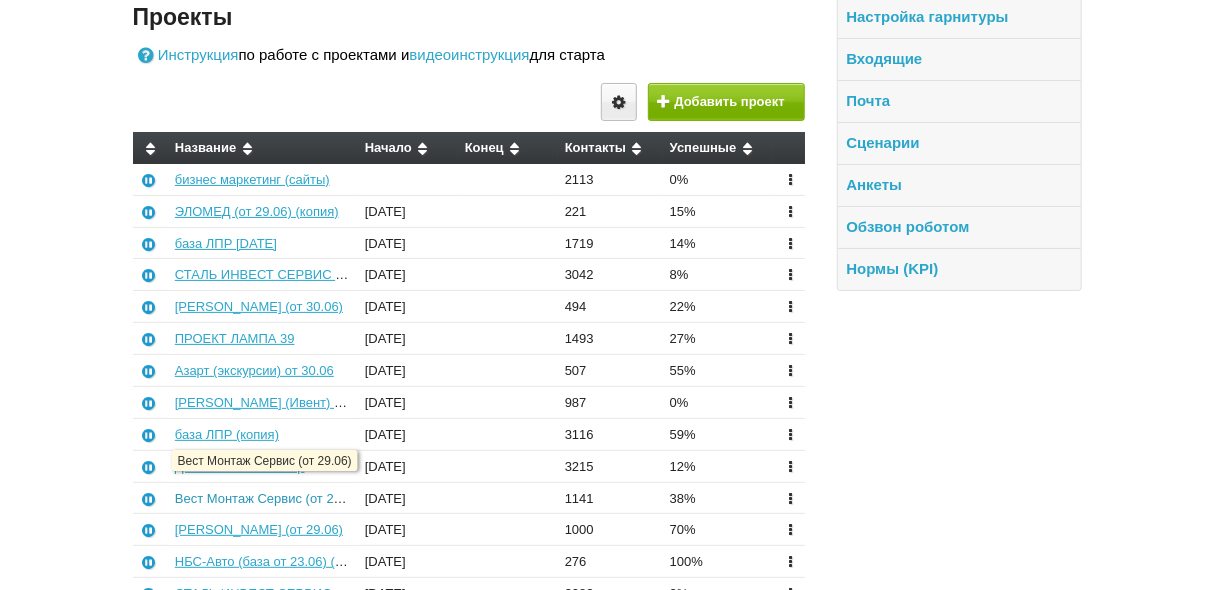 click on "Вест Монтаж Сервис (от 29.06)" at bounding box center [269, 498] 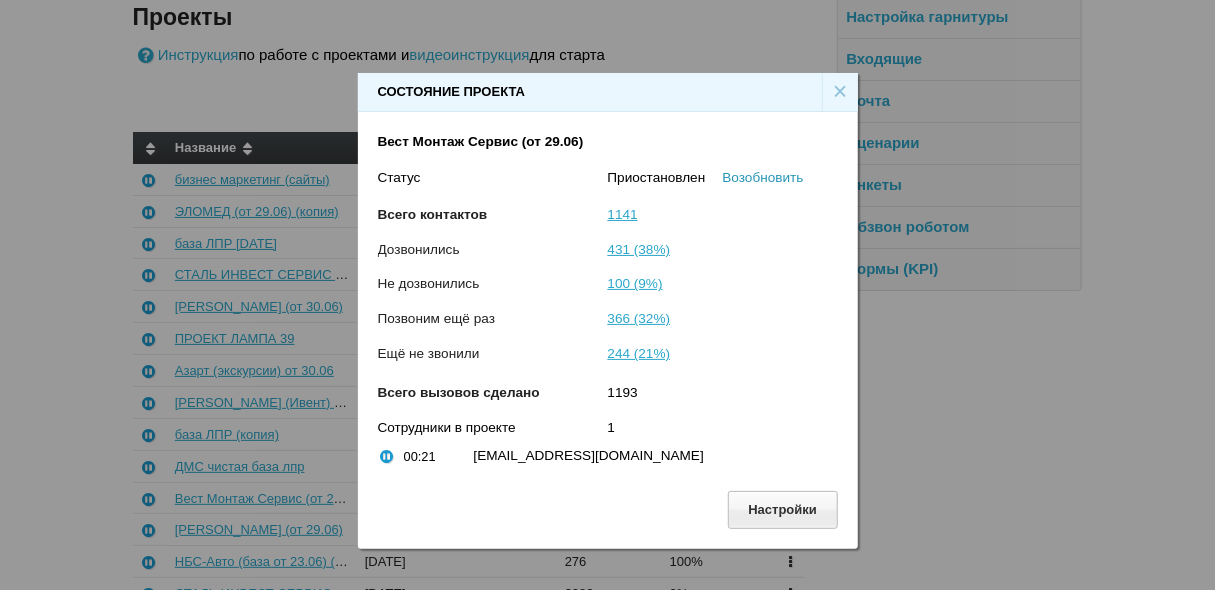 click on "Возобновить" at bounding box center [763, 177] 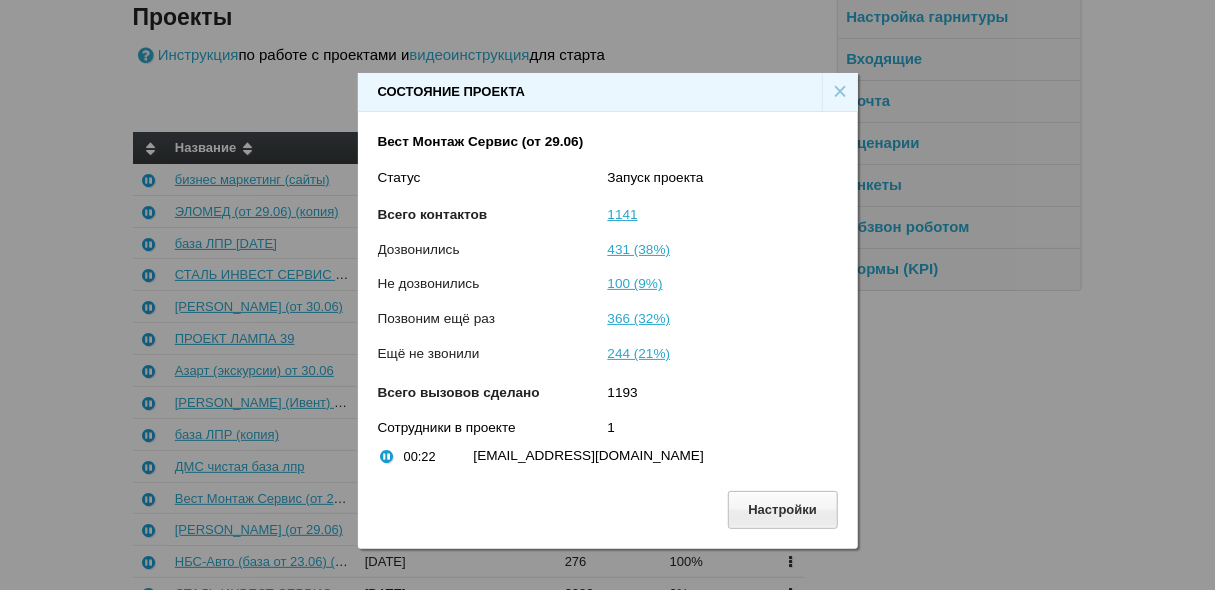 click on "×" at bounding box center (840, 92) 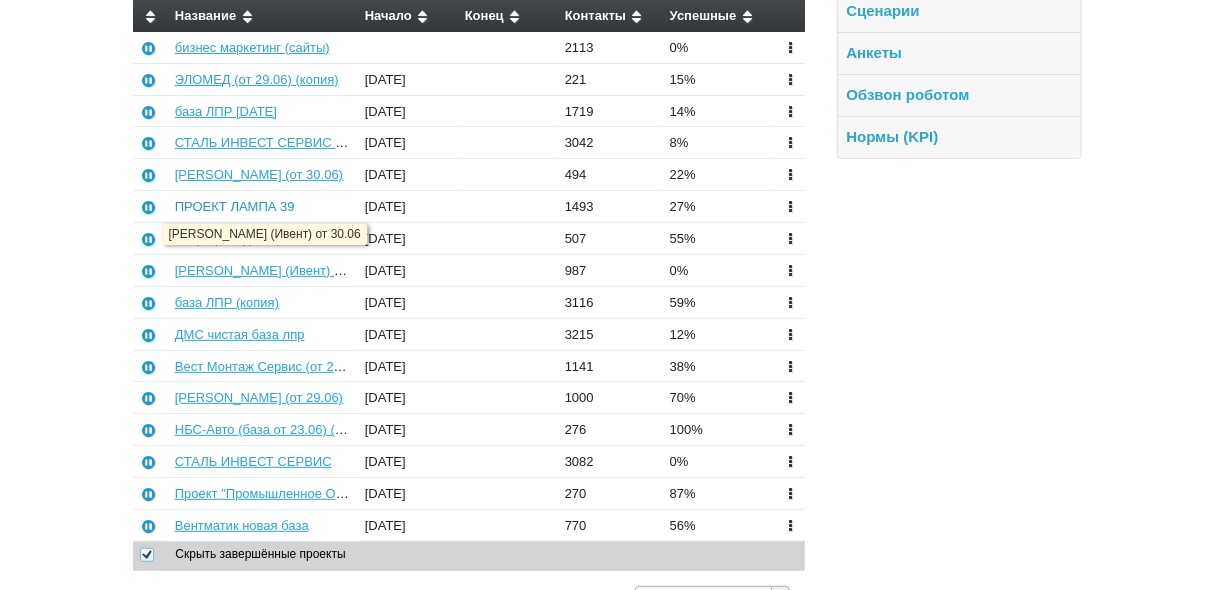 scroll, scrollTop: 240, scrollLeft: 0, axis: vertical 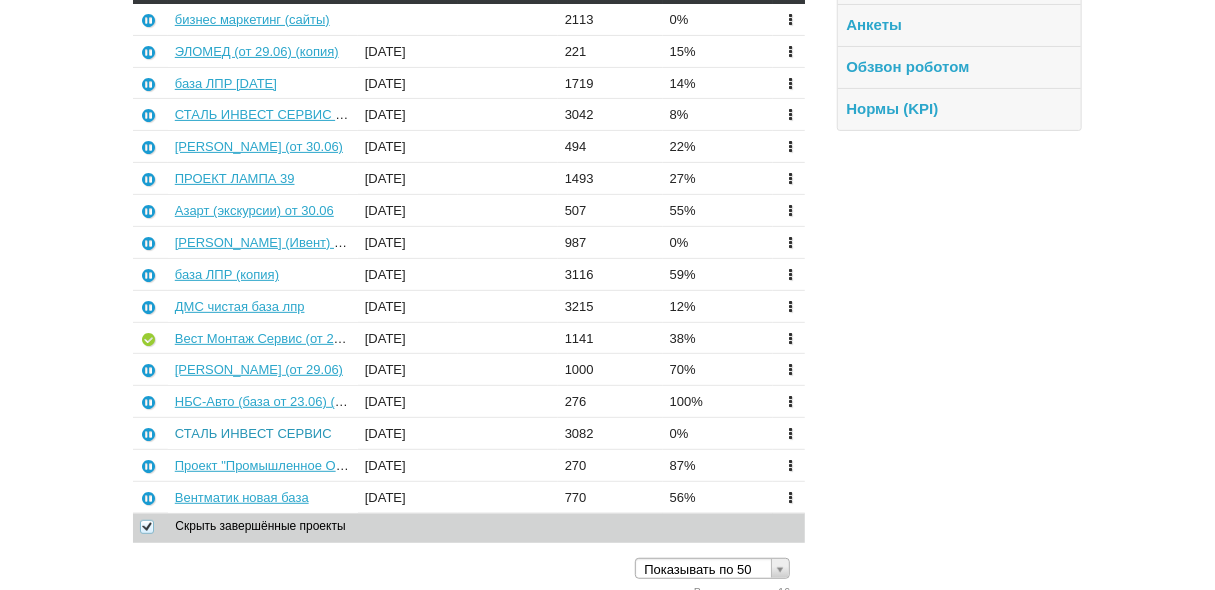 click on "СТАЛЬ ИНВЕСТ СЕРВИС" at bounding box center (253, 433) 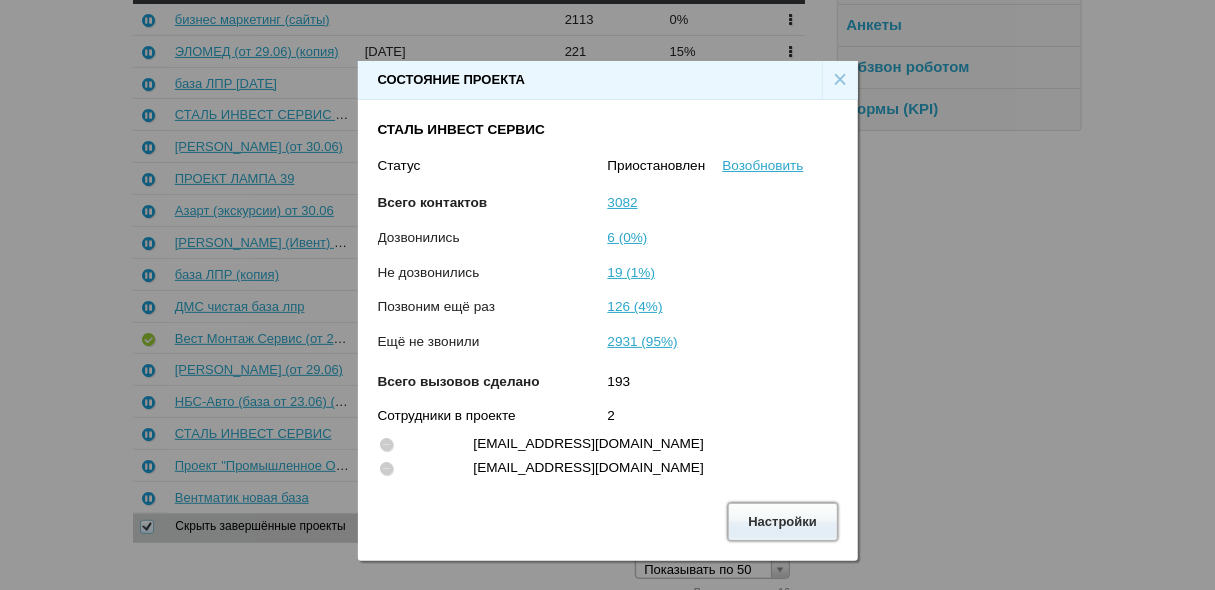 click on "Настройки" at bounding box center [783, 521] 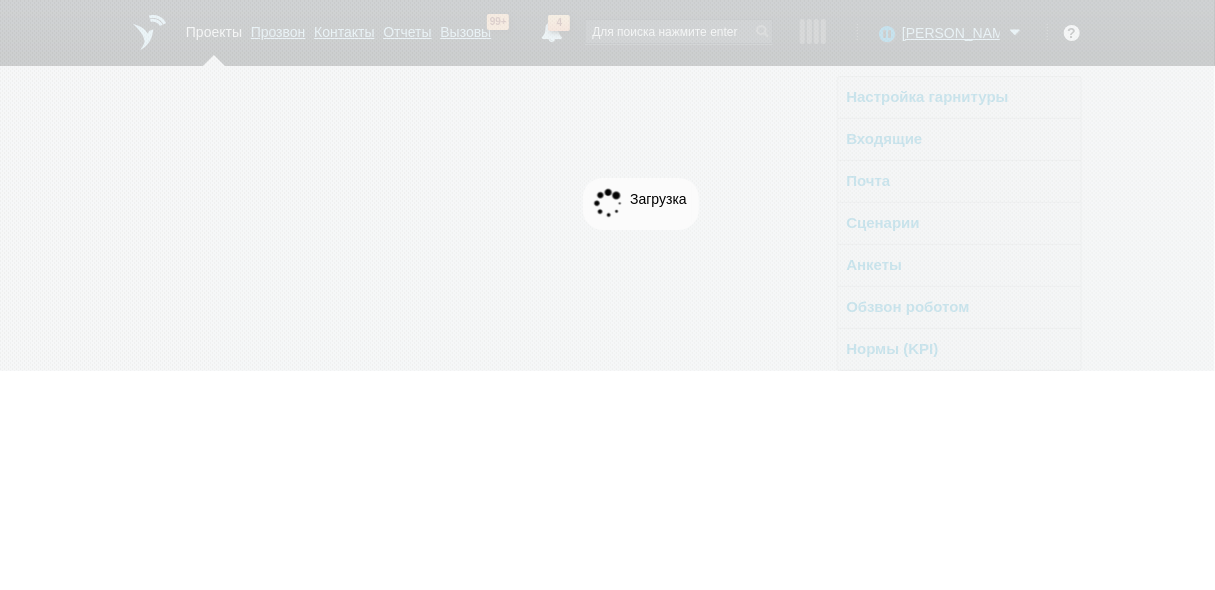 scroll, scrollTop: 0, scrollLeft: 0, axis: both 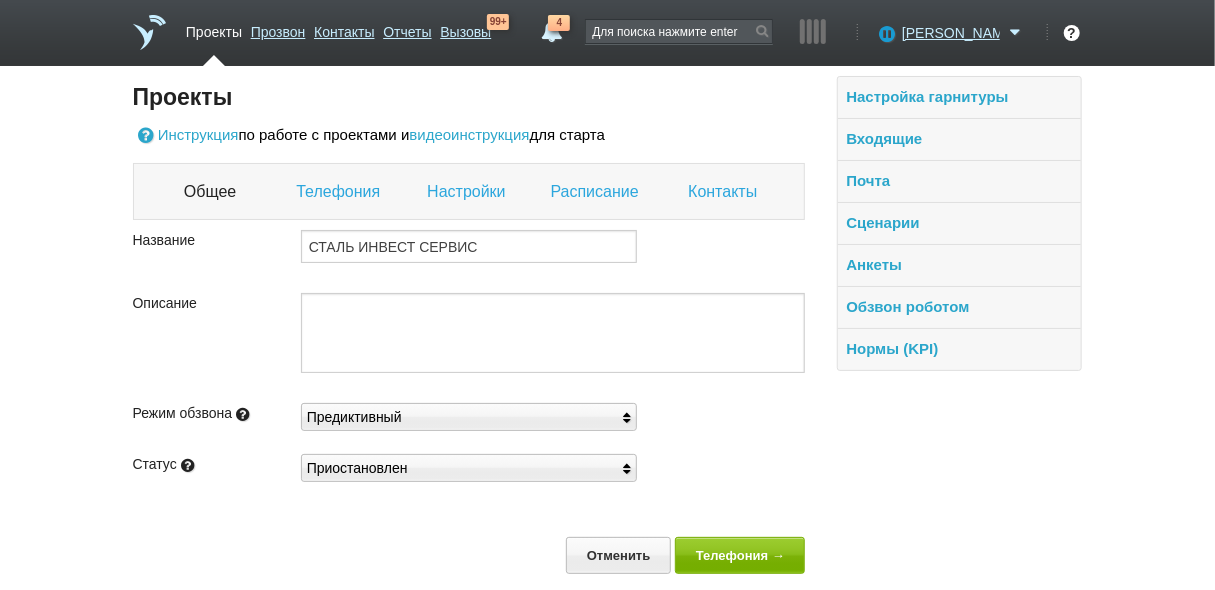 click on "Настройки" at bounding box center (468, 192) 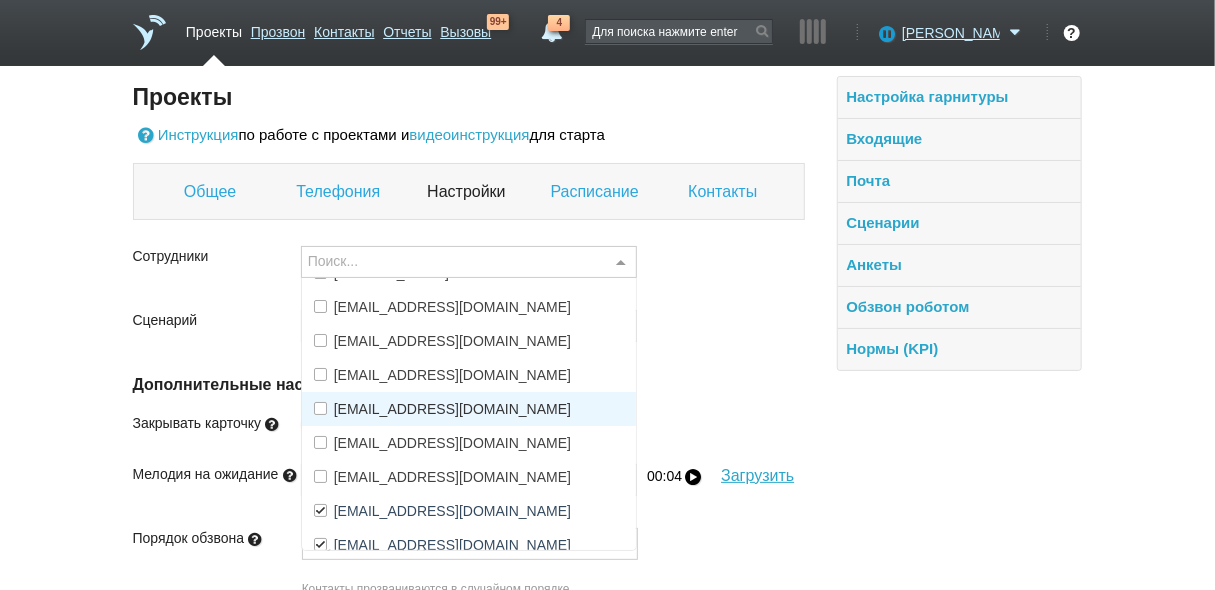 scroll, scrollTop: 33, scrollLeft: 0, axis: vertical 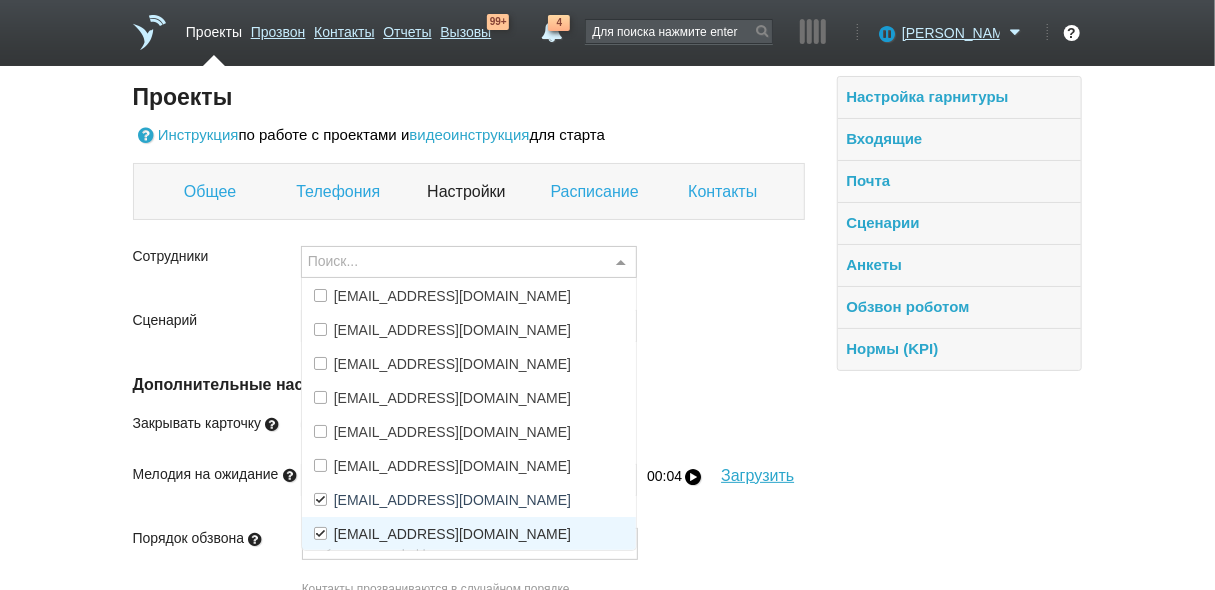 click on "[EMAIL_ADDRESS][DOMAIN_NAME]" at bounding box center [452, 534] 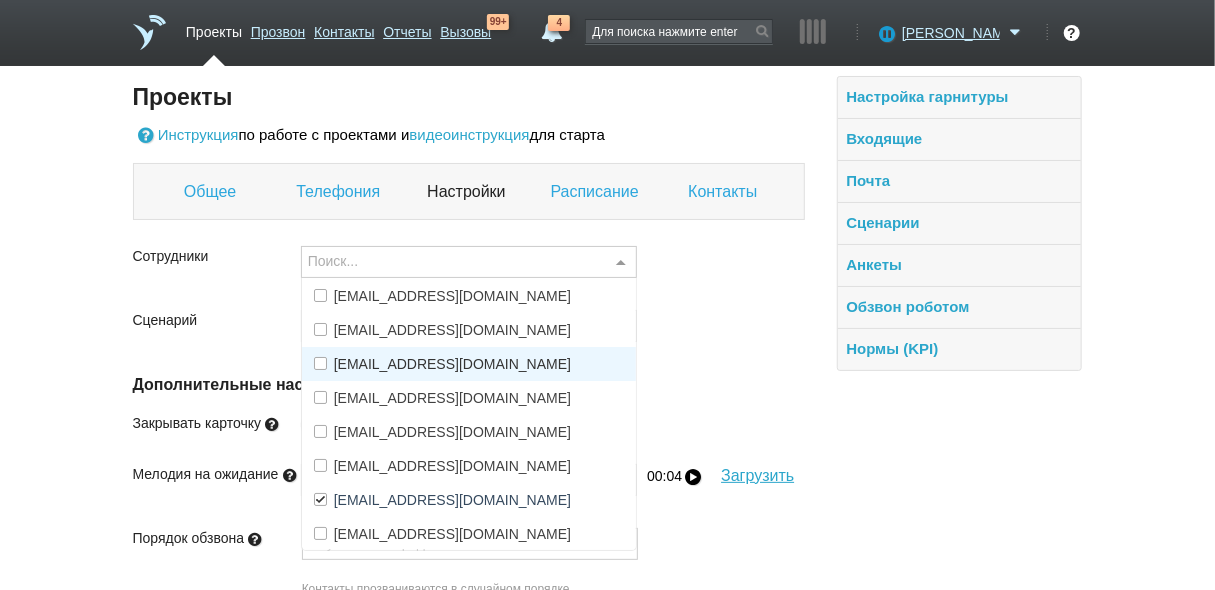click on "[EMAIL_ADDRESS][DOMAIN_NAME]" at bounding box center (469, 364) 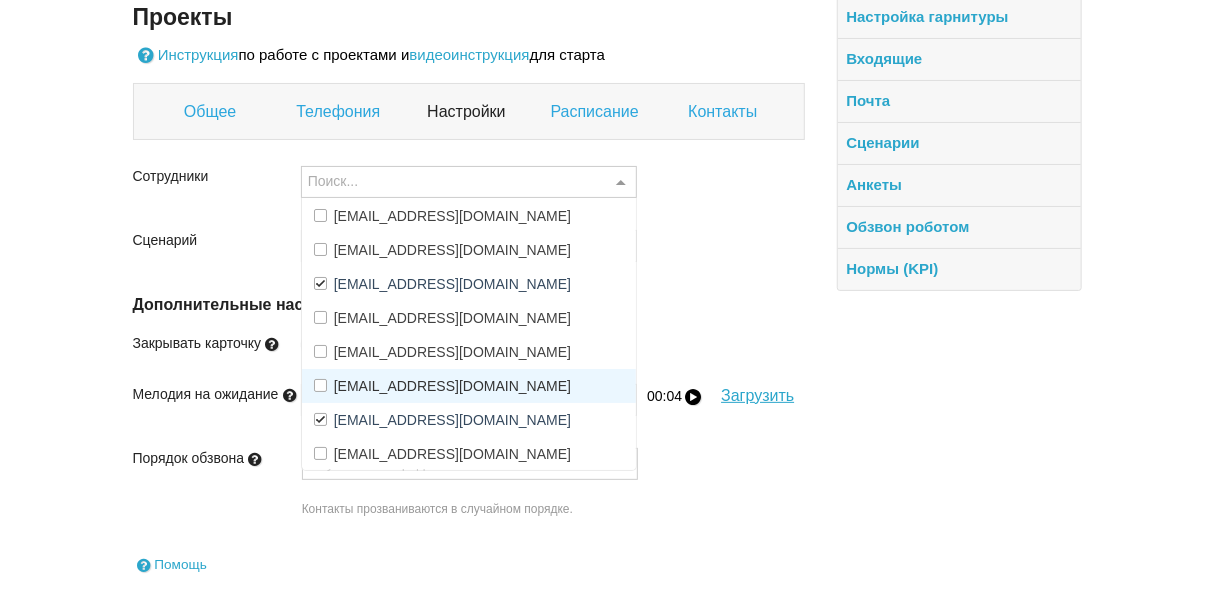 scroll, scrollTop: 181, scrollLeft: 0, axis: vertical 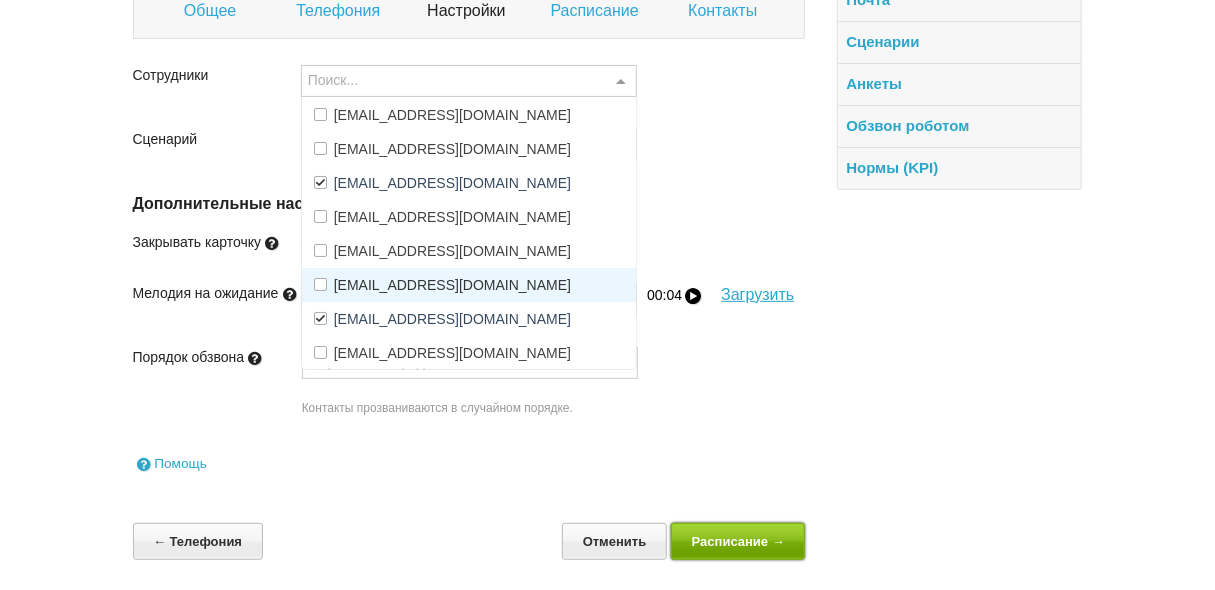 click on "Расписание →" at bounding box center [738, 541] 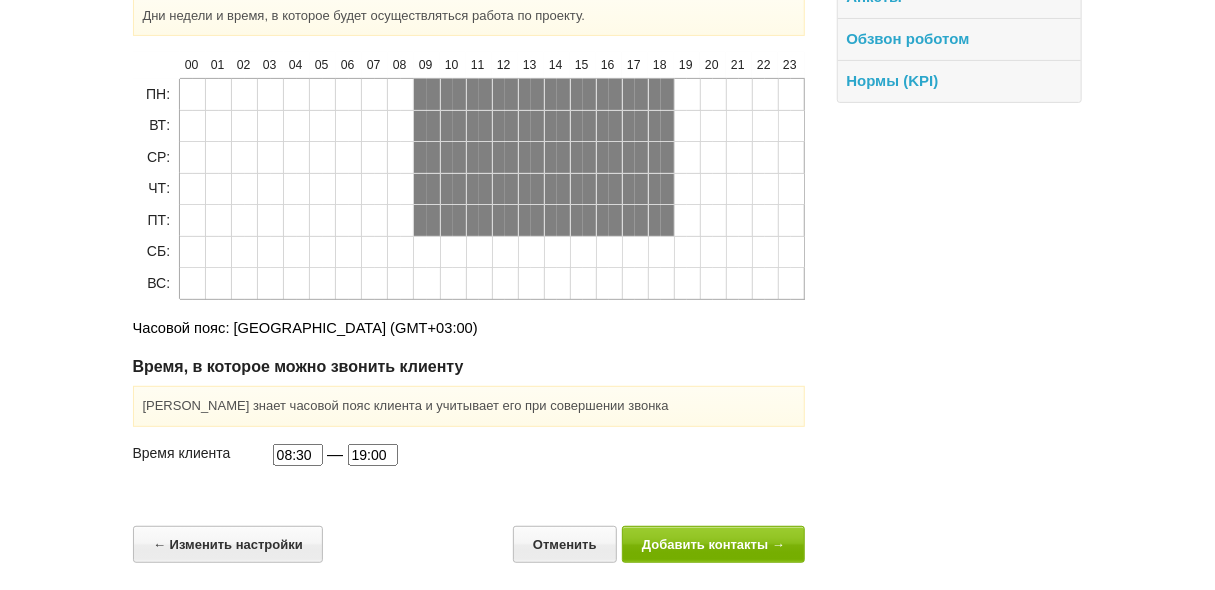 scroll, scrollTop: 269, scrollLeft: 0, axis: vertical 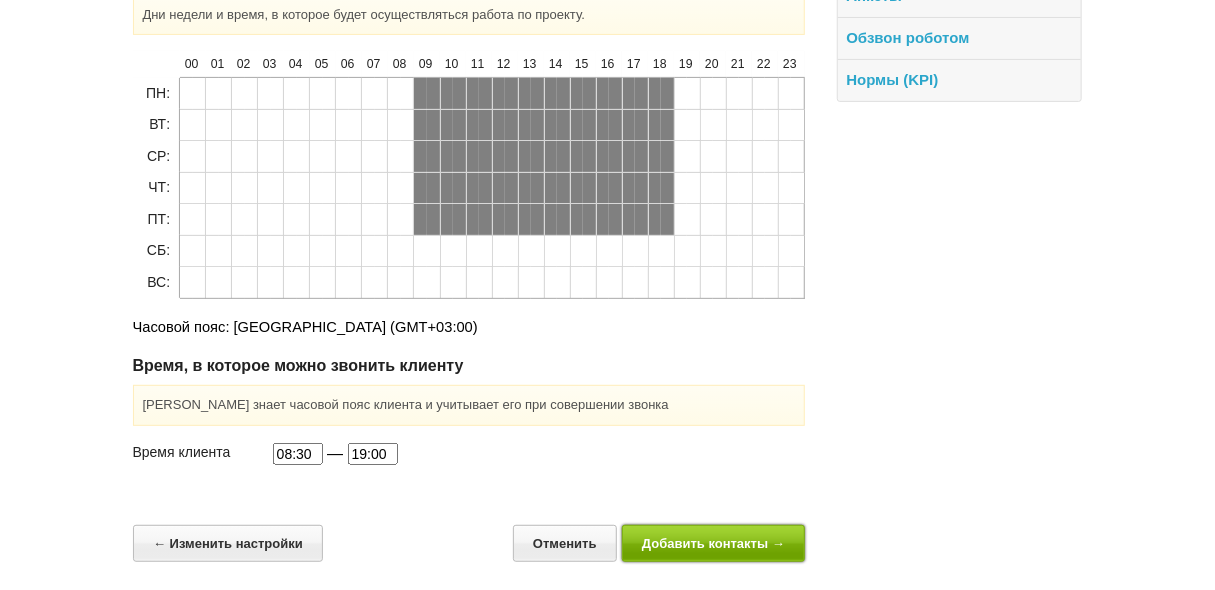 click on "Добавить контакты →" at bounding box center [714, 543] 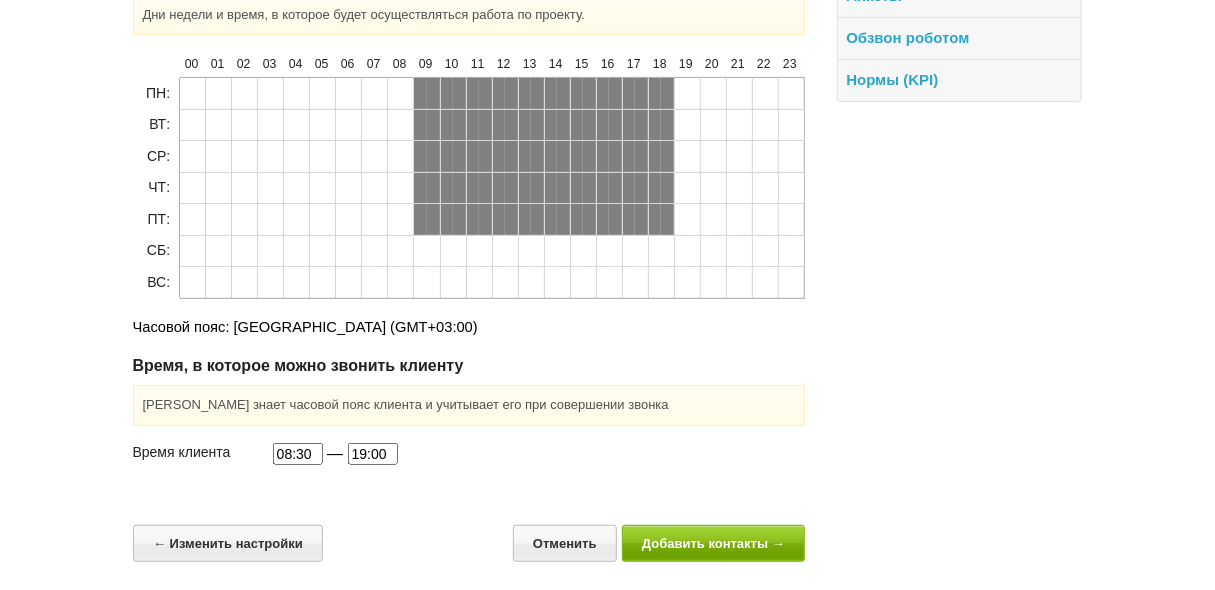 scroll, scrollTop: 0, scrollLeft: 0, axis: both 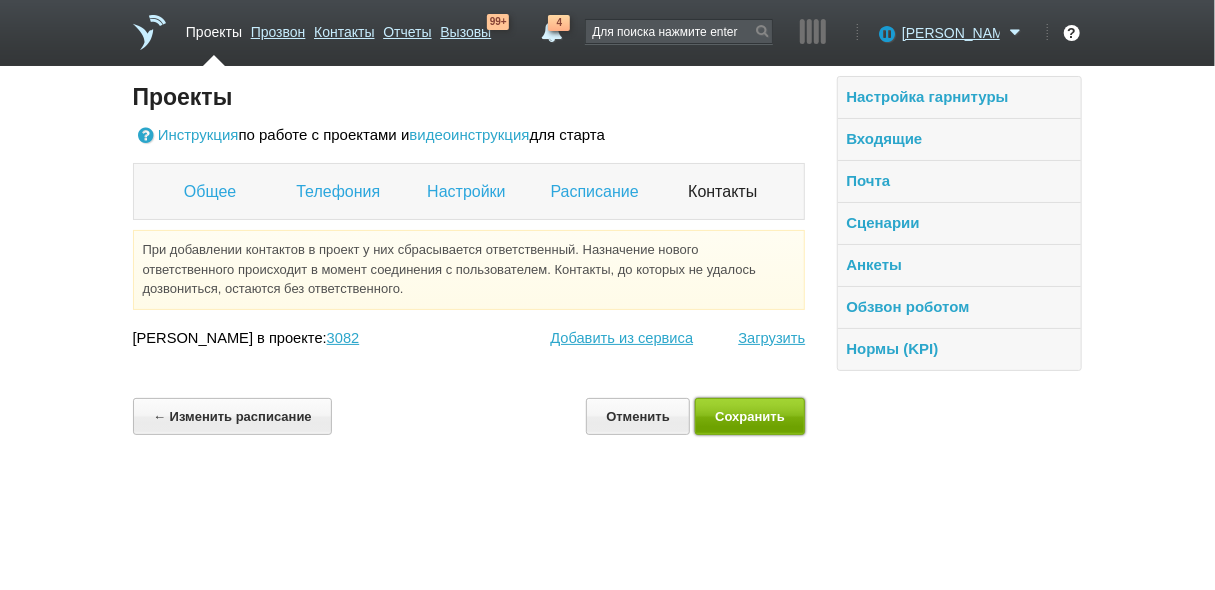click on "Сохранить" at bounding box center [750, 416] 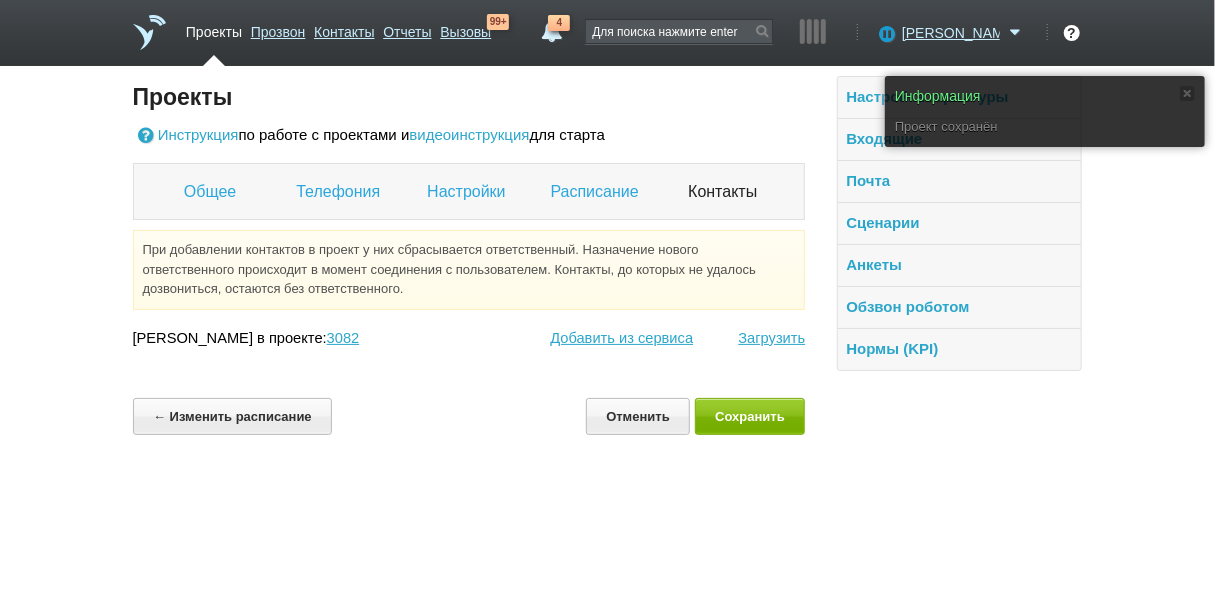 click on "Проекты" at bounding box center (214, 28) 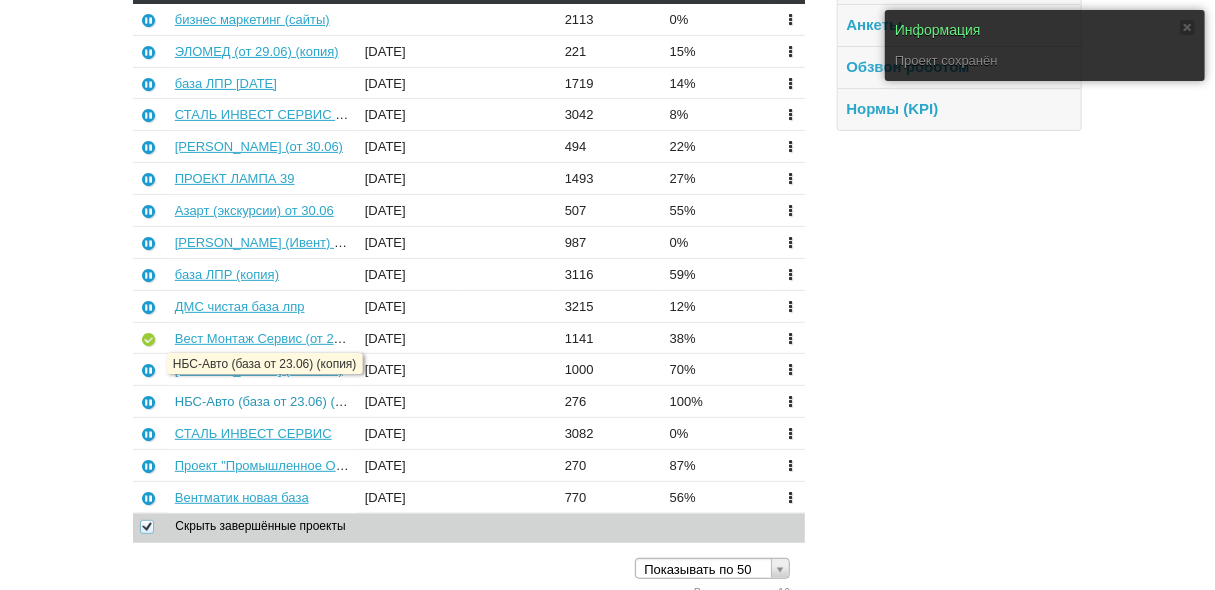scroll, scrollTop: 80, scrollLeft: 0, axis: vertical 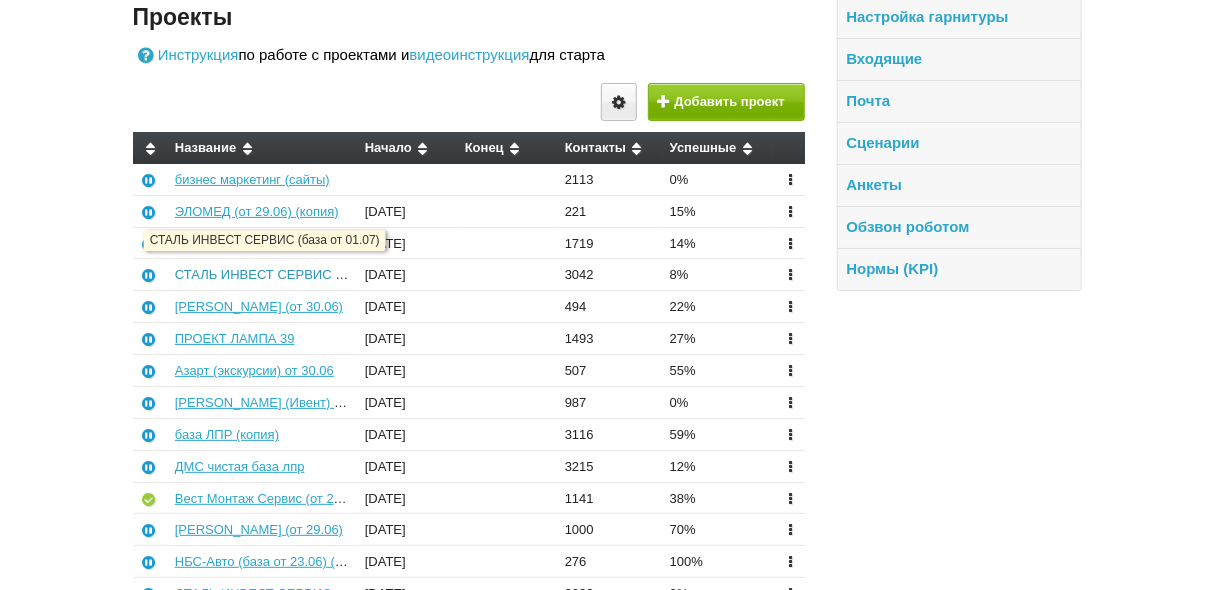 click on "СТАЛЬ ИНВЕСТ СЕРВИС (база от 01.07)" at bounding box center (299, 274) 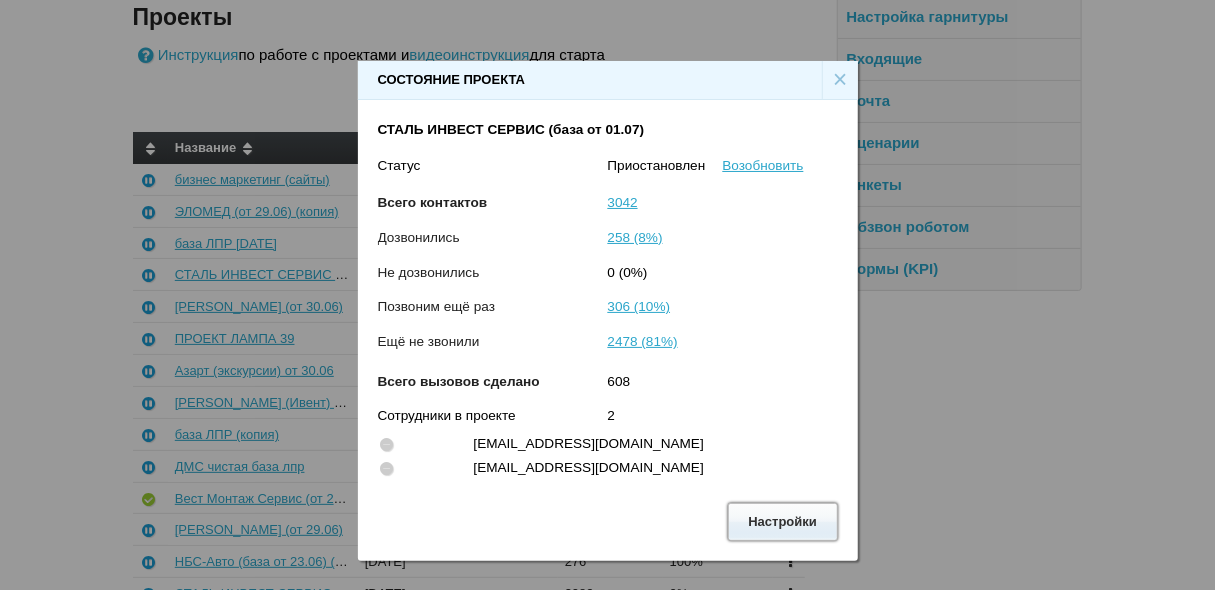 click on "Настройки" at bounding box center (783, 521) 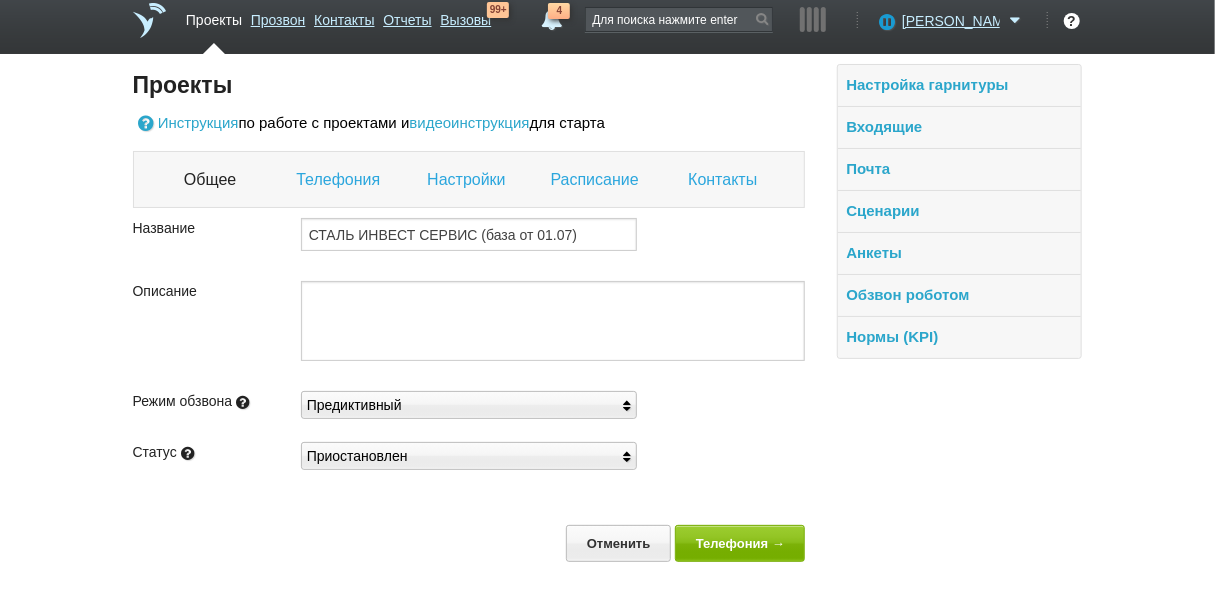 scroll, scrollTop: 16, scrollLeft: 0, axis: vertical 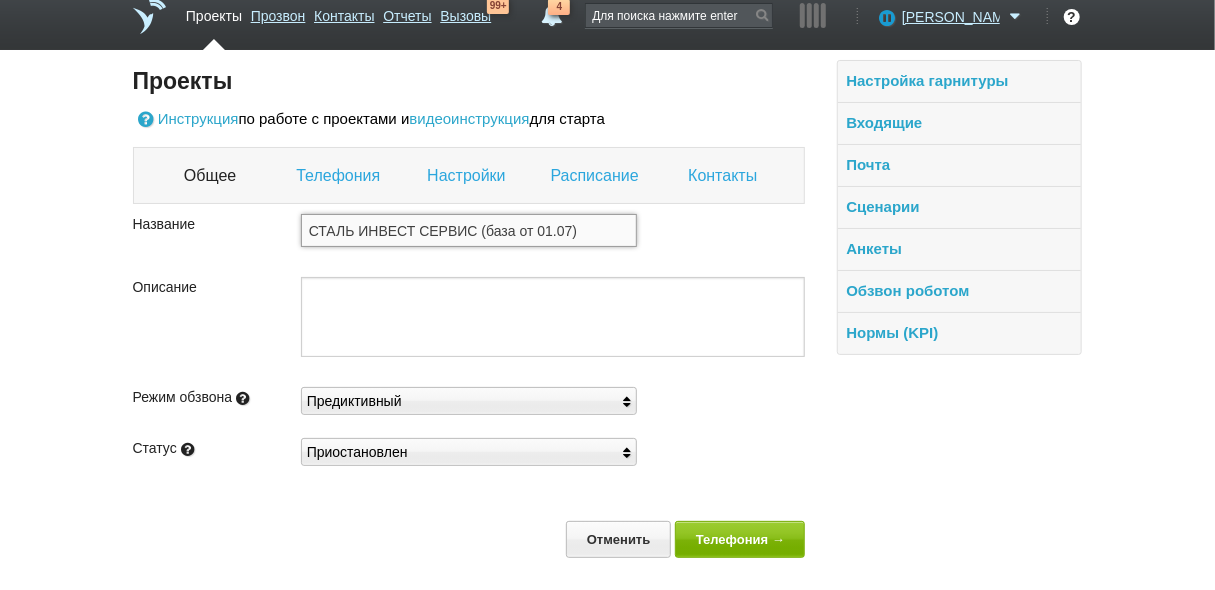 click on "СТАЛЬ ИНВЕСТ СЕРВИС (база от 01.07)" at bounding box center [469, 230] 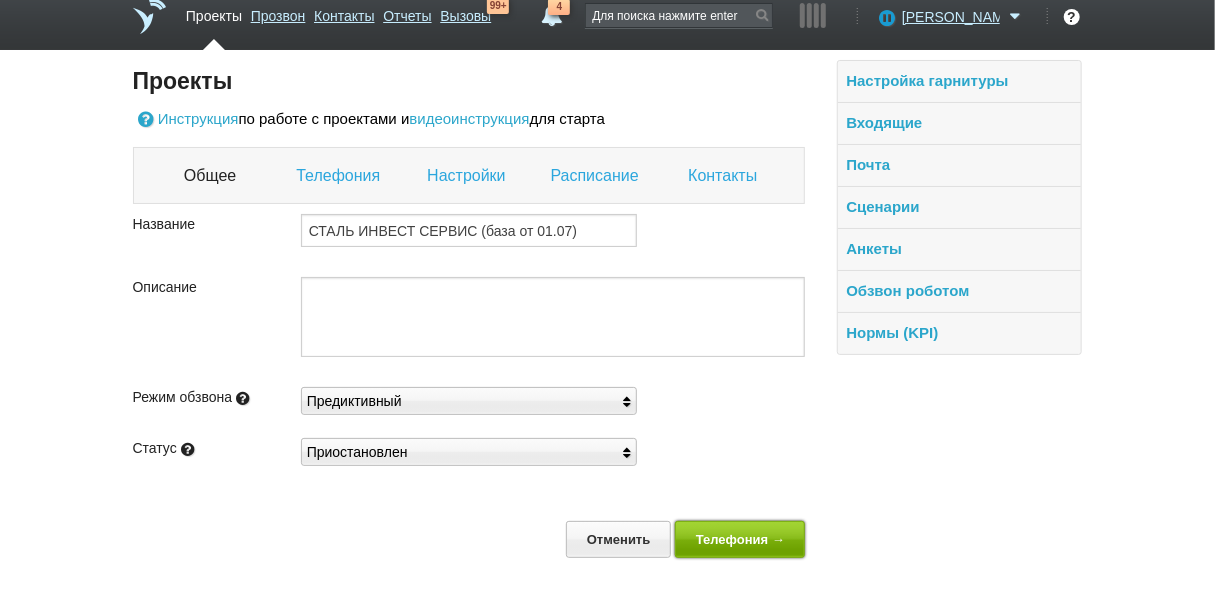 click on "Телефония →" at bounding box center (740, 539) 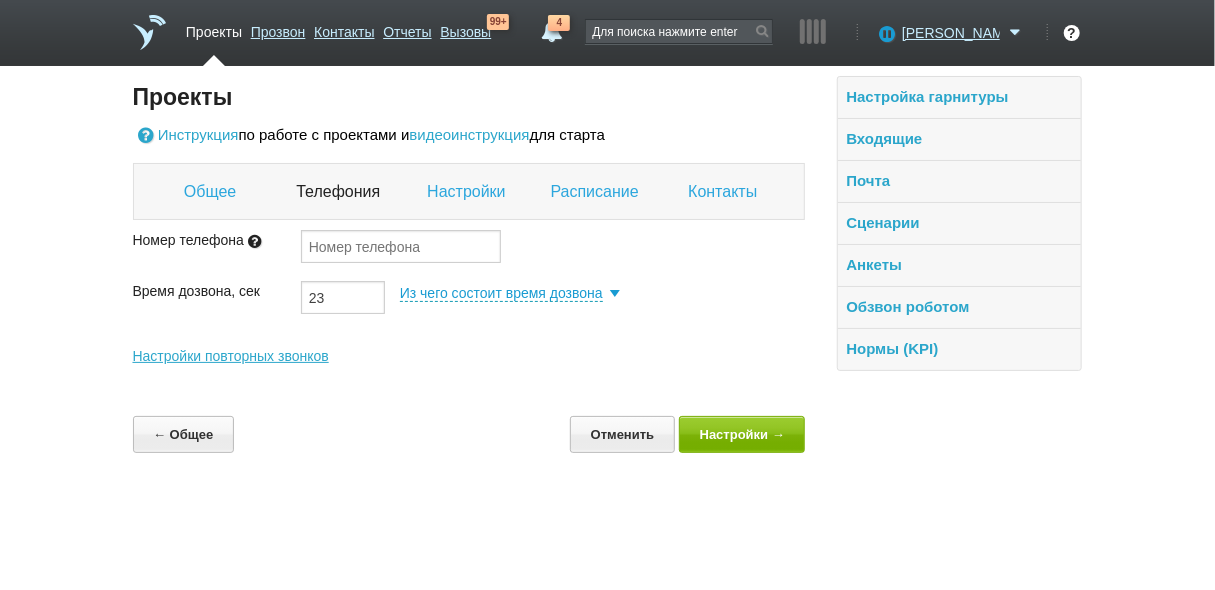 scroll, scrollTop: 0, scrollLeft: 0, axis: both 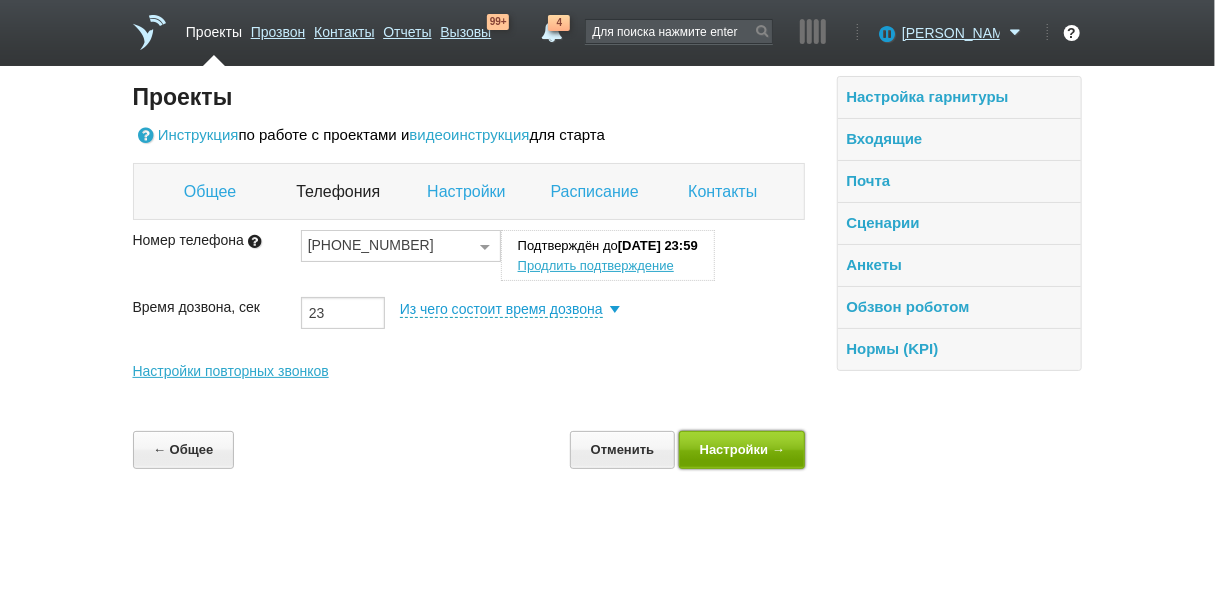 click on "Настройки →" at bounding box center (742, 449) 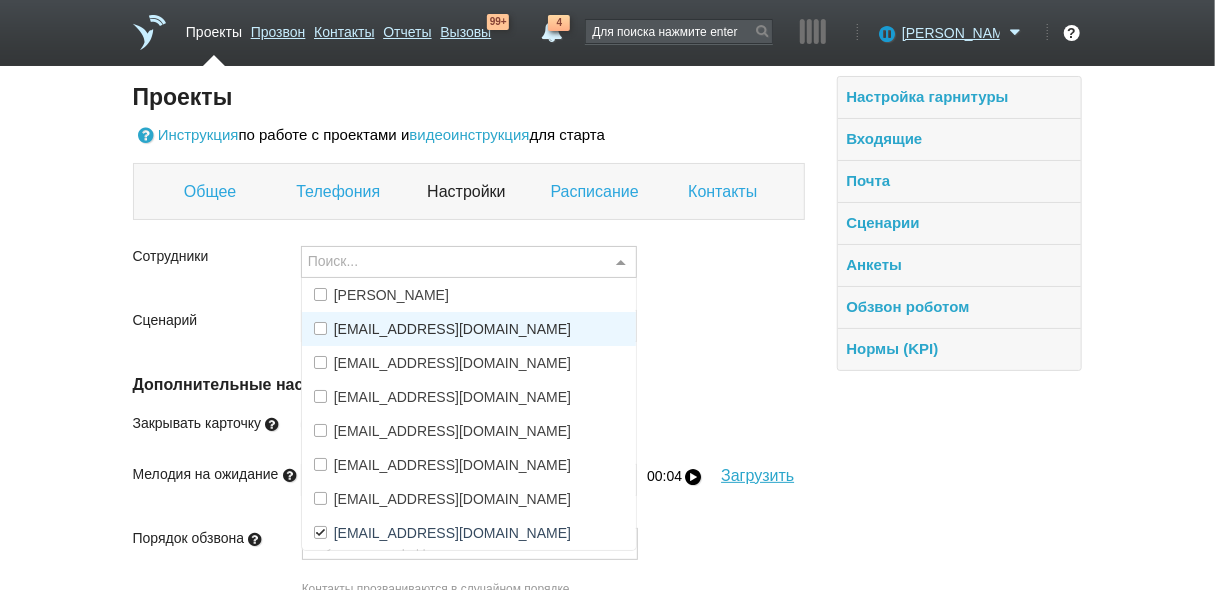 click at bounding box center [621, 263] 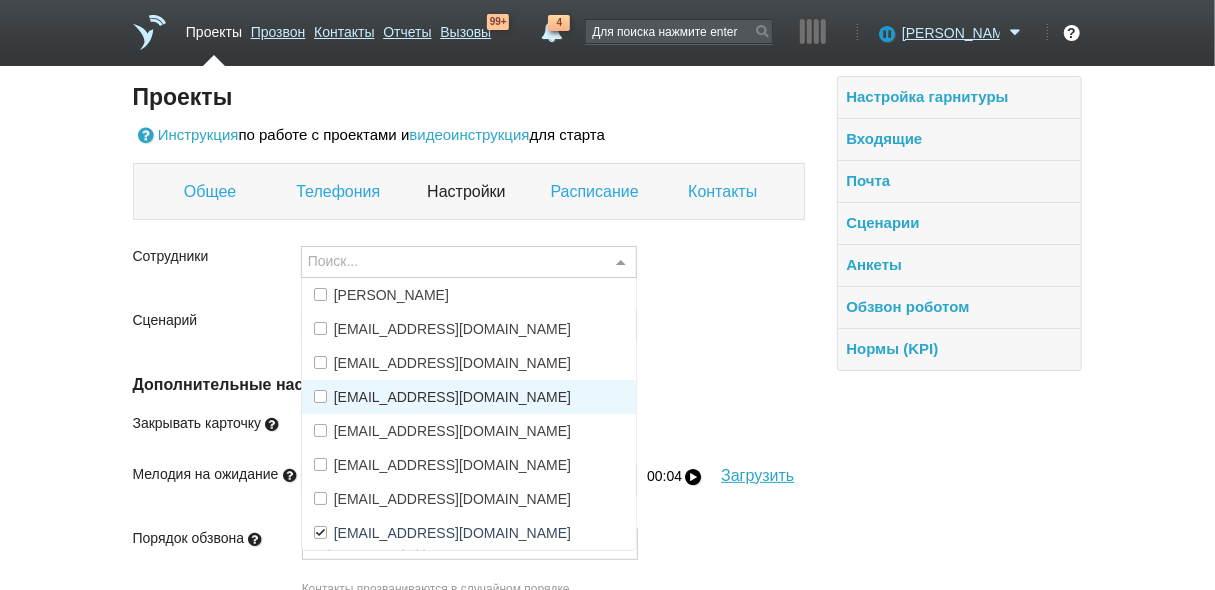 click on "[EMAIL_ADDRESS][DOMAIN_NAME]" at bounding box center (452, 397) 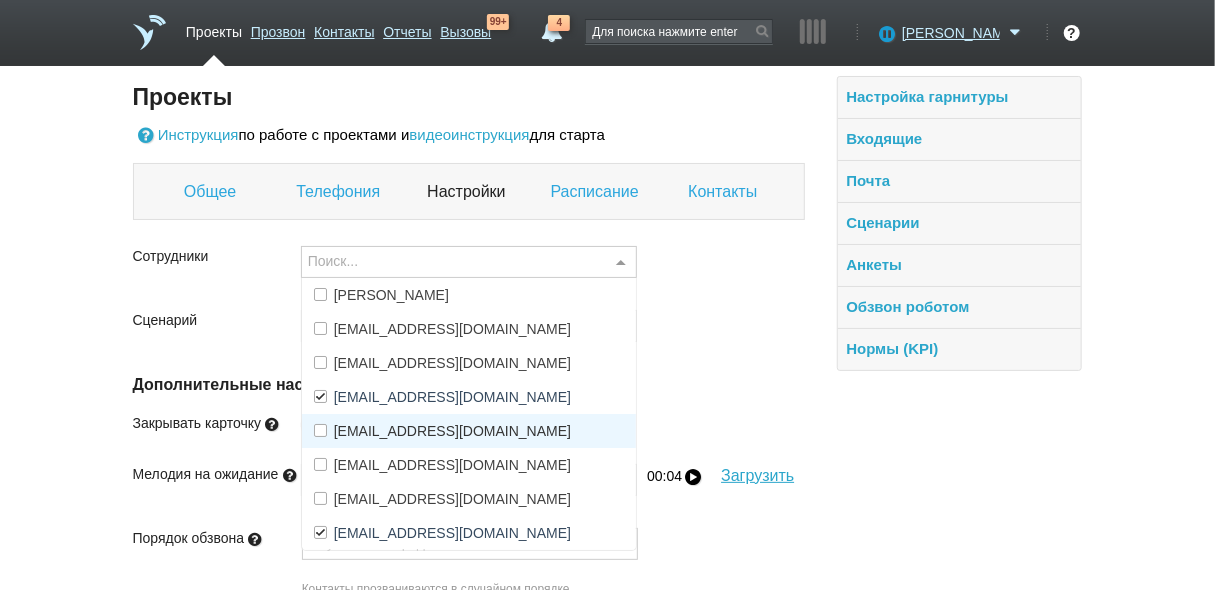 scroll, scrollTop: 33, scrollLeft: 0, axis: vertical 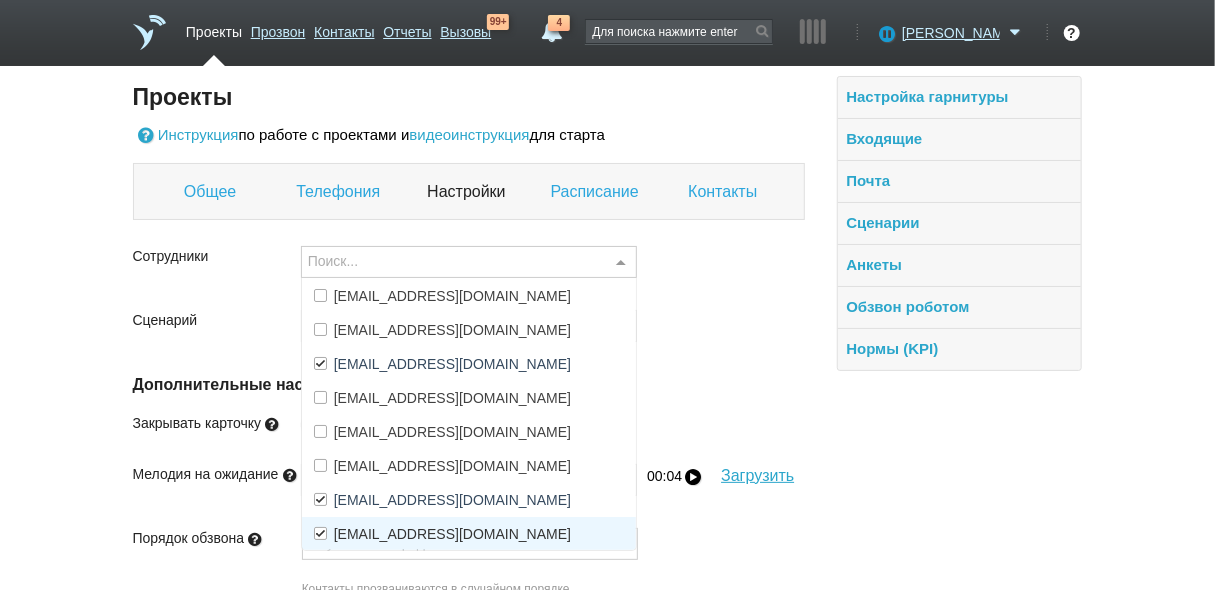 click on "[EMAIL_ADDRESS][DOMAIN_NAME]" at bounding box center [452, 534] 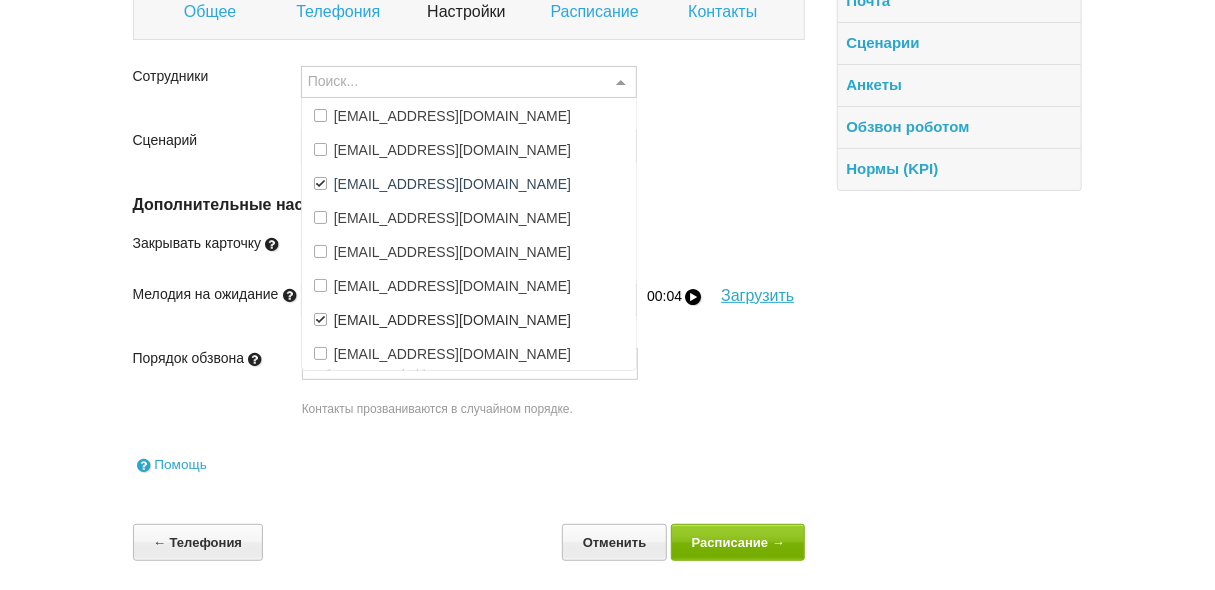 scroll, scrollTop: 181, scrollLeft: 0, axis: vertical 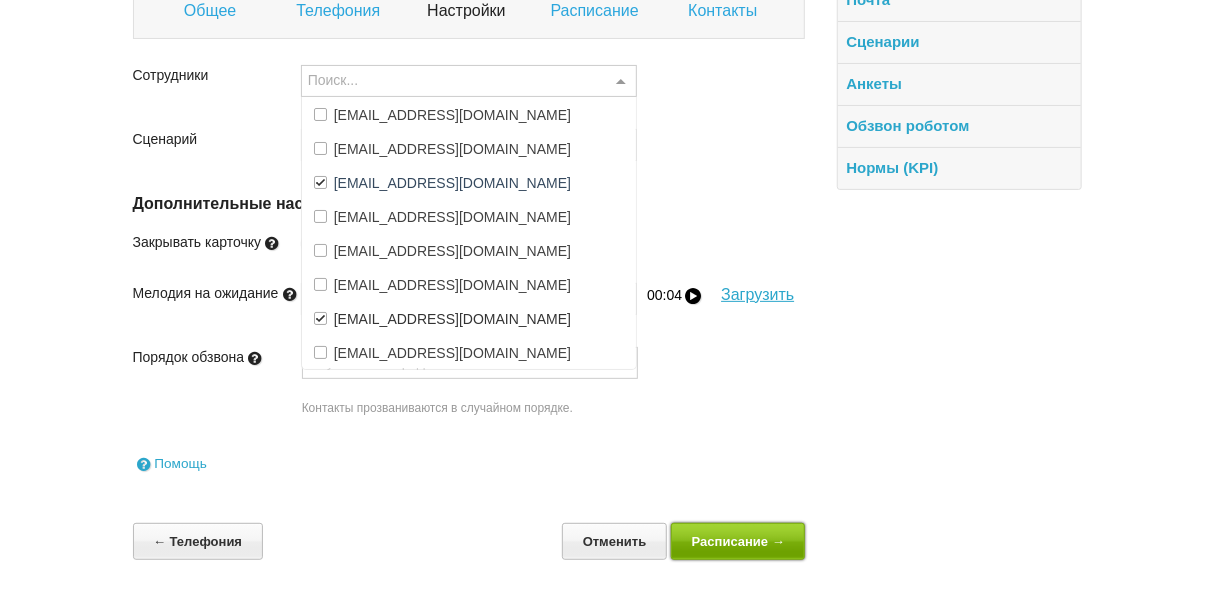 click on "Расписание →" at bounding box center [738, 541] 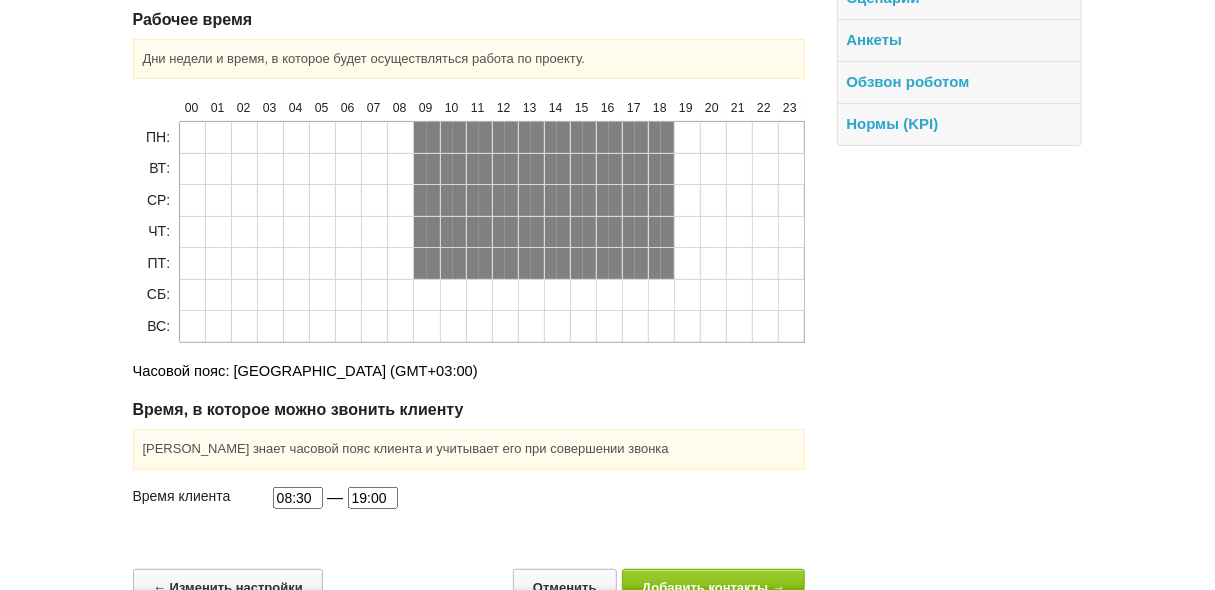 scroll, scrollTop: 269, scrollLeft: 0, axis: vertical 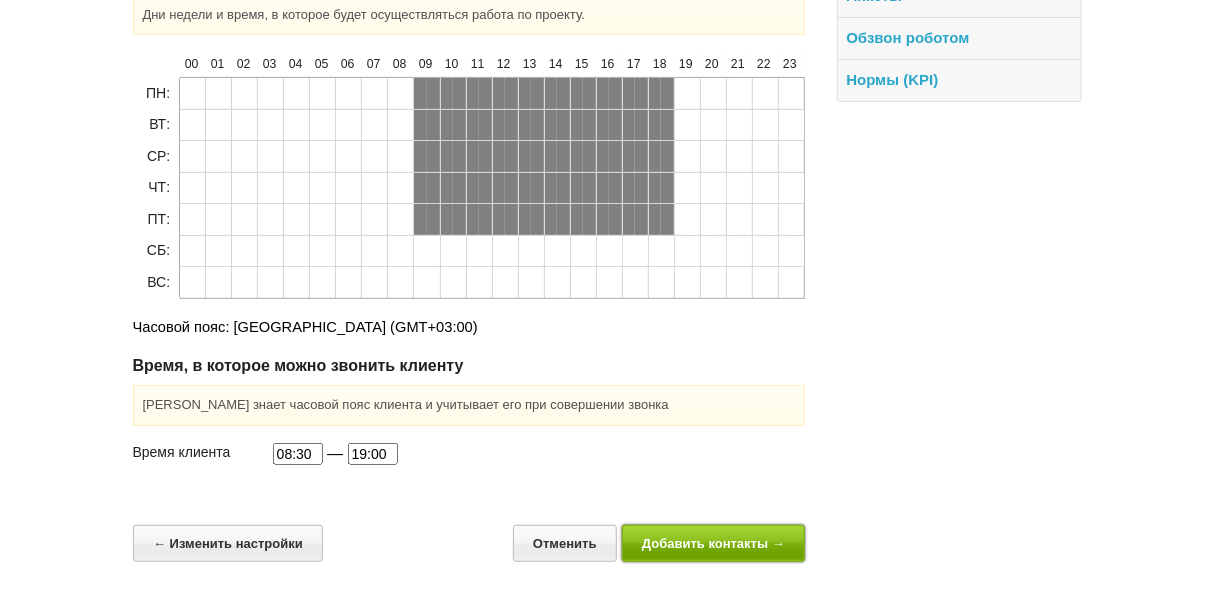 click on "Добавить контакты →" at bounding box center [714, 543] 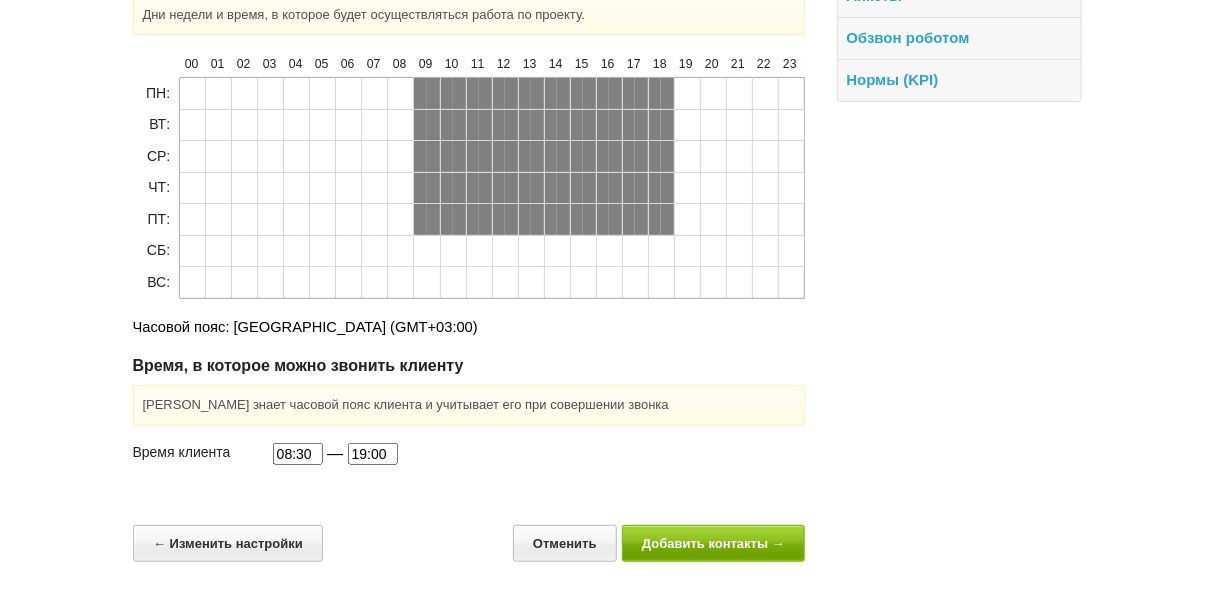 scroll, scrollTop: 0, scrollLeft: 0, axis: both 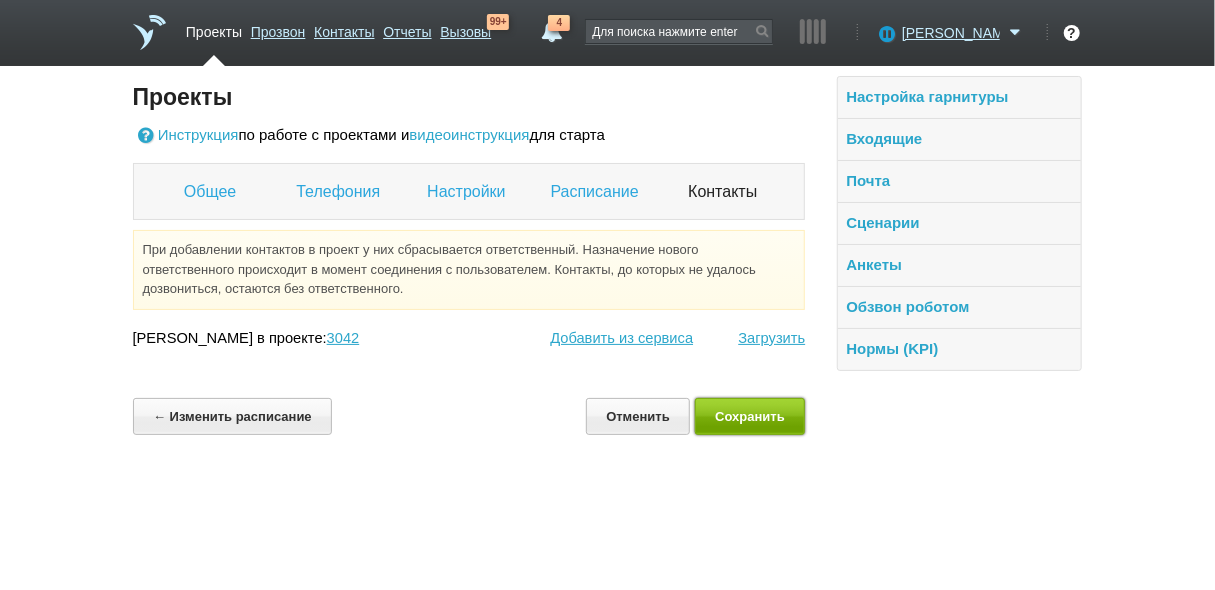 click on "Сохранить" at bounding box center [750, 416] 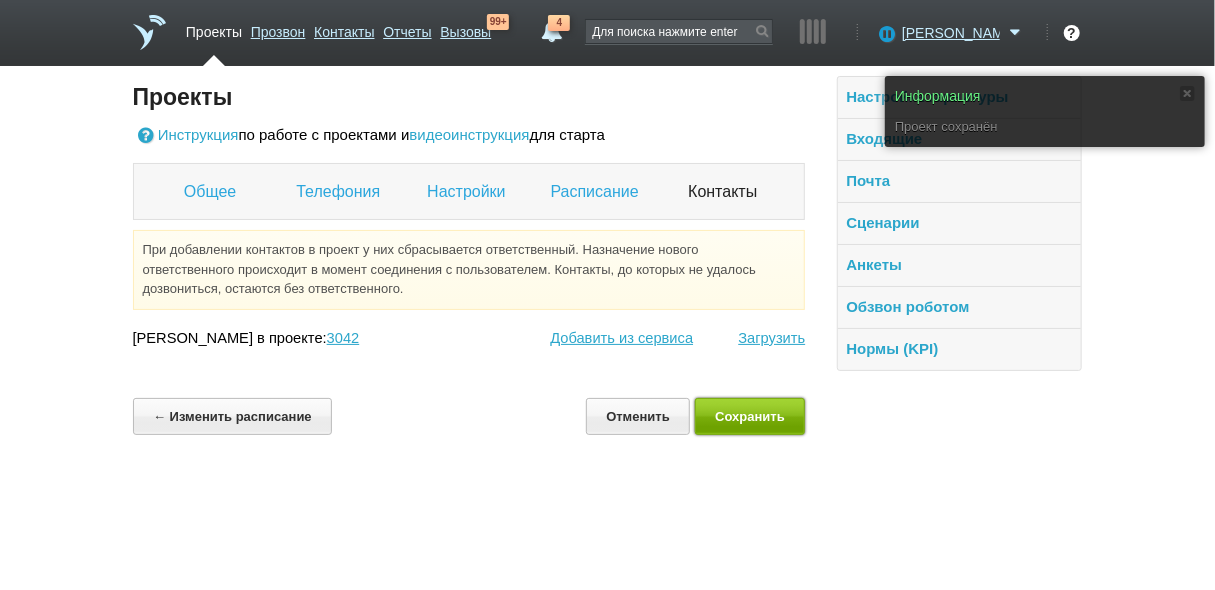 click on "Сохранить" at bounding box center (750, 416) 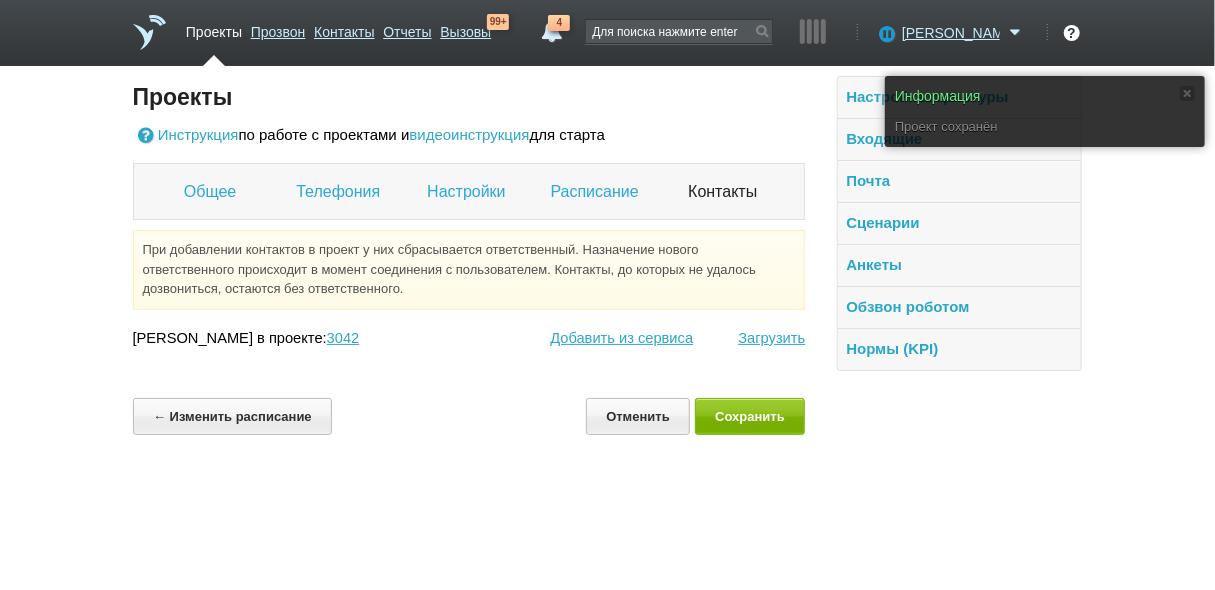 click on "Проекты" at bounding box center (214, 28) 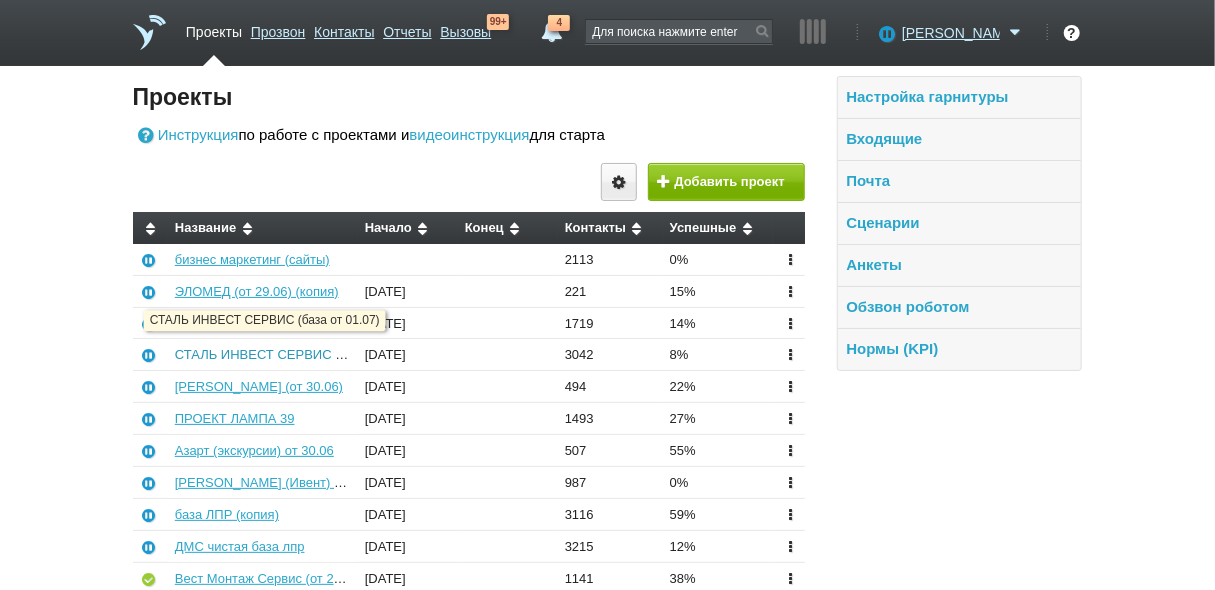 click on "СТАЛЬ ИНВЕСТ СЕРВИС (база от 01.07)" at bounding box center [299, 354] 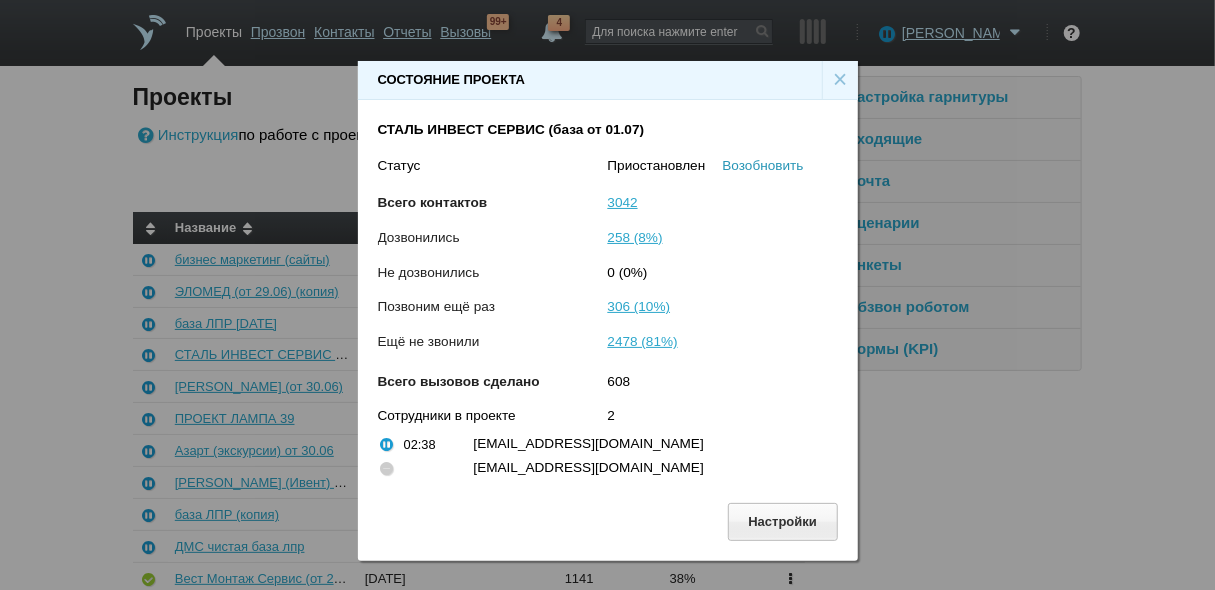 click on "Возобновить" at bounding box center [763, 165] 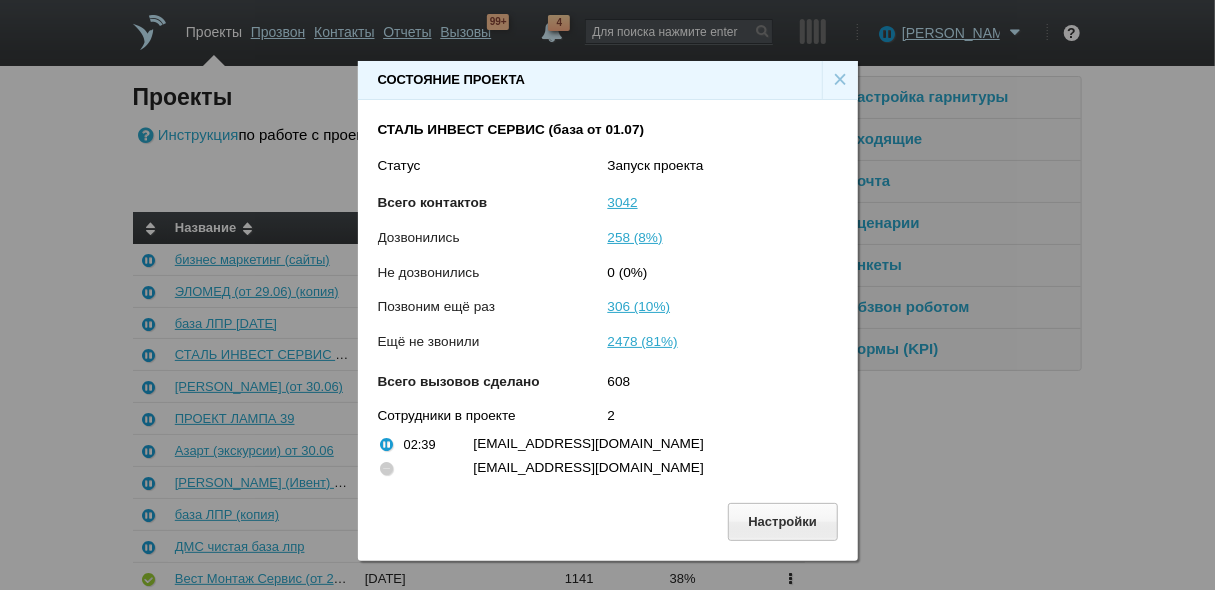 click on "×" at bounding box center (840, 80) 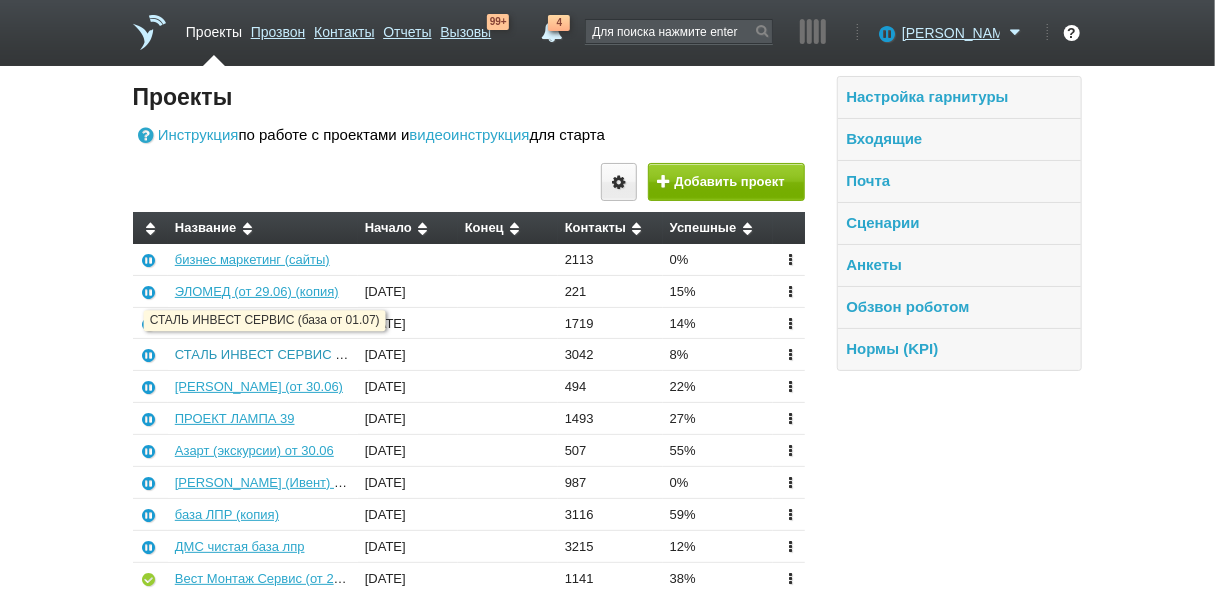 click on "СТАЛЬ ИНВЕСТ СЕРВИС (база от 01.07)" at bounding box center (299, 354) 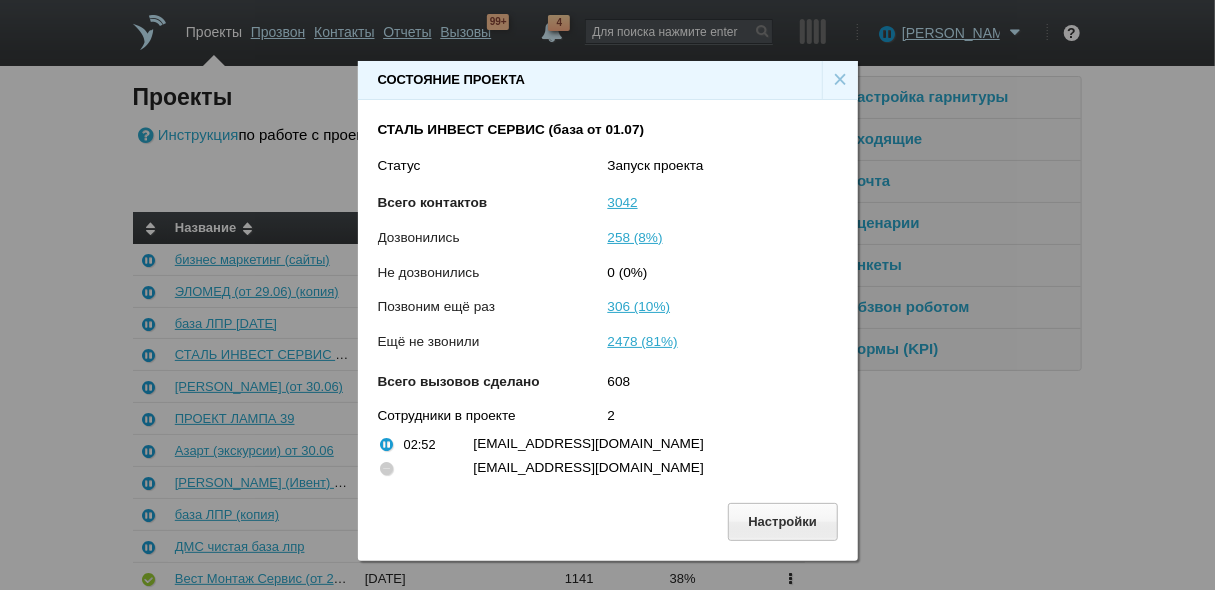 click on "×" at bounding box center (840, 80) 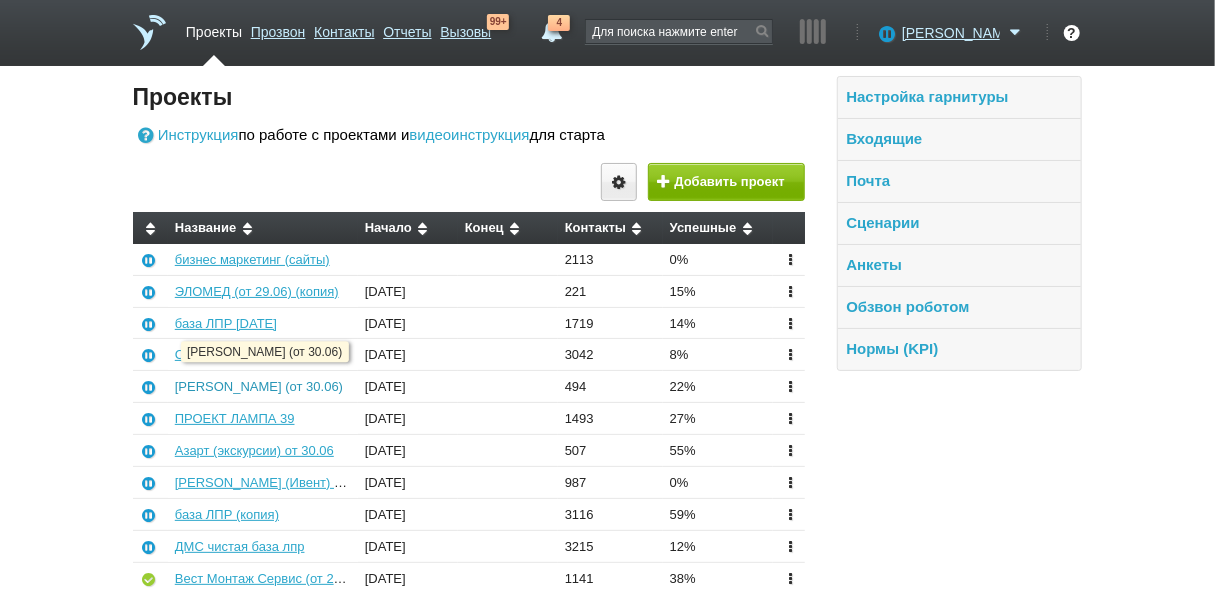 click on "[PERSON_NAME] (от 30.06)" at bounding box center (259, 386) 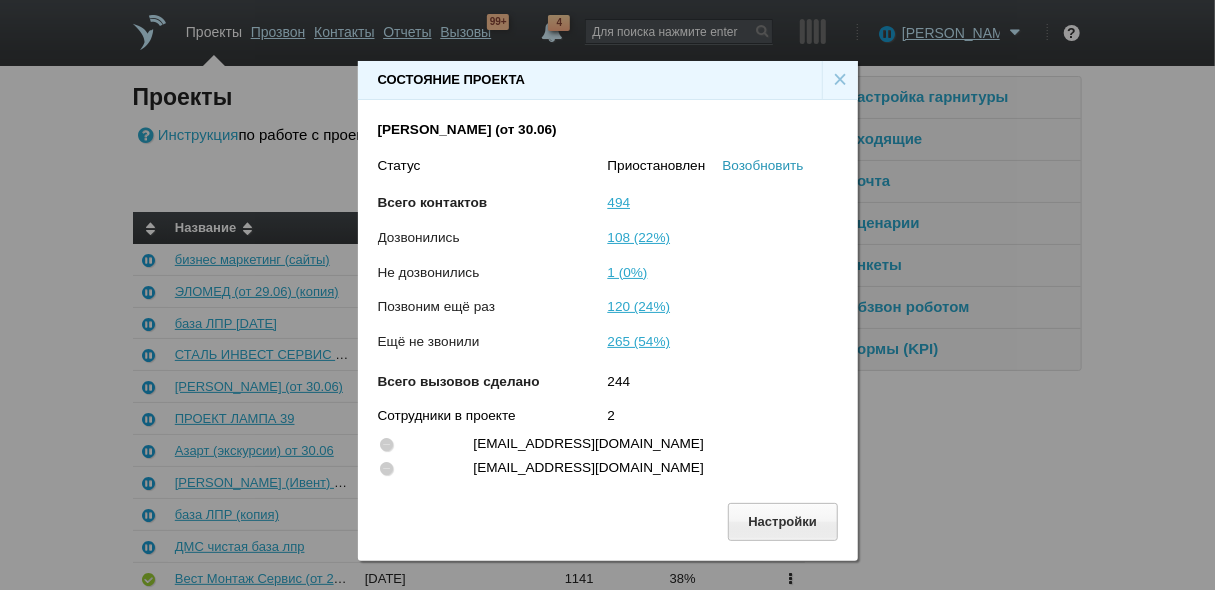 click on "Возобновить" at bounding box center (763, 165) 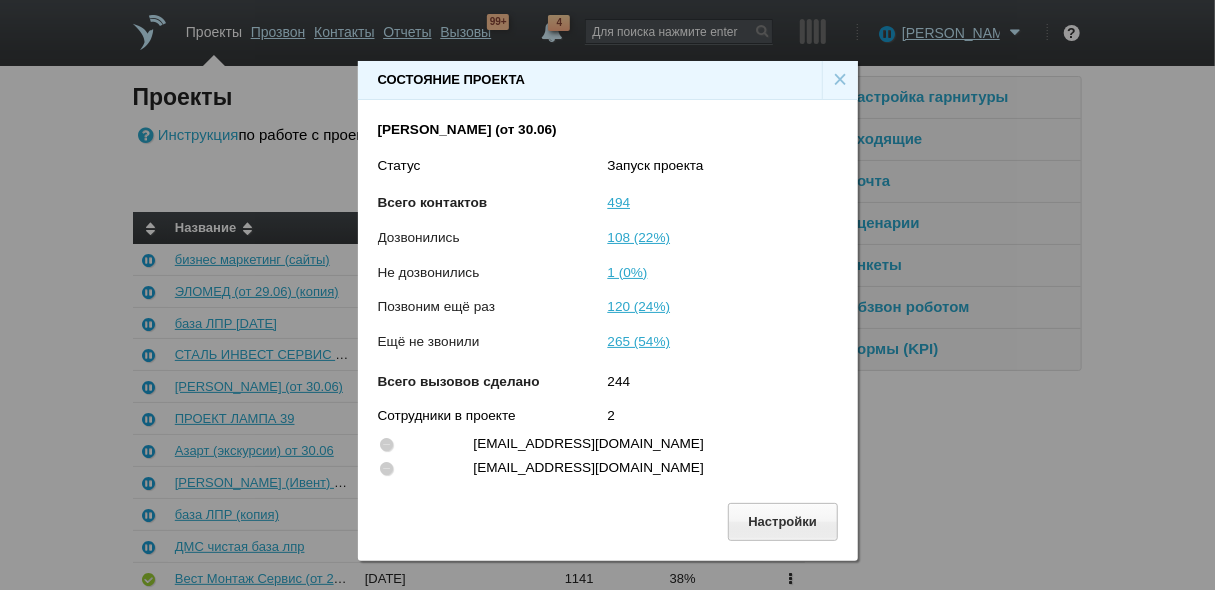 click on "×" at bounding box center [840, 80] 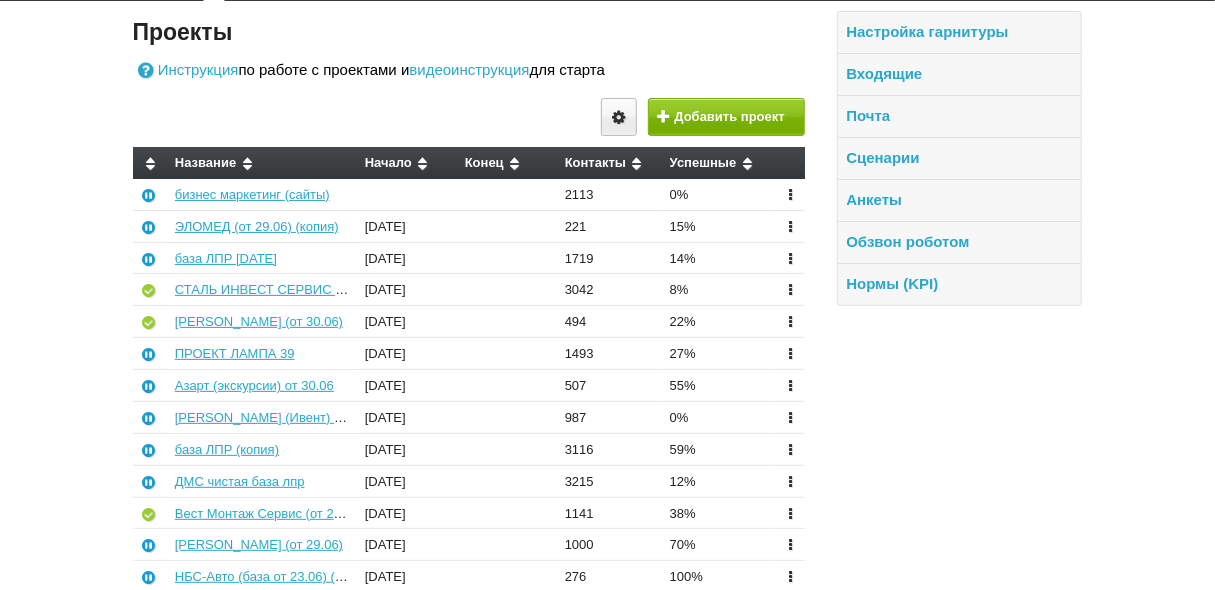 scroll, scrollTop: 160, scrollLeft: 0, axis: vertical 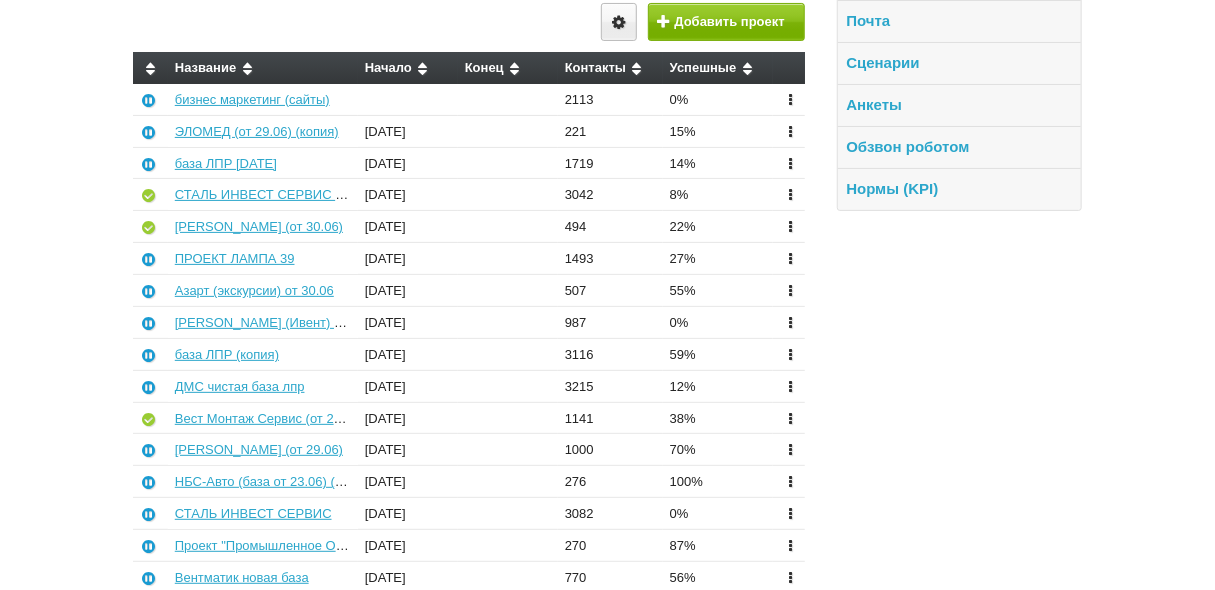 click at bounding box center [790, 162] 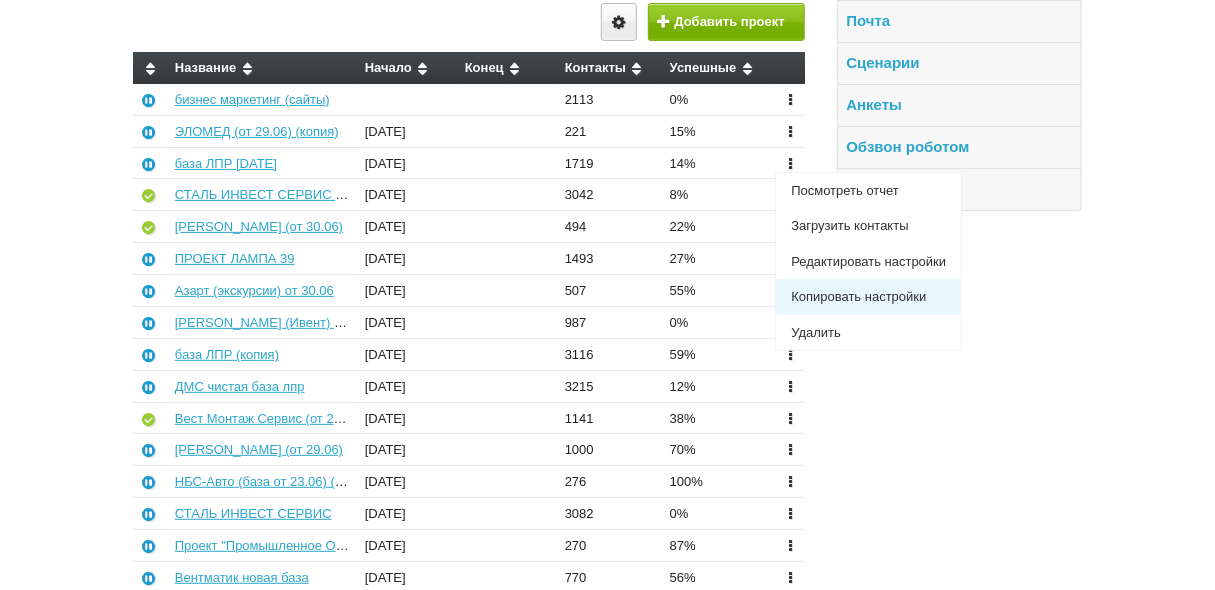click on "Копировать настройки" at bounding box center [868, 297] 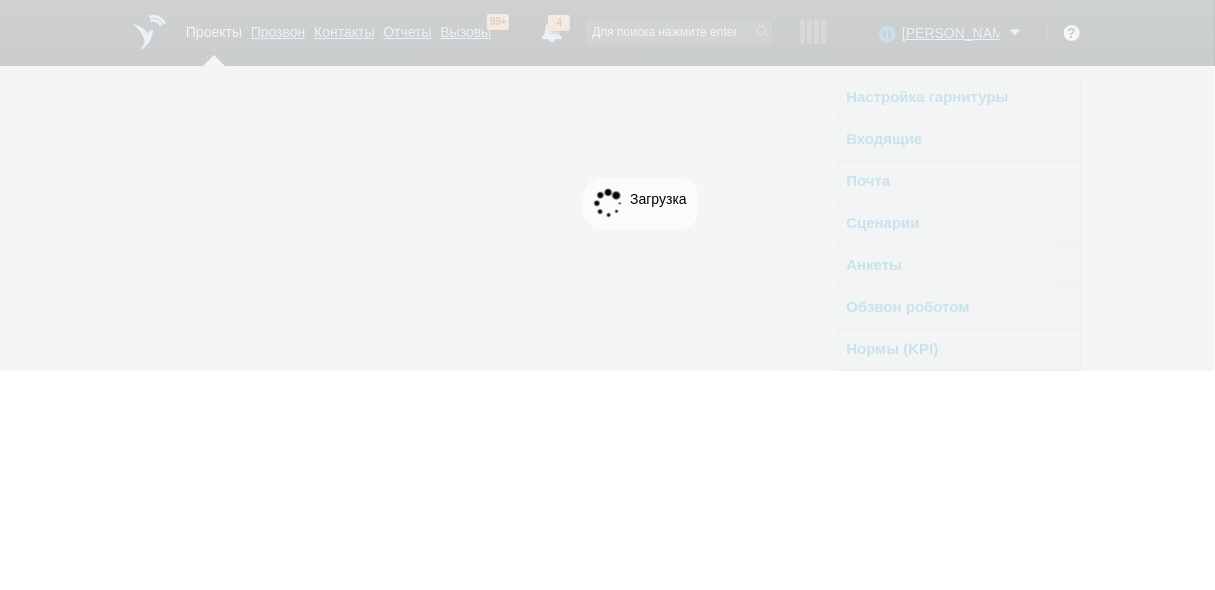 scroll, scrollTop: 0, scrollLeft: 0, axis: both 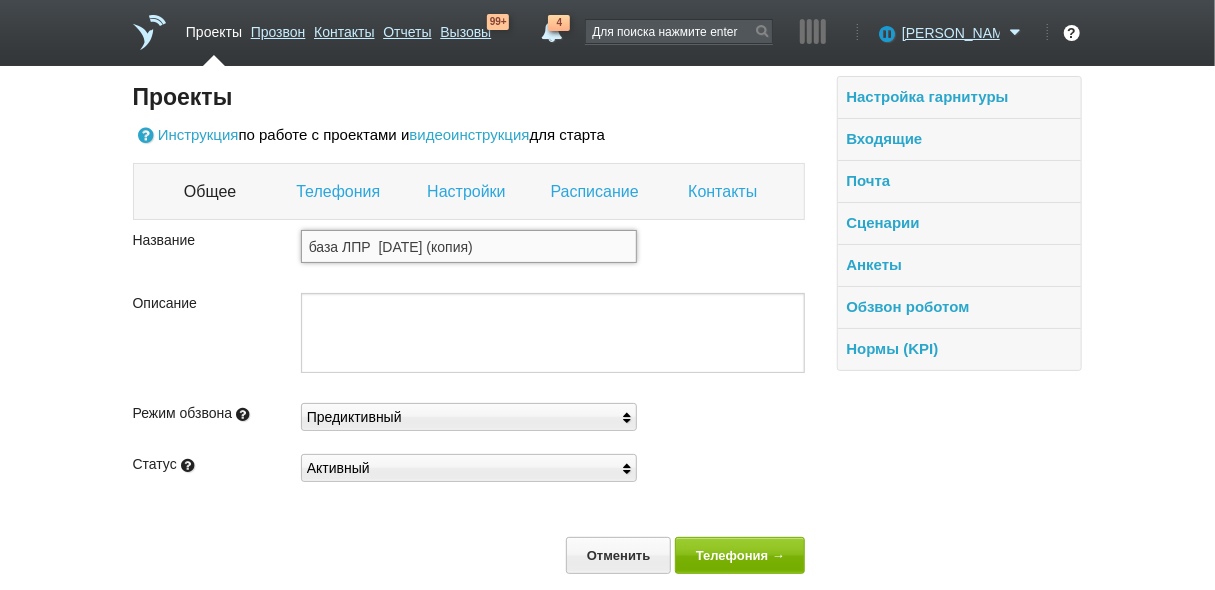 drag, startPoint x: 526, startPoint y: 248, endPoint x: 377, endPoint y: 244, distance: 149.05368 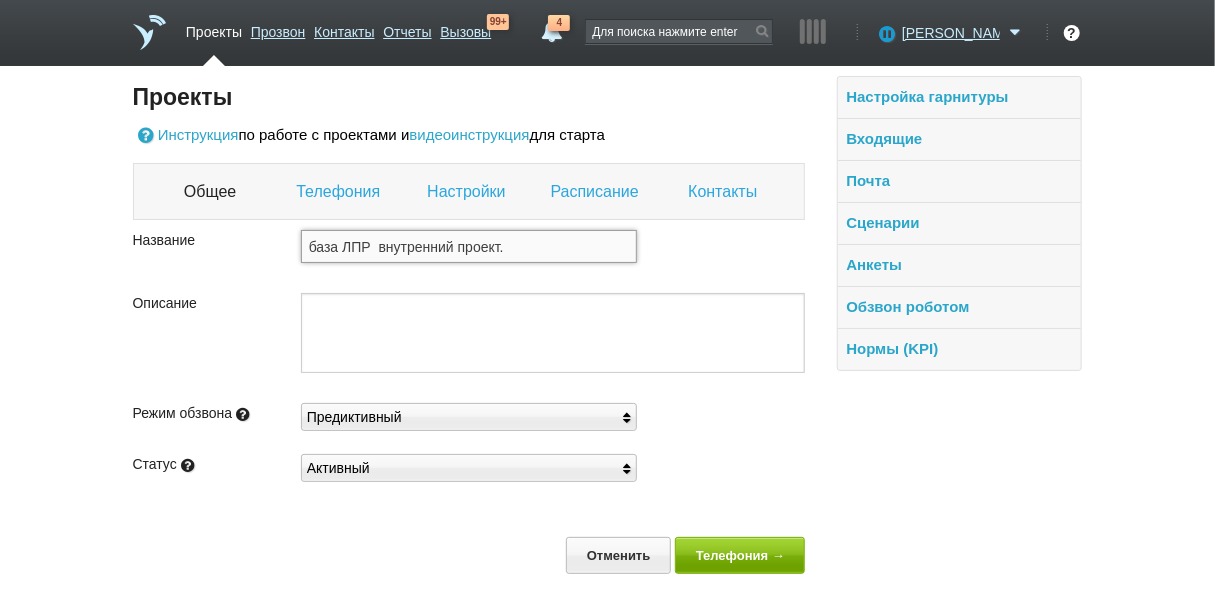 type on "база ЛПР  внутренний проект." 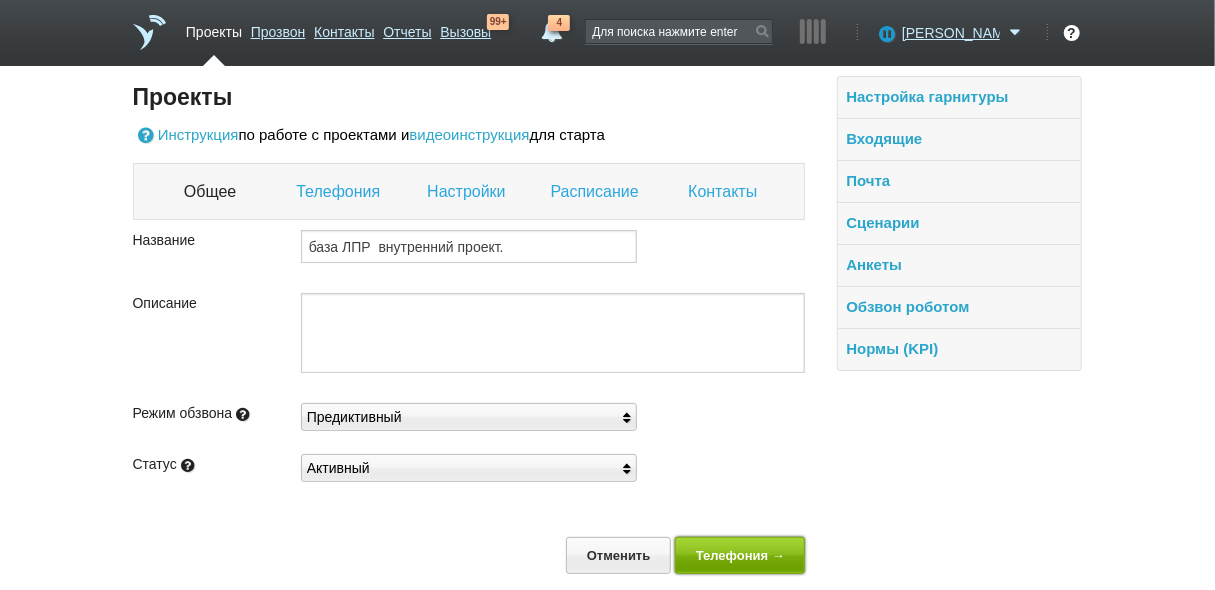click on "Телефония →" at bounding box center [740, 555] 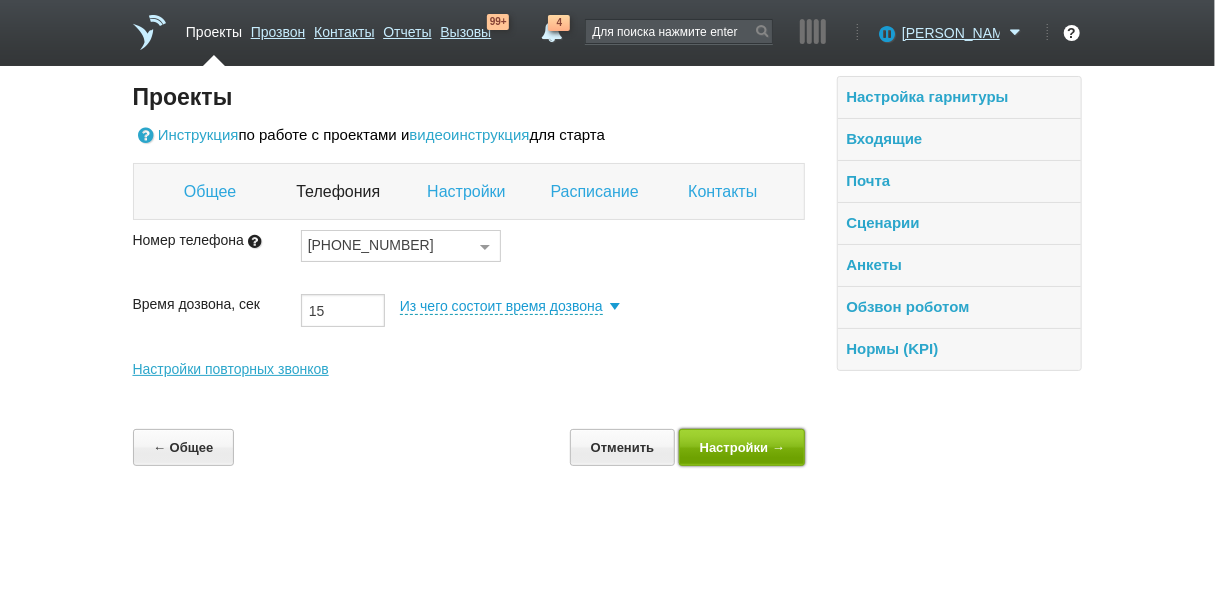 click on "Настройки →" at bounding box center (742, 447) 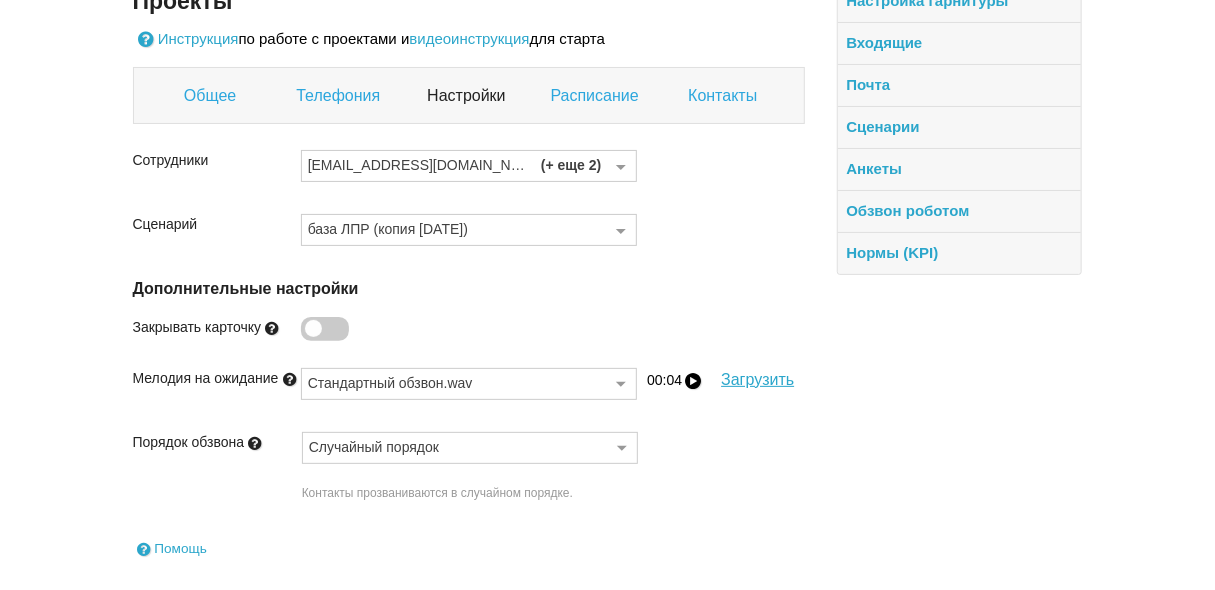 scroll, scrollTop: 181, scrollLeft: 0, axis: vertical 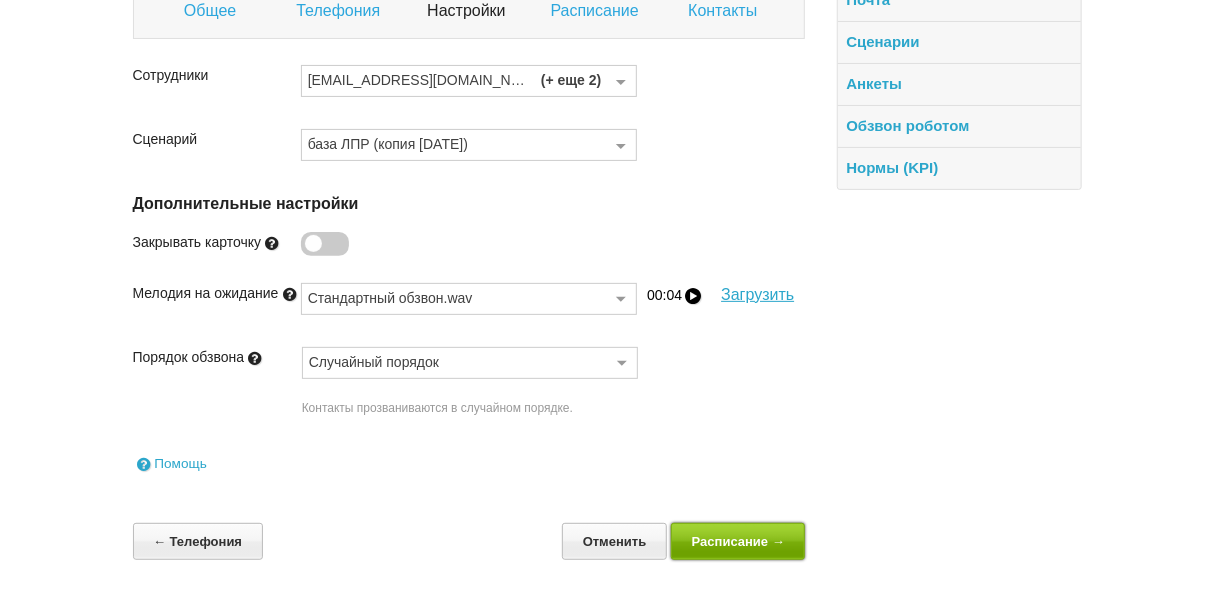 click on "Расписание →" at bounding box center (738, 541) 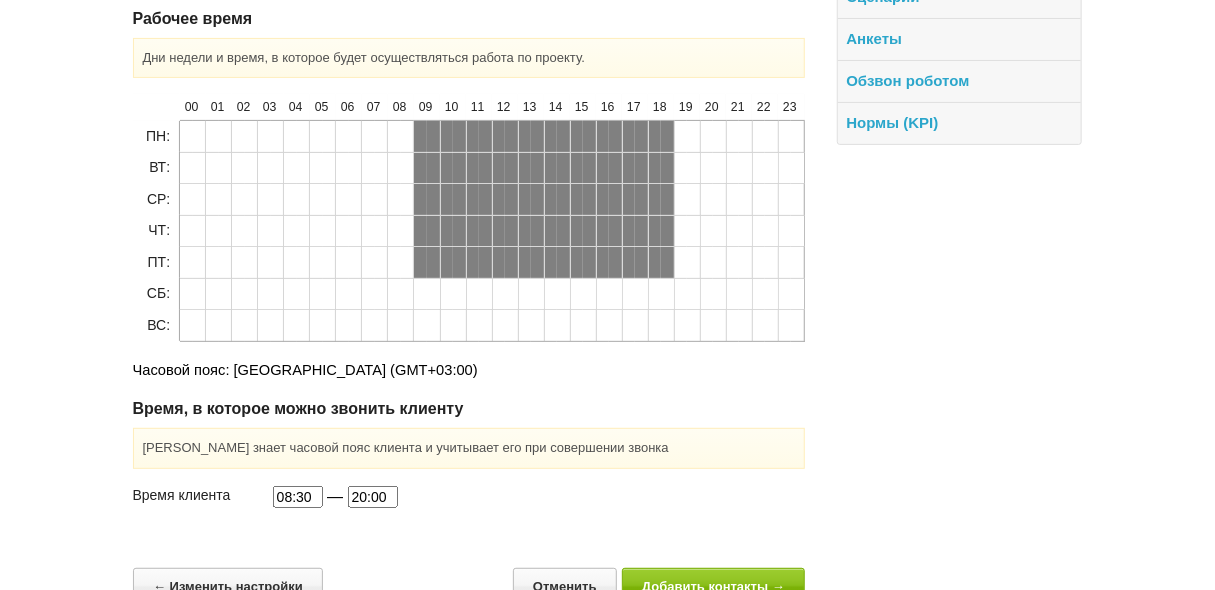 scroll, scrollTop: 269, scrollLeft: 0, axis: vertical 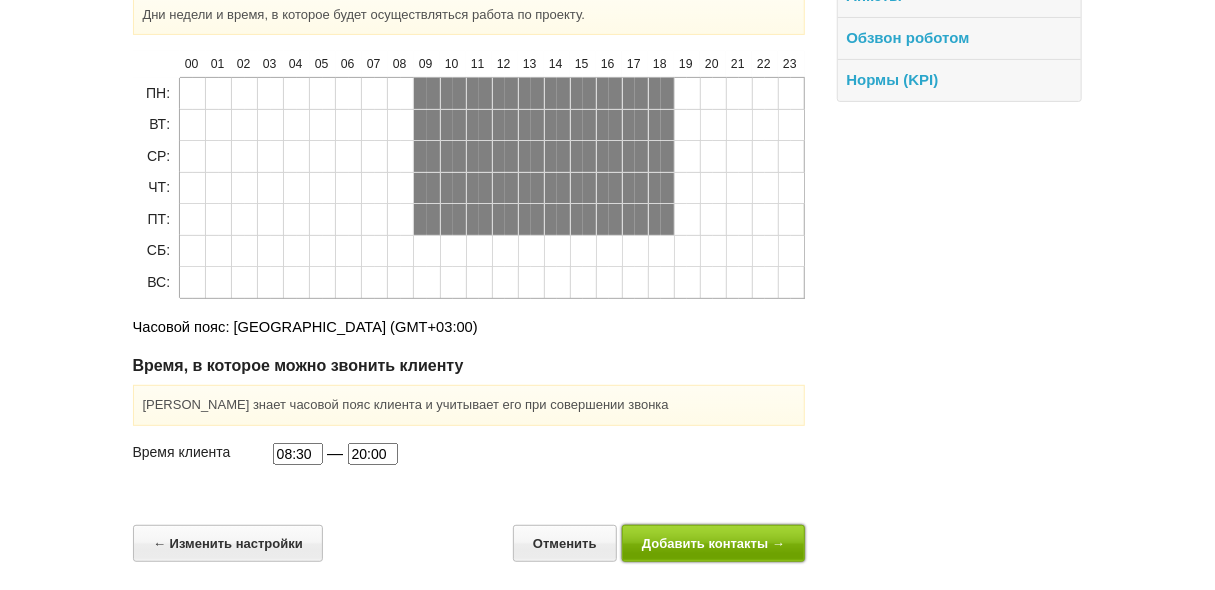 click on "Добавить контакты →" at bounding box center (714, 543) 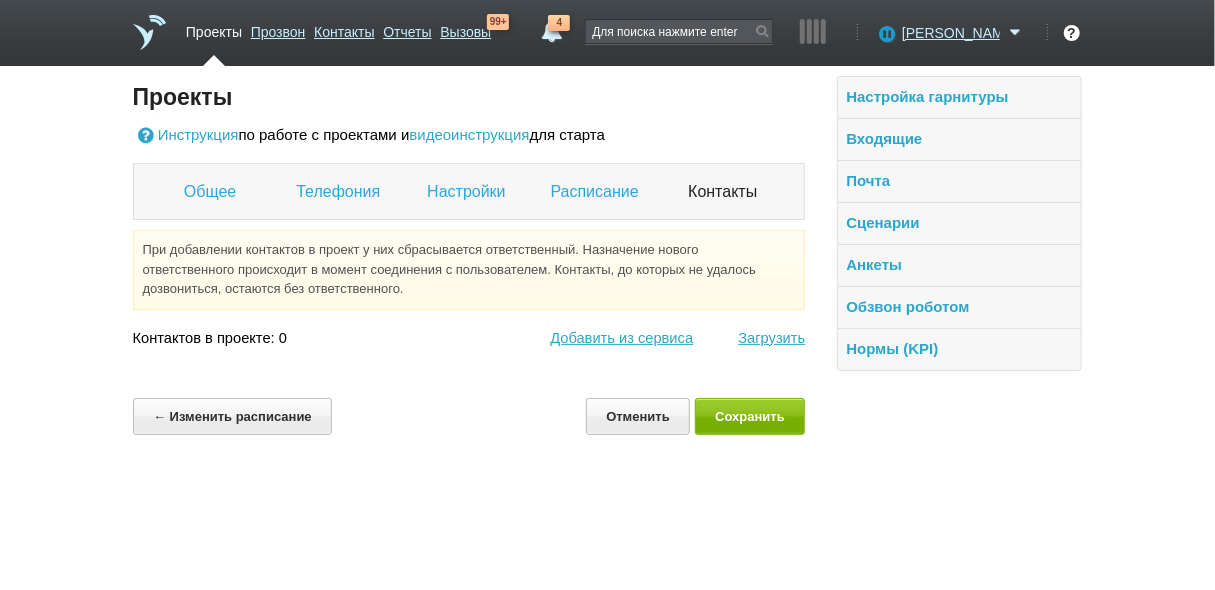 scroll, scrollTop: 0, scrollLeft: 0, axis: both 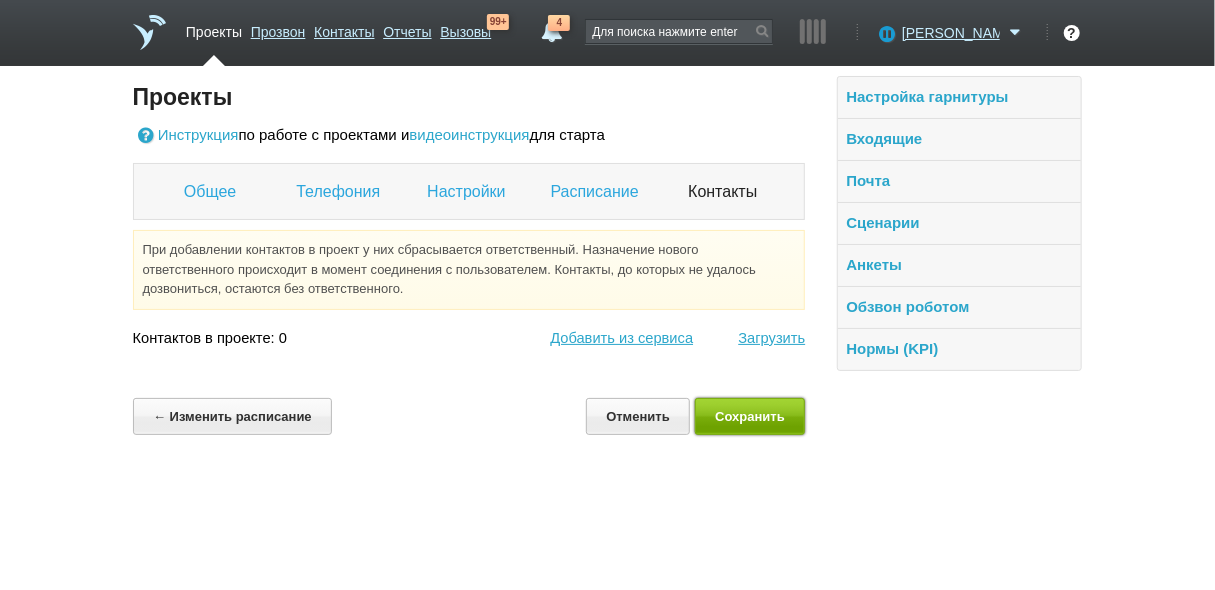 click on "Сохранить" at bounding box center [750, 416] 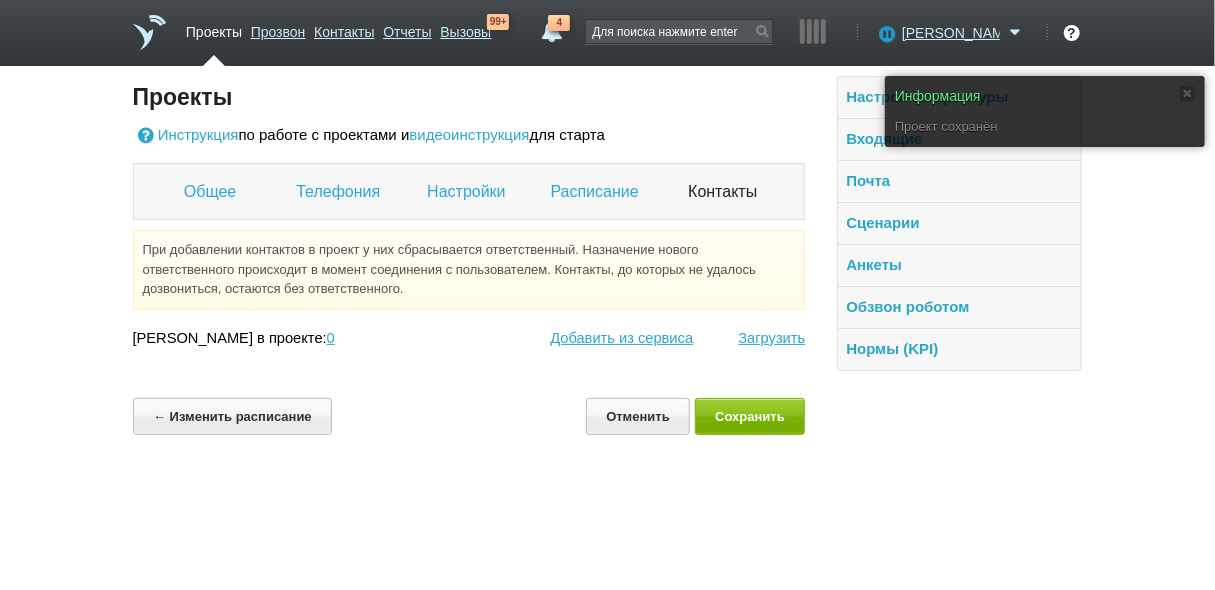 click on "Проекты" at bounding box center (214, 28) 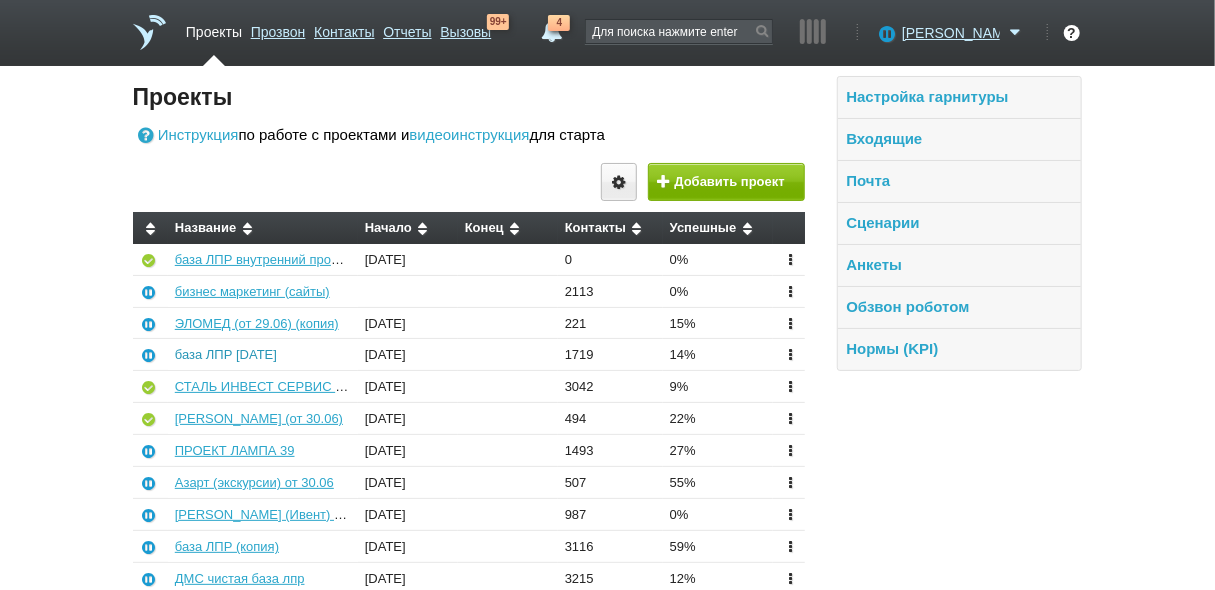 click on "база ЛПР  [DATE]" at bounding box center [226, 354] 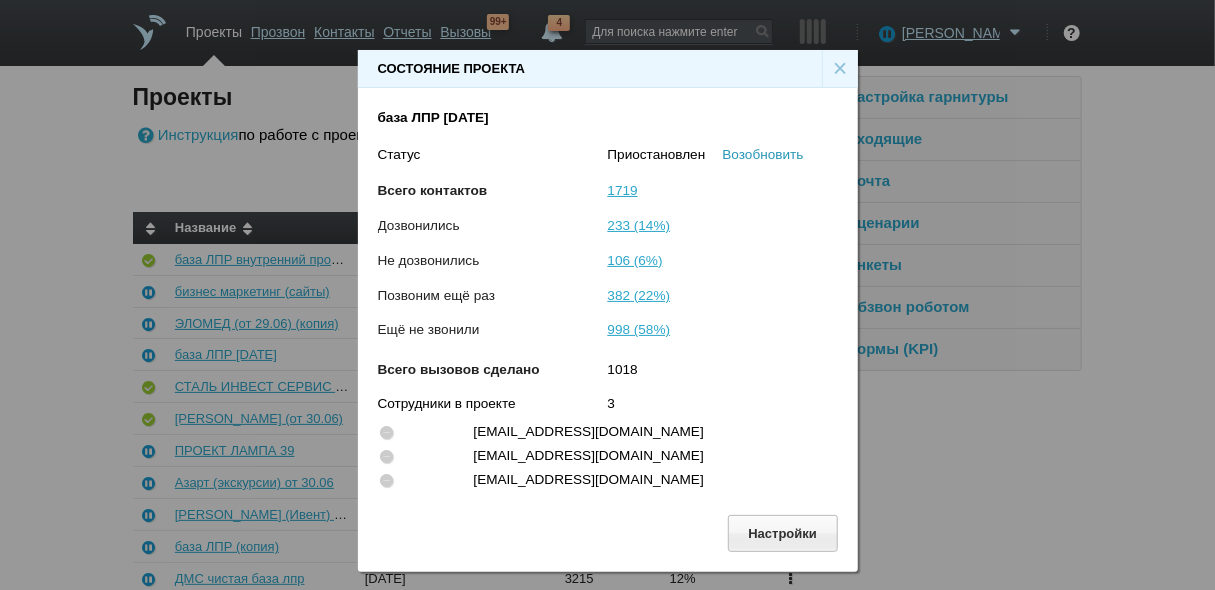 click on "Возобновить" at bounding box center (763, 154) 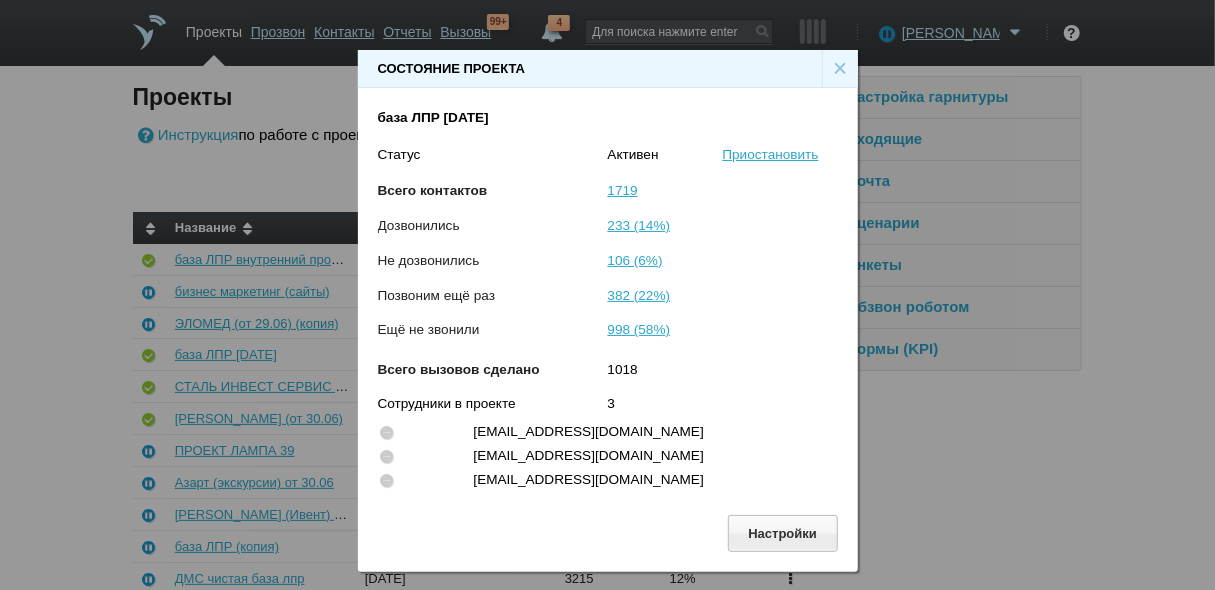 click on "×" at bounding box center (840, 69) 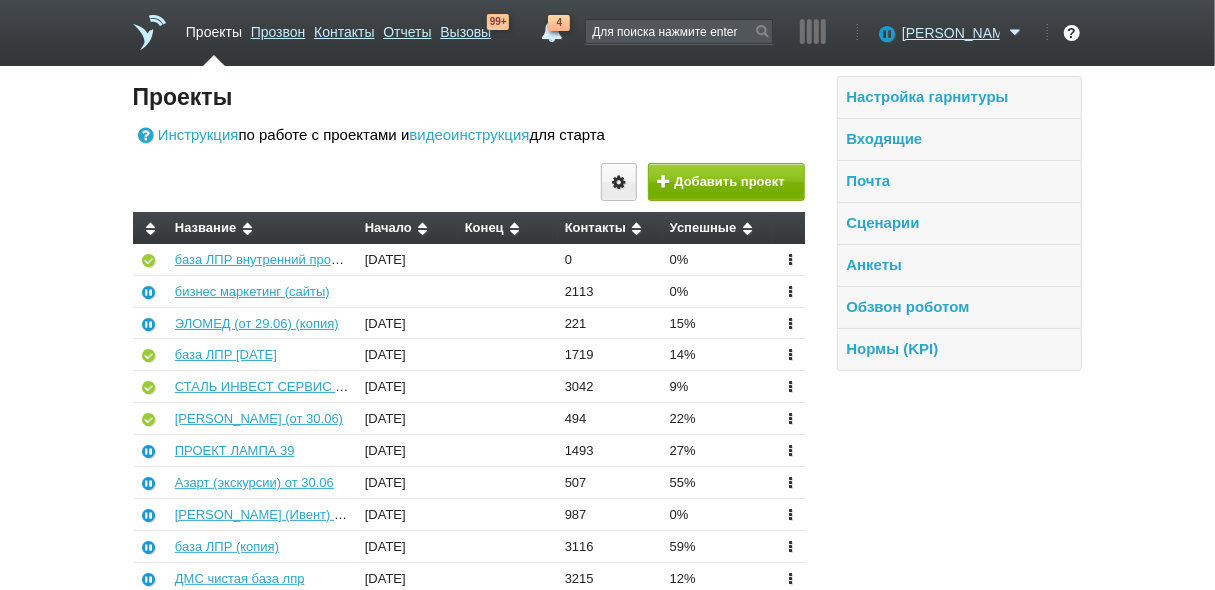 click on "Настройка гарнитуры
Входящие
Почта
Сценарии
Анкеты
Обзвон роботом
Нормы (KPI)" at bounding box center [943, 475] 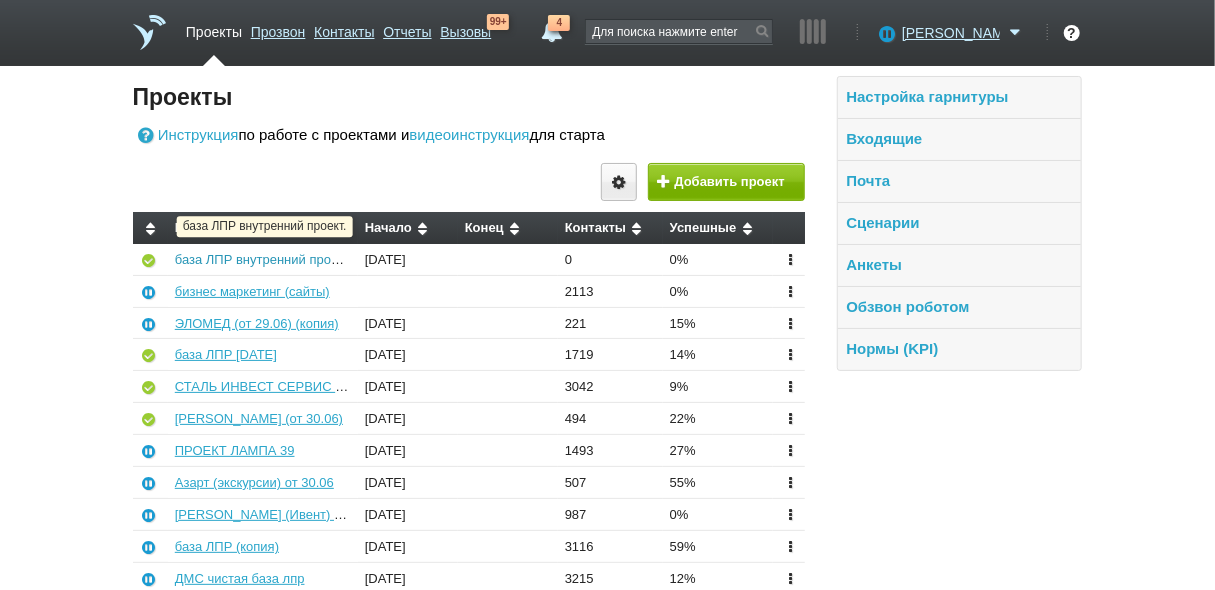 click on "база ЛПР  внутренний проект." at bounding box center (263, 259) 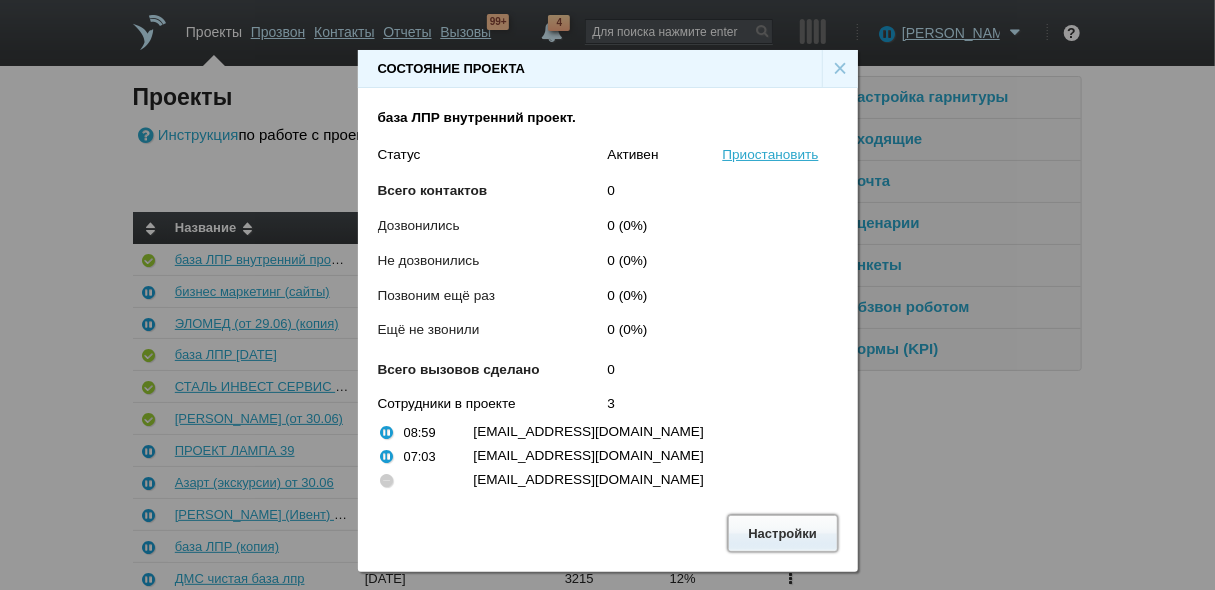 click on "Настройки" at bounding box center (783, 533) 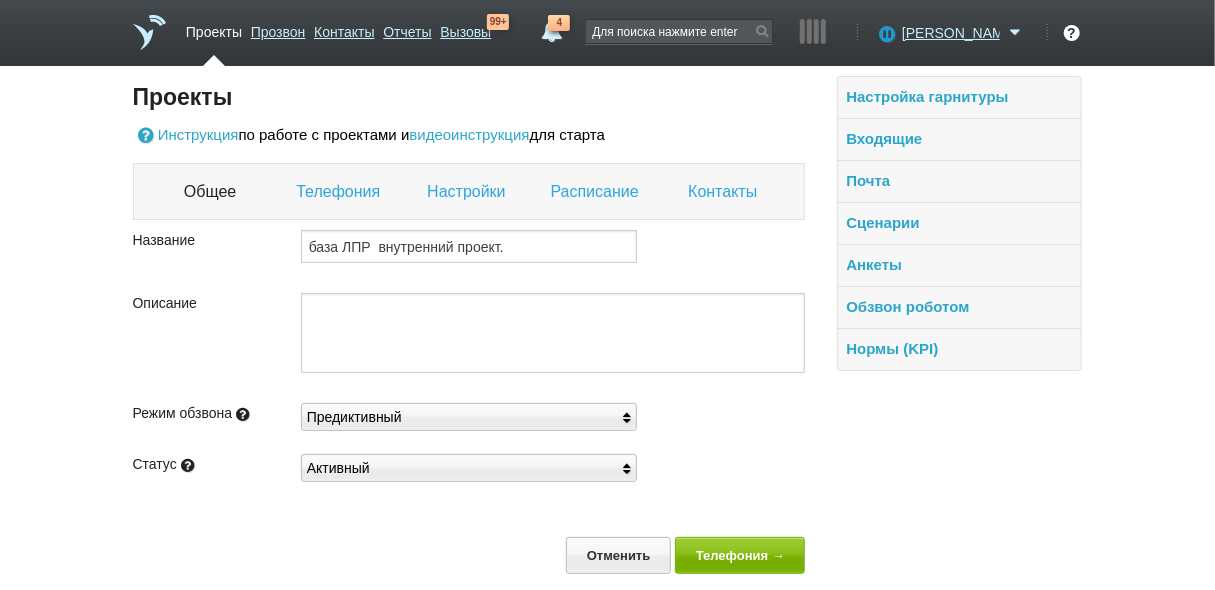 click on "Контакты" at bounding box center (725, 192) 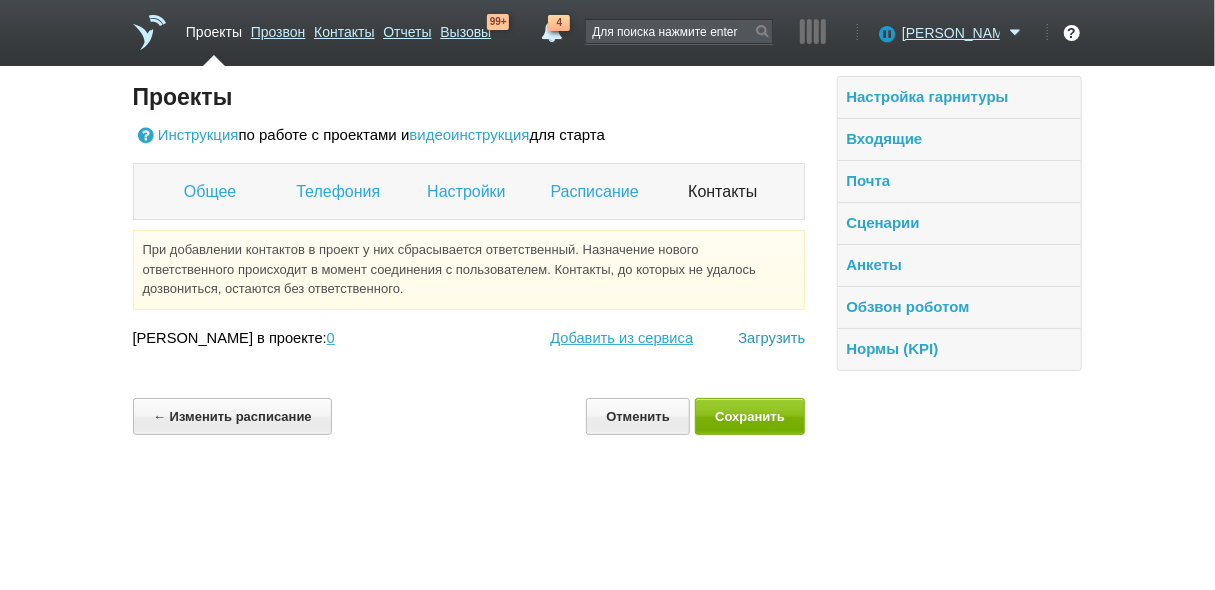 click on "Загрузить" at bounding box center [771, 338] 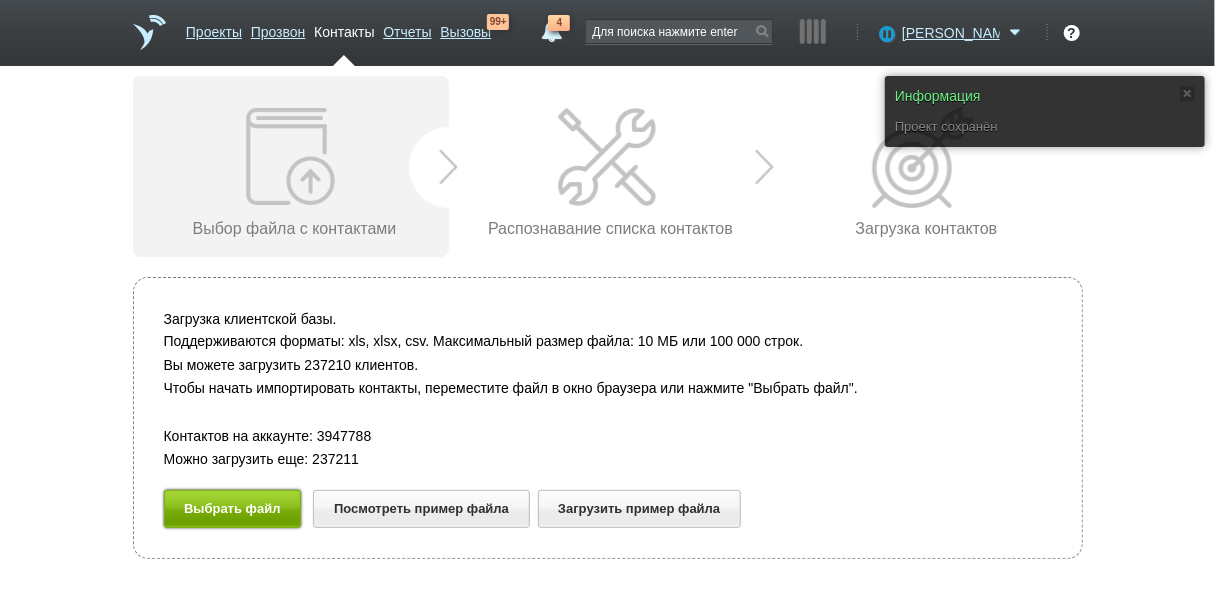 click on "Выбрать файл" at bounding box center [233, 508] 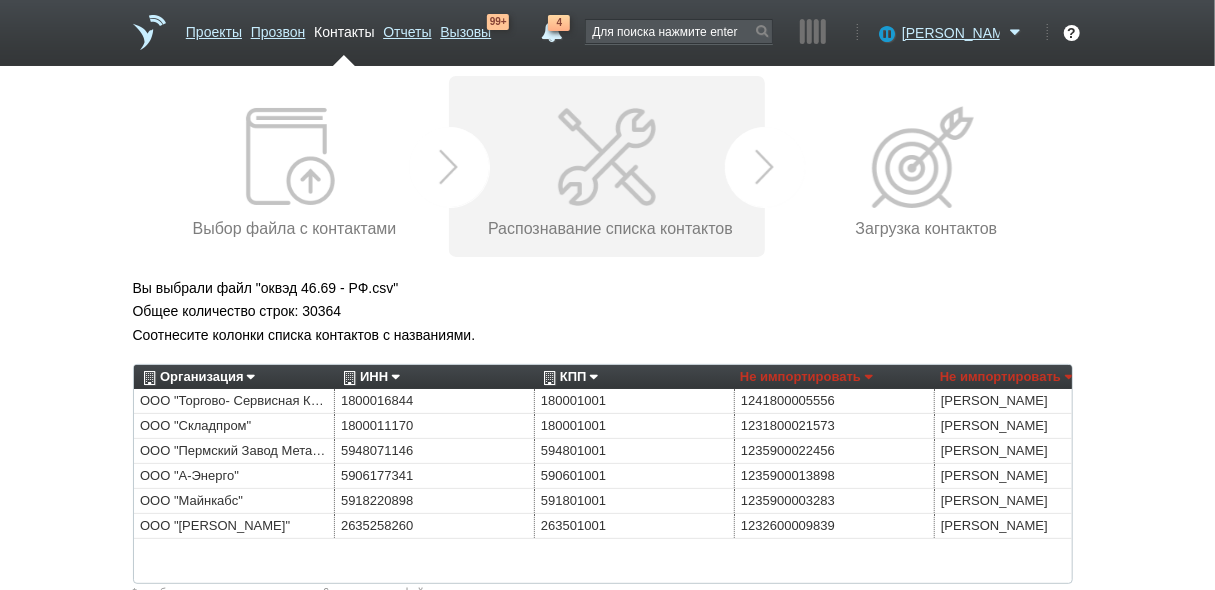 click on "Не импортировать" at bounding box center (1006, 377) 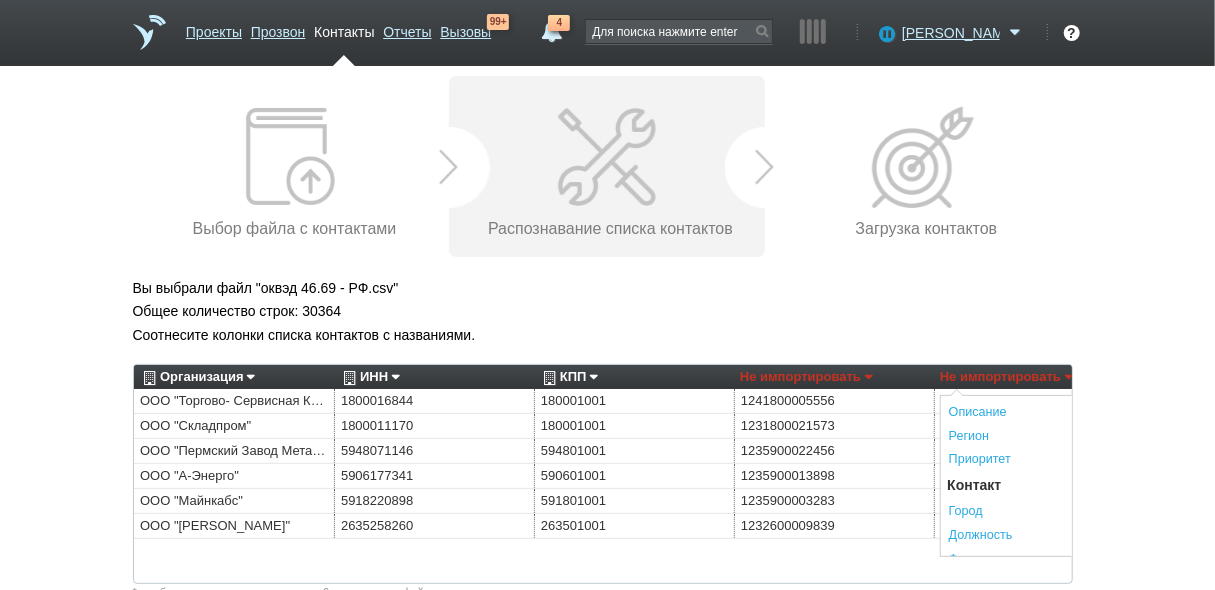 scroll, scrollTop: 240, scrollLeft: 0, axis: vertical 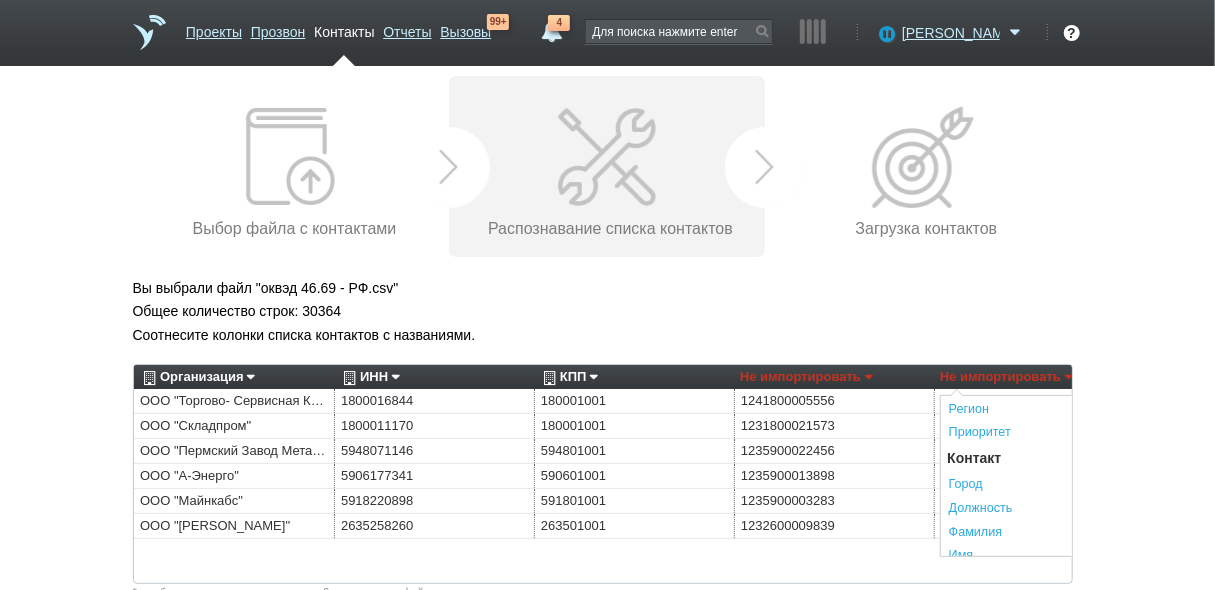 click on "Должность" at bounding box center (1040, 509) 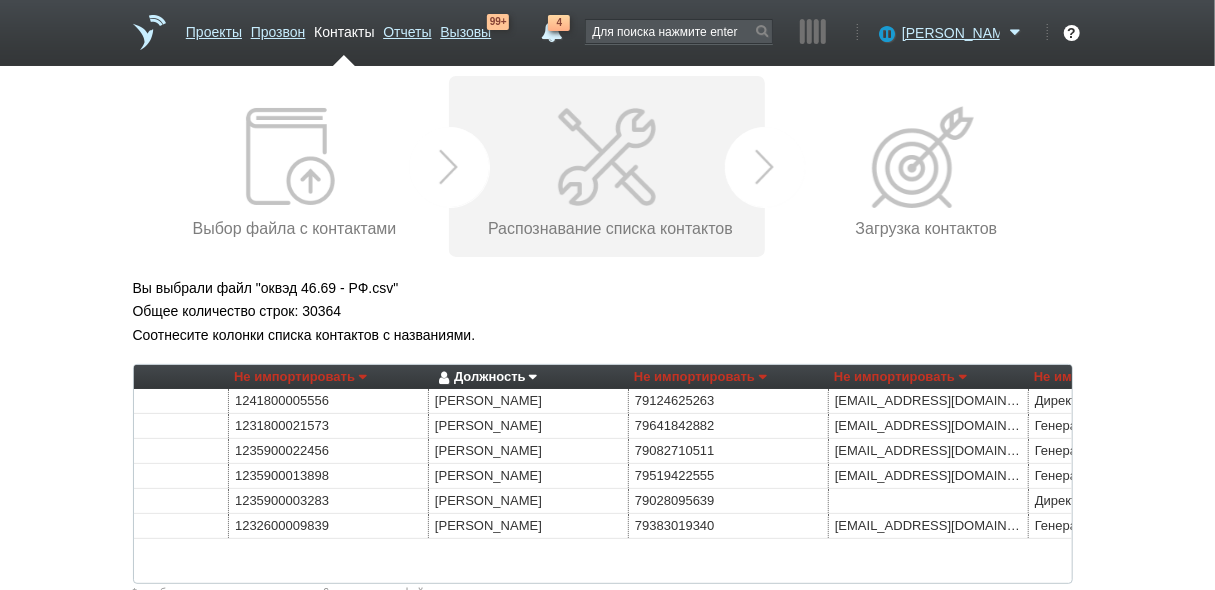 scroll, scrollTop: 0, scrollLeft: 561, axis: horizontal 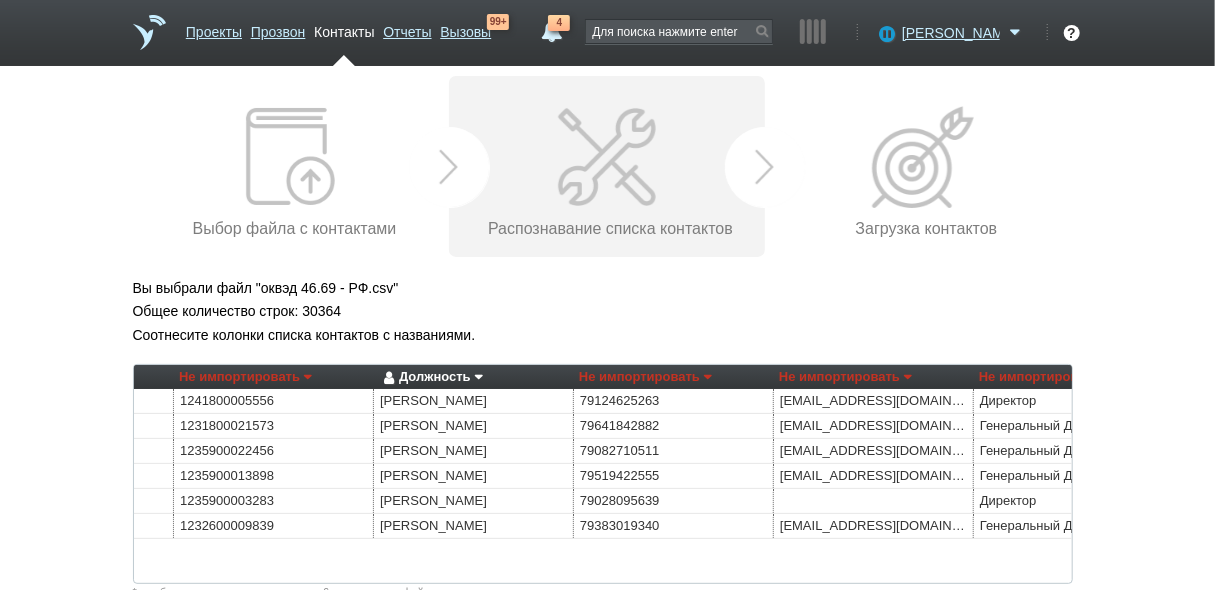 click on "Не импортировать" at bounding box center [645, 377] 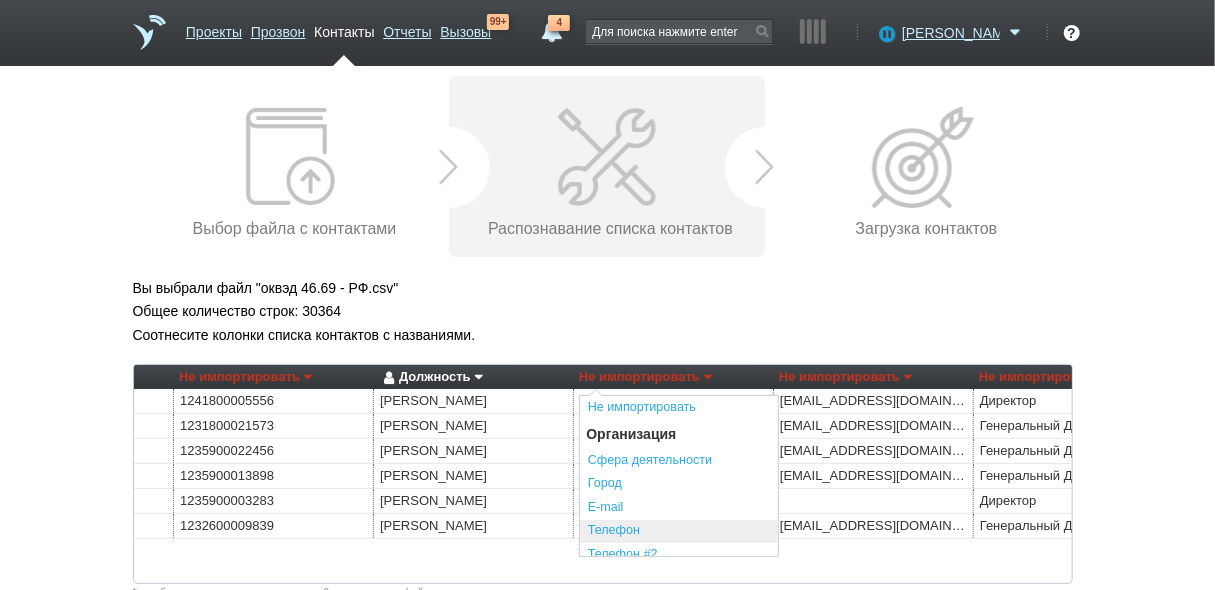 click on "Телефон" at bounding box center [679, 532] 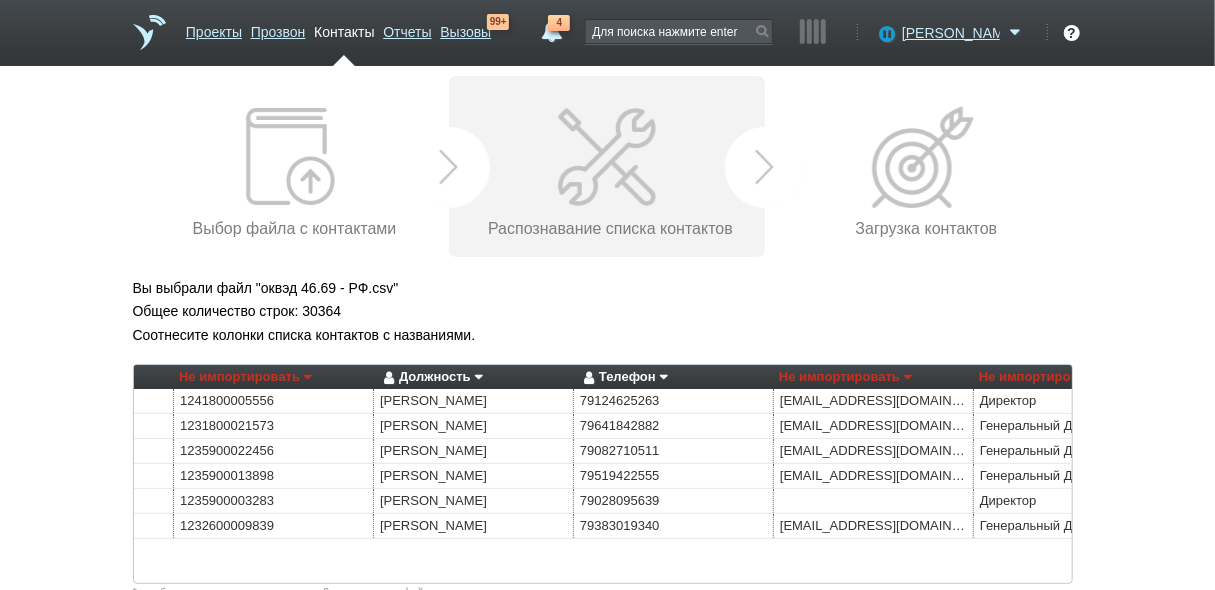 click on "Не импортировать" at bounding box center [845, 377] 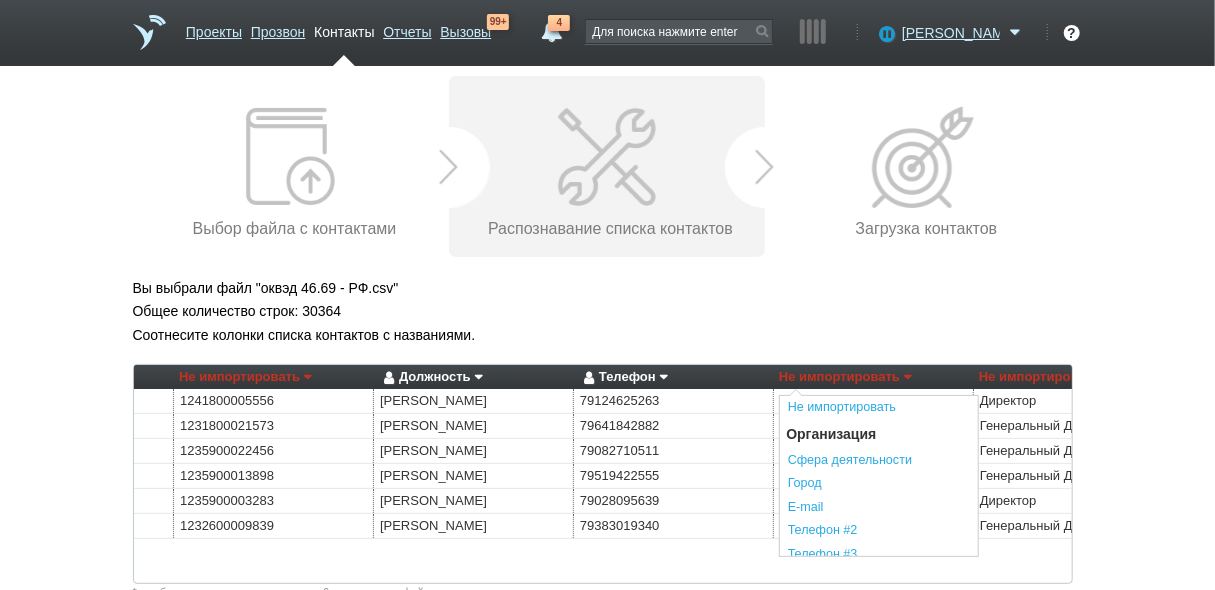 drag, startPoint x: 857, startPoint y: 331, endPoint x: 864, endPoint y: 370, distance: 39.623226 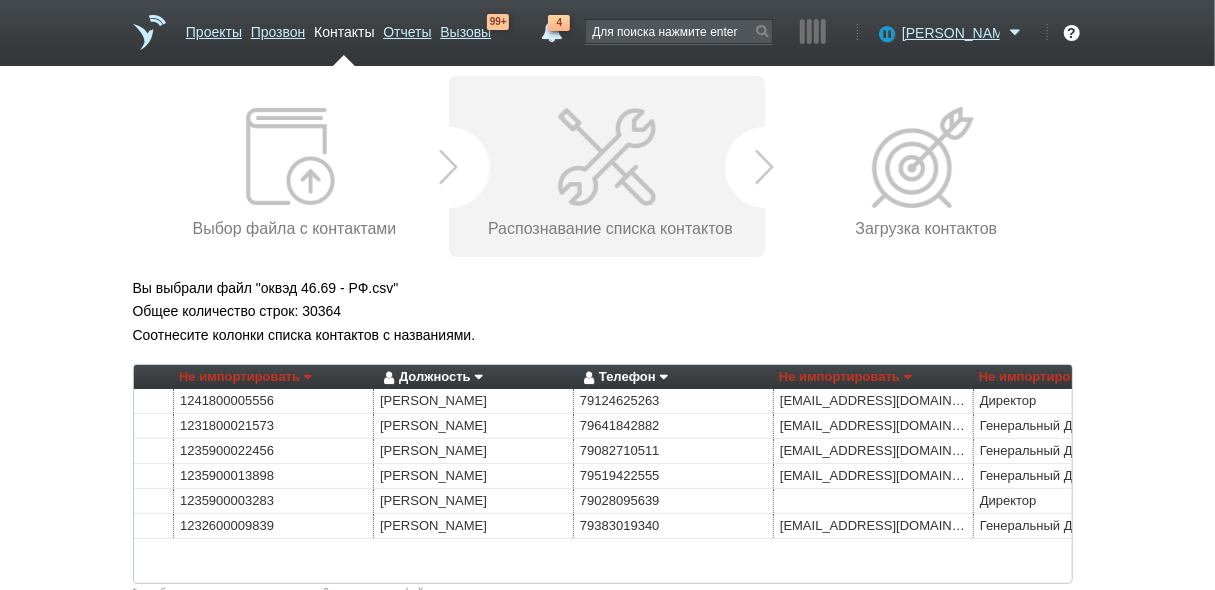 click on "Не импортировать" at bounding box center (845, 377) 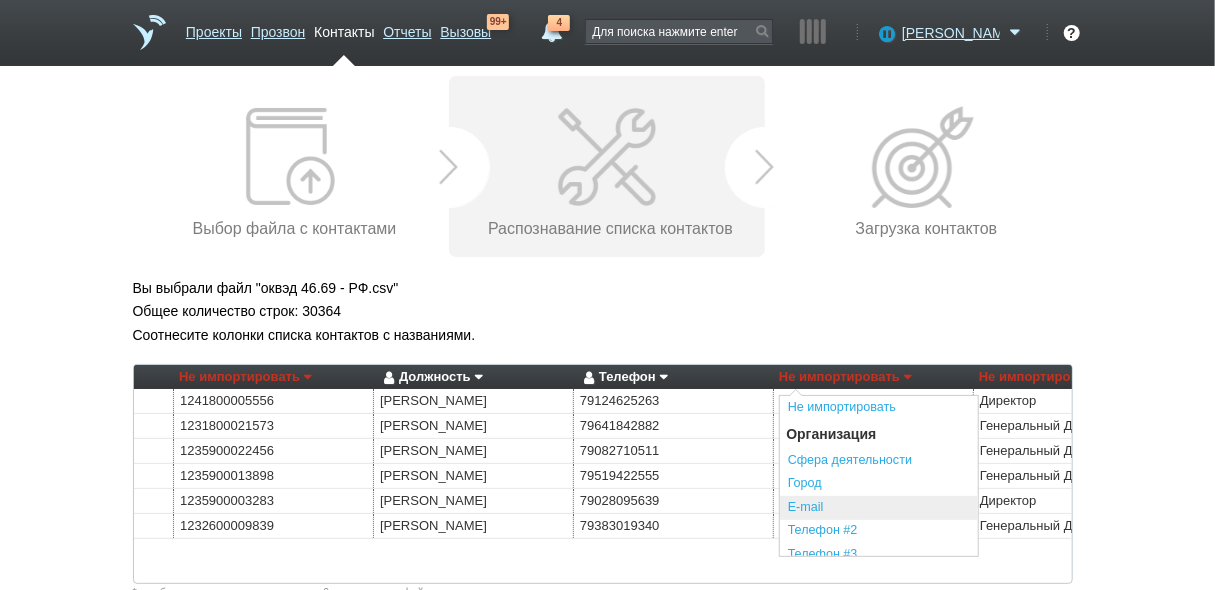 click on "E-mail" at bounding box center (879, 508) 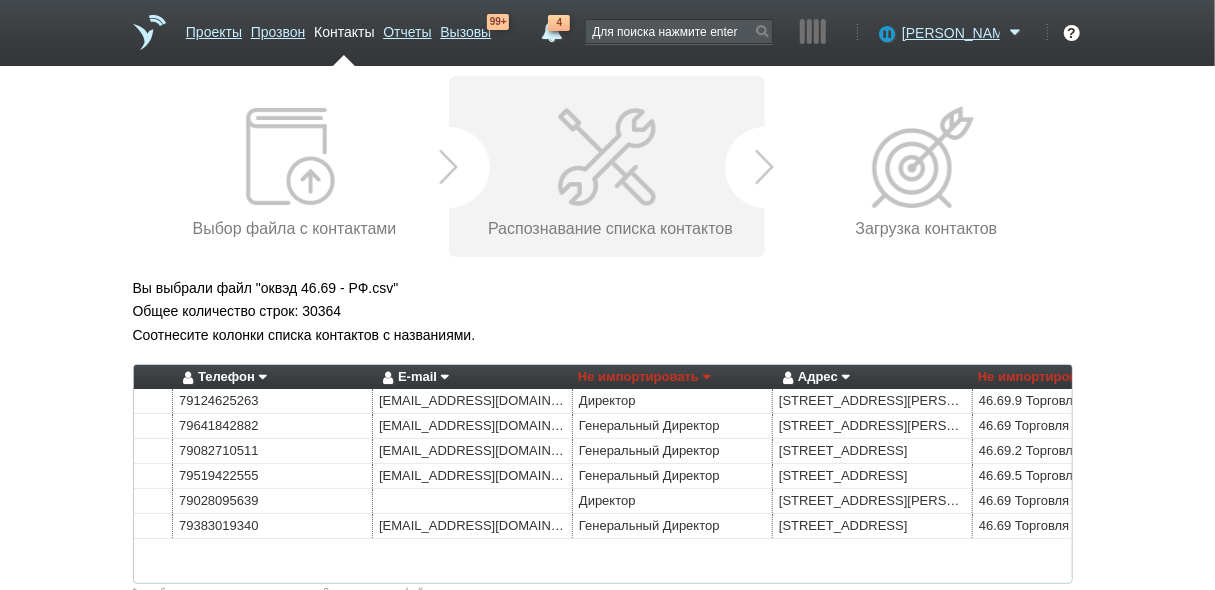 scroll, scrollTop: 0, scrollLeft: 963, axis: horizontal 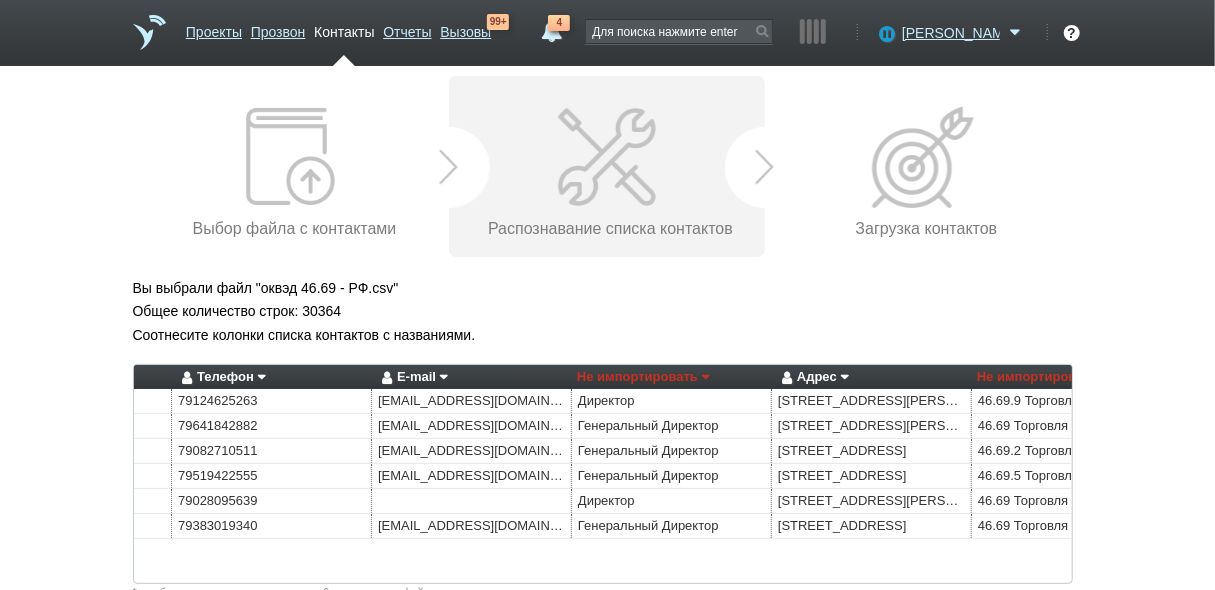 click on "Не импортировать" at bounding box center (643, 377) 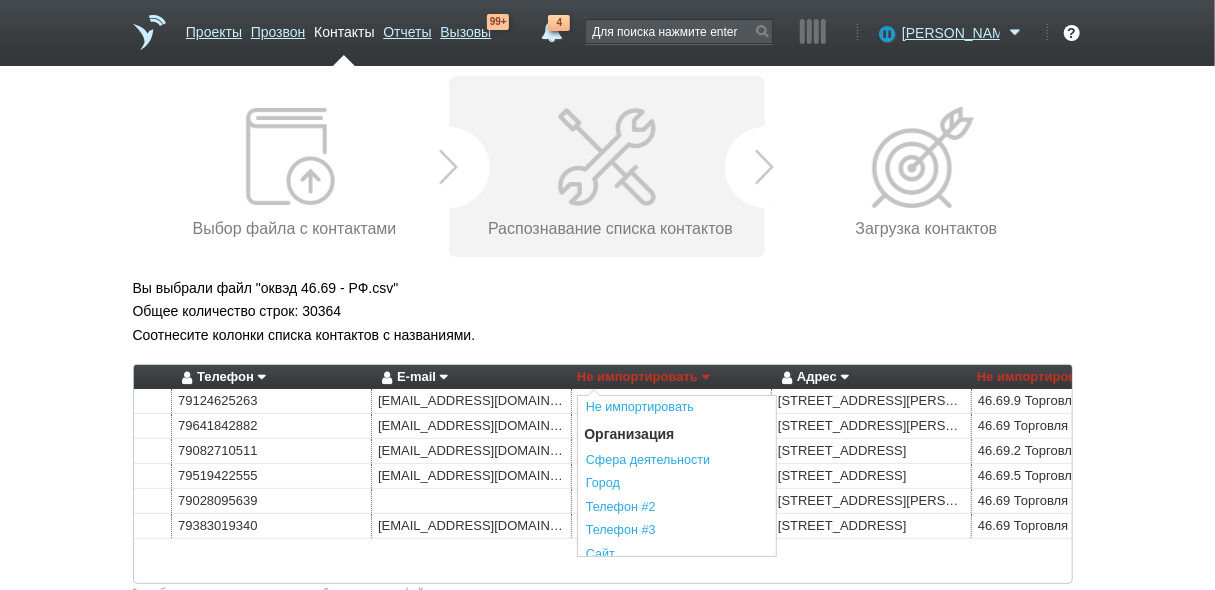 click on "Общее количество строк: 30364" at bounding box center [608, 311] 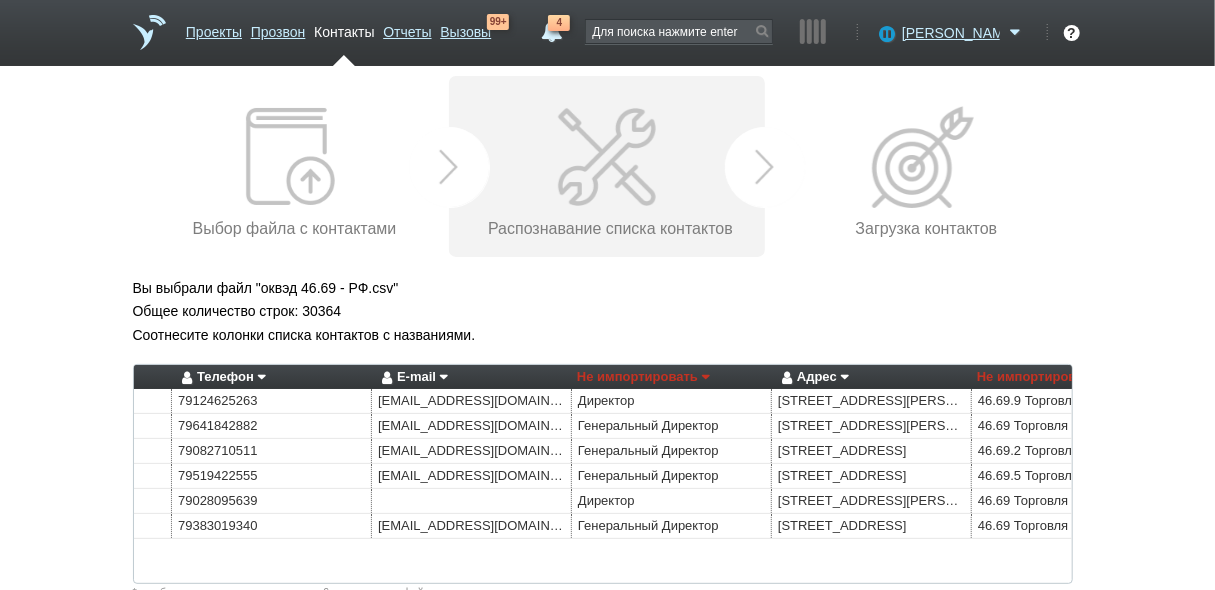 click on "Не импортировать" at bounding box center (643, 377) 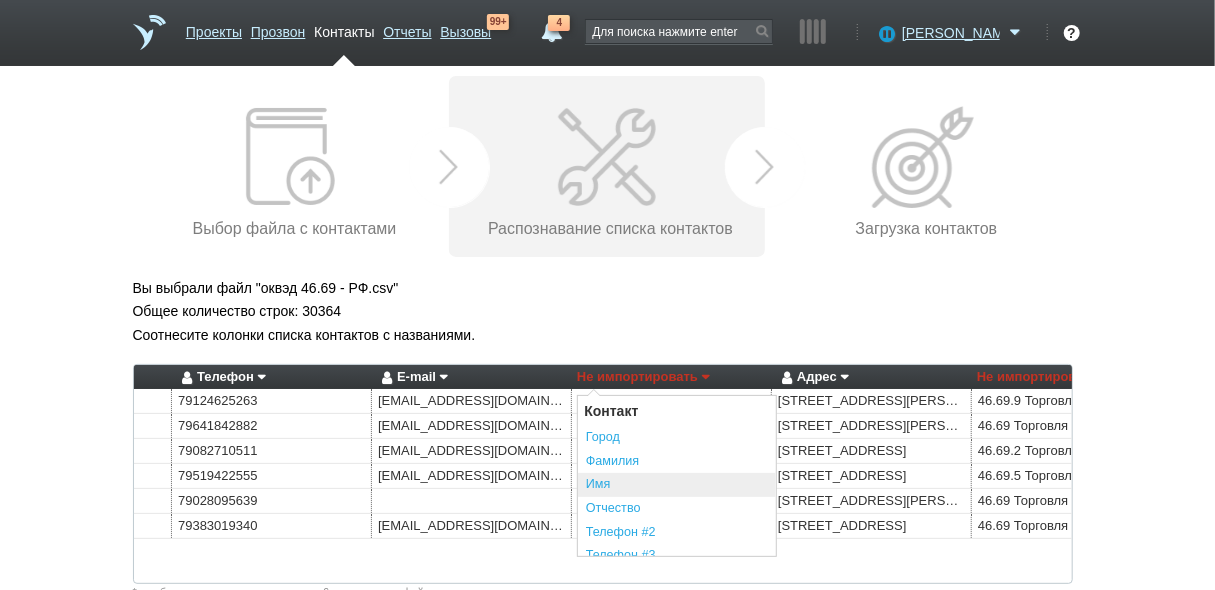 scroll, scrollTop: 320, scrollLeft: 0, axis: vertical 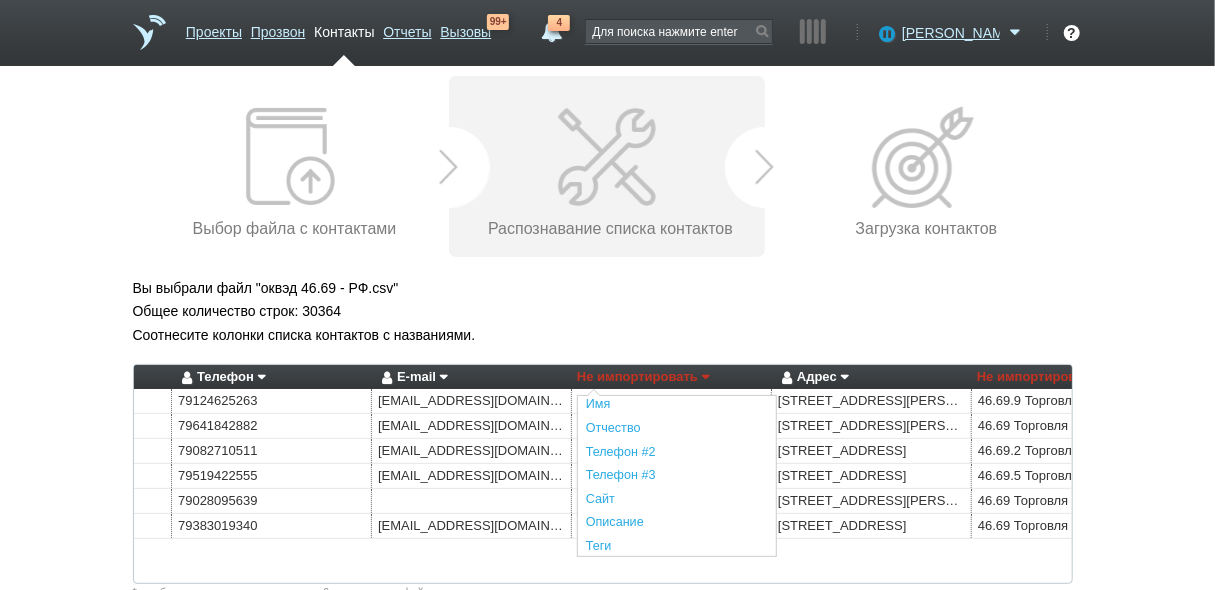 click on "Не импортировать" at bounding box center [1043, 377] 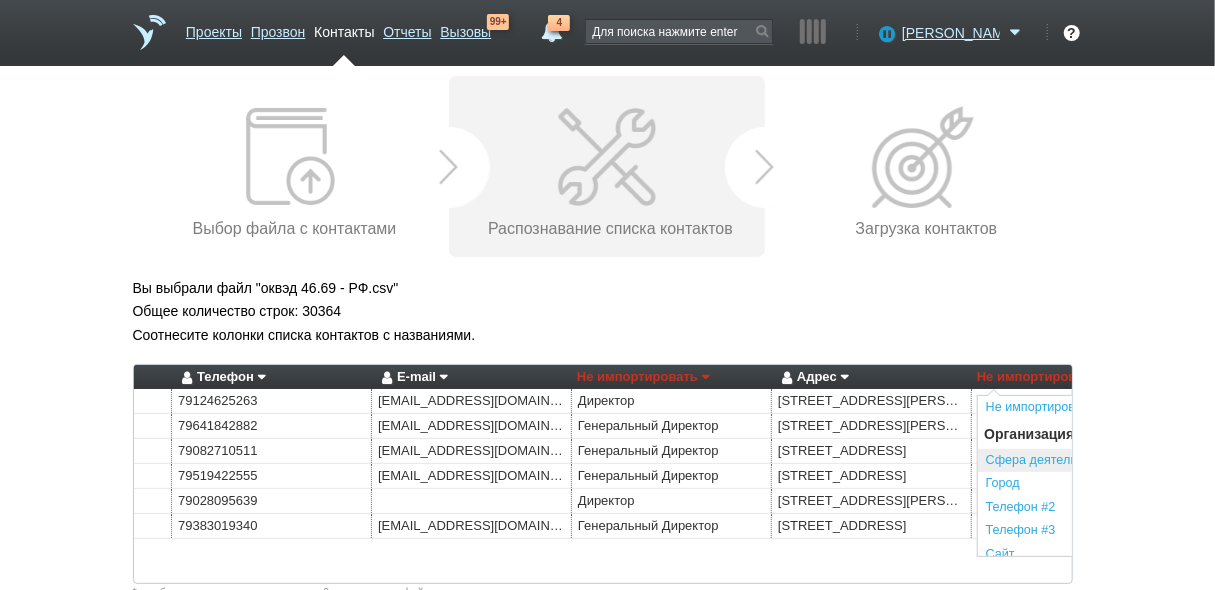 click on "Сфера деятельности" at bounding box center [1077, 461] 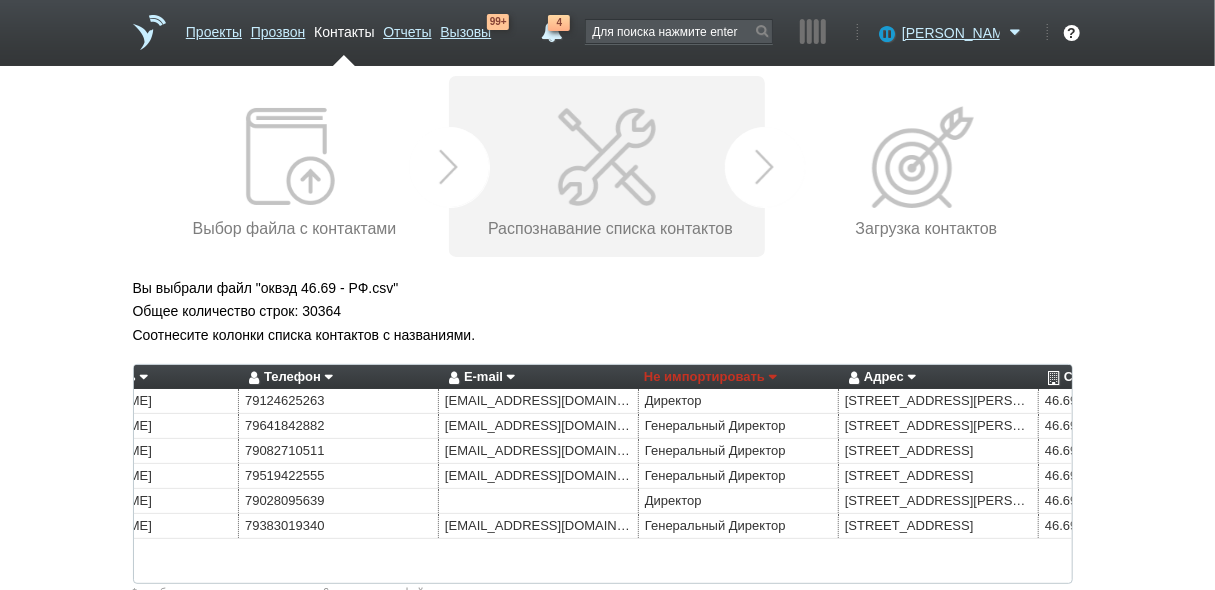 scroll, scrollTop: 0, scrollLeft: 888, axis: horizontal 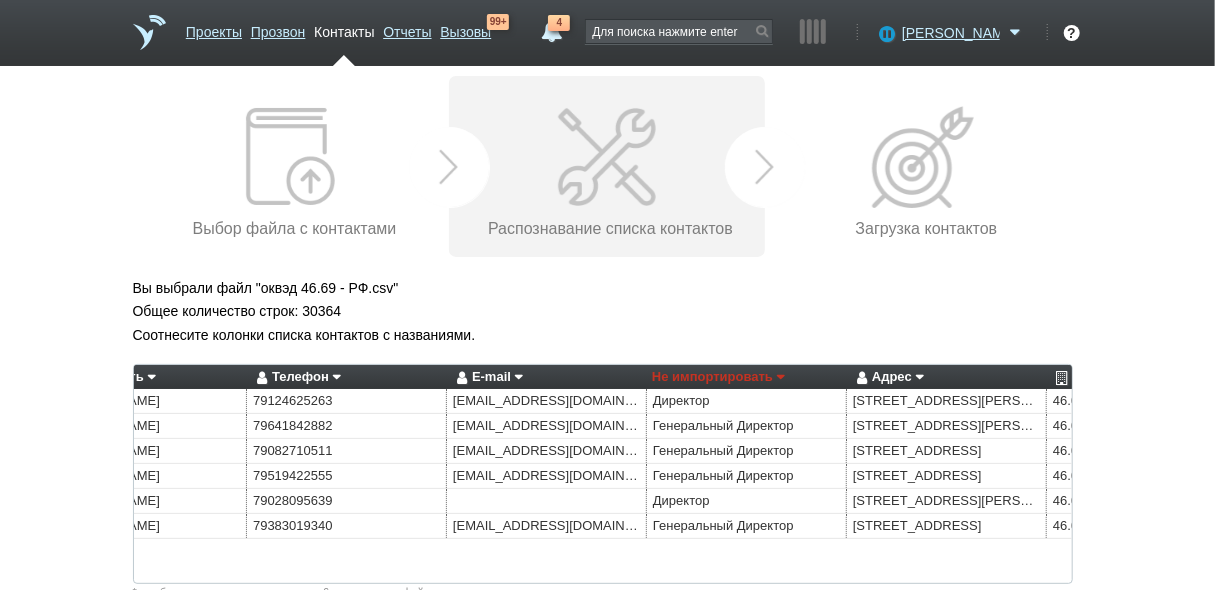 click on "Не импортировать" at bounding box center (718, 377) 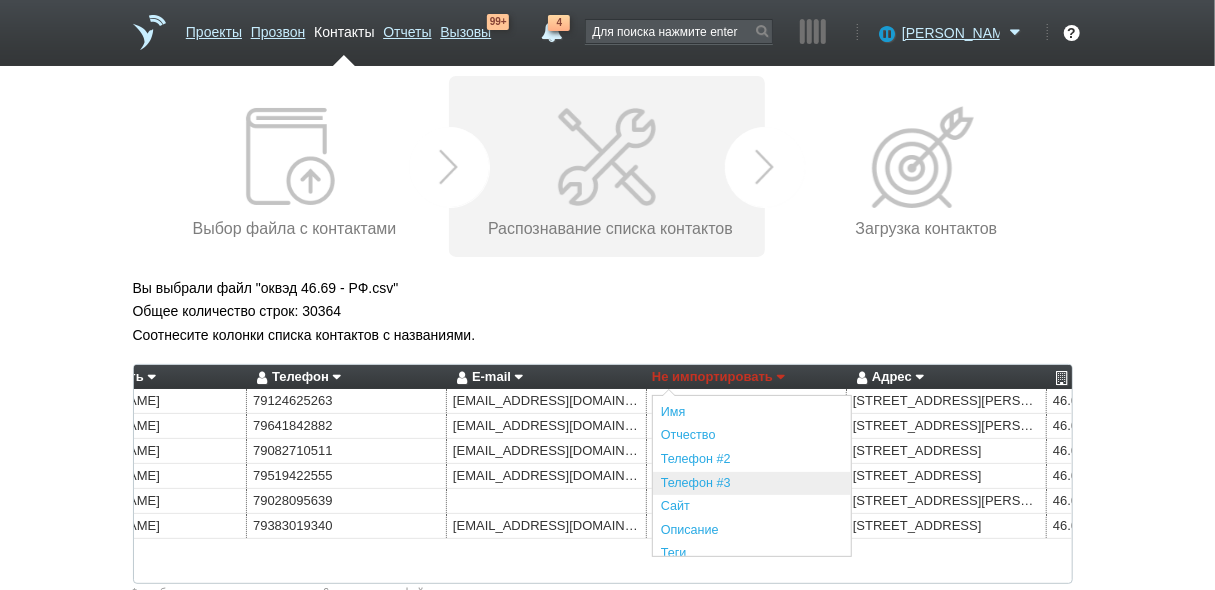scroll, scrollTop: 209, scrollLeft: 0, axis: vertical 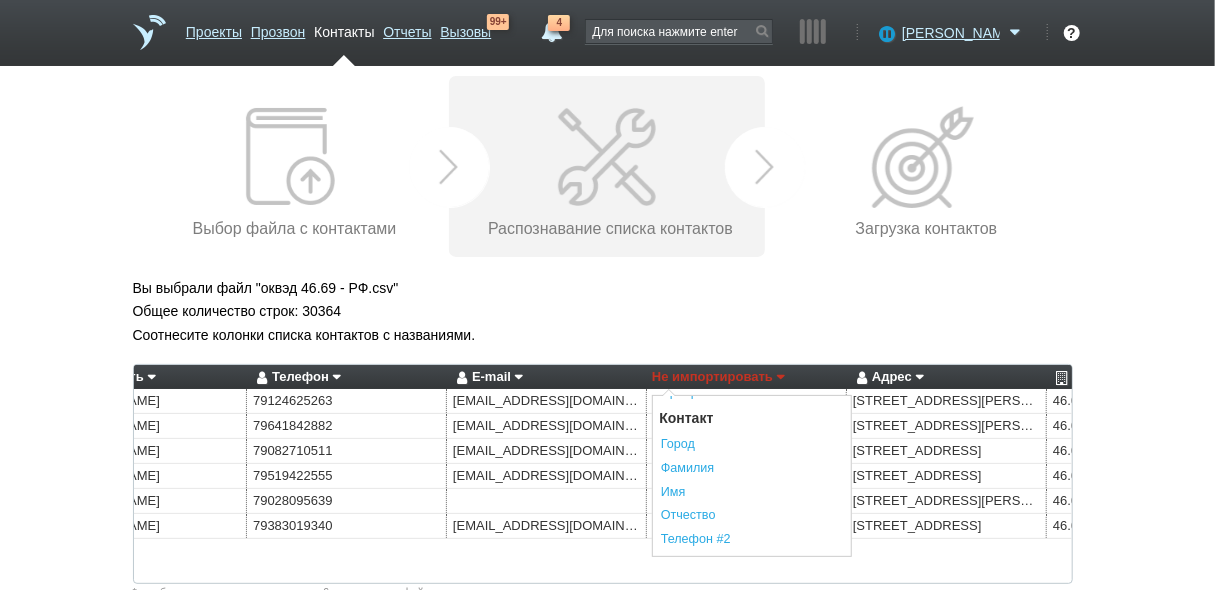 click on "Соотнесите колонки списка контактов с названиями." at bounding box center [608, 335] 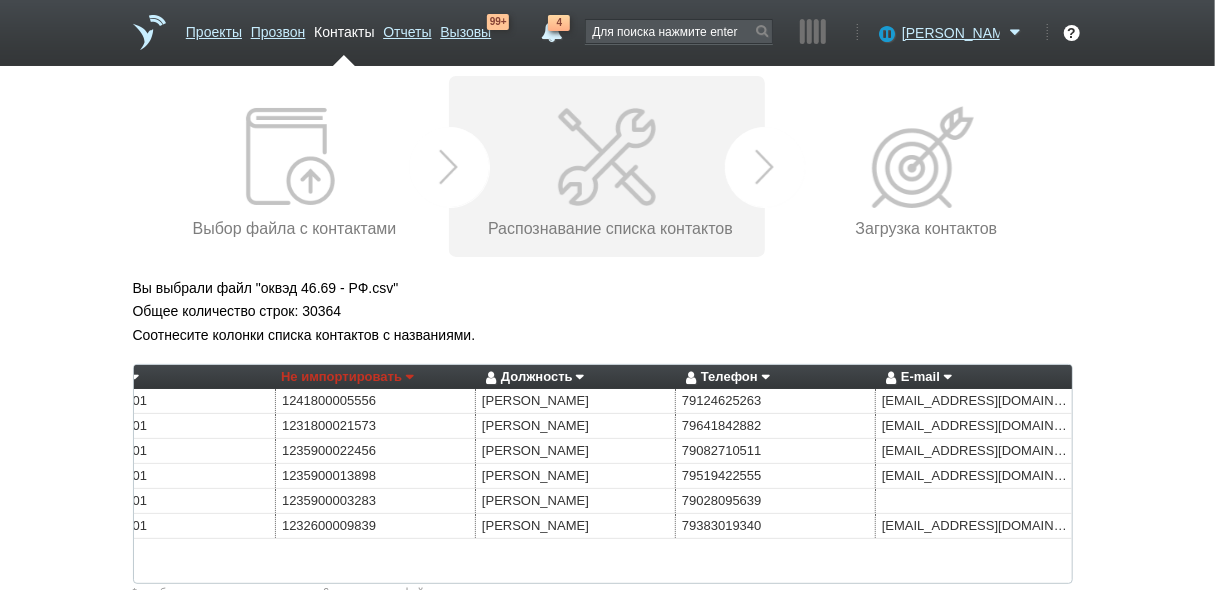 scroll, scrollTop: 0, scrollLeft: 449, axis: horizontal 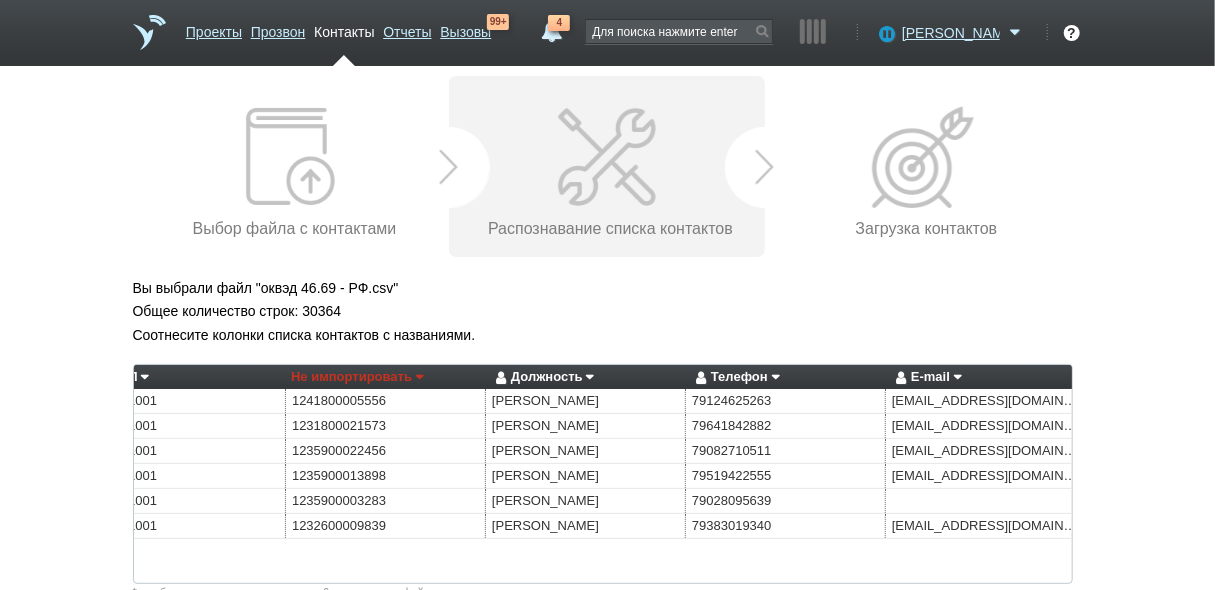 click on "Должность" at bounding box center (542, 377) 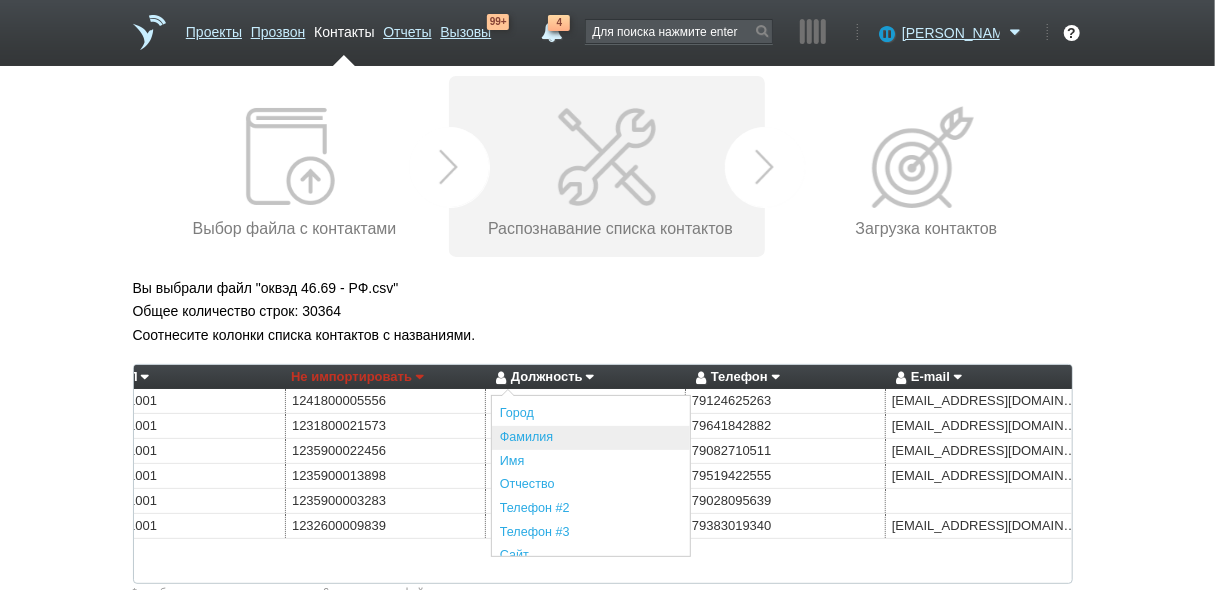 click on "Фамилия" at bounding box center (591, 438) 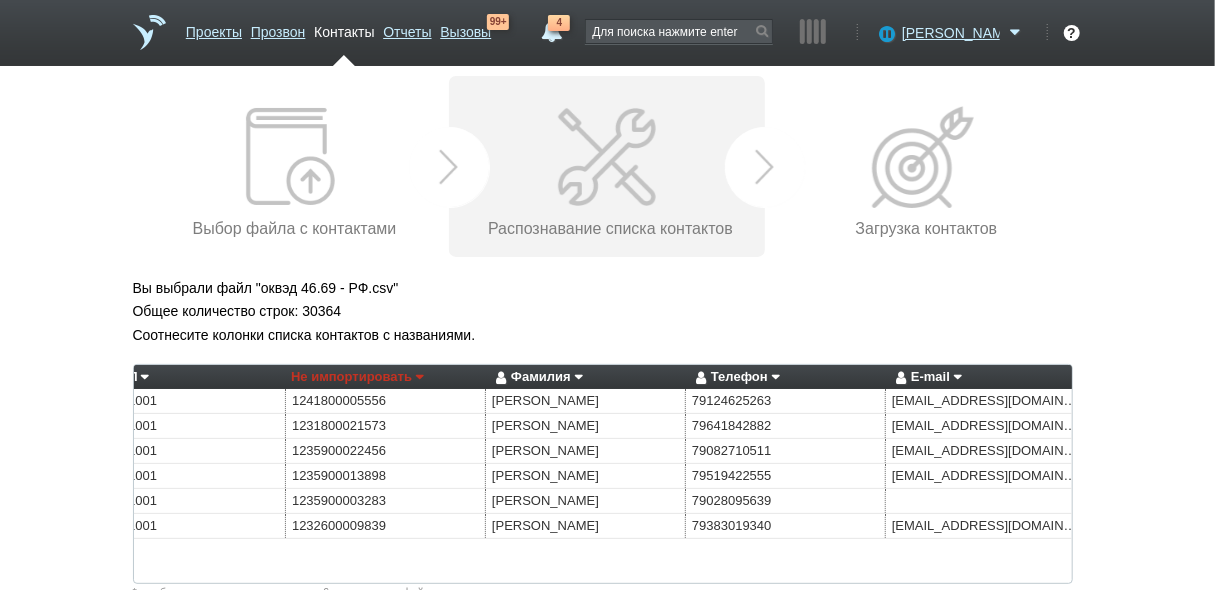 scroll, scrollTop: 0, scrollLeft: 813, axis: horizontal 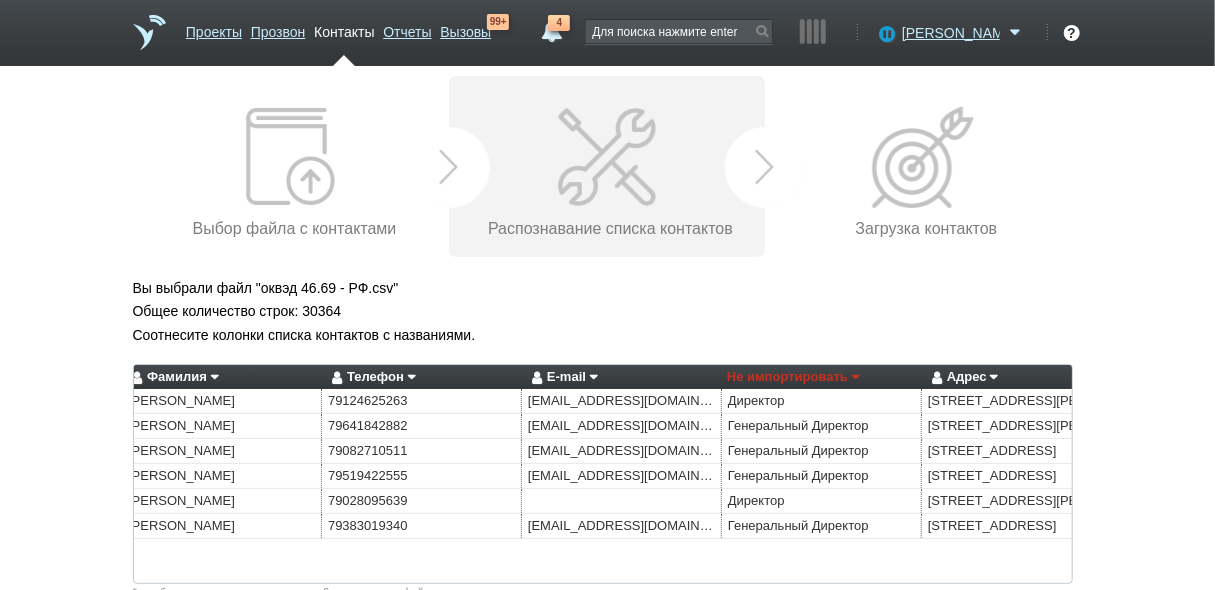 click on "Не импортировать" at bounding box center (793, 377) 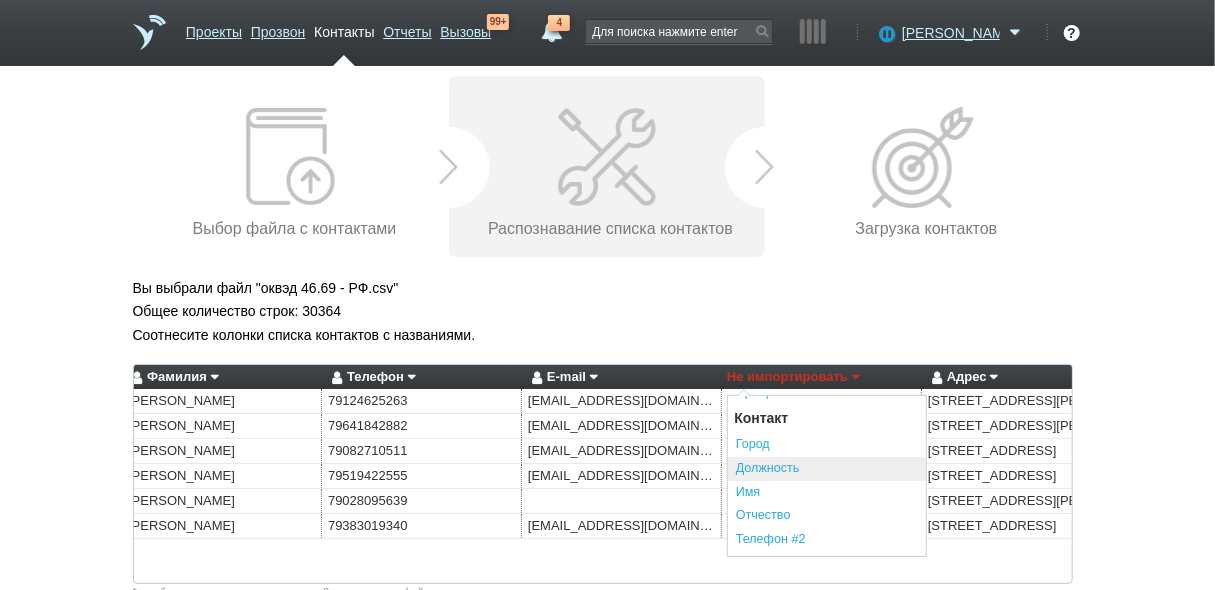 click on "Должность" at bounding box center (827, 469) 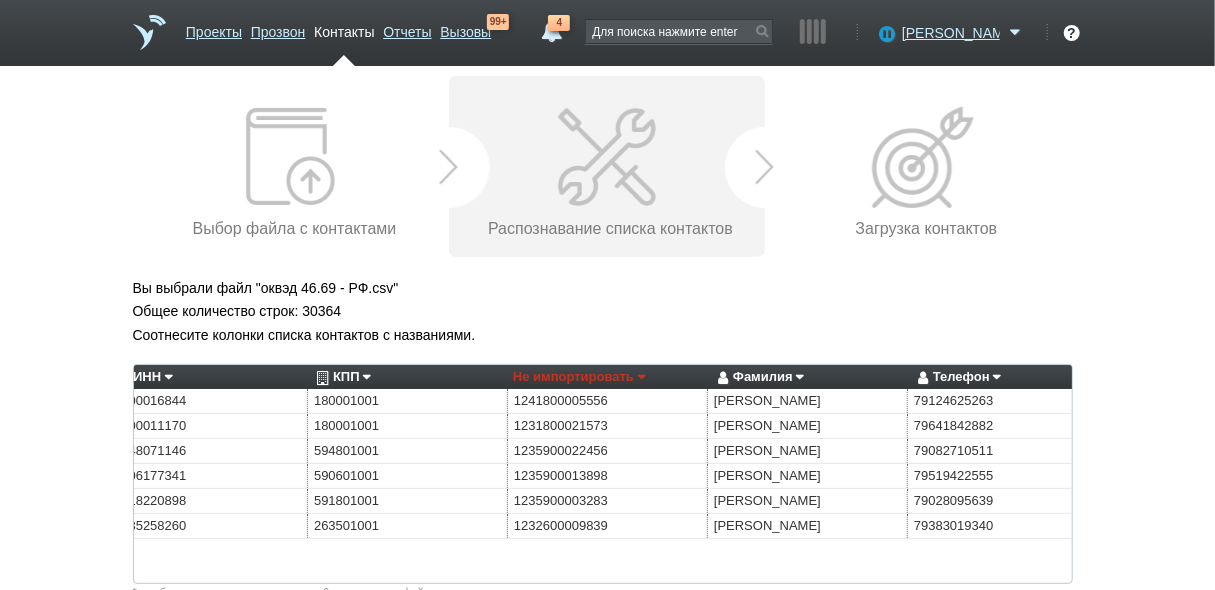 scroll, scrollTop: 0, scrollLeft: 224, axis: horizontal 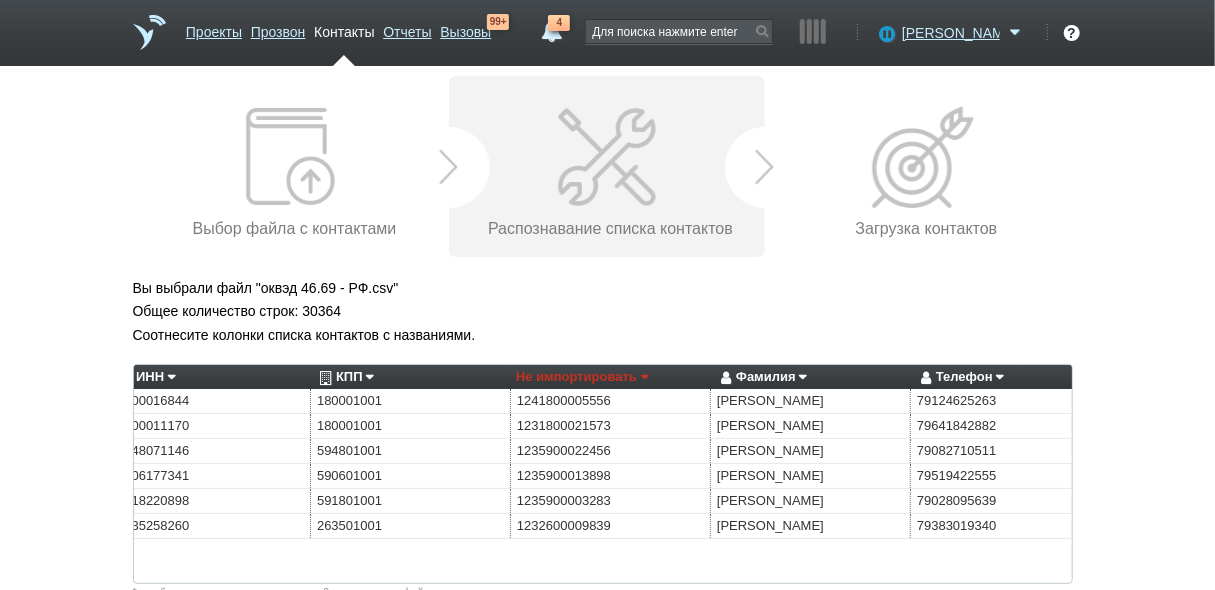 click on "Не импортировать" at bounding box center (582, 377) 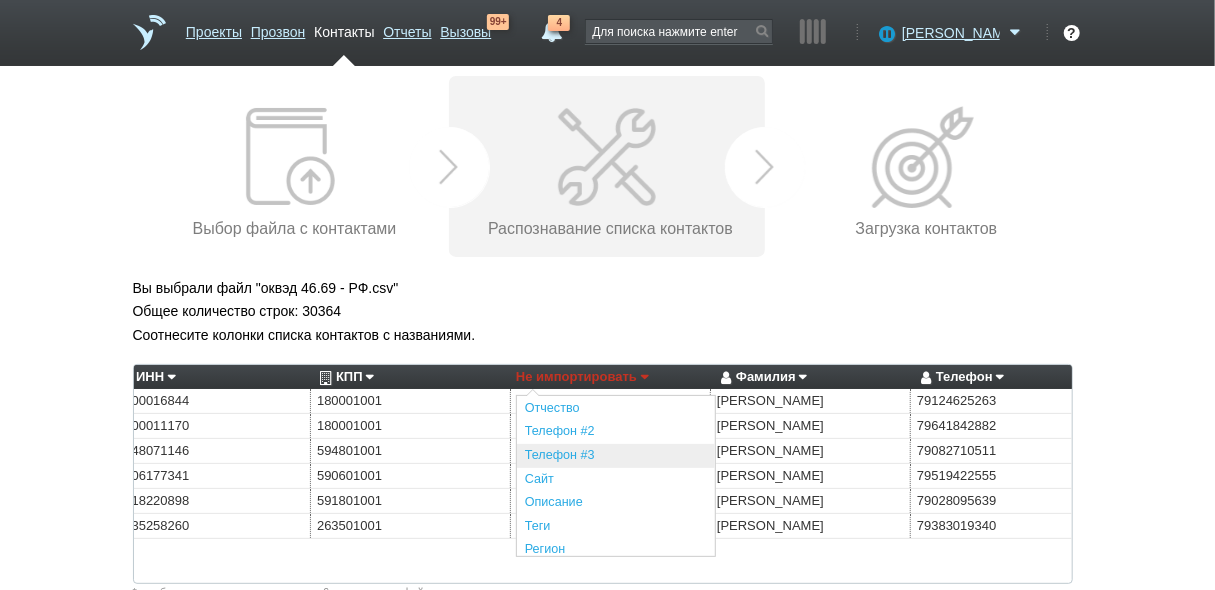 scroll, scrollTop: 320, scrollLeft: 0, axis: vertical 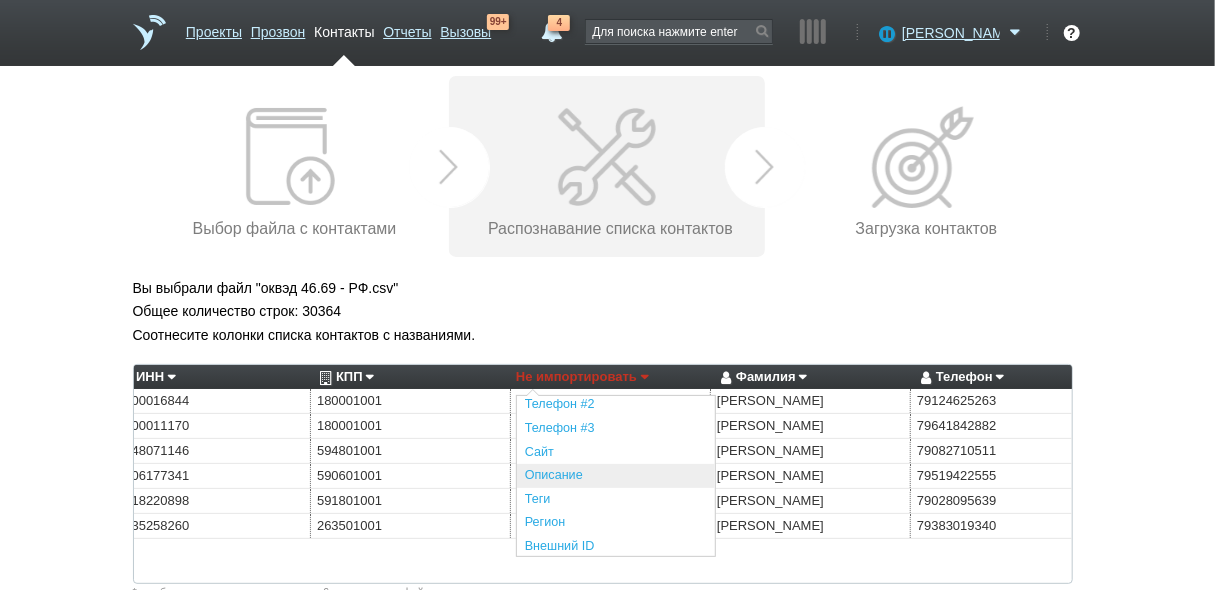click on "Описание" at bounding box center [616, 476] 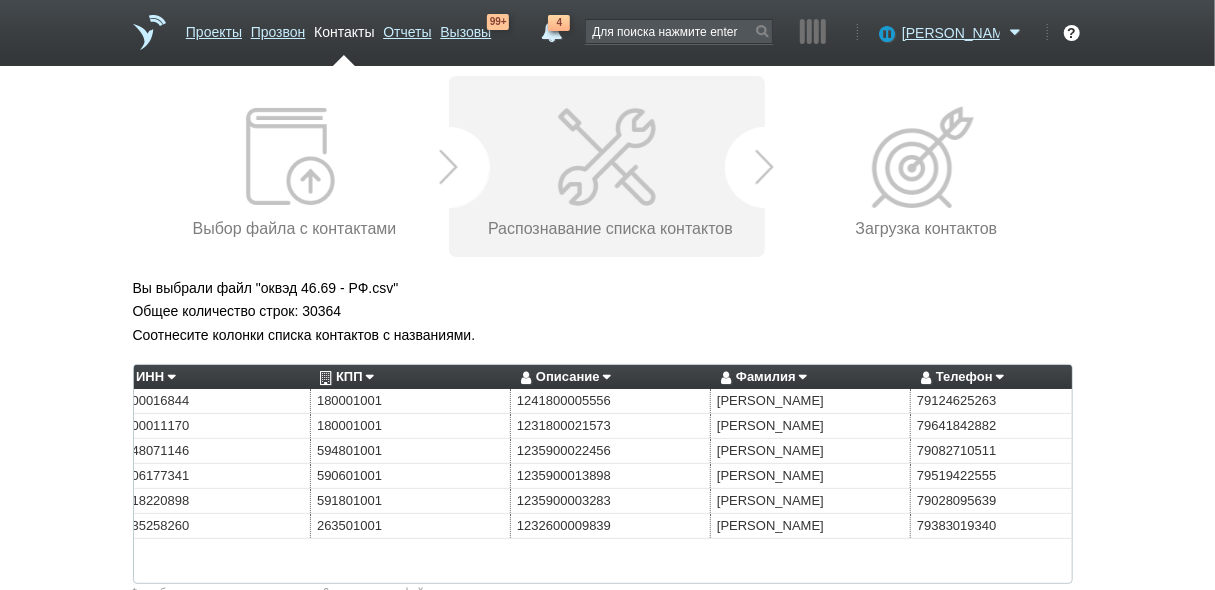 click on "Описание" at bounding box center [563, 377] 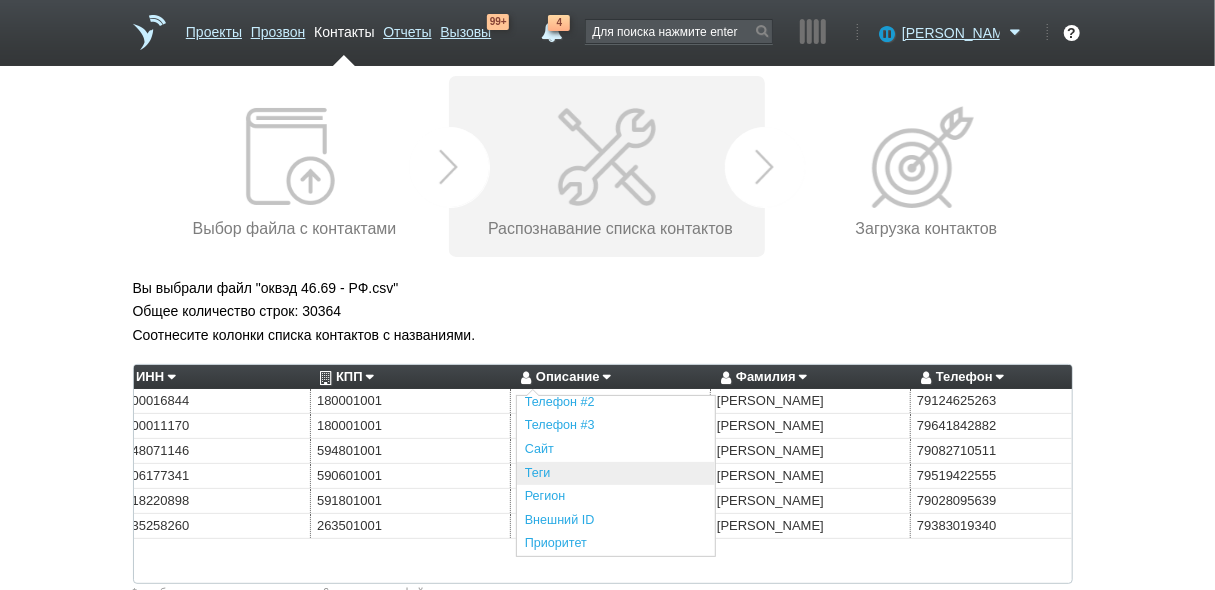 scroll, scrollTop: 298, scrollLeft: 0, axis: vertical 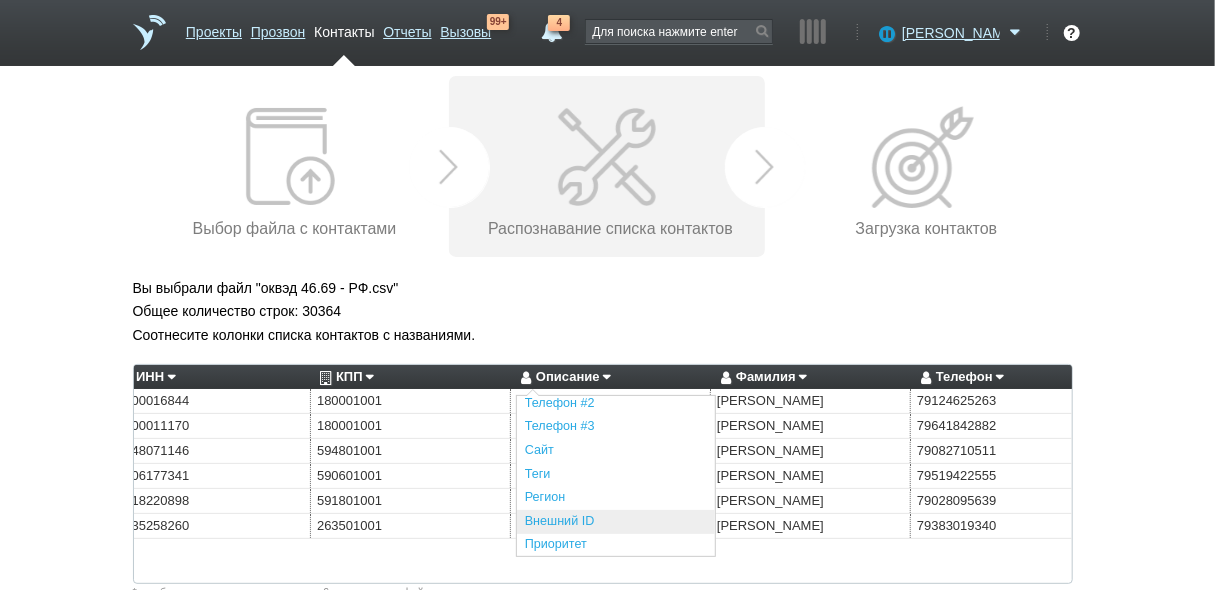 click on "Внешний ID" at bounding box center (616, 522) 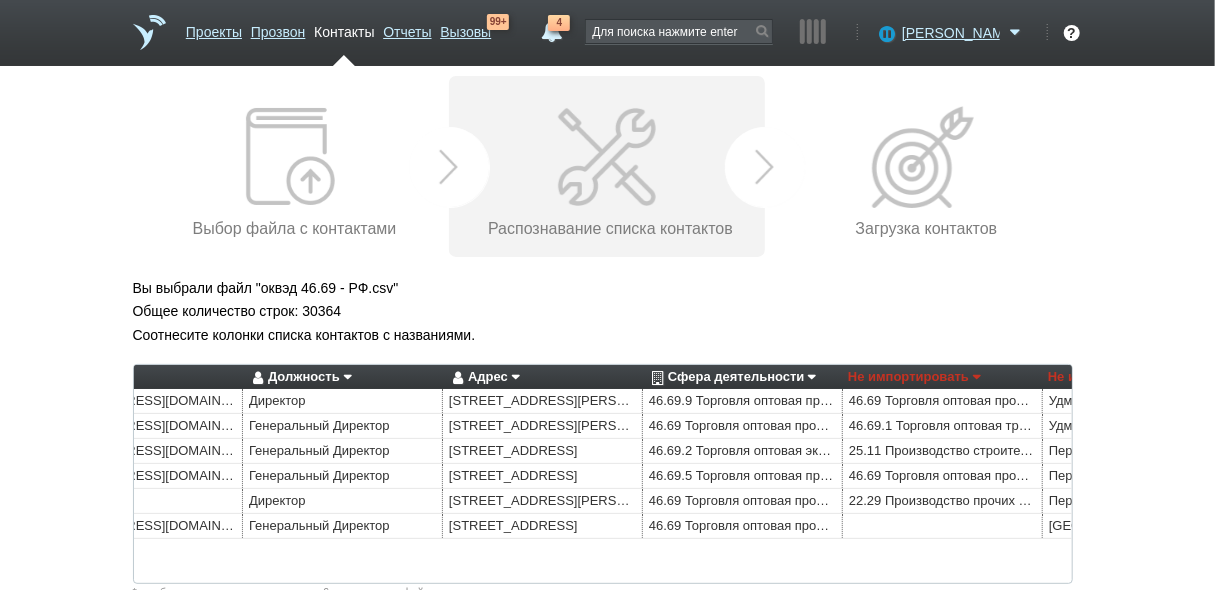 scroll, scrollTop: 0, scrollLeft: 1461, axis: horizontal 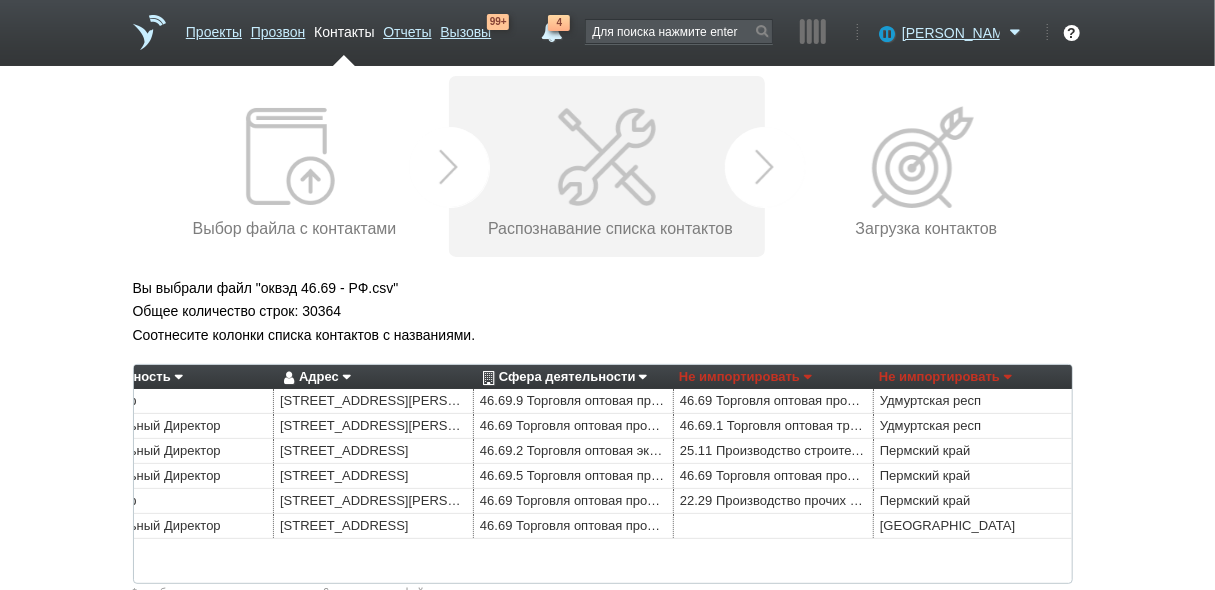click on "Не импортировать" at bounding box center (745, 377) 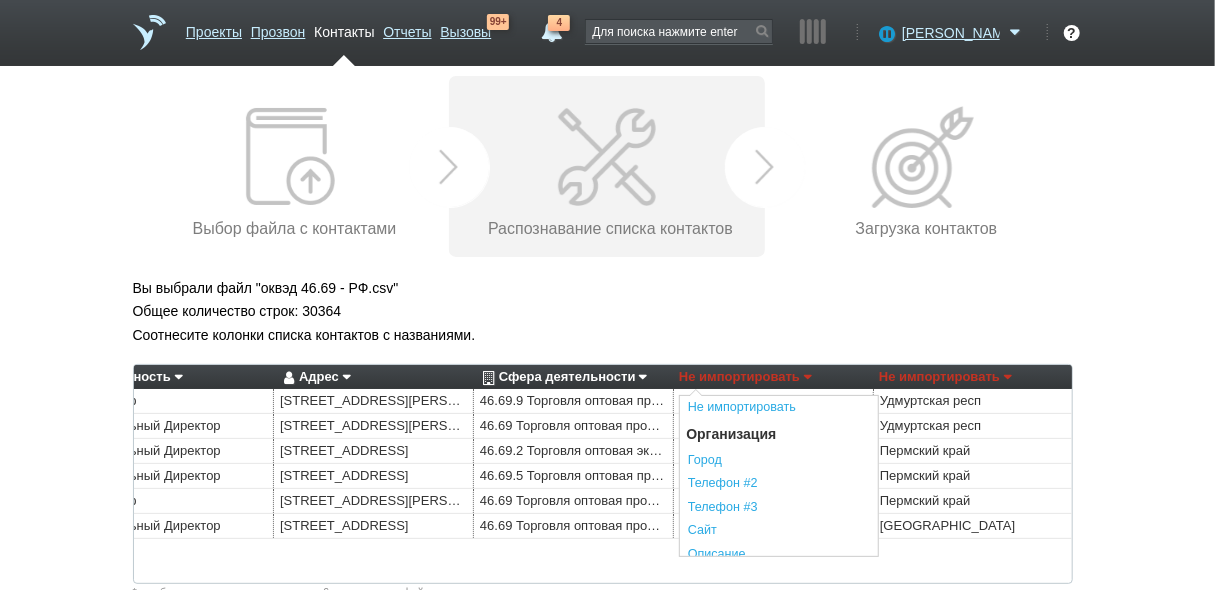 click on "Не импортировать" at bounding box center [945, 377] 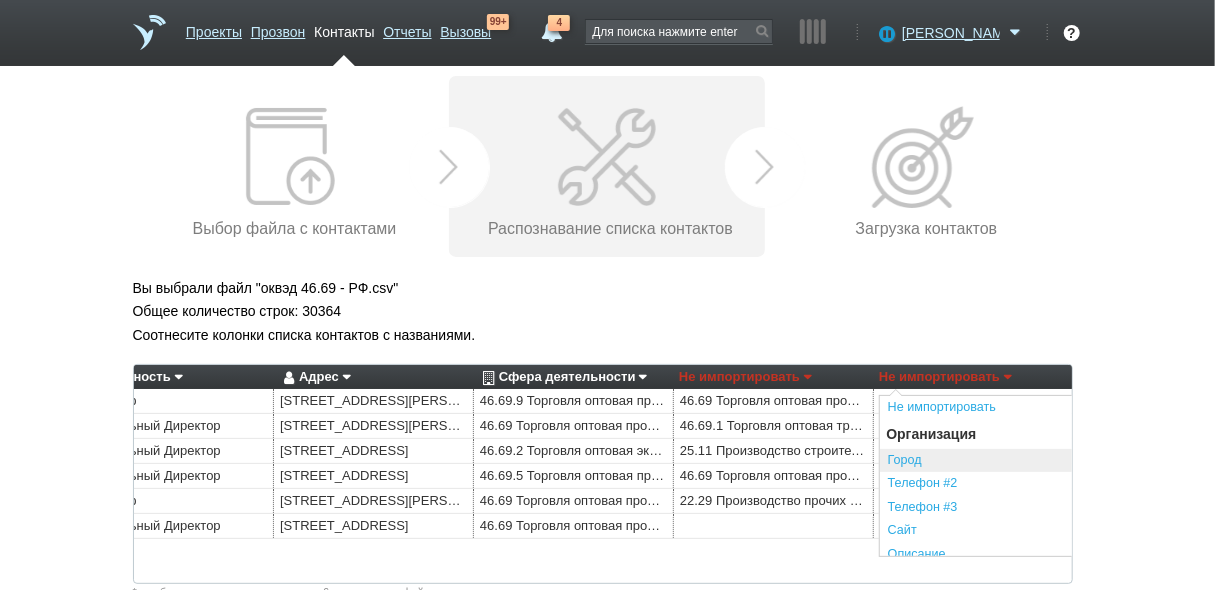 click on "Город" at bounding box center [979, 461] 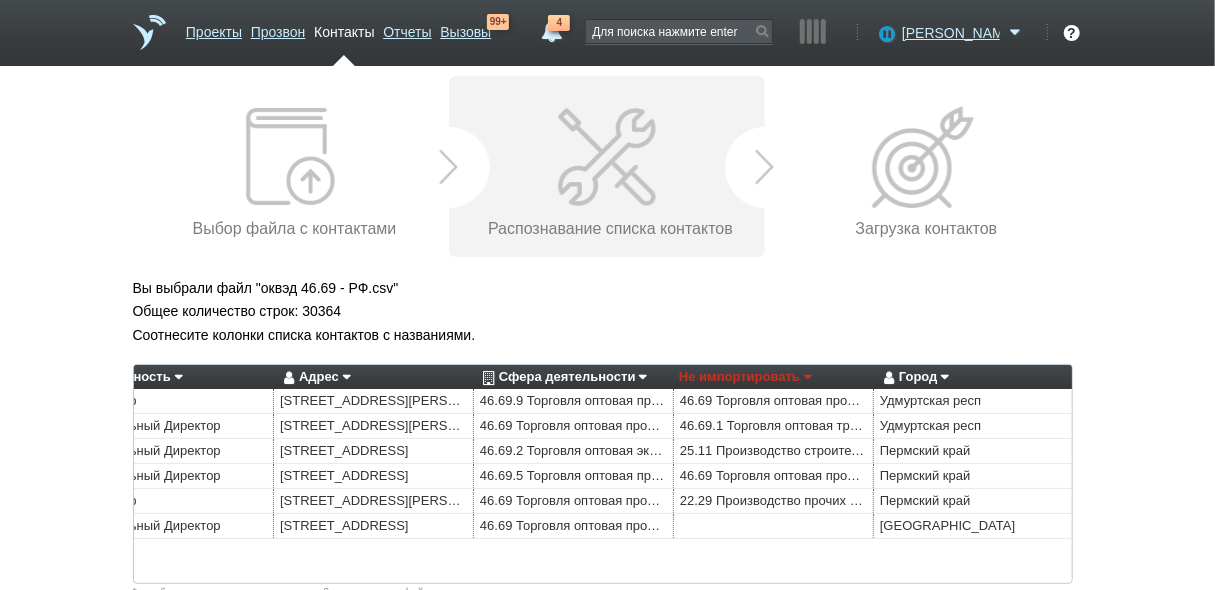 click on "Не импортировать" at bounding box center (745, 377) 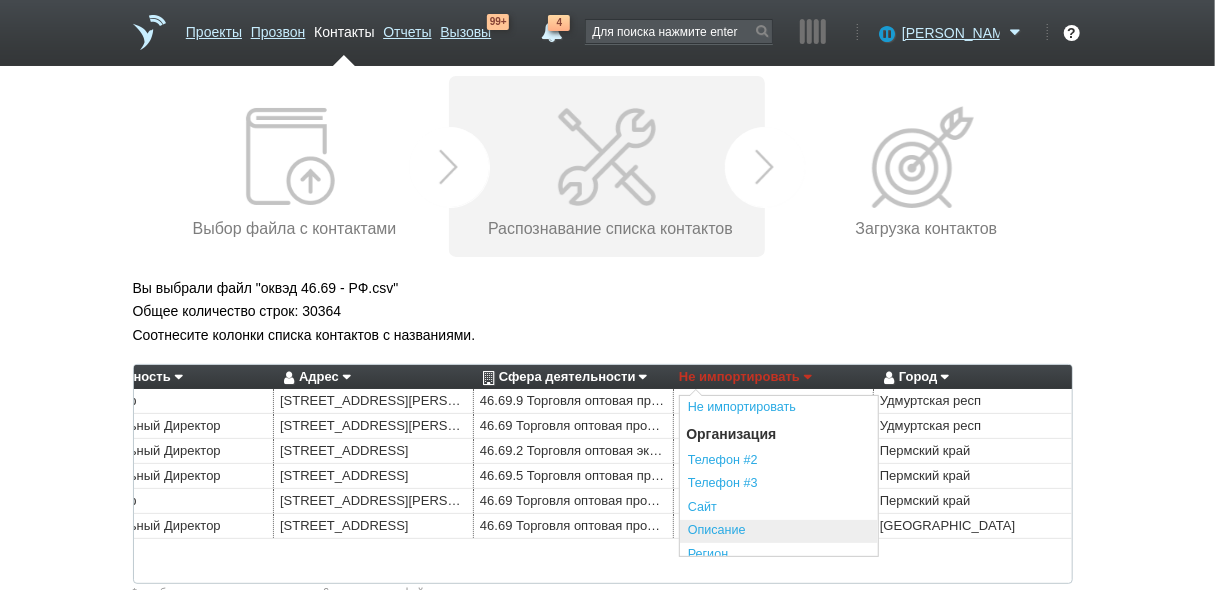 click on "Описание" at bounding box center (779, 532) 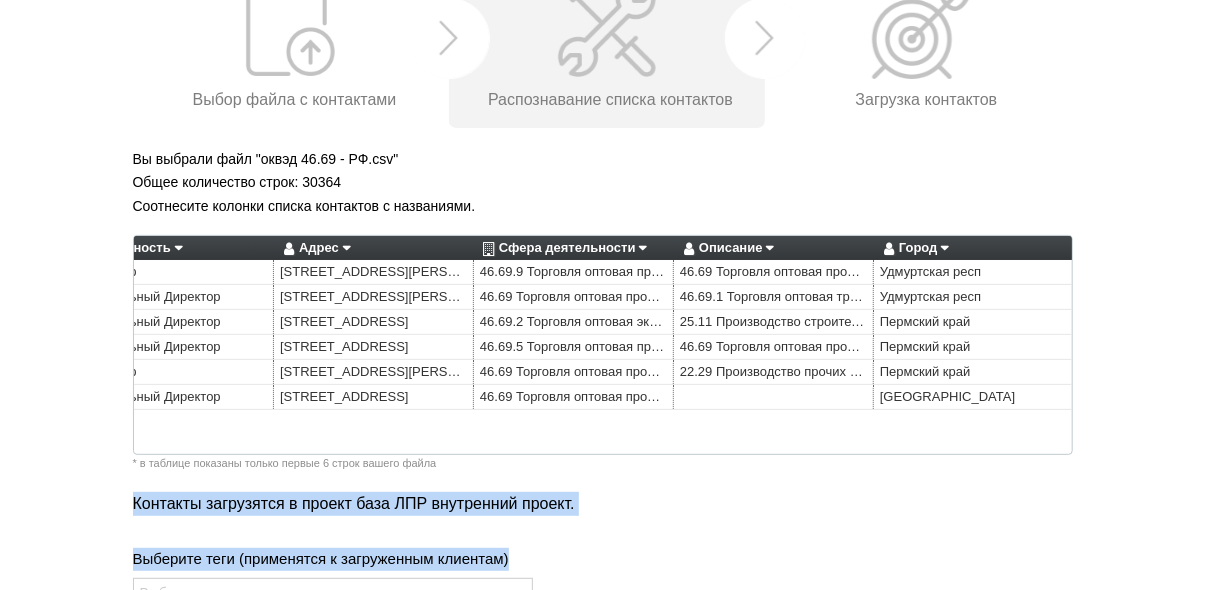 drag, startPoint x: 765, startPoint y: 583, endPoint x: 522, endPoint y: 579, distance: 243.03291 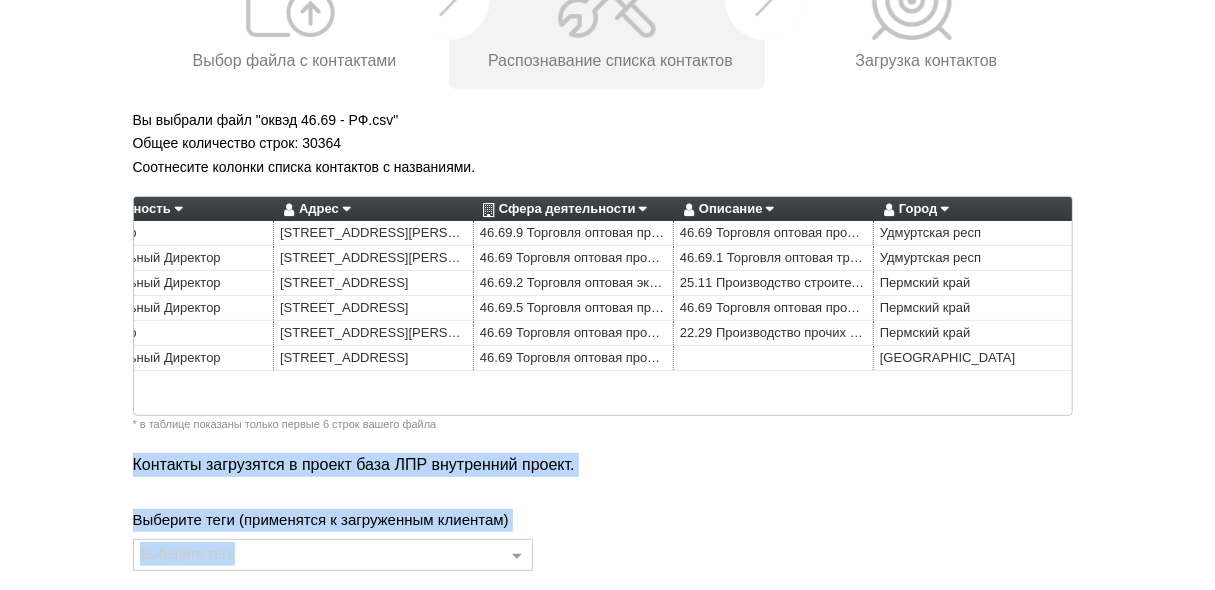 click on "Контакты загрузятся в проект база ЛПР  внутренний проект. Выберите теги (применятся к загруженным клиентам) Выберите теги решения оренбург Вентматик Авантаж_часть Авантаж Эломед ЛПР байков 23.5.2025 тп ШАРПТУЛ_20.05 Байков_20.05.2025 Инвестплощадка_ сельхоз Шарптул_19.05.25 ИНЛИД_ВЕКОНС инвест_площадка 30.04.2025 Проект Proirrigation ИП Тихов Елизавета Плеханова Анастасия Марихина Владислав Козулин Кристина Александровна Александра Кривенко Анастасия Бузина Екатерина Васильева Сергей Филипов Константин Белоусов Дарья Рубцова Татьяна Ахвердова Альберт Аблалимов ИМТ УЗИ DMs" at bounding box center (608, 598) 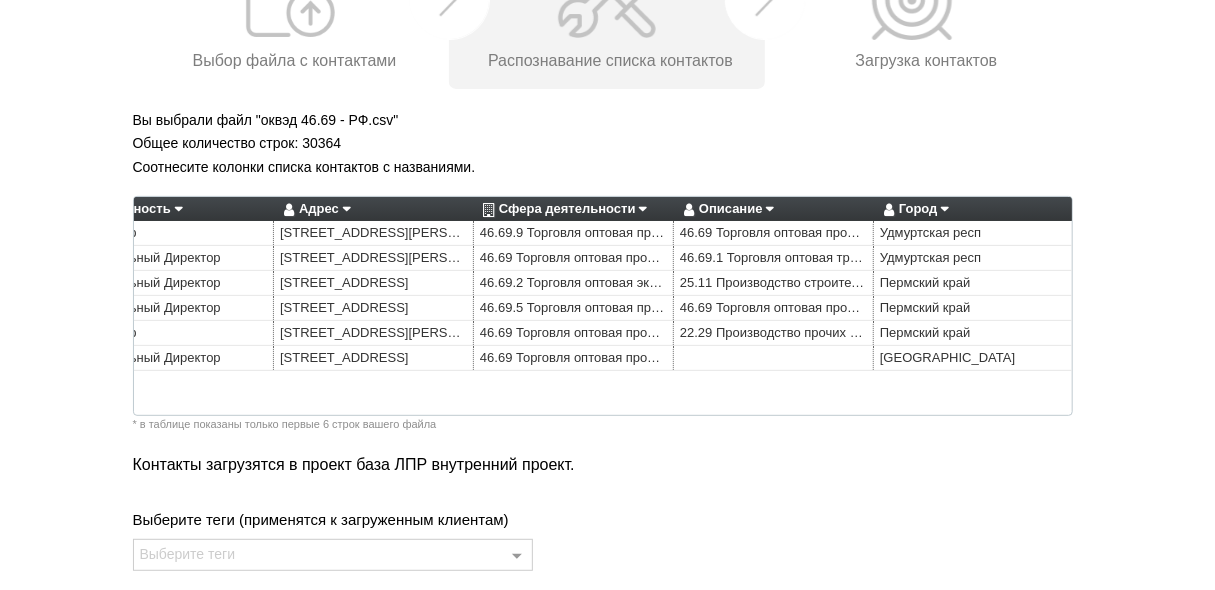 click on "Выберите теги" at bounding box center (333, 555) 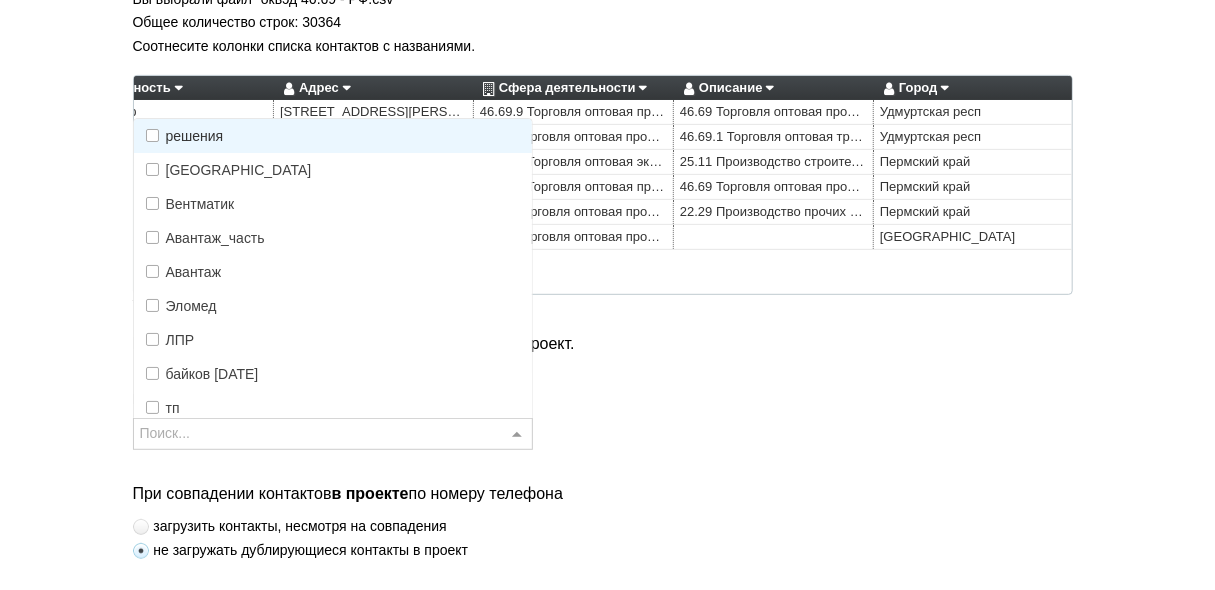 scroll, scrollTop: 426, scrollLeft: 0, axis: vertical 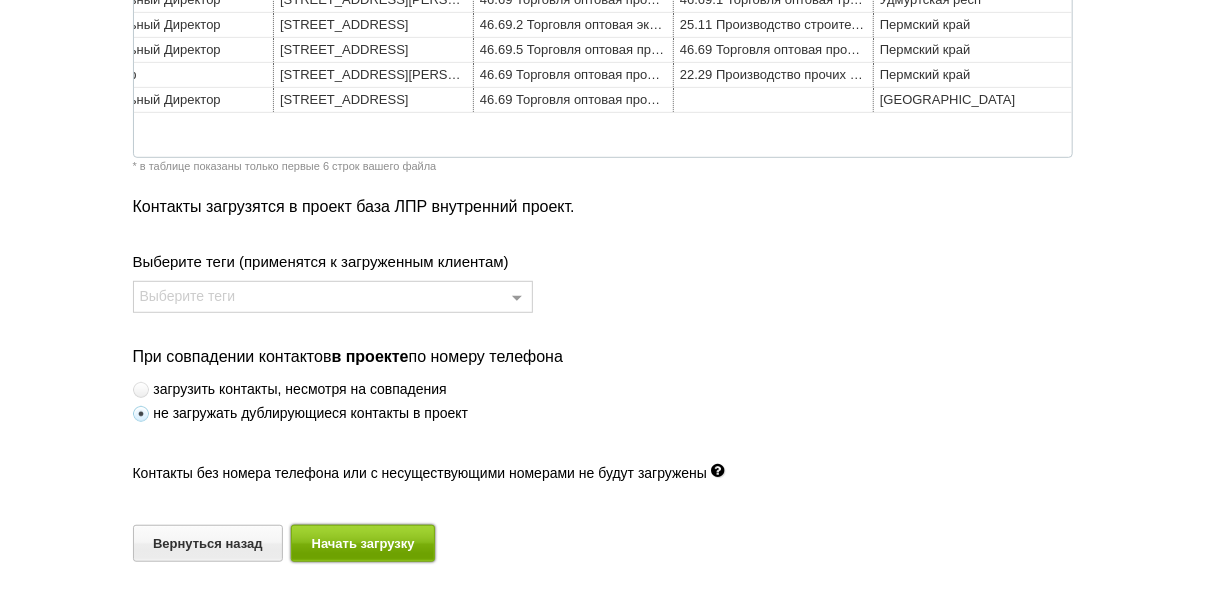 click on "Начать загрузку" at bounding box center [363, 543] 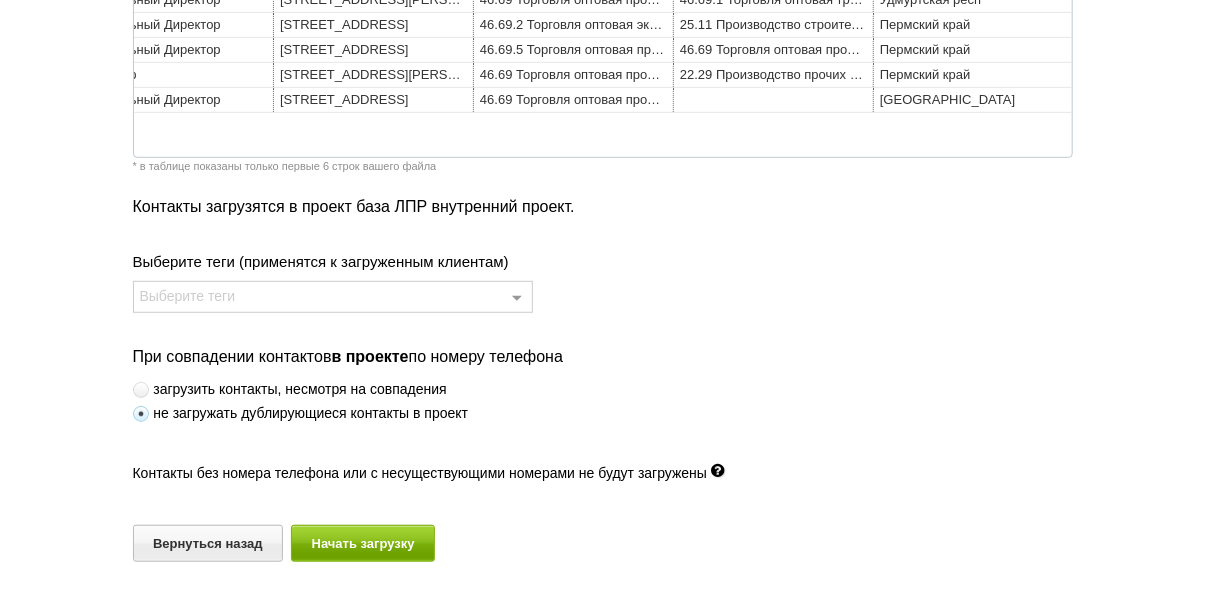 scroll, scrollTop: 0, scrollLeft: 0, axis: both 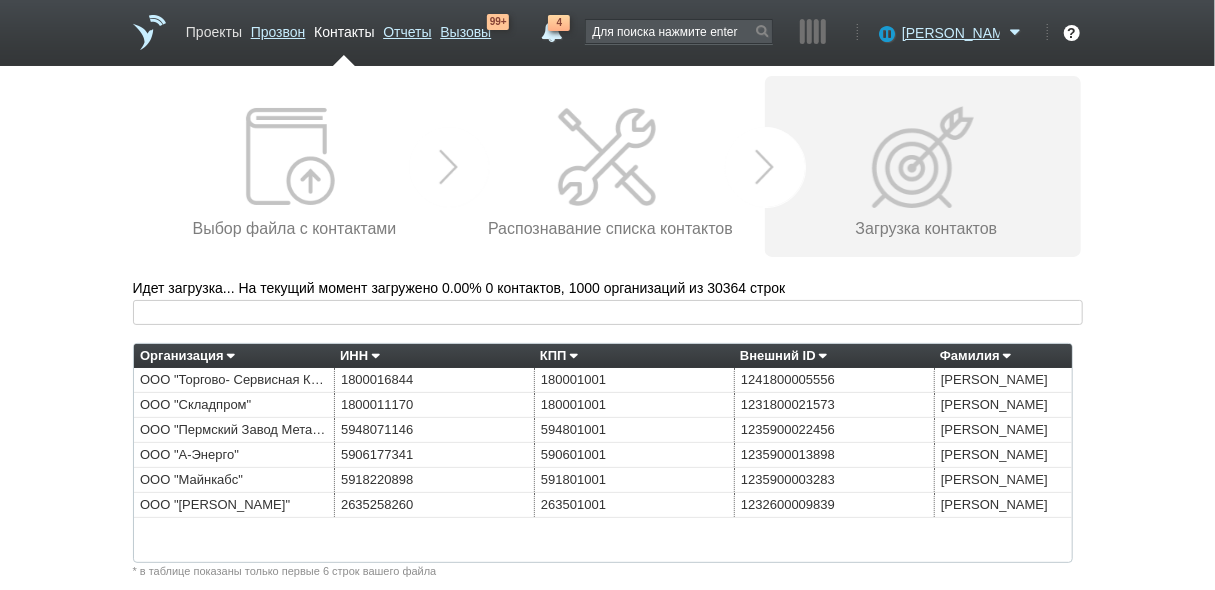 click on "Проекты" at bounding box center [214, 28] 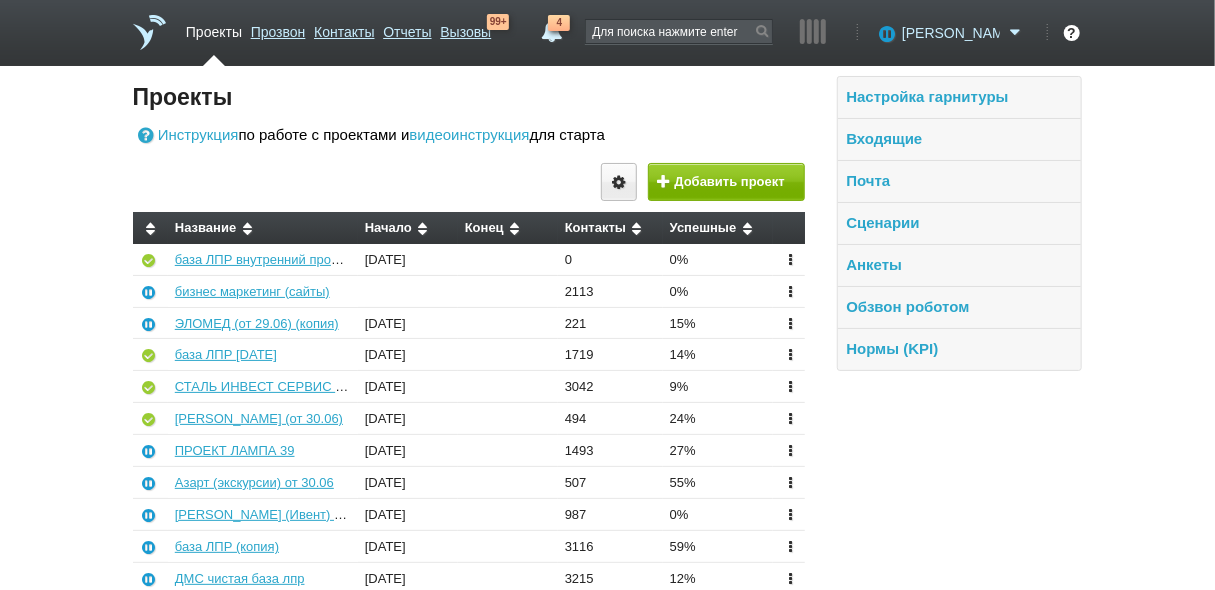 click on "[PERSON_NAME]" at bounding box center (951, 33) 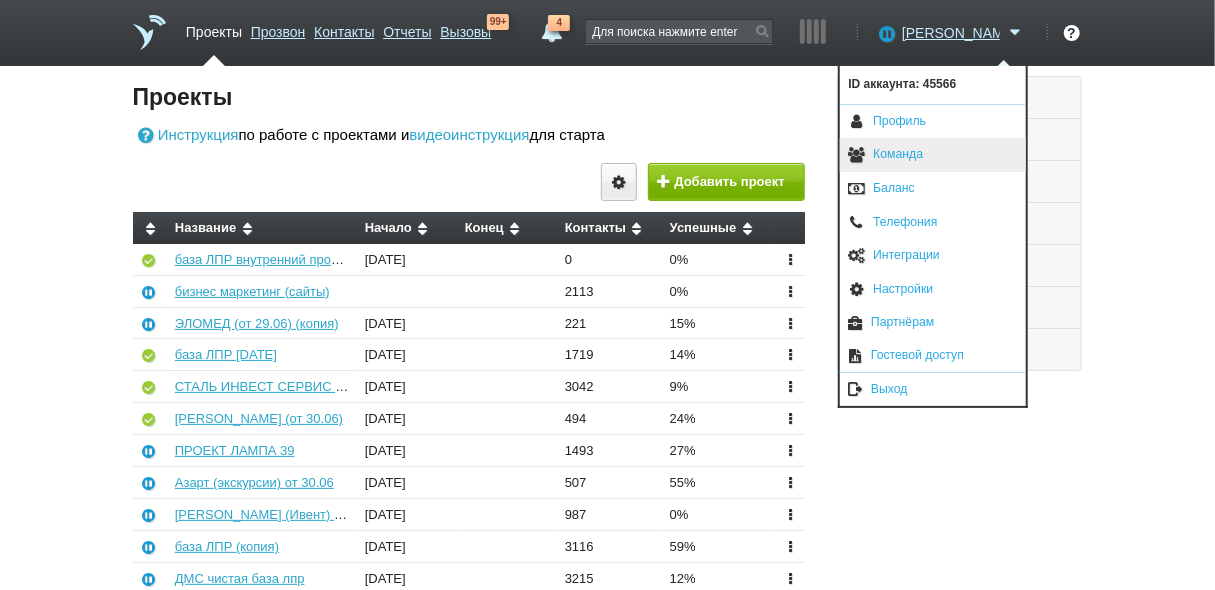 click on "Команда" at bounding box center [933, 155] 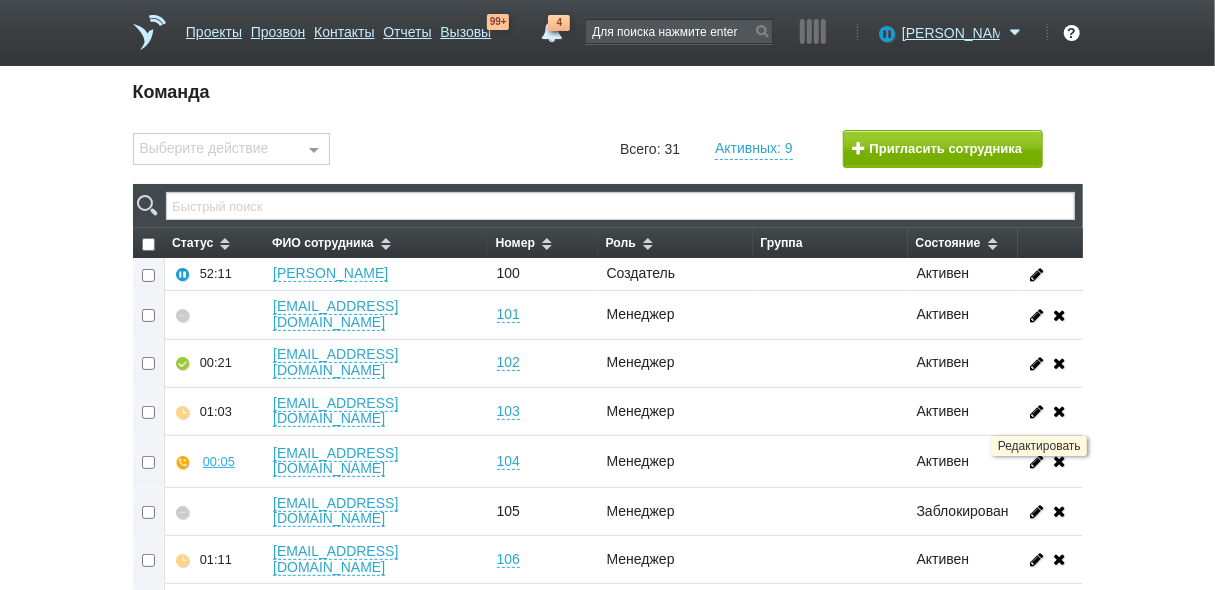 click at bounding box center (1037, 510) 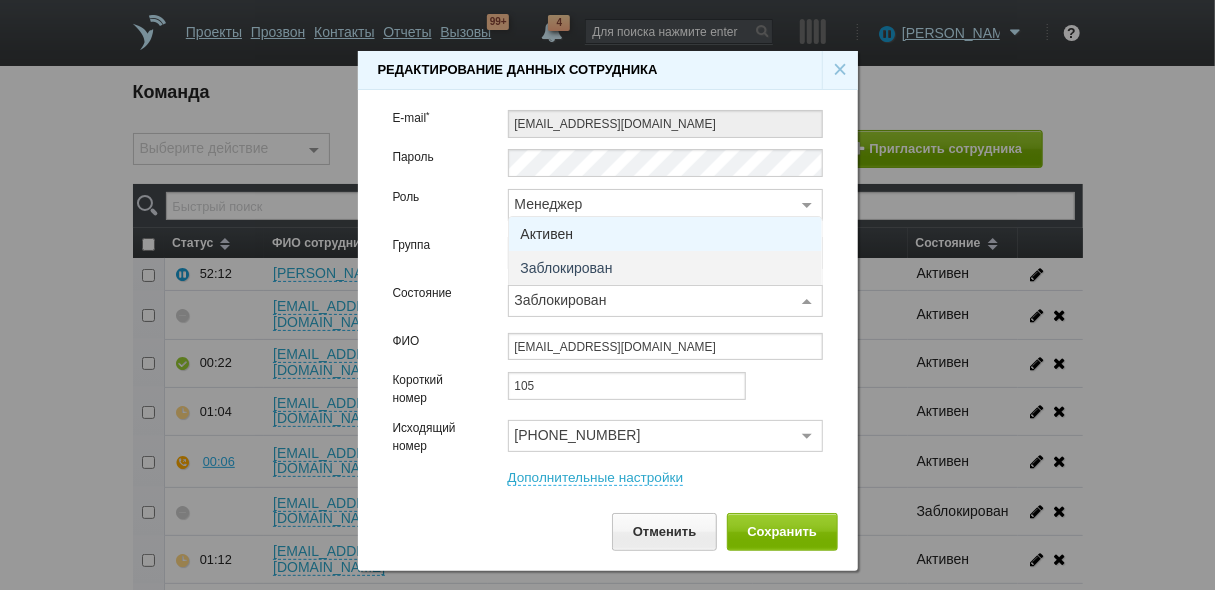 click on "Заблокирован" at bounding box center [653, 300] 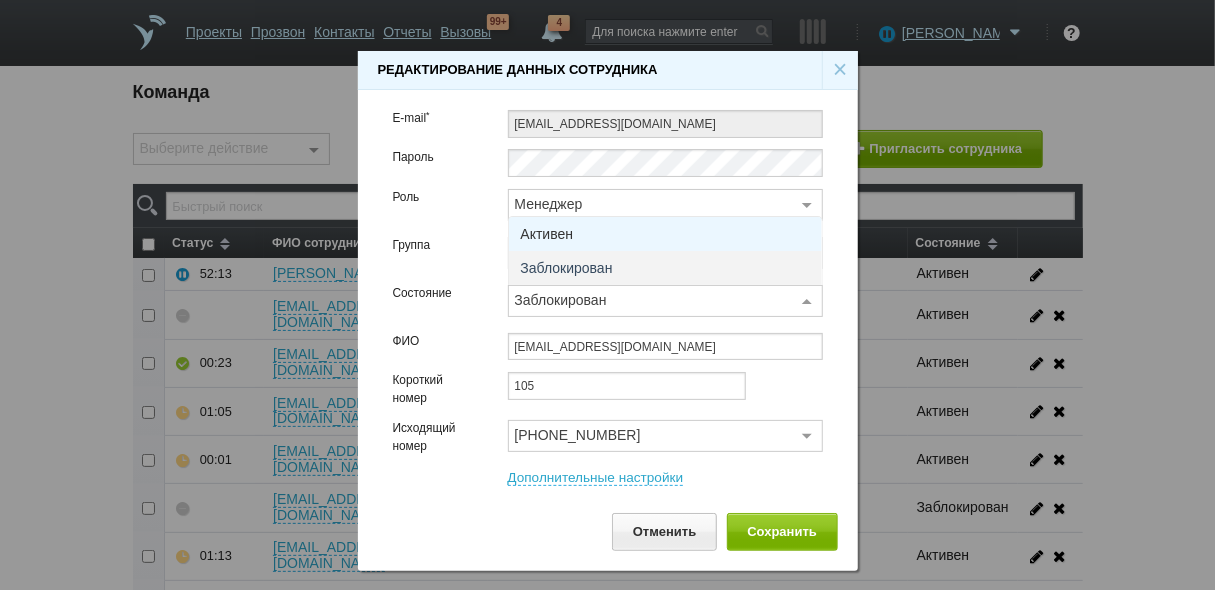 click on "Активен" at bounding box center [665, 234] 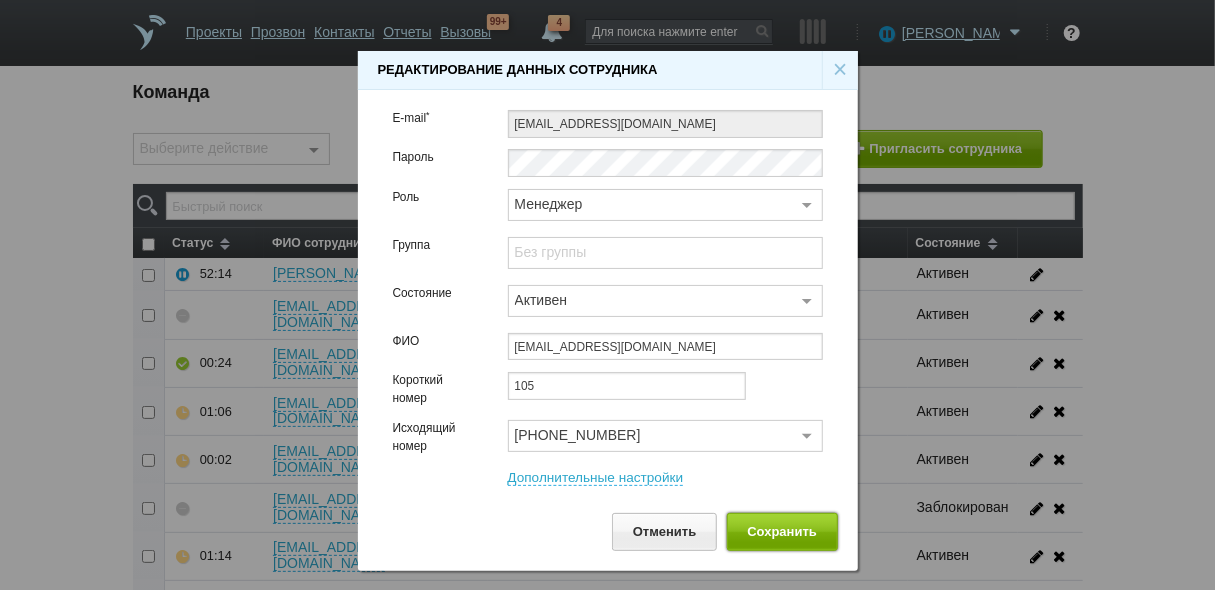 click on "Сохранить" at bounding box center [782, 531] 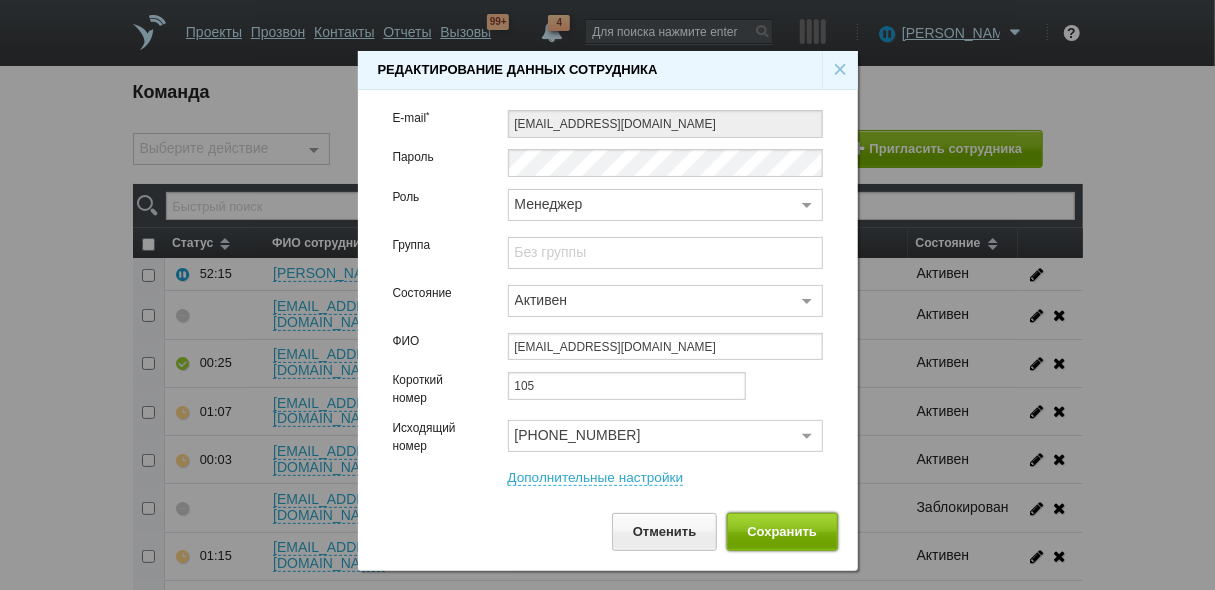 click on "Сохранить" at bounding box center [782, 531] 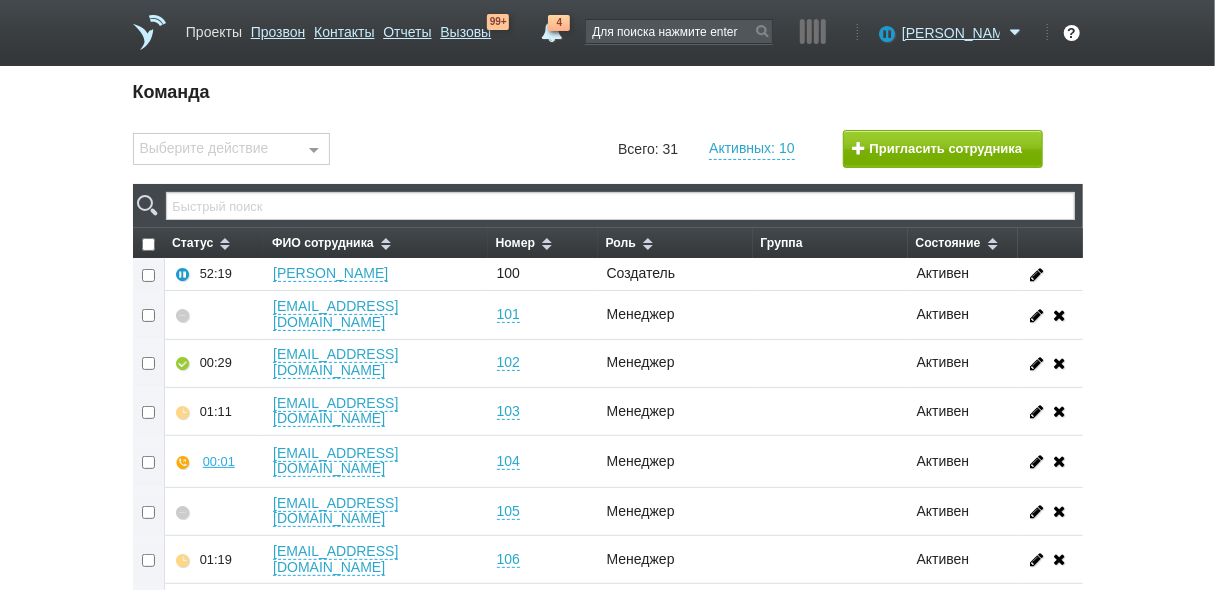 click on "Проекты" at bounding box center (214, 28) 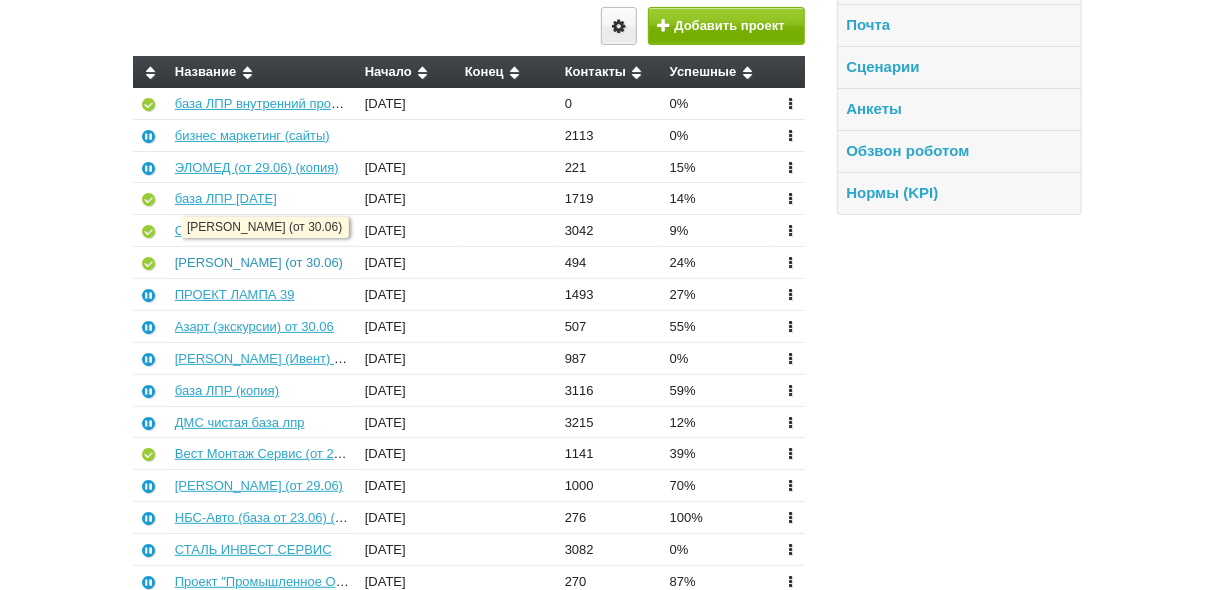 scroll, scrollTop: 160, scrollLeft: 0, axis: vertical 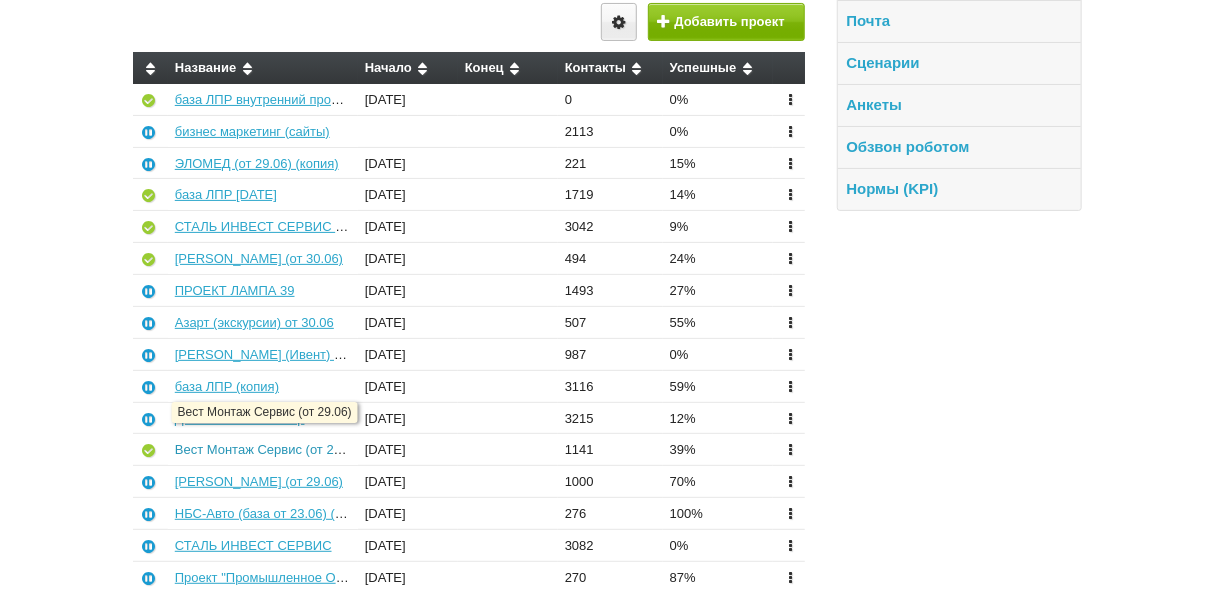 click on "Вест Монтаж Сервис (от 29.06)" at bounding box center [269, 449] 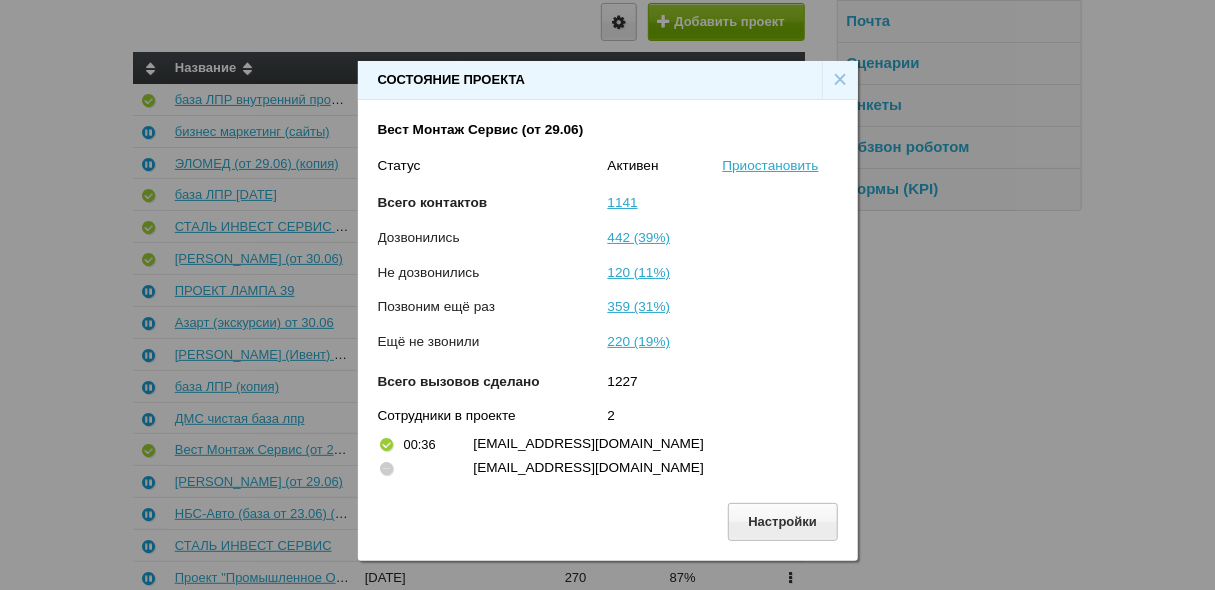 click on "×" at bounding box center (840, 80) 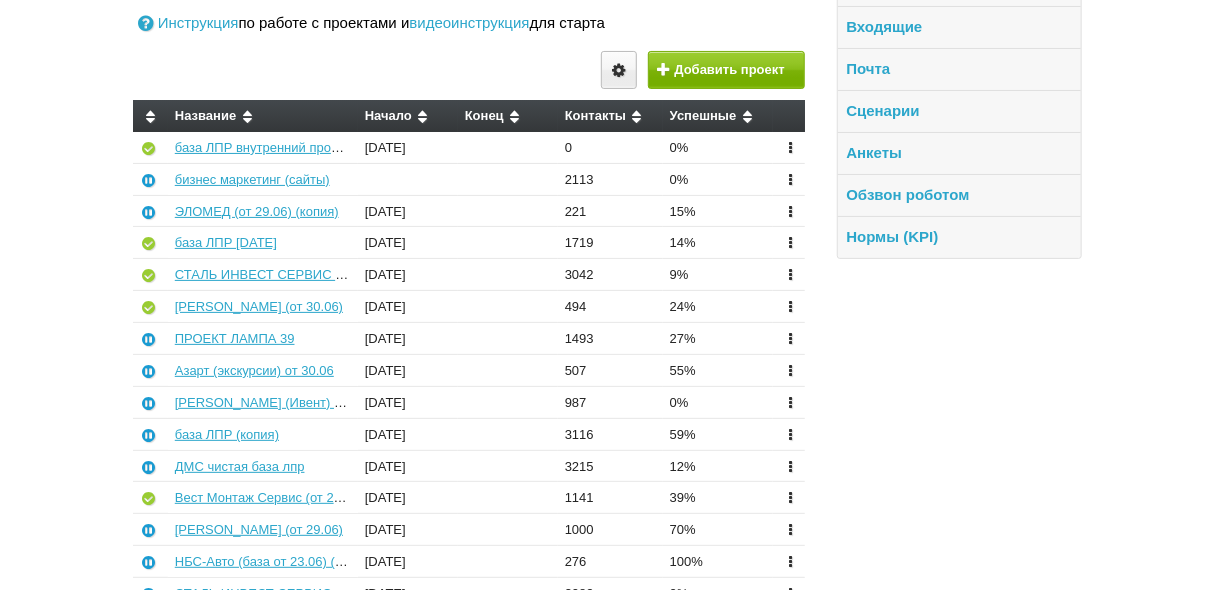 scroll, scrollTop: 37, scrollLeft: 0, axis: vertical 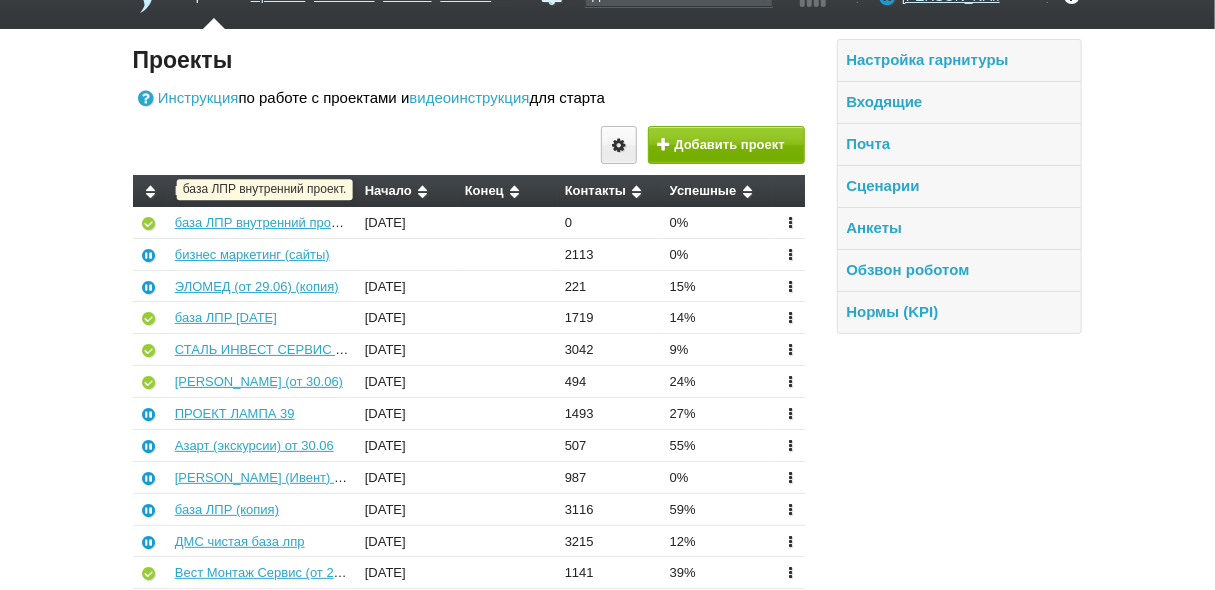 click on "база ЛПР  внутренний проект." at bounding box center [263, 222] 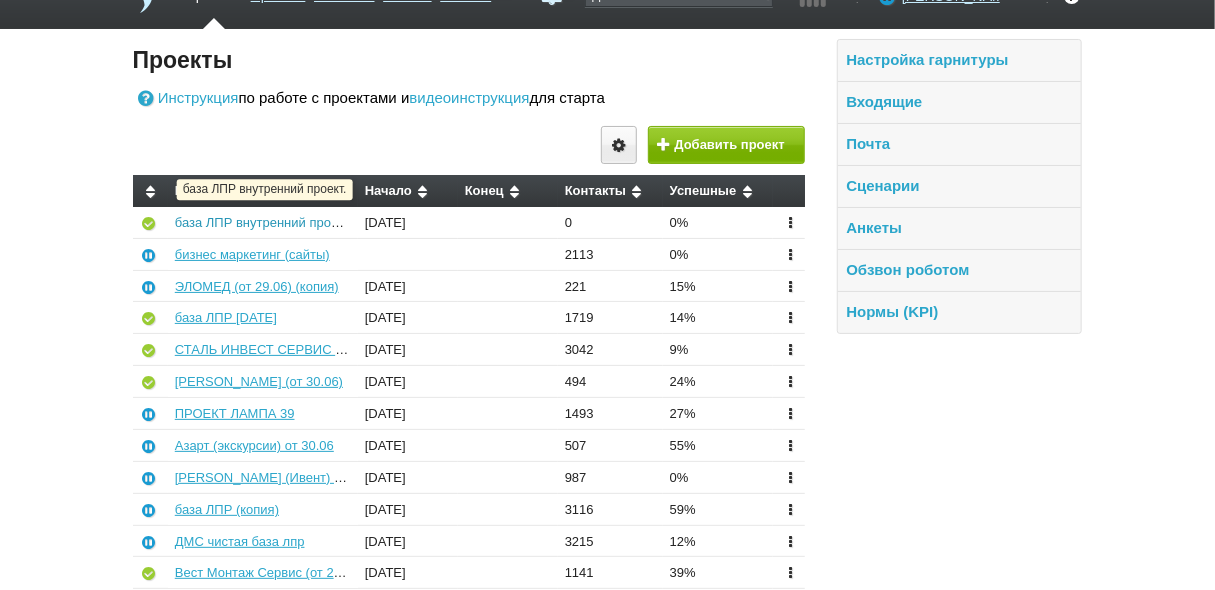 click on "база ЛПР  внутренний проект." at bounding box center [263, 222] 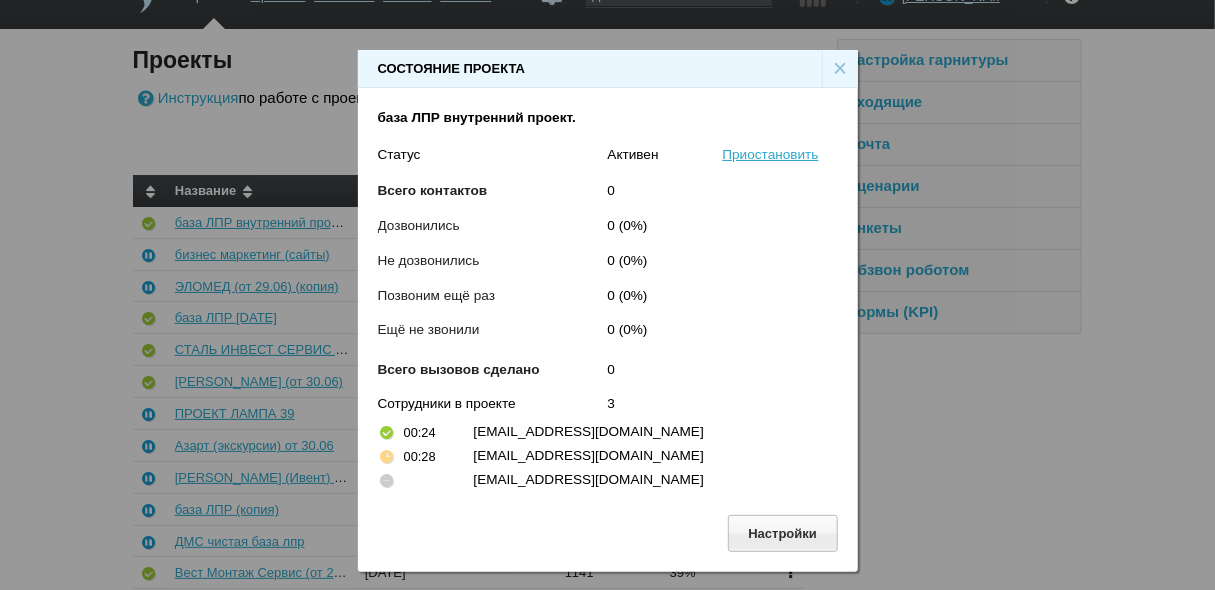 click on "×" at bounding box center (840, 69) 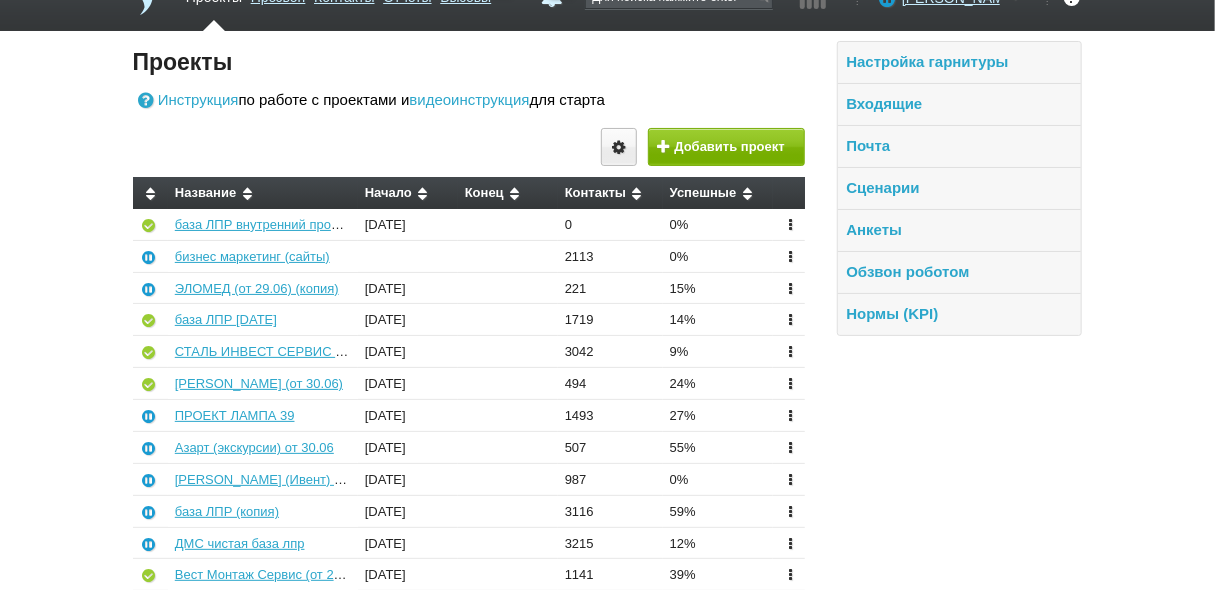scroll, scrollTop: 0, scrollLeft: 0, axis: both 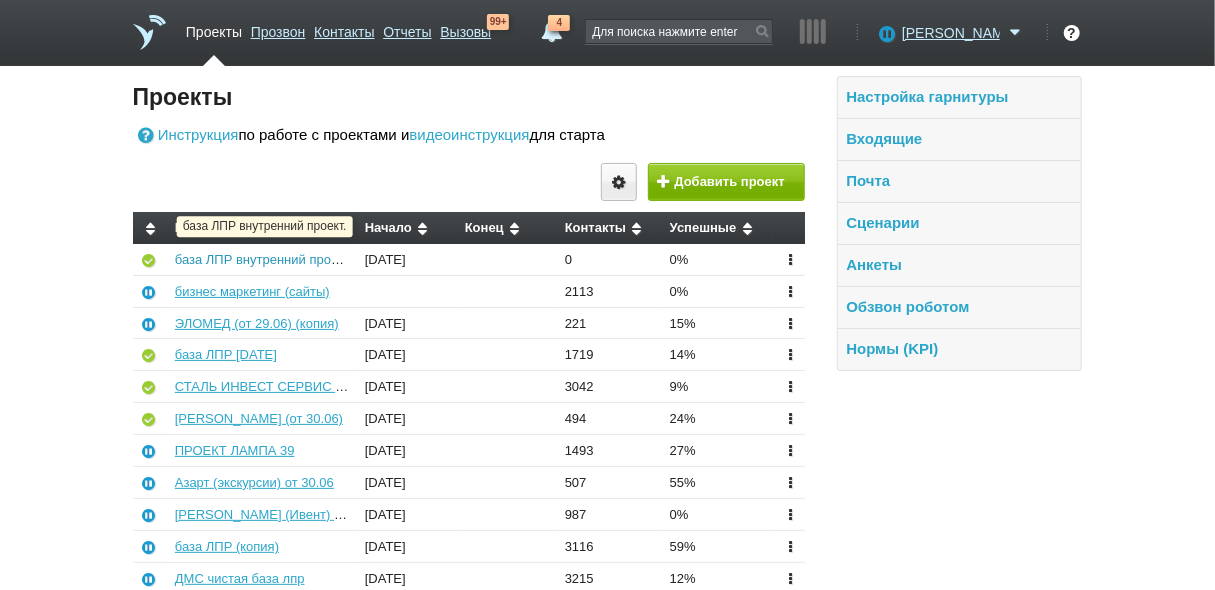 click on "база ЛПР  внутренний проект." at bounding box center (263, 259) 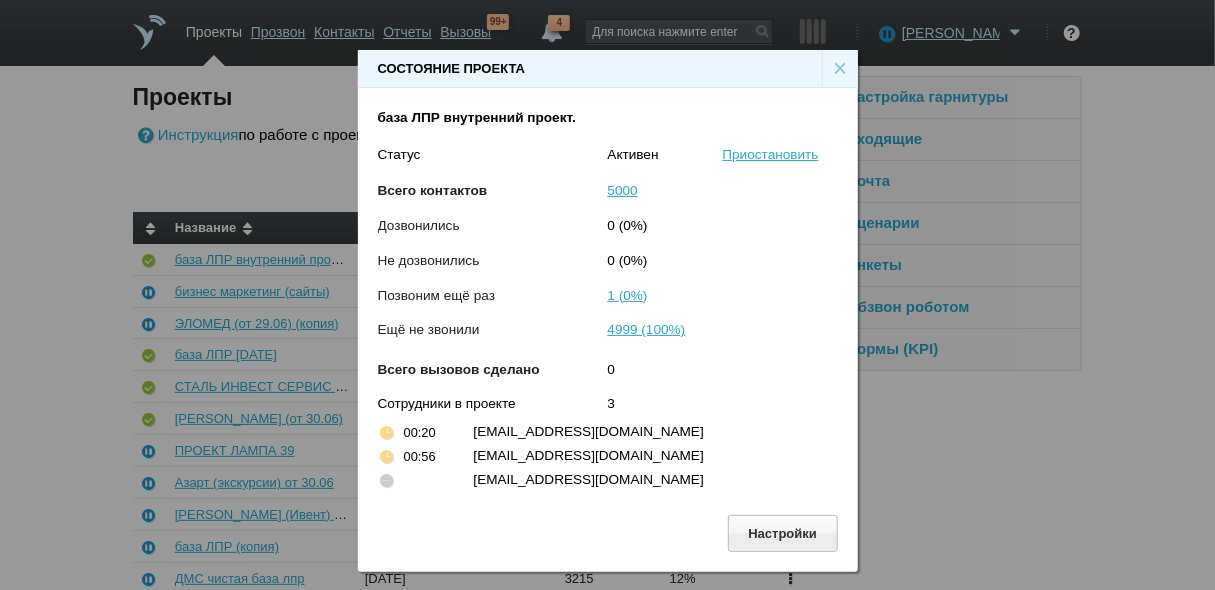 click on "×" at bounding box center [840, 69] 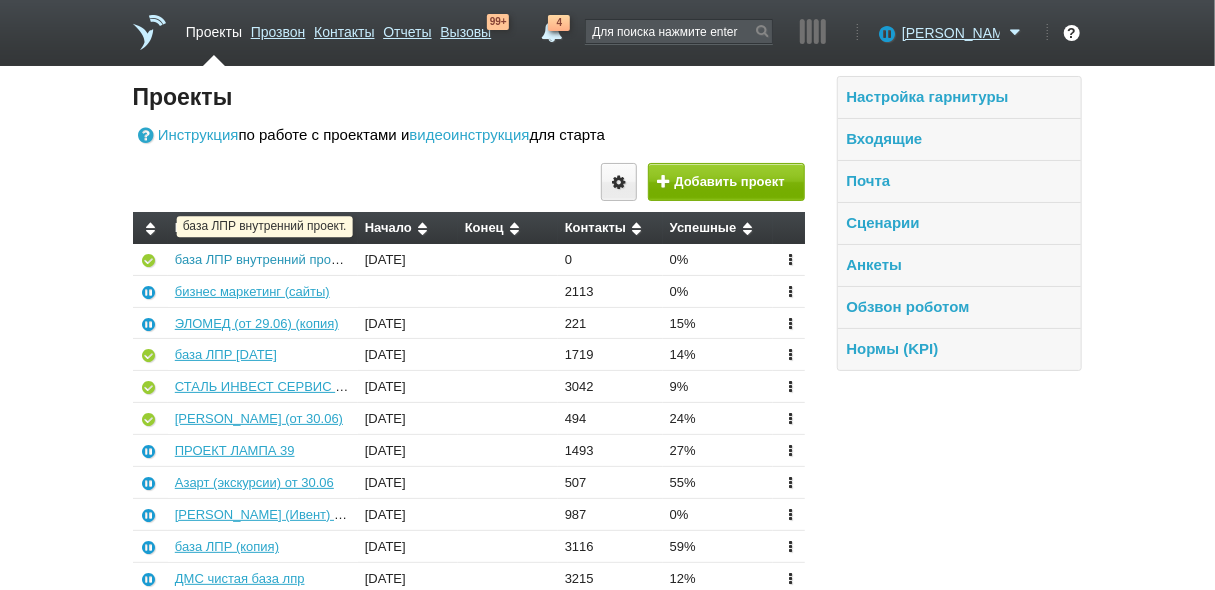 click on "база ЛПР  внутренний проект." at bounding box center (263, 259) 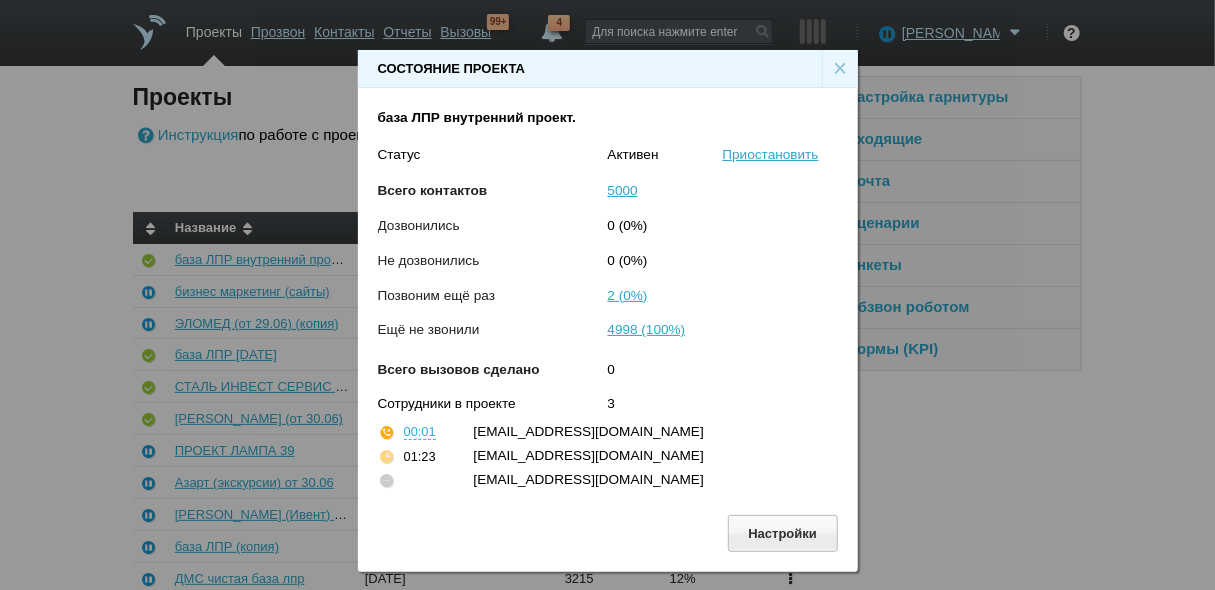 click on "×" at bounding box center [840, 69] 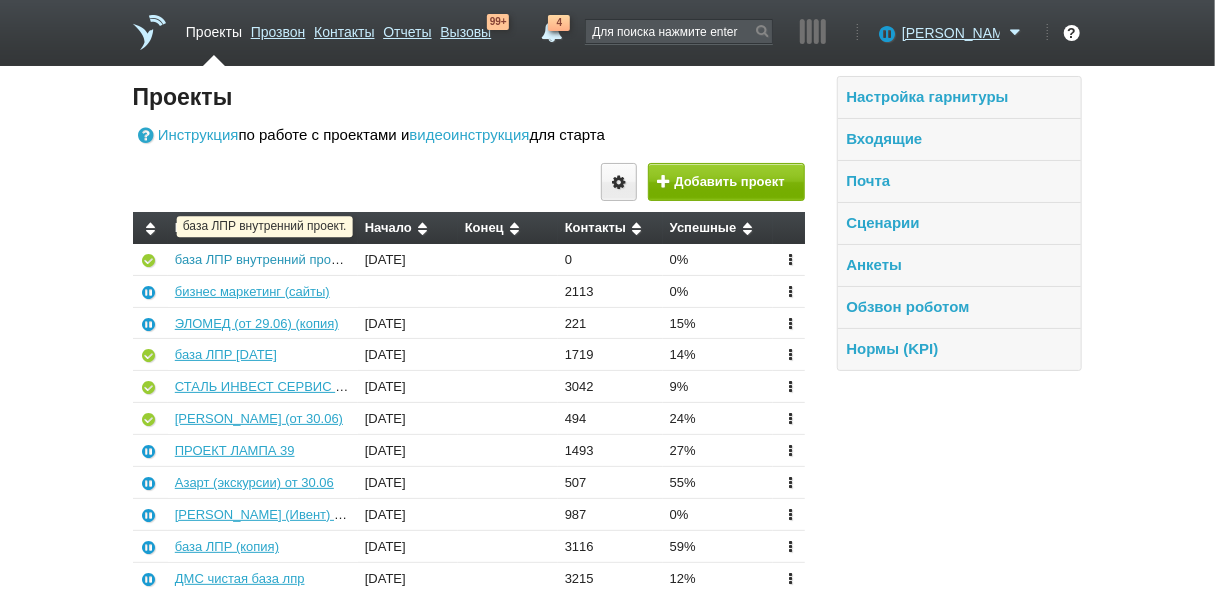 click on "база ЛПР  внутренний проект." at bounding box center [263, 259] 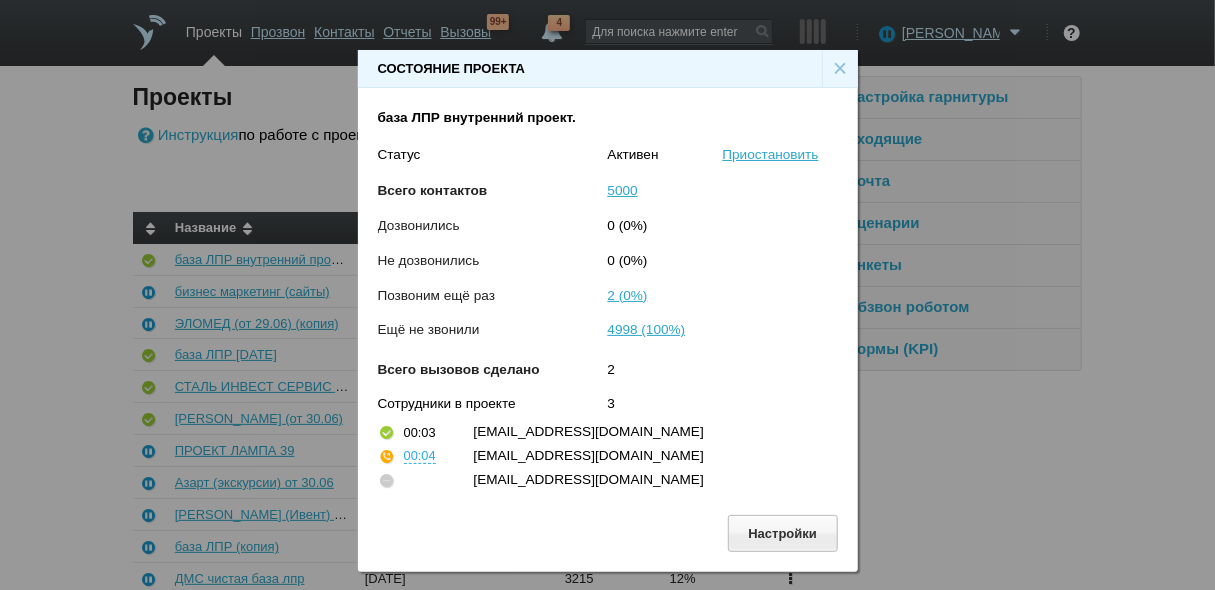 click on "×" at bounding box center (840, 69) 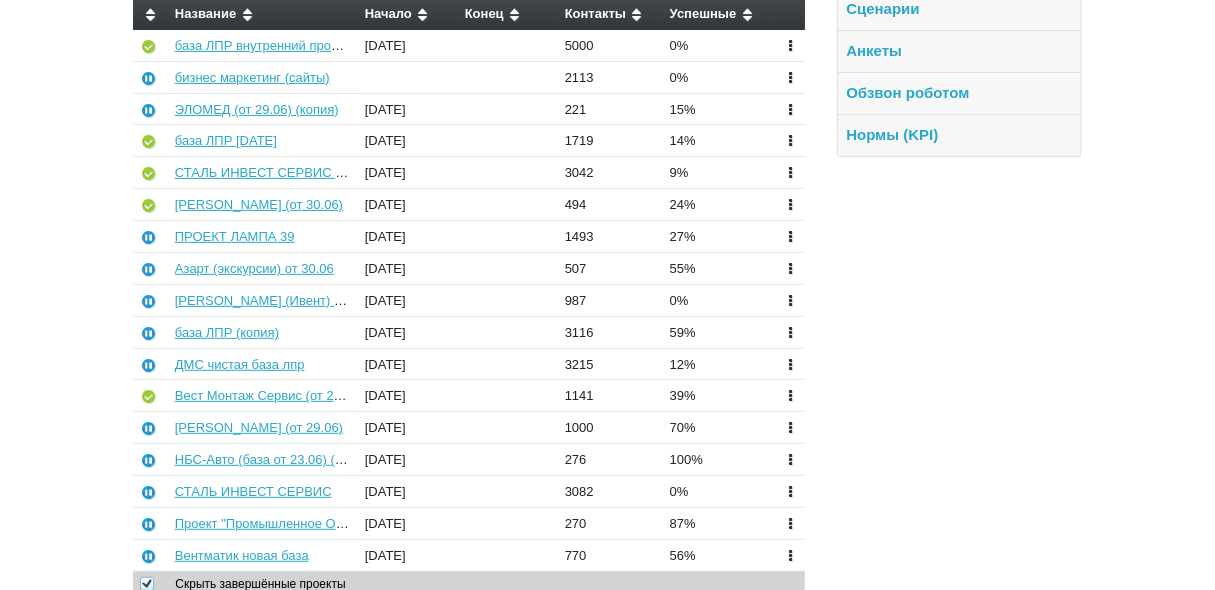 scroll, scrollTop: 277, scrollLeft: 0, axis: vertical 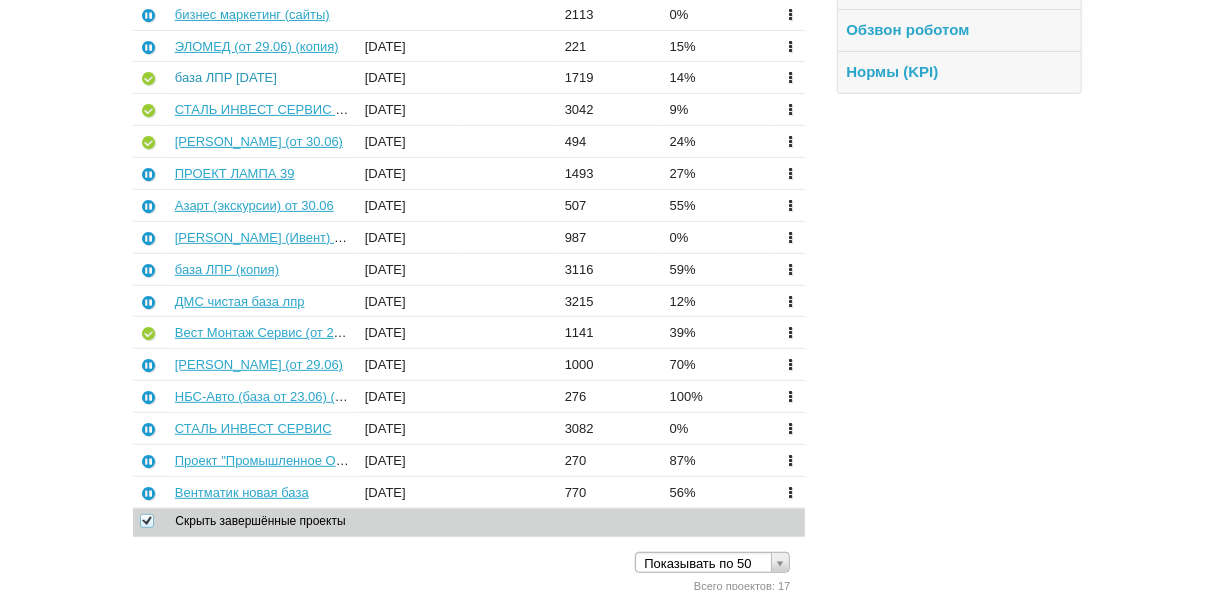 click on "база ЛПР  01.07.25" at bounding box center [226, 77] 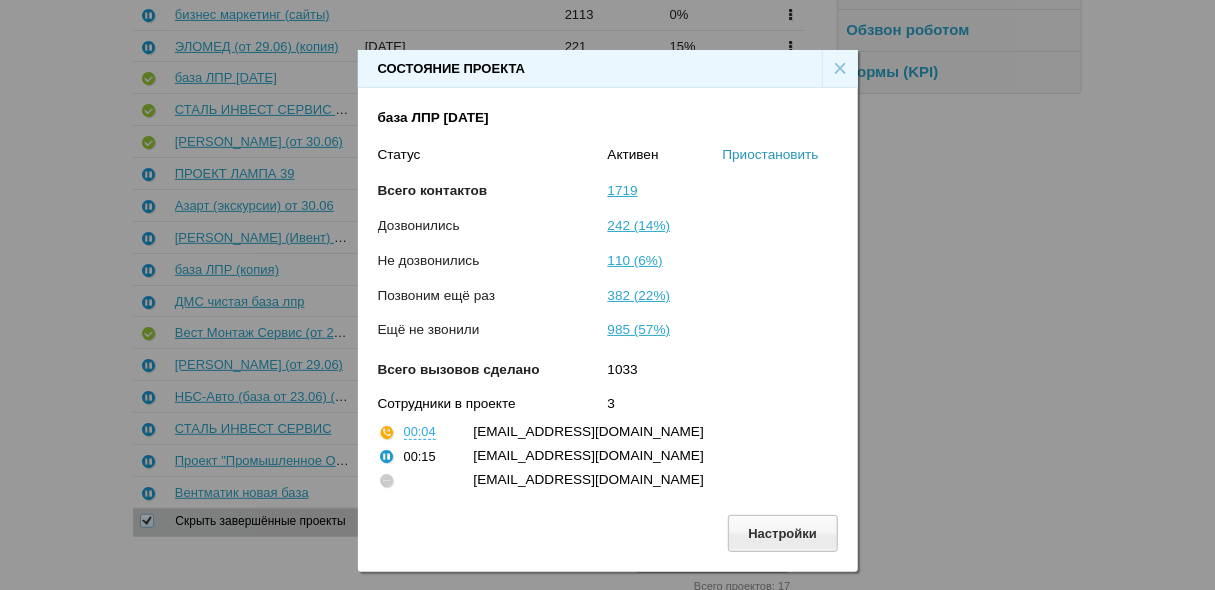 click on "Приостановить" at bounding box center [771, 154] 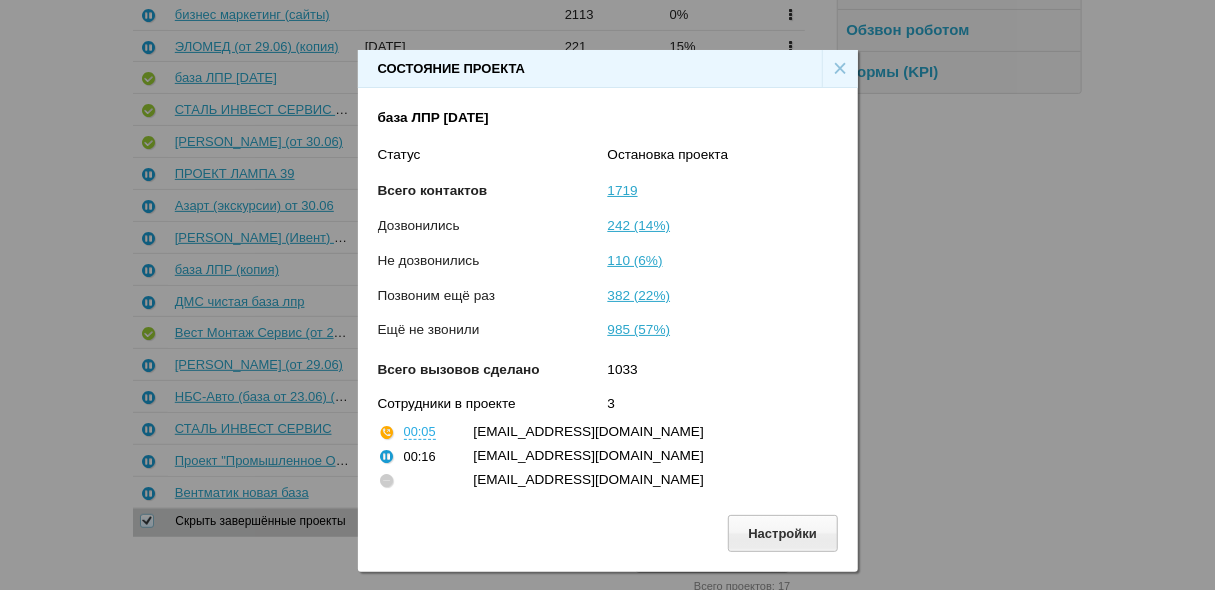 click on "×" at bounding box center [840, 69] 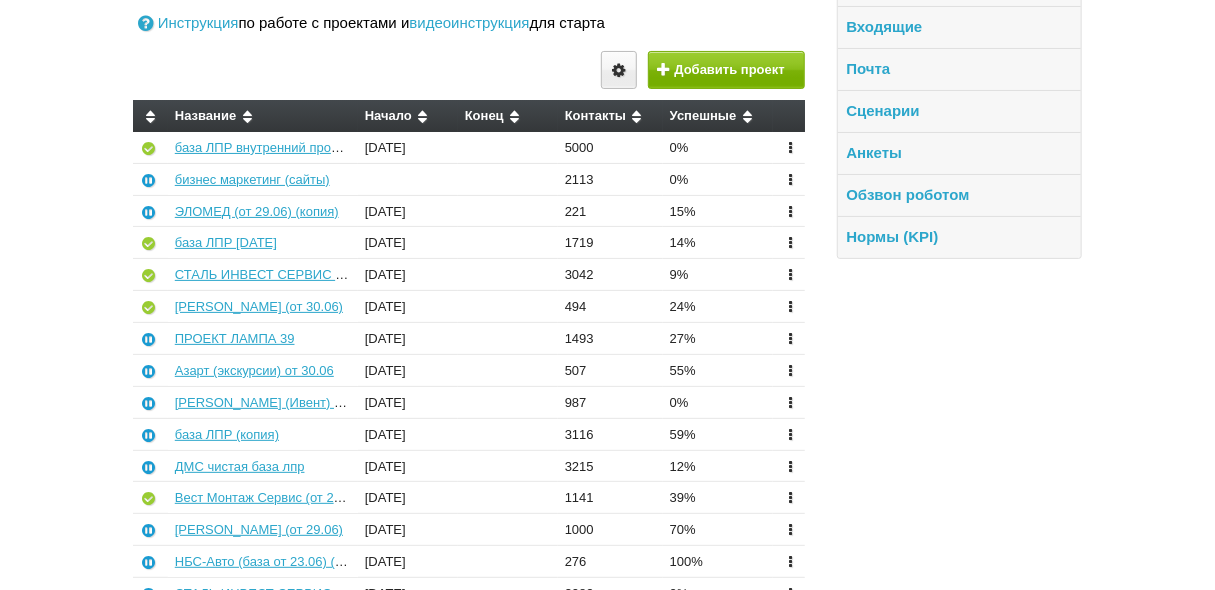 scroll, scrollTop: 0, scrollLeft: 0, axis: both 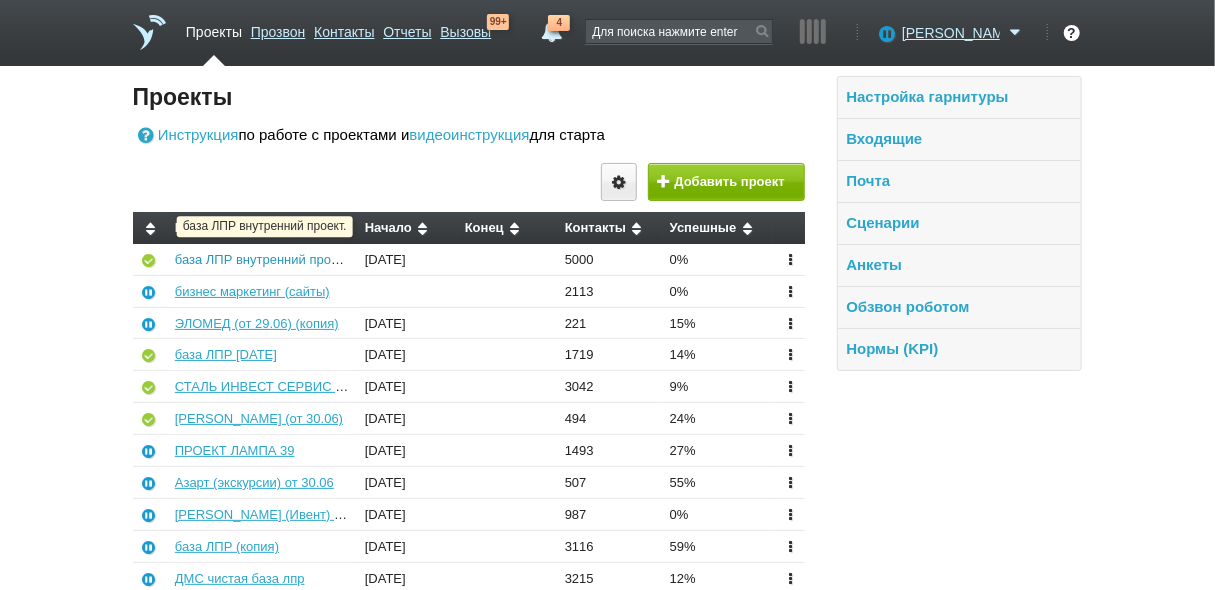 click on "база ЛПР  внутренний проект." at bounding box center [263, 259] 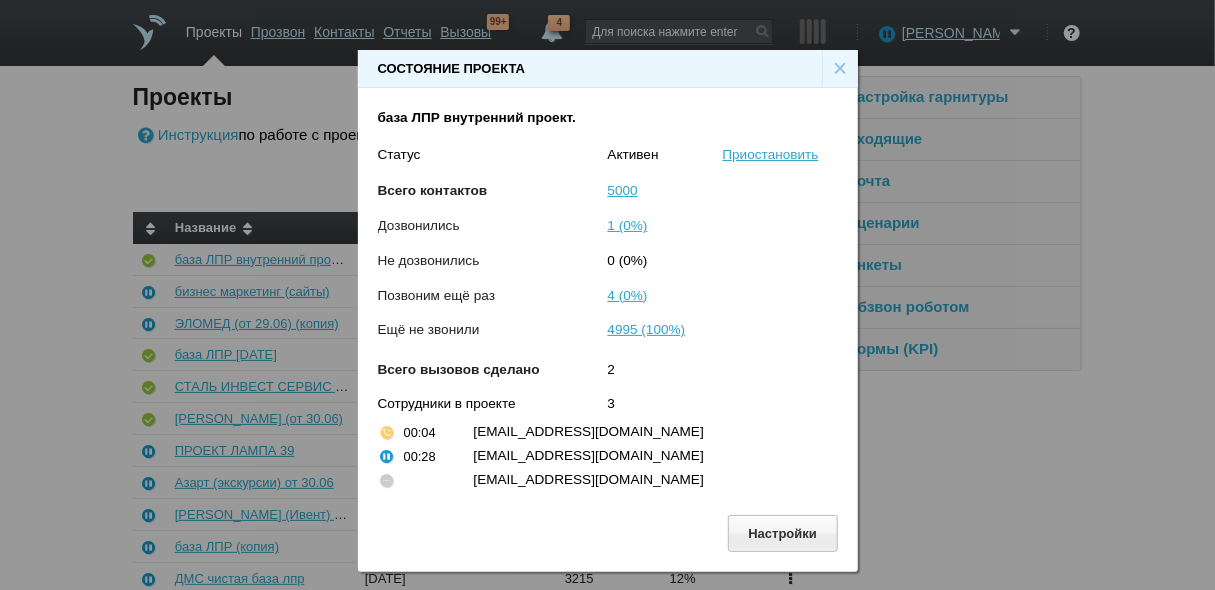 click on "×" at bounding box center (840, 69) 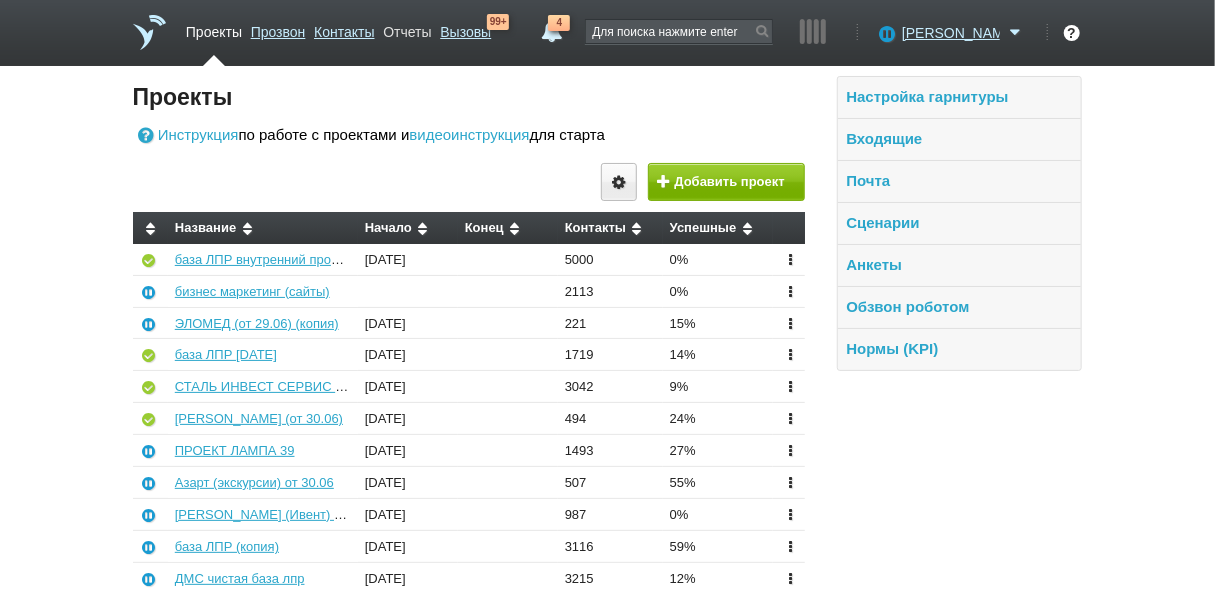 click on "Отчеты" at bounding box center [407, 28] 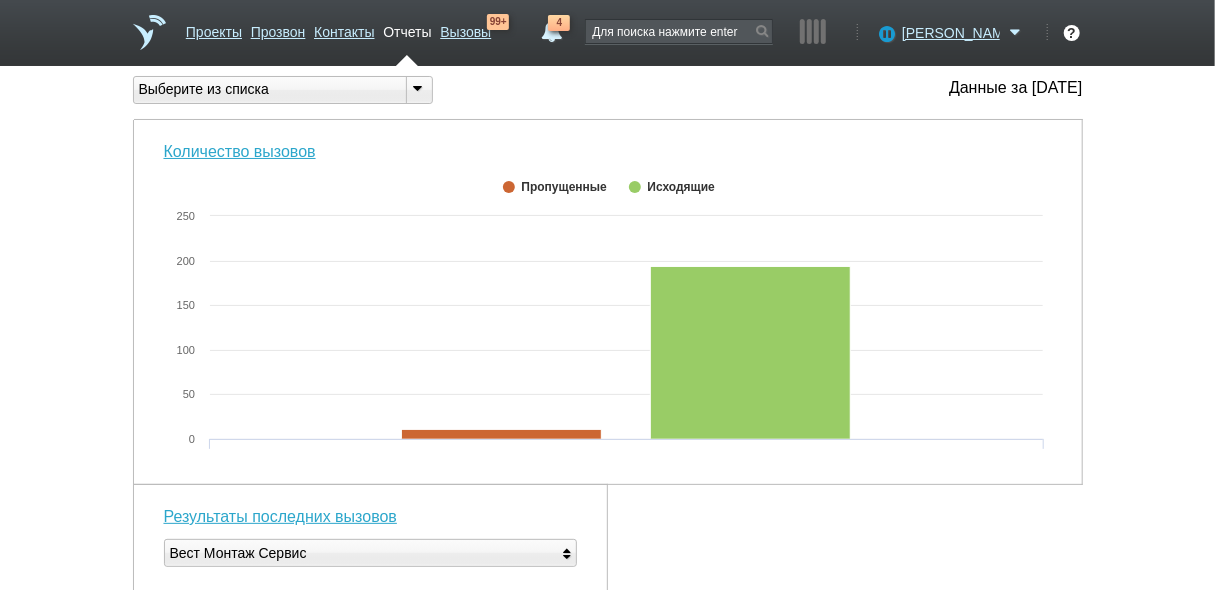click at bounding box center (419, 90) 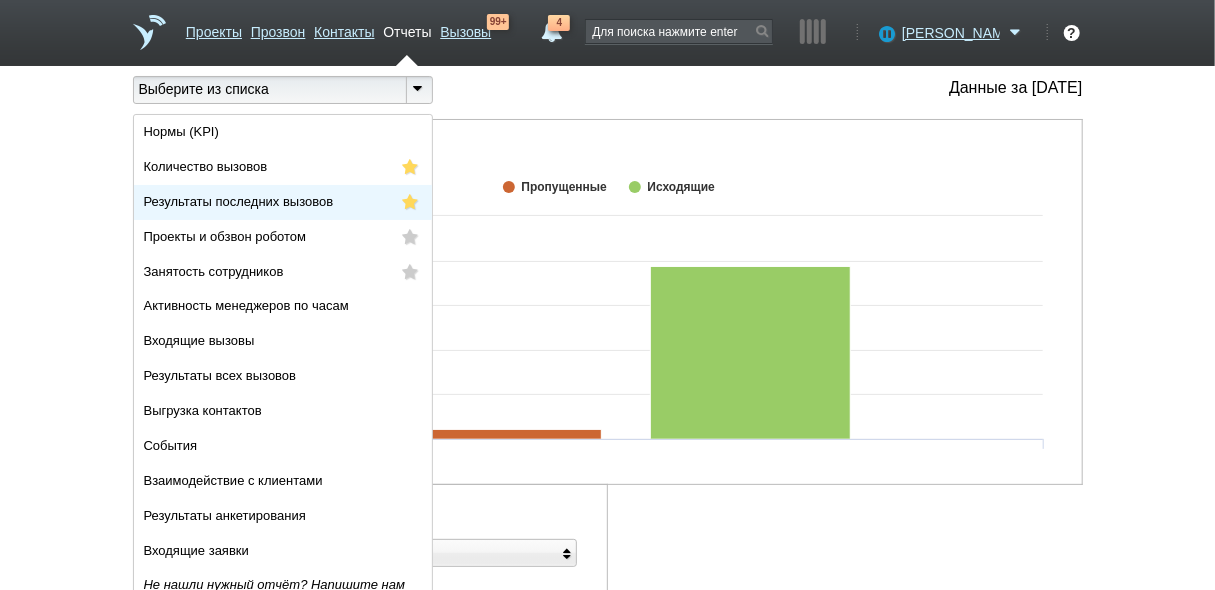 click on "Результаты последних вызовов" at bounding box center [283, 202] 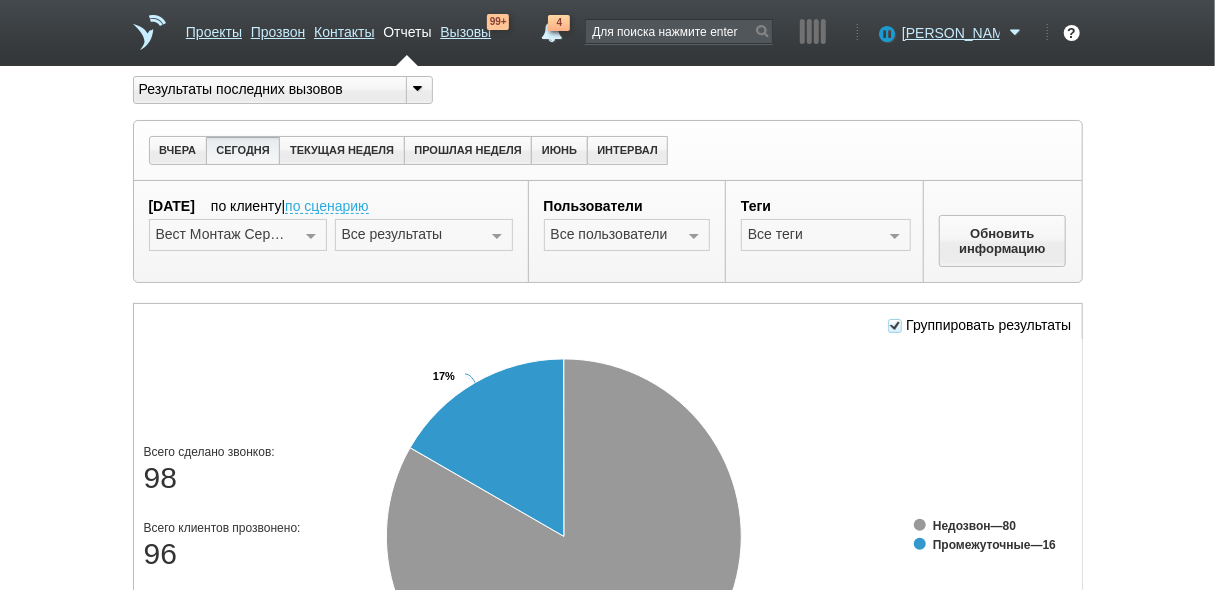click at bounding box center (311, 236) 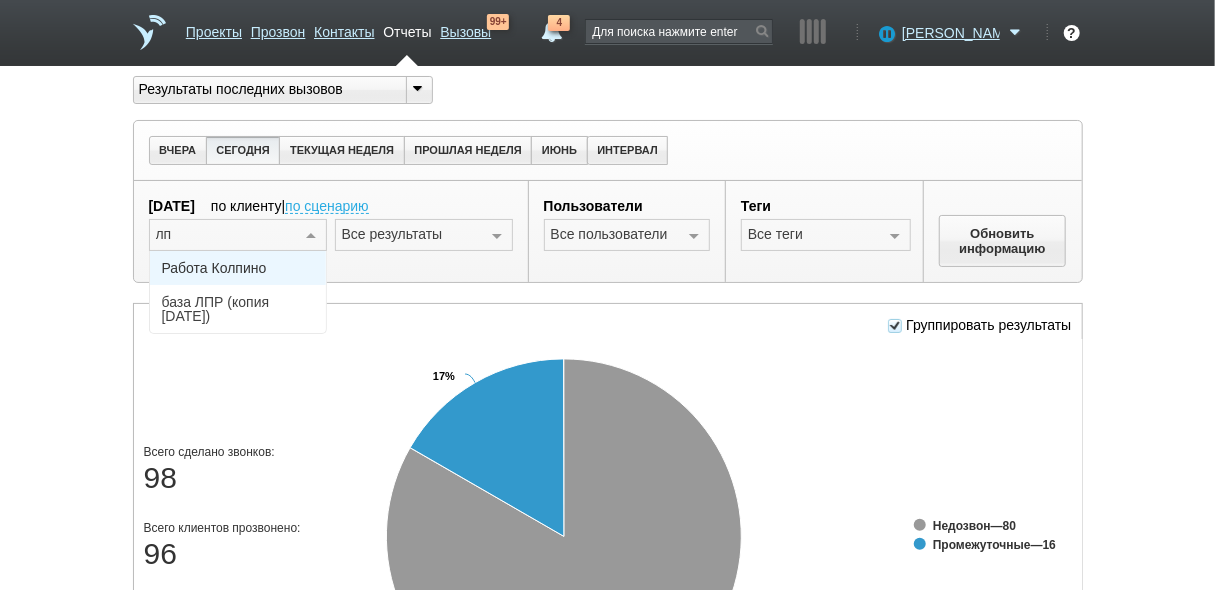 type on "лпр" 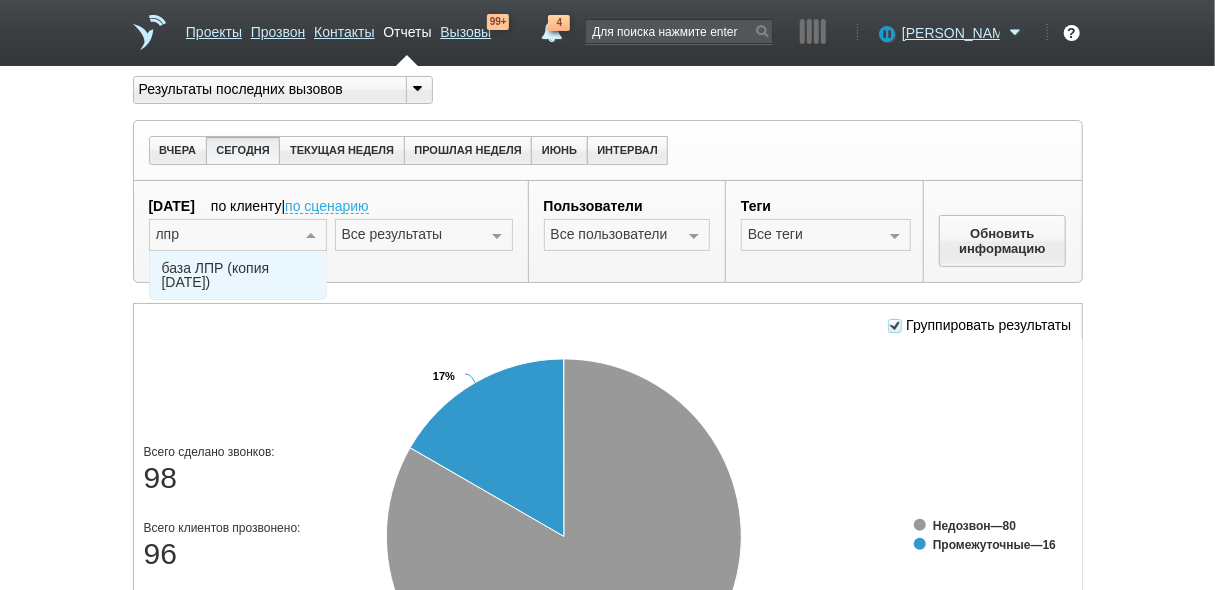 click on "база ЛПР (копия 24.06.25)" at bounding box center (238, 275) 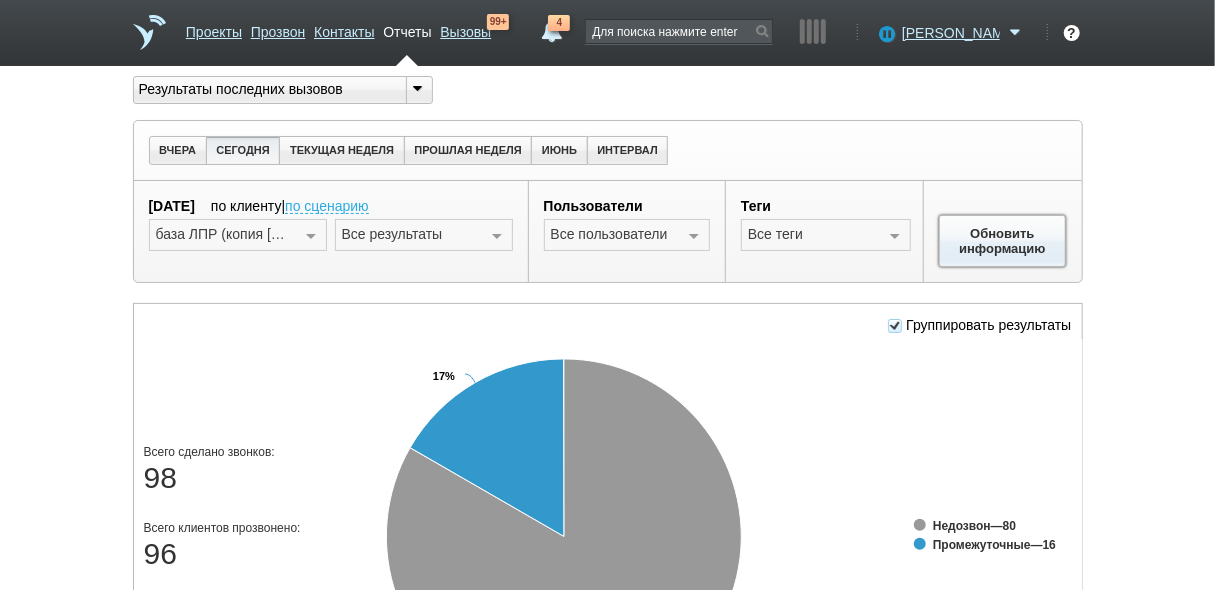 click on "Обновить информацию" at bounding box center (1003, 241) 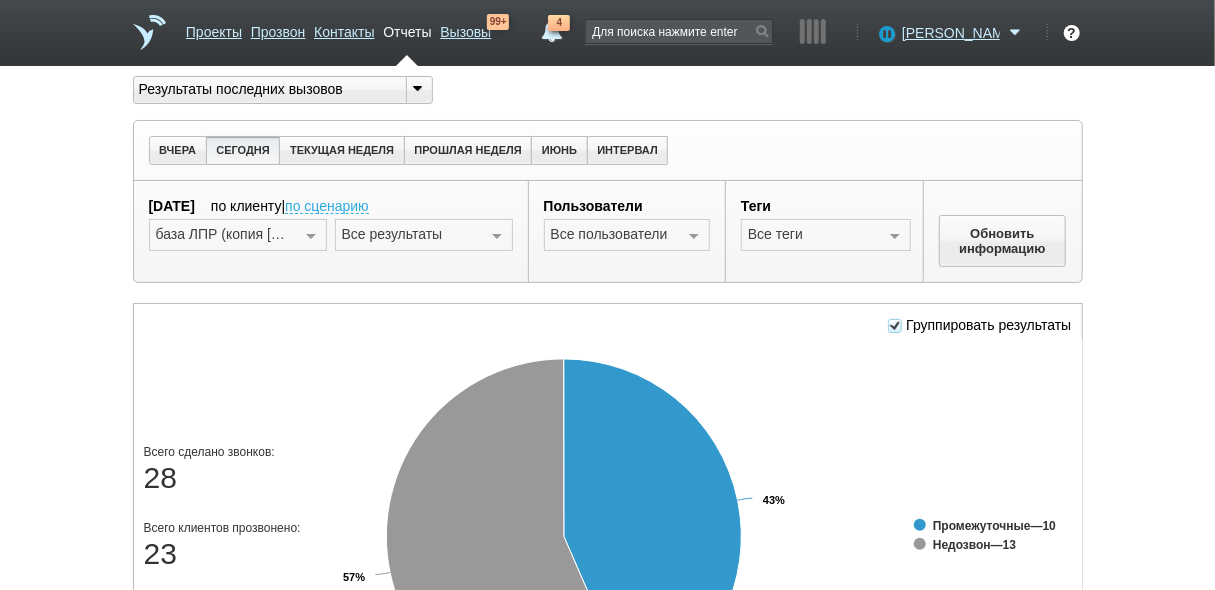 click on "Группировать результаты" at bounding box center [979, 325] 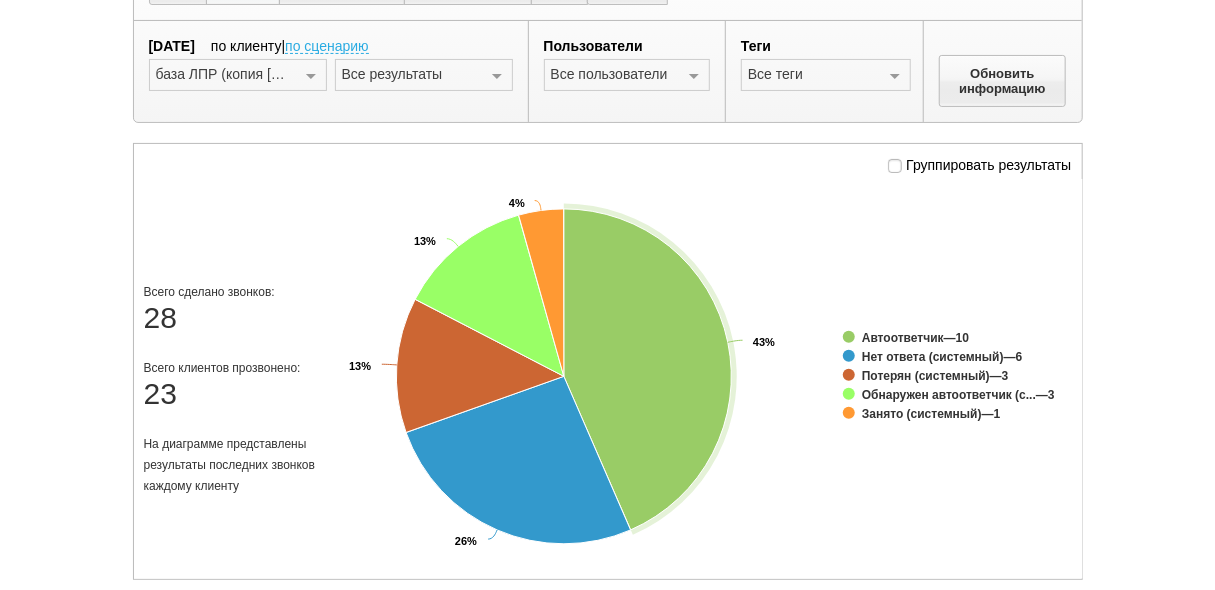 scroll, scrollTop: 80, scrollLeft: 0, axis: vertical 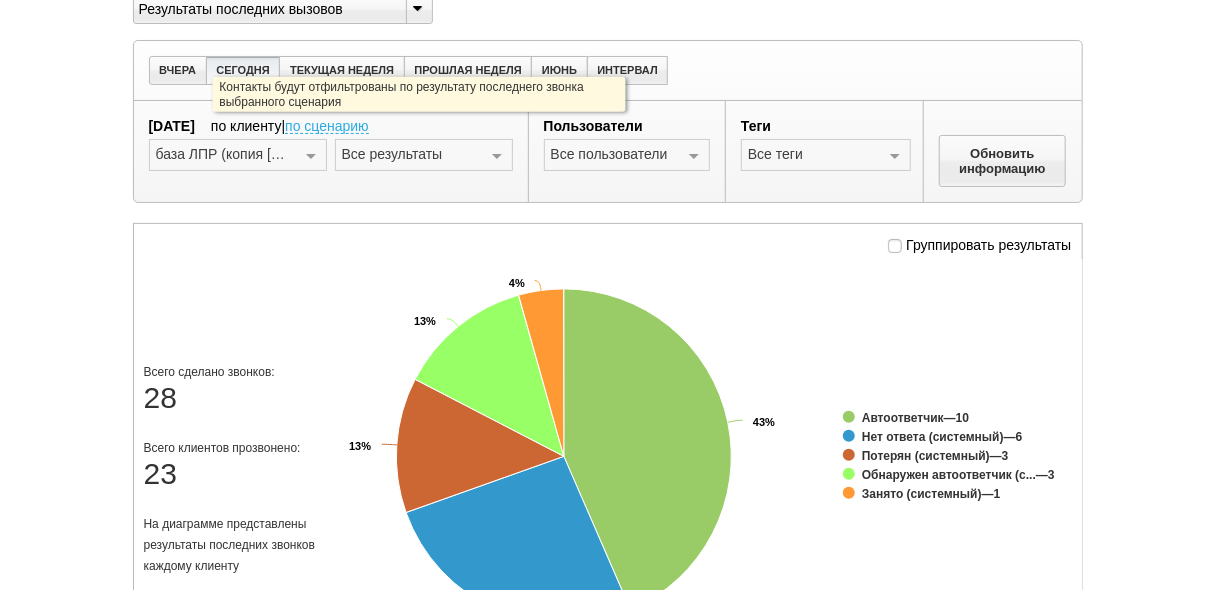 click on "по сценарию" at bounding box center [327, 127] 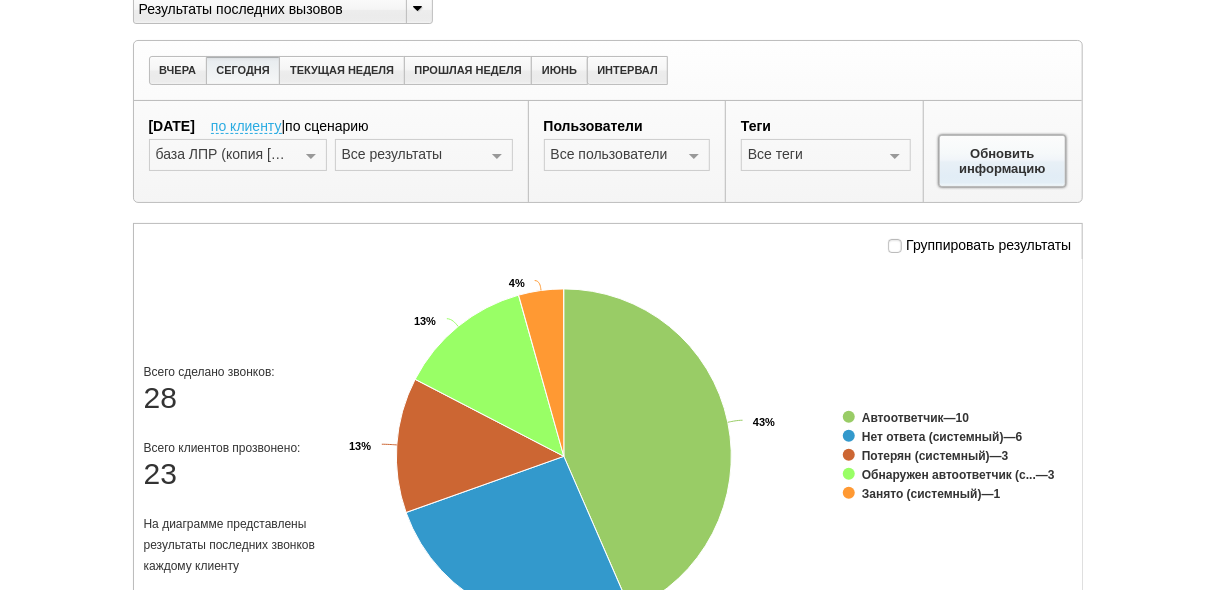 click on "Обновить информацию" at bounding box center (1003, 161) 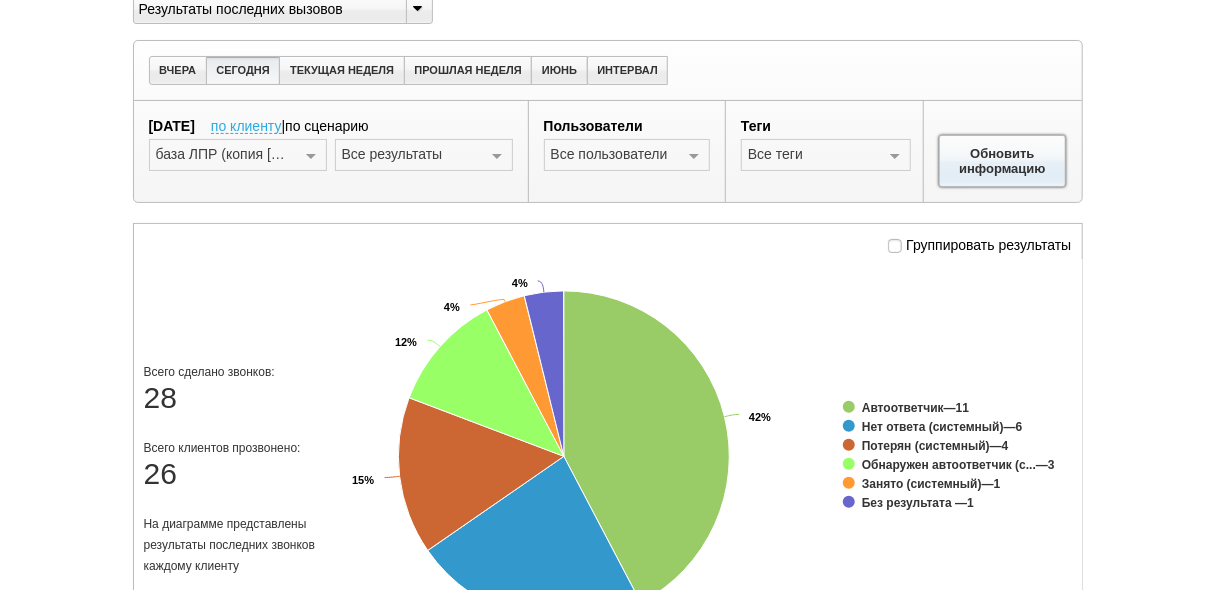 click on "Обновить информацию" at bounding box center [1003, 161] 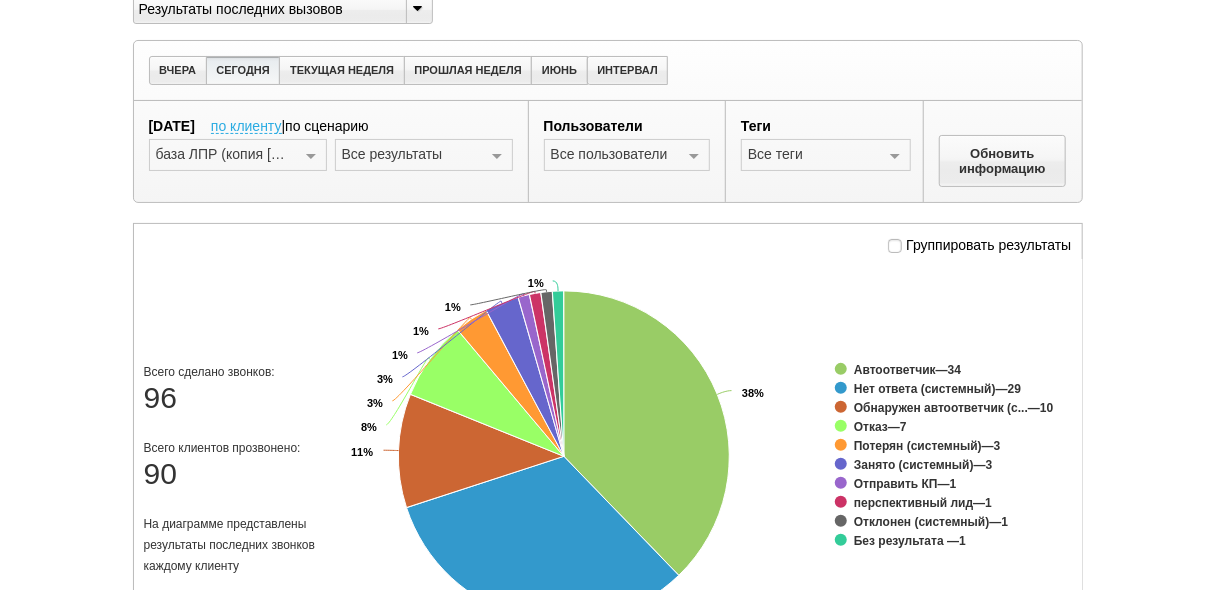 click at bounding box center [497, 156] 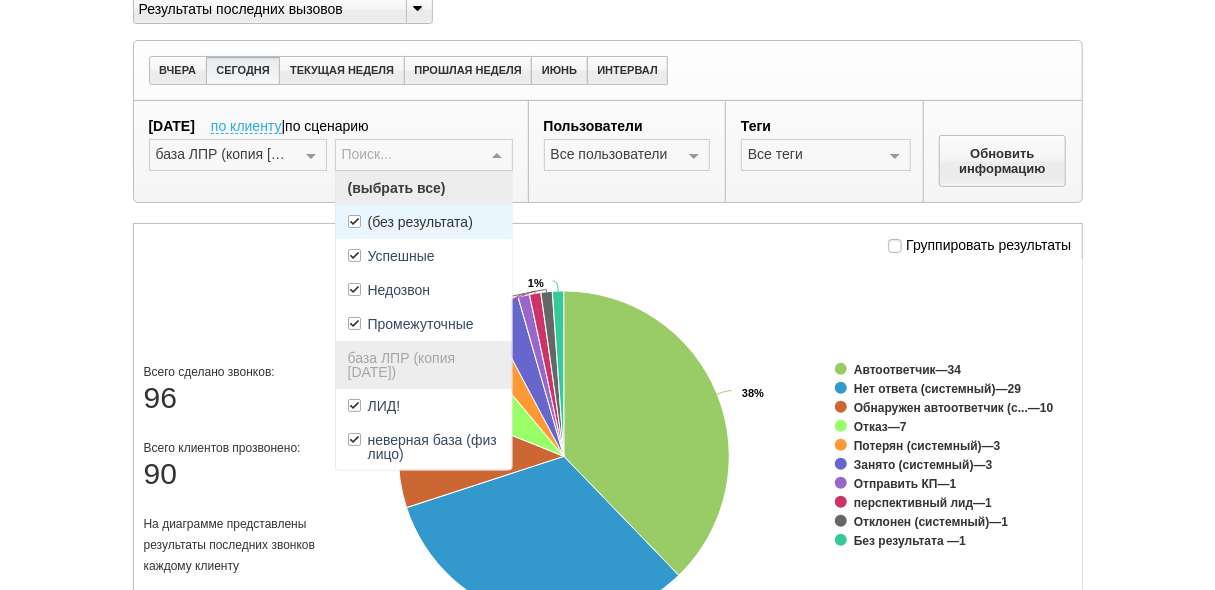 click on "(без результата)" at bounding box center (424, 222) 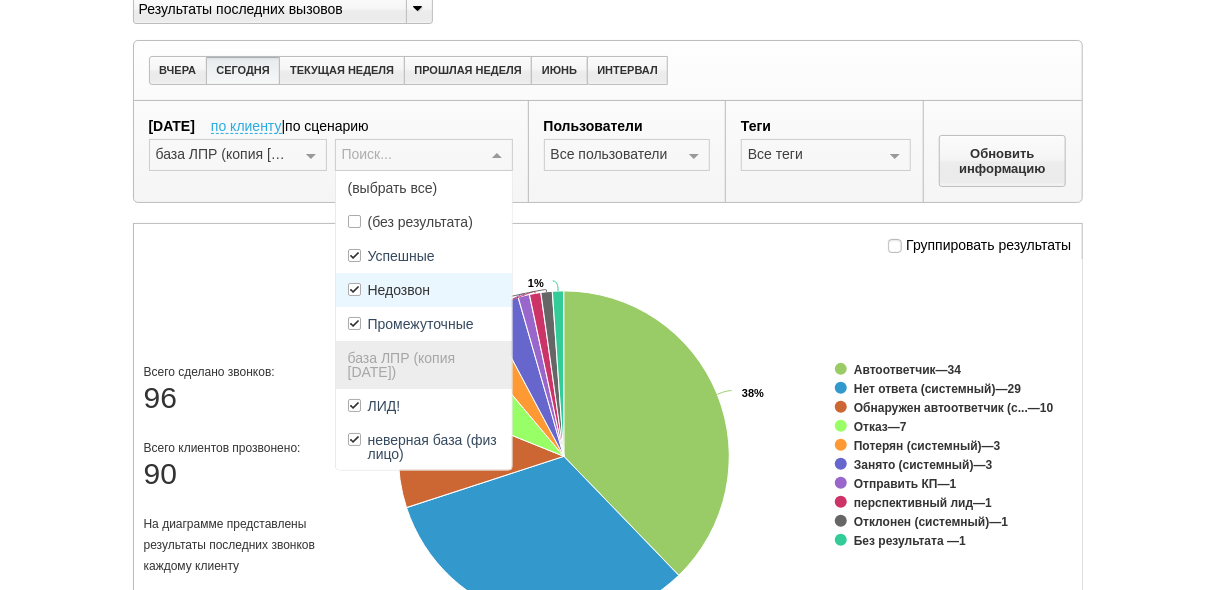 drag, startPoint x: 476, startPoint y: 287, endPoint x: 560, endPoint y: 279, distance: 84.38009 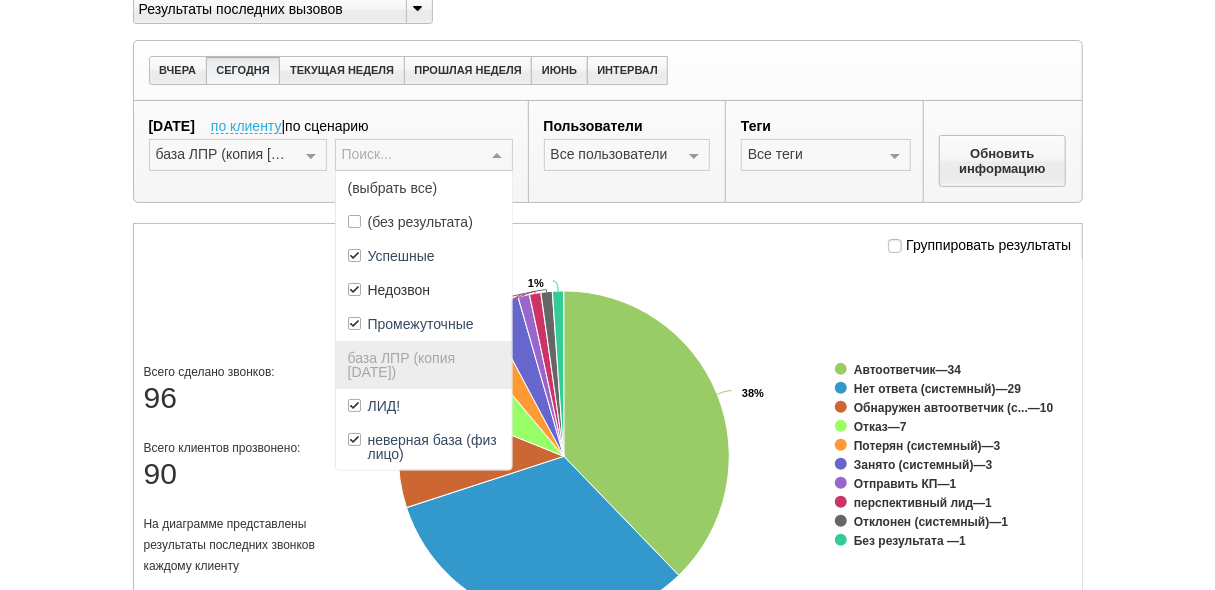 click on "Недозвон" at bounding box center (424, 290) 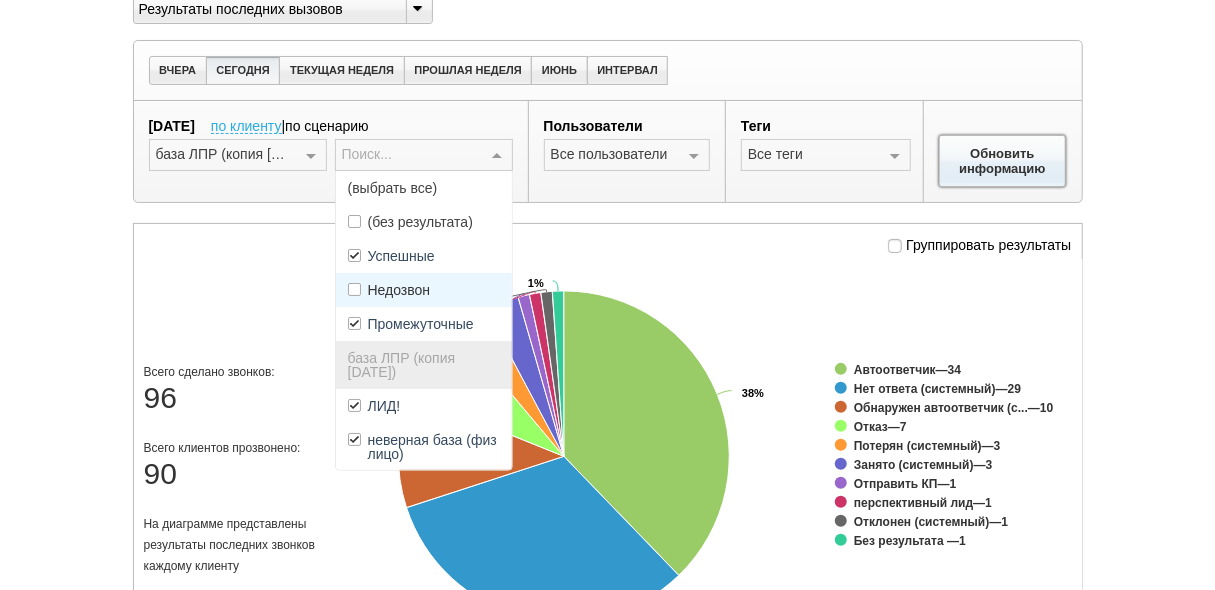 click on "Обновить информацию" at bounding box center (1003, 161) 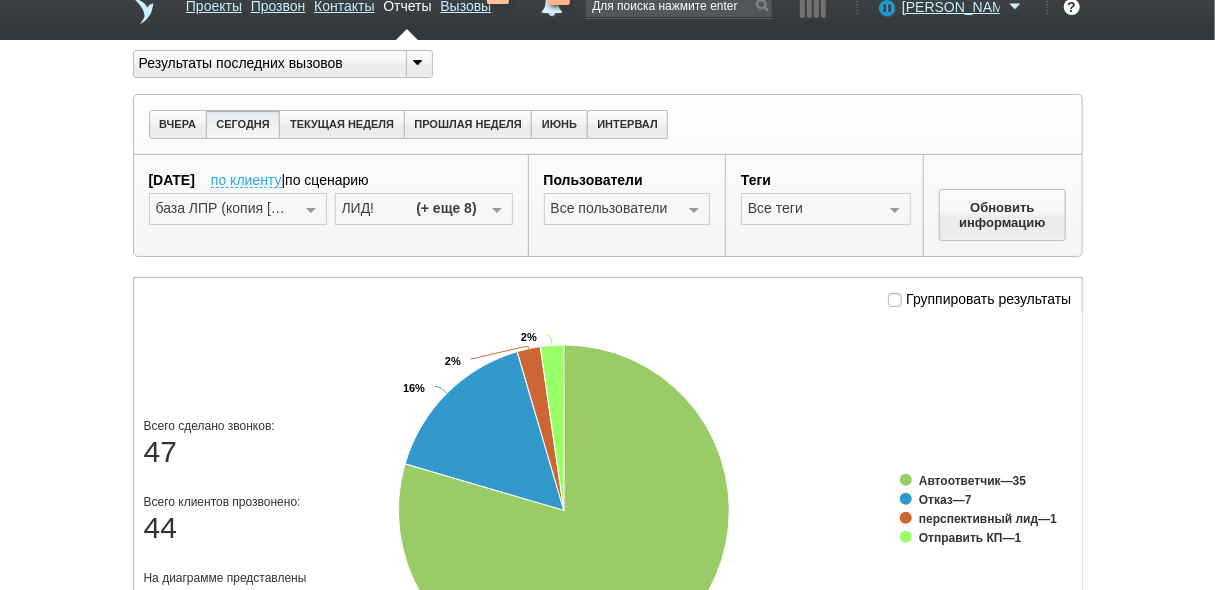 scroll, scrollTop: 0, scrollLeft: 0, axis: both 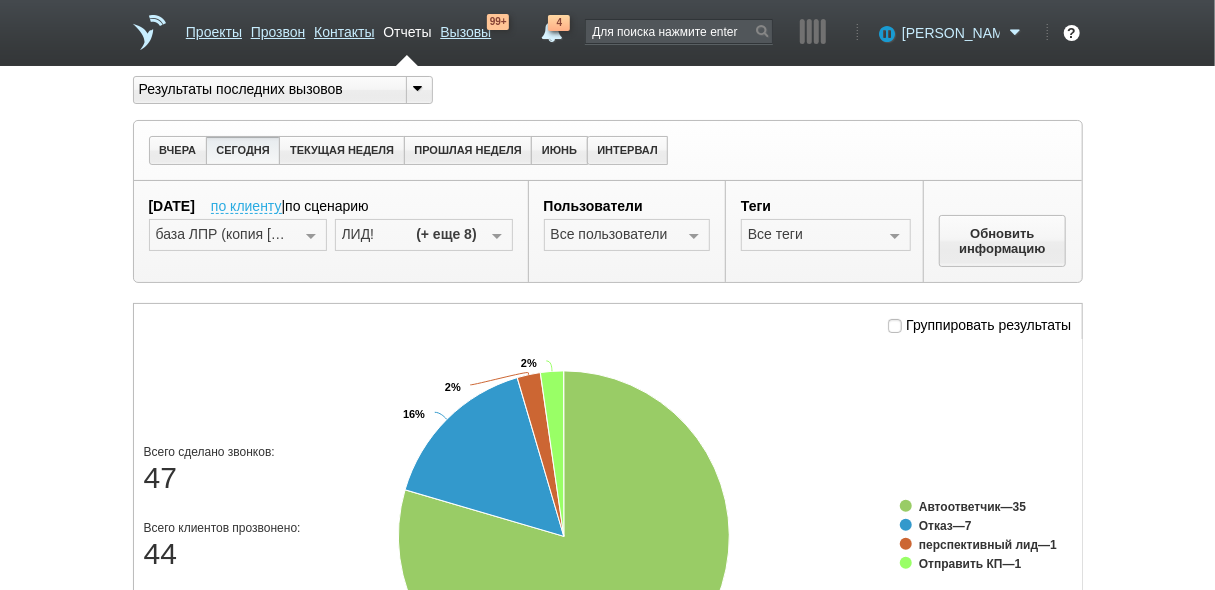 click on "[PERSON_NAME]" at bounding box center (951, 33) 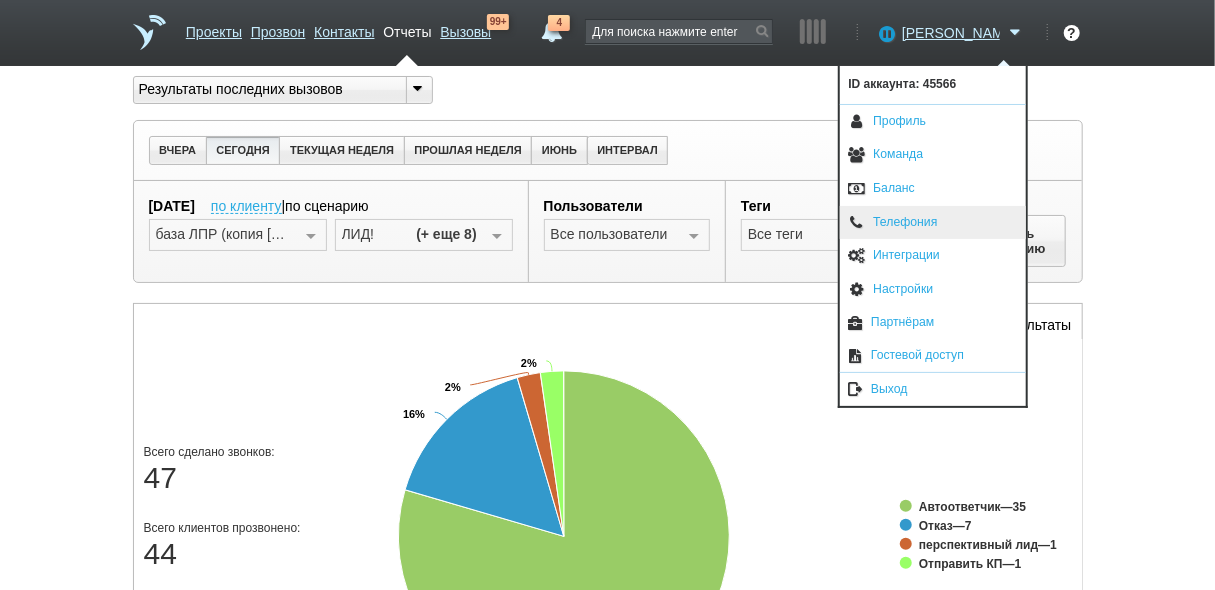 click on "Телефония" at bounding box center (933, 223) 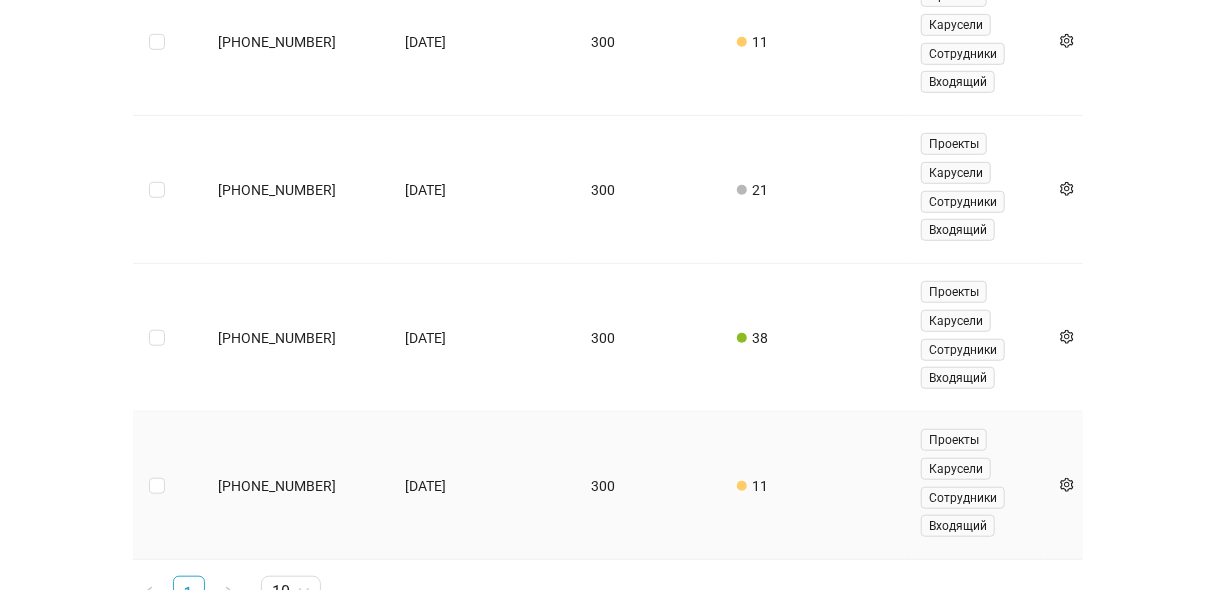 scroll, scrollTop: 629, scrollLeft: 0, axis: vertical 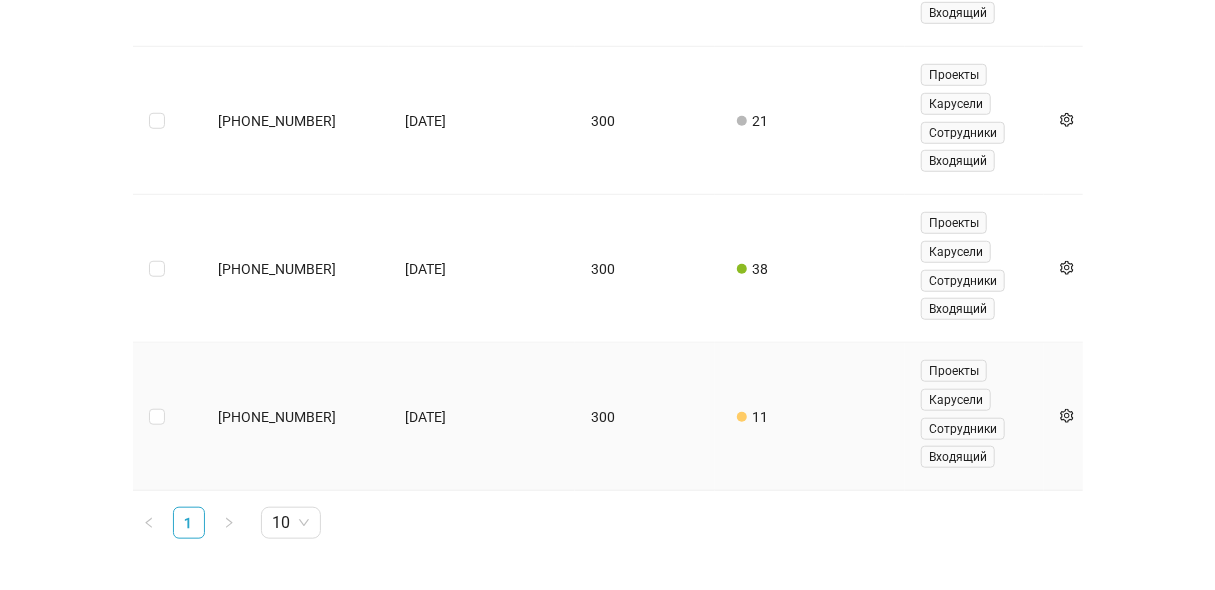 click at bounding box center [742, 417] 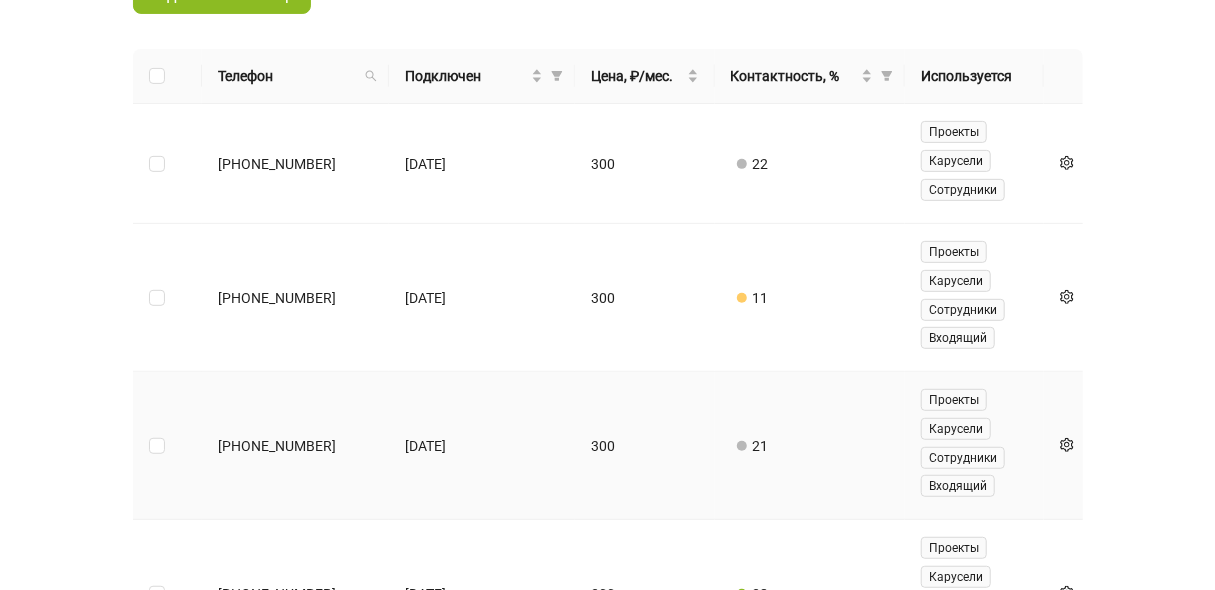 scroll, scrollTop: 0, scrollLeft: 0, axis: both 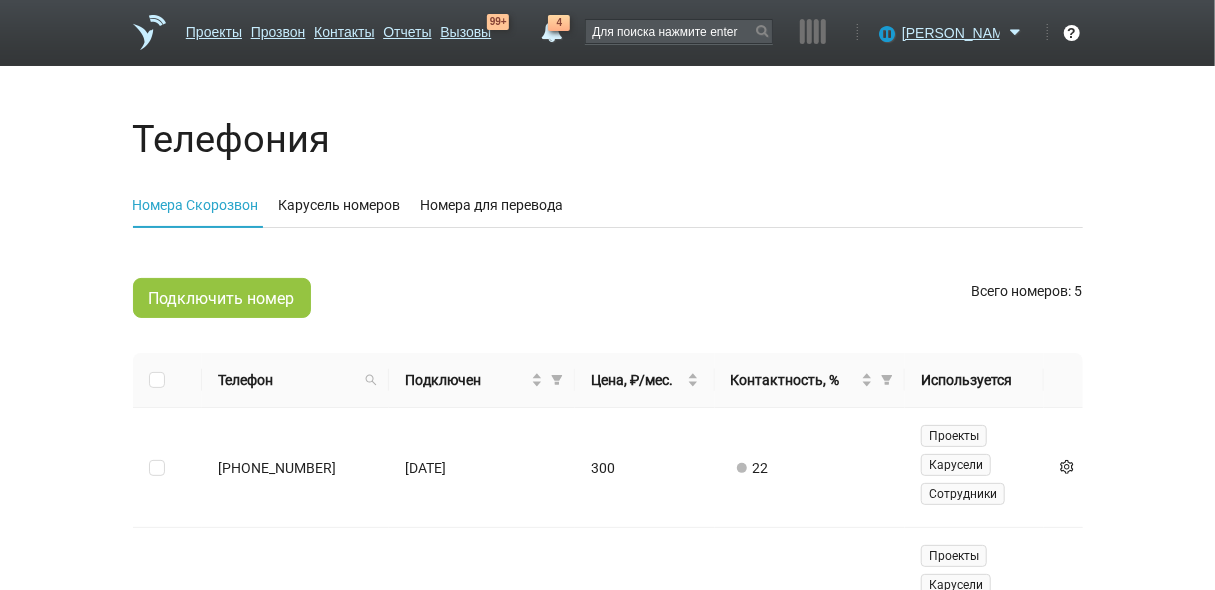 click on "Подключить номер" at bounding box center [222, 298] 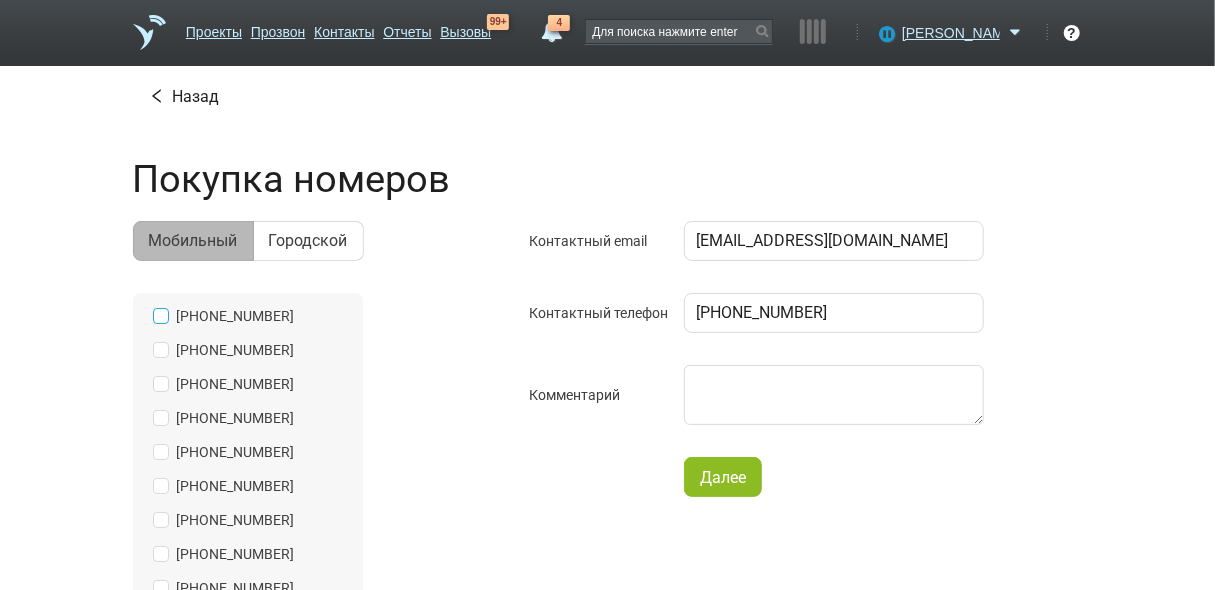 click on "[PHONE_NUMBER]" at bounding box center [161, 316] 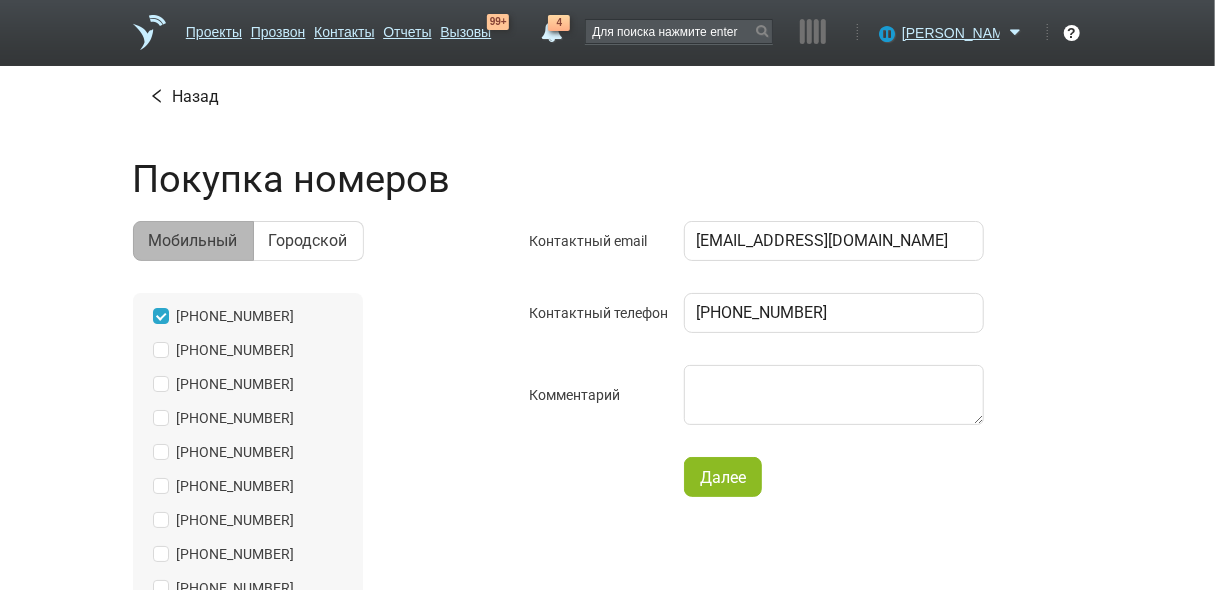 drag, startPoint x: 693, startPoint y: 315, endPoint x: 542, endPoint y: 319, distance: 151.05296 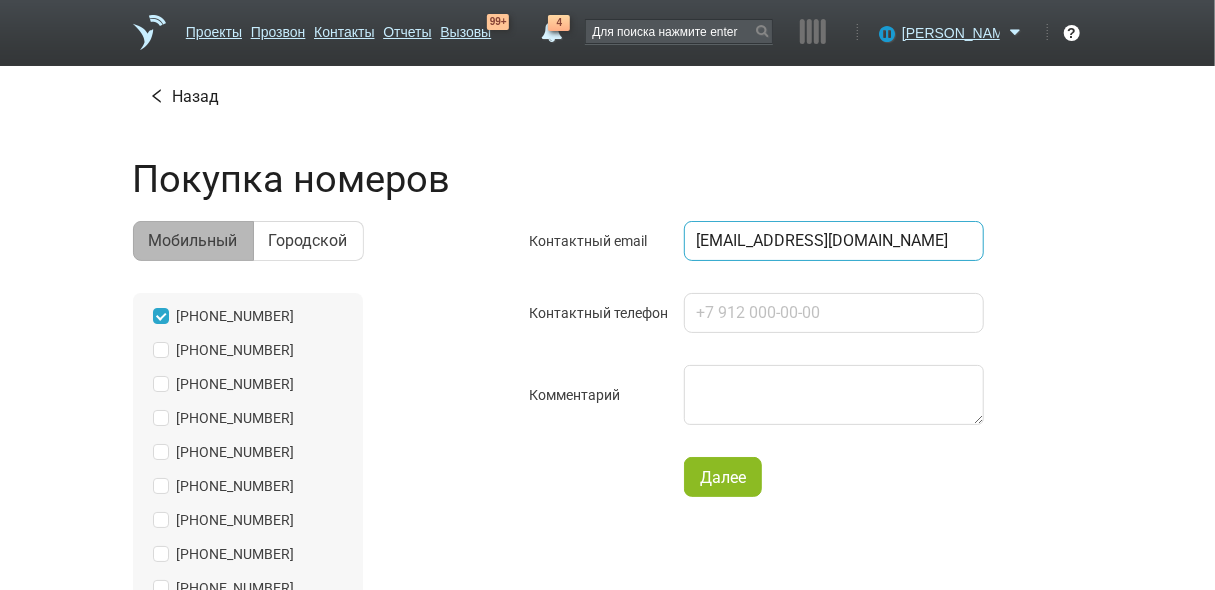 type 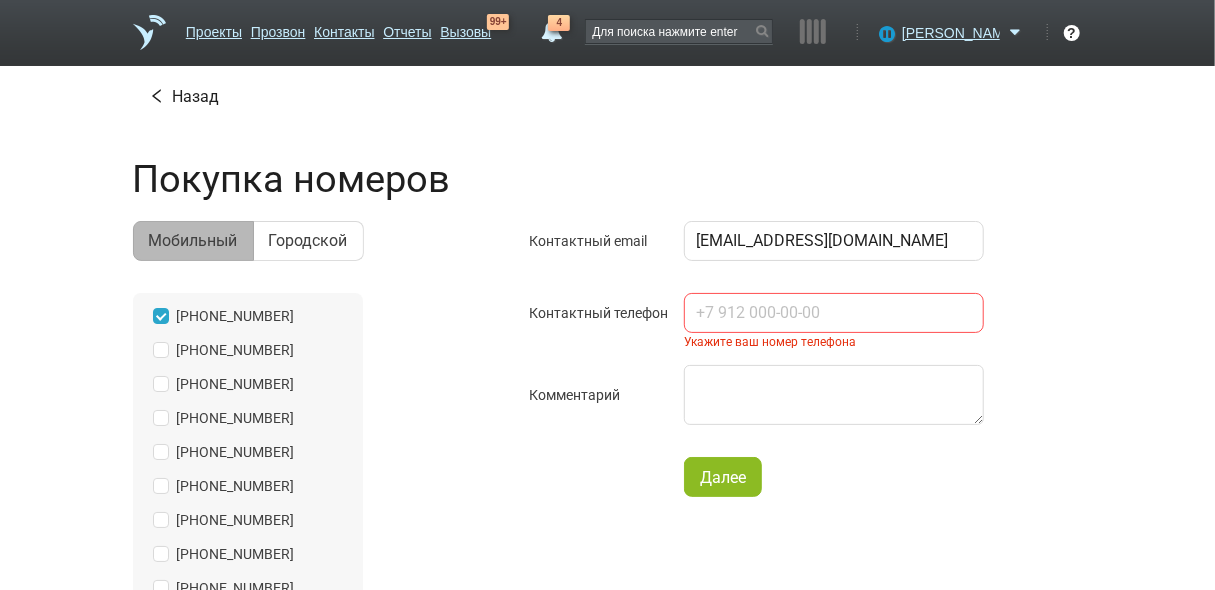 drag, startPoint x: 789, startPoint y: 245, endPoint x: 556, endPoint y: 235, distance: 233.2145 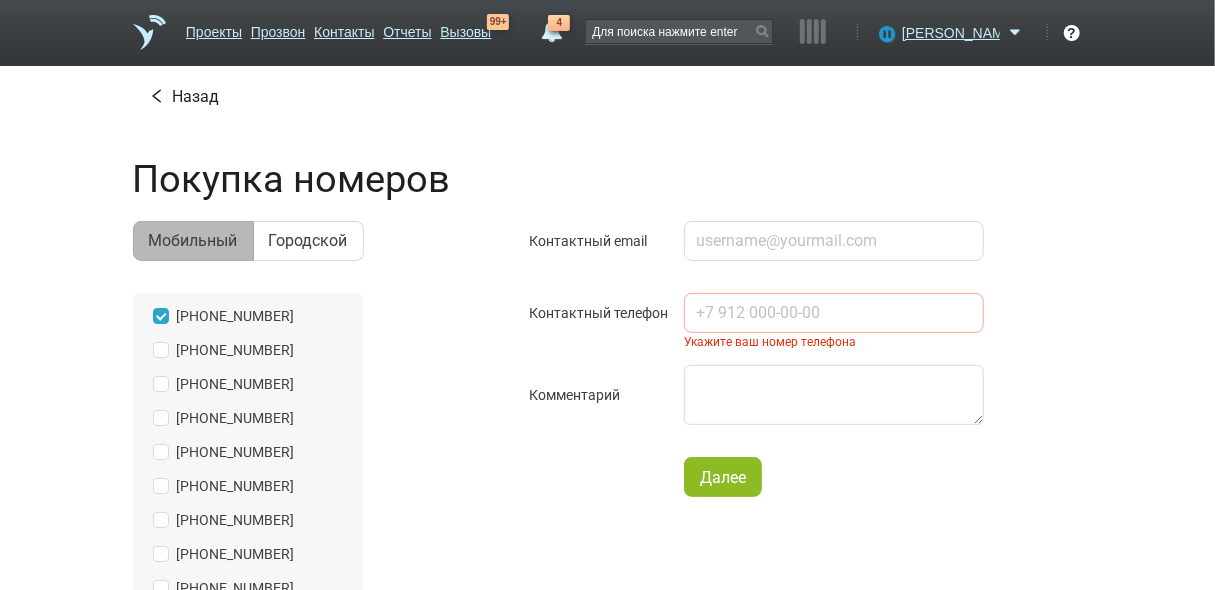 type 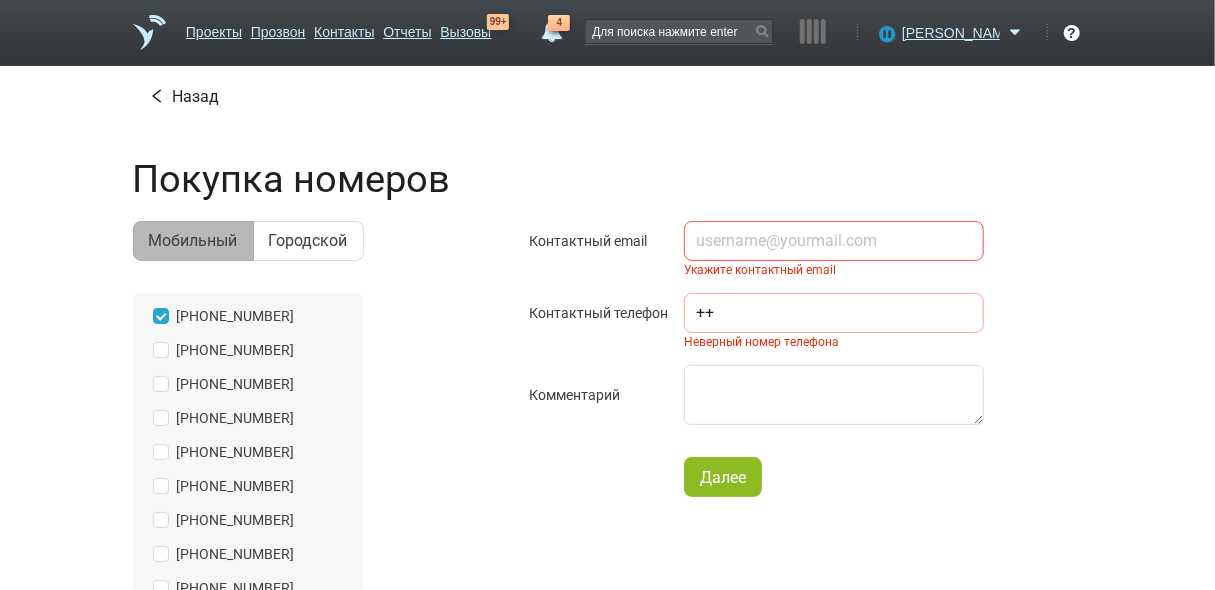 type on "+" 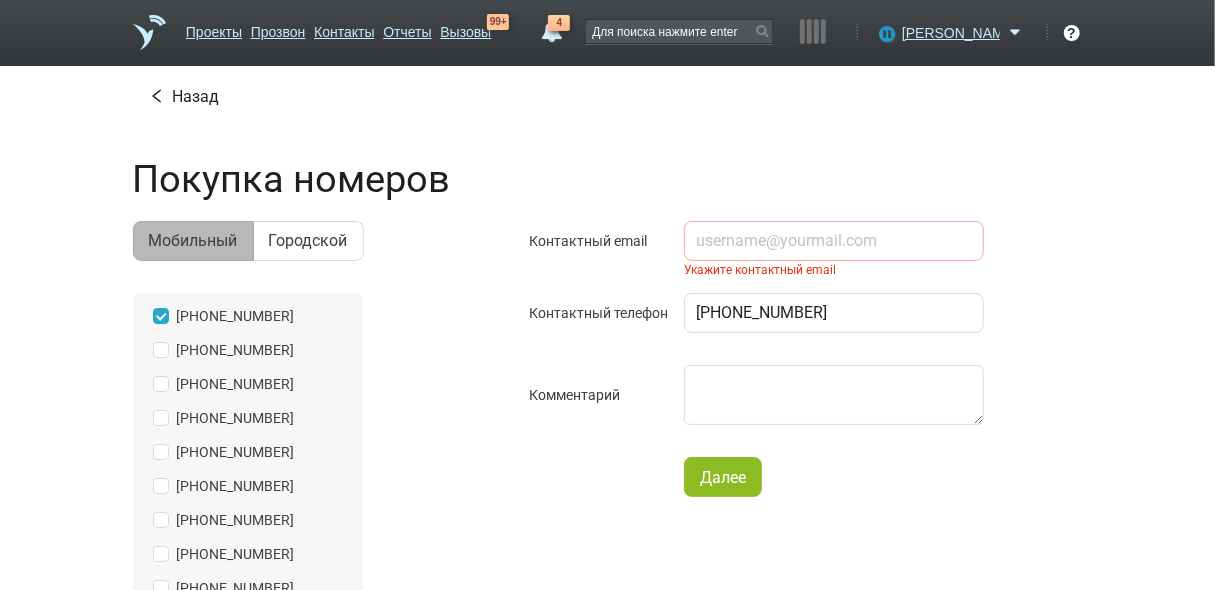 type on "+7 966 777-23-65" 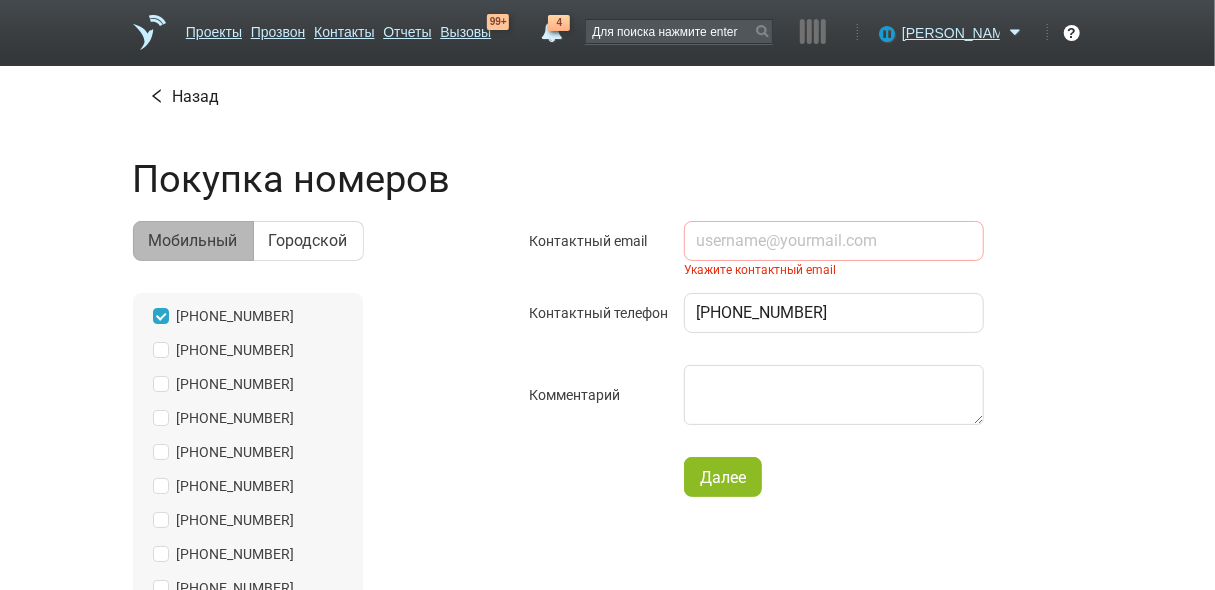 type on """ 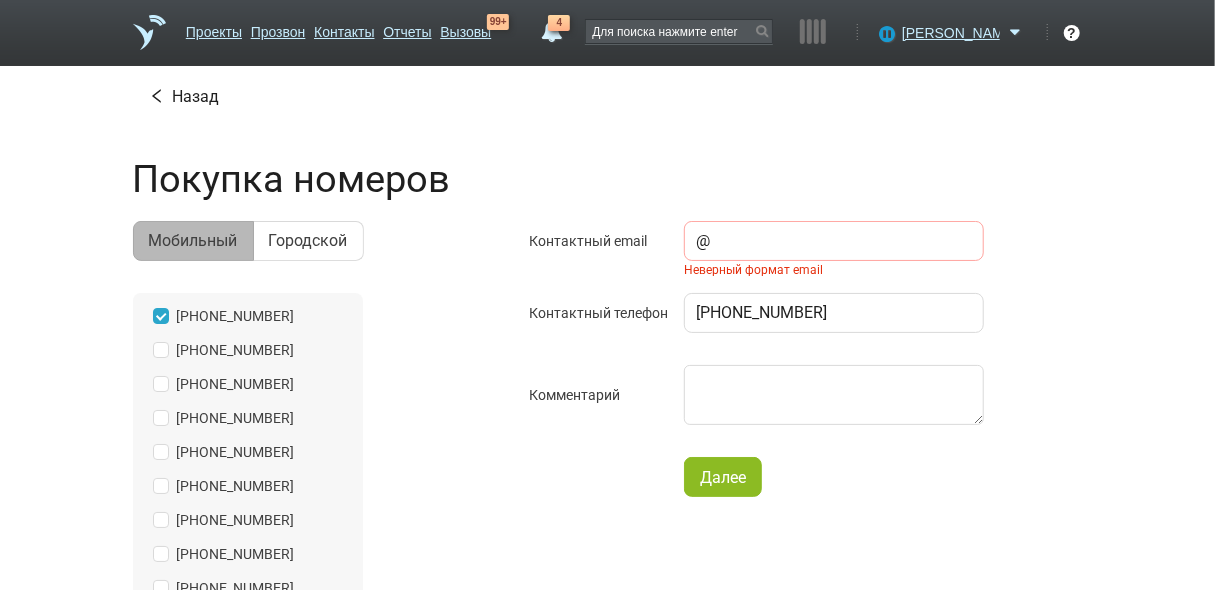click on "@" at bounding box center [834, 241] 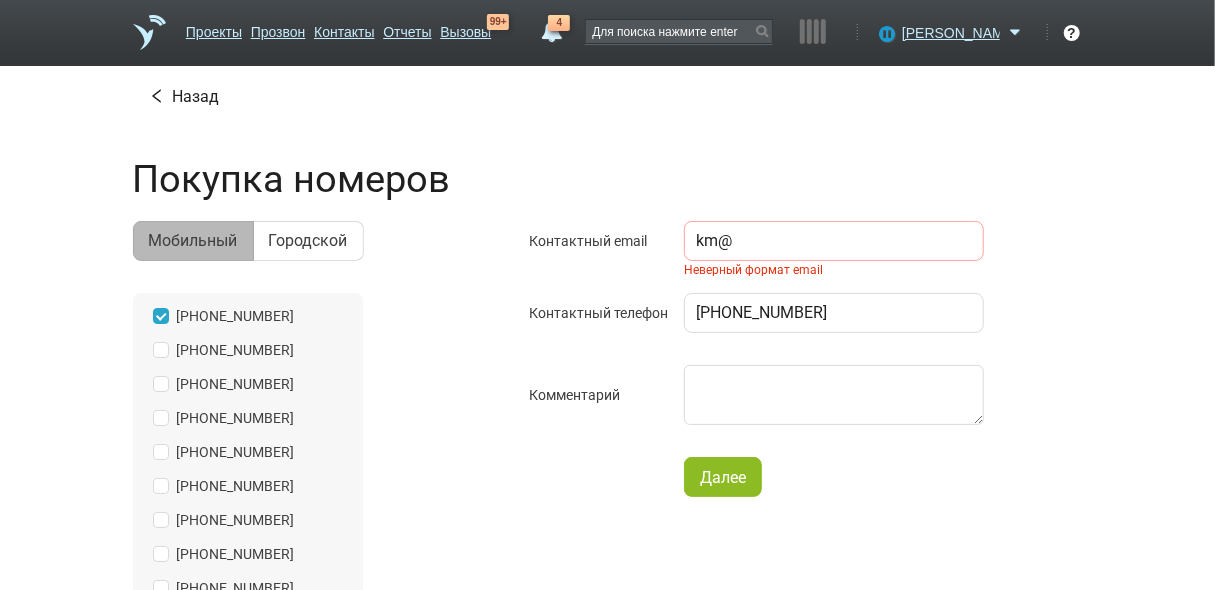 click on "km@" at bounding box center [834, 241] 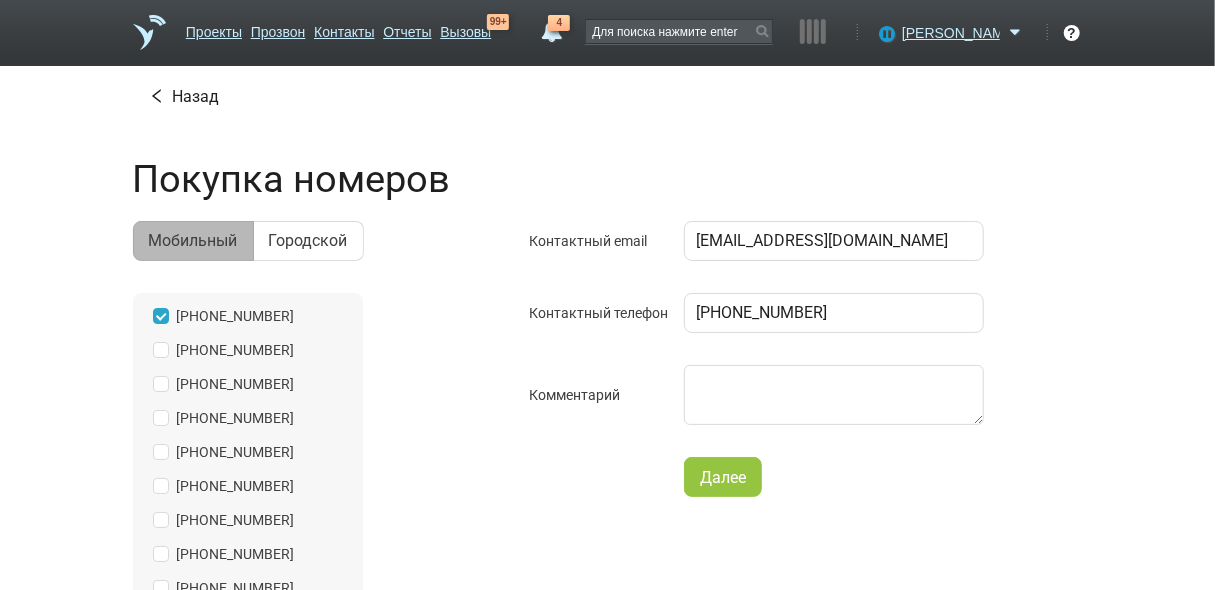 type on "km@terprodmail.ru" 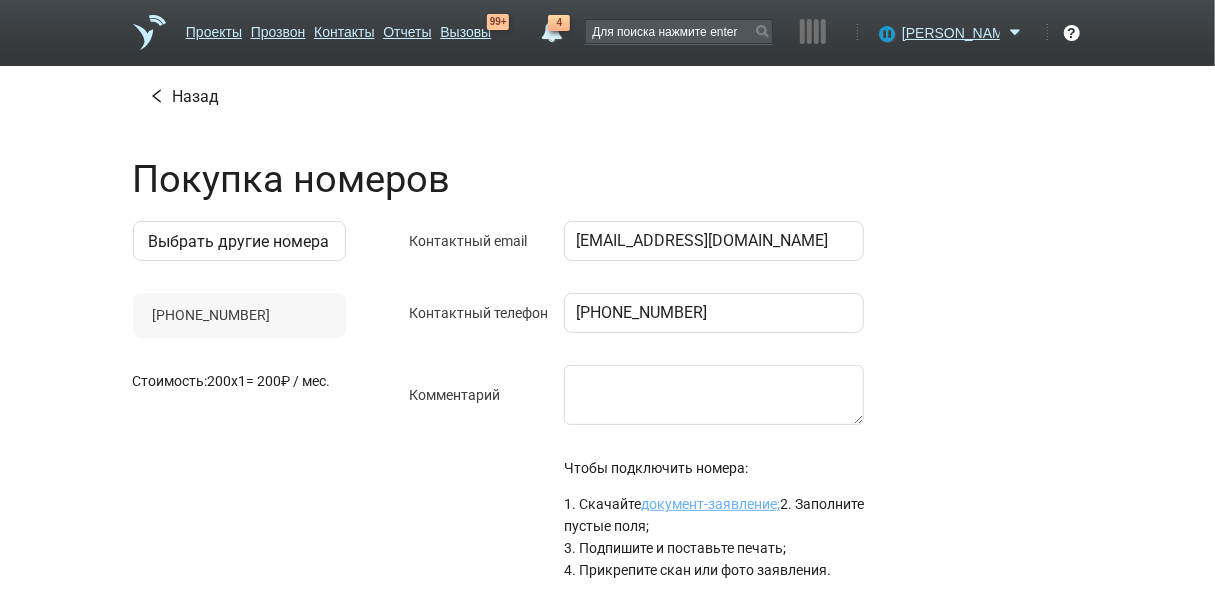 click on "документ-заявление;" at bounding box center (710, 504) 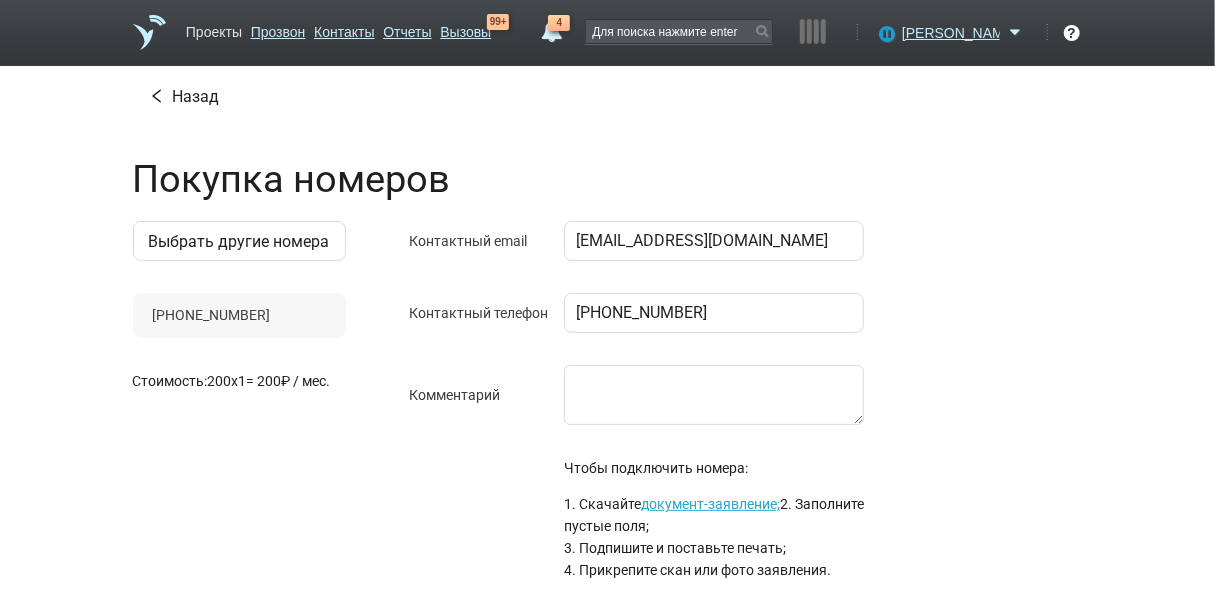 click on "Проекты" at bounding box center [214, 28] 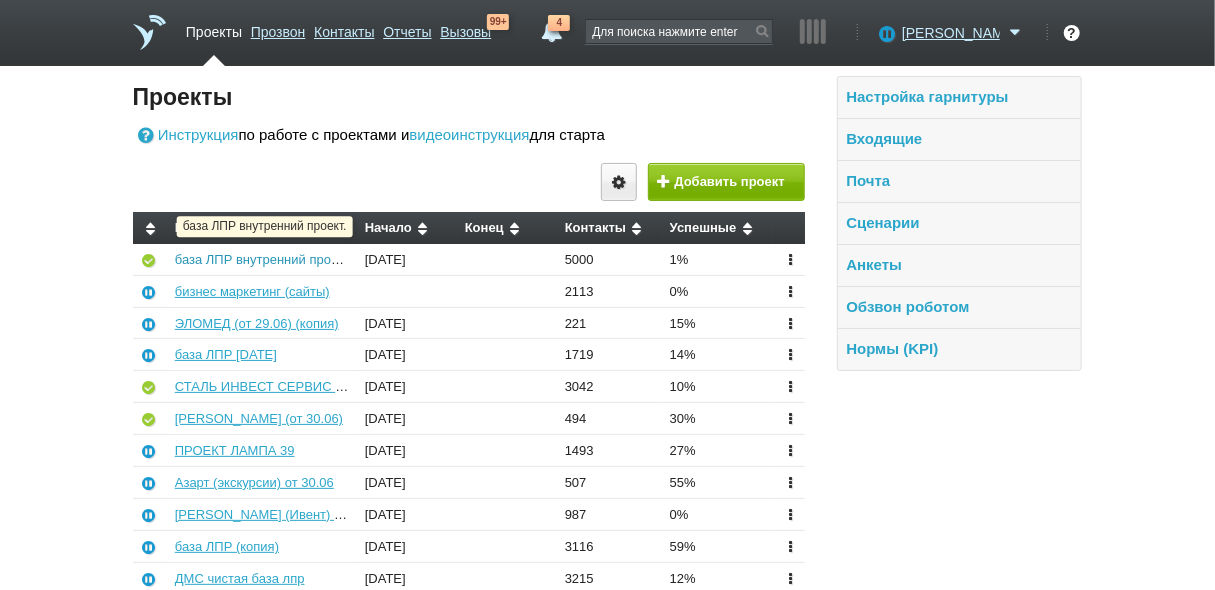 click on "база ЛПР  внутренний проект." at bounding box center [263, 259] 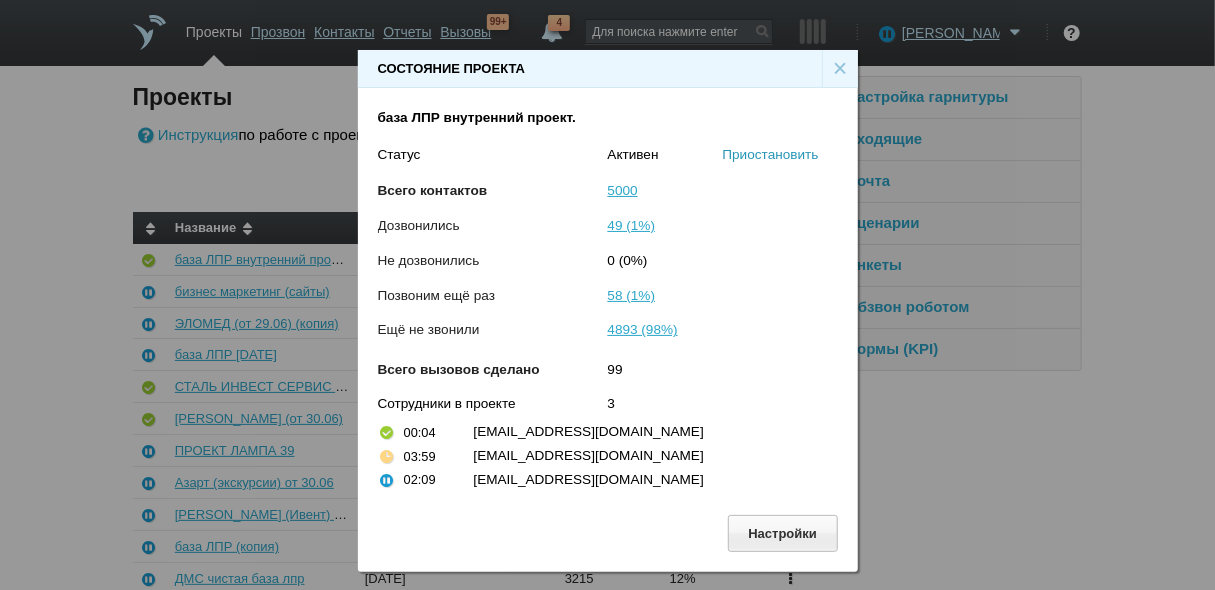 click on "Приостановить" at bounding box center (771, 154) 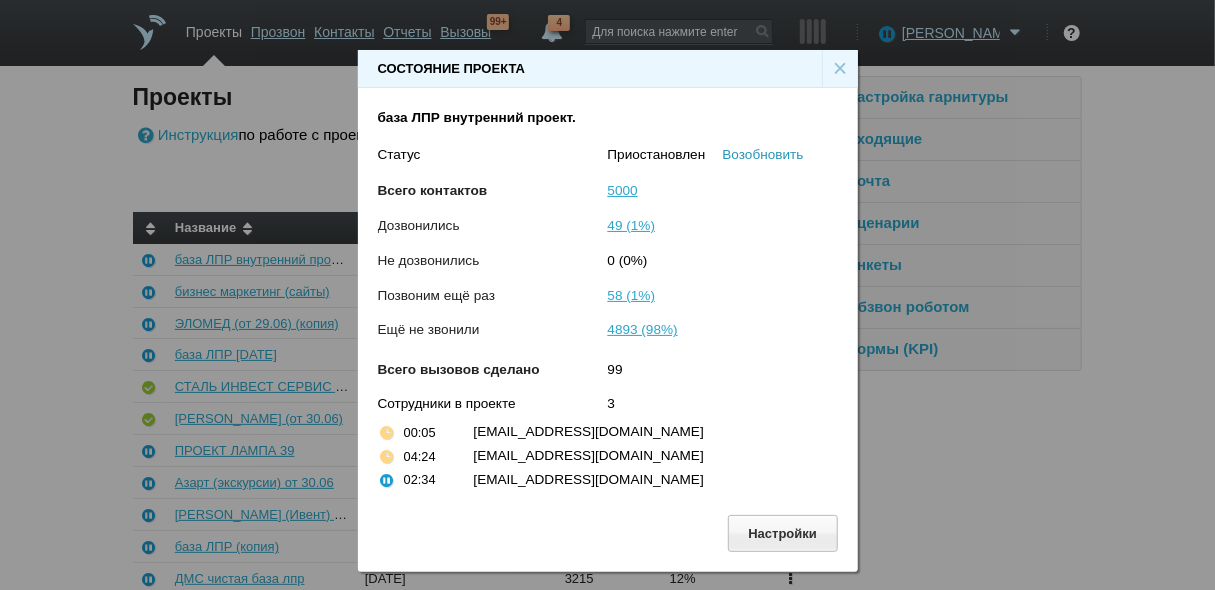 click on "Возобновить" at bounding box center (763, 154) 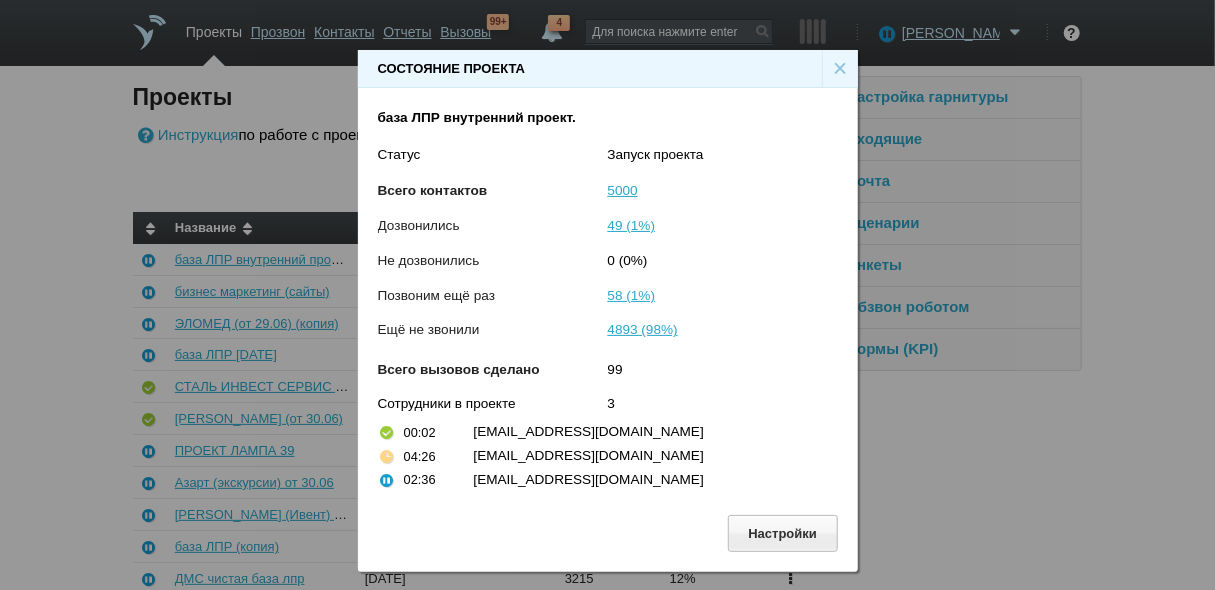 click on "×" at bounding box center [840, 69] 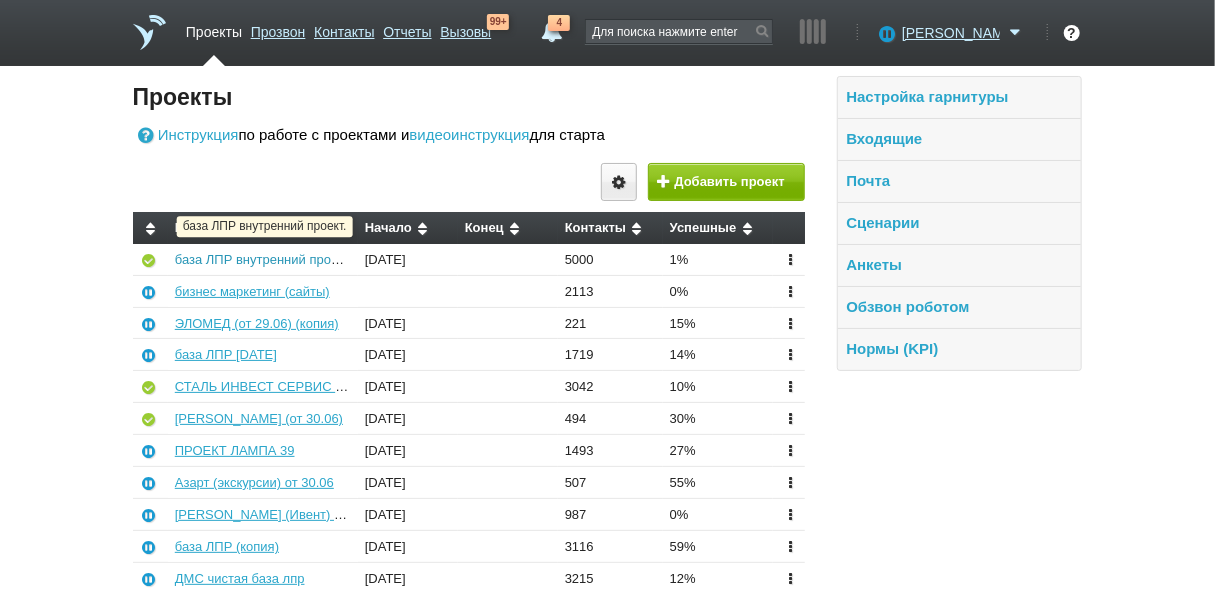 click on "база ЛПР  внутренний проект." at bounding box center [263, 259] 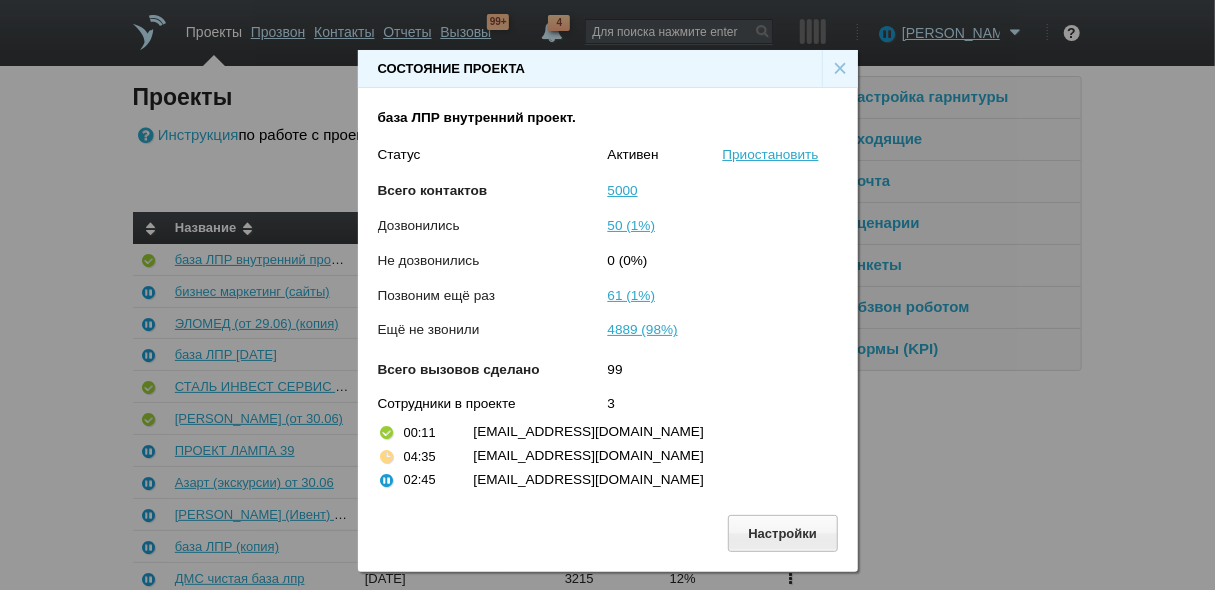 click on "×" at bounding box center [840, 69] 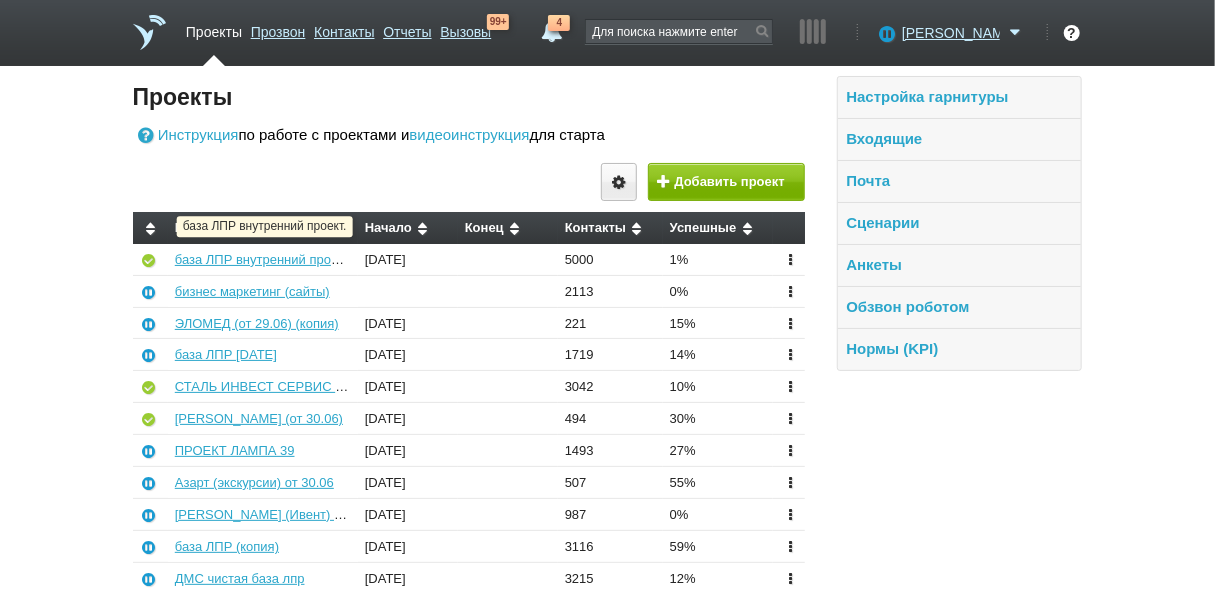 click on "база ЛПР  внутренний проект." at bounding box center (263, 259) 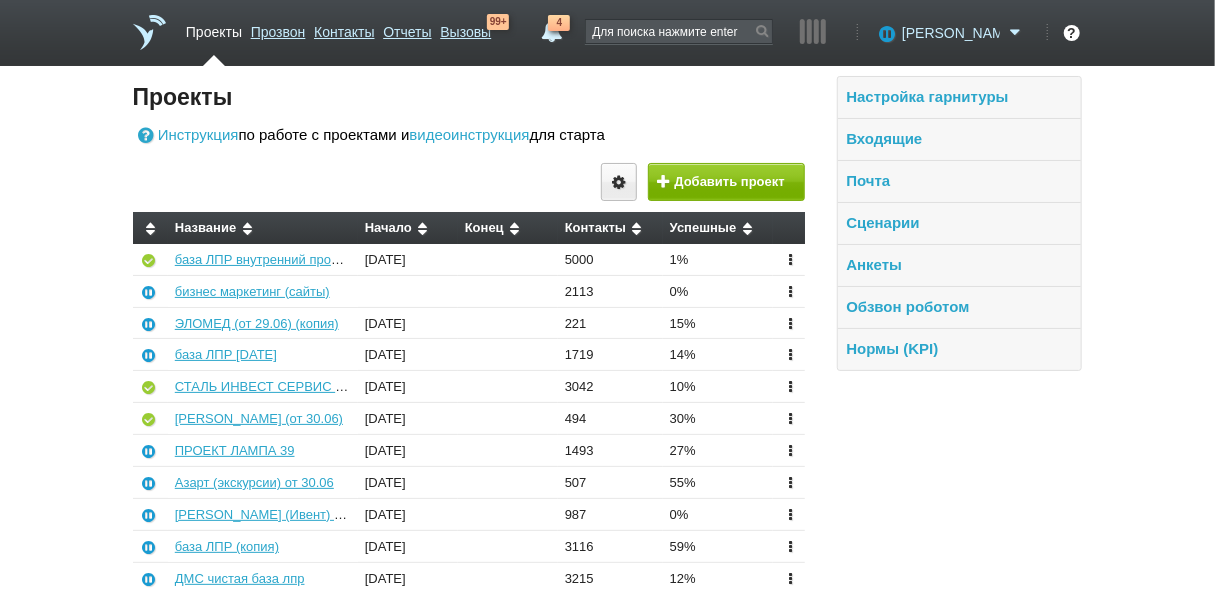 click on "[PERSON_NAME]" at bounding box center (951, 33) 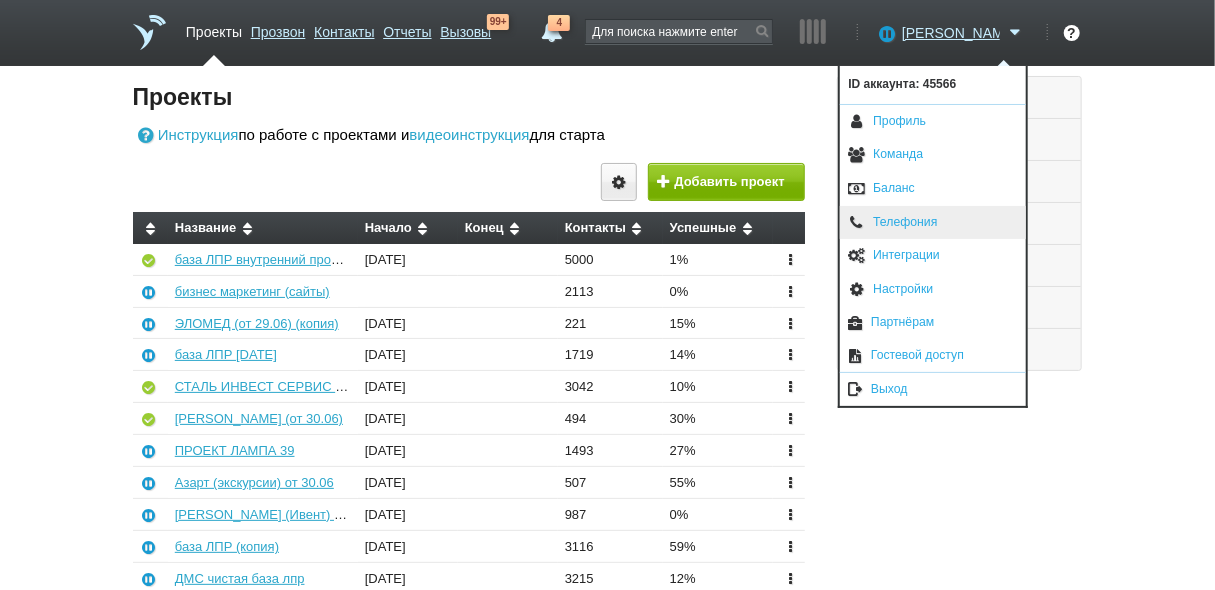 click on "Телефония" at bounding box center [933, 223] 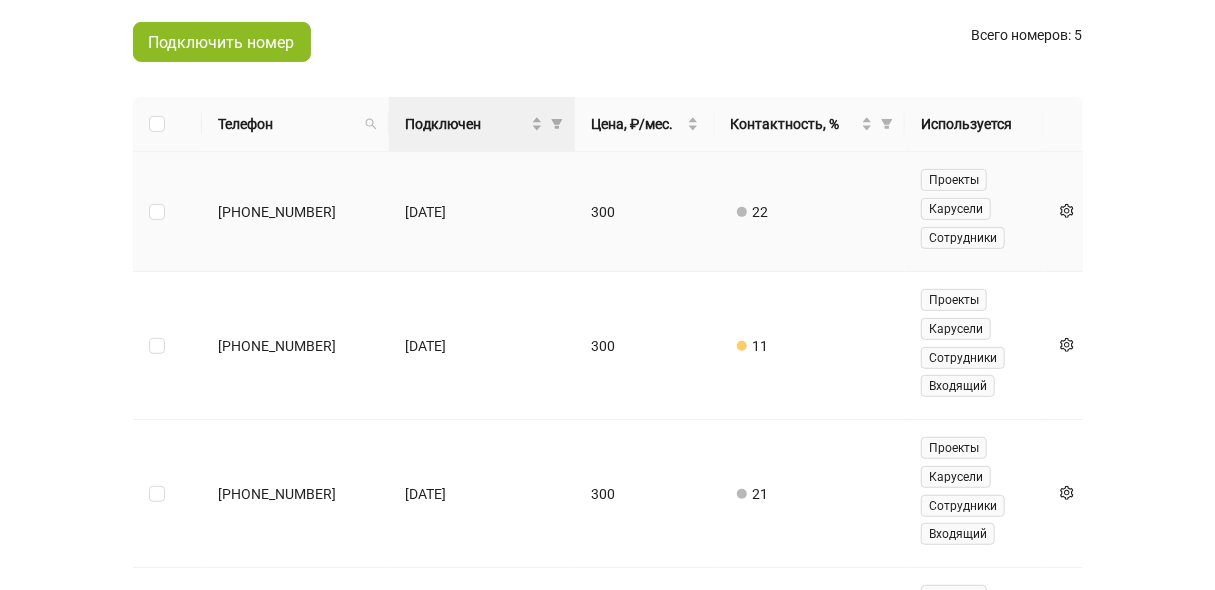 scroll, scrollTop: 0, scrollLeft: 0, axis: both 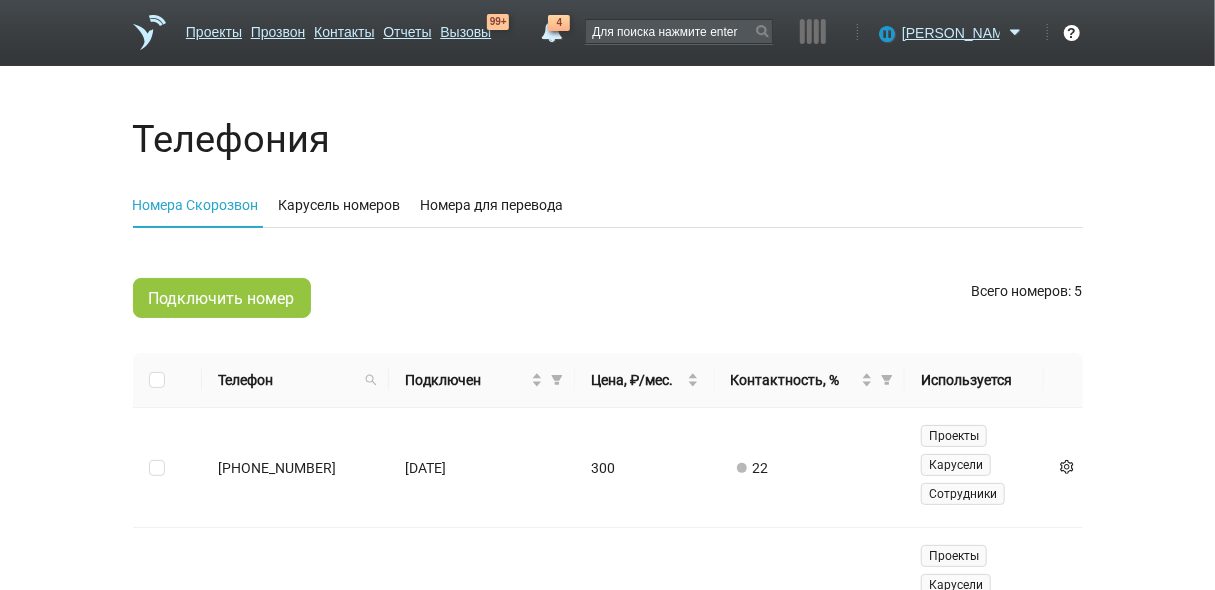 click on "Подключить номер" at bounding box center (222, 298) 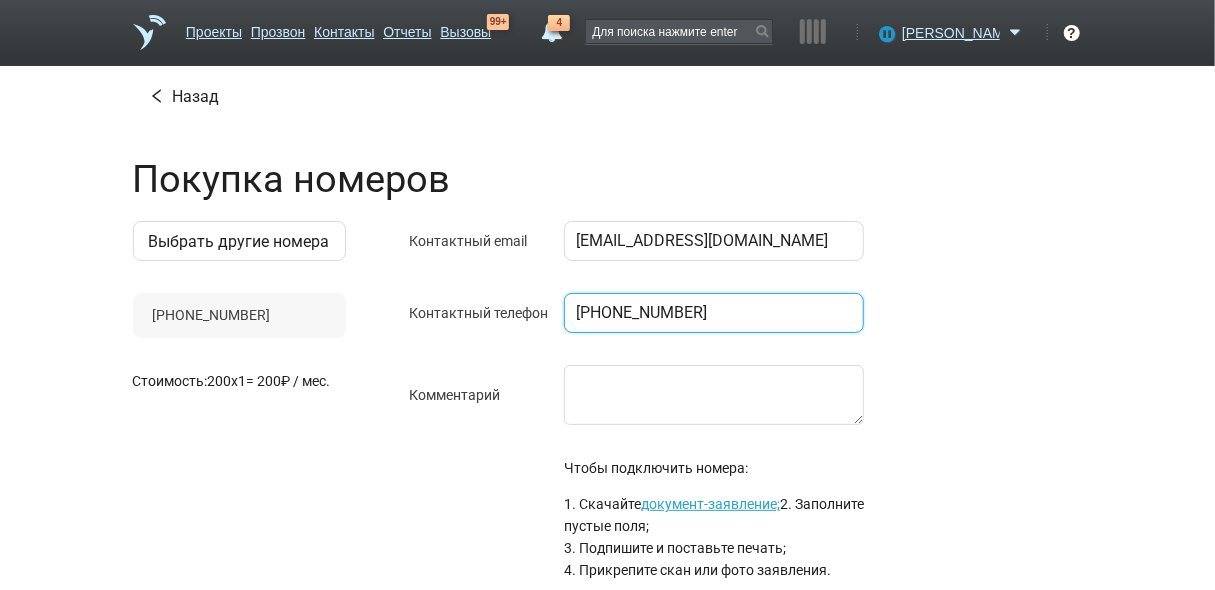 drag, startPoint x: 721, startPoint y: 310, endPoint x: 534, endPoint y: 314, distance: 187.04277 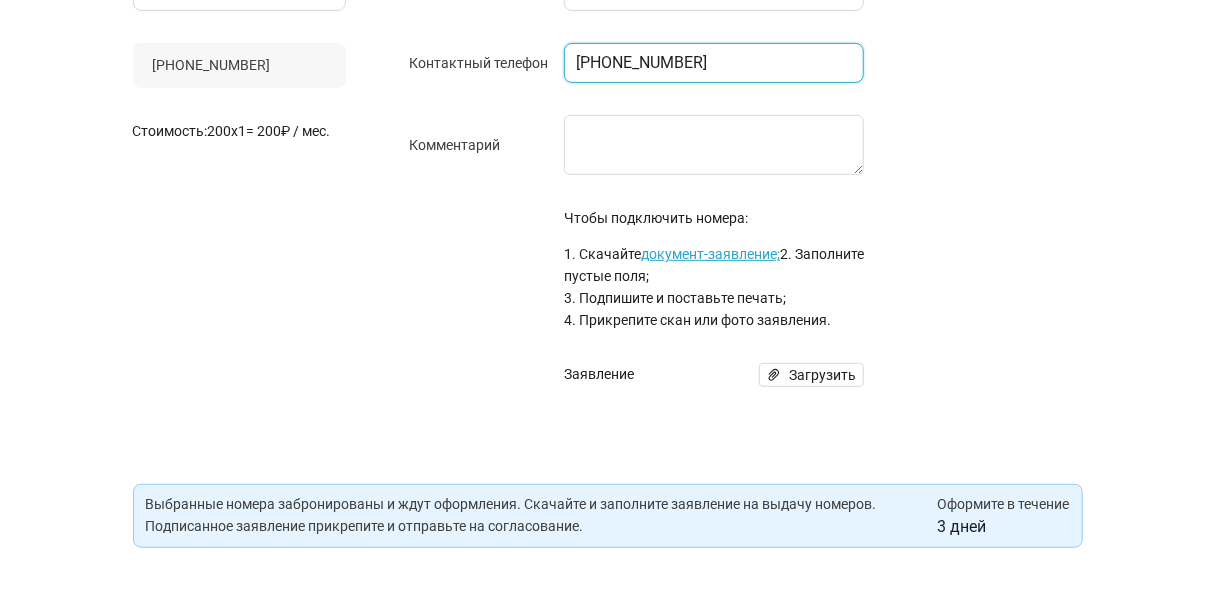 scroll, scrollTop: 253, scrollLeft: 0, axis: vertical 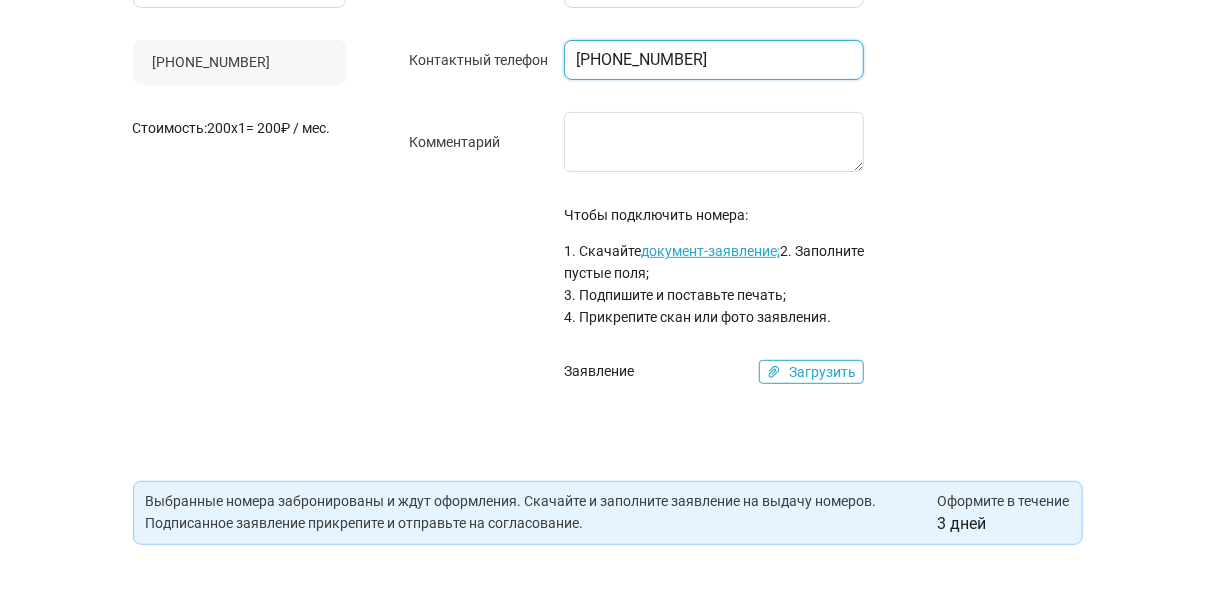 type on "+7 966 777-23-65" 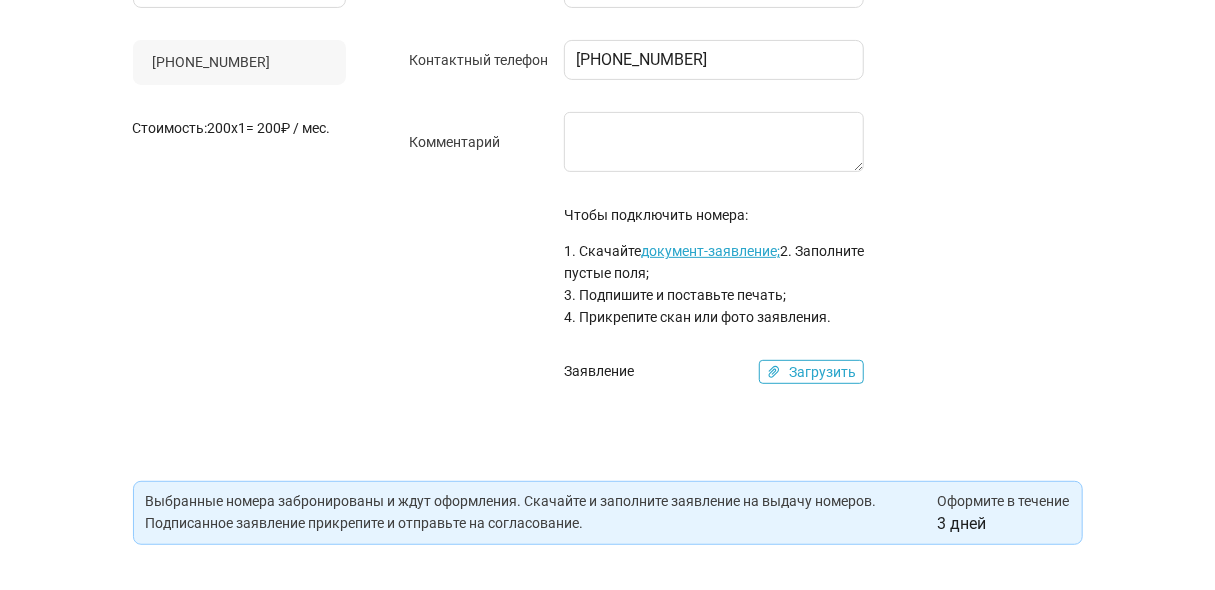 click on "Загрузить" at bounding box center (822, 372) 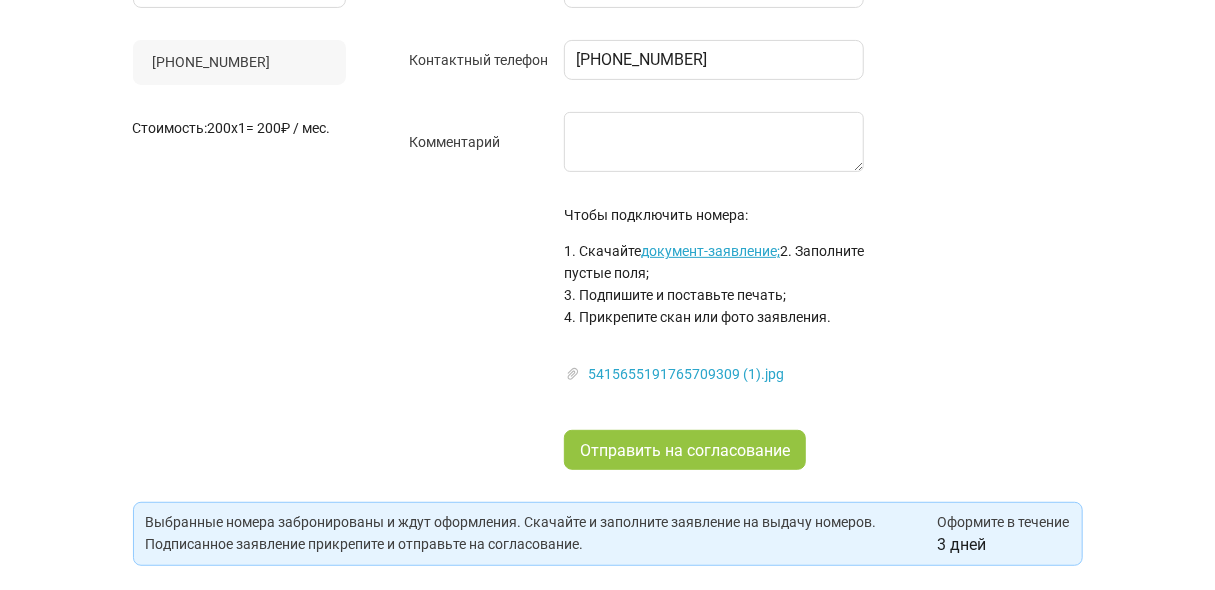 click on "Отправить на согласование" at bounding box center (685, 450) 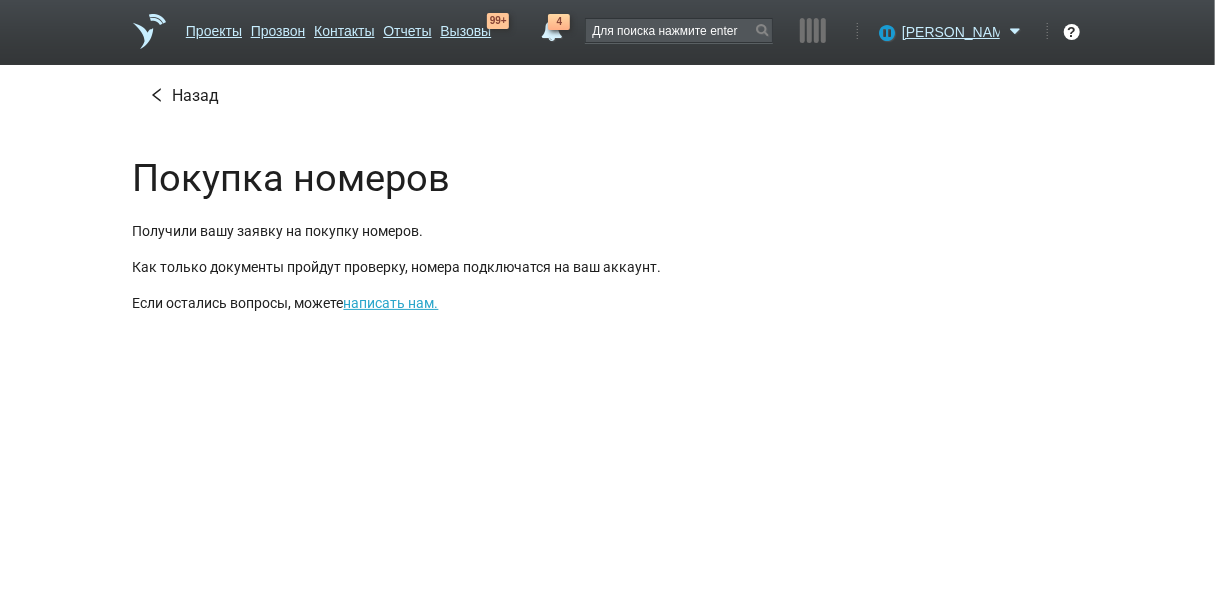 scroll, scrollTop: 0, scrollLeft: 0, axis: both 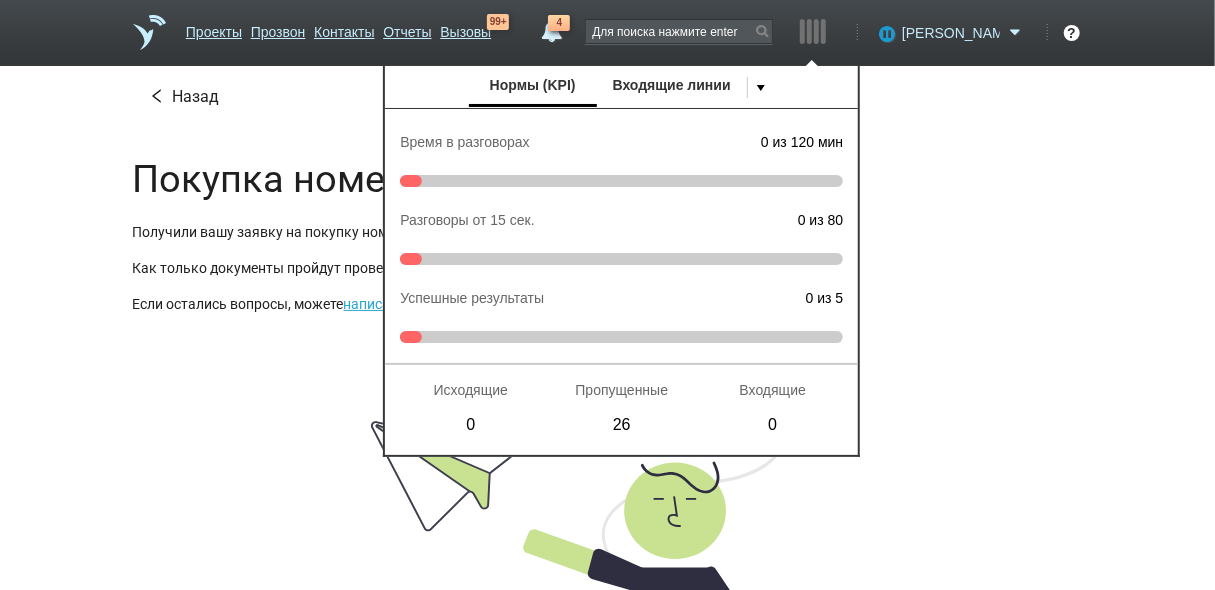 click on "[PERSON_NAME]" at bounding box center [951, 33] 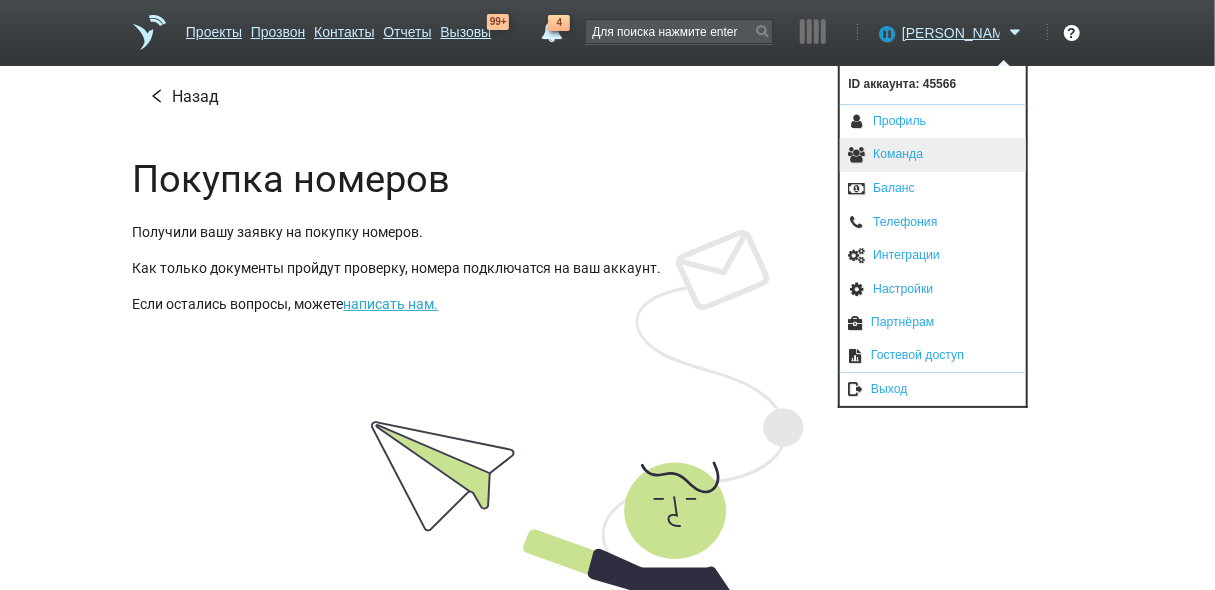 click on "Команда" at bounding box center (933, 155) 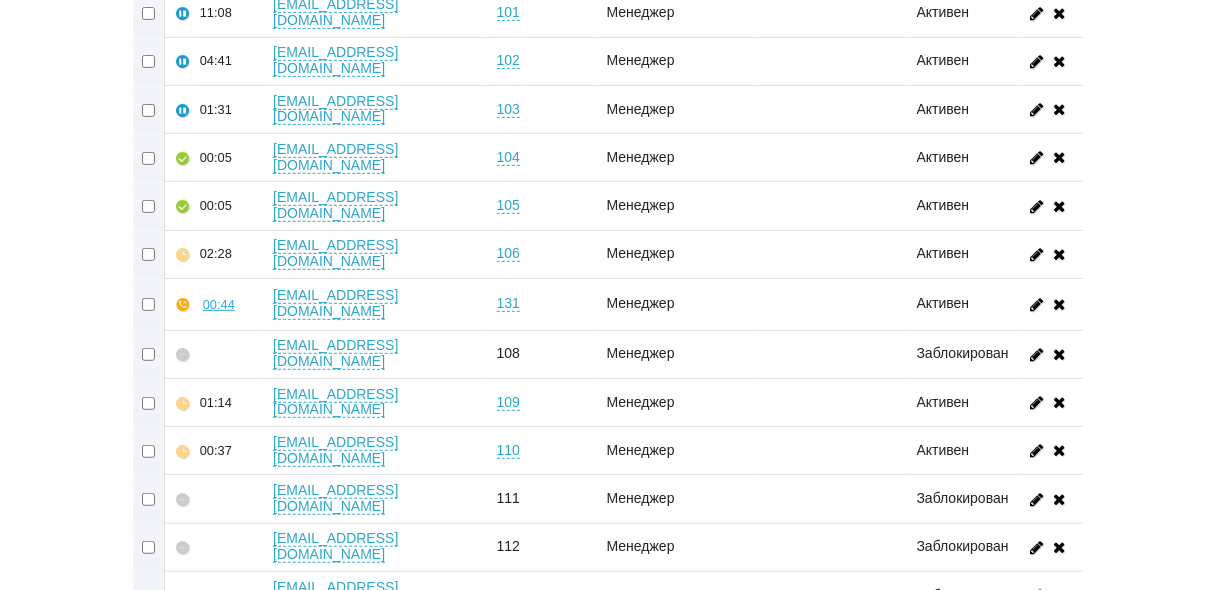scroll, scrollTop: 320, scrollLeft: 0, axis: vertical 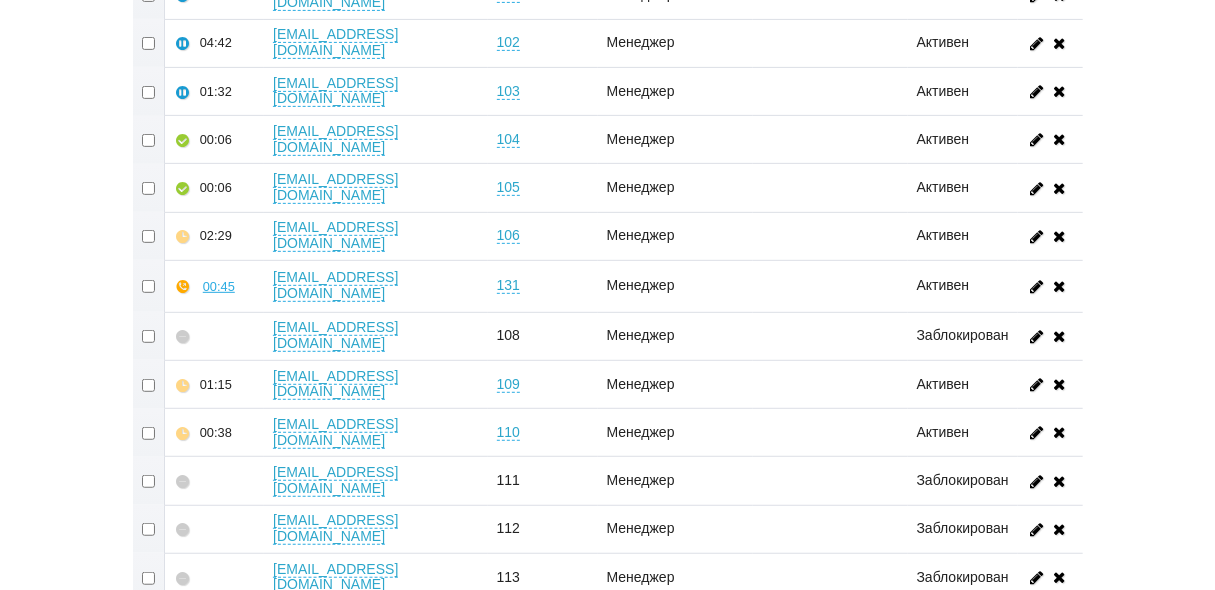 click at bounding box center (149, 481) 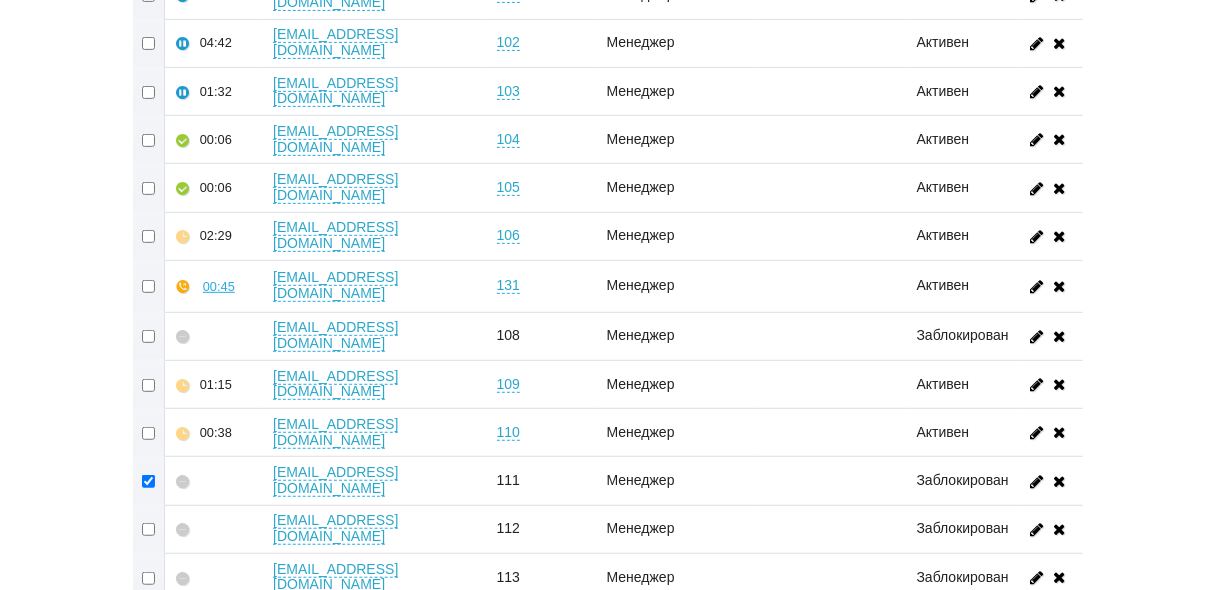 checkbox on "true" 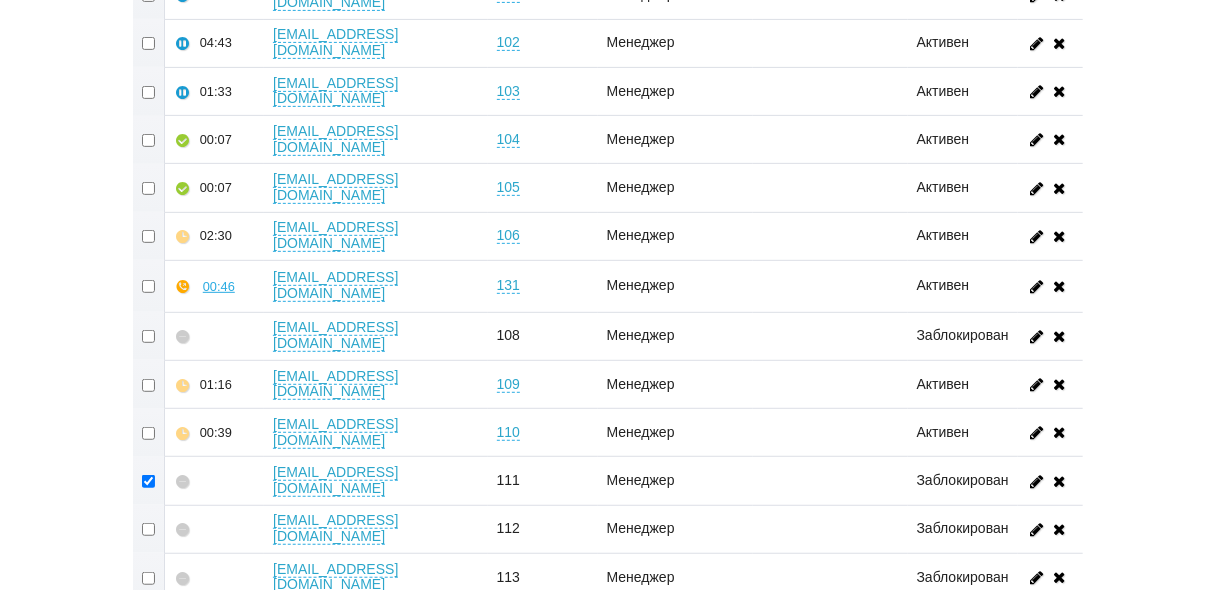 click at bounding box center (149, 529) 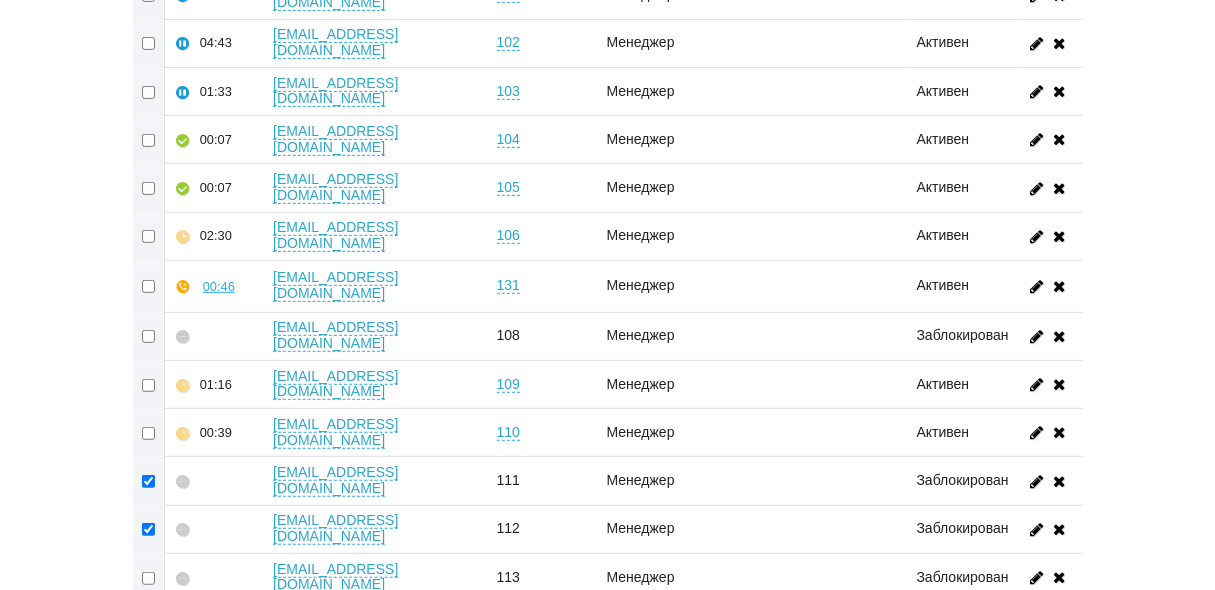checkbox on "true" 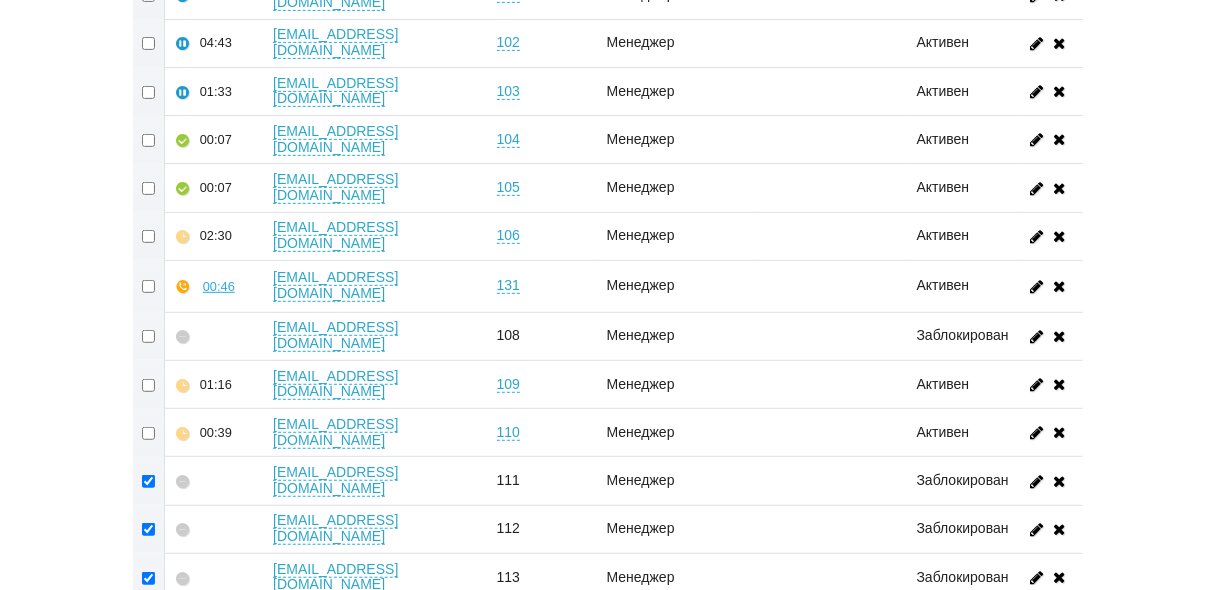 checkbox on "true" 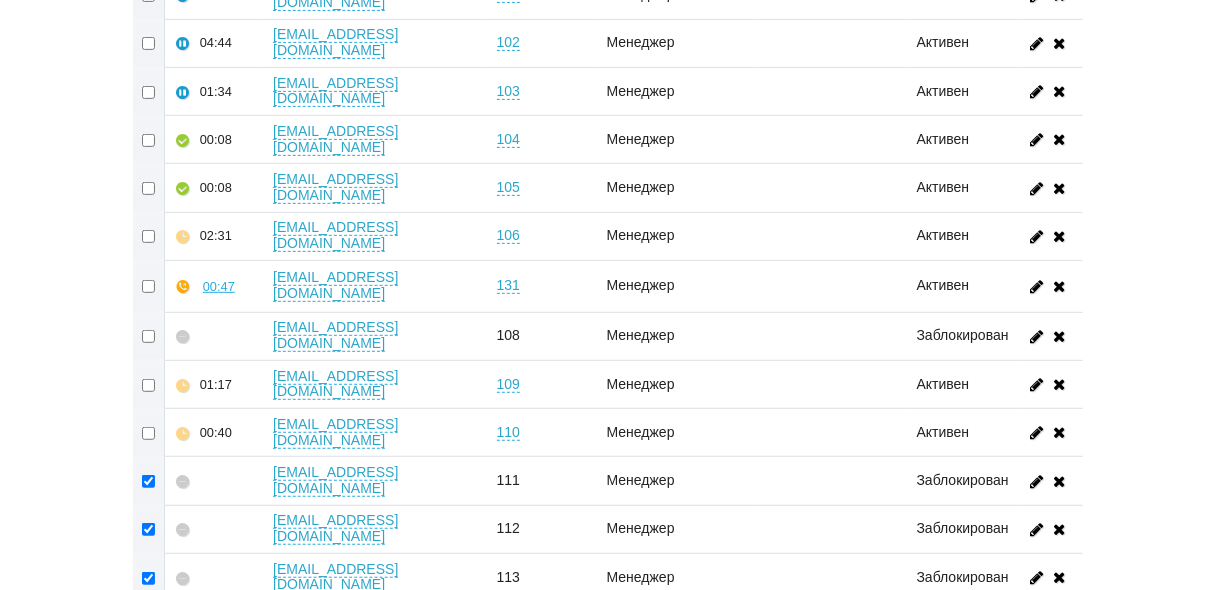 click at bounding box center (149, 626) 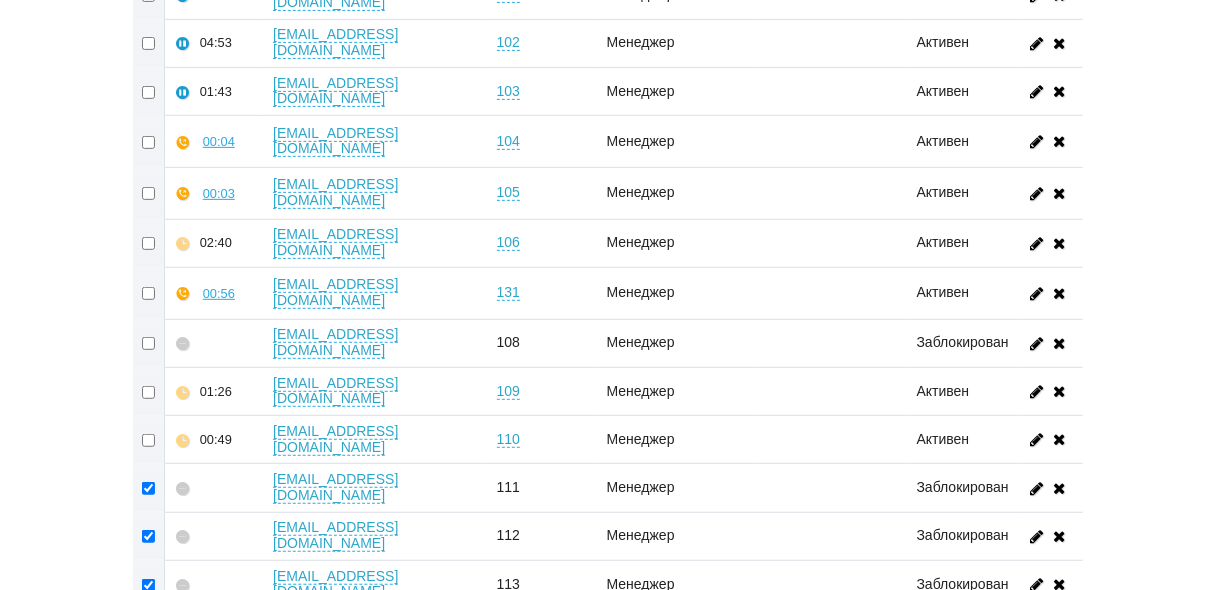 click at bounding box center (149, 681) 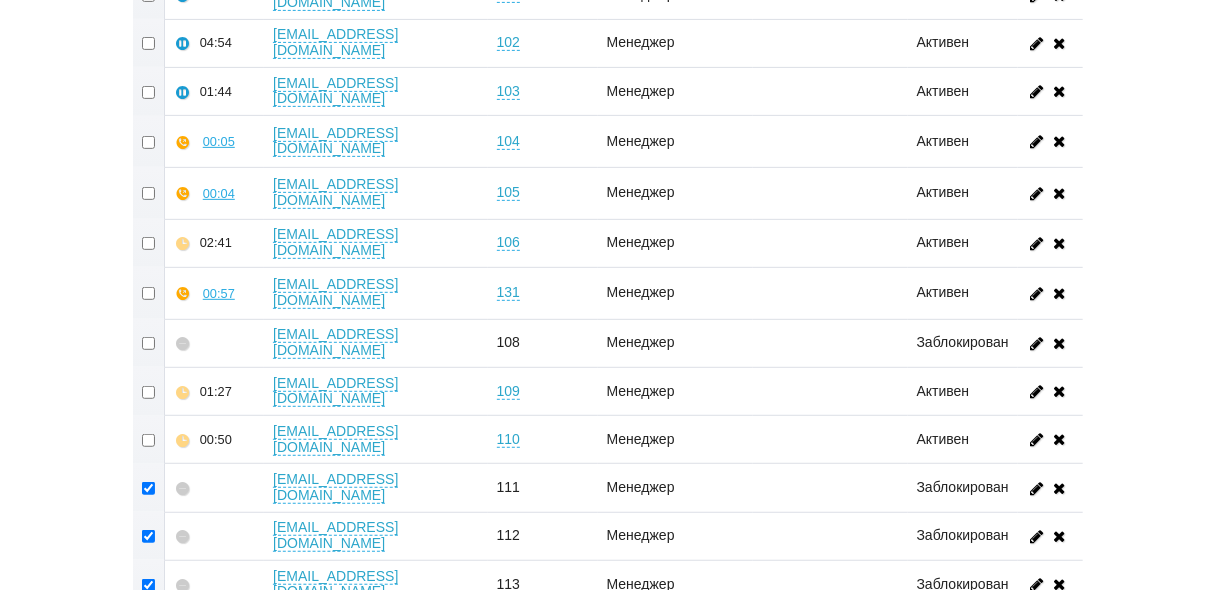 click at bounding box center (149, 343) 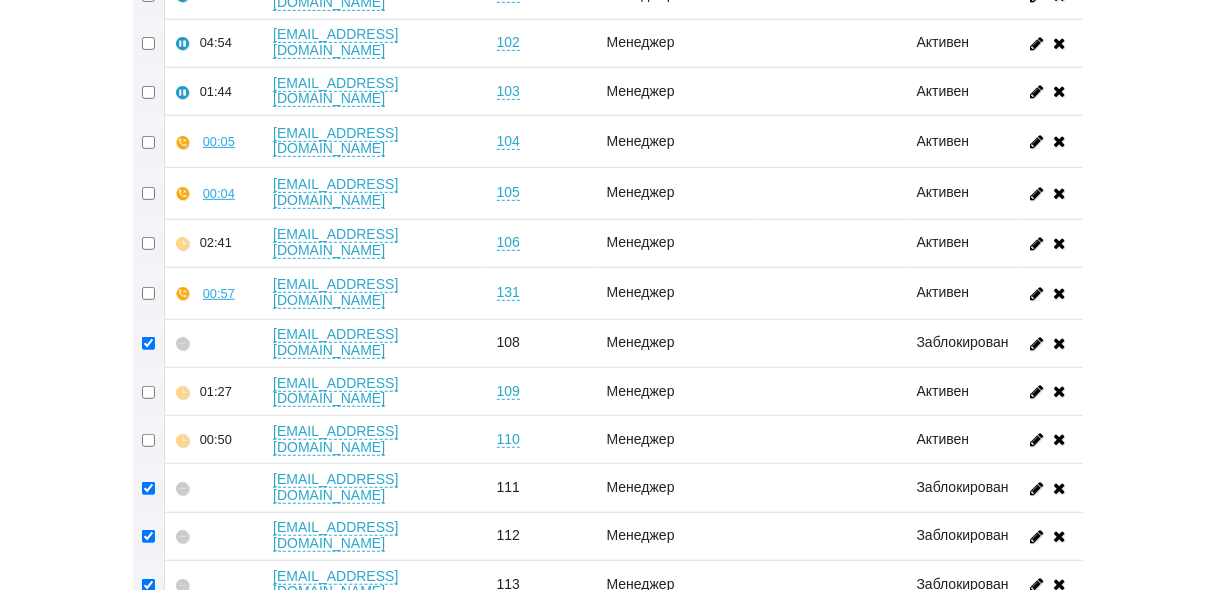 checkbox on "true" 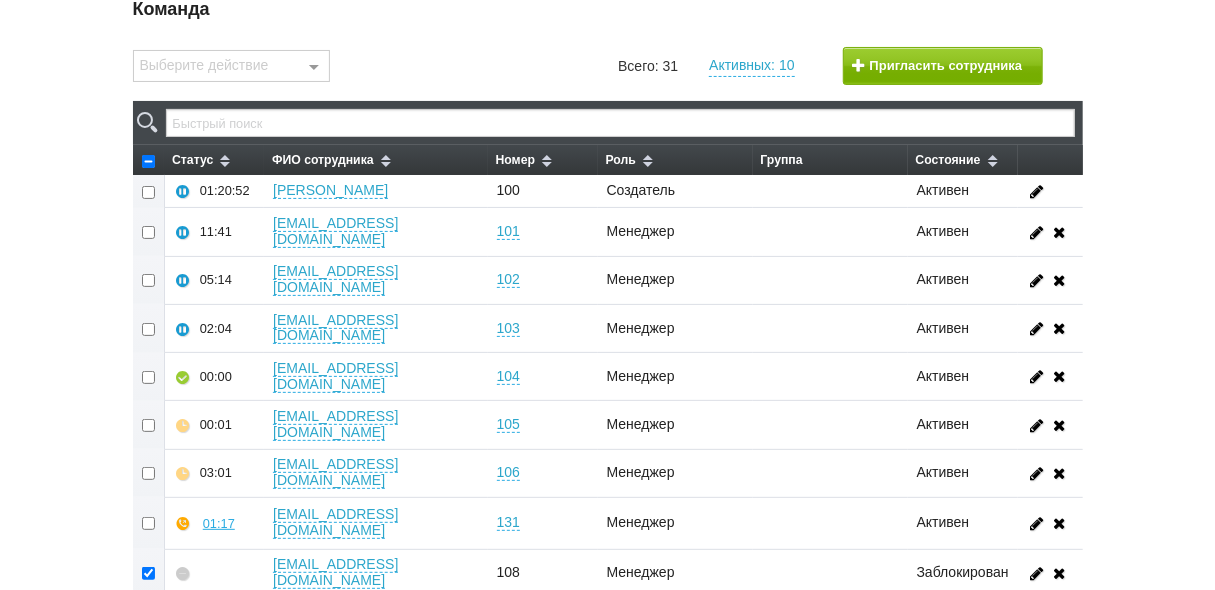 scroll, scrollTop: 80, scrollLeft: 0, axis: vertical 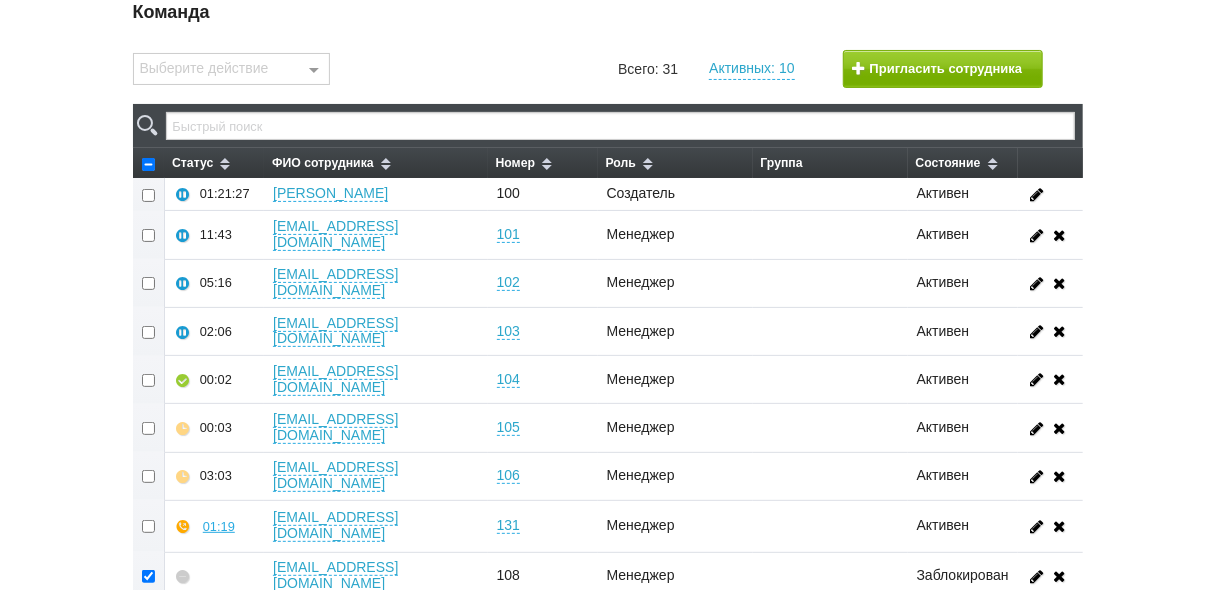 click at bounding box center [314, 70] 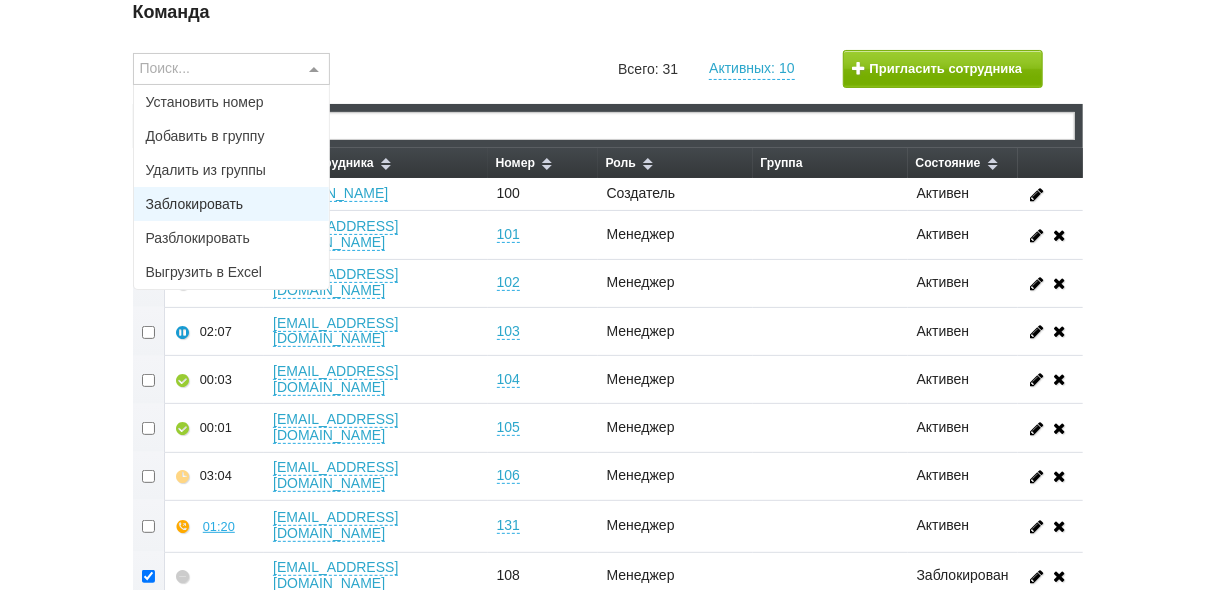 click on "Заблокировать" at bounding box center (232, 204) 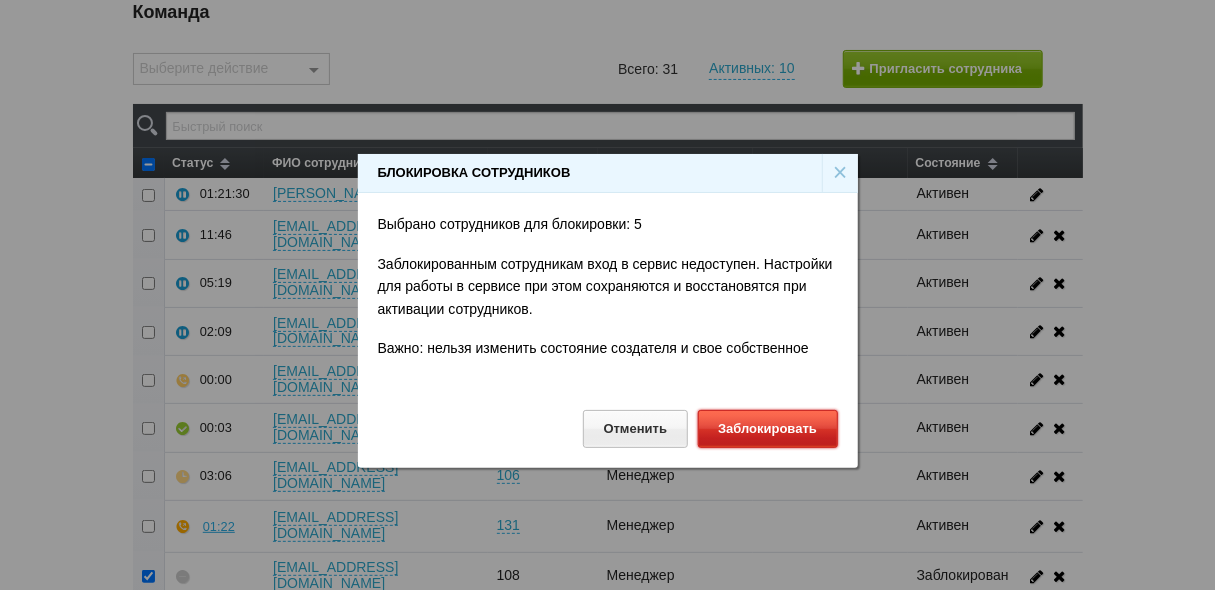 click on "Заблокировать" at bounding box center [768, 428] 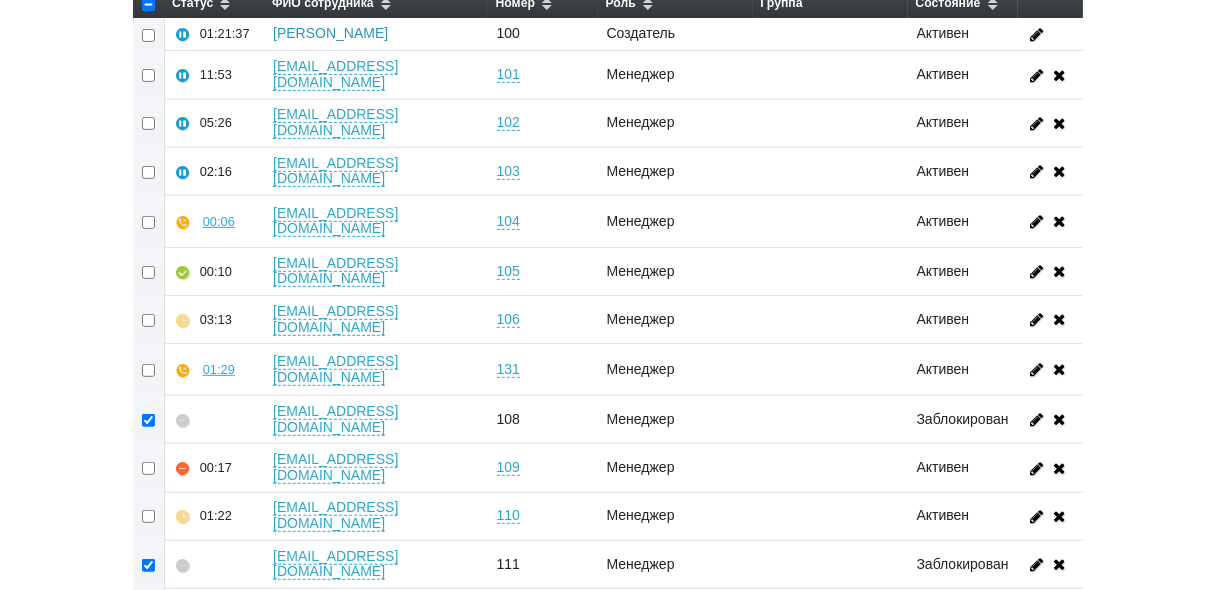 scroll, scrollTop: 80, scrollLeft: 0, axis: vertical 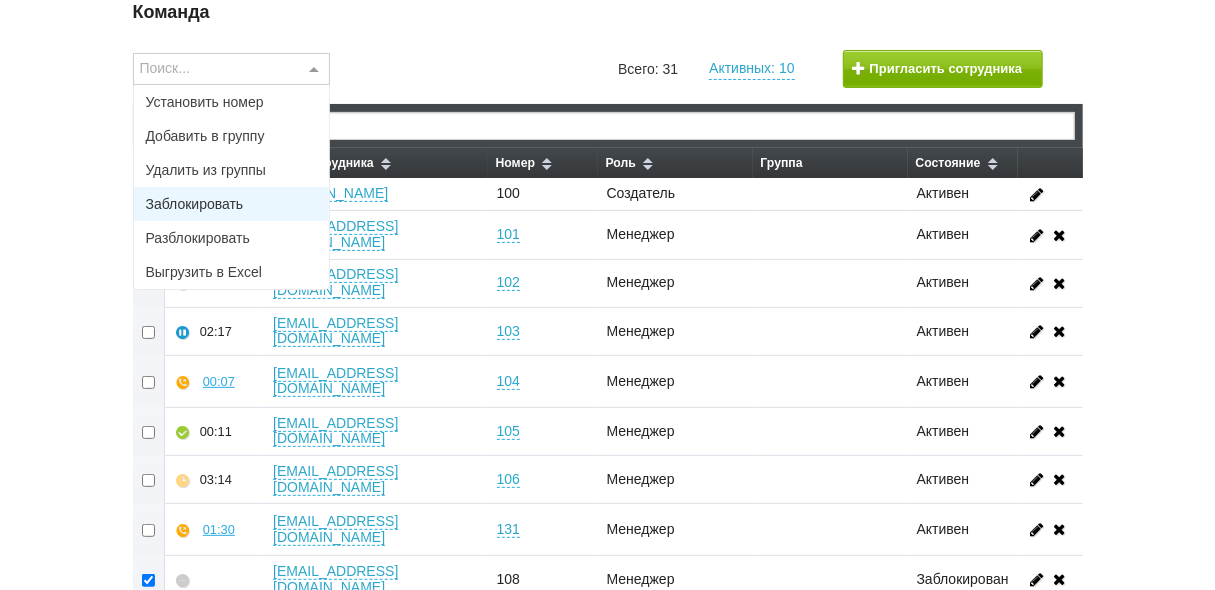 click at bounding box center (314, 70) 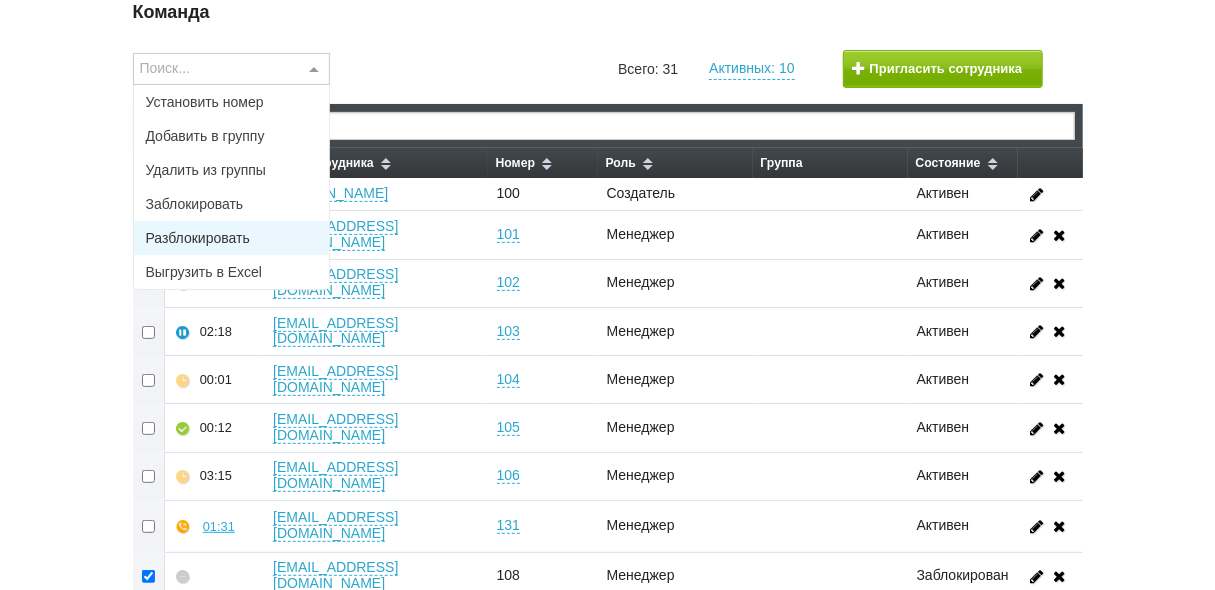 click on "Разблокировать" at bounding box center [232, 238] 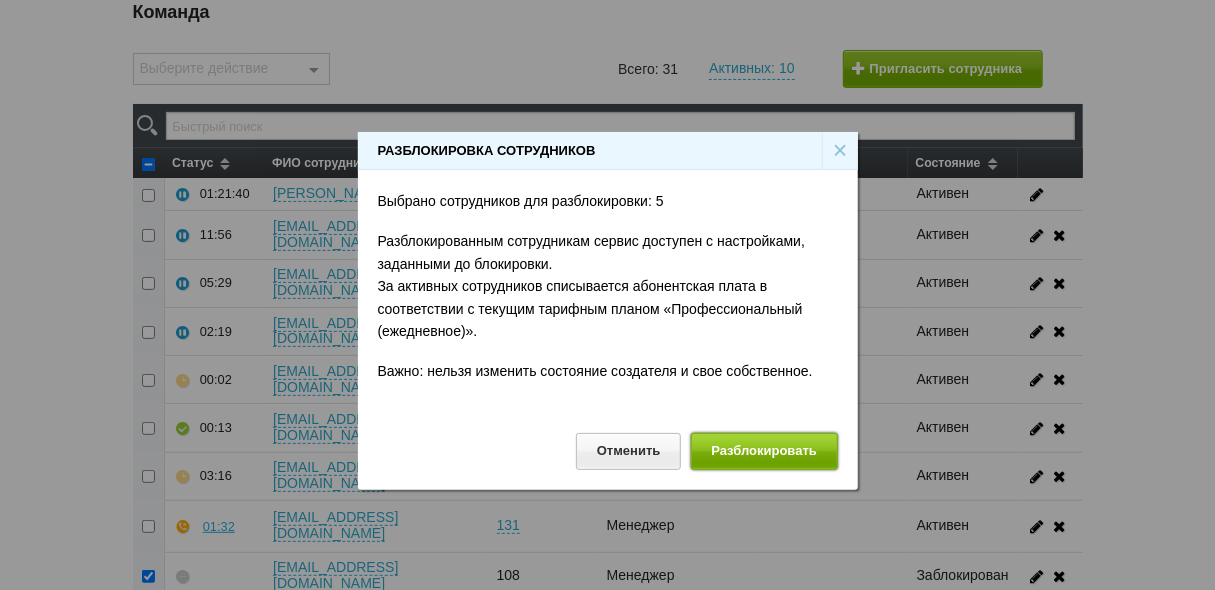 click on "Разблокировать" at bounding box center (764, 451) 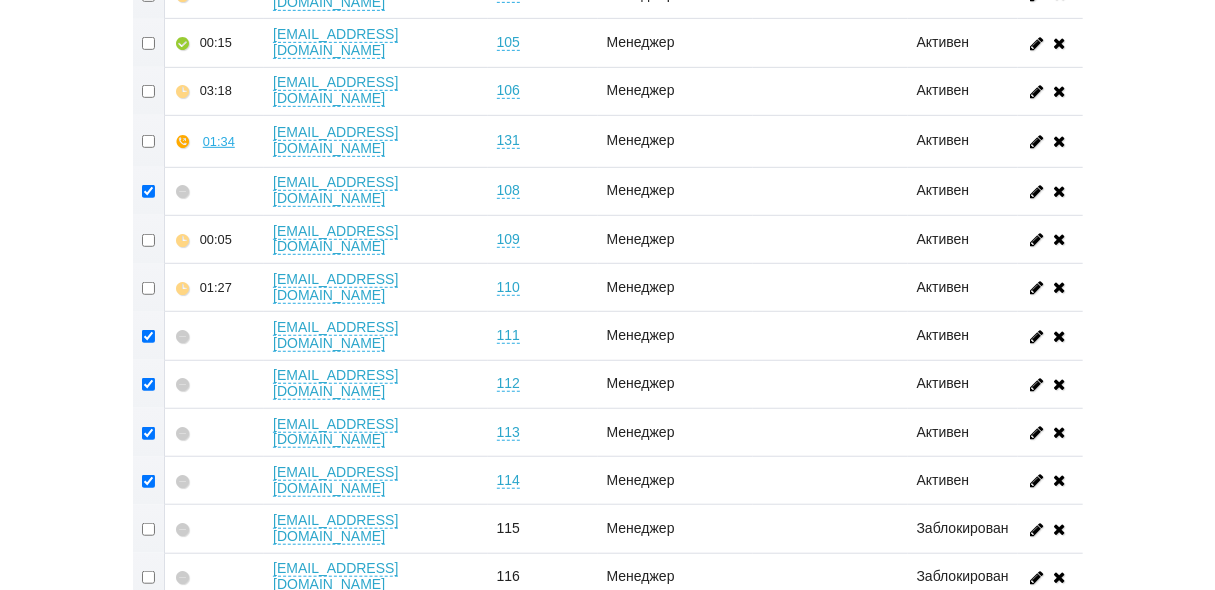 scroll, scrollTop: 480, scrollLeft: 0, axis: vertical 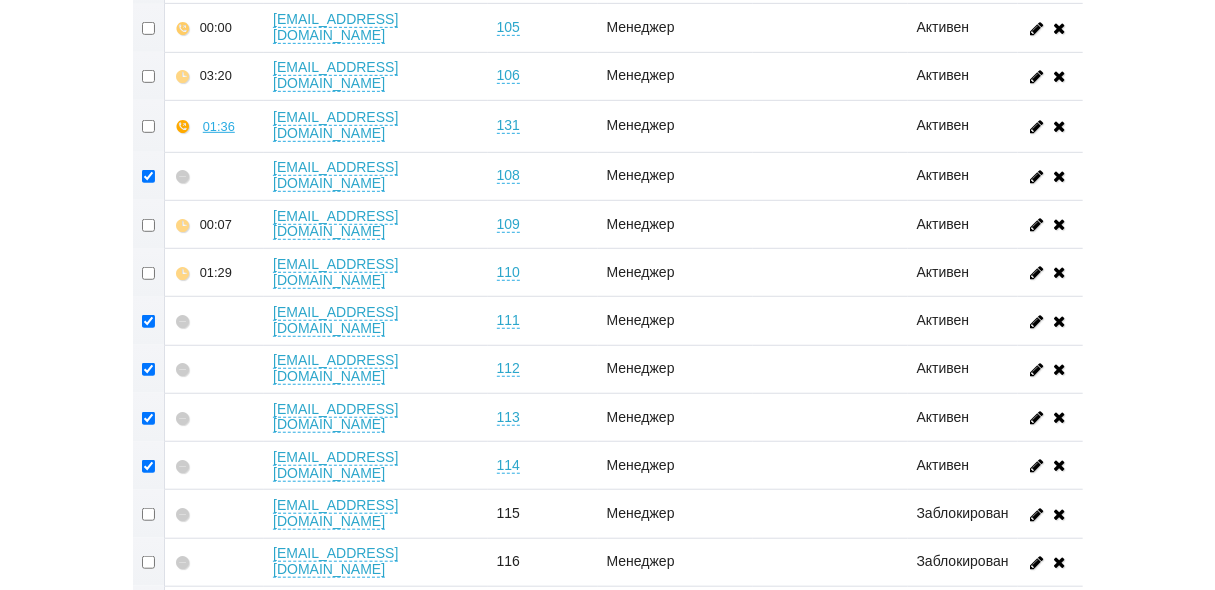 click at bounding box center [149, 514] 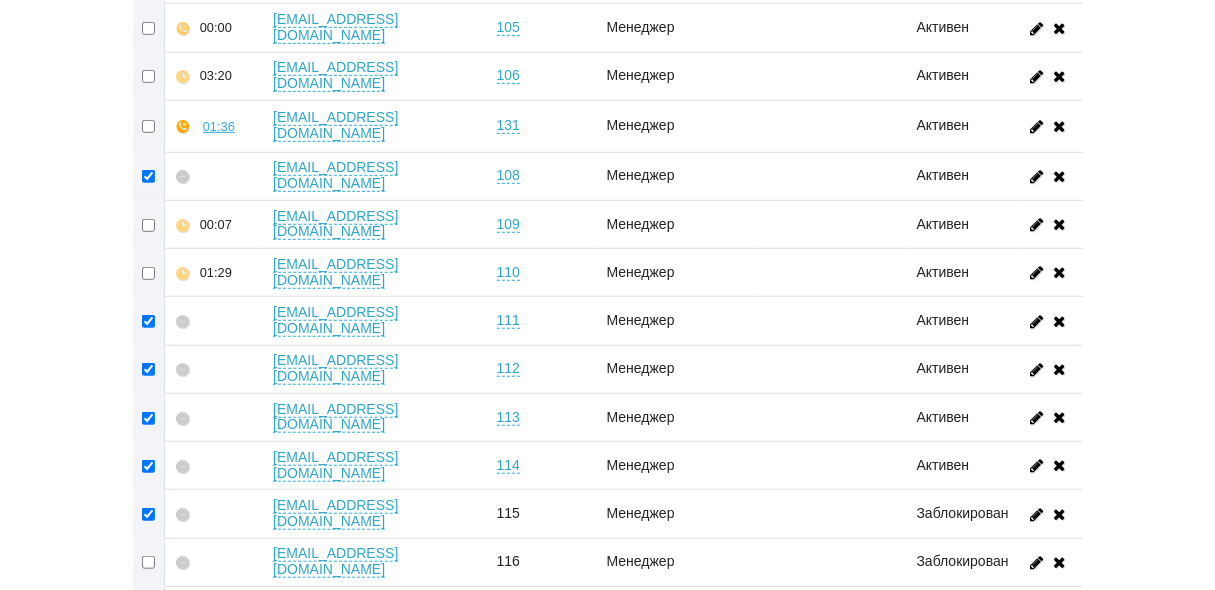 checkbox on "true" 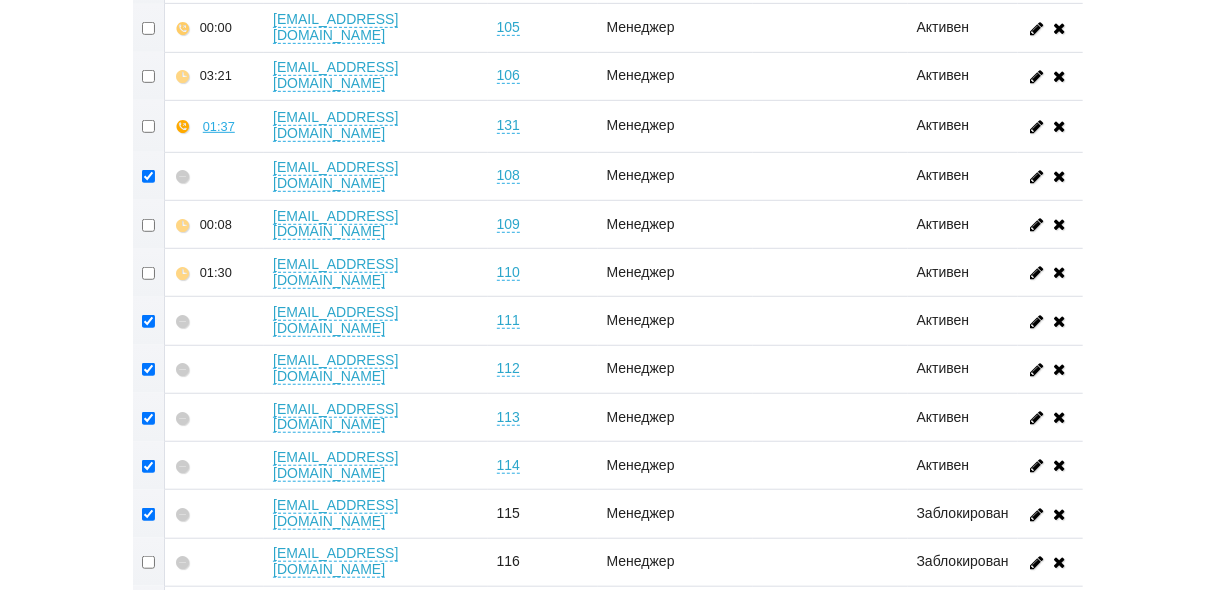 scroll, scrollTop: 498, scrollLeft: 0, axis: vertical 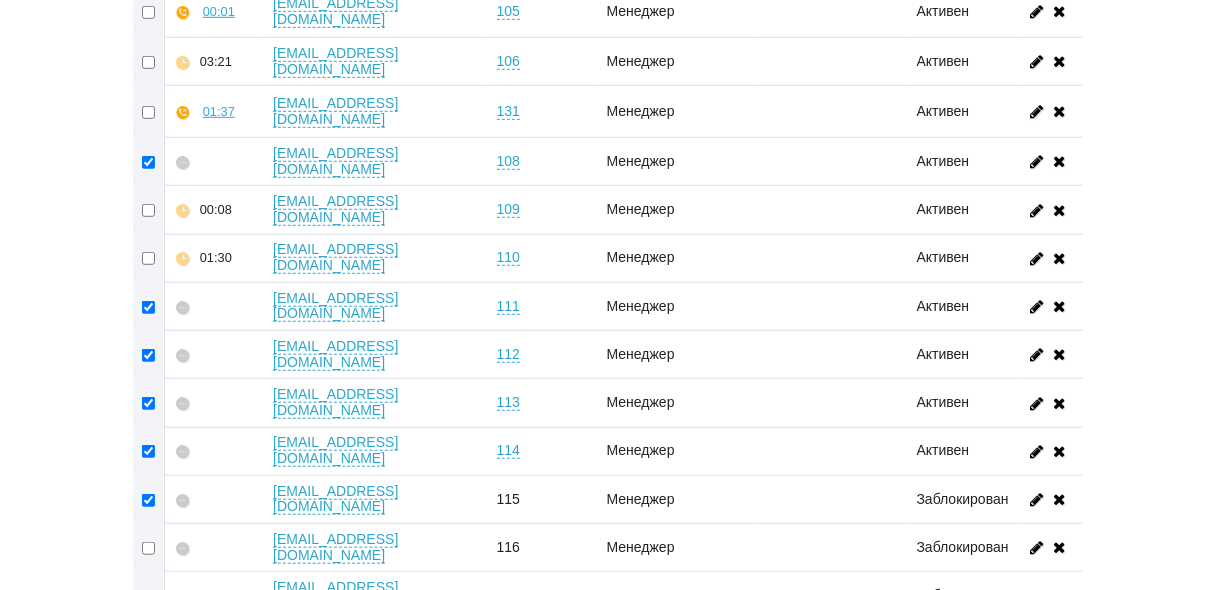 click at bounding box center [149, 548] 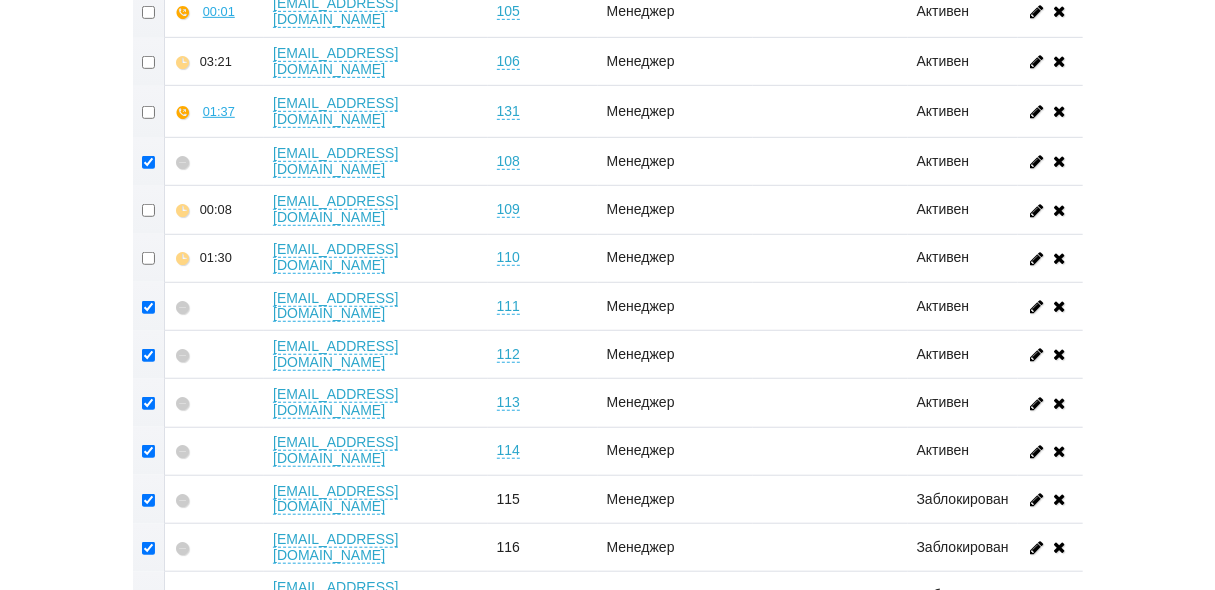 checkbox on "true" 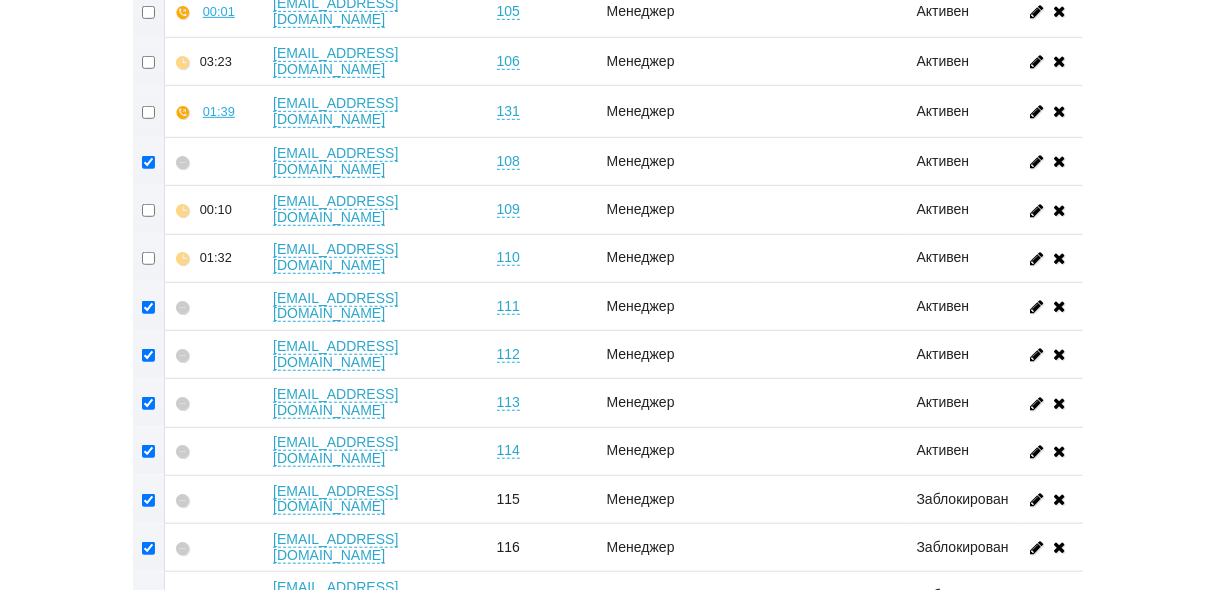 drag, startPoint x: 148, startPoint y: 387, endPoint x: 147, endPoint y: 418, distance: 31.016125 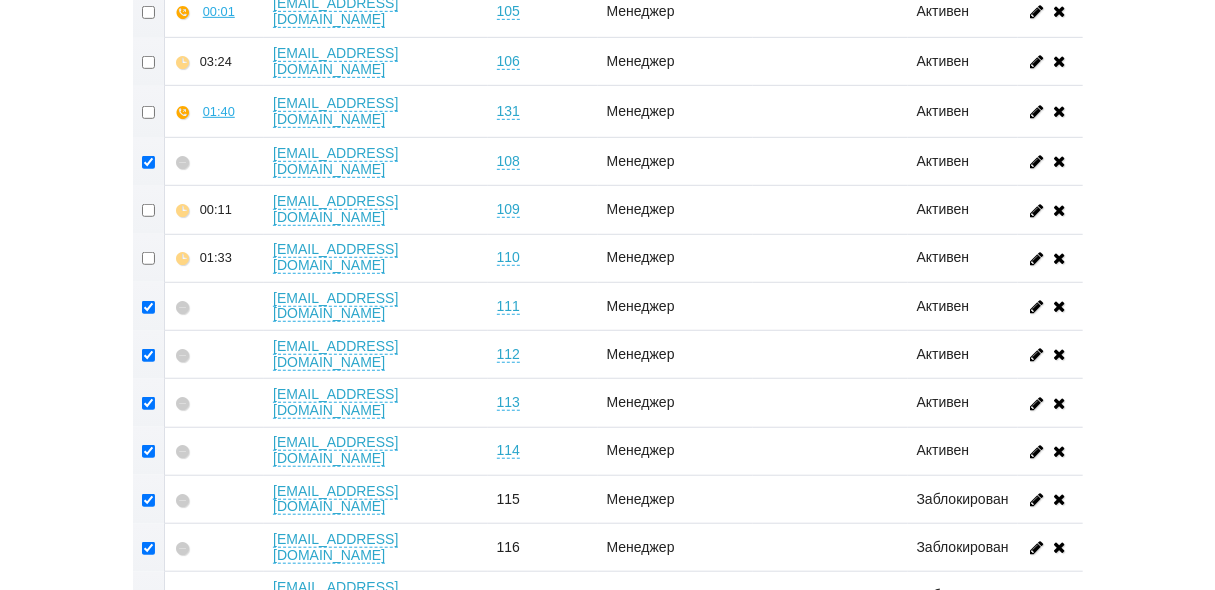 click at bounding box center (149, 644) 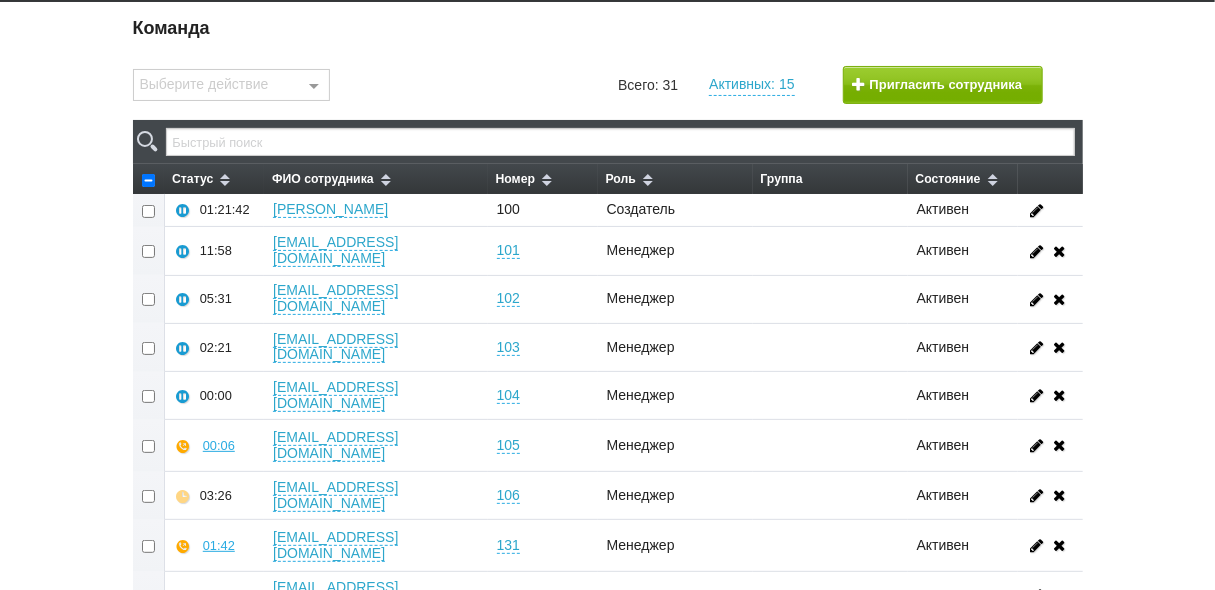 scroll, scrollTop: 0, scrollLeft: 0, axis: both 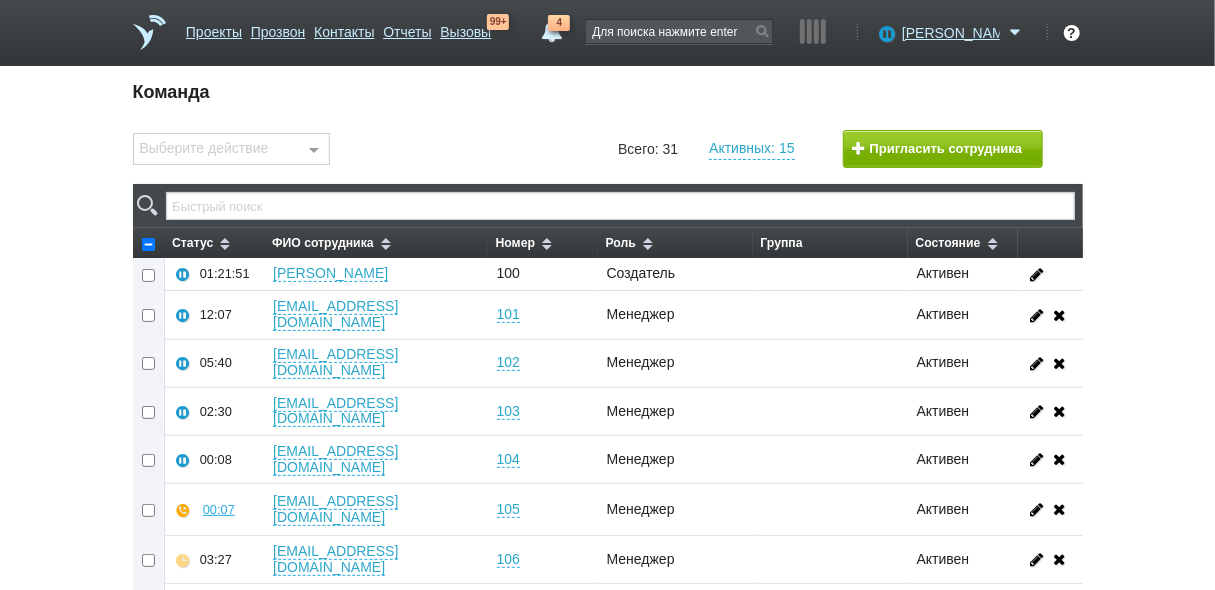 click at bounding box center [148, 244] 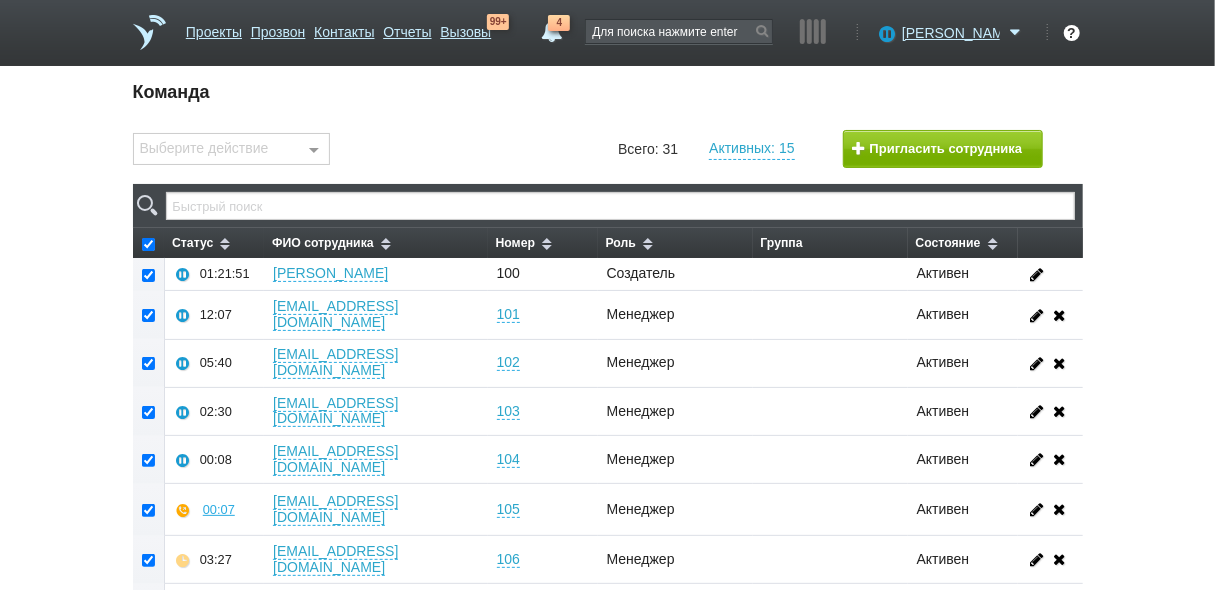checkbox on "true" 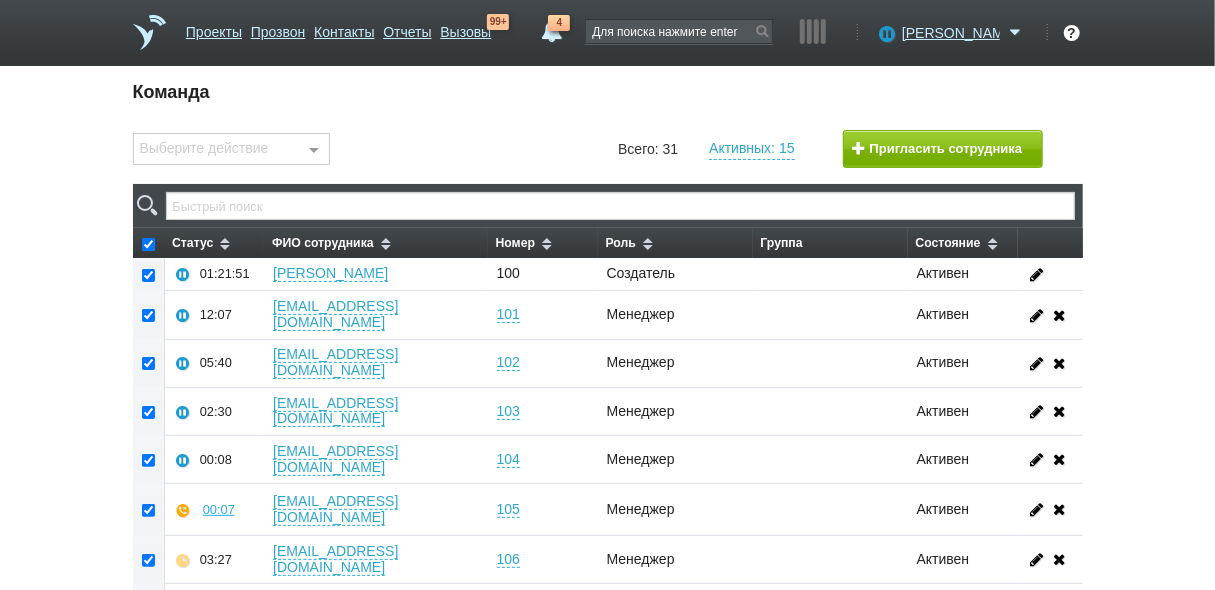 checkbox on "true" 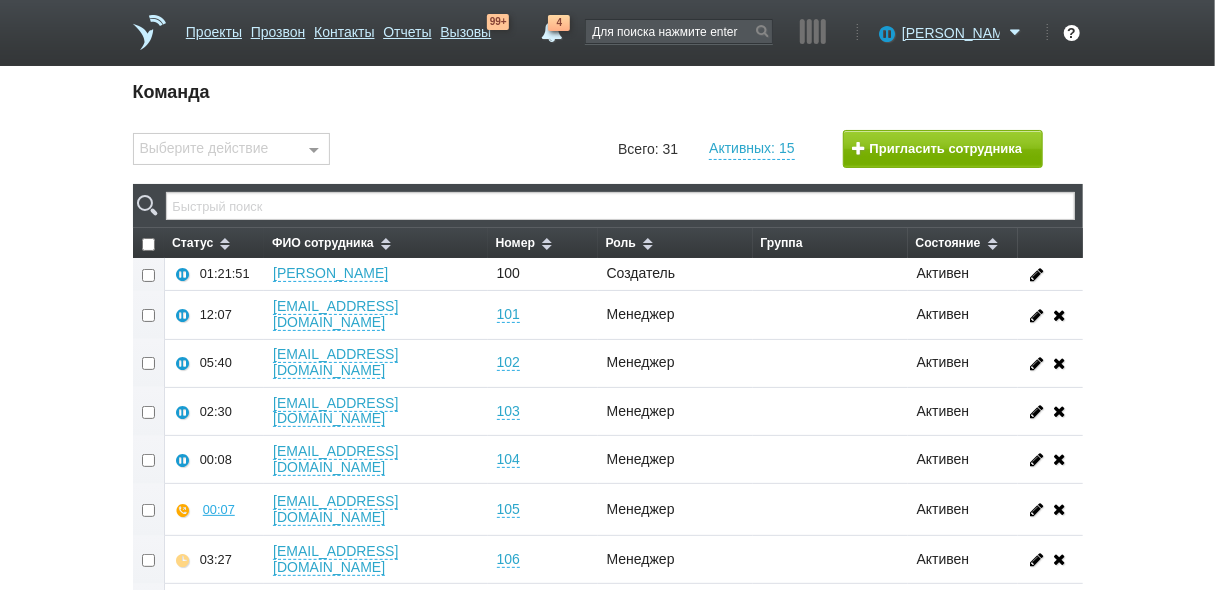 checkbox on "false" 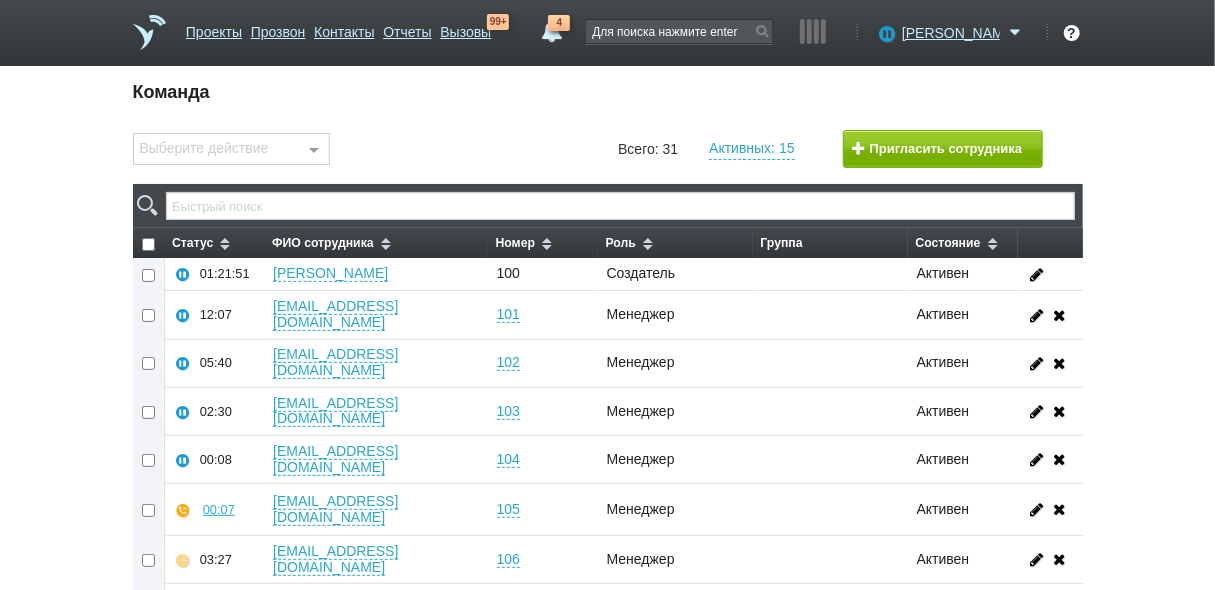 checkbox on "false" 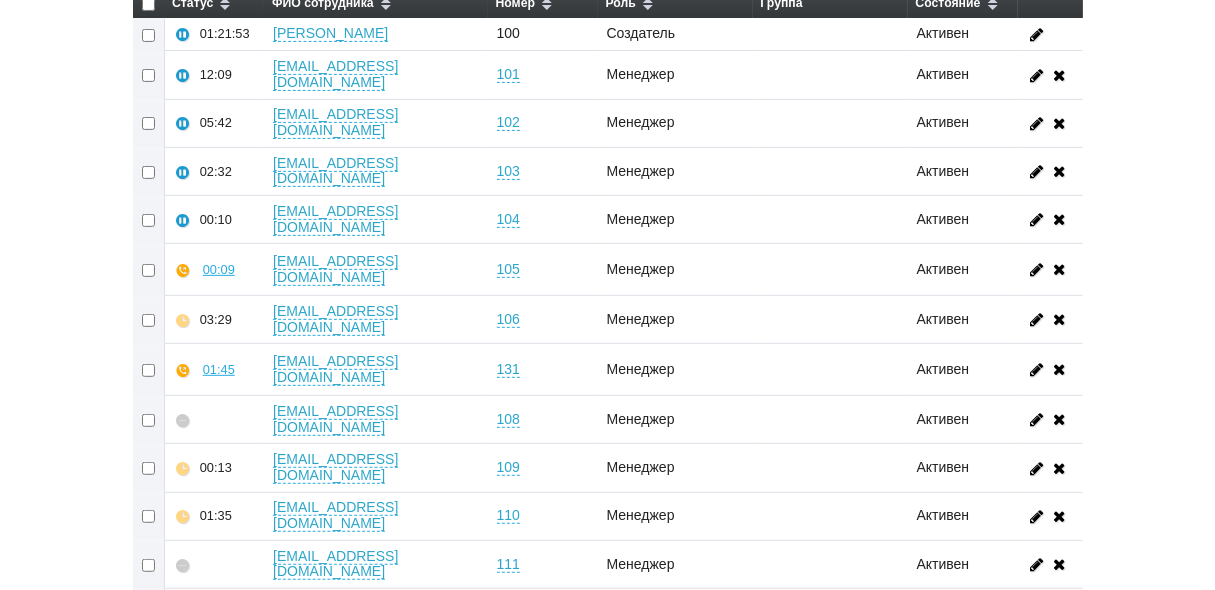 scroll, scrollTop: 480, scrollLeft: 0, axis: vertical 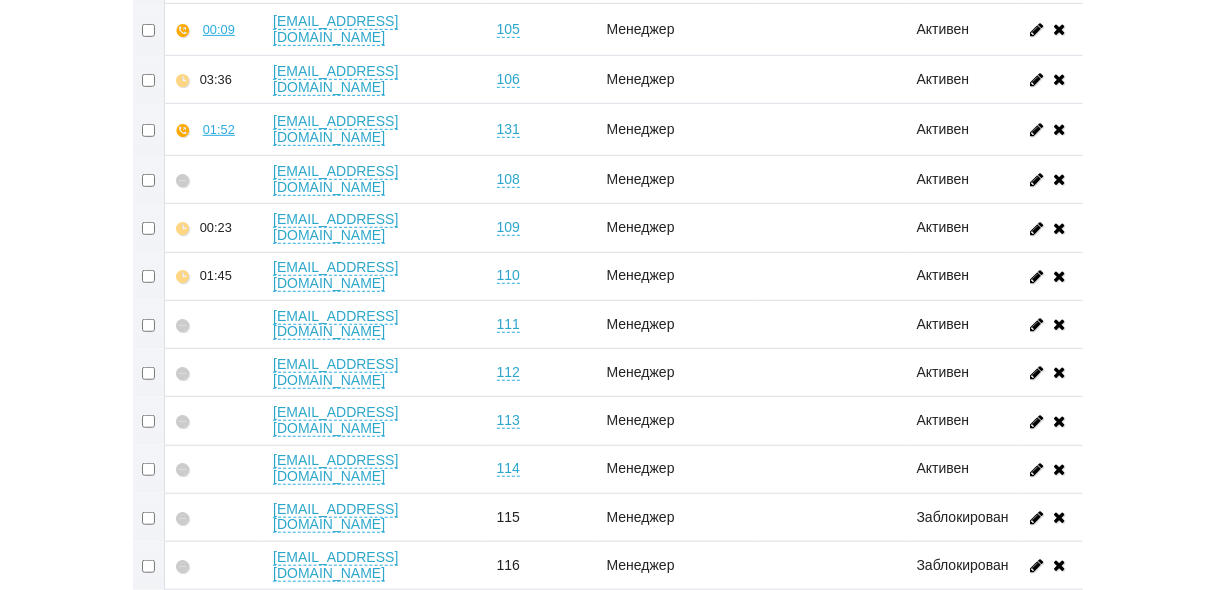 click at bounding box center (149, 517) 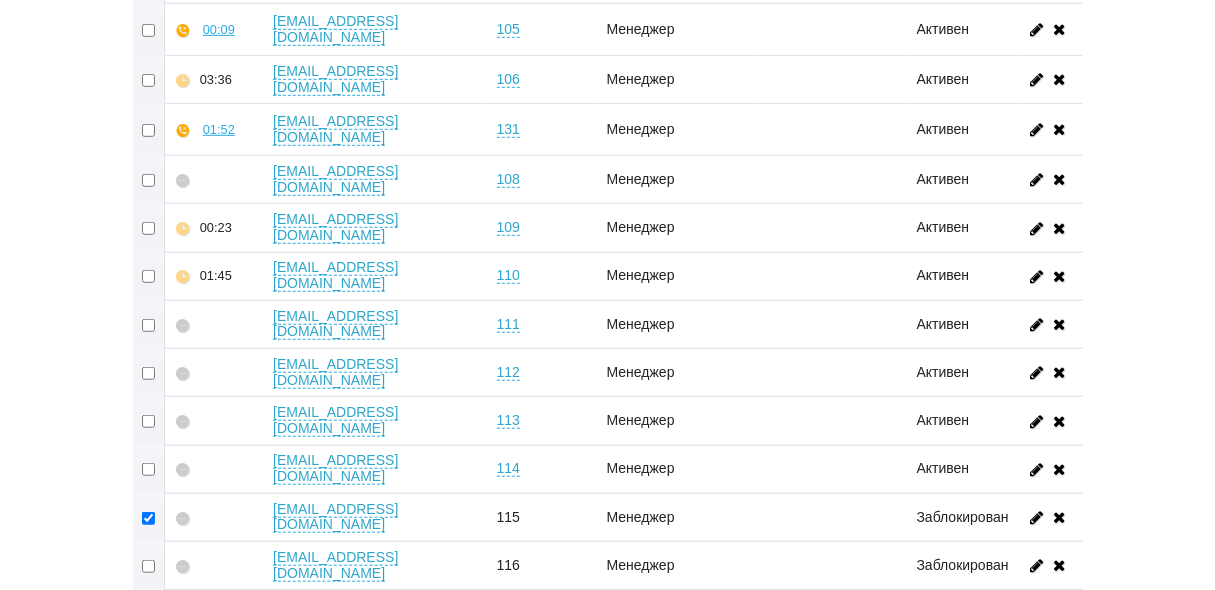 checkbox on "true" 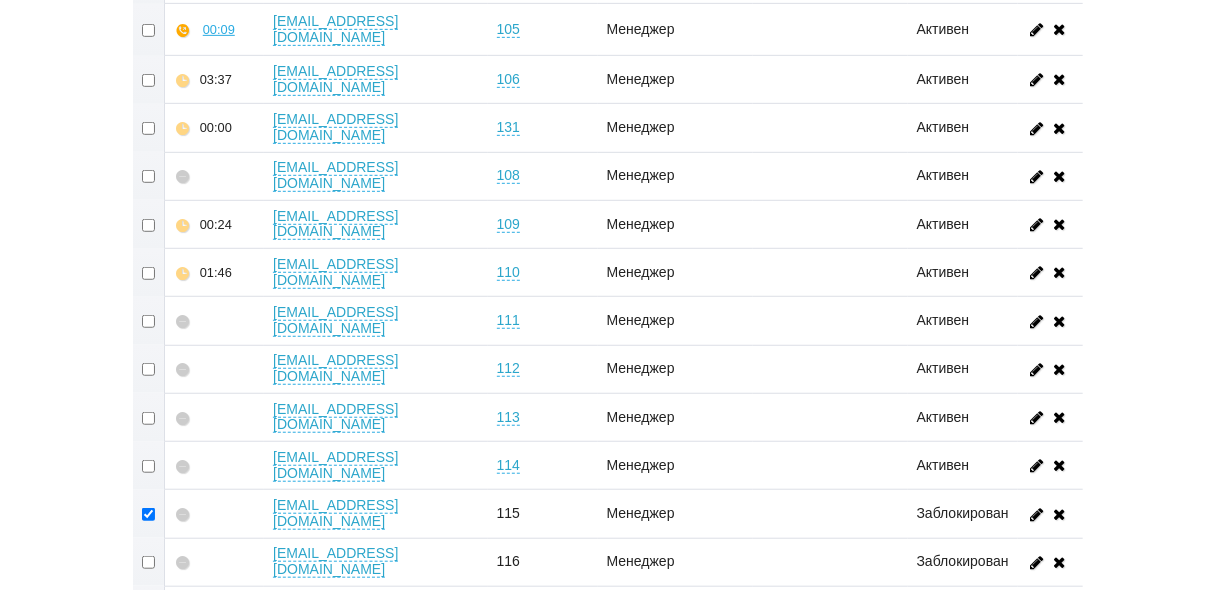 click at bounding box center [149, 610] 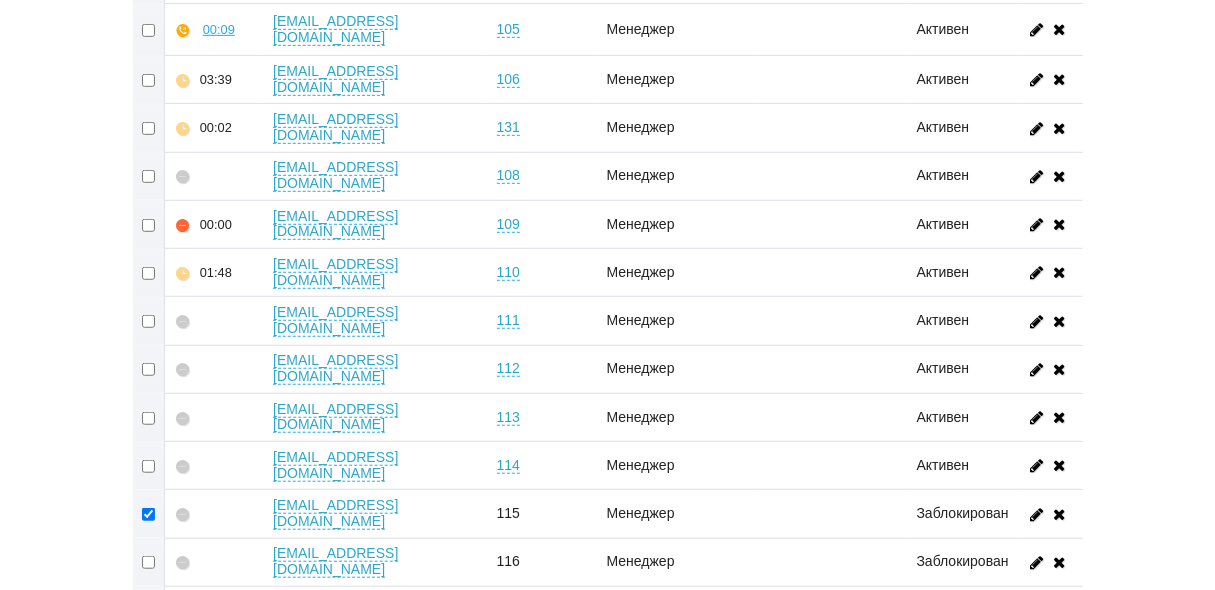 click at bounding box center (149, 562) 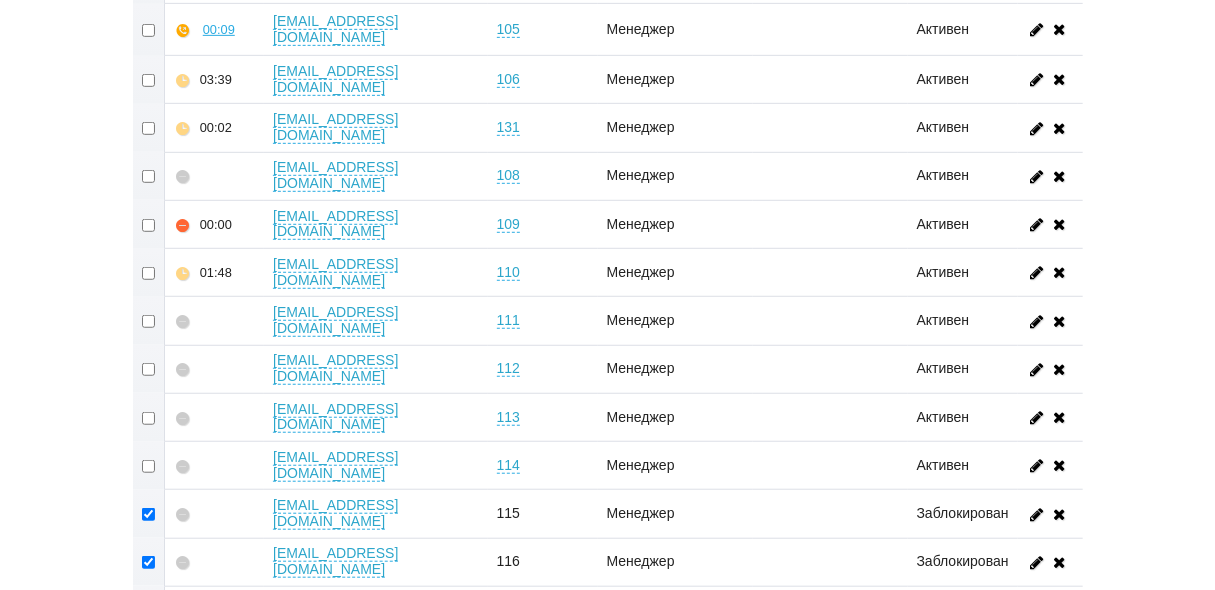 checkbox on "true" 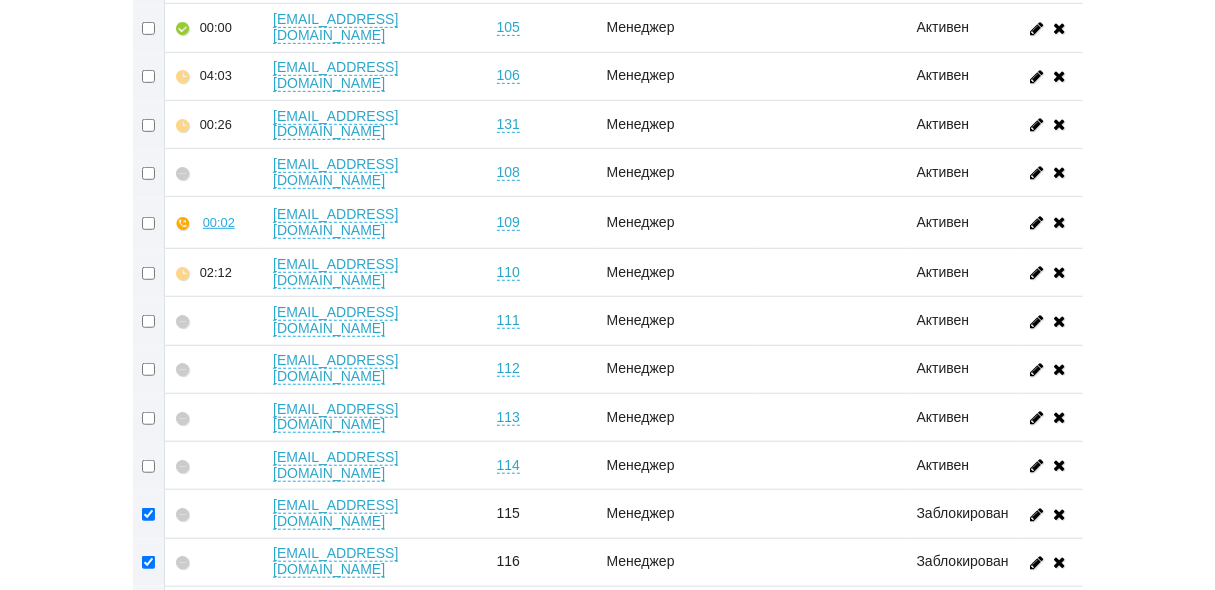 click at bounding box center (149, 755) 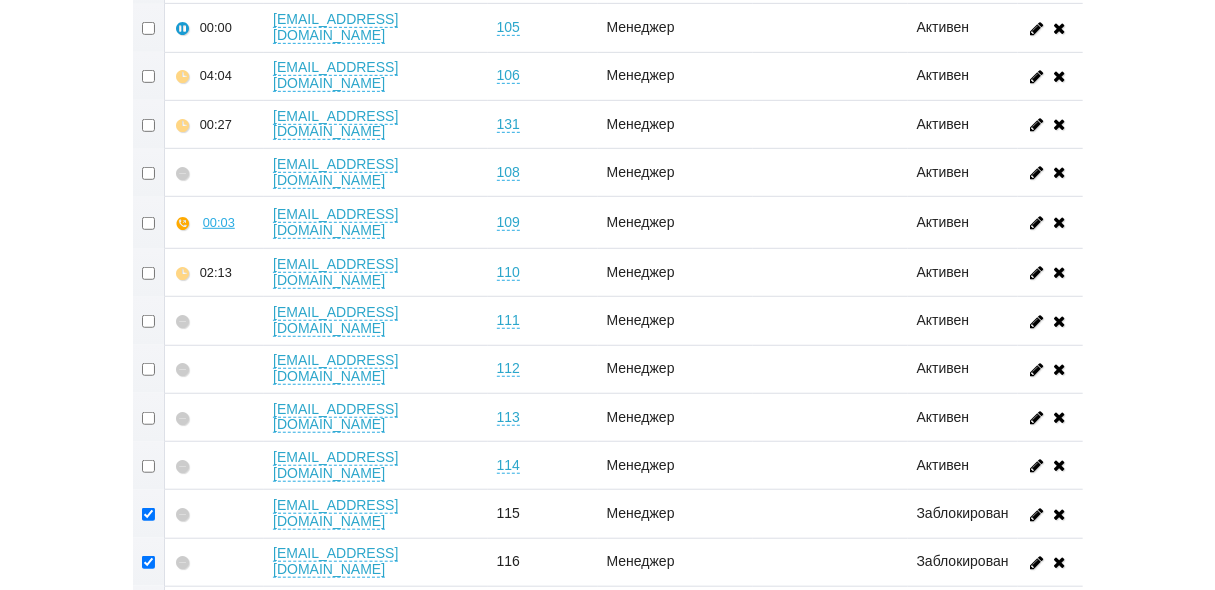 click at bounding box center (149, 707) 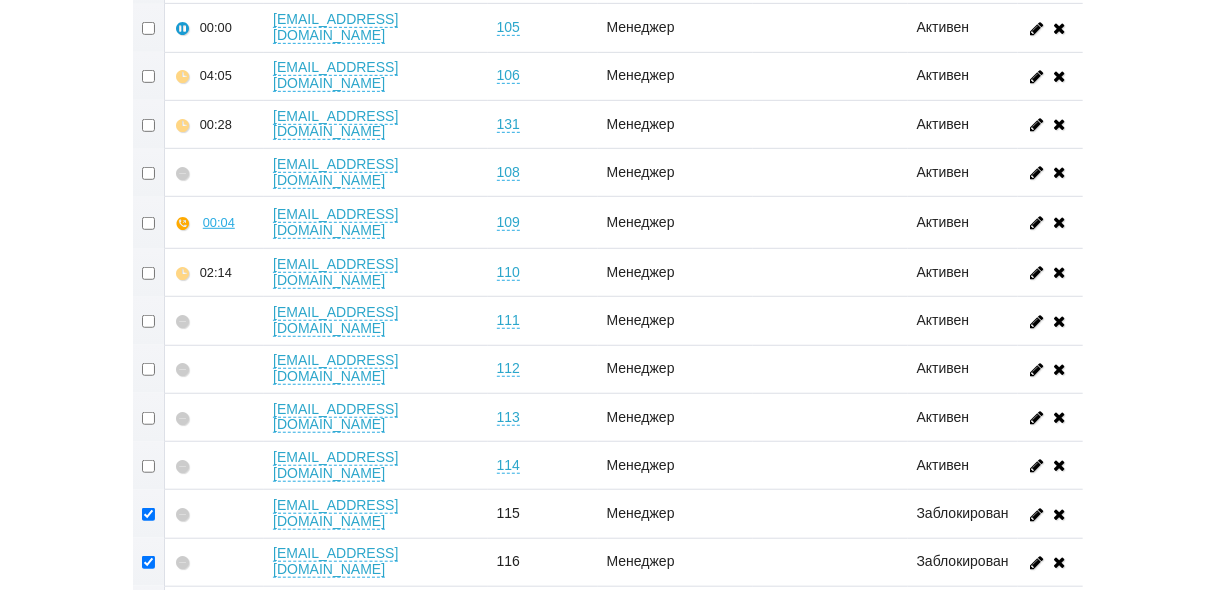 click at bounding box center (149, 659) 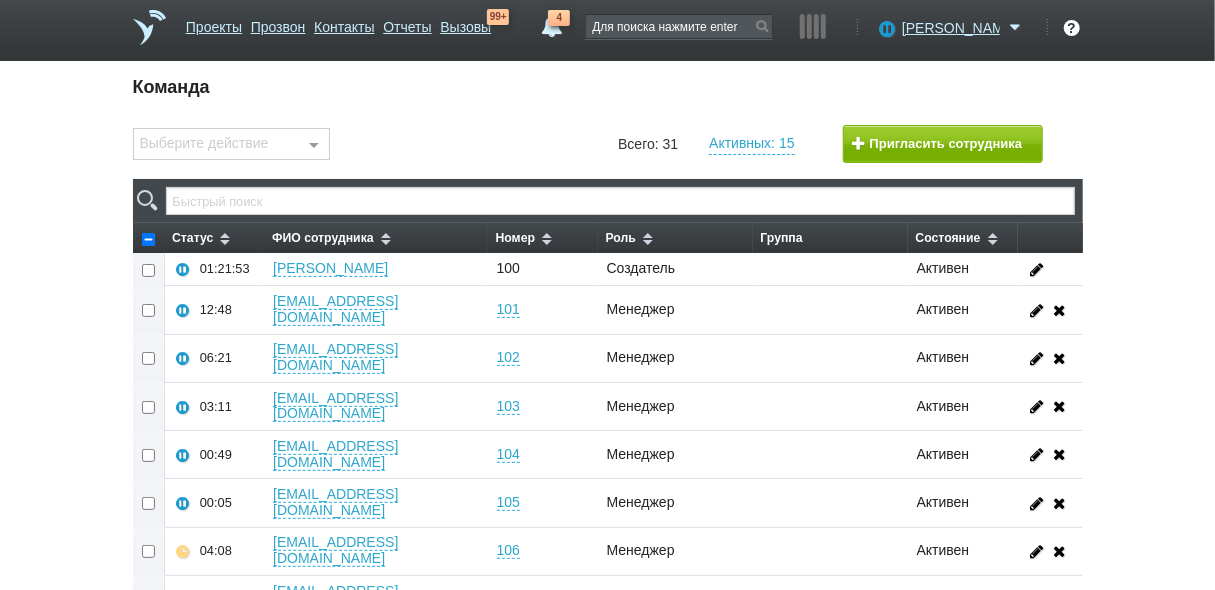 scroll, scrollTop: 0, scrollLeft: 0, axis: both 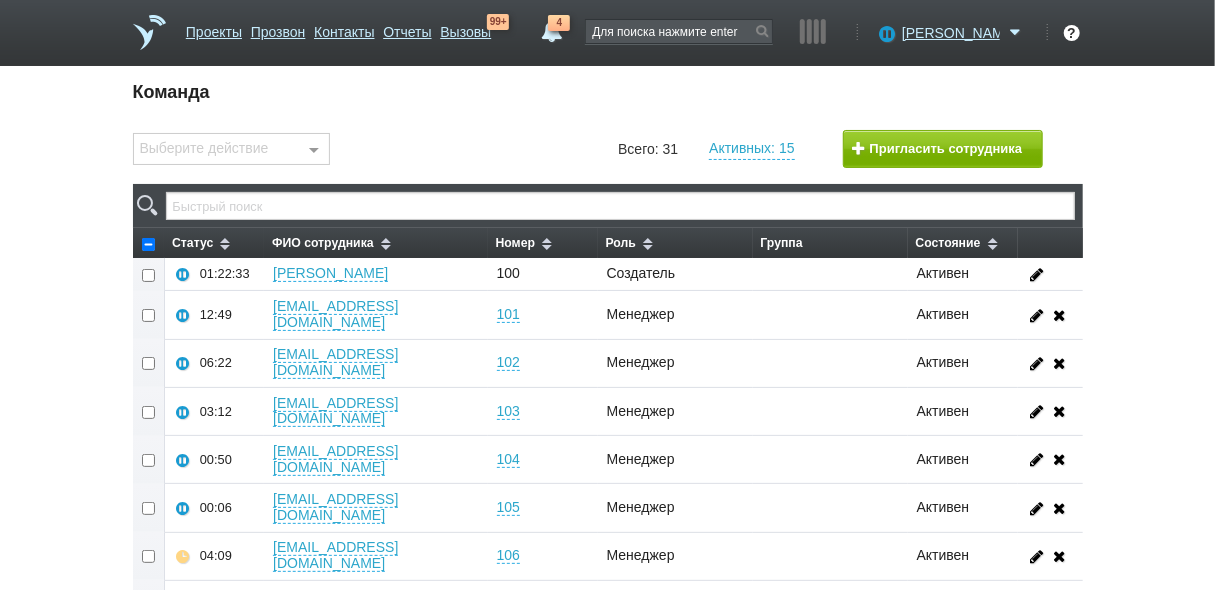 click at bounding box center [314, 150] 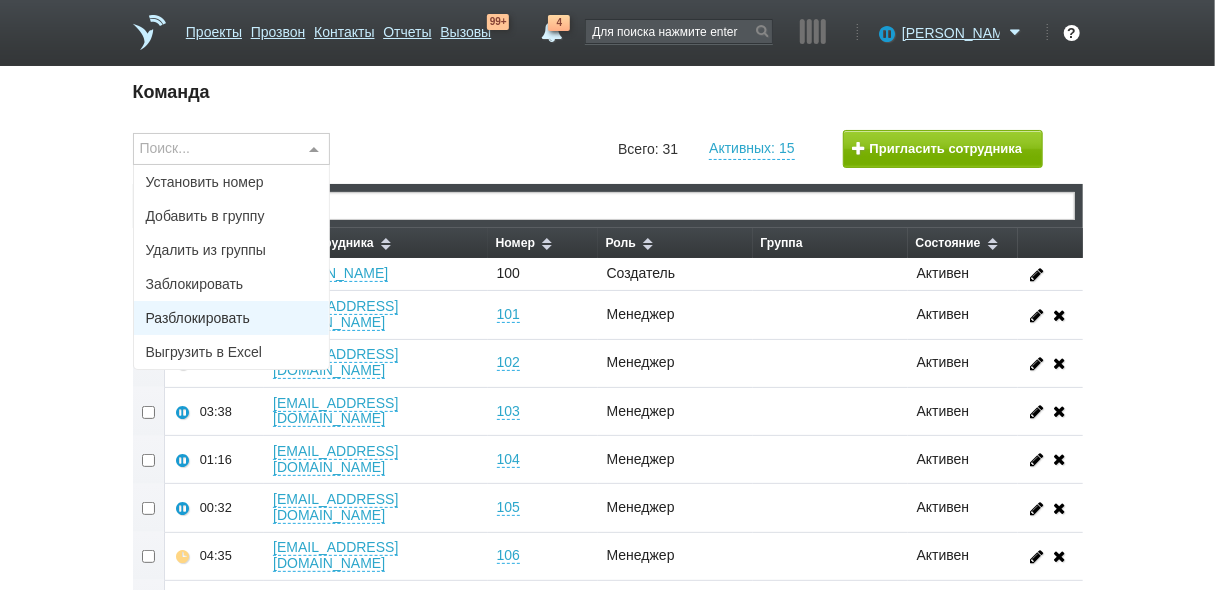 click on "Разблокировать" at bounding box center [232, 318] 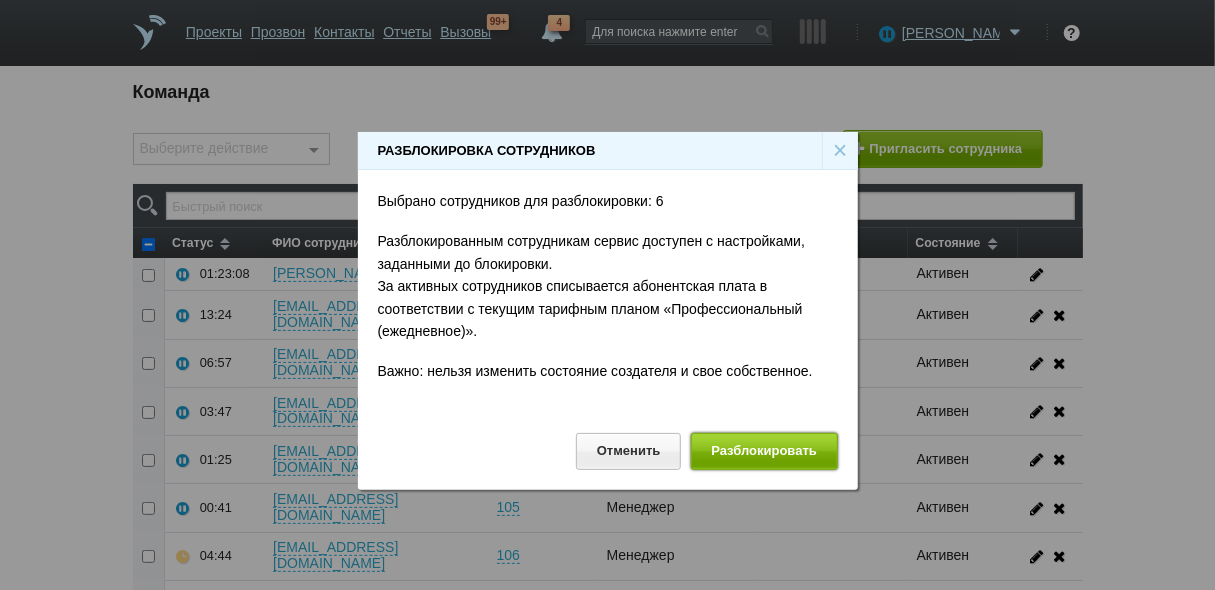 click on "Разблокировать" at bounding box center [764, 451] 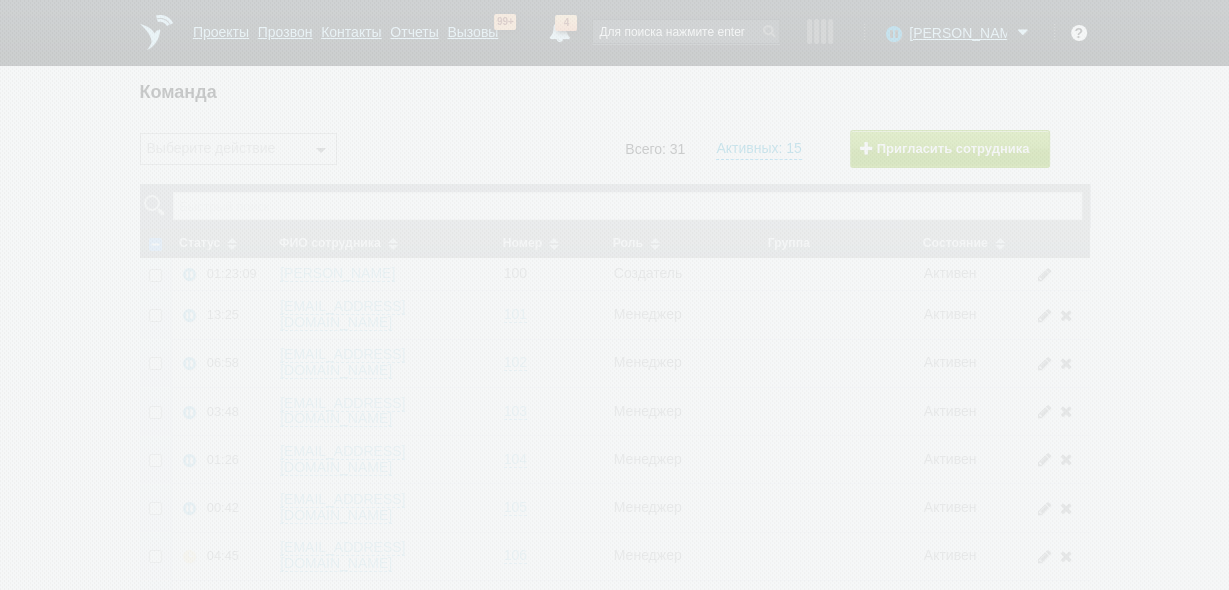 checkbox on "false" 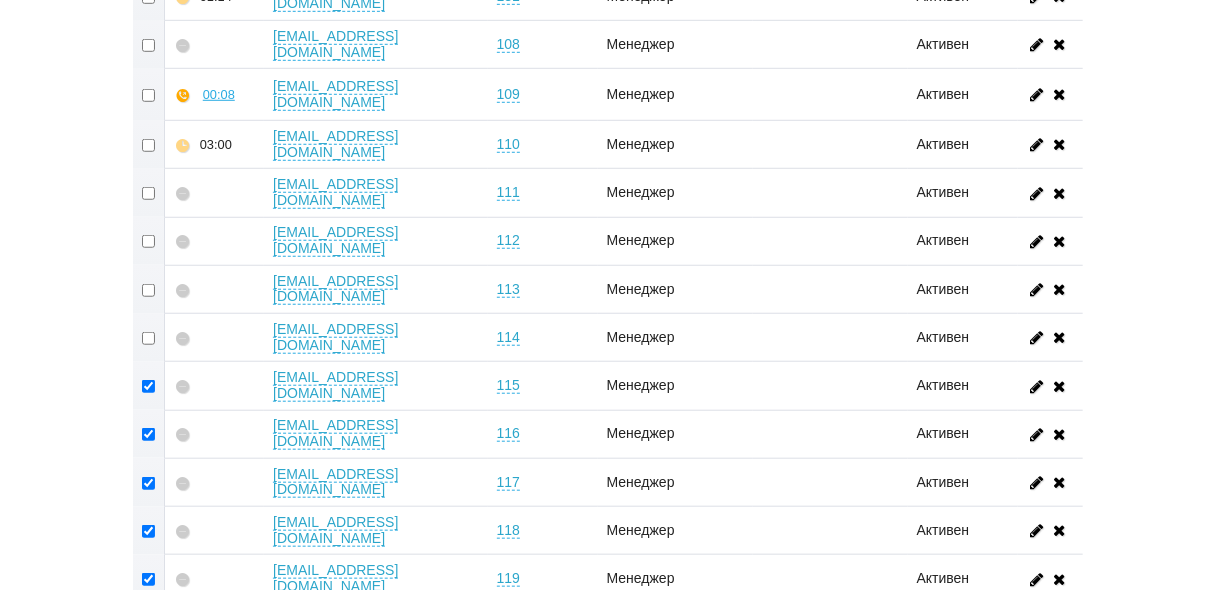 scroll, scrollTop: 640, scrollLeft: 0, axis: vertical 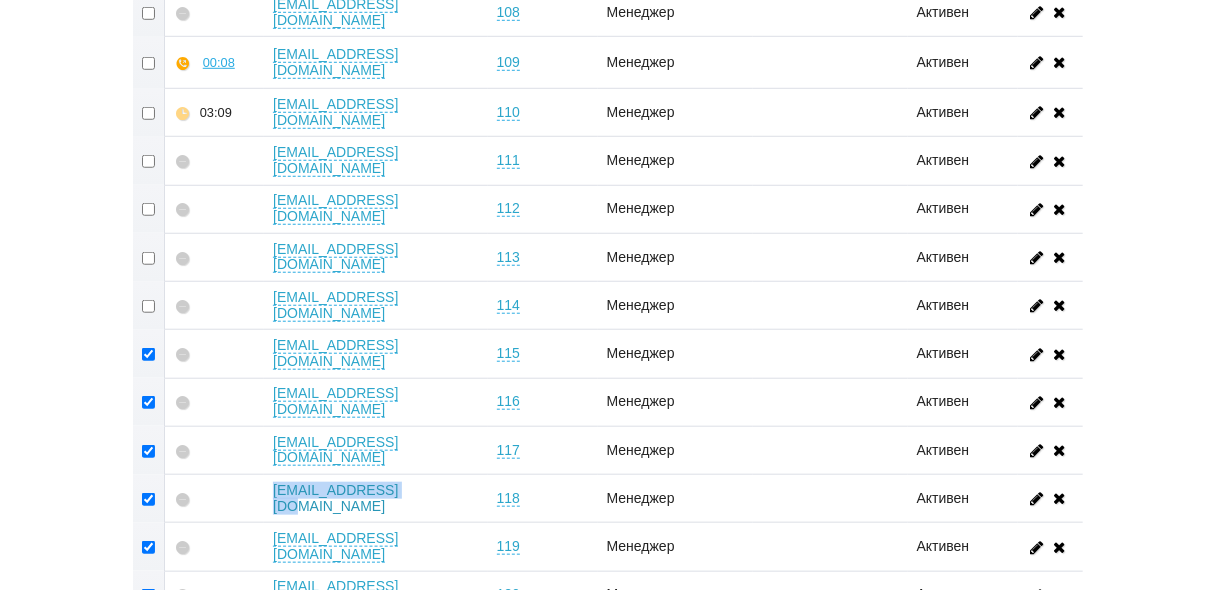drag, startPoint x: 423, startPoint y: 258, endPoint x: 275, endPoint y: 256, distance: 148.01352 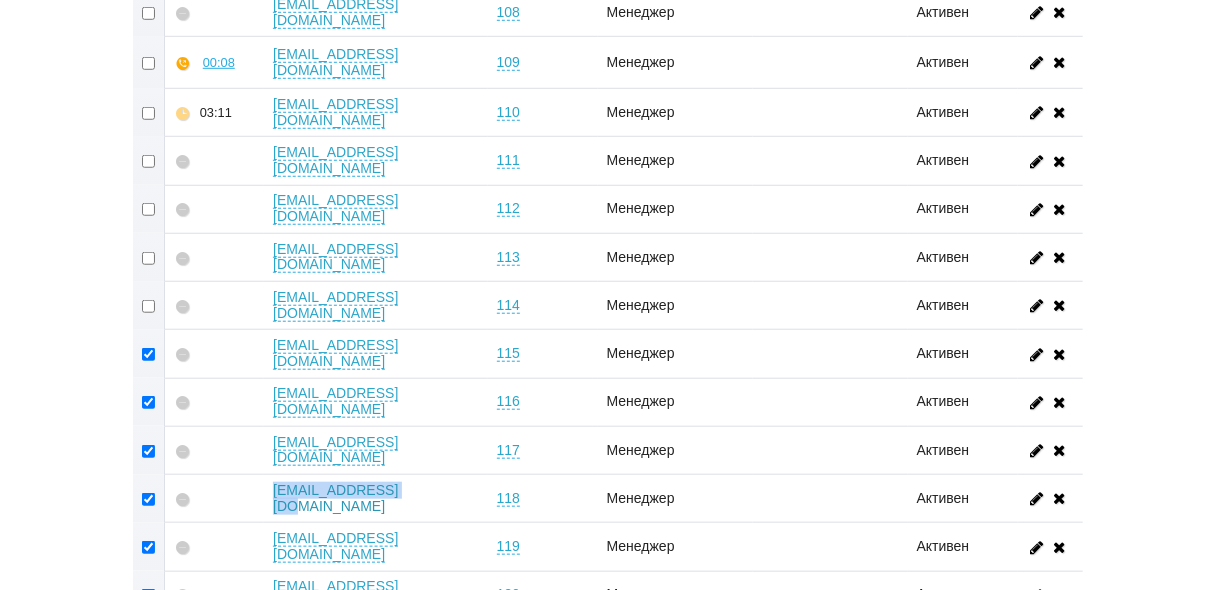 copy on "[EMAIL_ADDRESS][DOMAIN_NAME]" 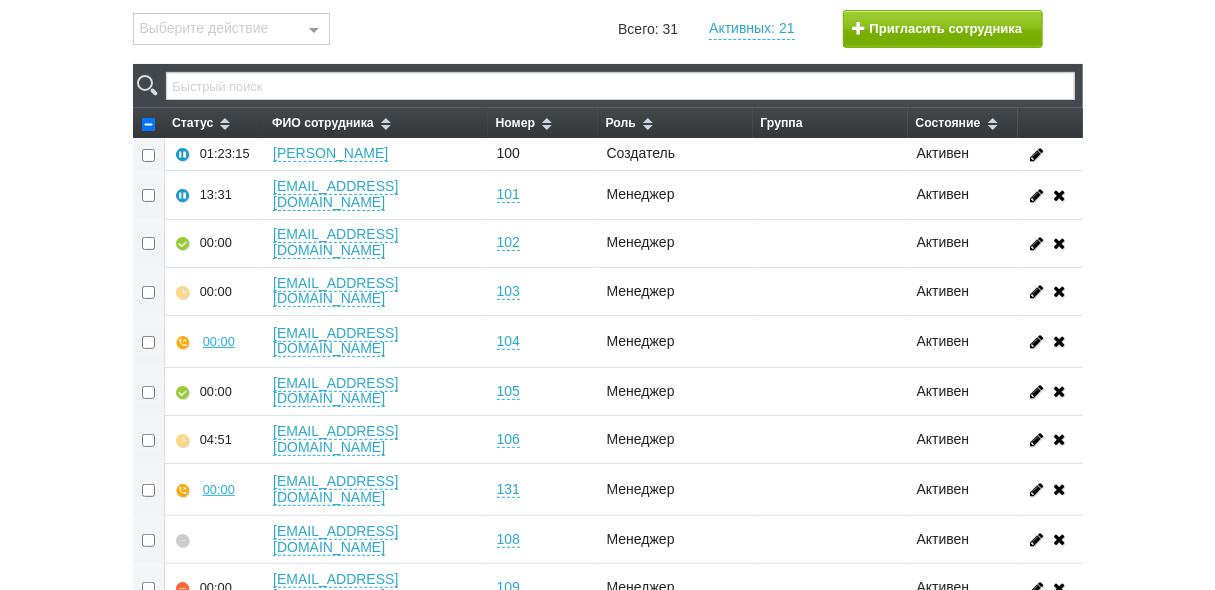 scroll, scrollTop: 0, scrollLeft: 0, axis: both 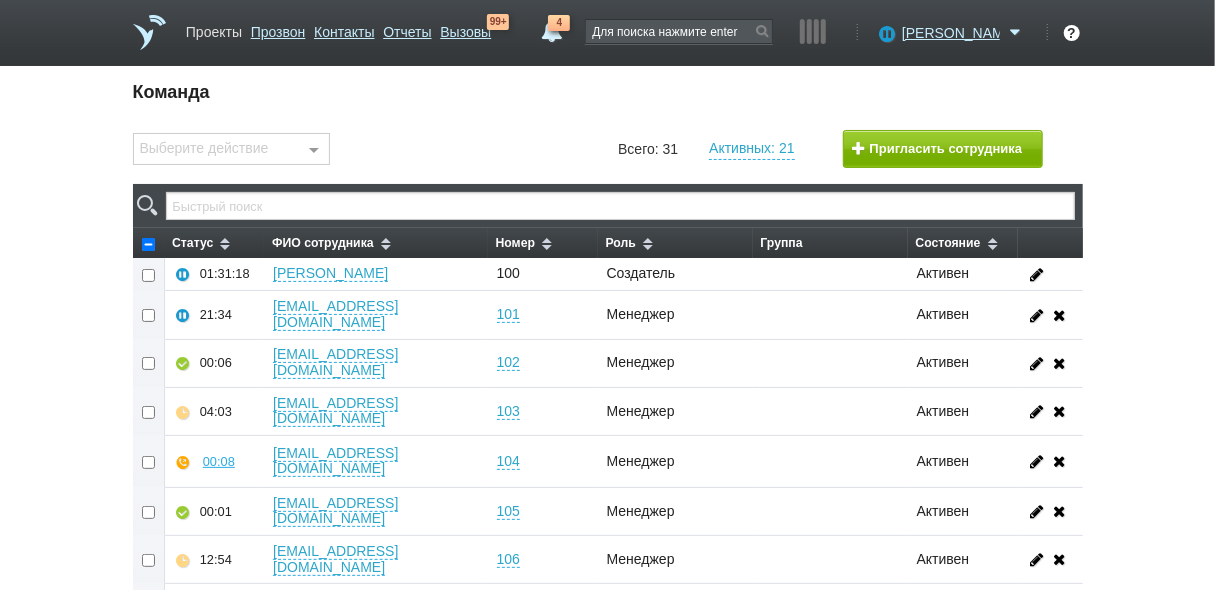 click on "Проекты" at bounding box center (214, 28) 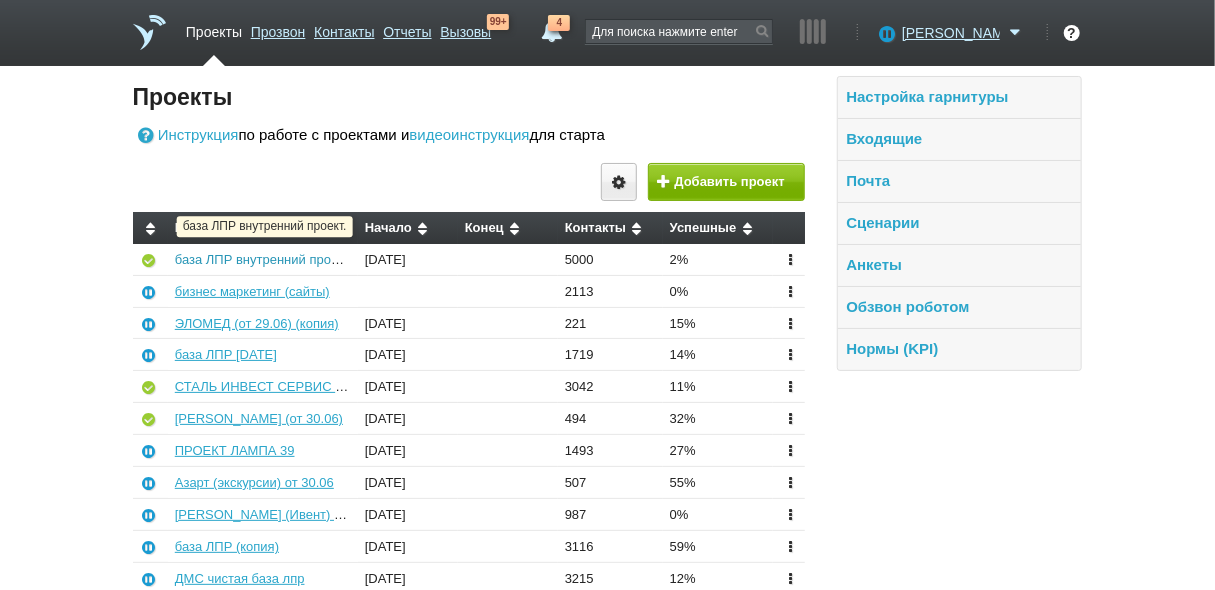 click on "база ЛПР  внутренний проект." at bounding box center [263, 259] 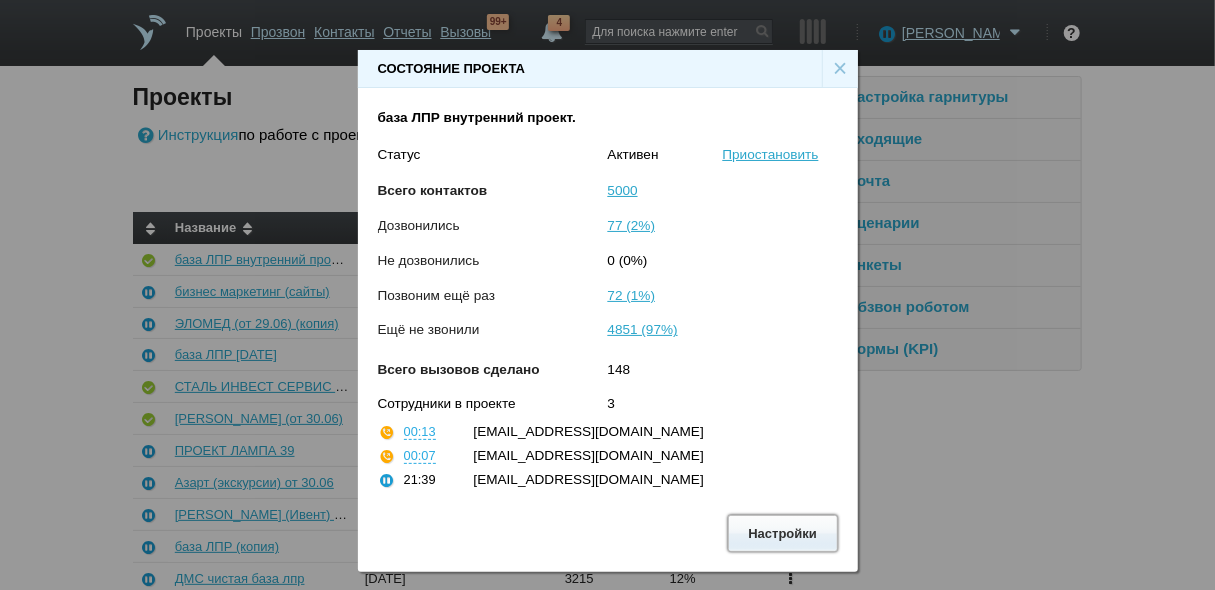 click on "Настройки" at bounding box center (783, 533) 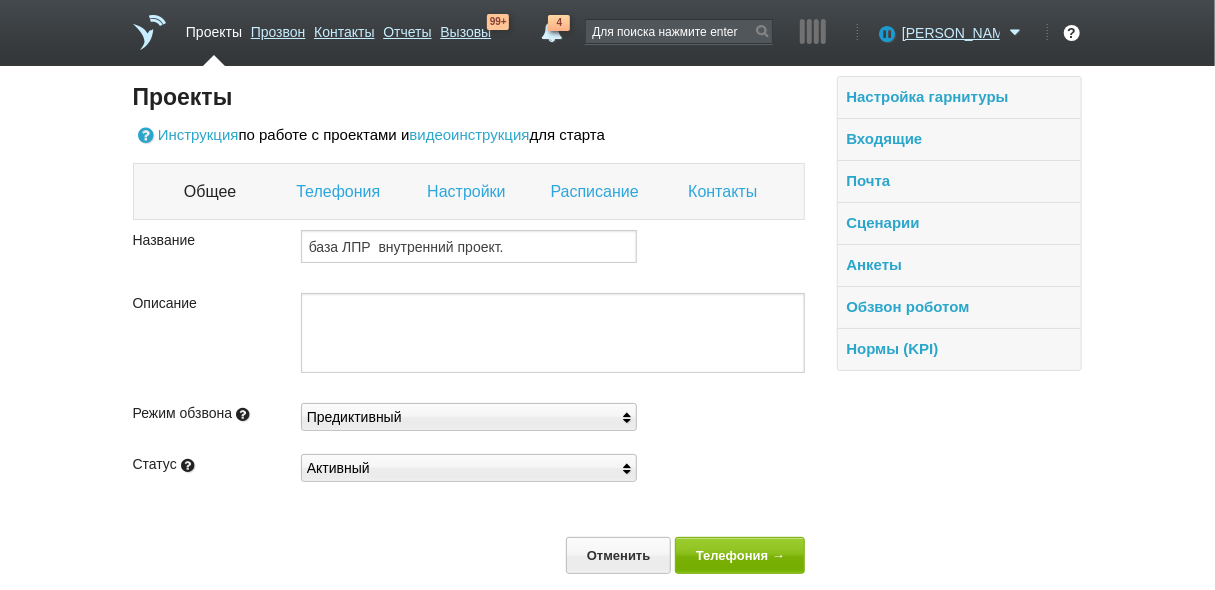 click on "Настройки" at bounding box center (468, 192) 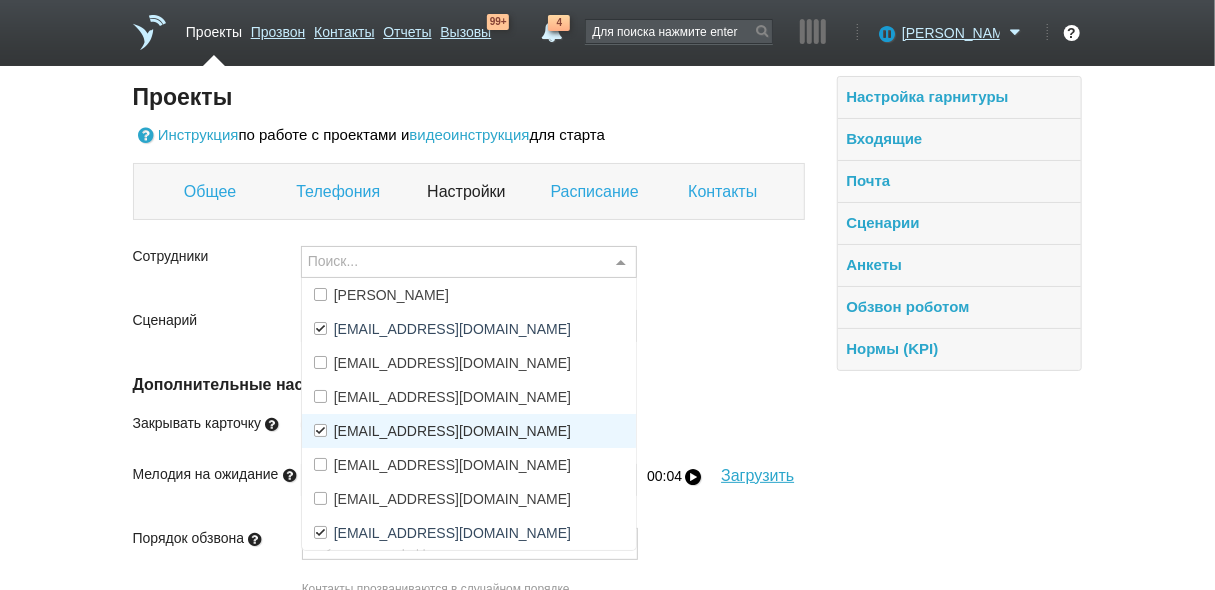 scroll, scrollTop: 240, scrollLeft: 0, axis: vertical 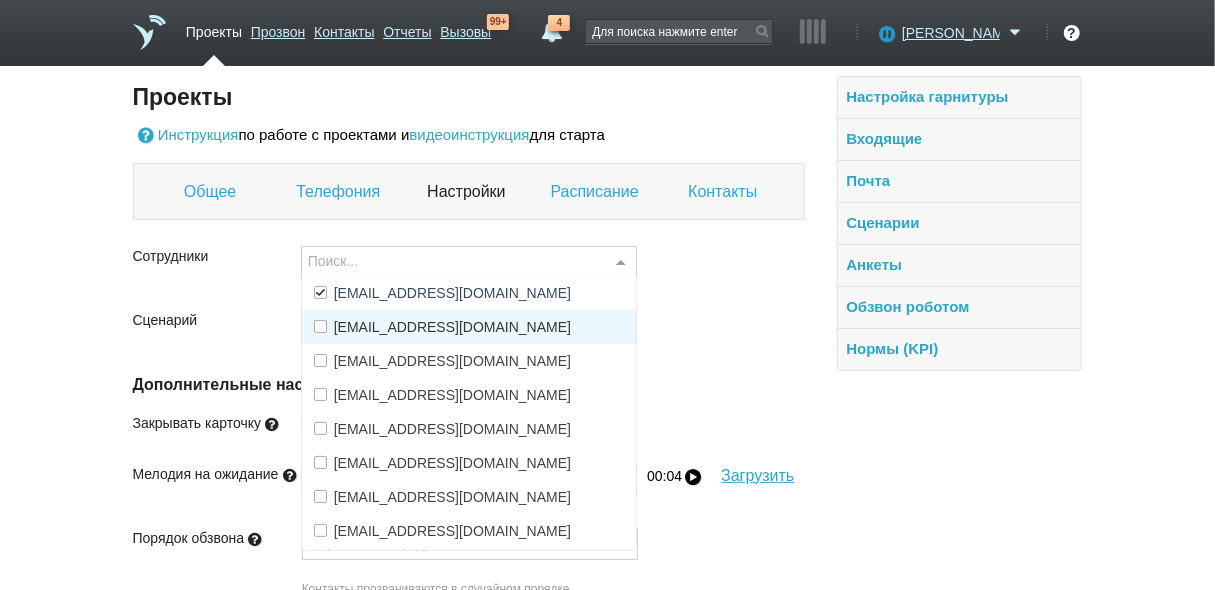 click on "[EMAIL_ADDRESS][DOMAIN_NAME]" at bounding box center (452, 327) 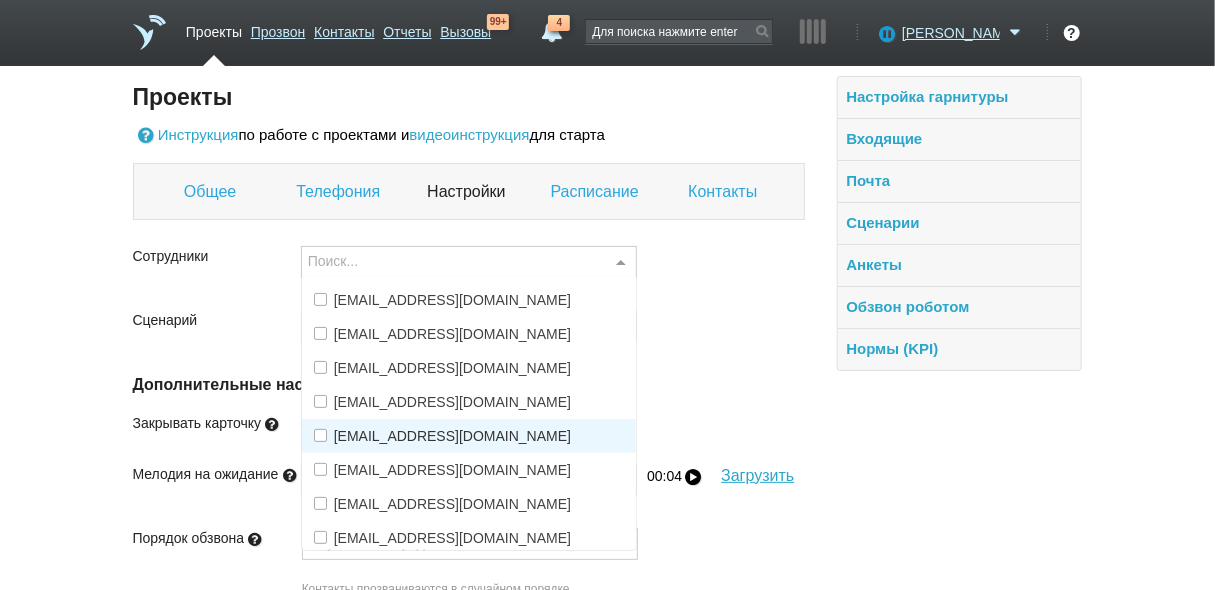scroll, scrollTop: 442, scrollLeft: 0, axis: vertical 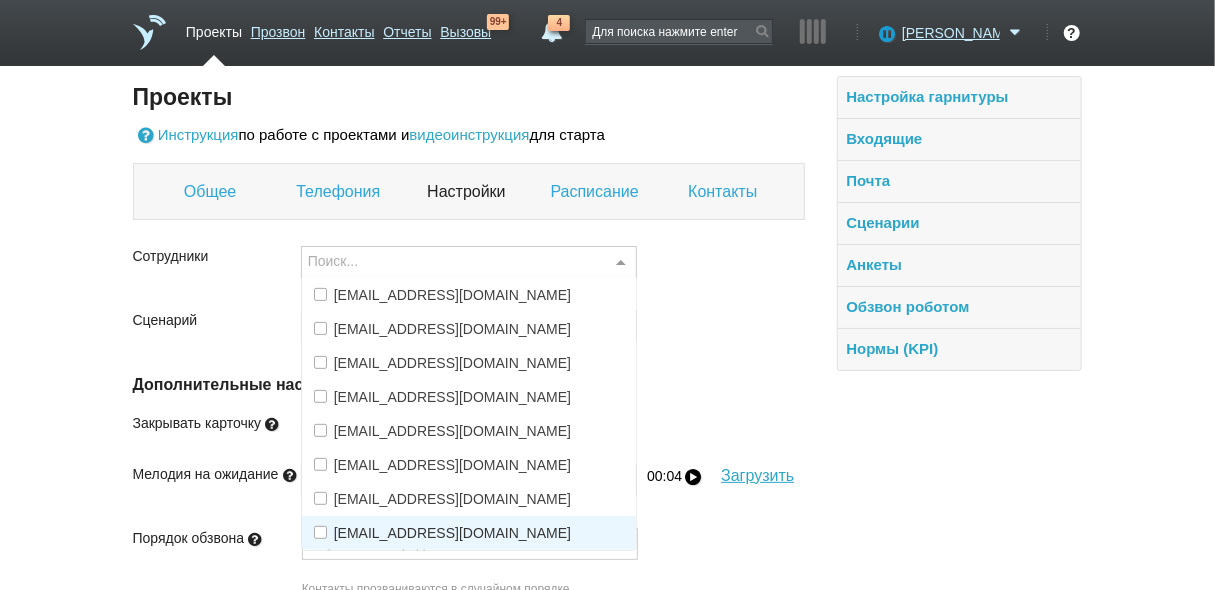 drag, startPoint x: 321, startPoint y: 527, endPoint x: 321, endPoint y: 491, distance: 36 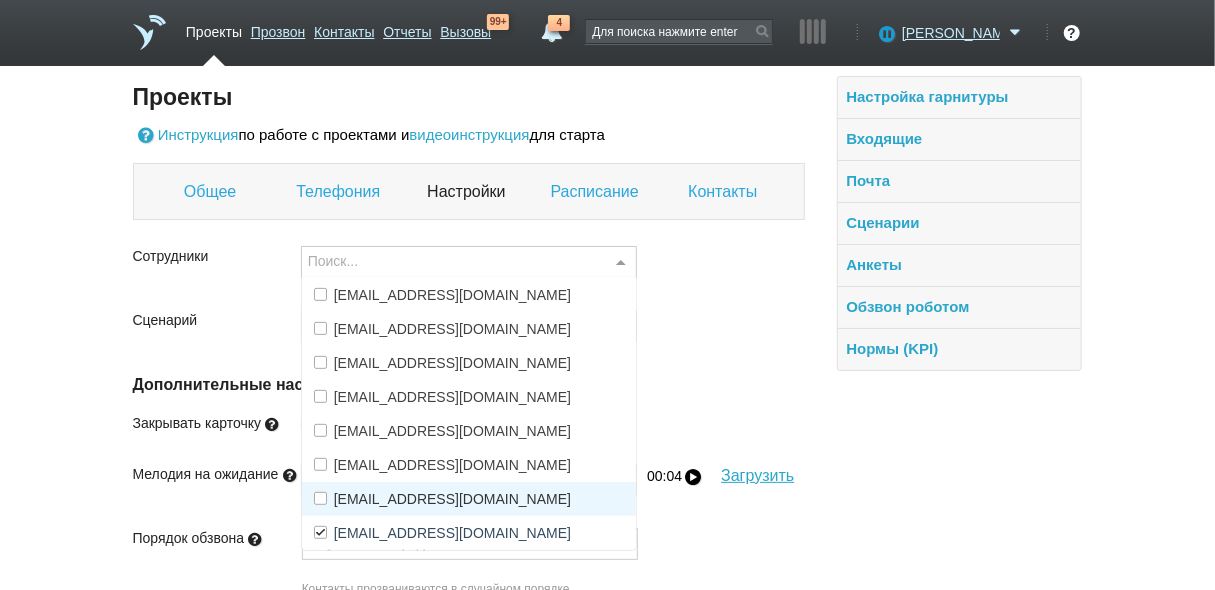 click on "[EMAIL_ADDRESS][DOMAIN_NAME]" at bounding box center [469, 499] 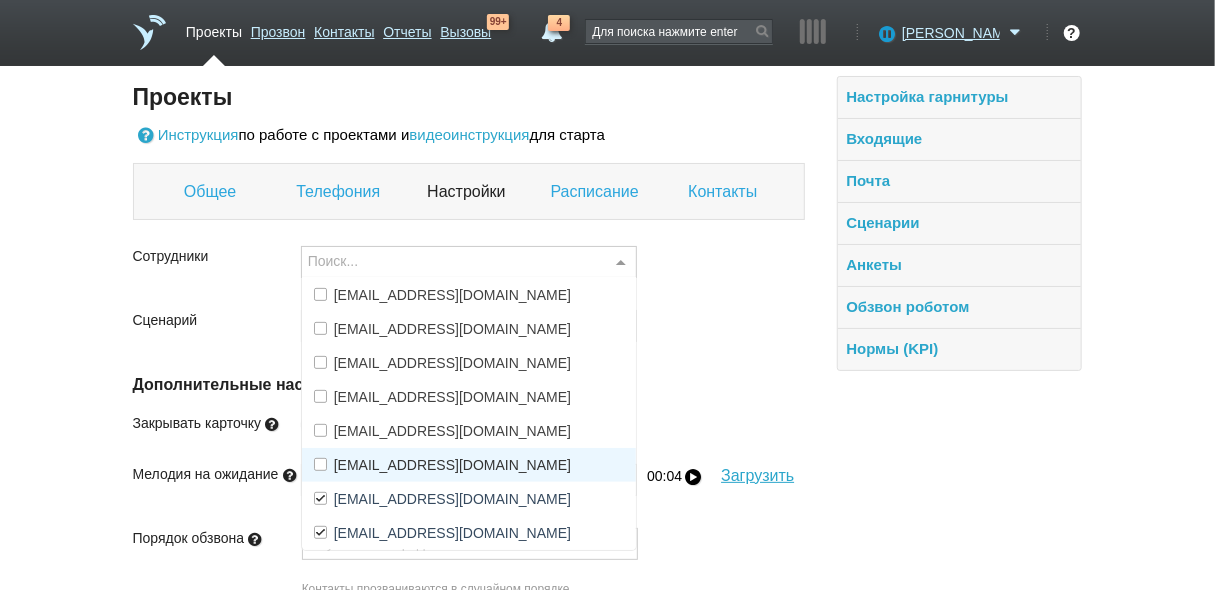click at bounding box center [320, 464] 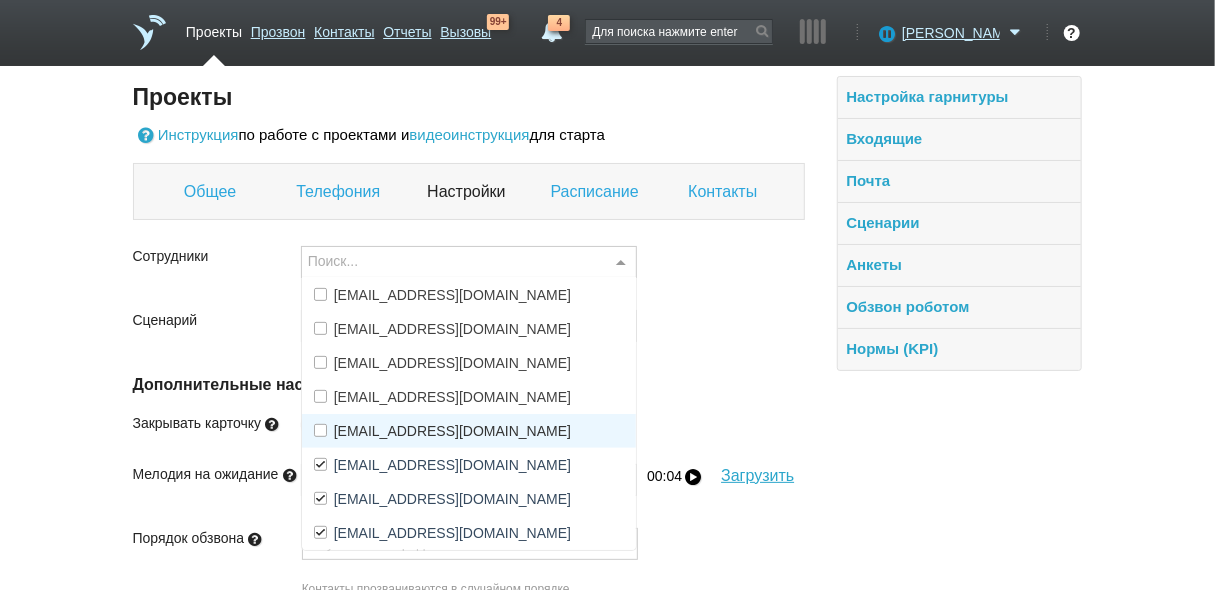 click on "[EMAIL_ADDRESS][DOMAIN_NAME]" at bounding box center [469, 431] 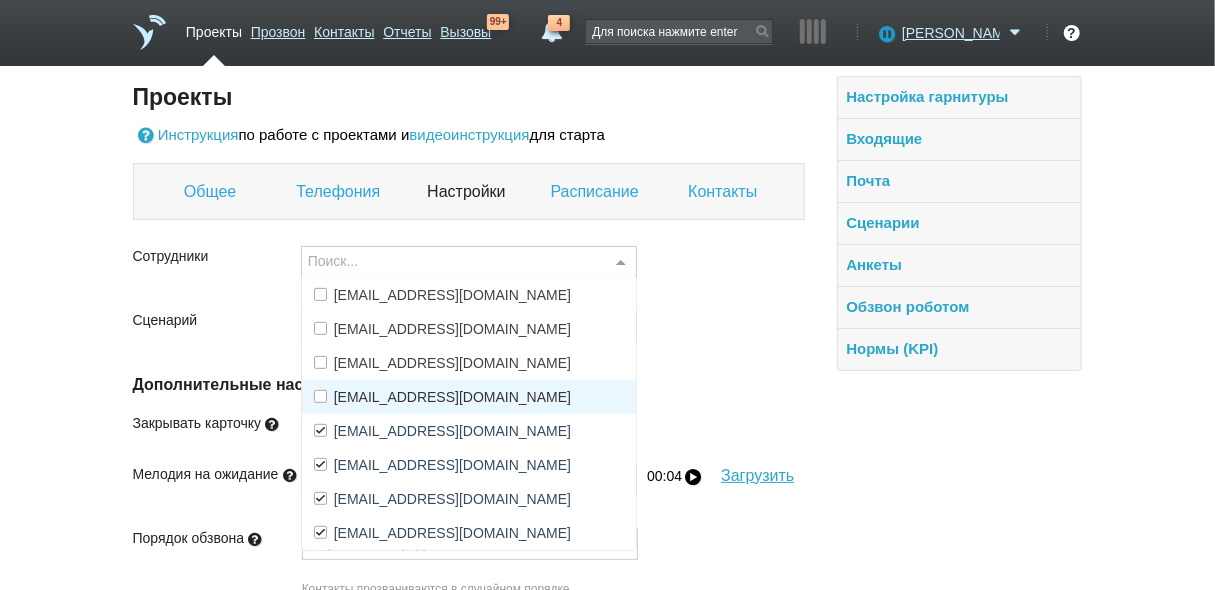 click at bounding box center [320, 396] 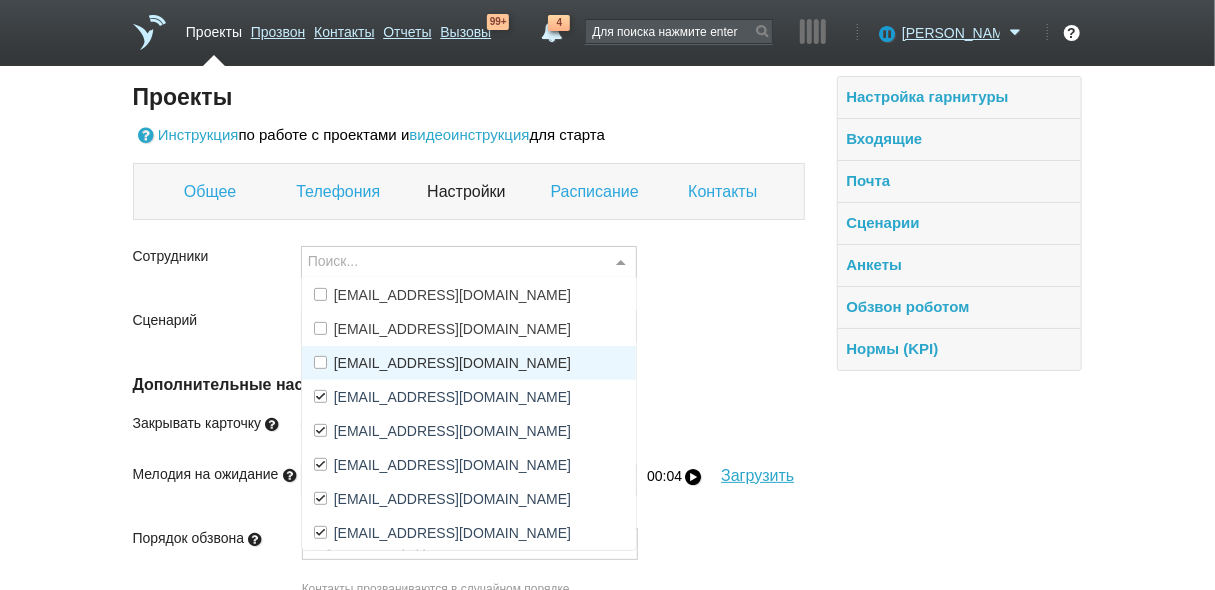 click at bounding box center (320, 362) 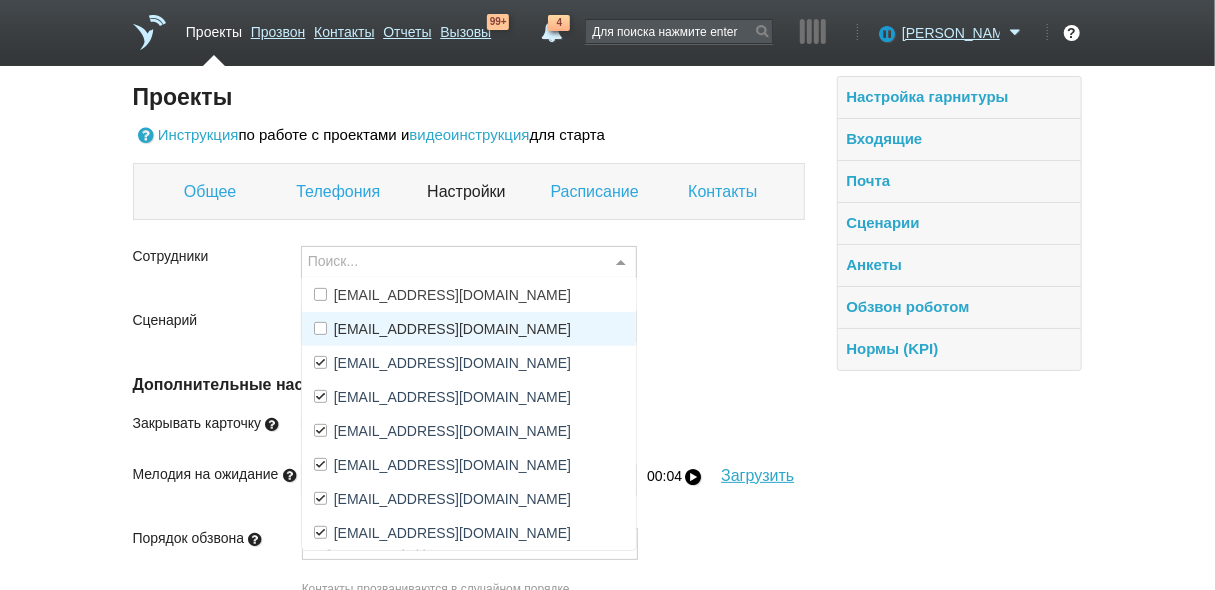 click at bounding box center [320, 328] 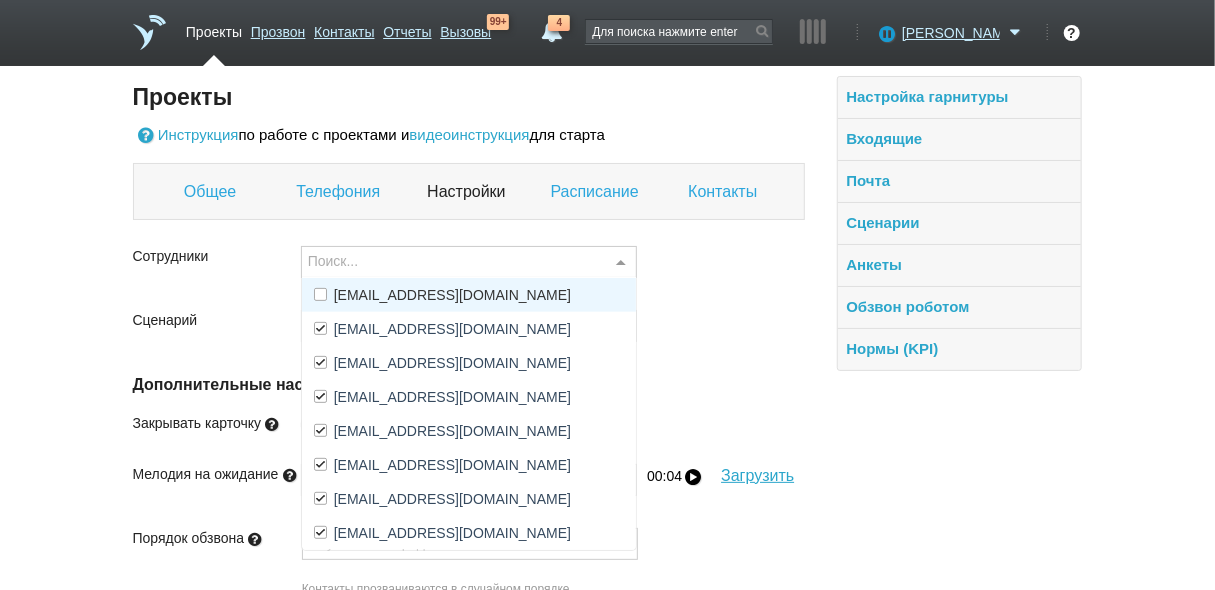 click at bounding box center [320, 294] 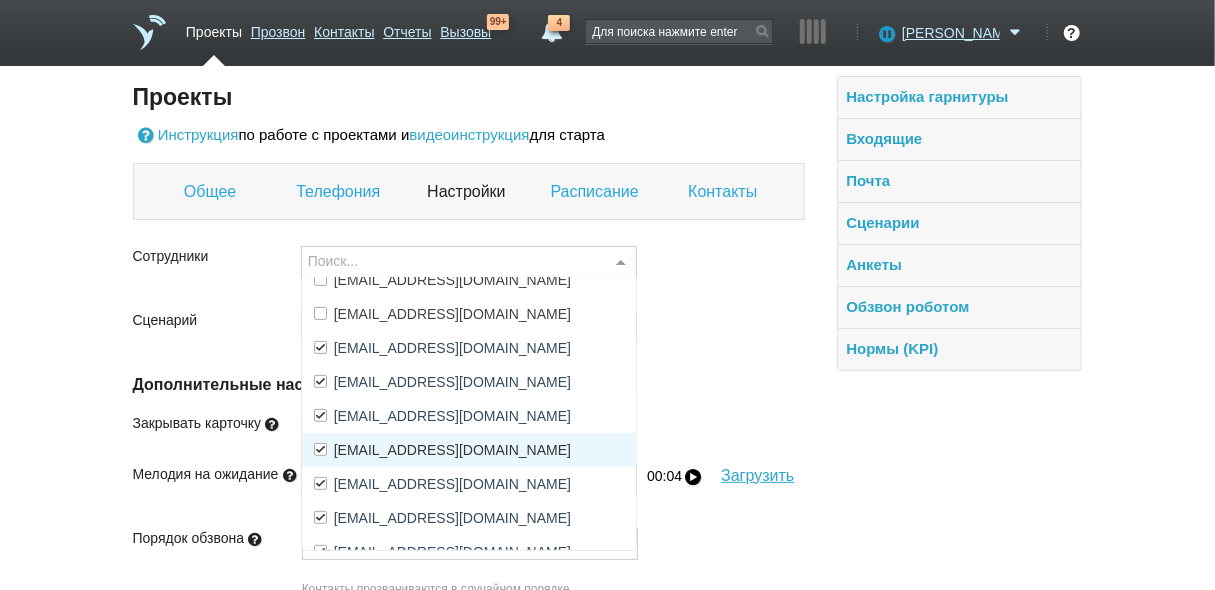 scroll, scrollTop: 362, scrollLeft: 0, axis: vertical 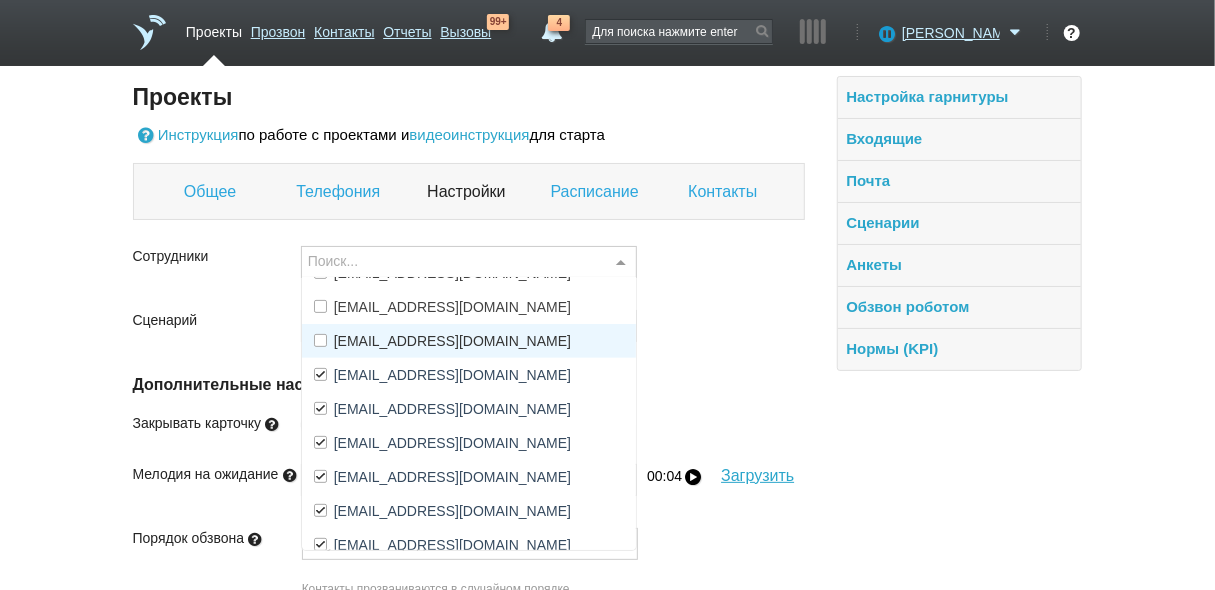 drag, startPoint x: 318, startPoint y: 337, endPoint x: 320, endPoint y: 319, distance: 18.110771 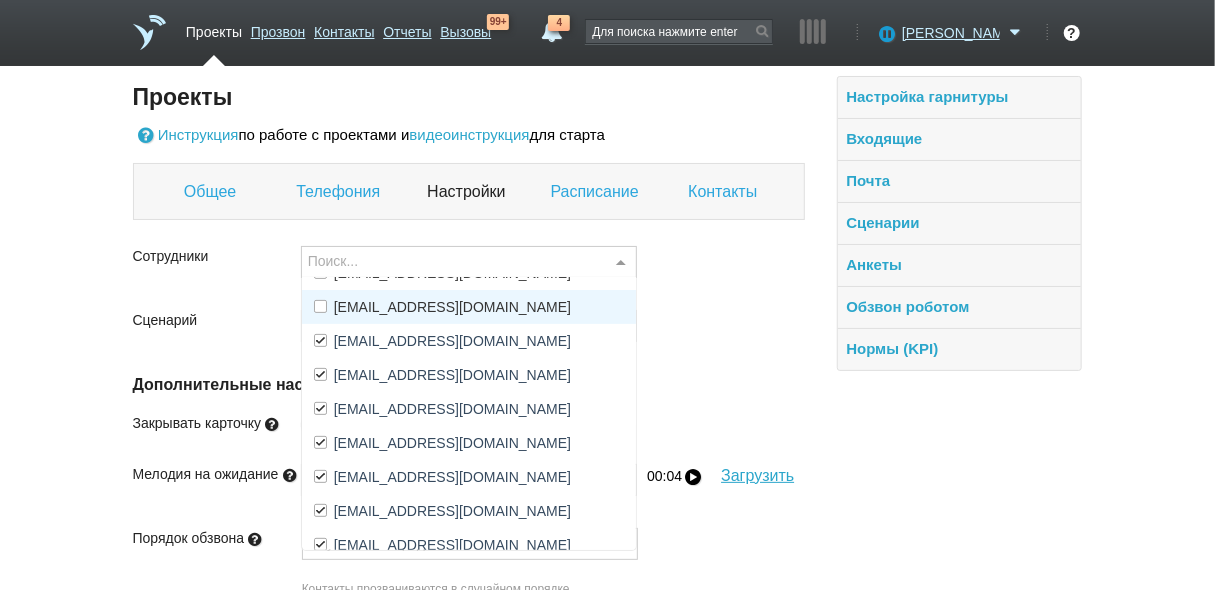 click at bounding box center (320, 306) 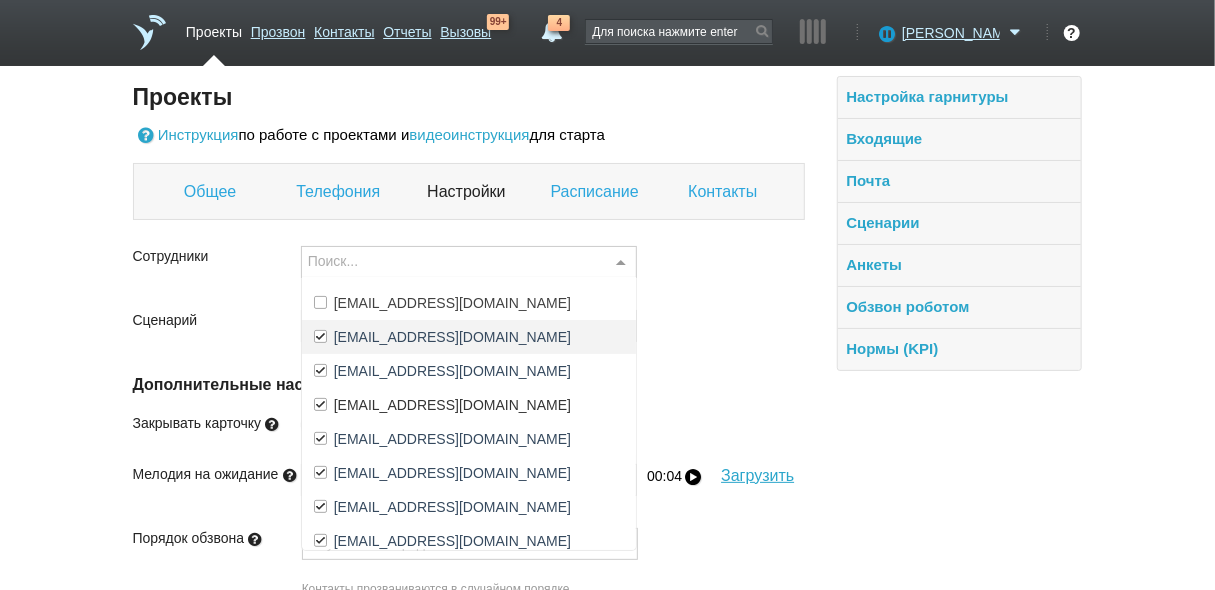 scroll, scrollTop: 282, scrollLeft: 0, axis: vertical 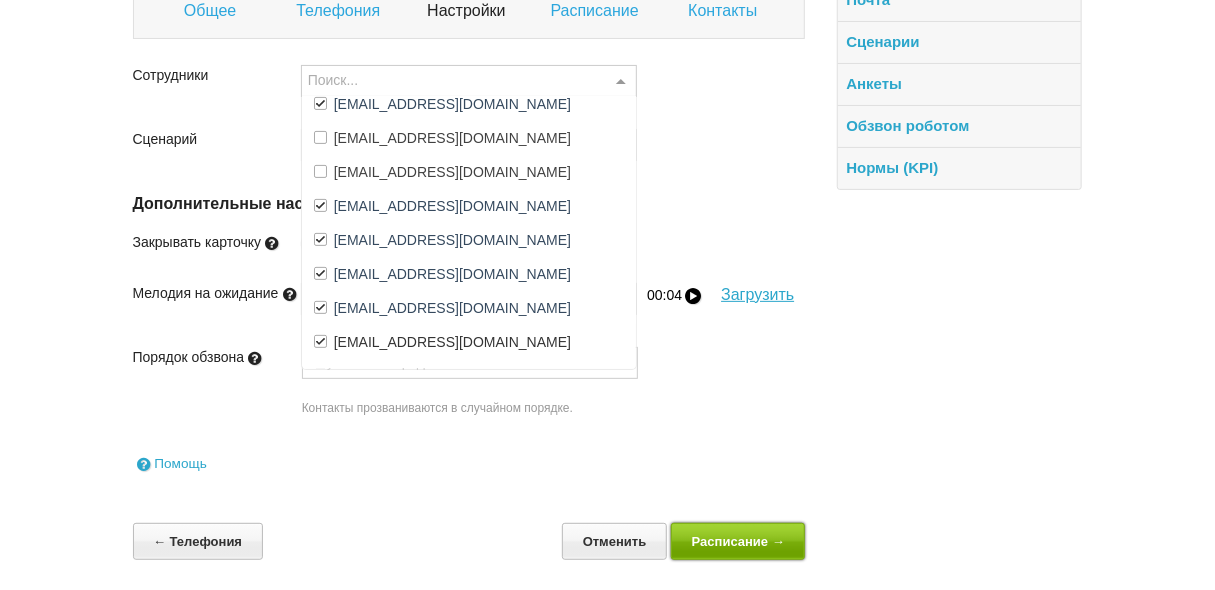 click on "Расписание →" at bounding box center (738, 541) 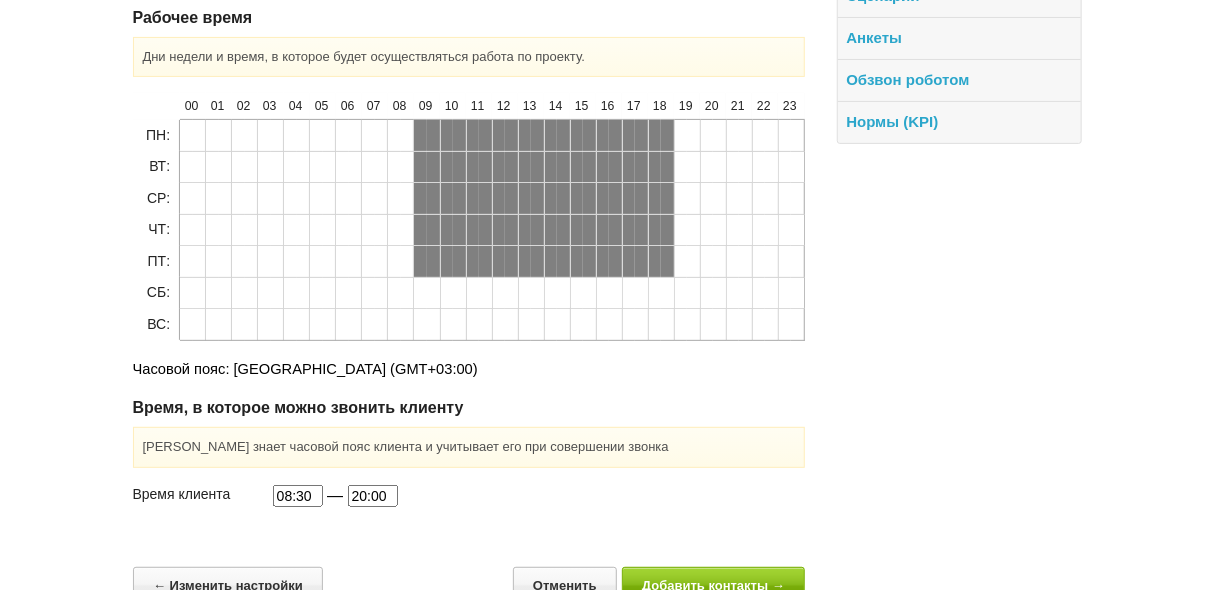 scroll, scrollTop: 269, scrollLeft: 0, axis: vertical 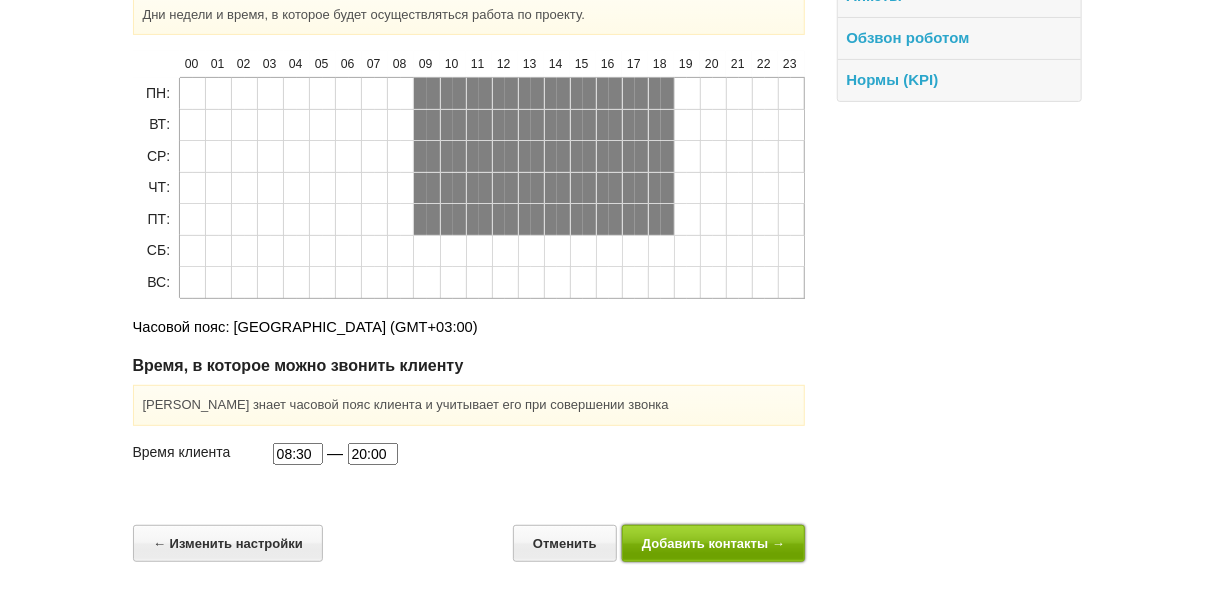 click on "Добавить контакты →" at bounding box center (714, 543) 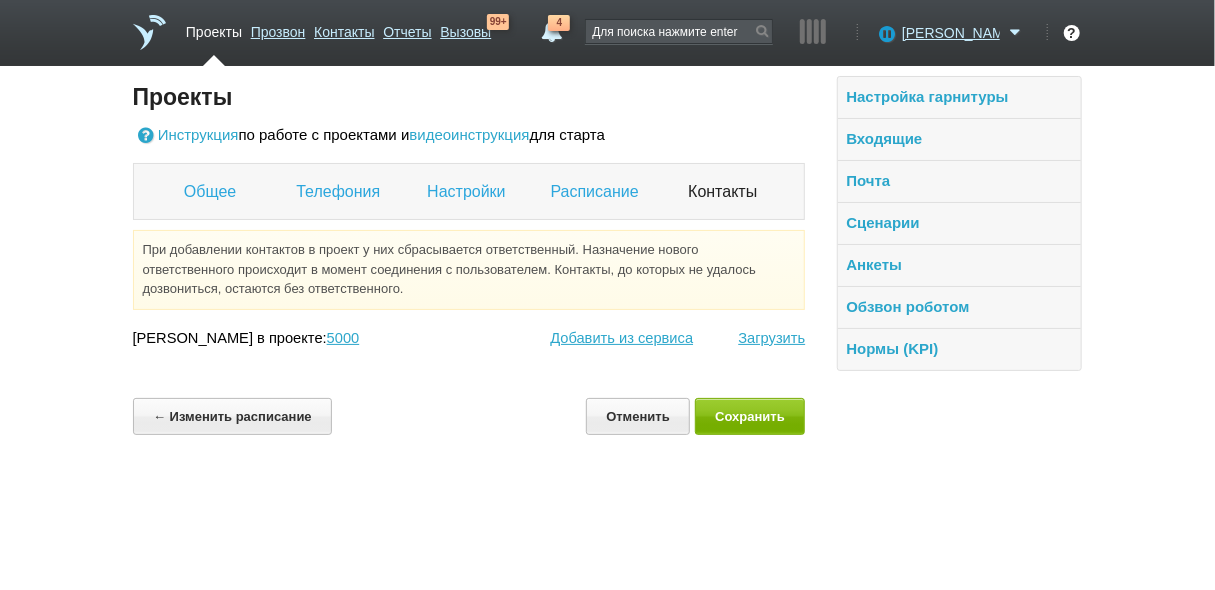 scroll, scrollTop: 0, scrollLeft: 0, axis: both 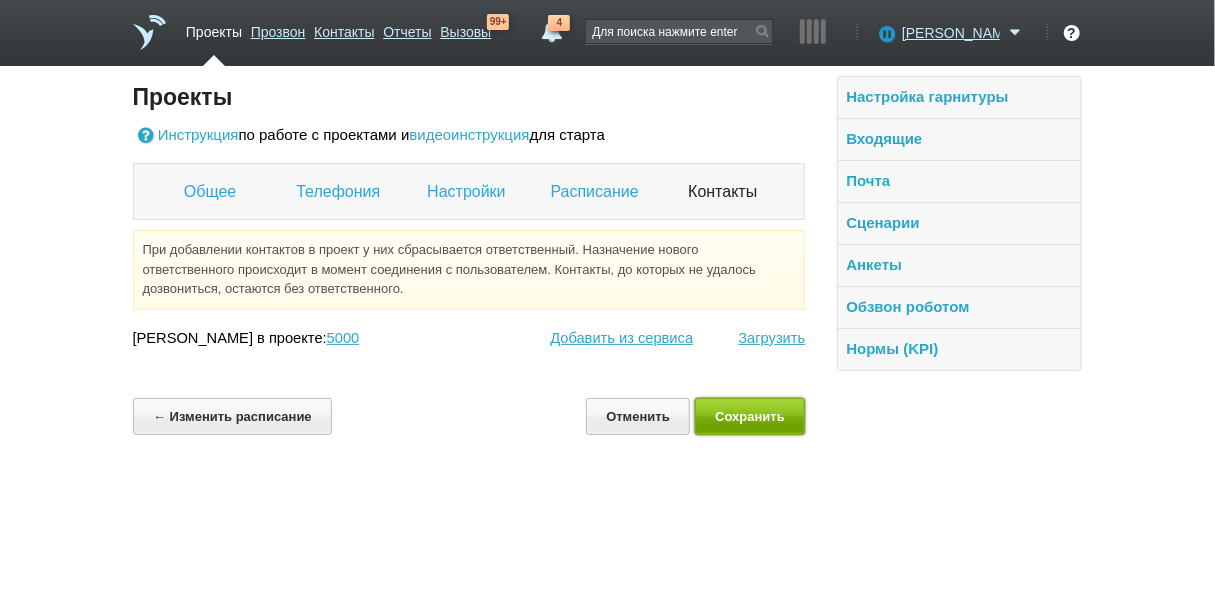 click on "Сохранить" at bounding box center [750, 416] 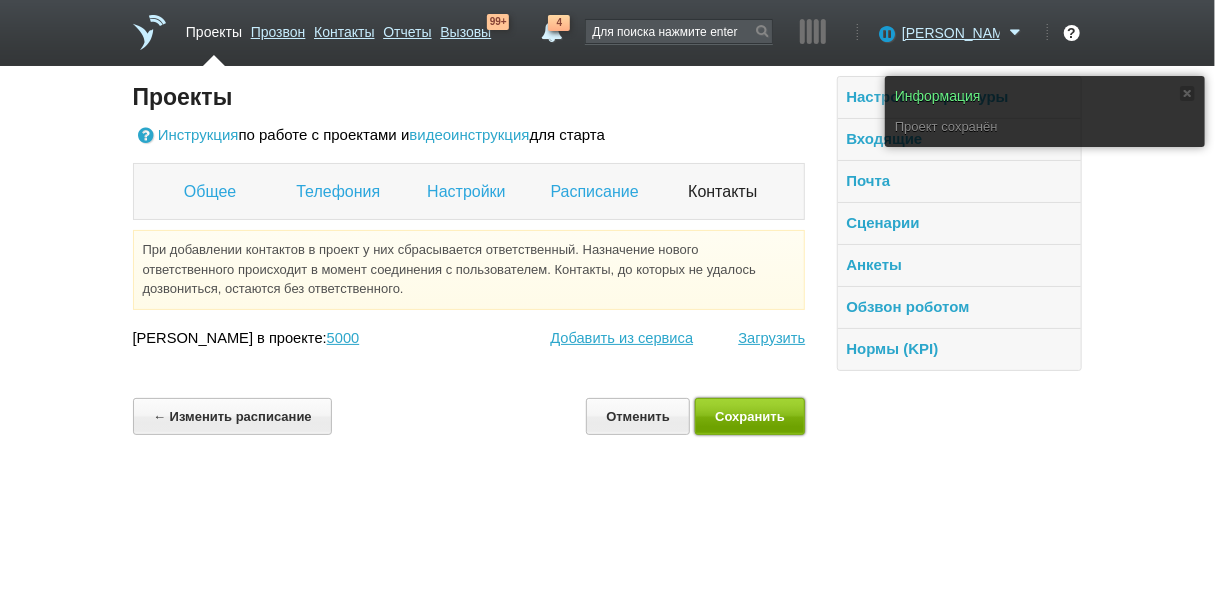 click on "Сохранить" at bounding box center [750, 416] 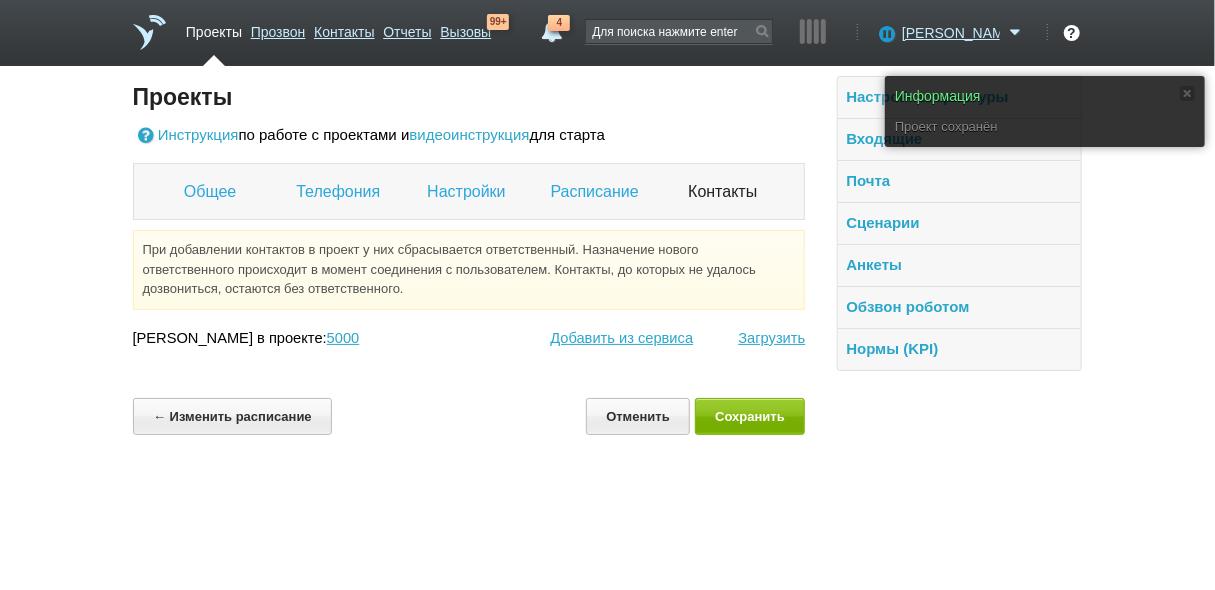 click on "Проекты" at bounding box center [214, 28] 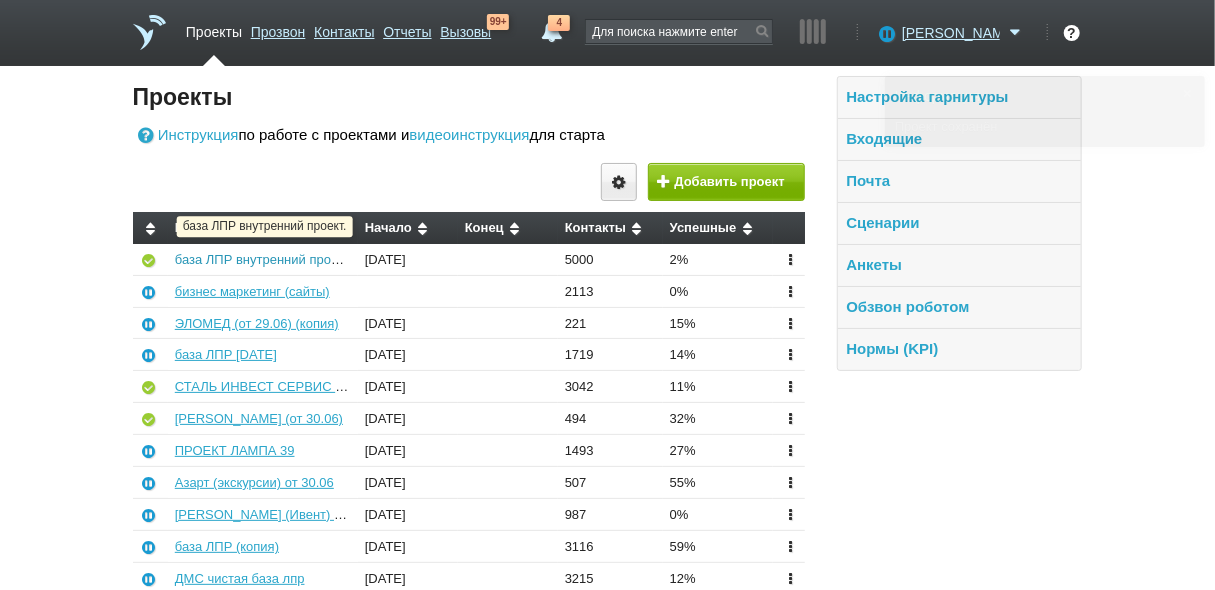 click on "база ЛПР  внутренний проект." at bounding box center [263, 259] 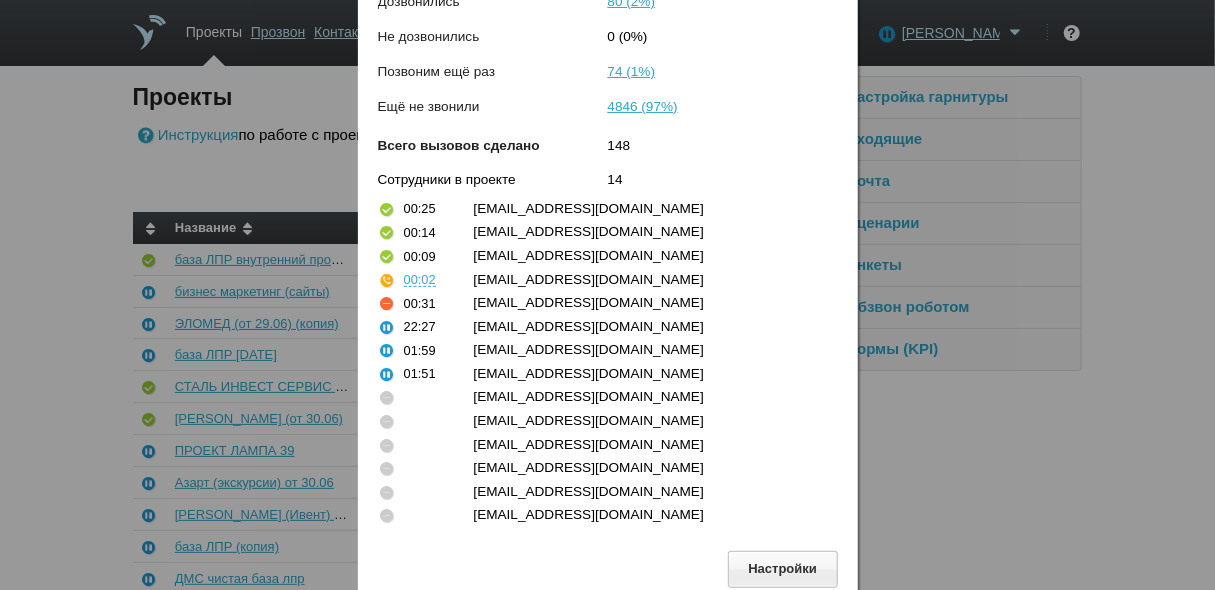 scroll, scrollTop: 191, scrollLeft: 0, axis: vertical 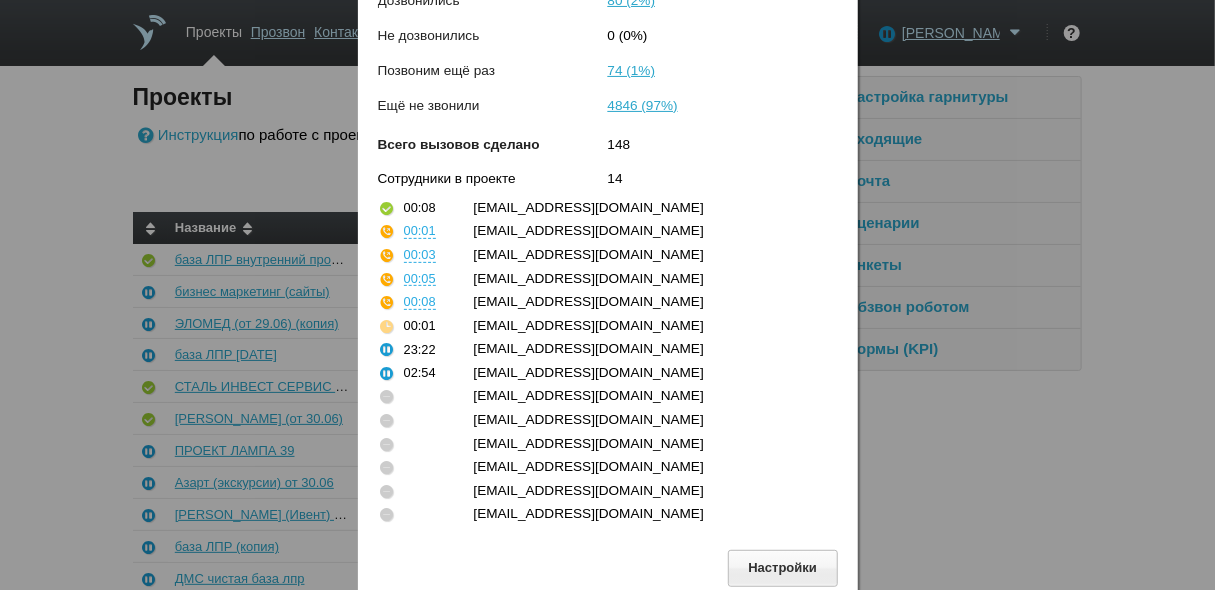 click on "[EMAIL_ADDRESS][DOMAIN_NAME]" at bounding box center [646, 396] 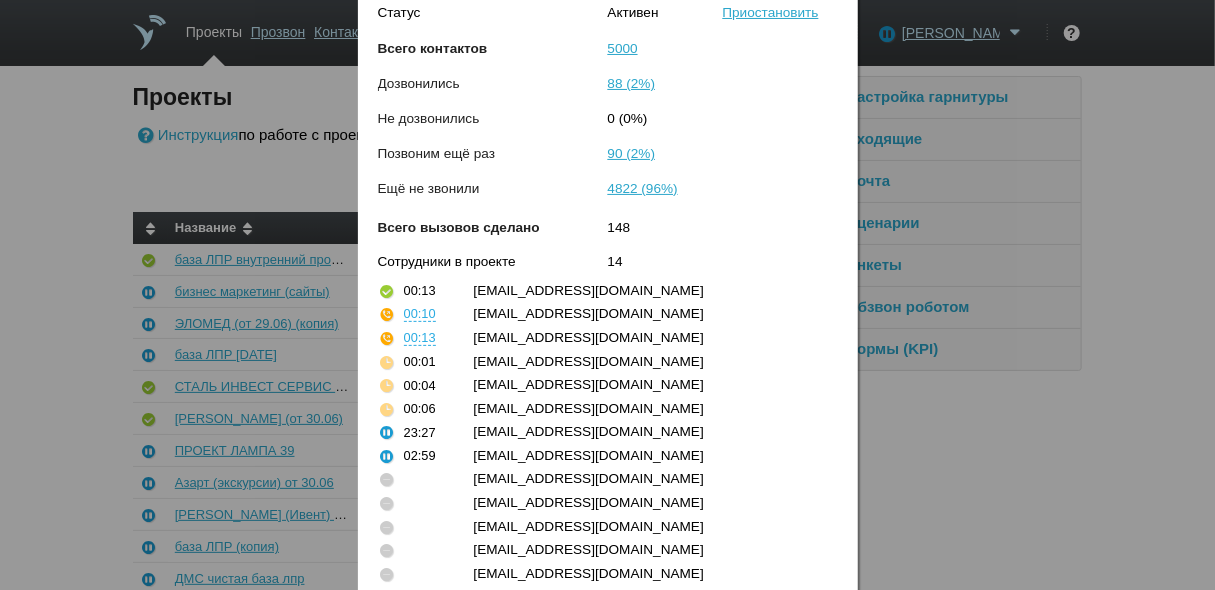 scroll, scrollTop: 191, scrollLeft: 0, axis: vertical 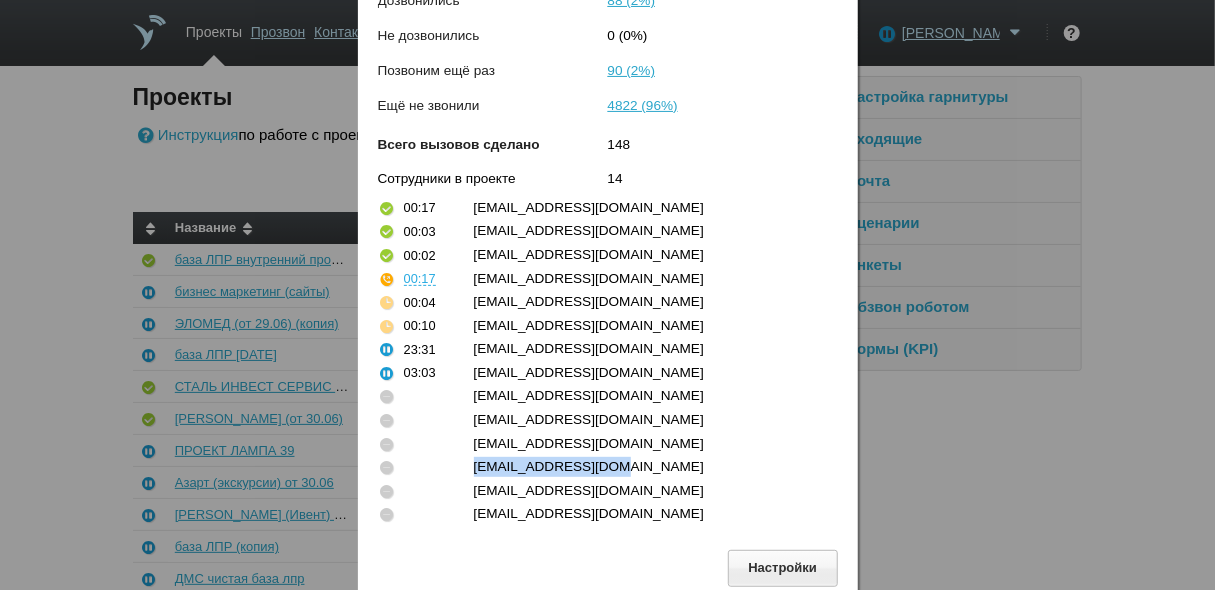 drag, startPoint x: 616, startPoint y: 464, endPoint x: 473, endPoint y: 464, distance: 143 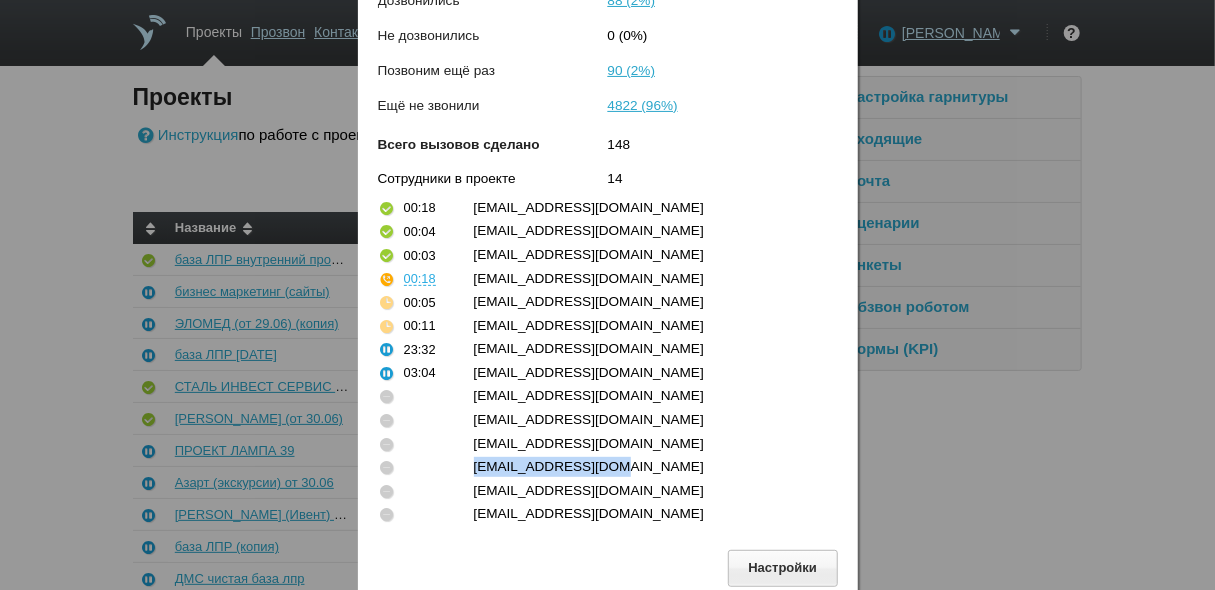 copy on "[EMAIL_ADDRESS][DOMAIN_NAME]" 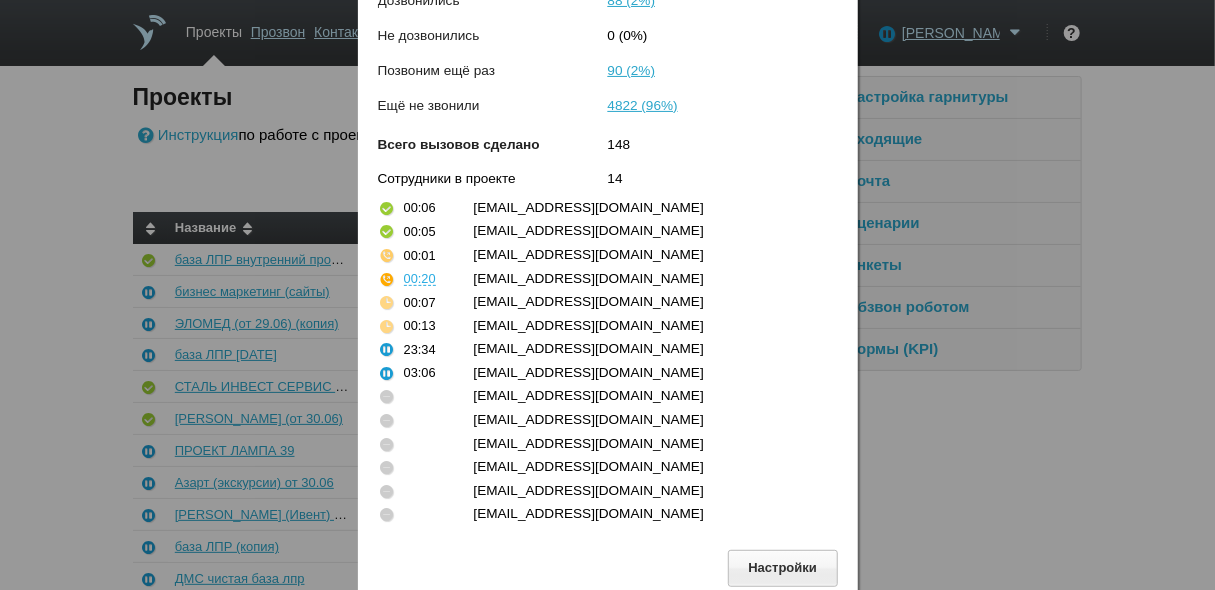 drag, startPoint x: 1134, startPoint y: 38, endPoint x: 1056, endPoint y: 59, distance: 80.77747 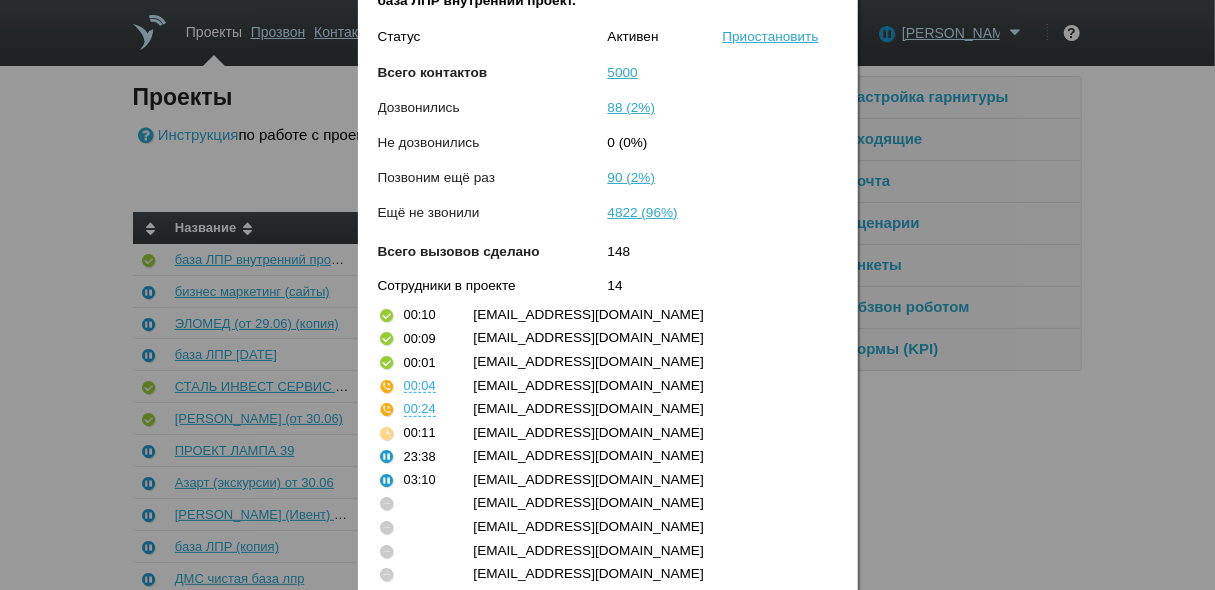 scroll, scrollTop: 0, scrollLeft: 0, axis: both 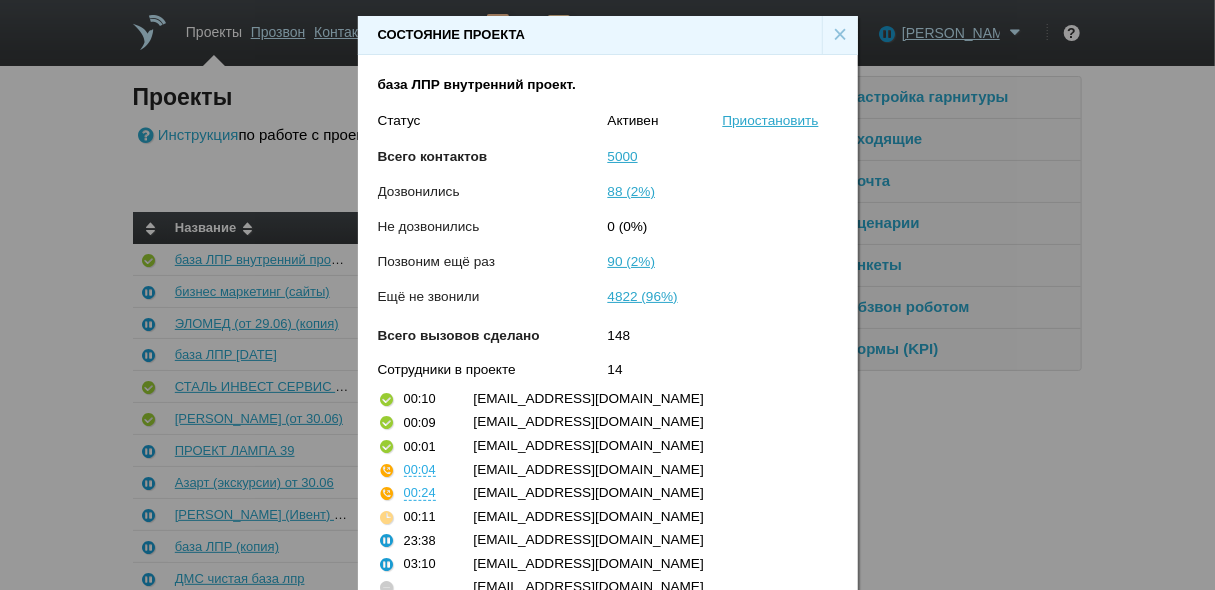 click on "×" at bounding box center (840, 35) 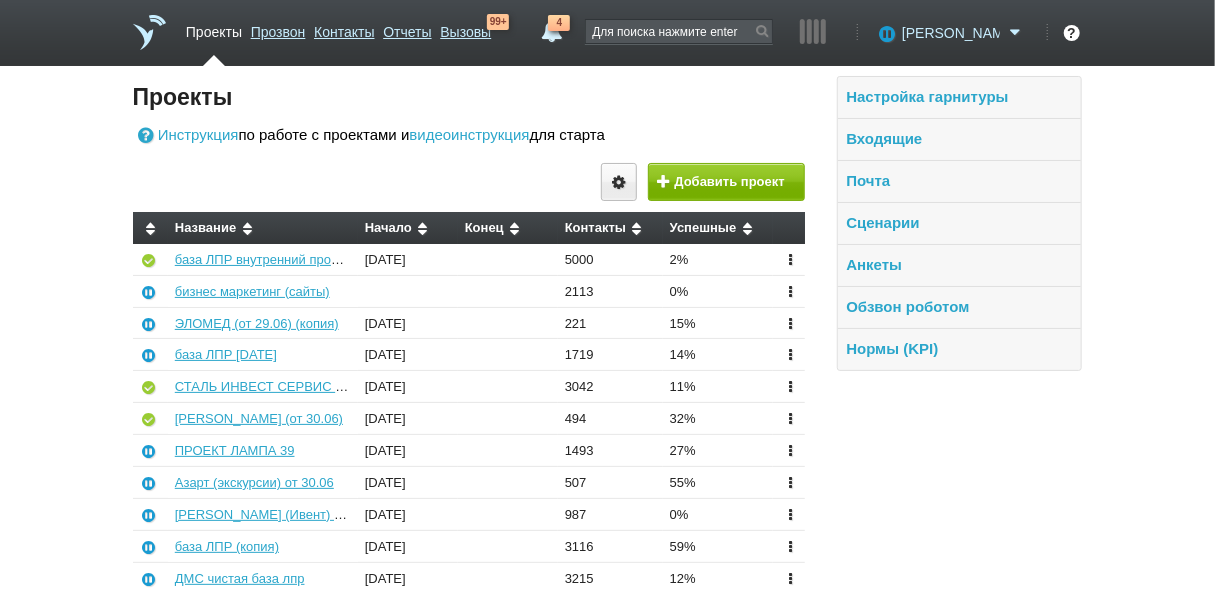 click on "[PERSON_NAME]" at bounding box center (951, 33) 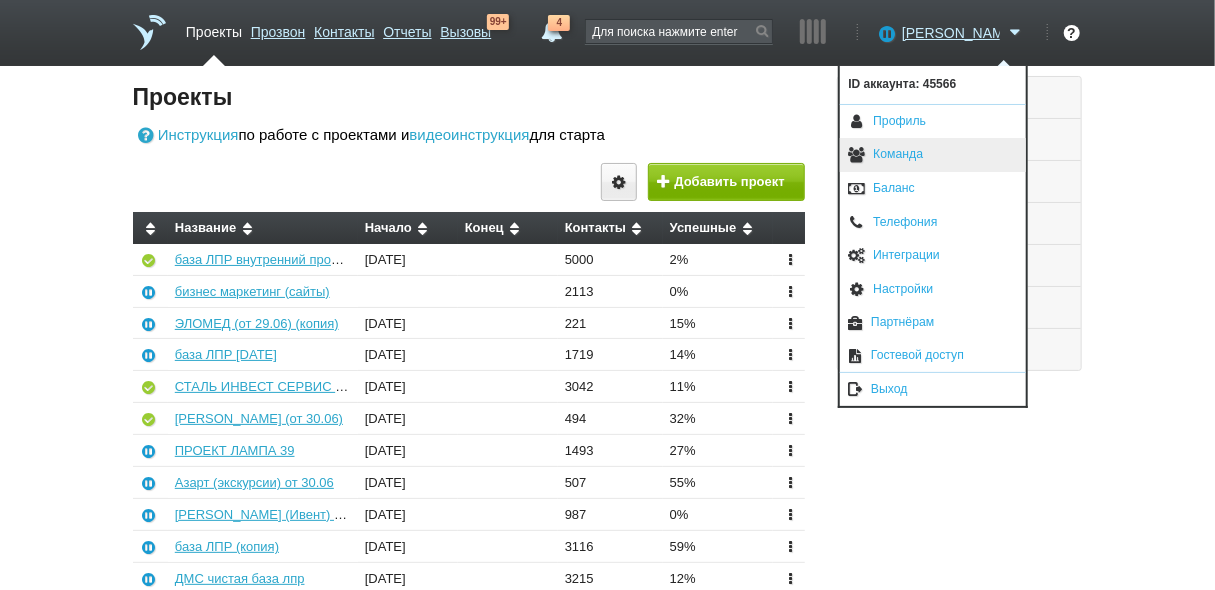 click on "Команда" at bounding box center (933, 155) 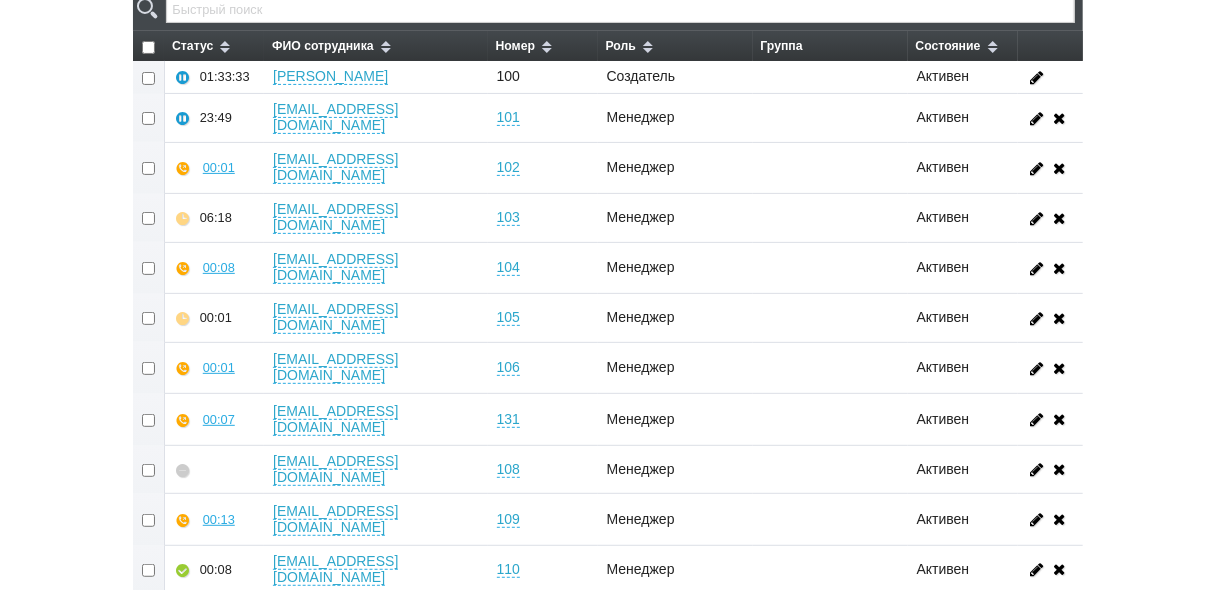 scroll, scrollTop: 400, scrollLeft: 0, axis: vertical 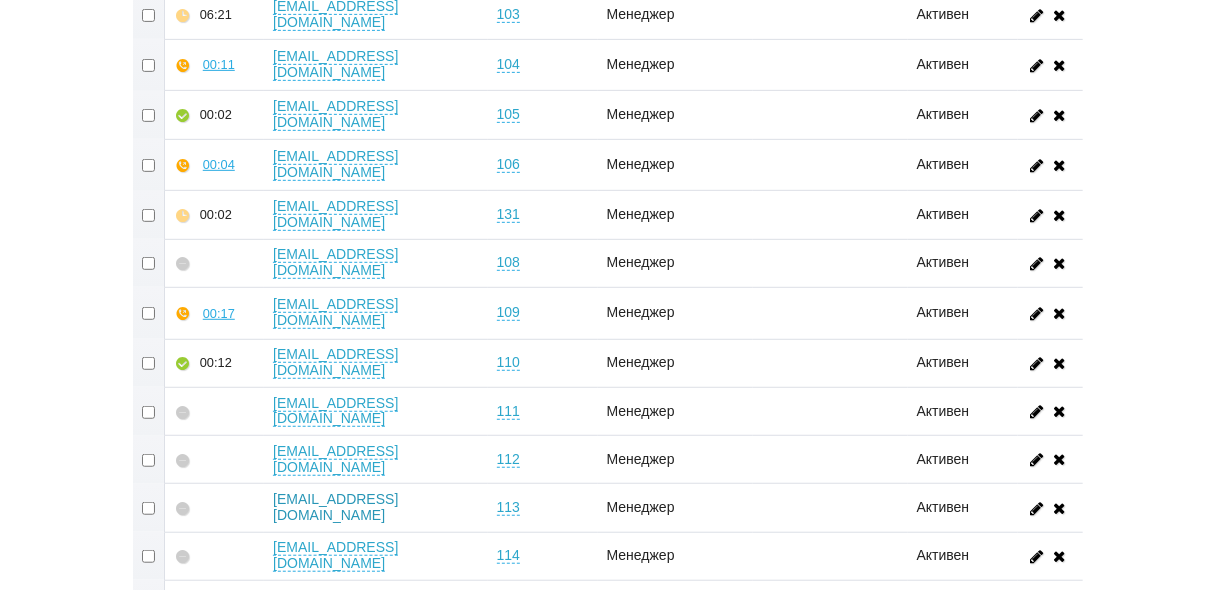 click on "[EMAIL_ADDRESS][DOMAIN_NAME]" at bounding box center [335, 507] 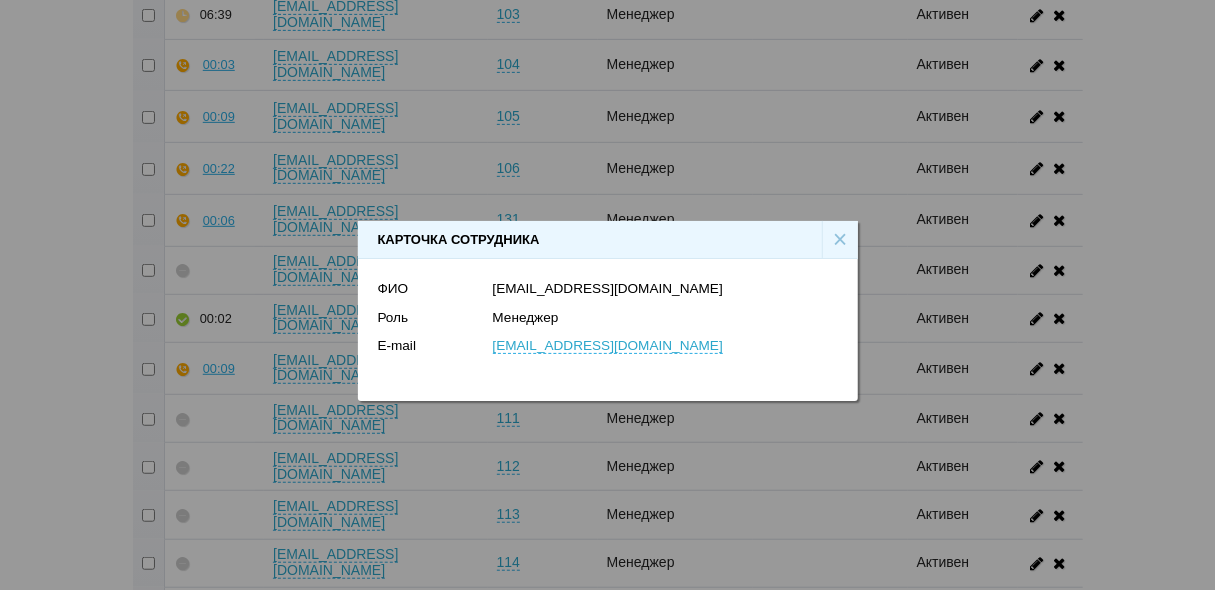 click on "×" at bounding box center (840, 240) 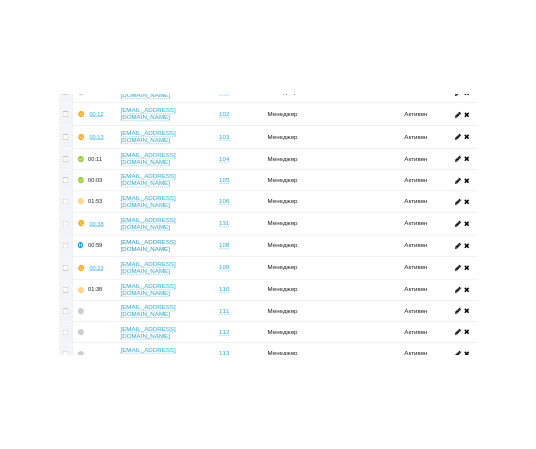 scroll, scrollTop: 400, scrollLeft: 0, axis: vertical 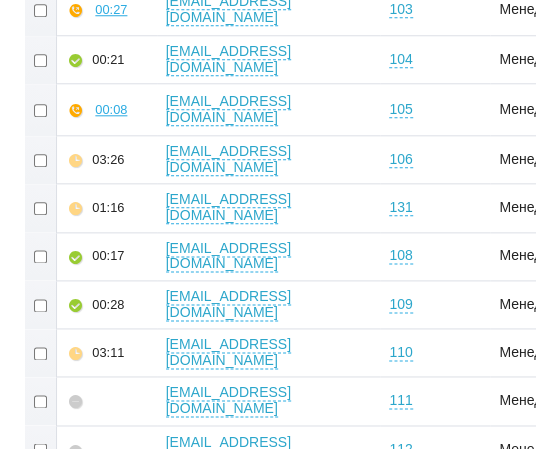 click on "[EMAIL_ADDRESS][DOMAIN_NAME]" at bounding box center (228, 545) 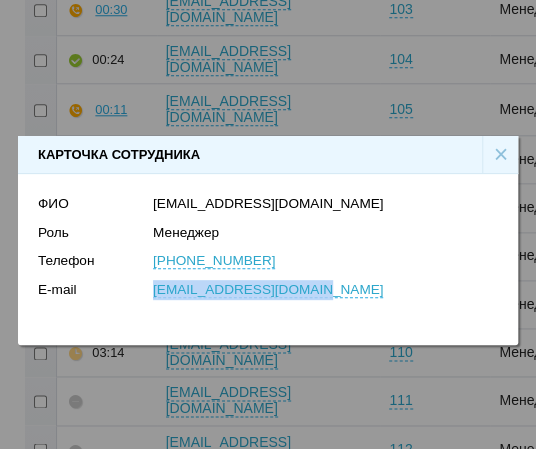 drag, startPoint x: 332, startPoint y: 297, endPoint x: 141, endPoint y: 290, distance: 191.12823 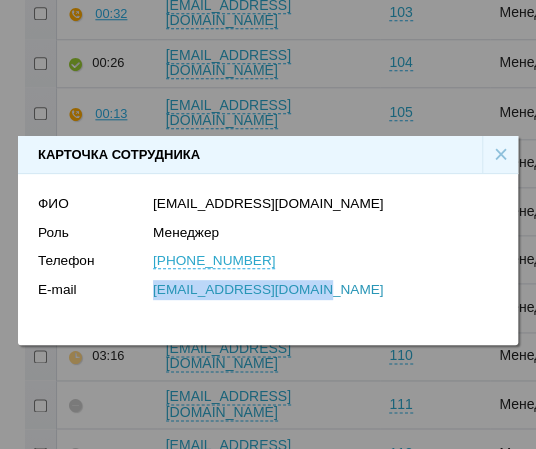 copy on "assist@salesmonster.ru" 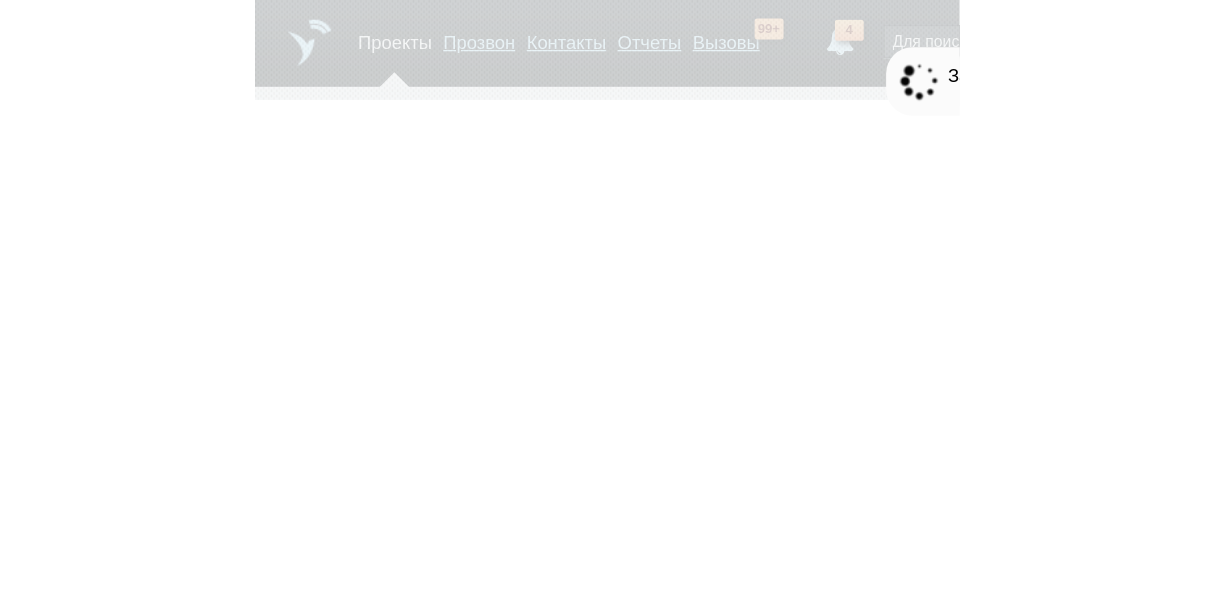 scroll, scrollTop: 0, scrollLeft: 0, axis: both 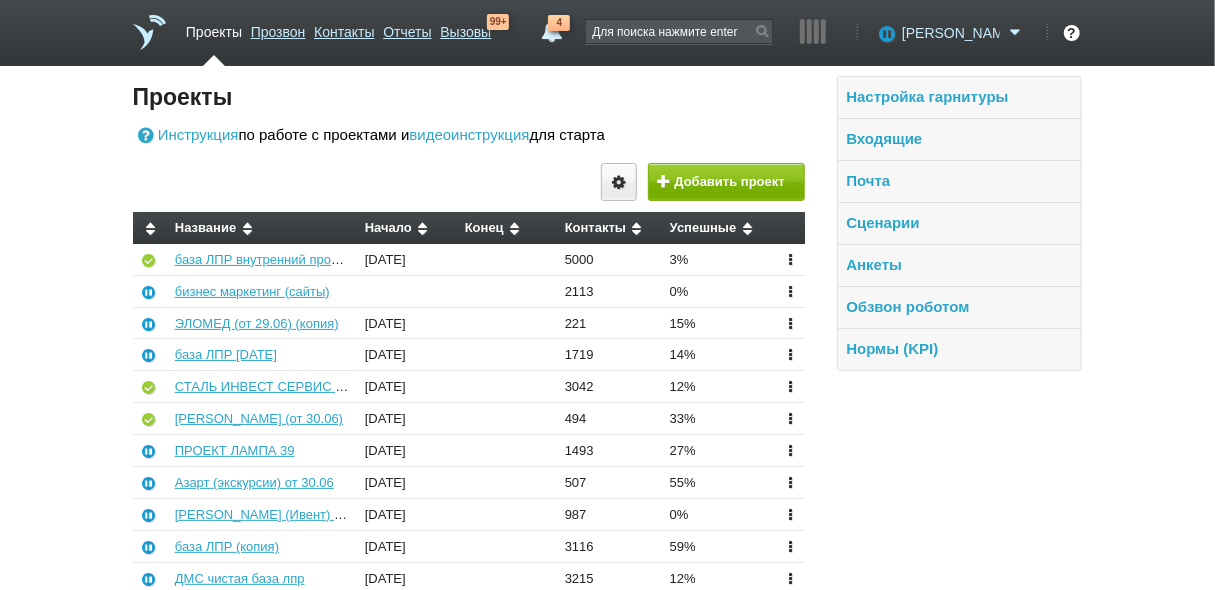 click on "[PERSON_NAME]" at bounding box center (951, 33) 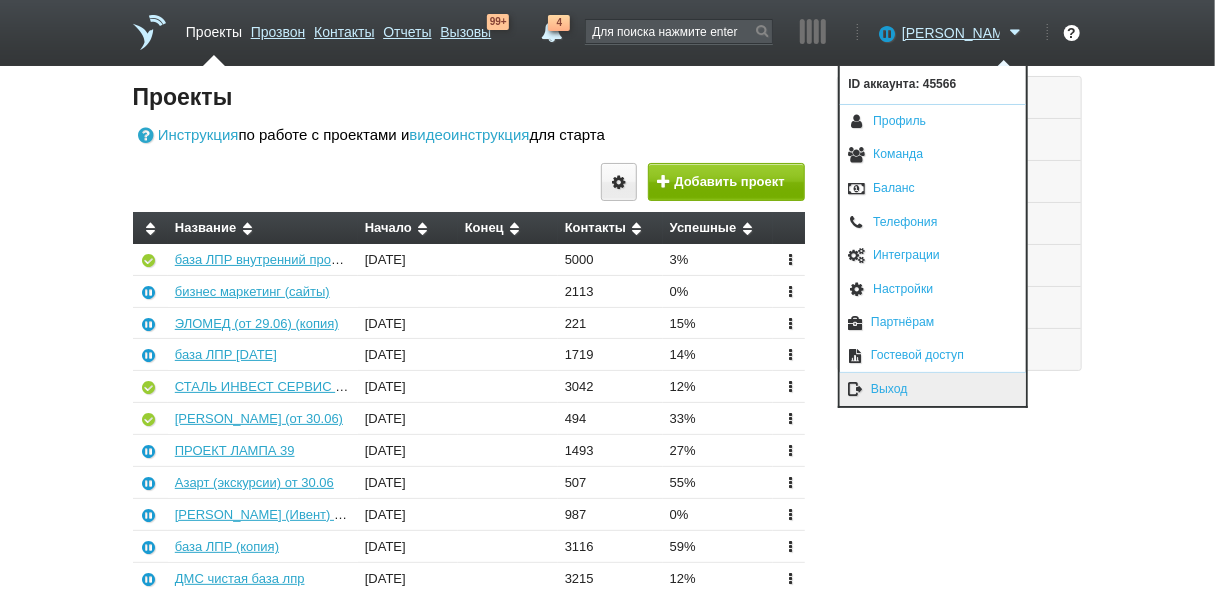 click on "Выход" at bounding box center [933, 389] 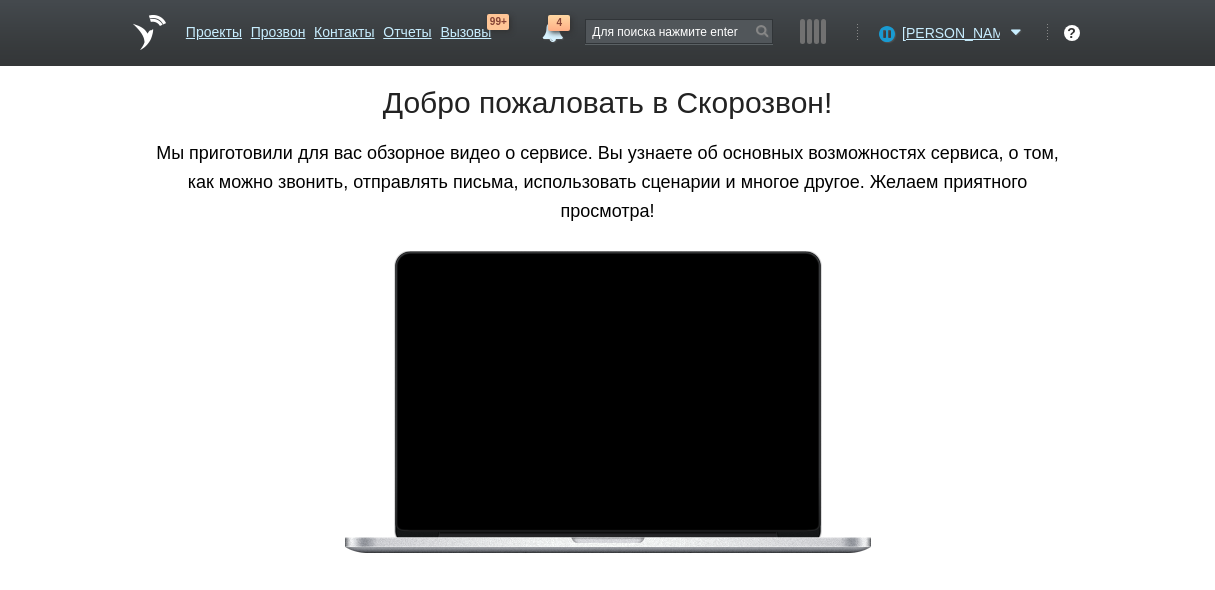 scroll, scrollTop: 0, scrollLeft: 0, axis: both 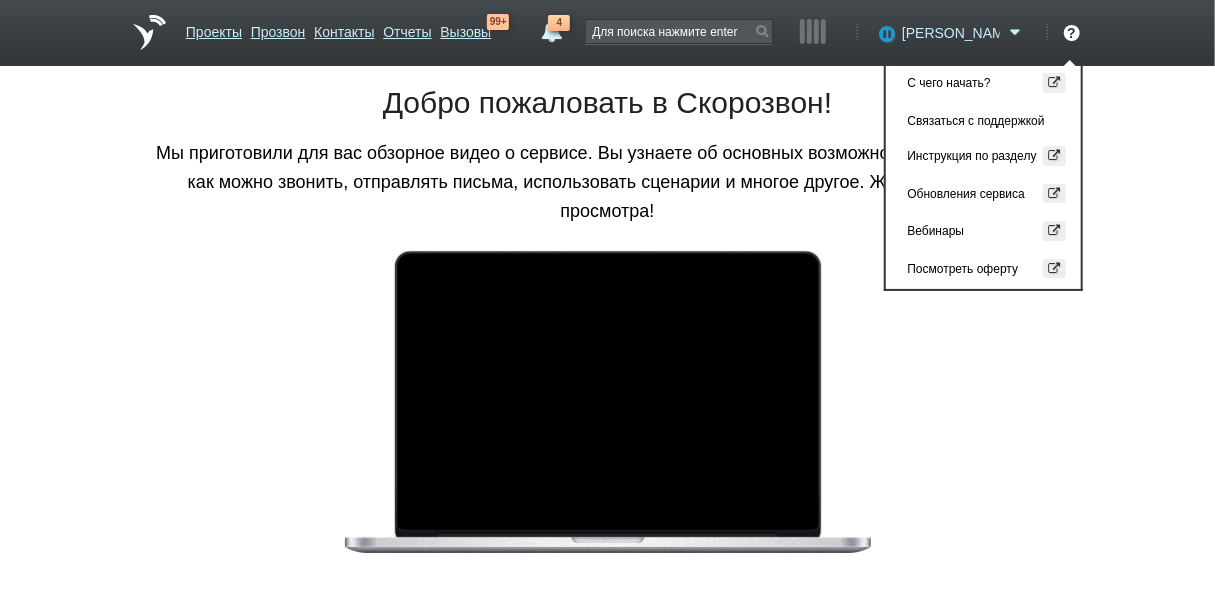 click on "[PERSON_NAME]" at bounding box center (951, 33) 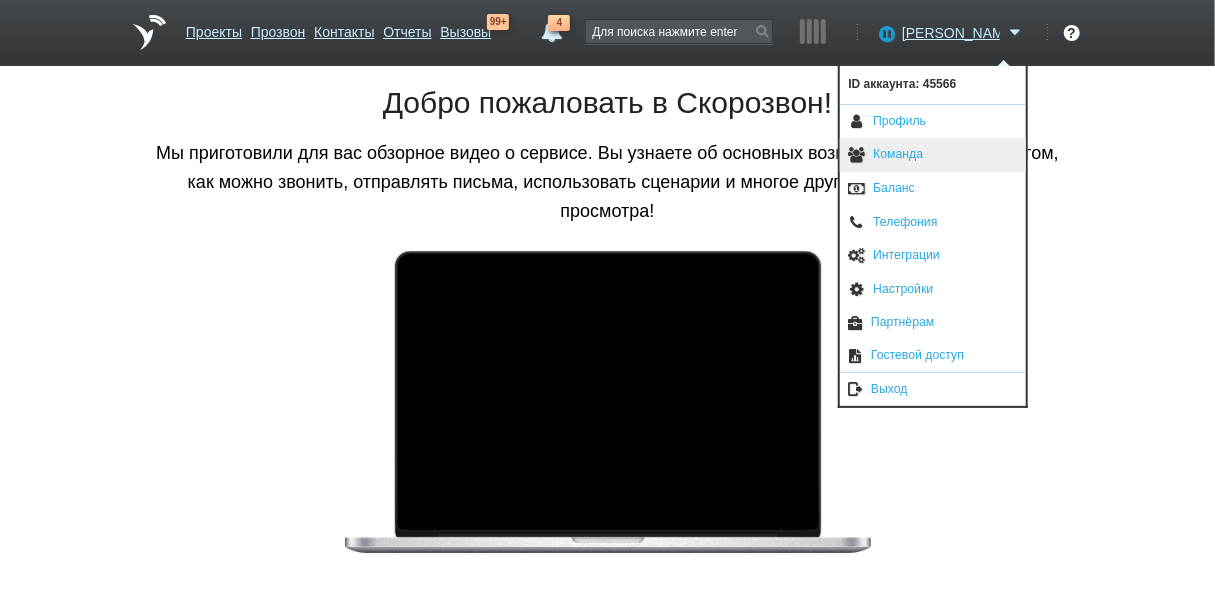 click on "Команда" at bounding box center [933, 155] 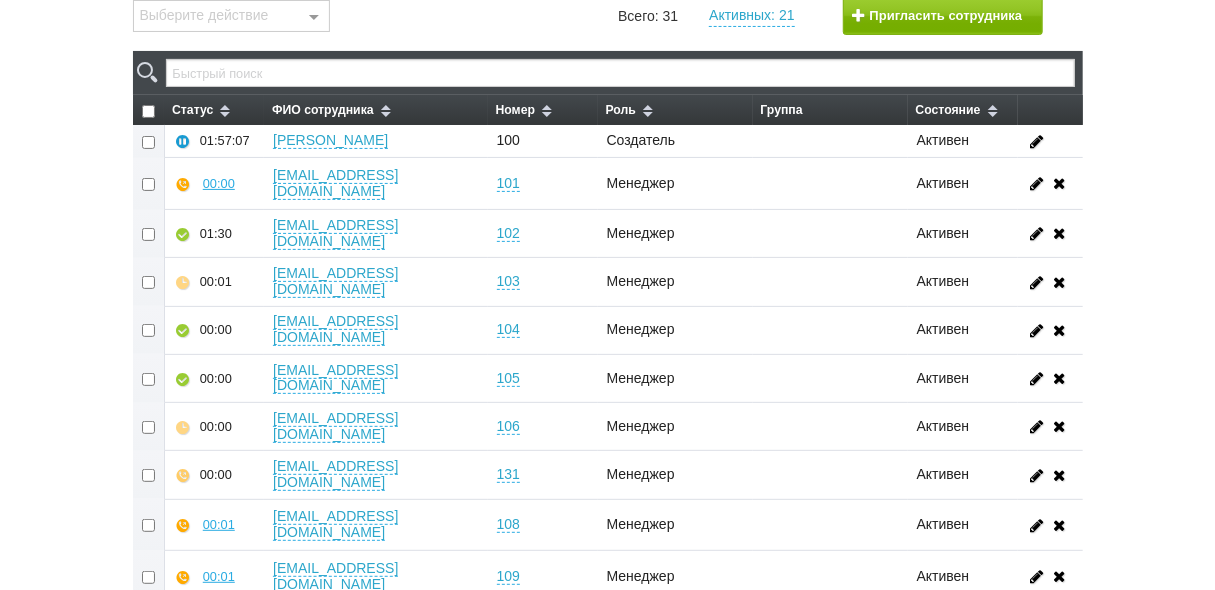 scroll, scrollTop: 0, scrollLeft: 0, axis: both 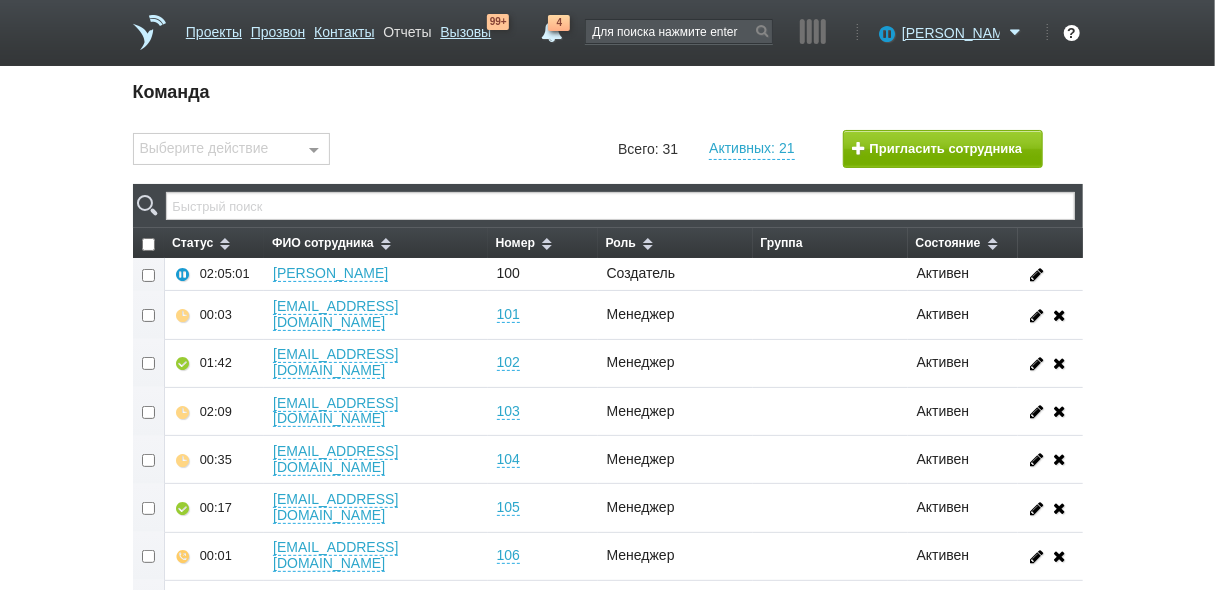 click on "Отчеты" at bounding box center [407, 28] 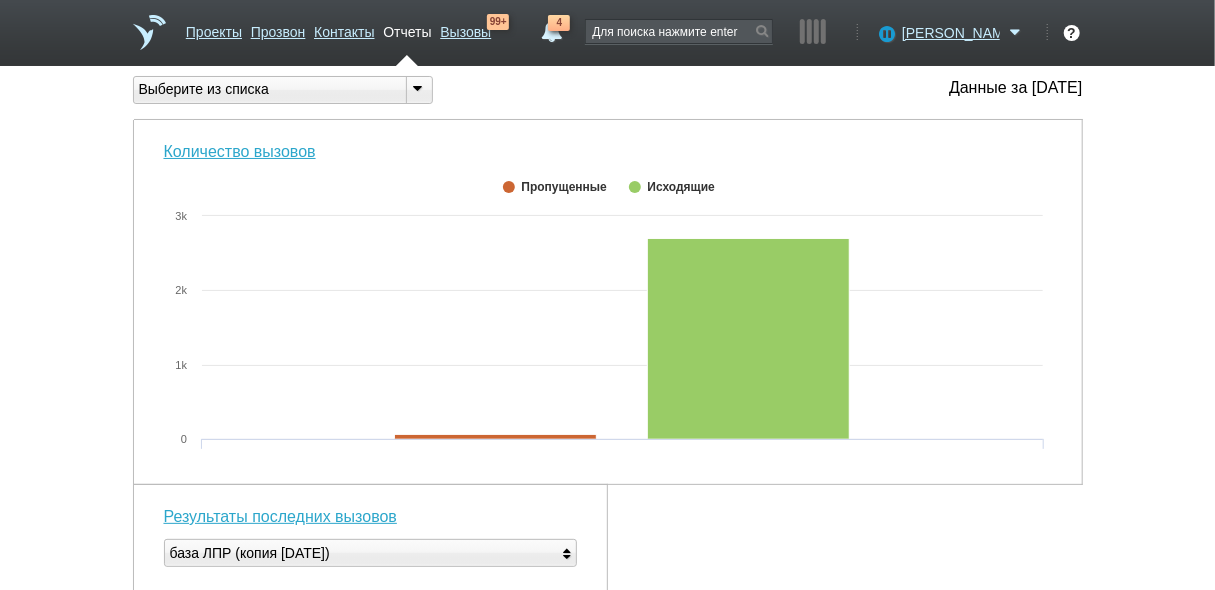 click at bounding box center [418, 88] 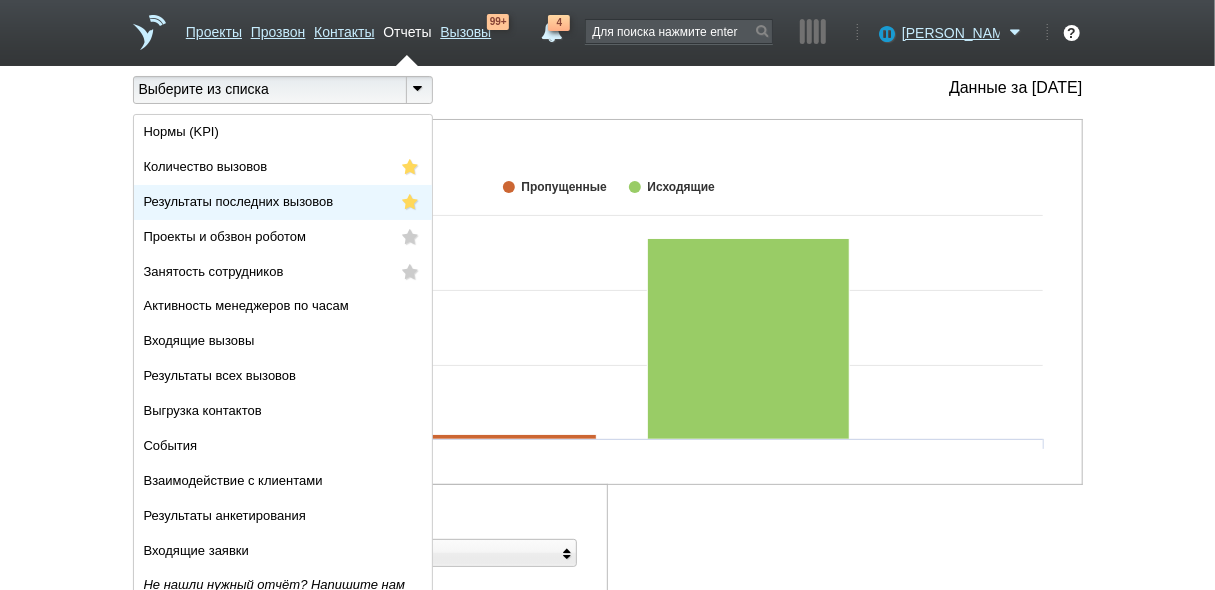 click on "Результаты последних вызовов" at bounding box center [239, 201] 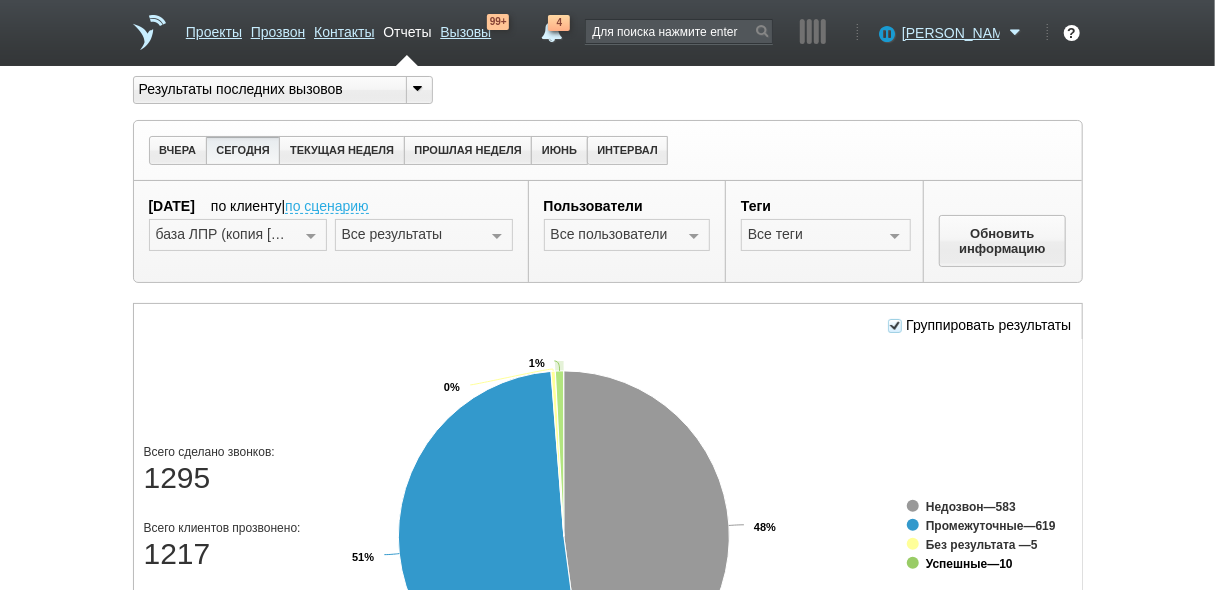 click on "Успешные" 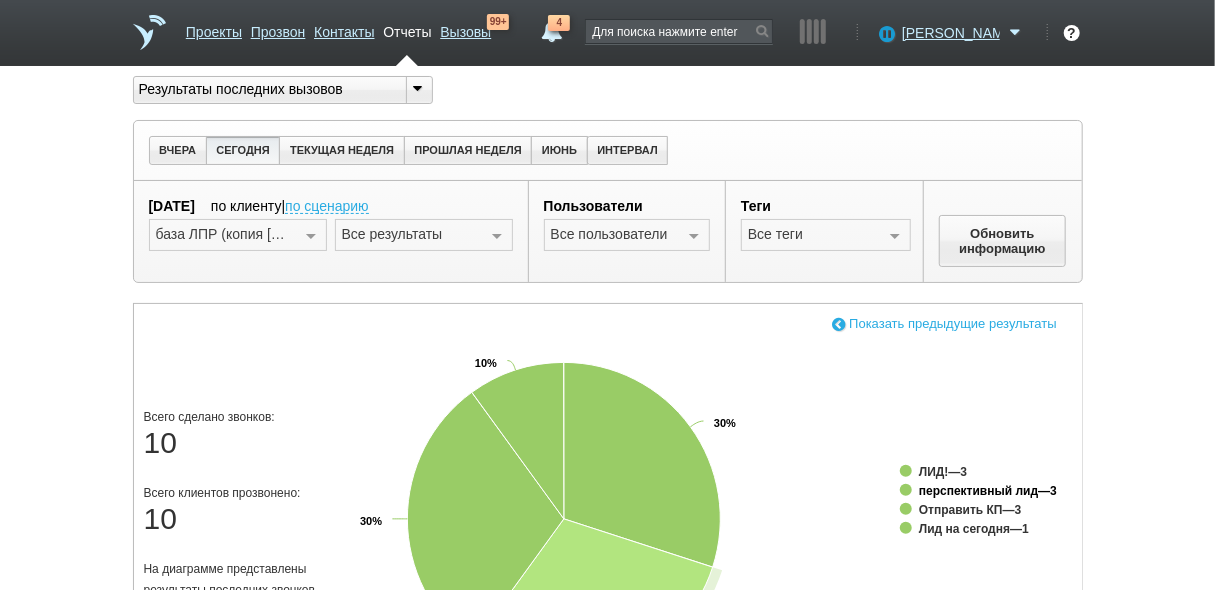 click on "перспективный лид" 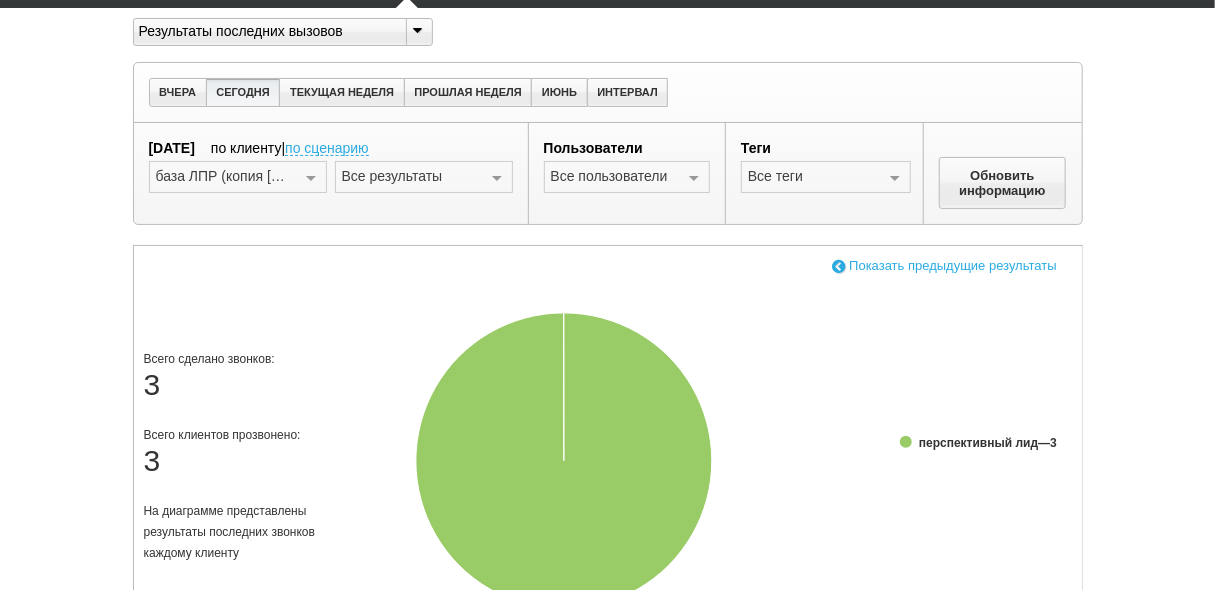 scroll, scrollTop: 0, scrollLeft: 0, axis: both 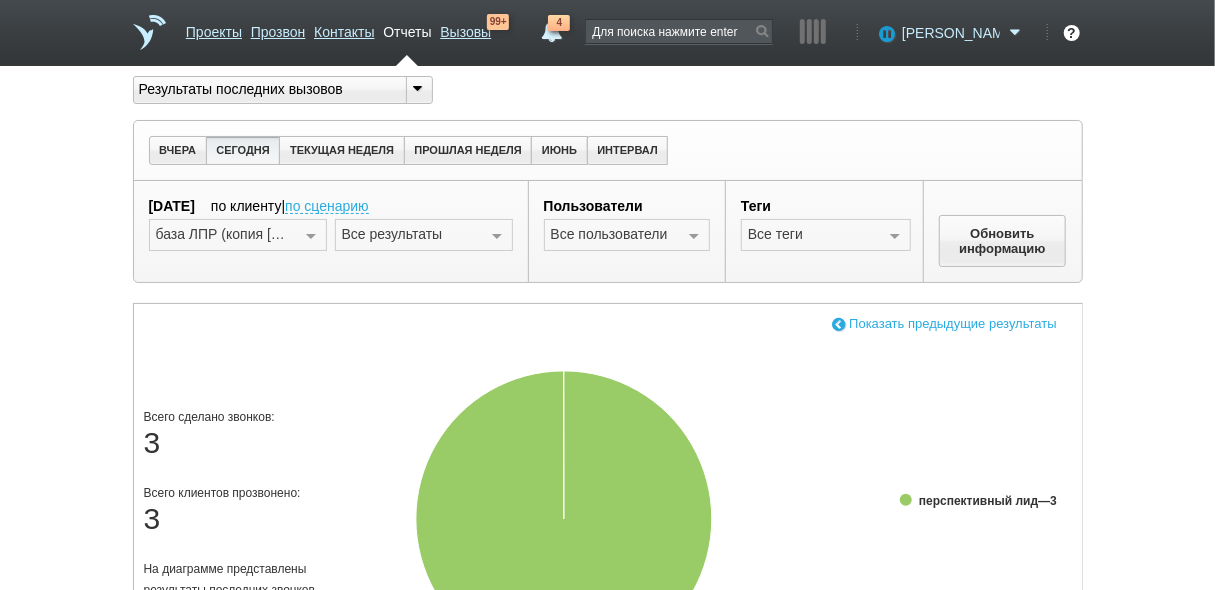 click on "[PERSON_NAME]" at bounding box center (951, 33) 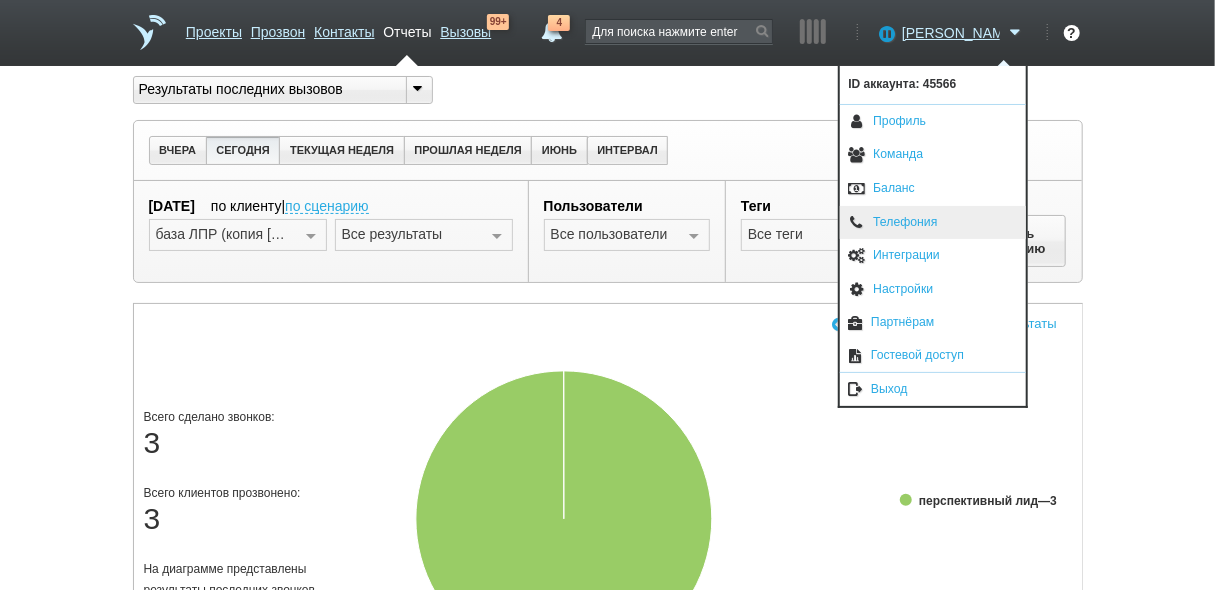 click on "Телефония" at bounding box center [933, 223] 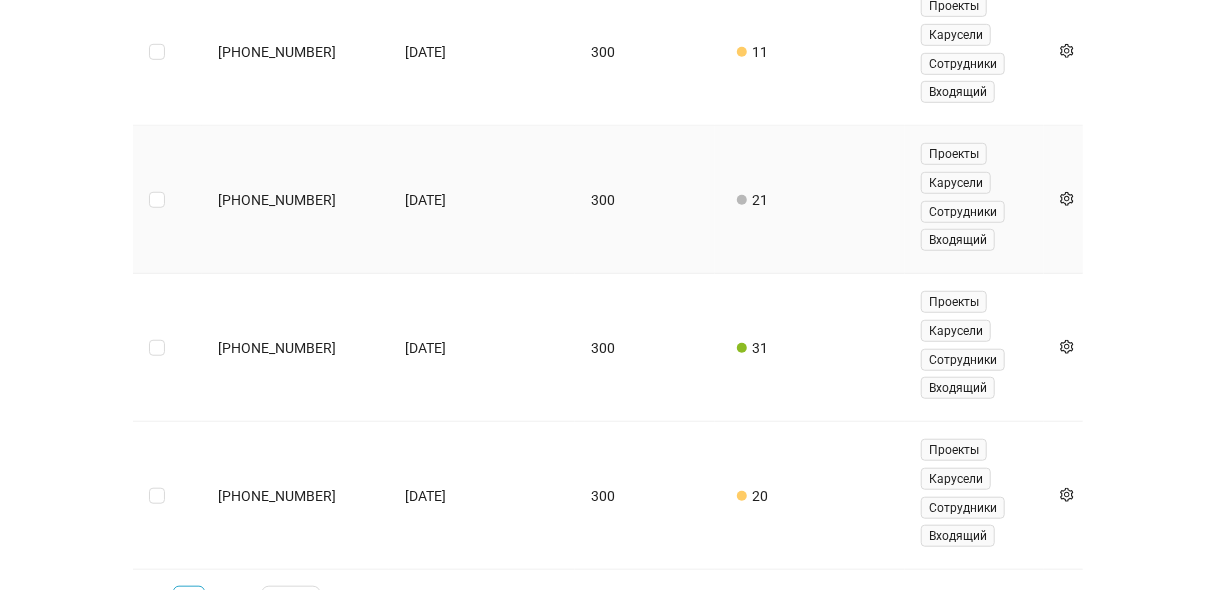scroll, scrollTop: 309, scrollLeft: 0, axis: vertical 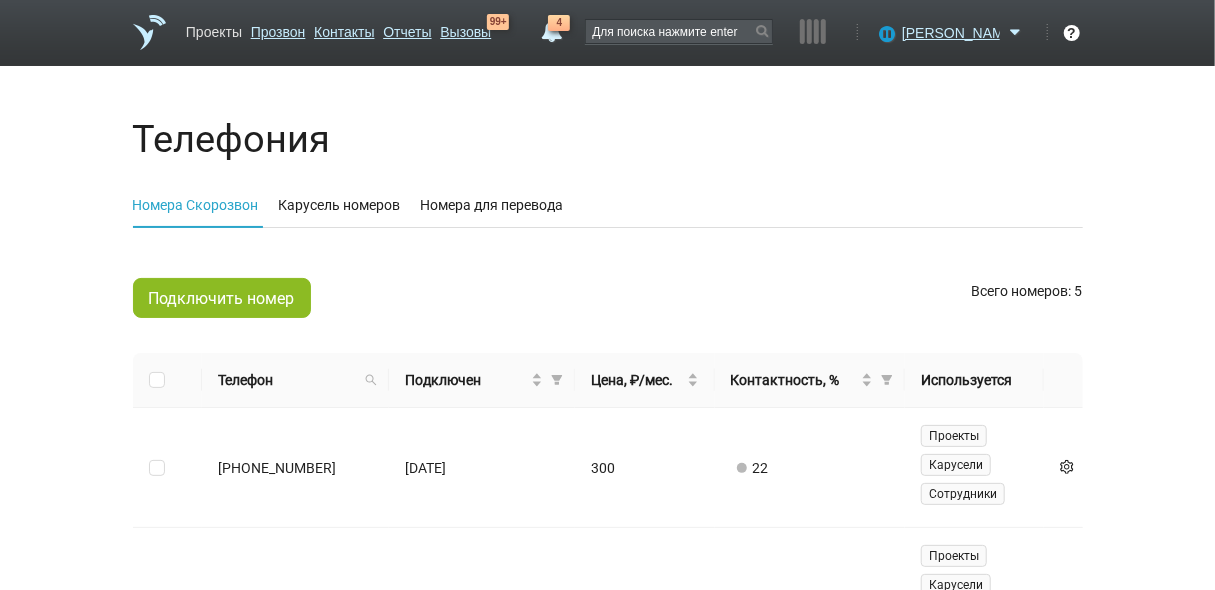 click on "Проекты" at bounding box center (214, 28) 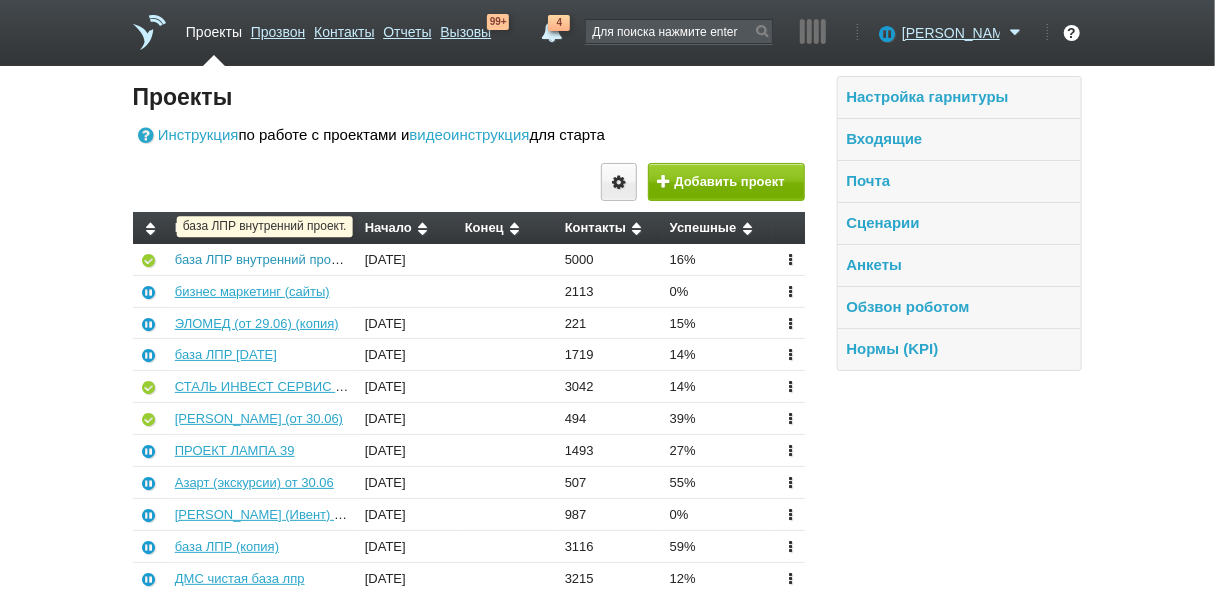 click on "база ЛПР  внутренний проект." at bounding box center (263, 259) 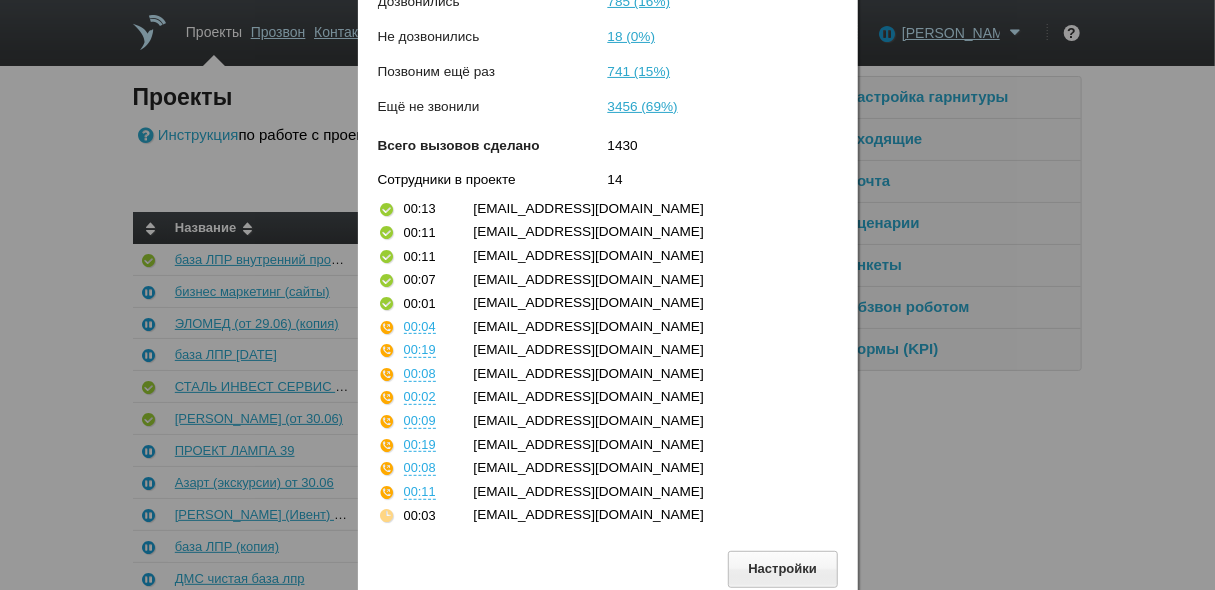 scroll, scrollTop: 191, scrollLeft: 0, axis: vertical 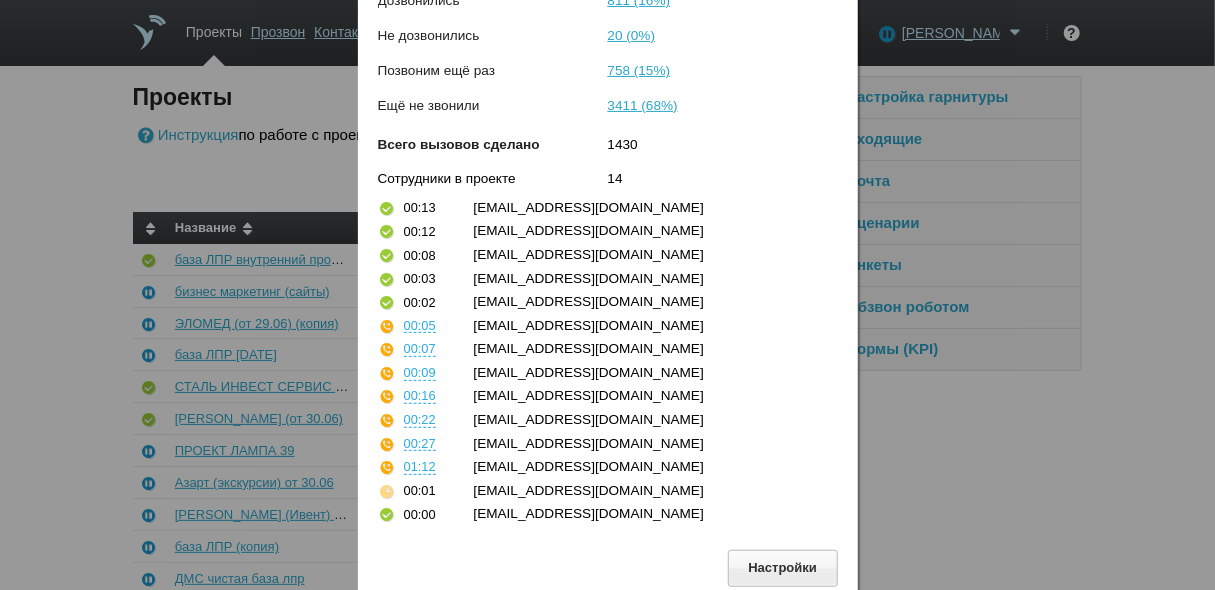 click on "Состояние проекта × база ЛПР  внутренний проект. Статус [PERSON_NAME] Всего контактов 5000 Дозвонились 811 (16%) Не дозвонились 20 (0%) Позвоним ещё раз 758 (15%) Ещё не звонили 3411 (68%) Всего вызовов сделано 1430 Сотрудники в проекте 14 00:13 [EMAIL_ADDRESS][DOMAIN_NAME] 00:12 [EMAIL_ADDRESS][DOMAIN_NAME] 00:08 [EMAIL_ADDRESS][DOMAIN_NAME] 00:03 [EMAIL_ADDRESS][DOMAIN_NAME] 00:02 [EMAIL_ADDRESS][DOMAIN_NAME] 00:05 [EMAIL_ADDRESS][DOMAIN_NAME] 00:07 [EMAIL_ADDRESS][DOMAIN_NAME] 00:09 [EMAIL_ADDRESS][DOMAIN_NAME] 00:16 [EMAIL_ADDRESS][DOMAIN_NAME] 00:22 [EMAIL_ADDRESS][DOMAIN_NAME] 00:27 [EMAIL_ADDRESS][DOMAIN_NAME] 01:12 [EMAIL_ADDRESS][DOMAIN_NAME] 00:01 [EMAIL_ADDRESS][DOMAIN_NAME] 00:00 [EMAIL_ADDRESS][DOMAIN_NAME] Настройки" at bounding box center (607, 303) 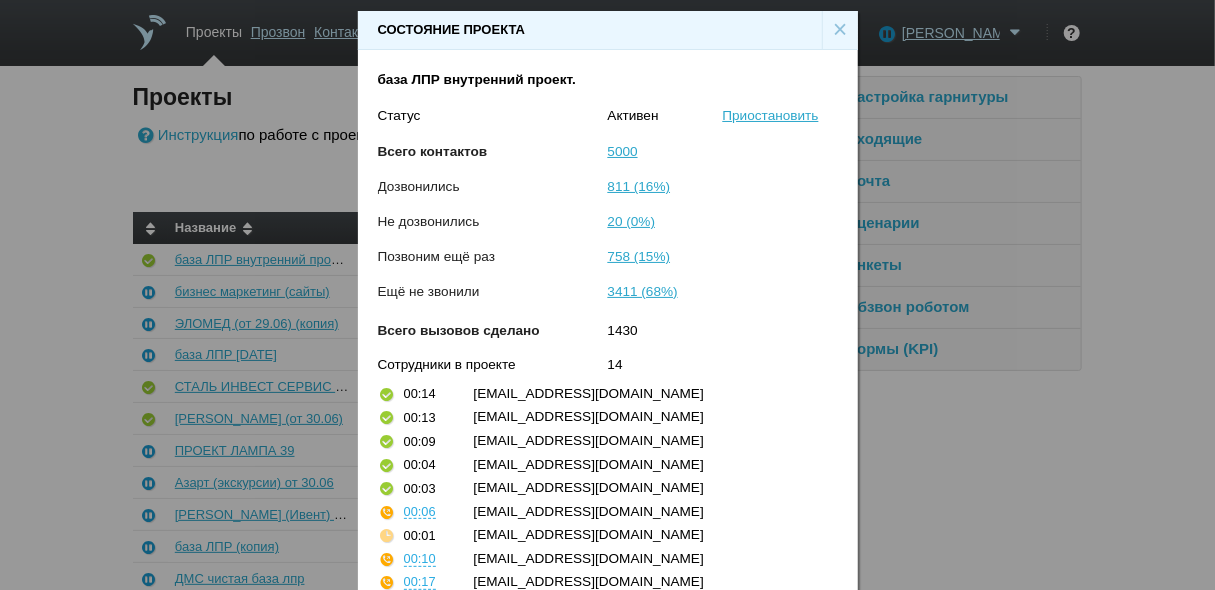 scroll, scrollTop: 0, scrollLeft: 0, axis: both 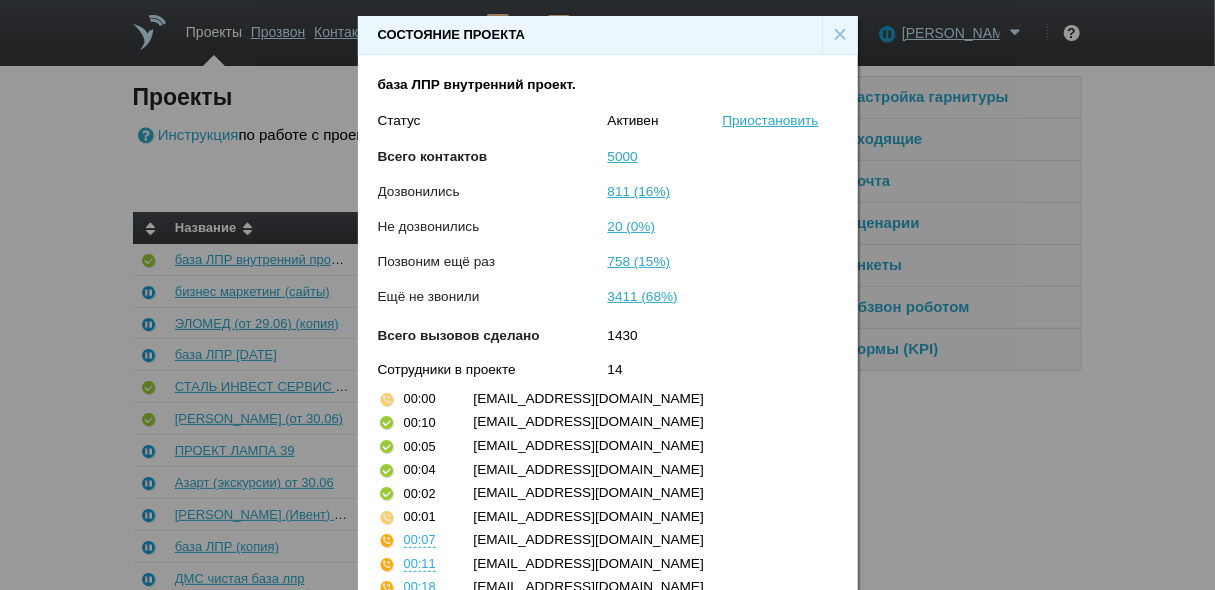 click on "×" at bounding box center [840, 35] 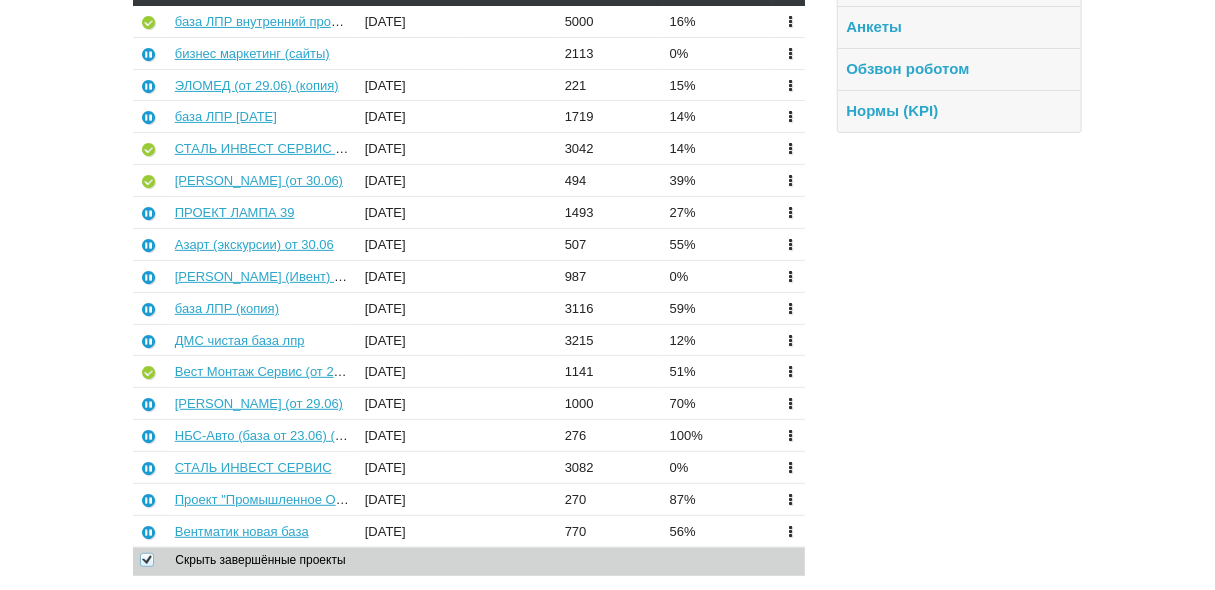scroll, scrollTop: 240, scrollLeft: 0, axis: vertical 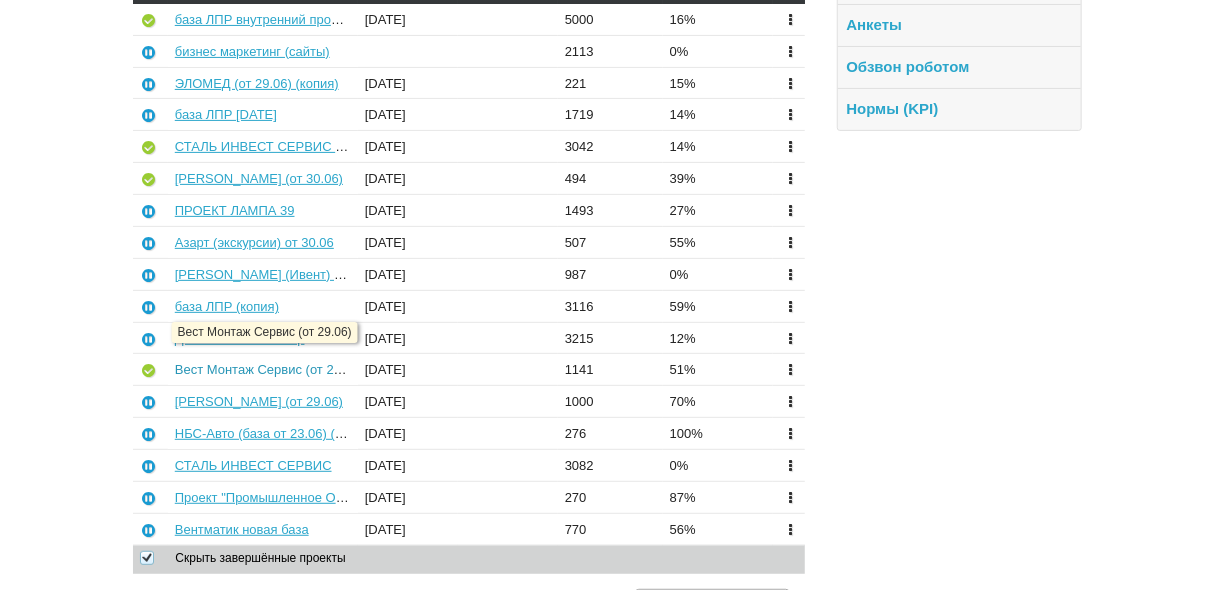 click on "Вест Монтаж Сервис (от 29.06)" at bounding box center (269, 369) 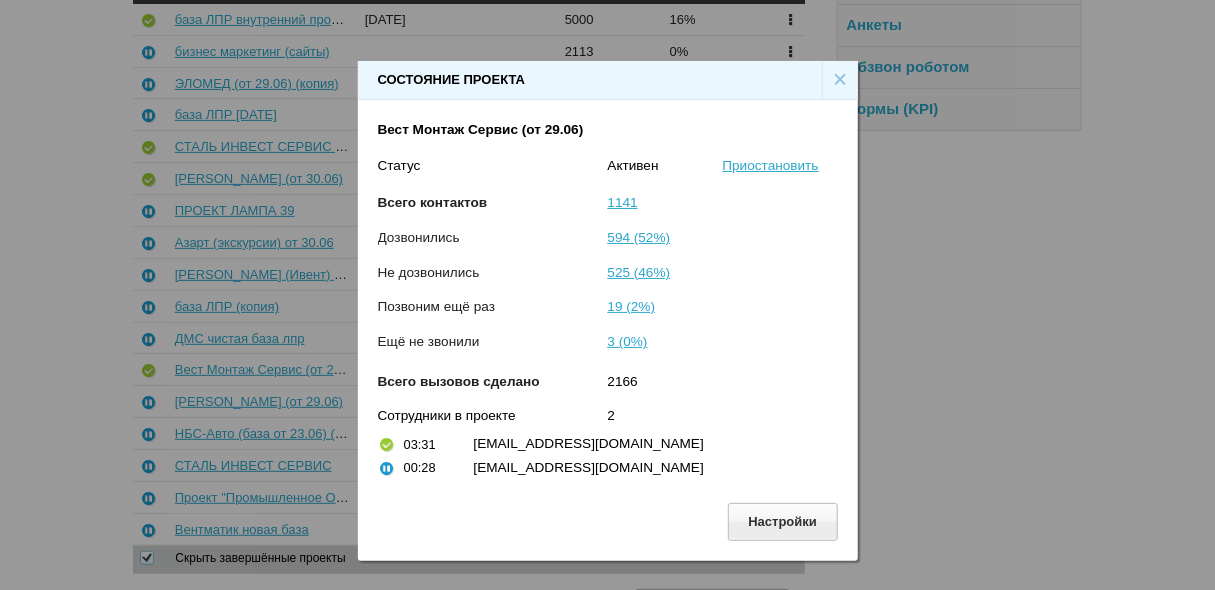 click on "×" at bounding box center (840, 80) 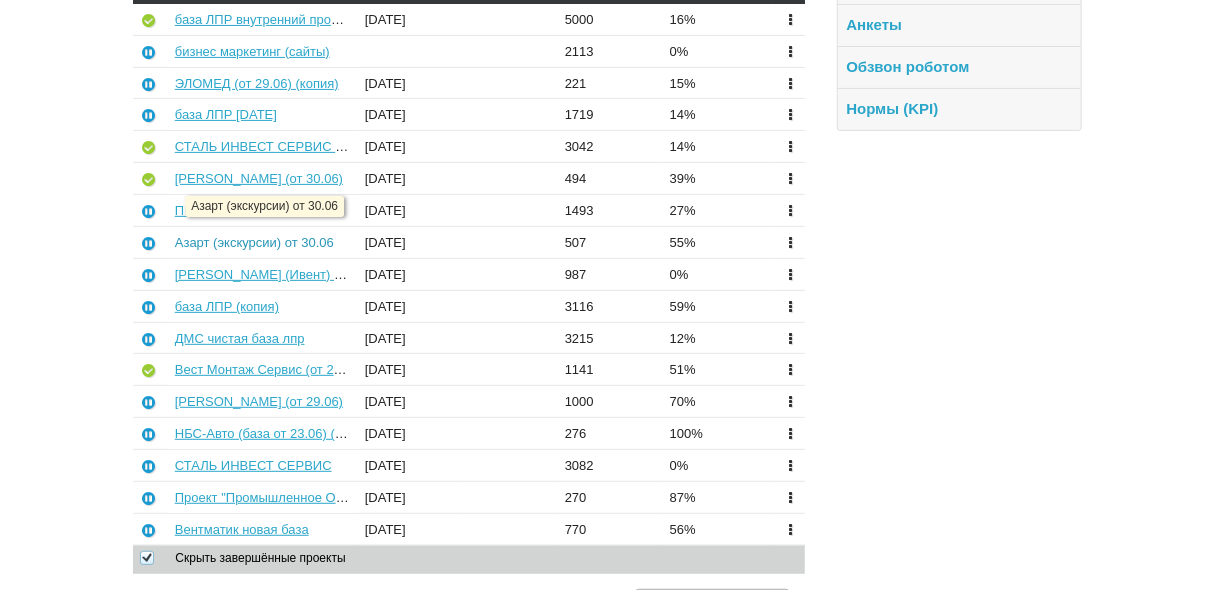 click on "Азарт (экскурсии) от 30.06" at bounding box center [254, 242] 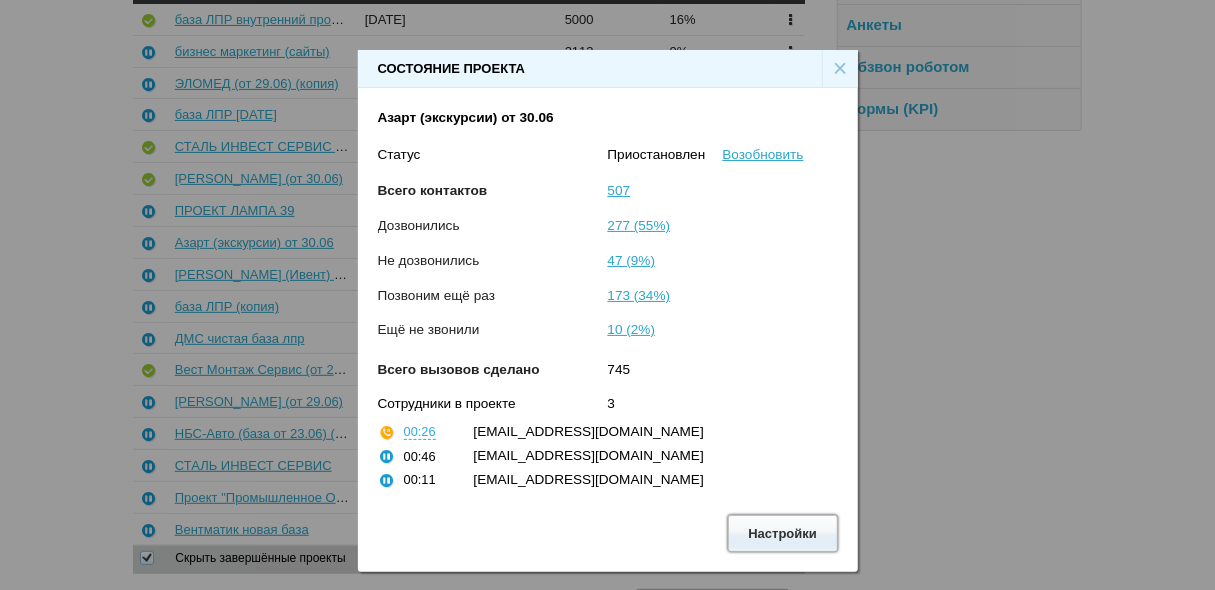click on "Настройки" at bounding box center [783, 533] 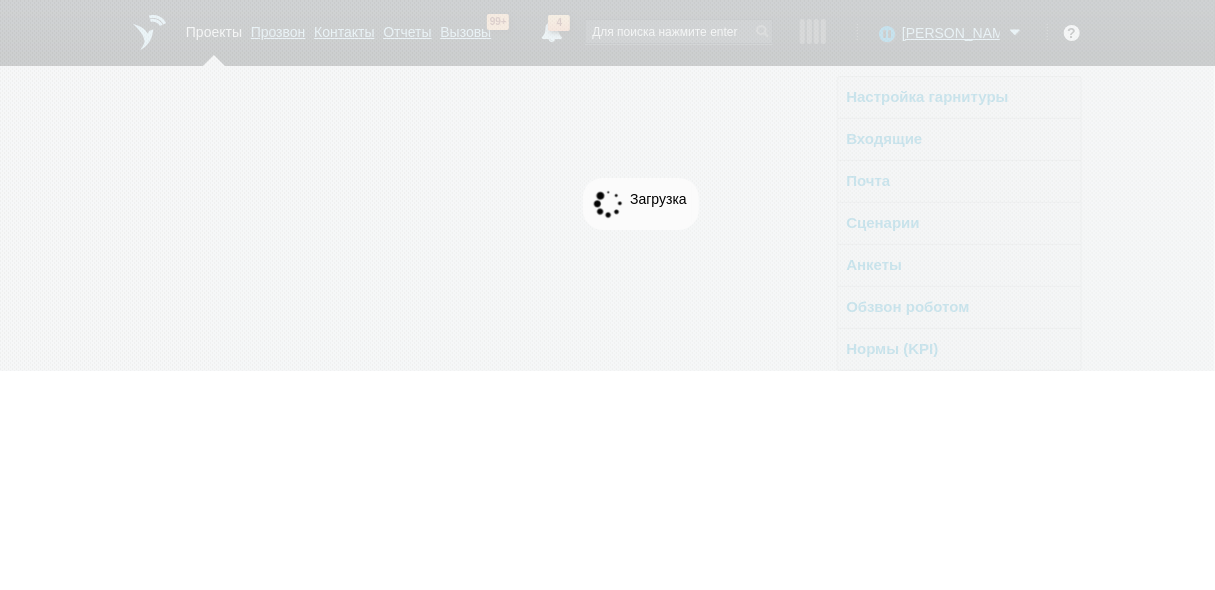 scroll, scrollTop: 0, scrollLeft: 0, axis: both 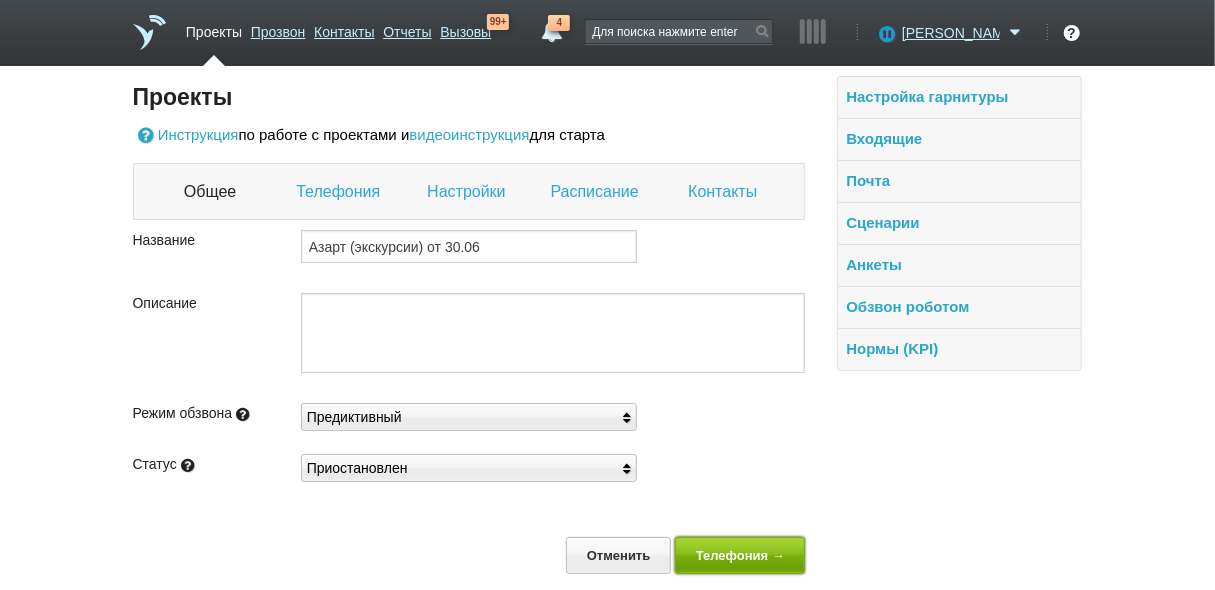 click on "Телефония →" at bounding box center (740, 555) 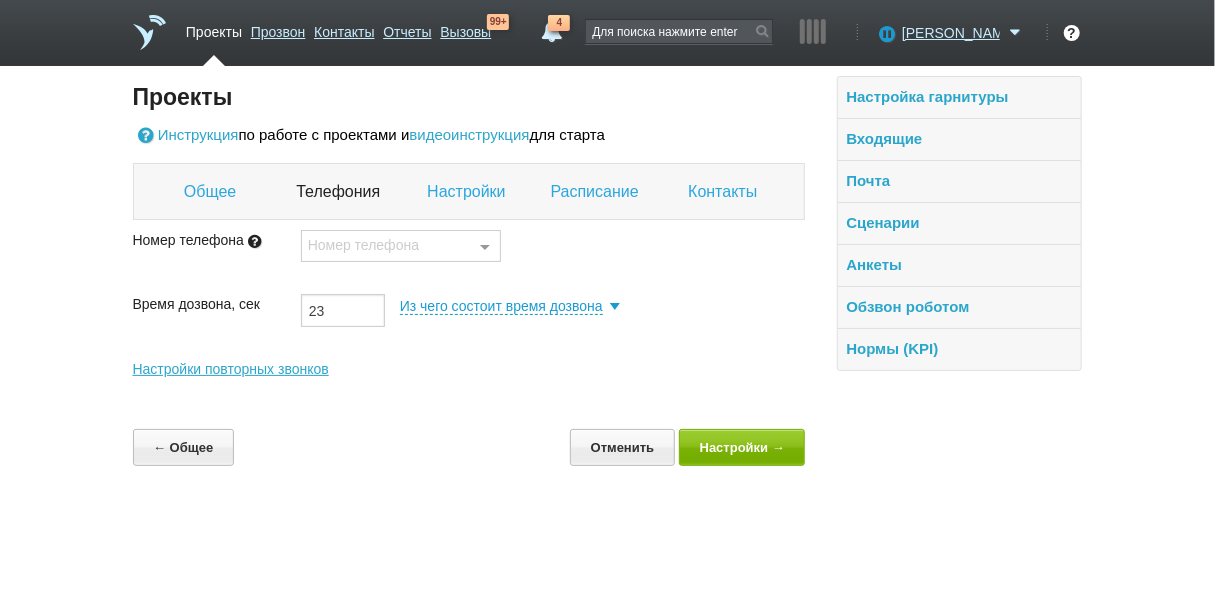 click at bounding box center [485, 247] 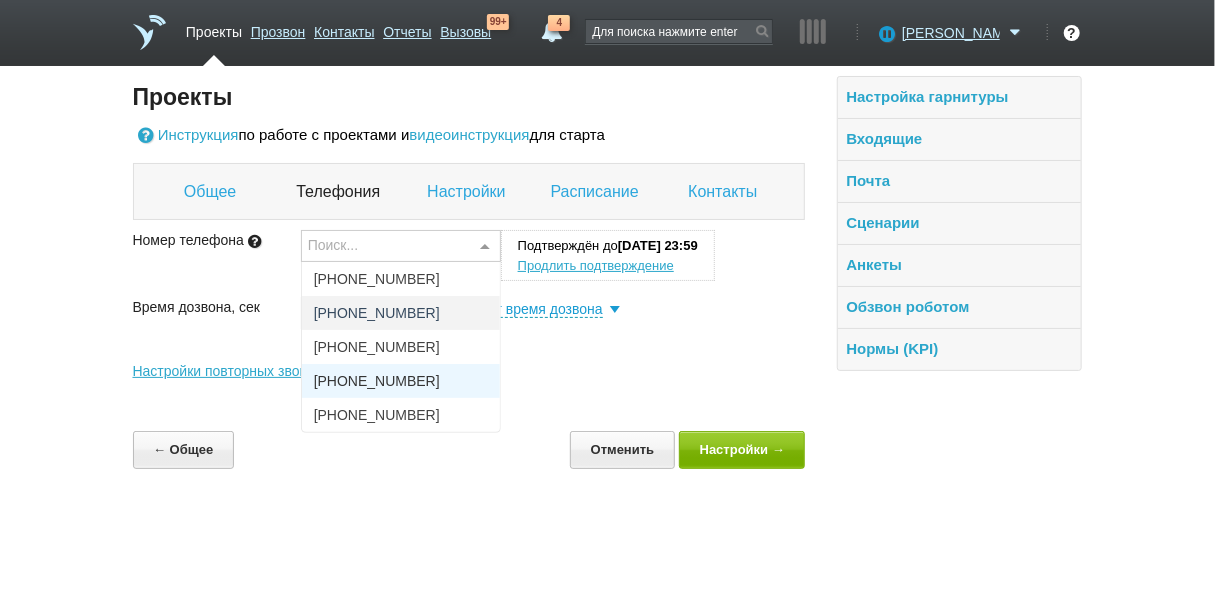 drag, startPoint x: 473, startPoint y: 281, endPoint x: 452, endPoint y: 388, distance: 109.041275 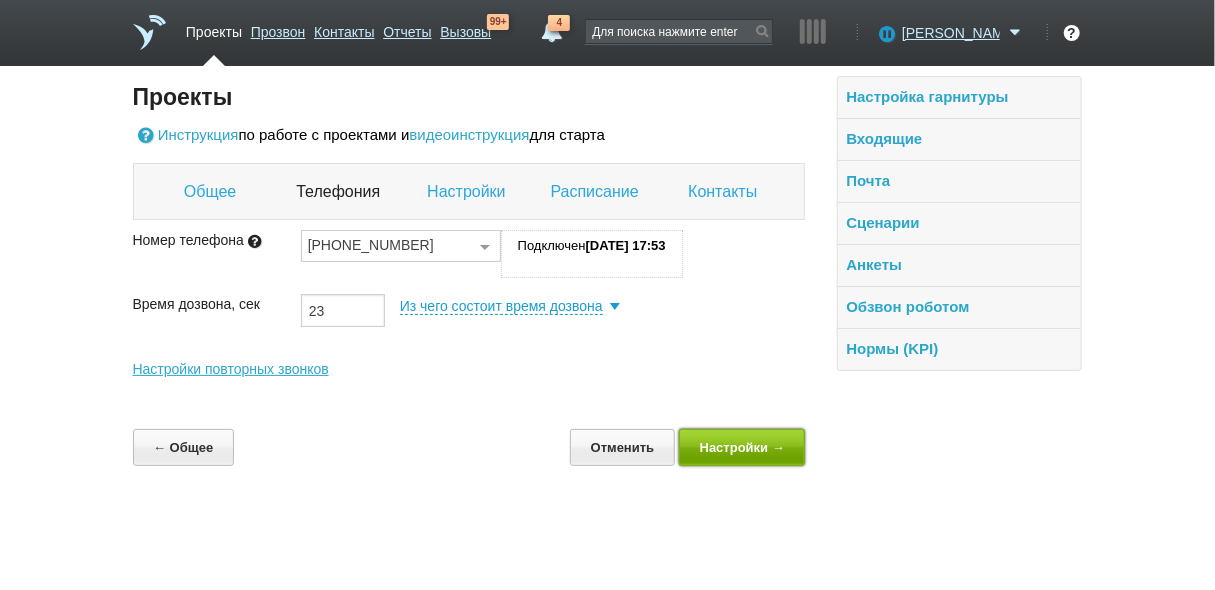 click on "Настройки →" at bounding box center [742, 447] 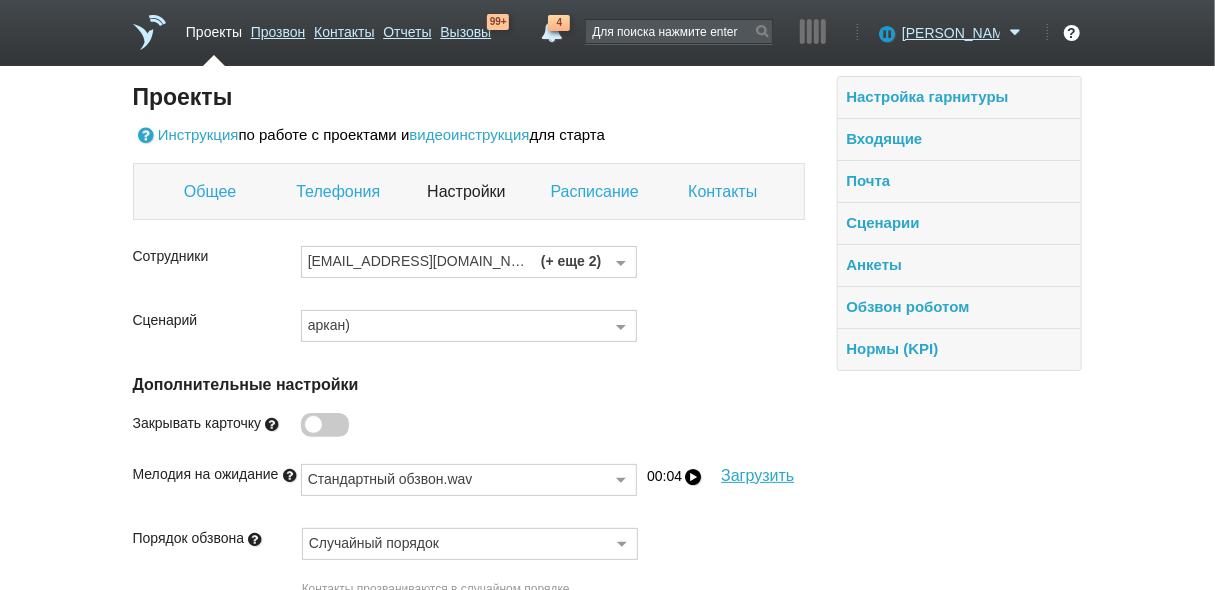 click at bounding box center (621, 263) 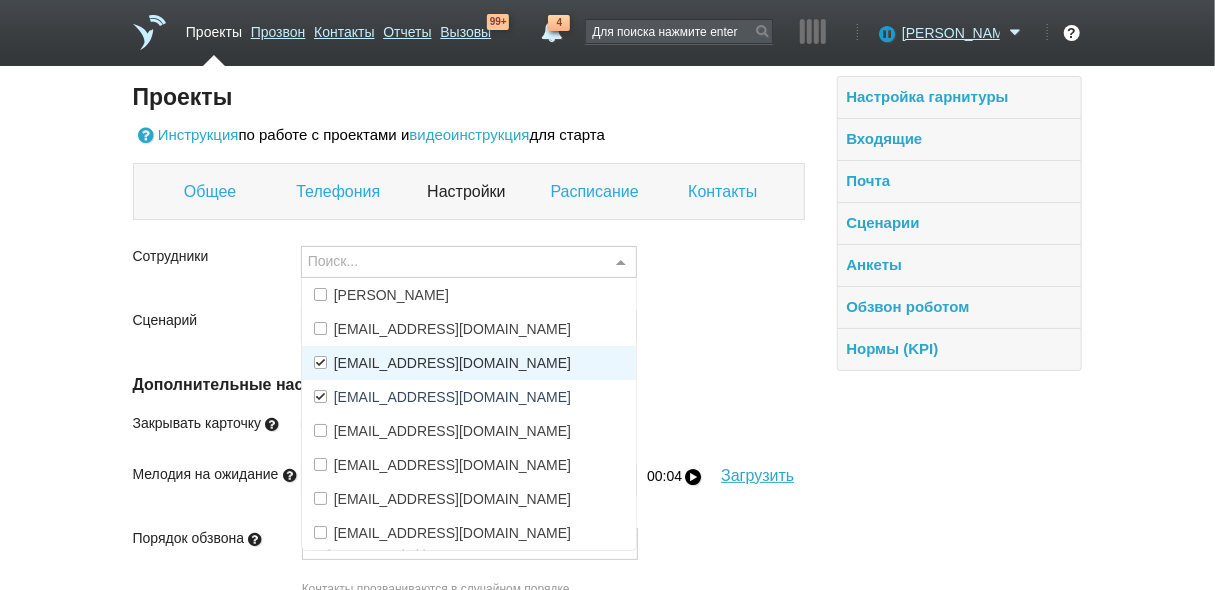 click on "[EMAIL_ADDRESS][DOMAIN_NAME]" at bounding box center [452, 363] 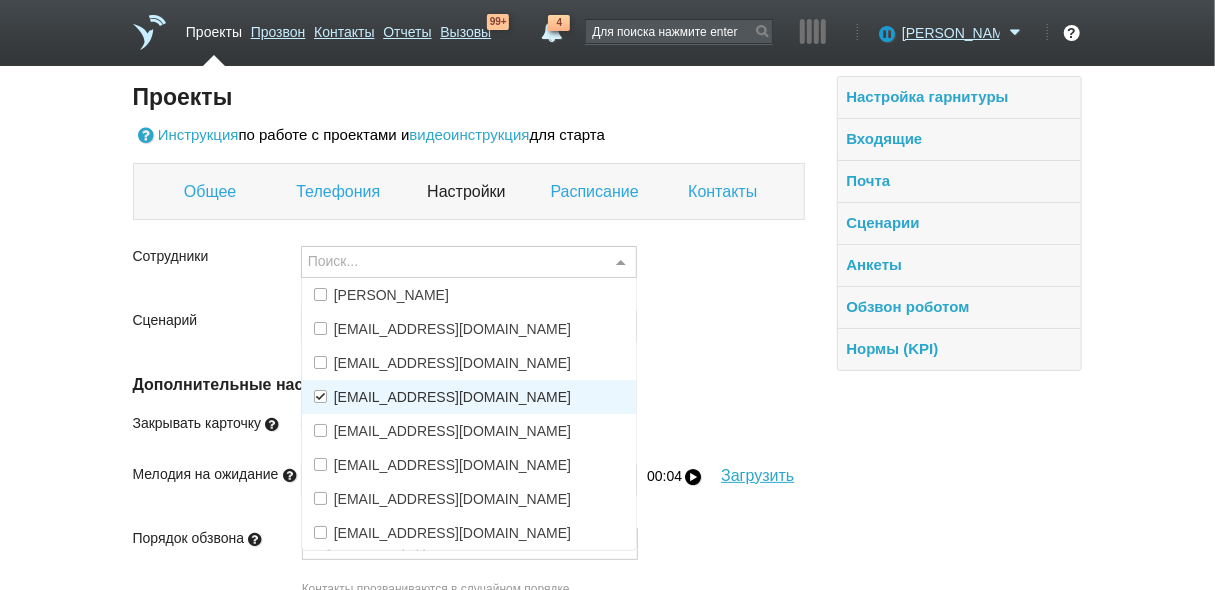 click on "[EMAIL_ADDRESS][DOMAIN_NAME]" at bounding box center (452, 397) 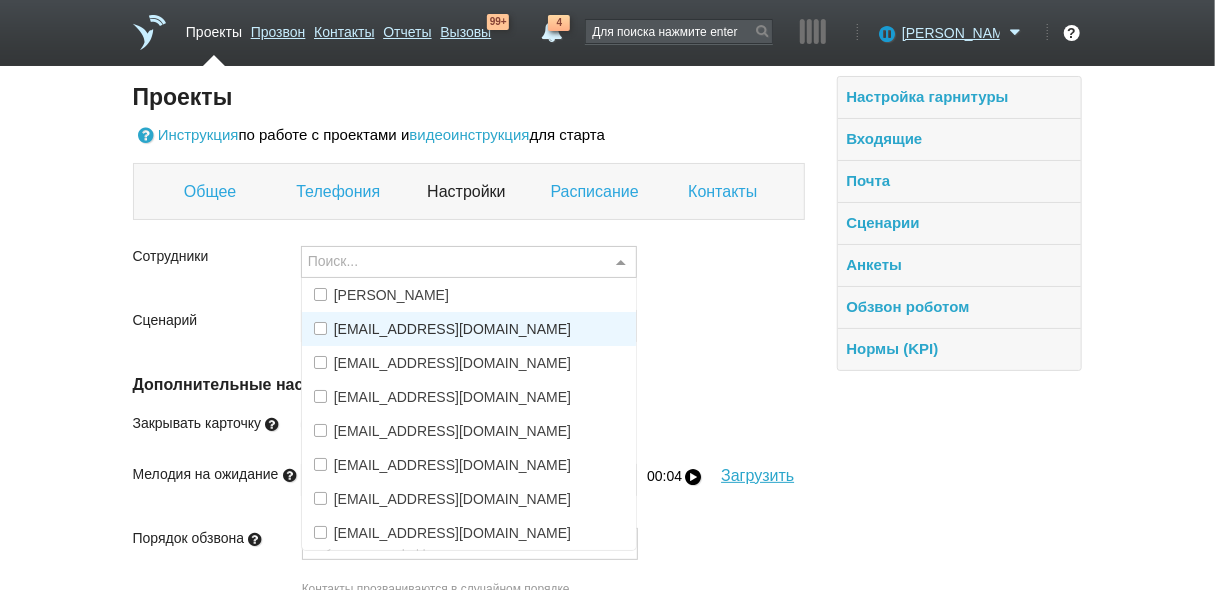 click on "[EMAIL_ADDRESS][DOMAIN_NAME]" at bounding box center (469, 329) 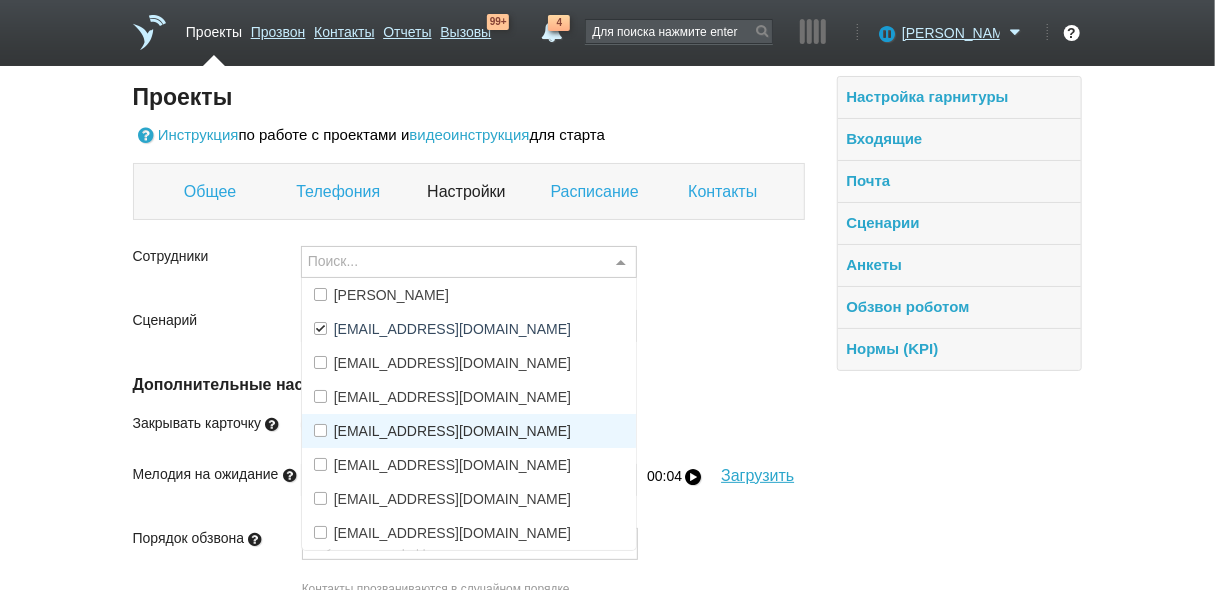 scroll, scrollTop: 160, scrollLeft: 0, axis: vertical 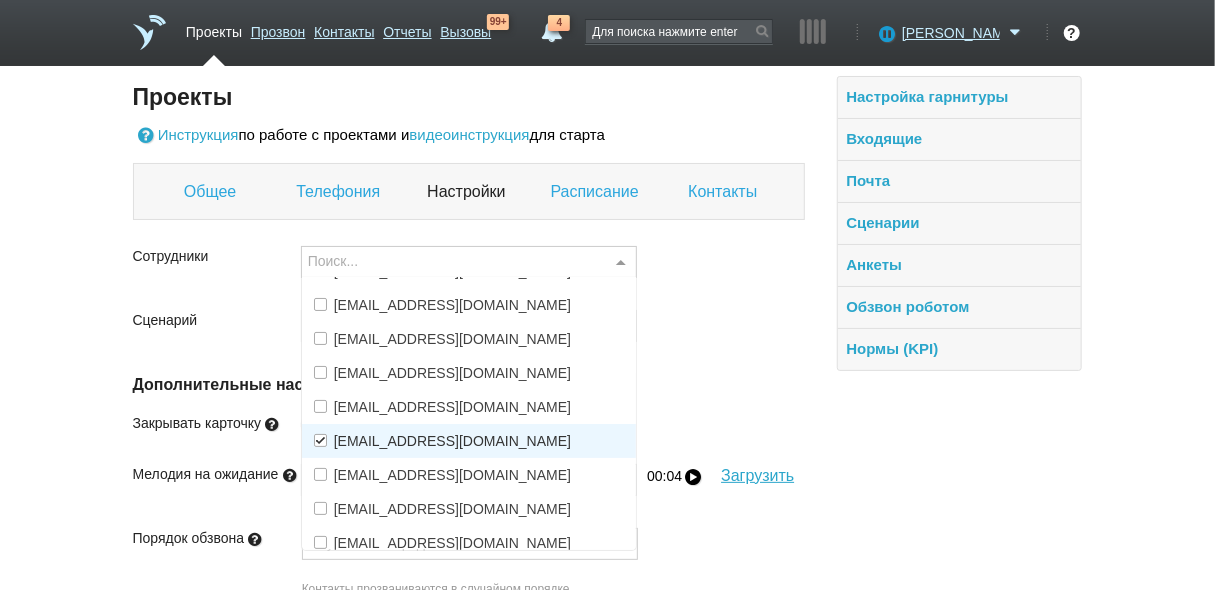 click on "[EMAIL_ADDRESS][DOMAIN_NAME]" at bounding box center [452, 441] 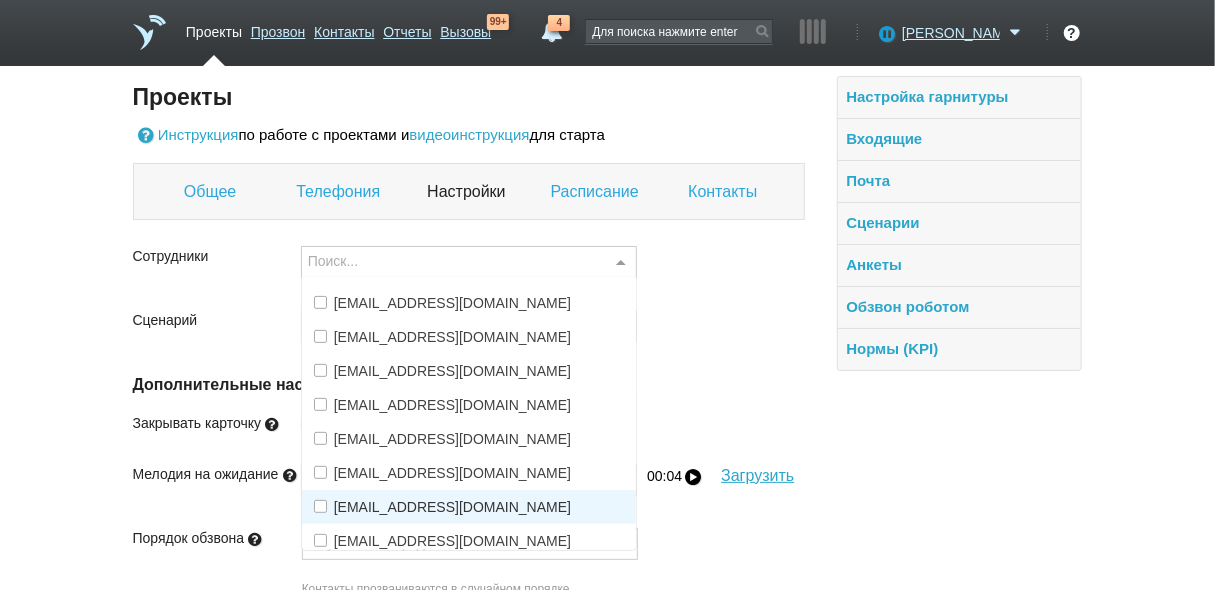 scroll, scrollTop: 442, scrollLeft: 0, axis: vertical 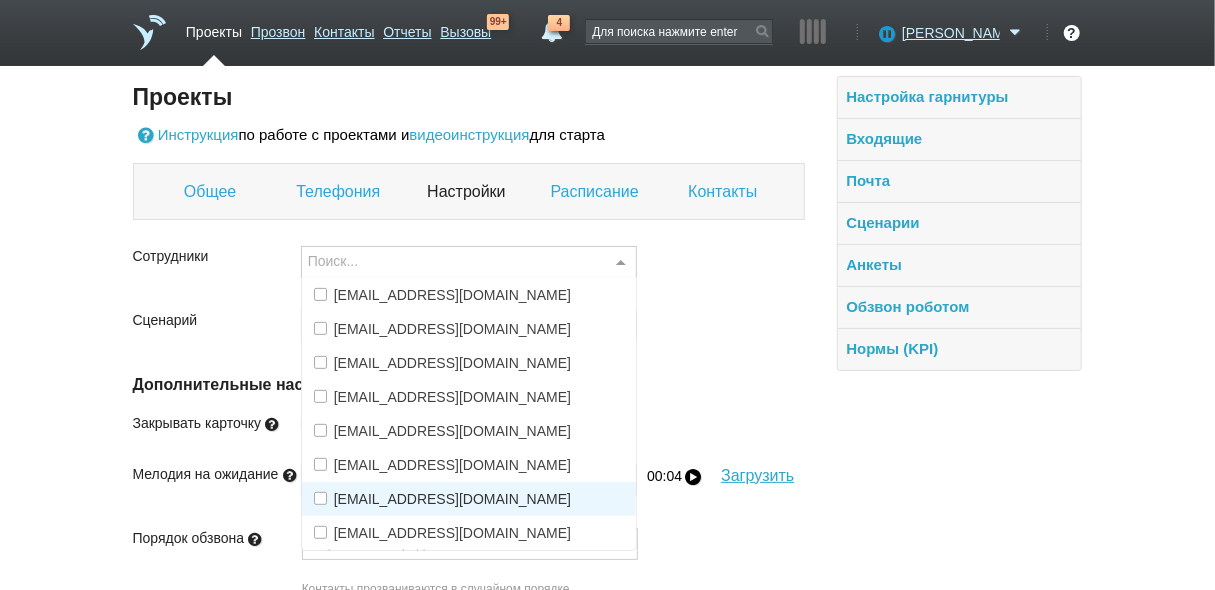 click on "Порядок обзвона Случайный порядок Случайный порядок По дате добавления По количеству попыток По часовому поясу По приоритету в карточке Ничего не найдено Список пуст Контакты прозваниваются в случайном порядке." at bounding box center (469, 580) 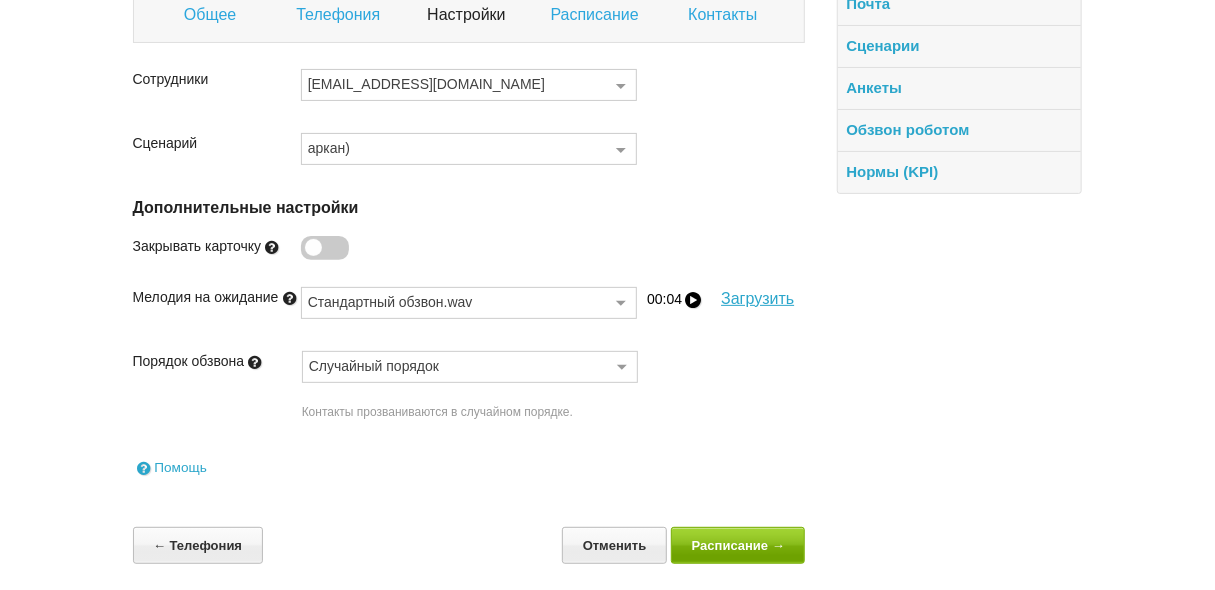 scroll, scrollTop: 181, scrollLeft: 0, axis: vertical 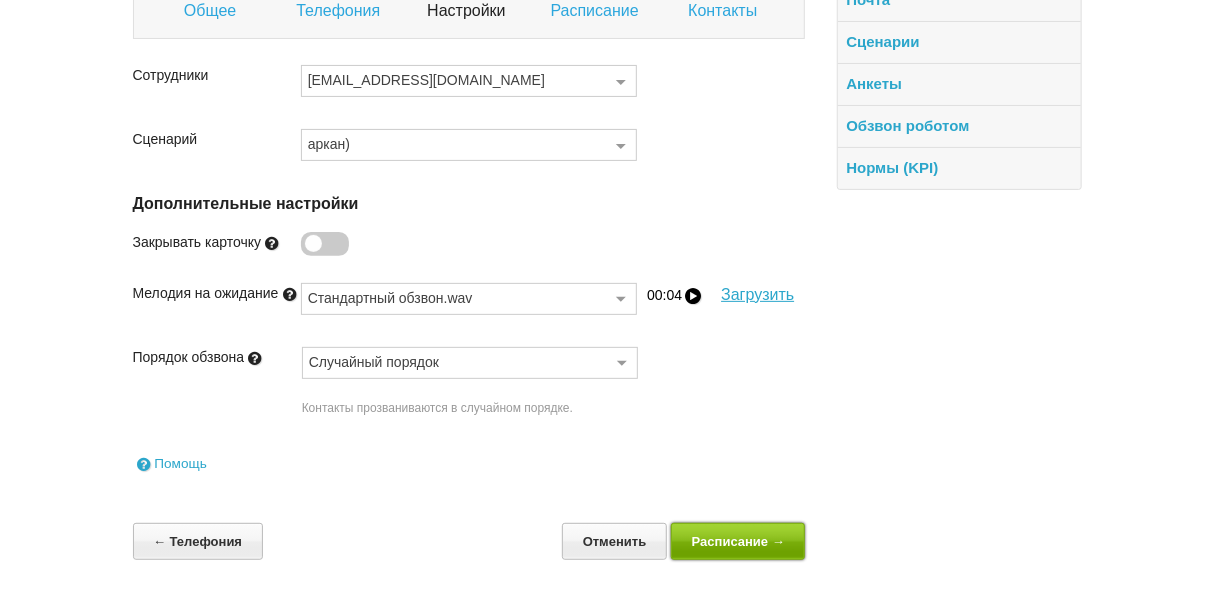 click on "Расписание →" at bounding box center [738, 541] 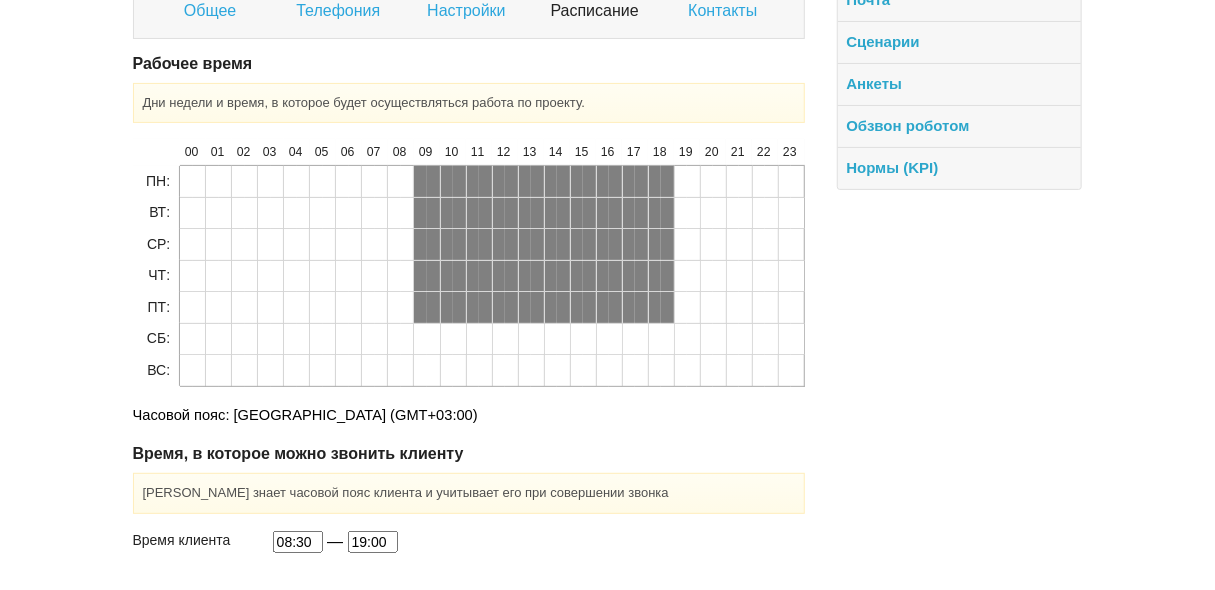 scroll, scrollTop: 269, scrollLeft: 0, axis: vertical 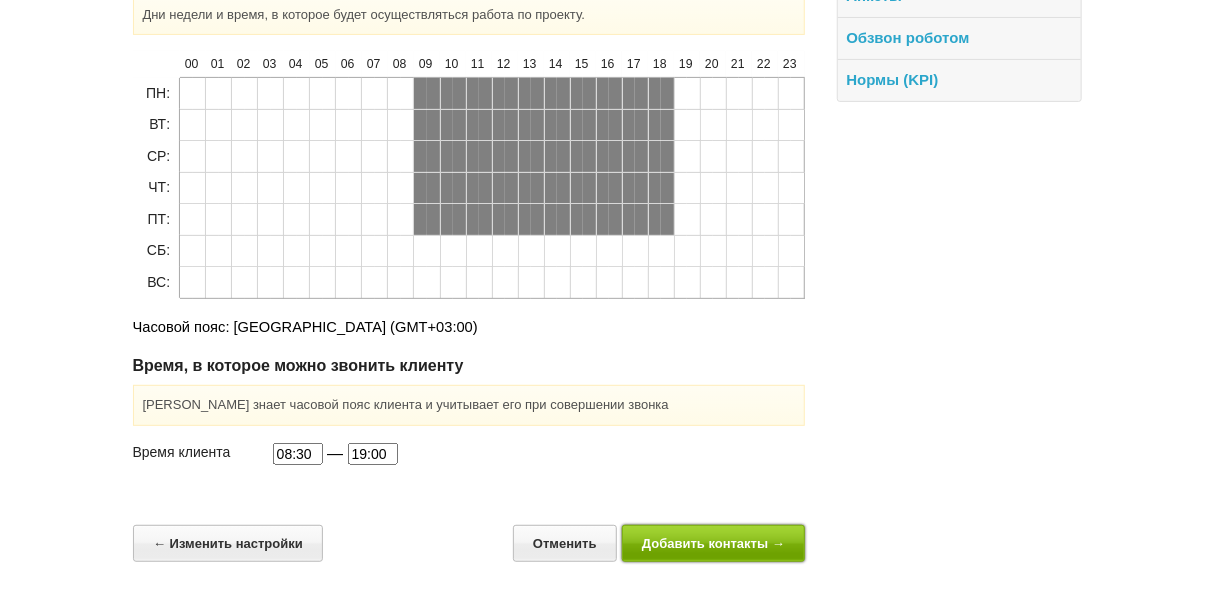 click on "Добавить контакты →" at bounding box center (714, 543) 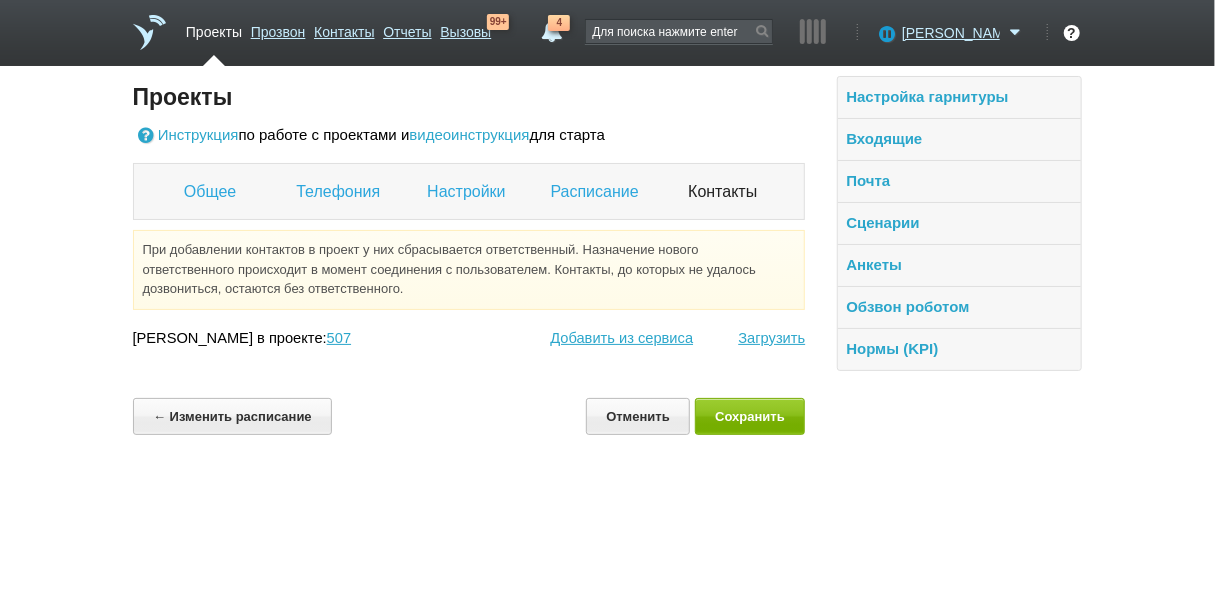 scroll, scrollTop: 0, scrollLeft: 0, axis: both 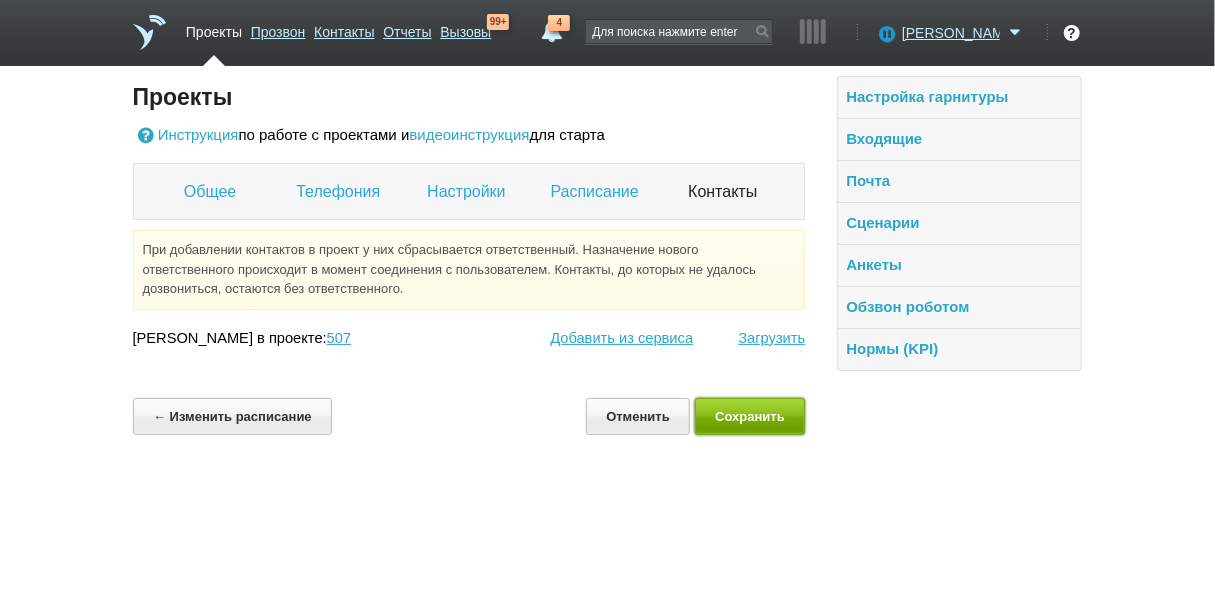 click on "Сохранить" at bounding box center [750, 416] 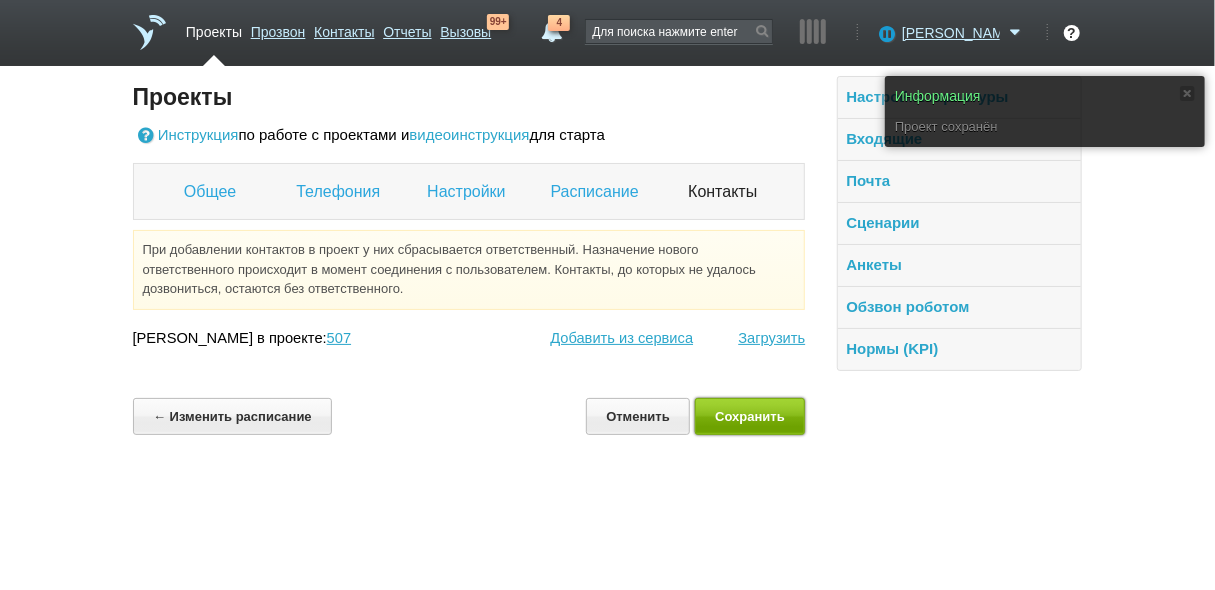 click on "Сохранить" at bounding box center [750, 416] 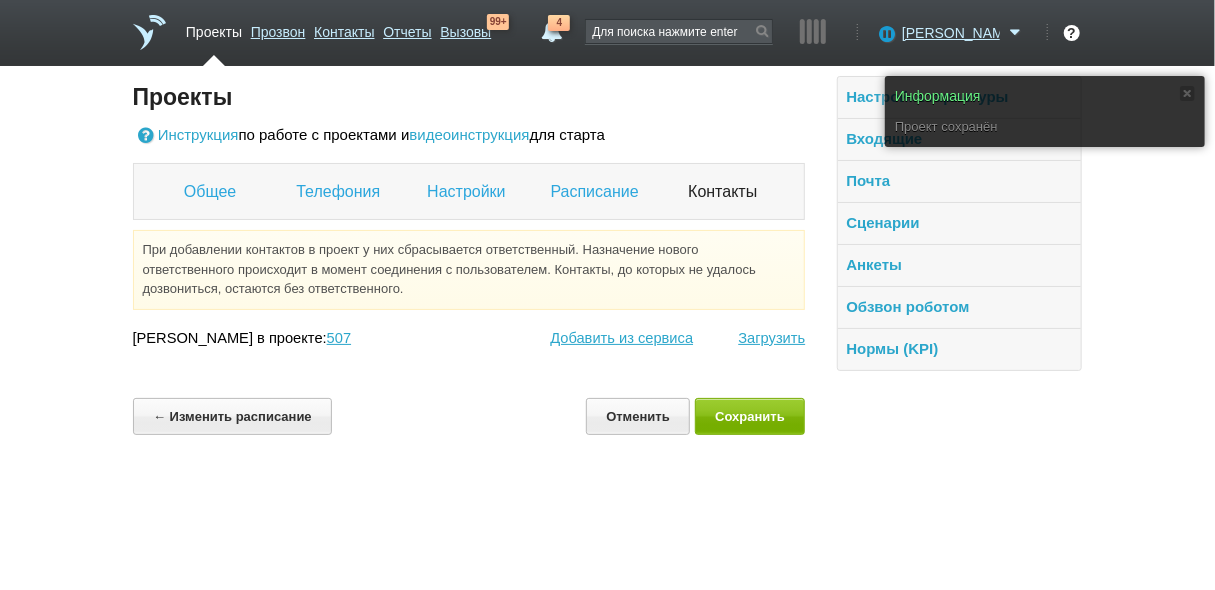 click on "Проекты" at bounding box center [214, 28] 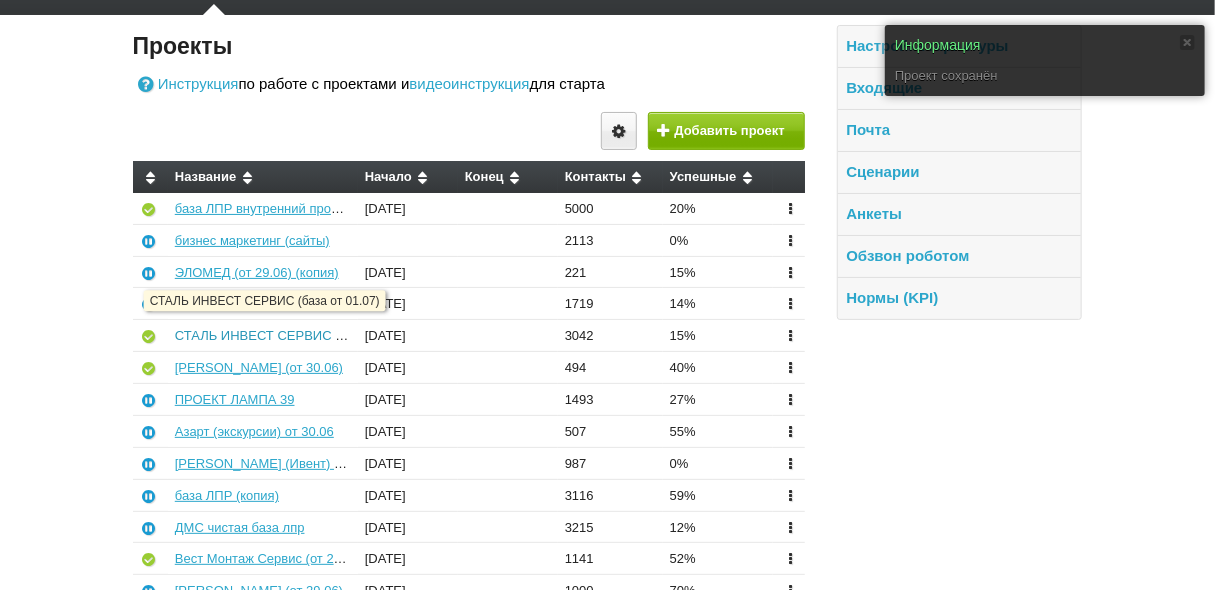 scroll, scrollTop: 80, scrollLeft: 0, axis: vertical 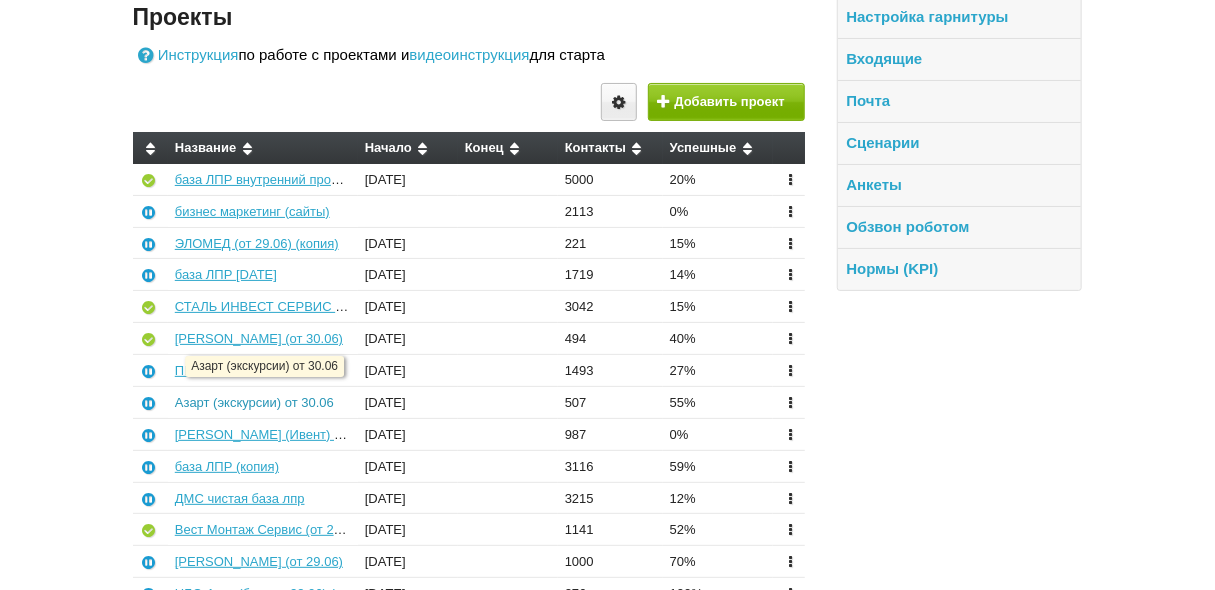 click on "Азарт (экскурсии) от 30.06" at bounding box center [254, 402] 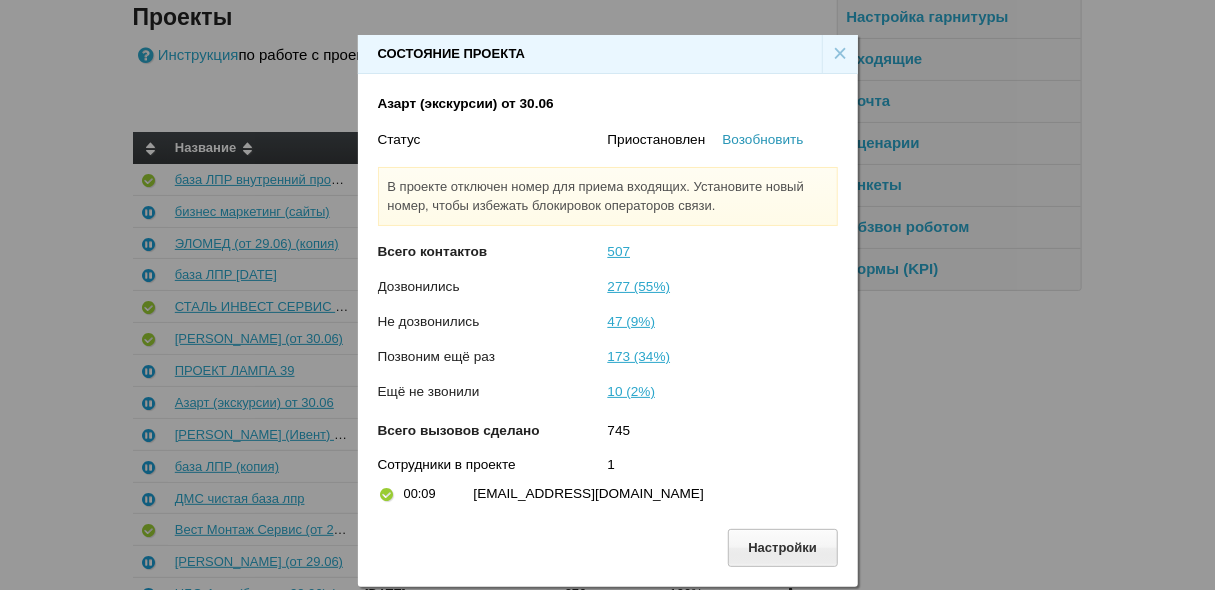 click on "Возобновить" at bounding box center [763, 139] 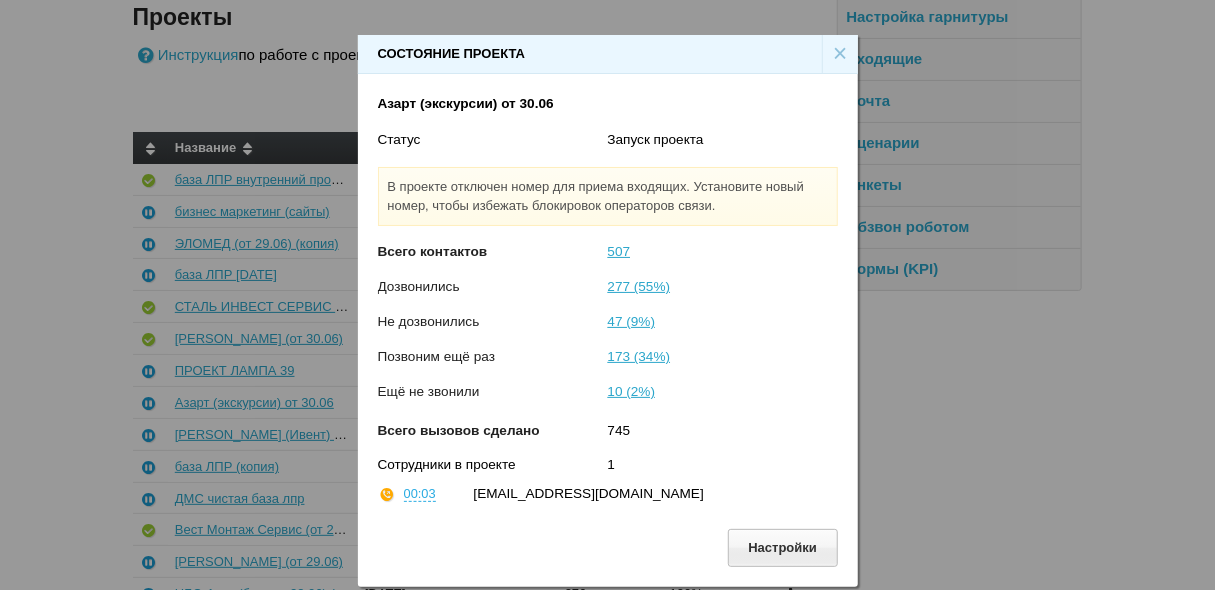 click on "×" at bounding box center (840, 54) 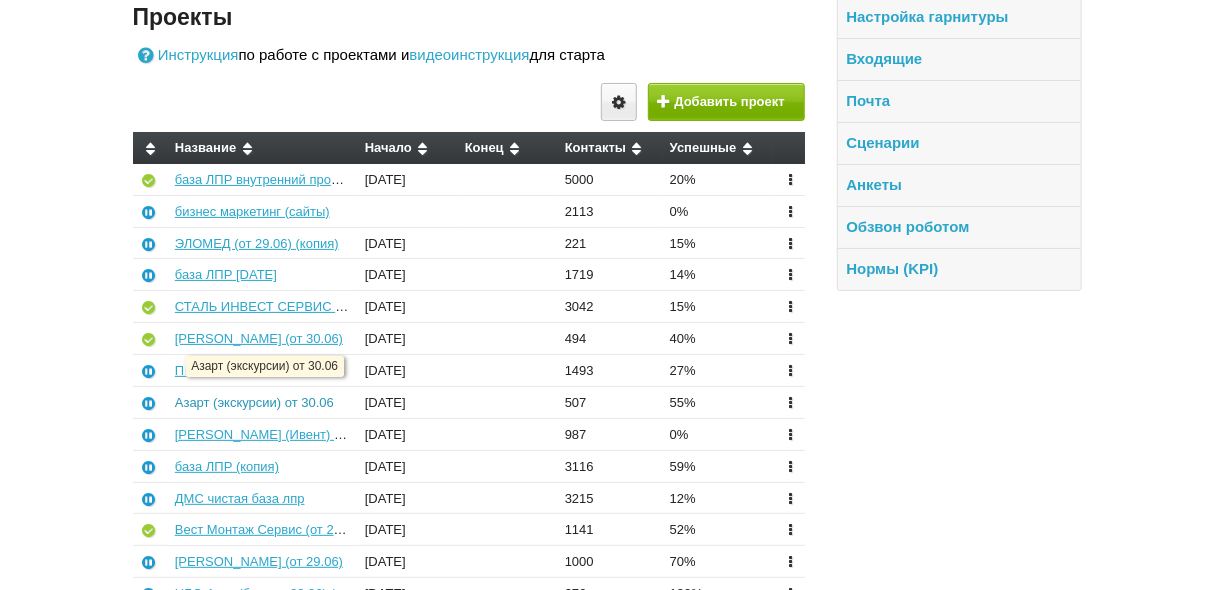 click on "Азарт (экскурсии) от 30.06" at bounding box center (254, 402) 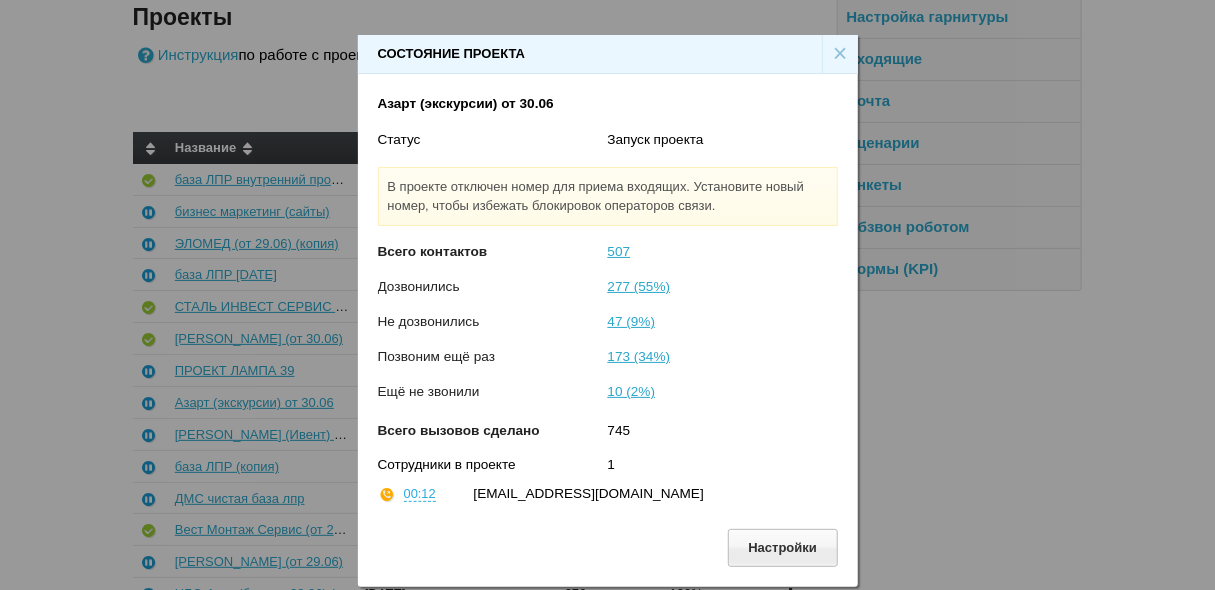 click on "×" at bounding box center (840, 54) 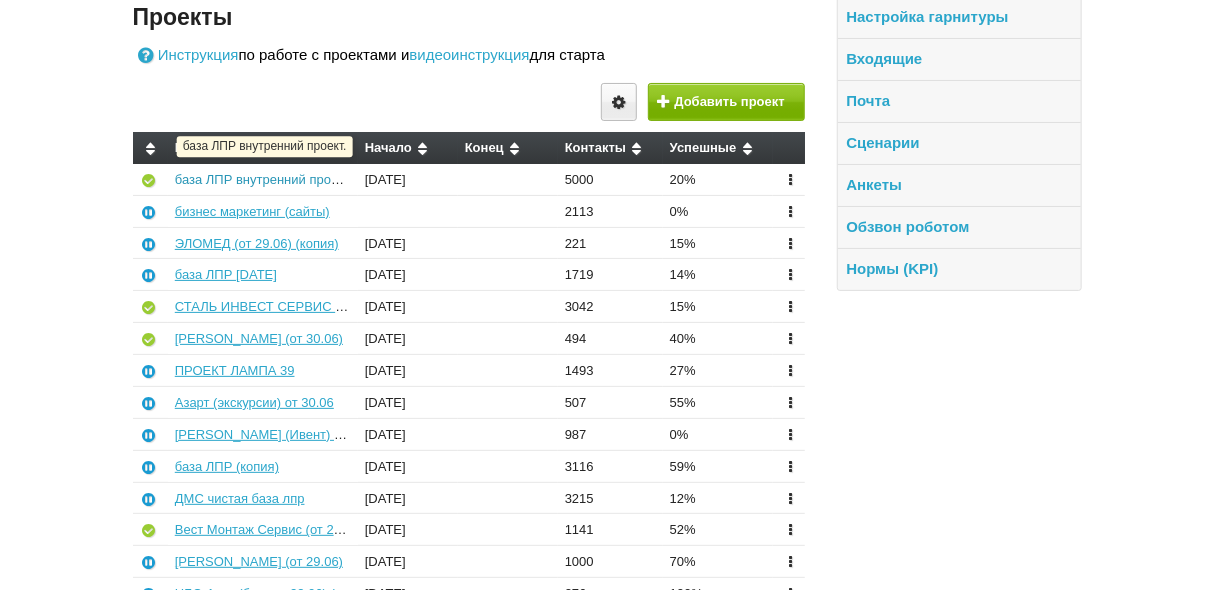 click on "база ЛПР  внутренний проект." at bounding box center (263, 179) 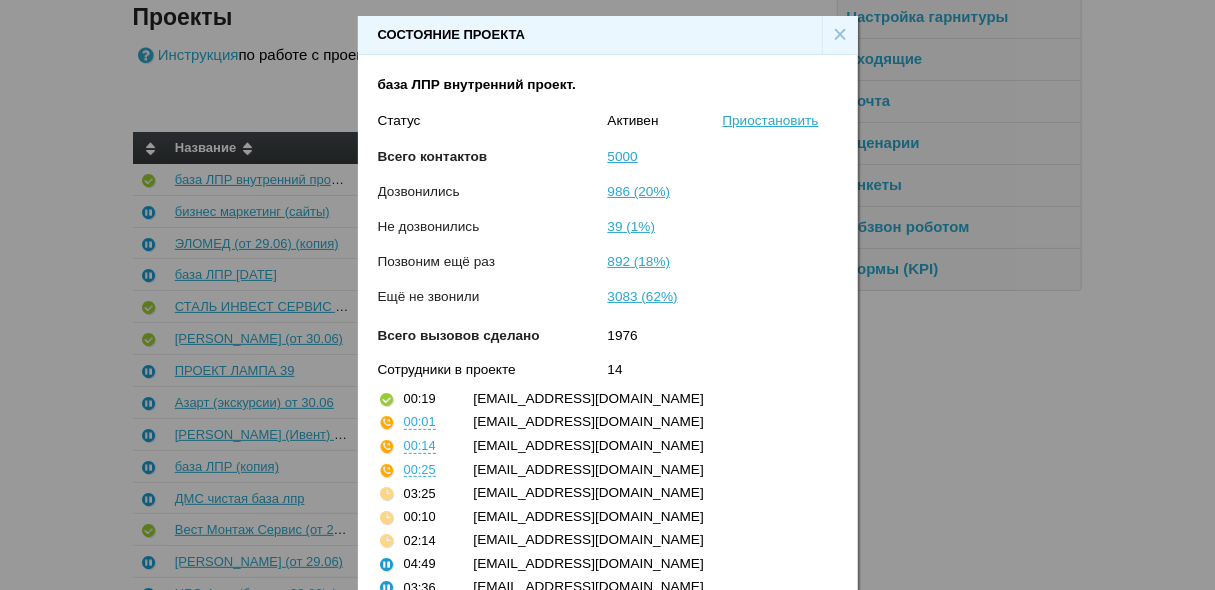 scroll, scrollTop: 191, scrollLeft: 0, axis: vertical 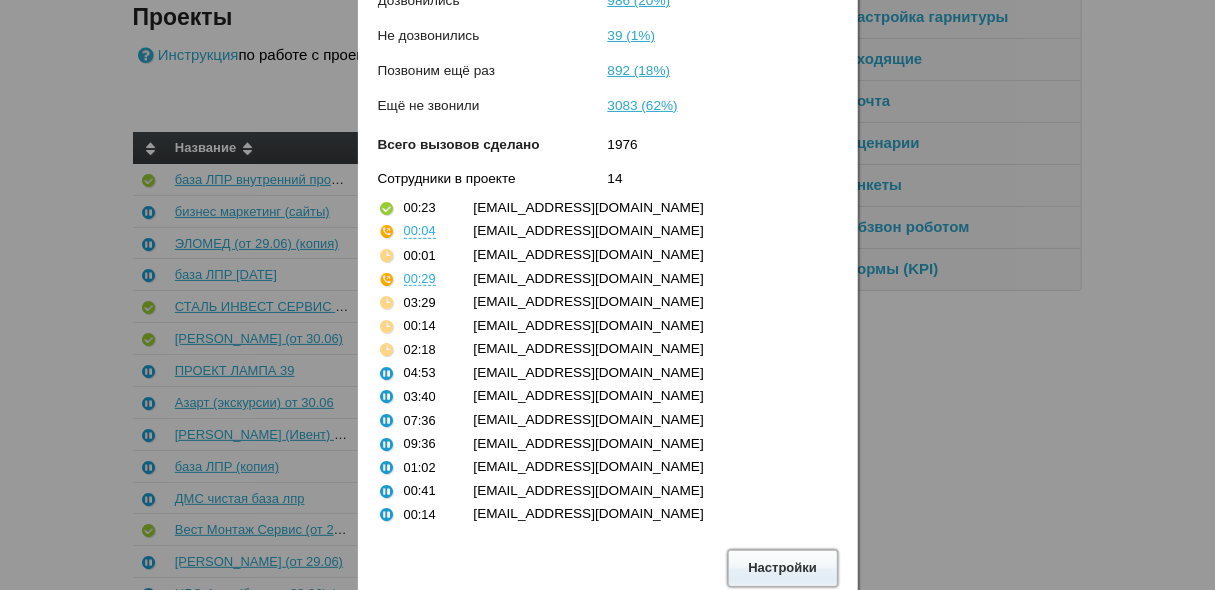 click on "Настройки" at bounding box center [783, 568] 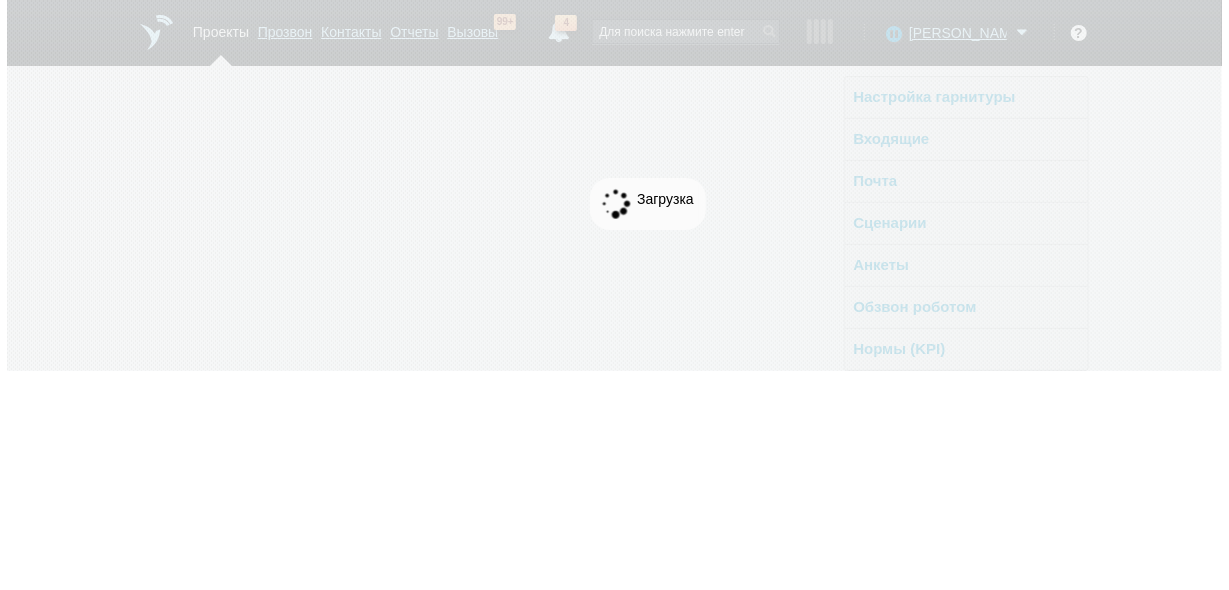 scroll, scrollTop: 0, scrollLeft: 0, axis: both 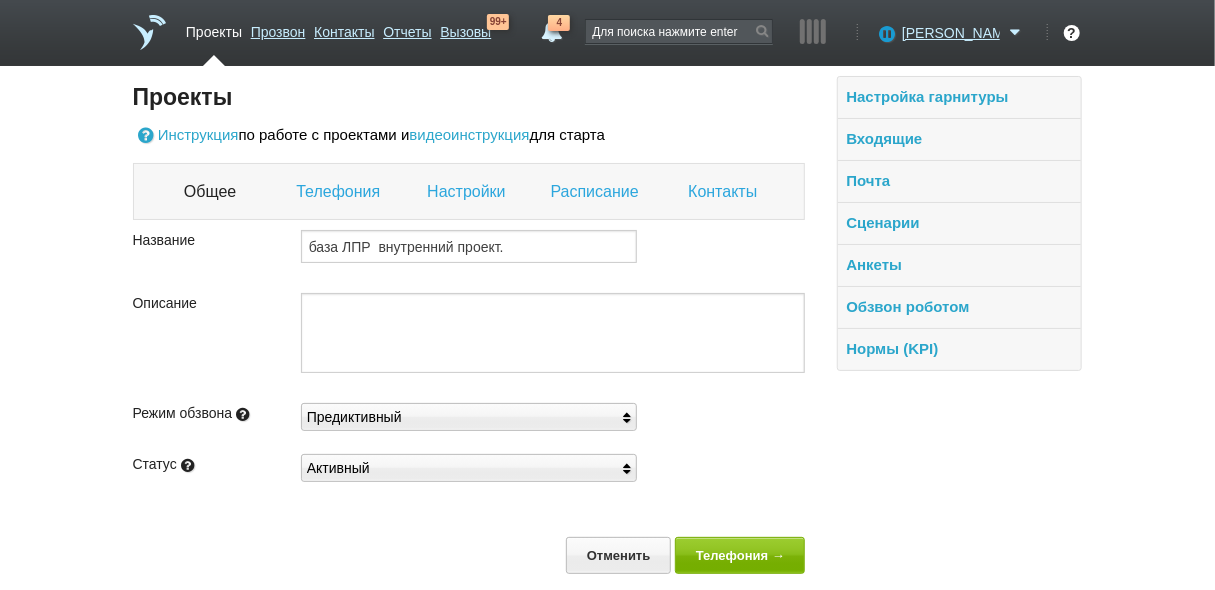 click on "Настройки" at bounding box center (468, 192) 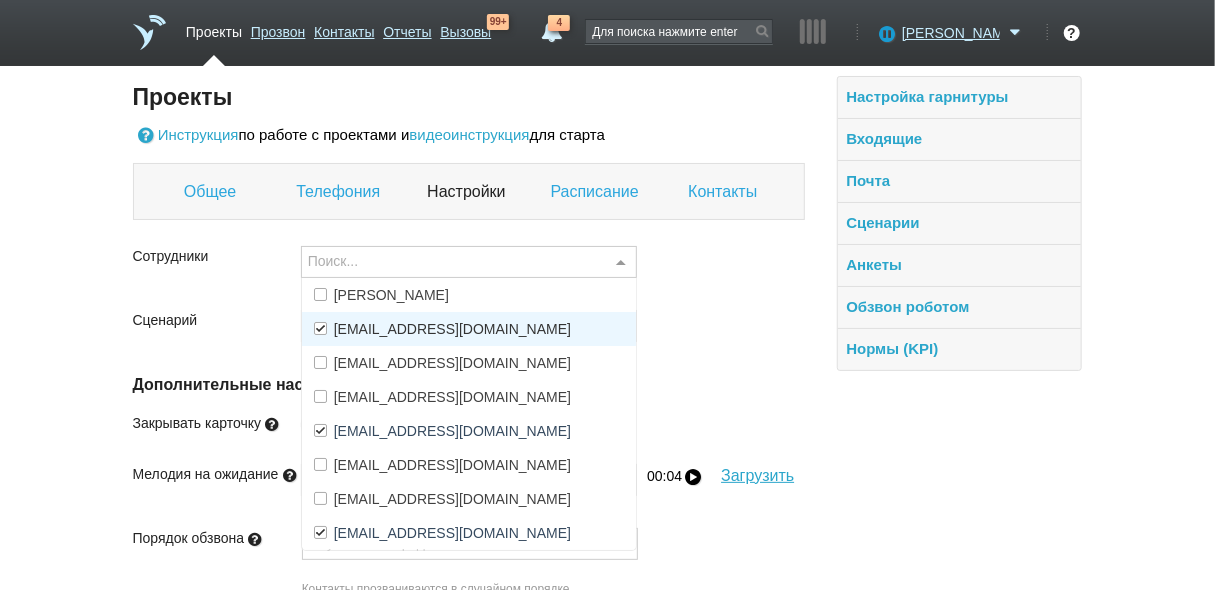 click on "[EMAIL_ADDRESS][DOMAIN_NAME]" at bounding box center (452, 329) 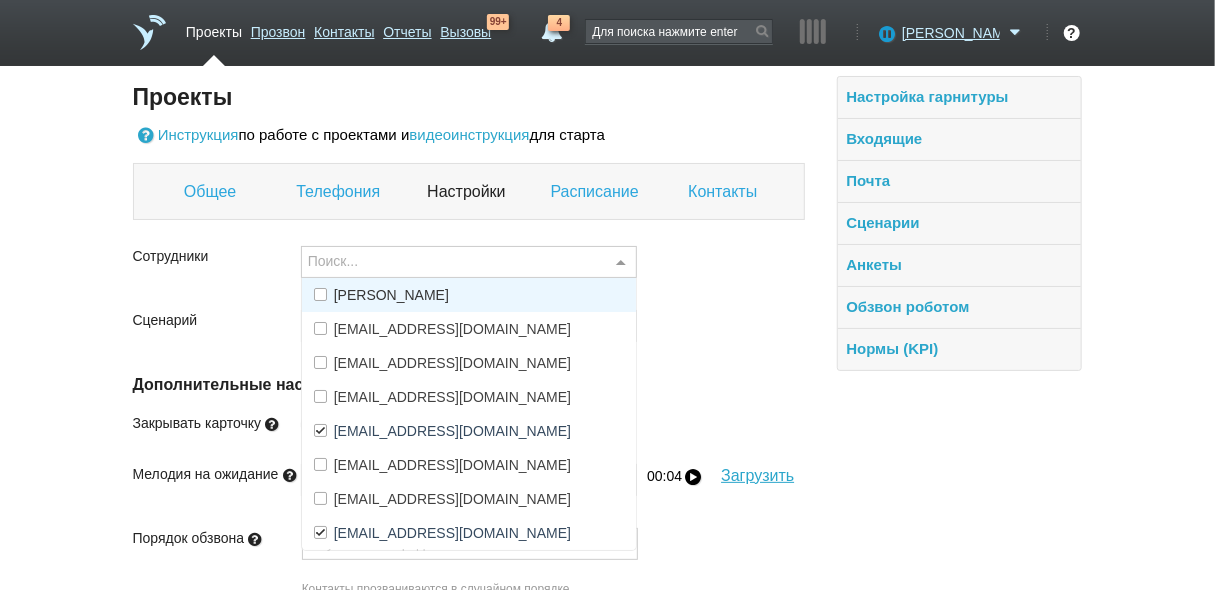 click on "[PERSON_NAME]" at bounding box center (469, 295) 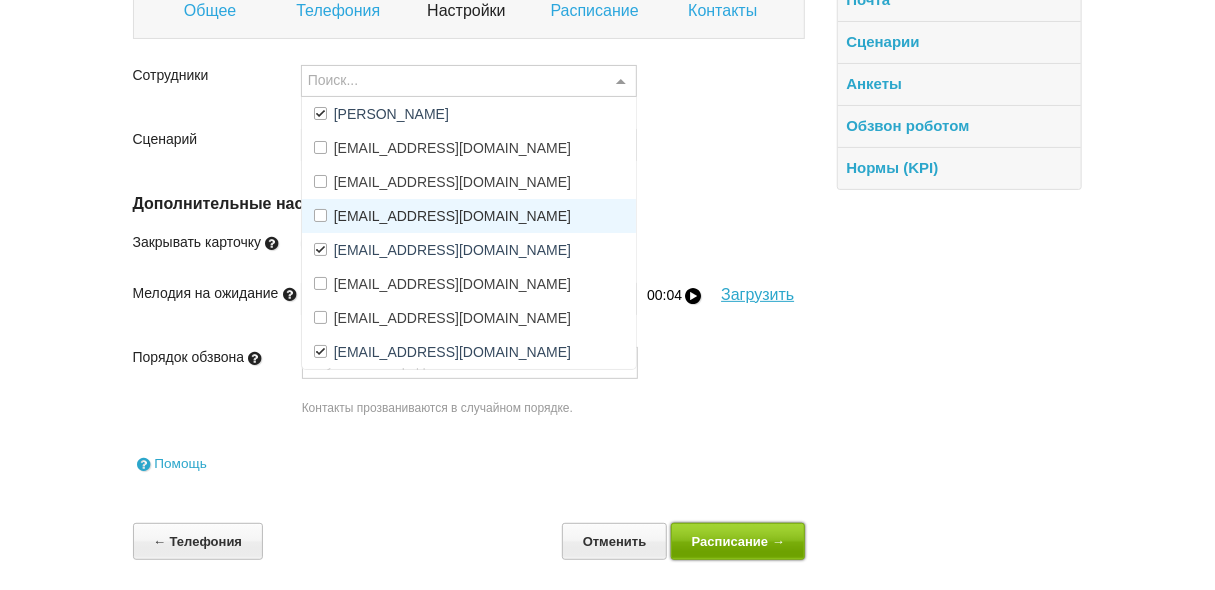 click on "Расписание →" at bounding box center (738, 541) 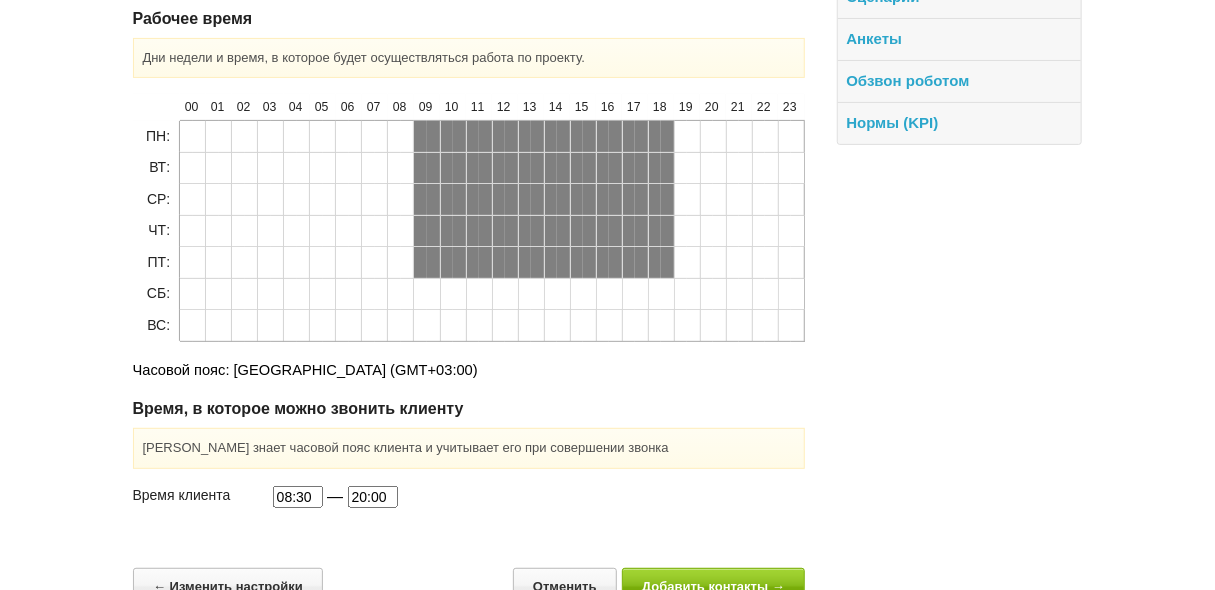 scroll, scrollTop: 269, scrollLeft: 0, axis: vertical 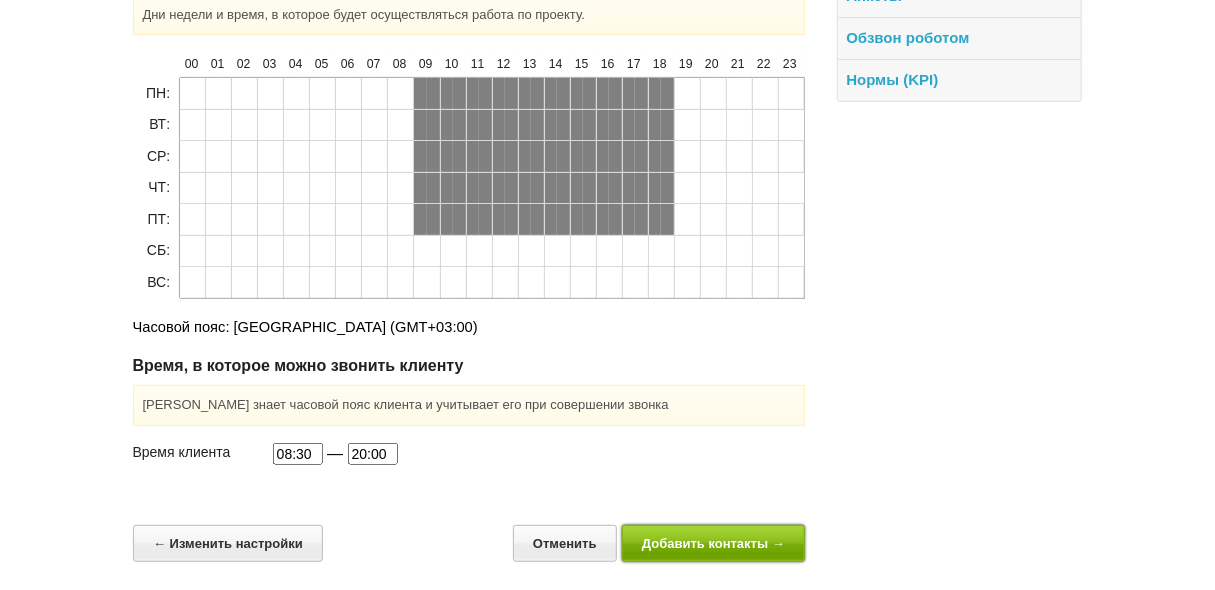 click on "Добавить контакты →" at bounding box center [714, 543] 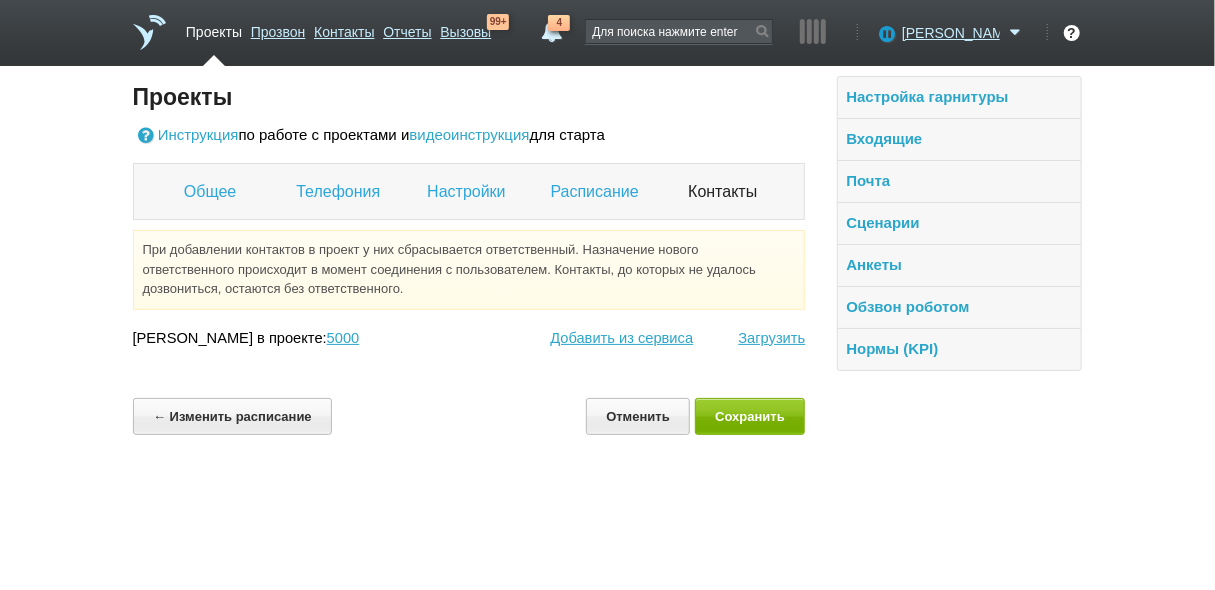 scroll, scrollTop: 0, scrollLeft: 0, axis: both 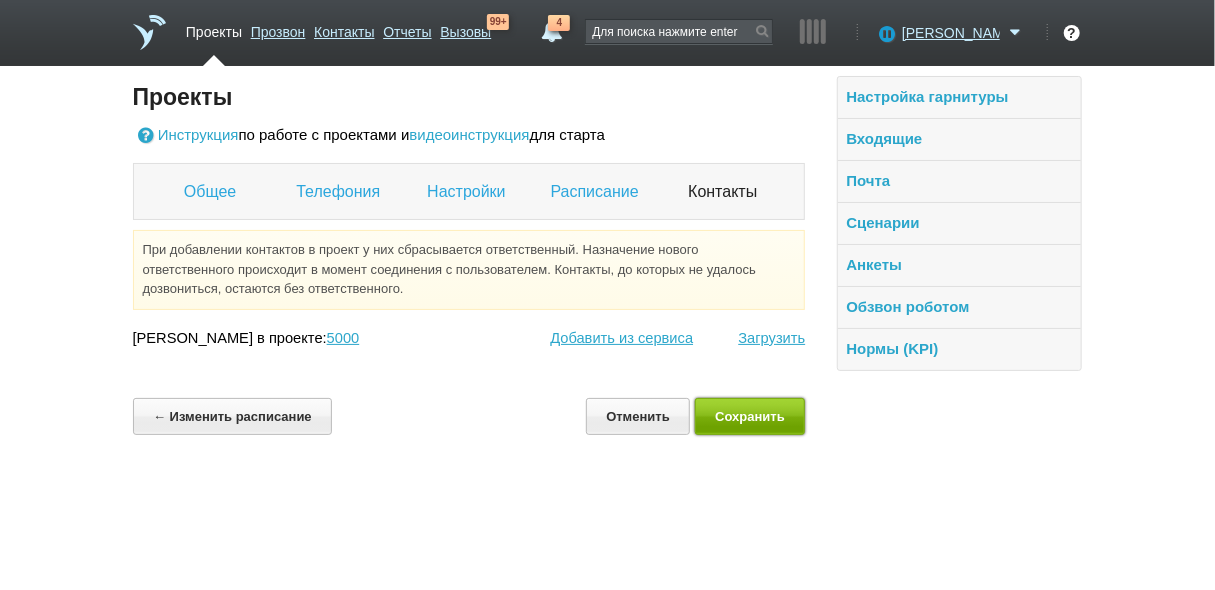 click on "Сохранить" at bounding box center (750, 416) 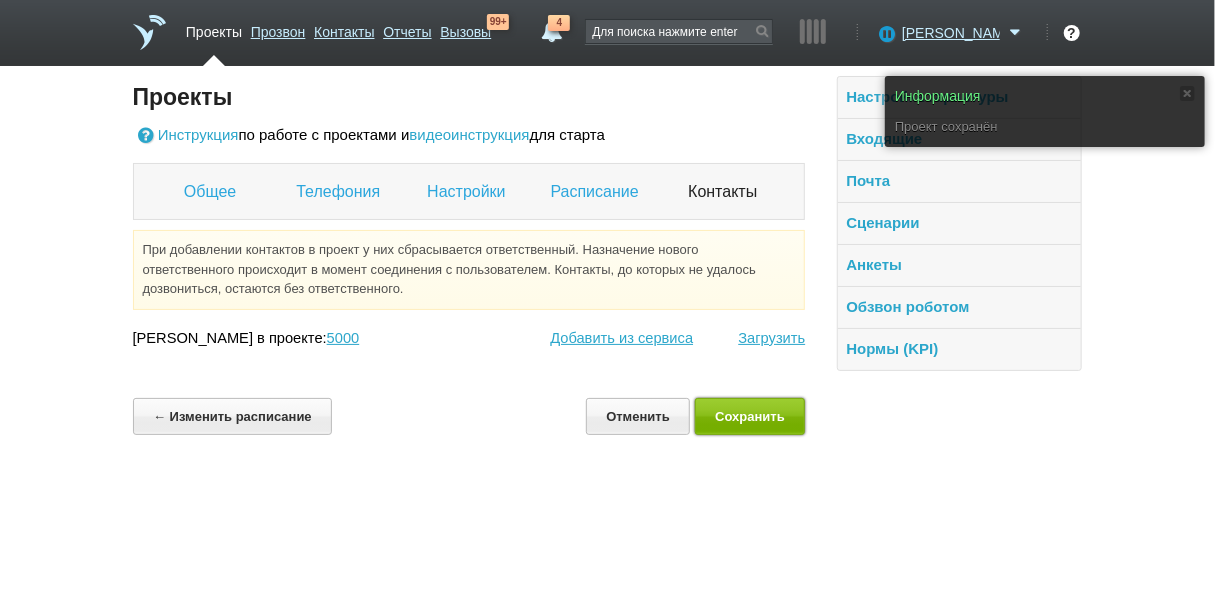 click on "Сохранить" at bounding box center [750, 416] 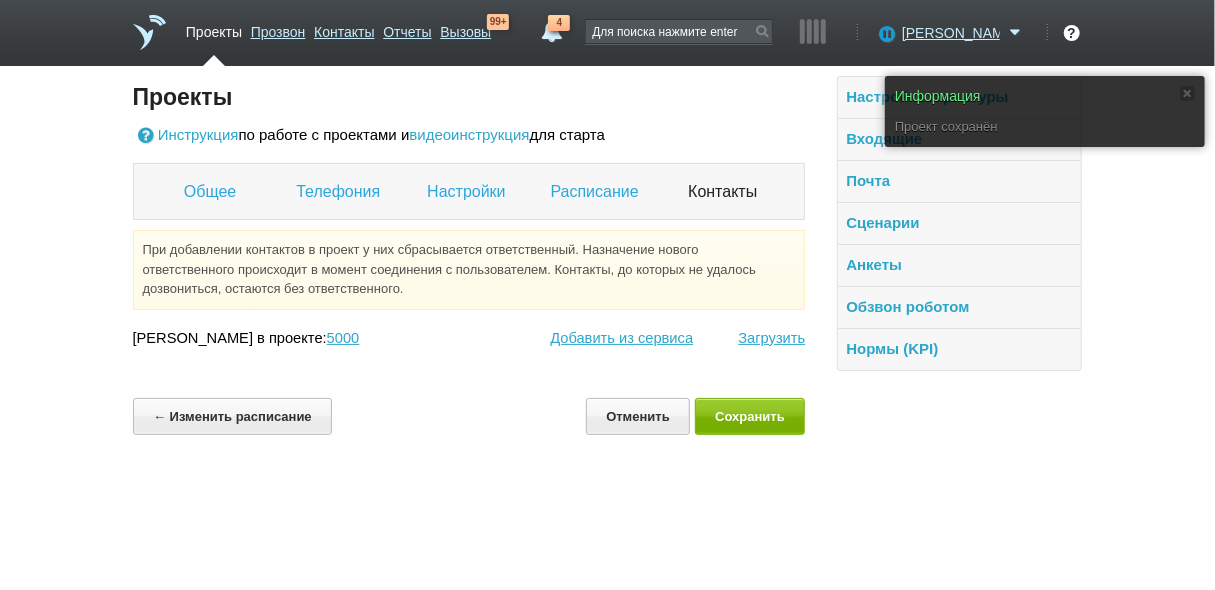 click on "Проекты" at bounding box center [214, 28] 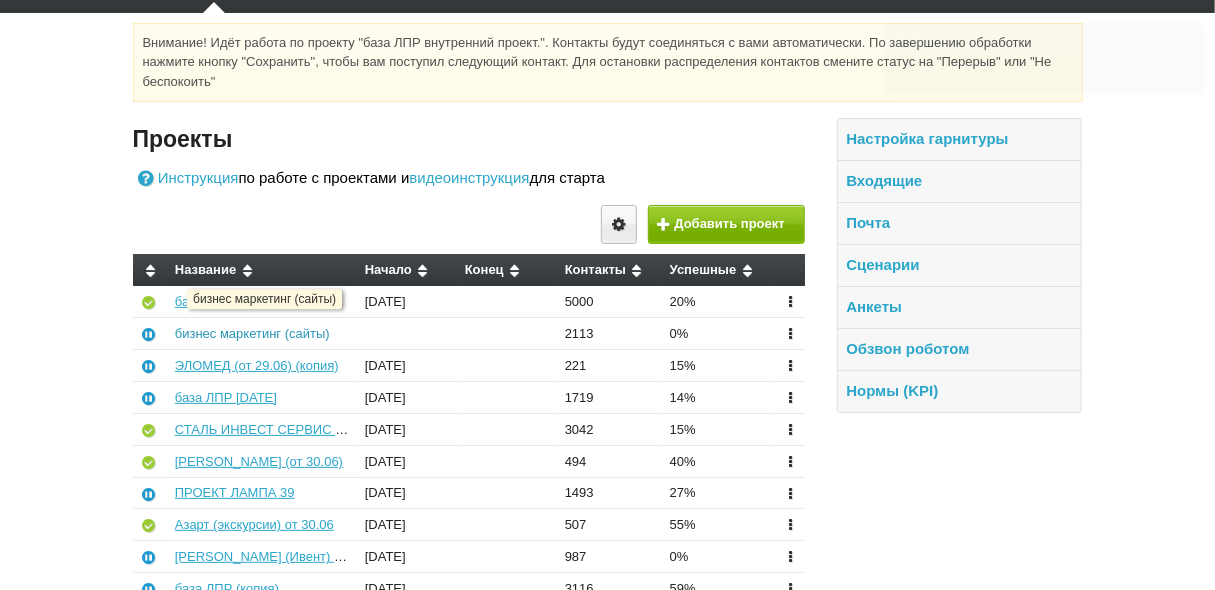scroll, scrollTop: 80, scrollLeft: 0, axis: vertical 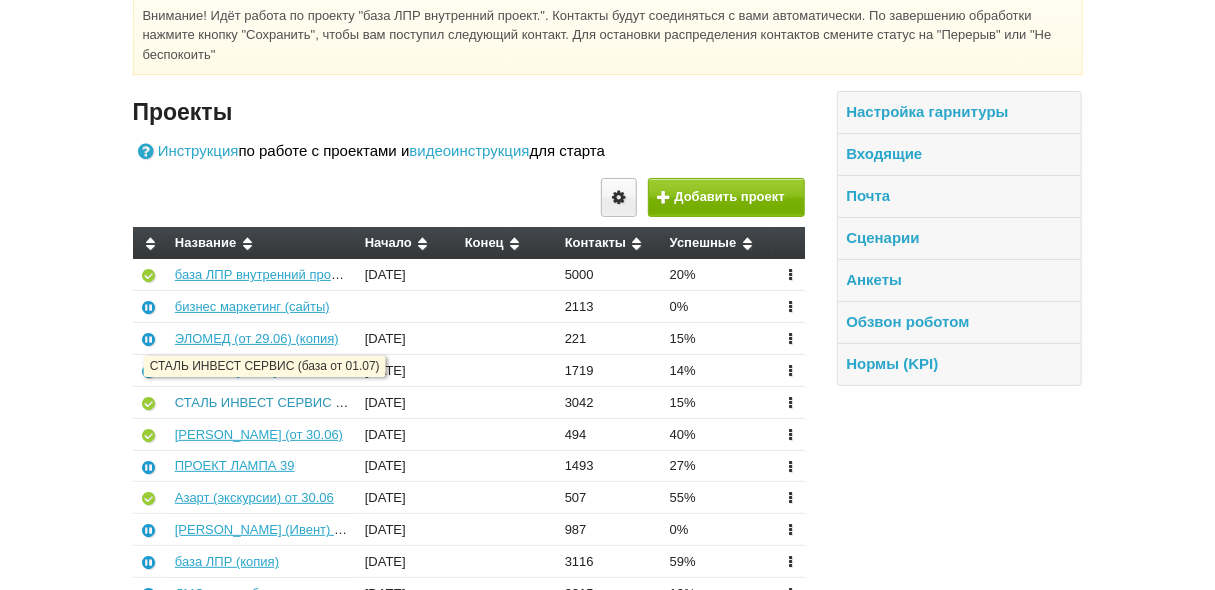 click on "СТАЛЬ ИНВЕСТ СЕРВИС (база от 01.07)" at bounding box center (299, 402) 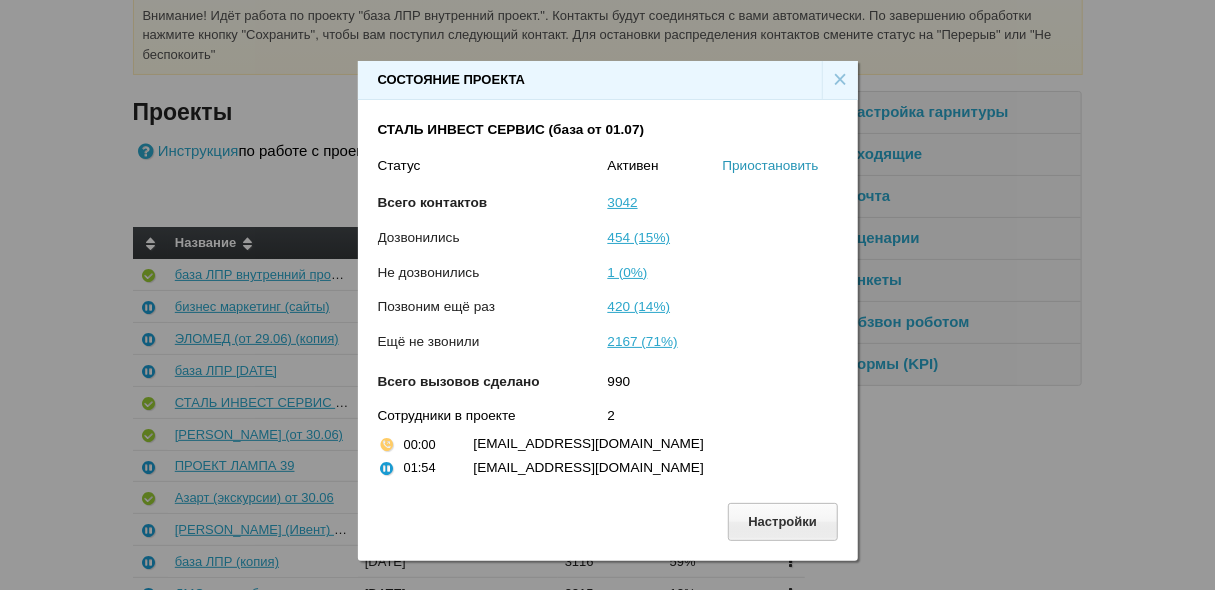 click on "Приостановить" at bounding box center (771, 165) 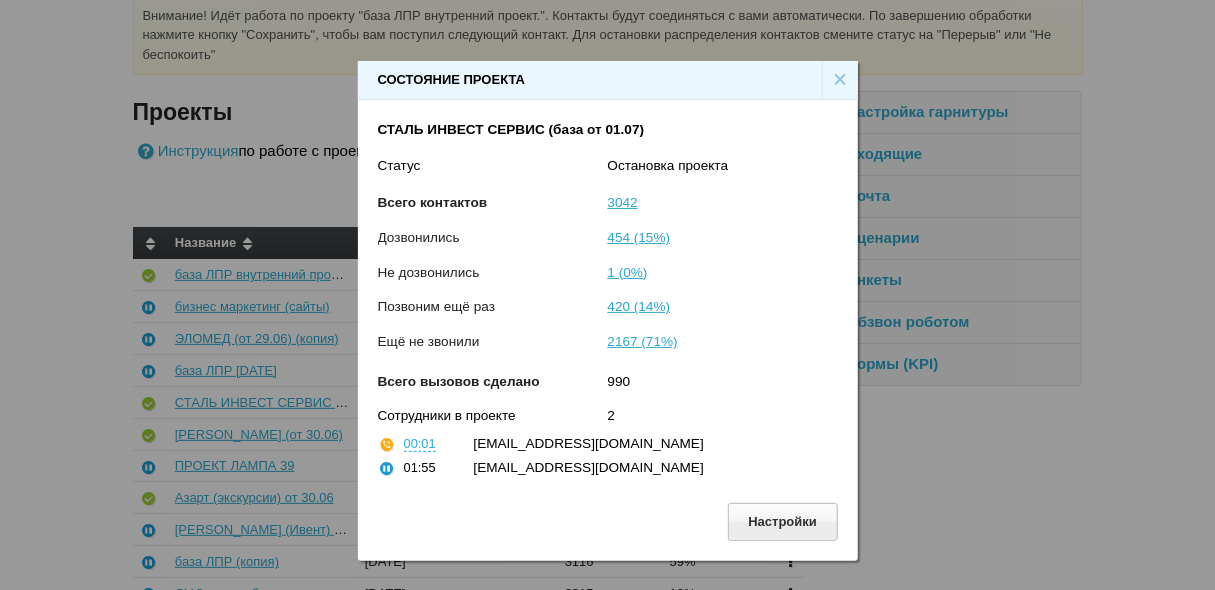 click on "×" at bounding box center (840, 80) 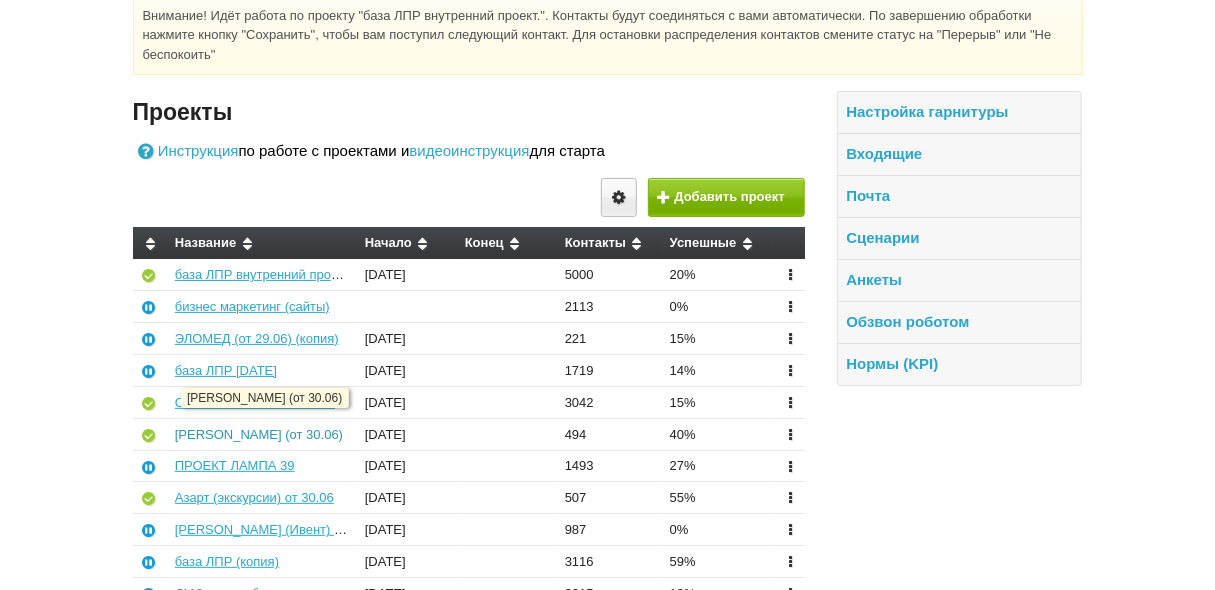 click on "[PERSON_NAME] (от 30.06)" at bounding box center [259, 434] 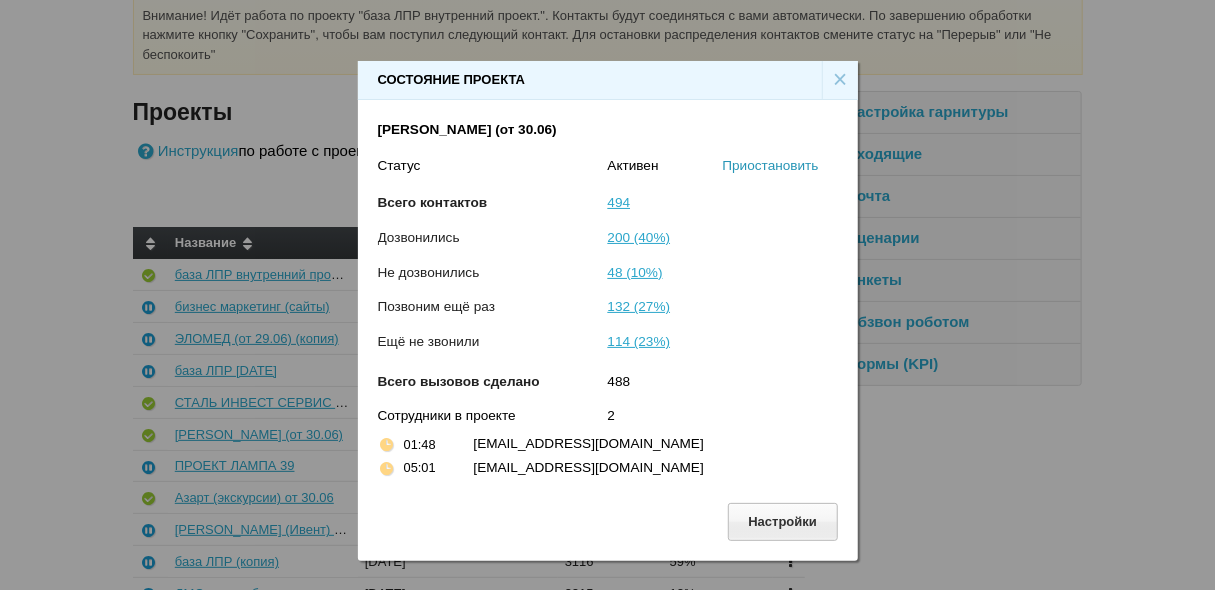 click on "Приостановить" at bounding box center (771, 165) 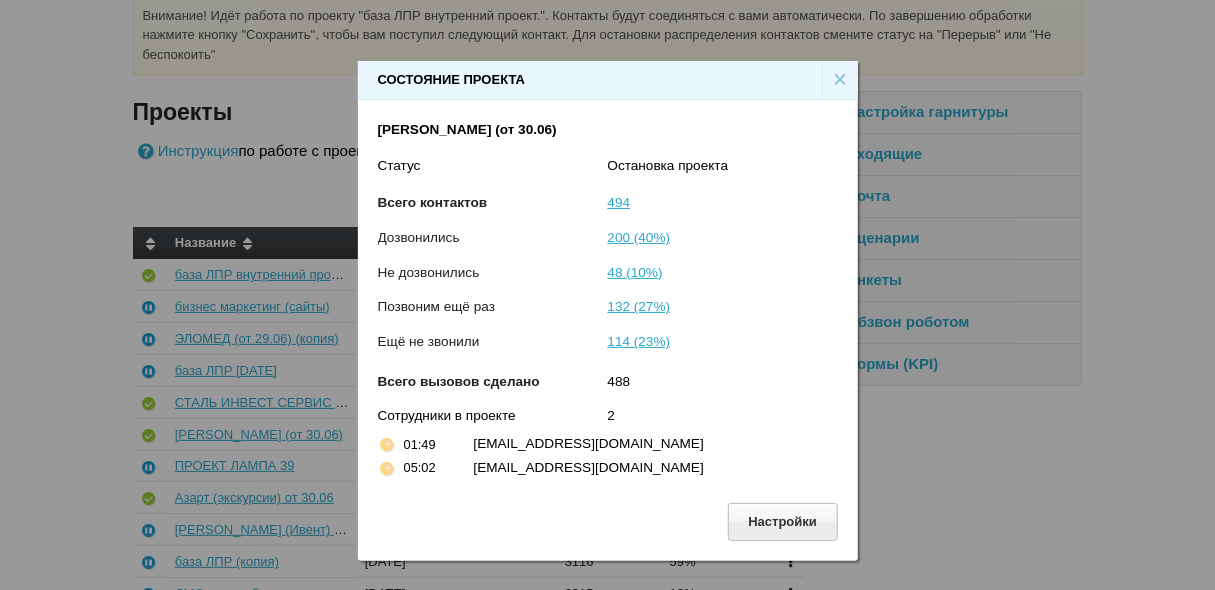 click on "×" at bounding box center [840, 80] 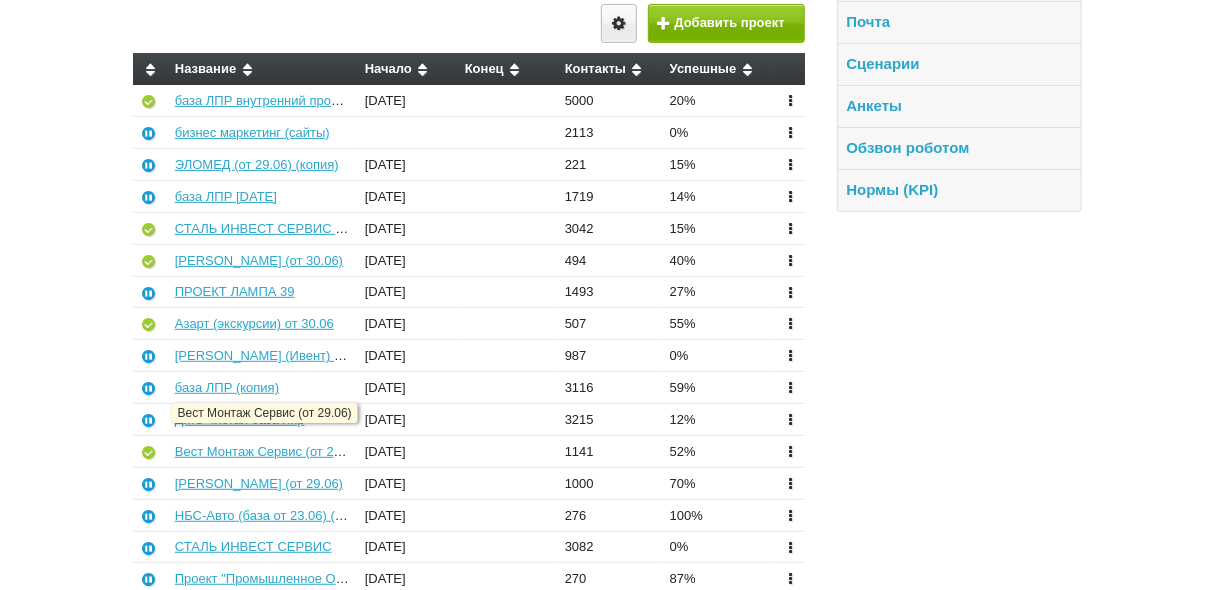 scroll, scrollTop: 320, scrollLeft: 0, axis: vertical 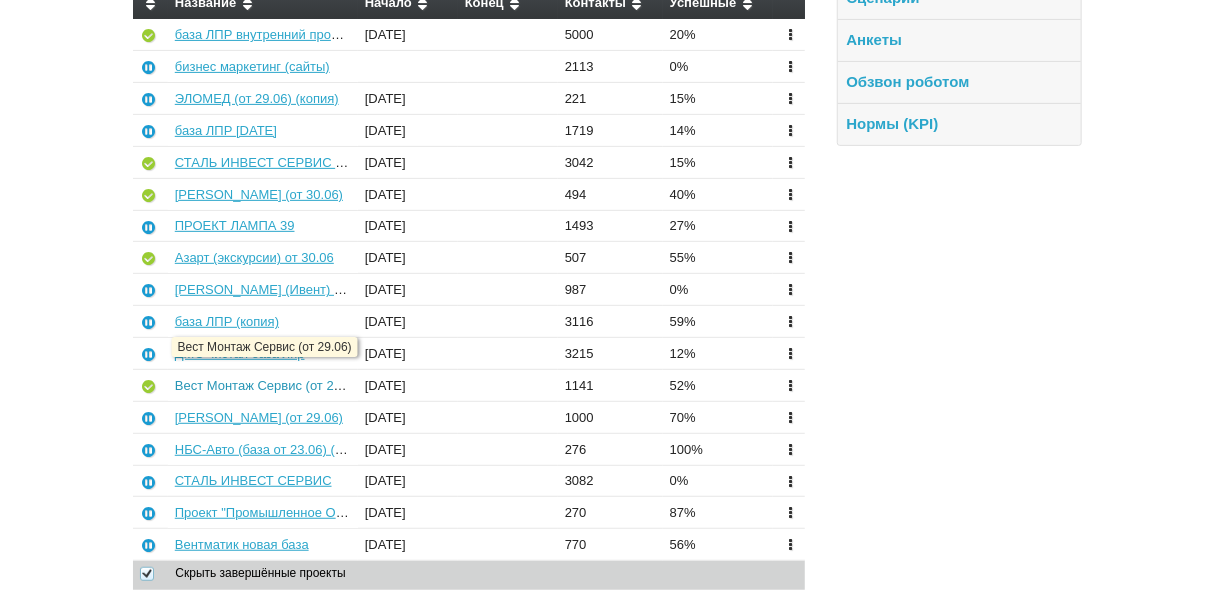 click on "Вест Монтаж Сервис (от 29.06)" at bounding box center [269, 385] 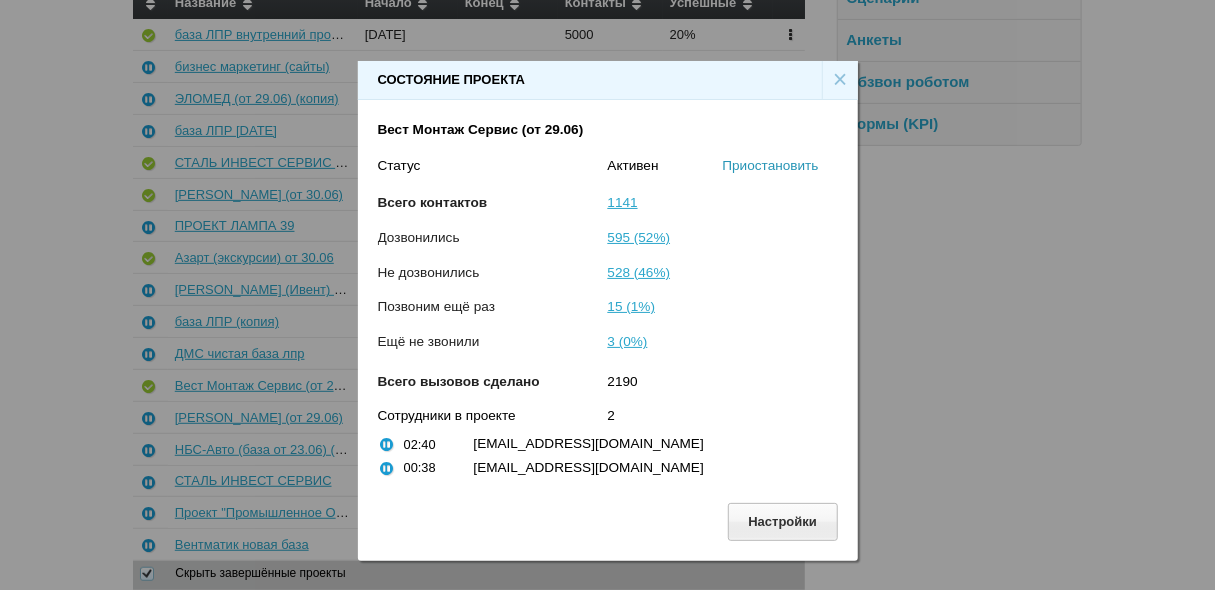 click on "Приостановить" at bounding box center [771, 165] 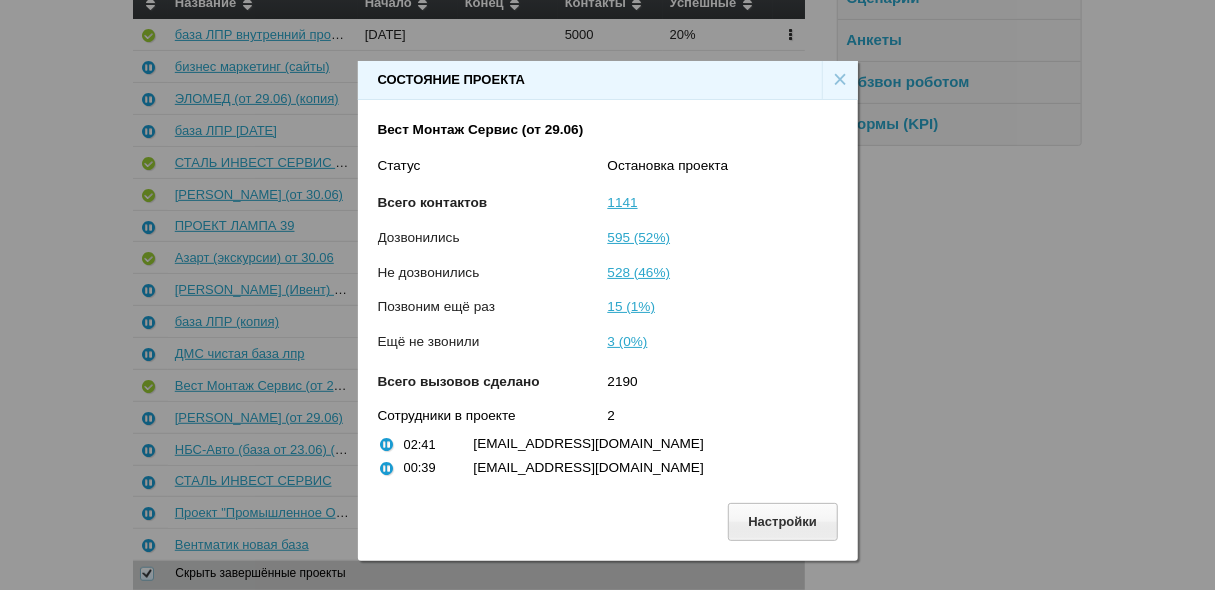 click on "×" at bounding box center [840, 80] 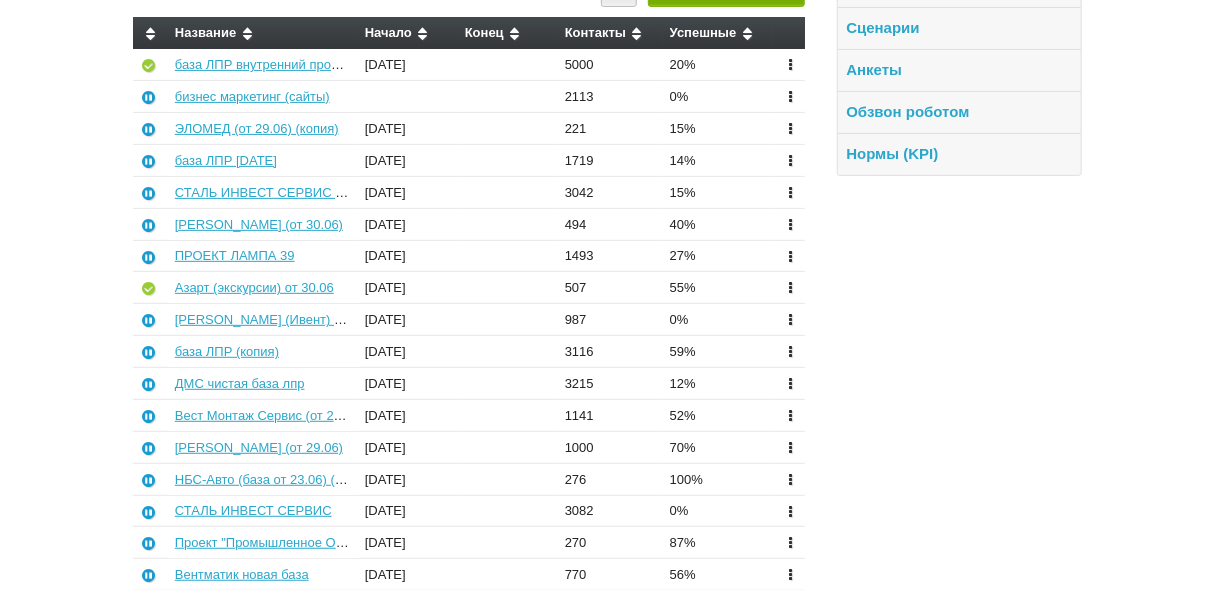 scroll, scrollTop: 211, scrollLeft: 0, axis: vertical 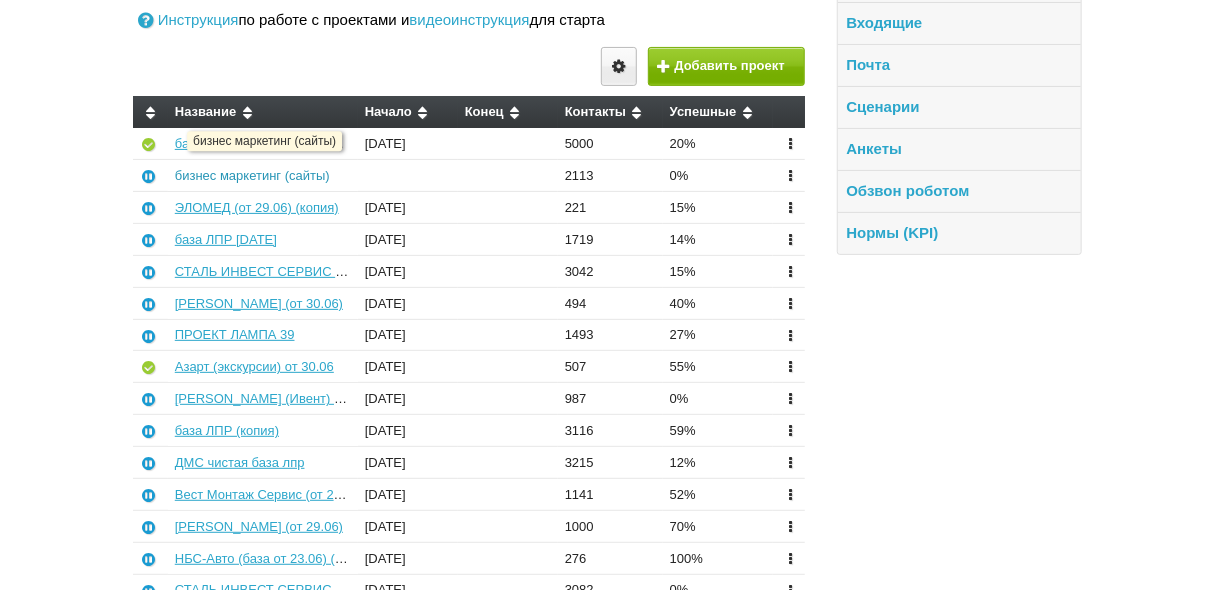 click on "бизнес маркетинг (сайты)" at bounding box center [252, 175] 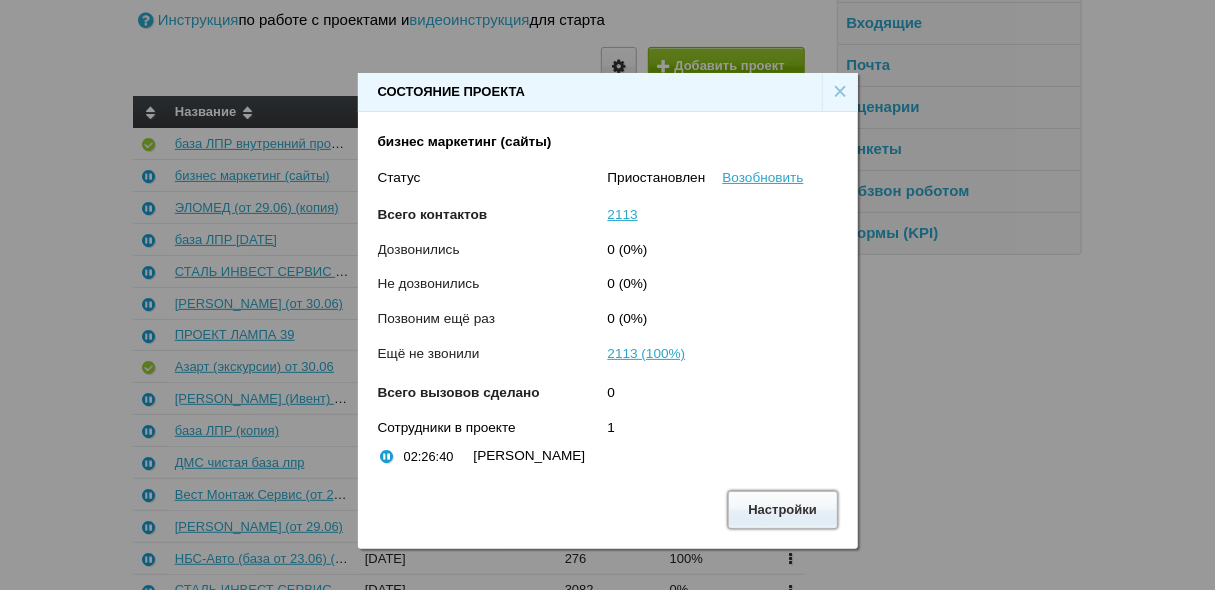 click on "Настройки" at bounding box center (783, 509) 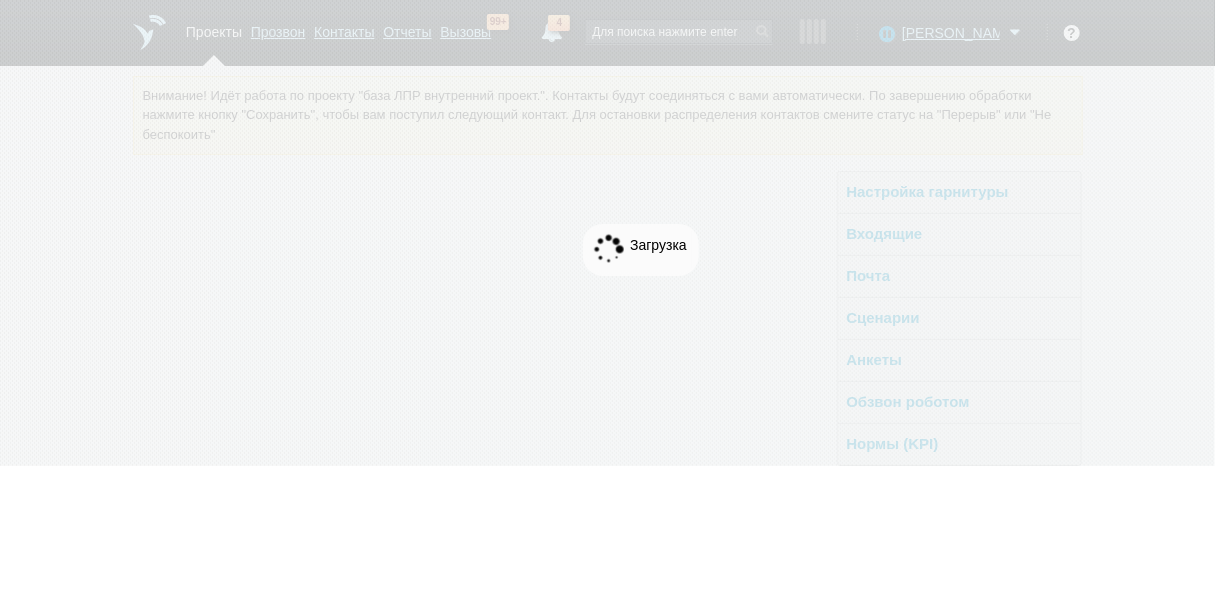 scroll, scrollTop: 0, scrollLeft: 0, axis: both 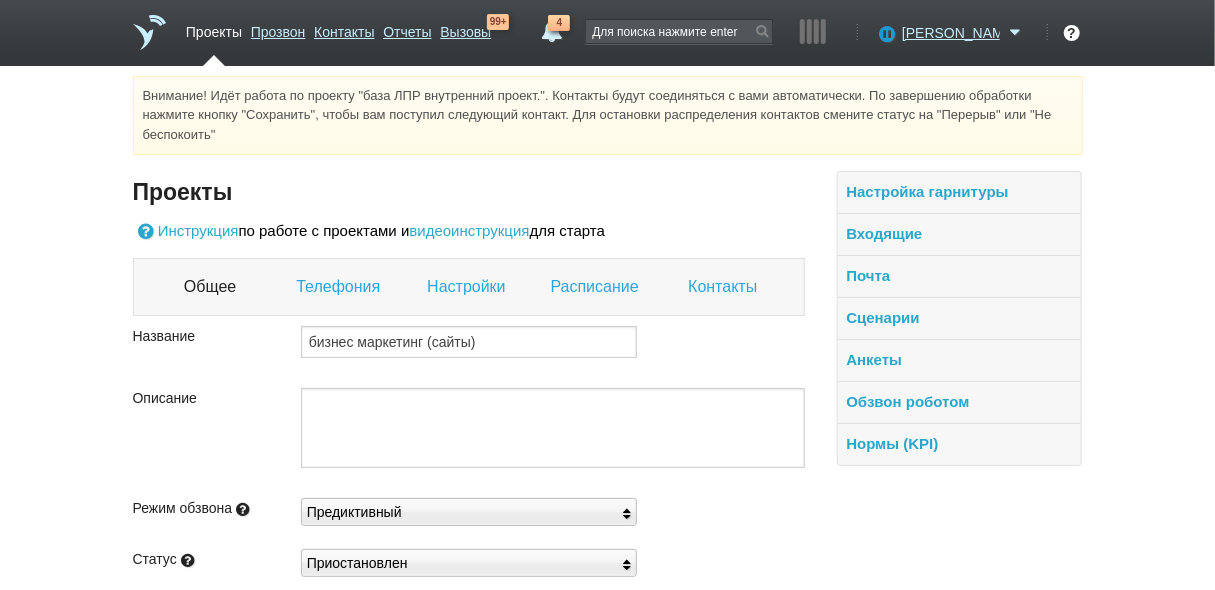 click on "Настройки" at bounding box center [468, 287] 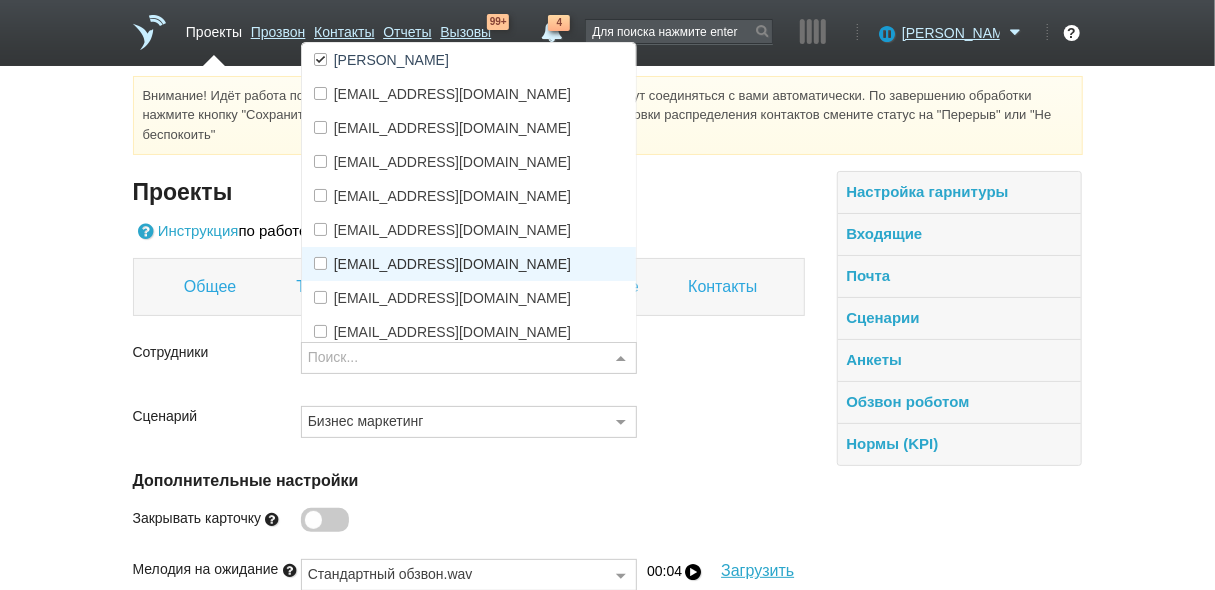 click on "[EMAIL_ADDRESS][DOMAIN_NAME]" at bounding box center [452, 264] 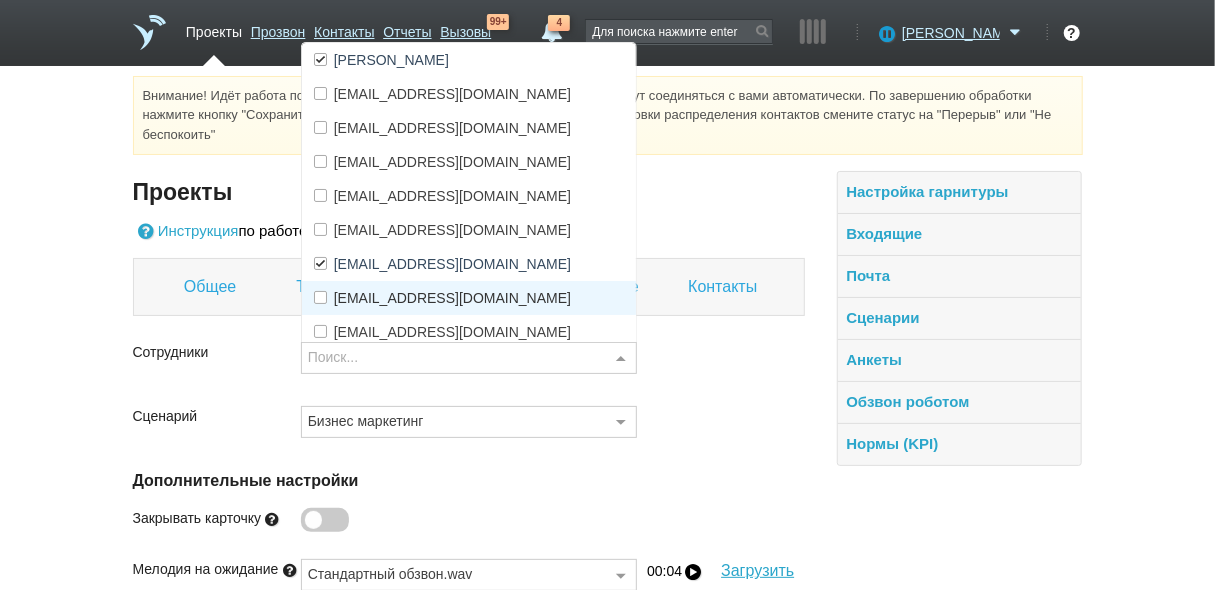 scroll, scrollTop: 80, scrollLeft: 0, axis: vertical 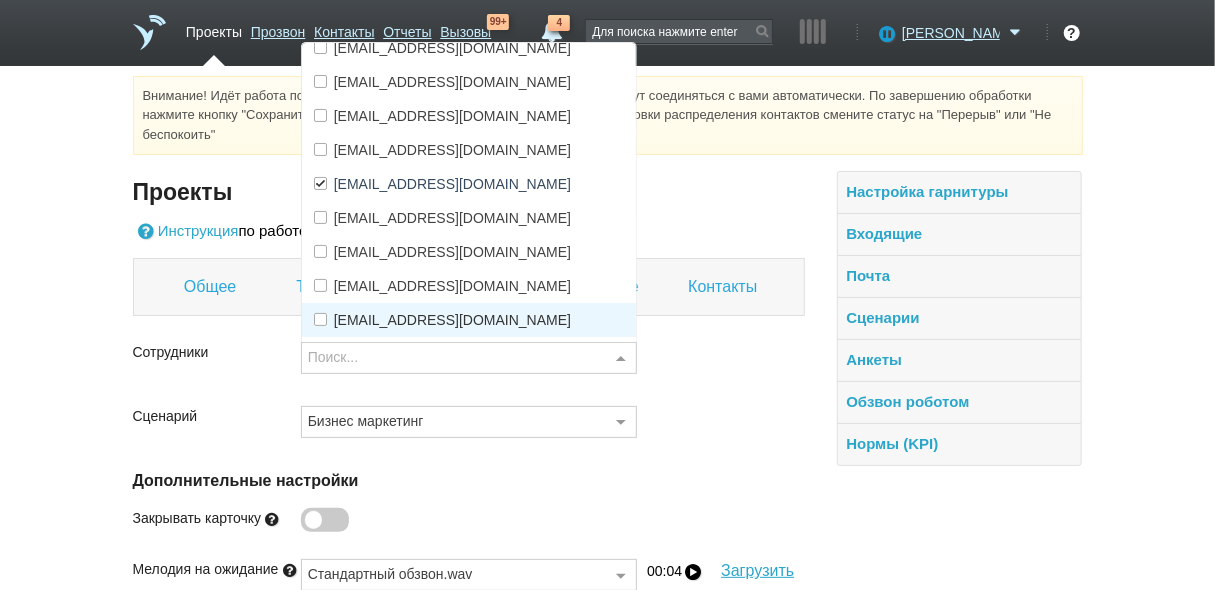 click on "[EMAIL_ADDRESS][DOMAIN_NAME]" at bounding box center (452, 320) 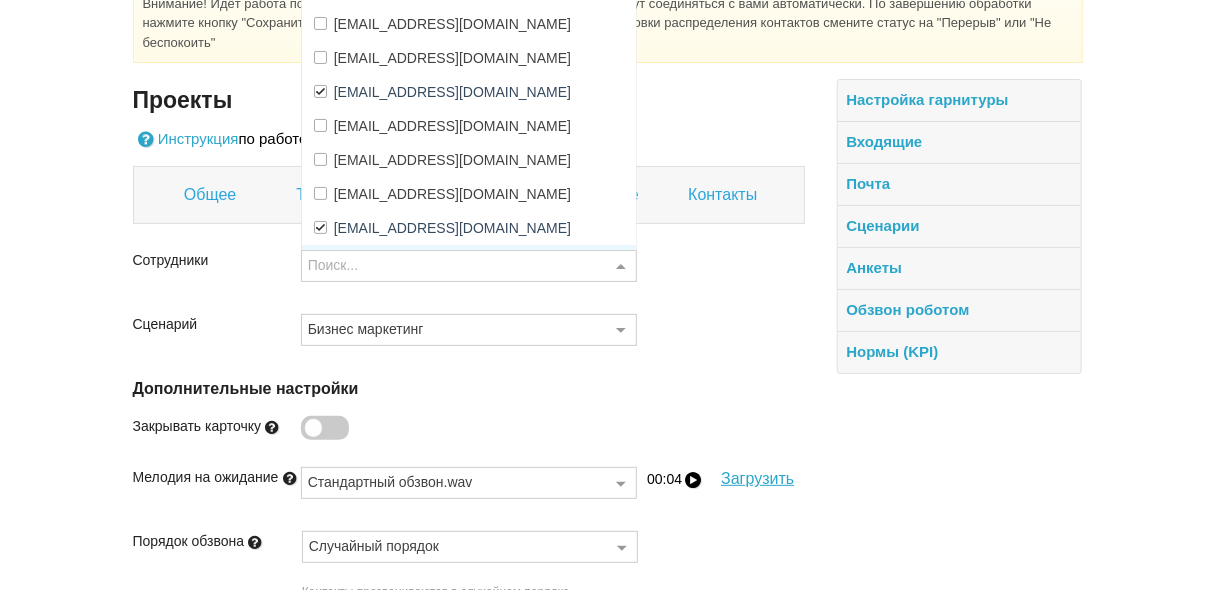 scroll, scrollTop: 240, scrollLeft: 0, axis: vertical 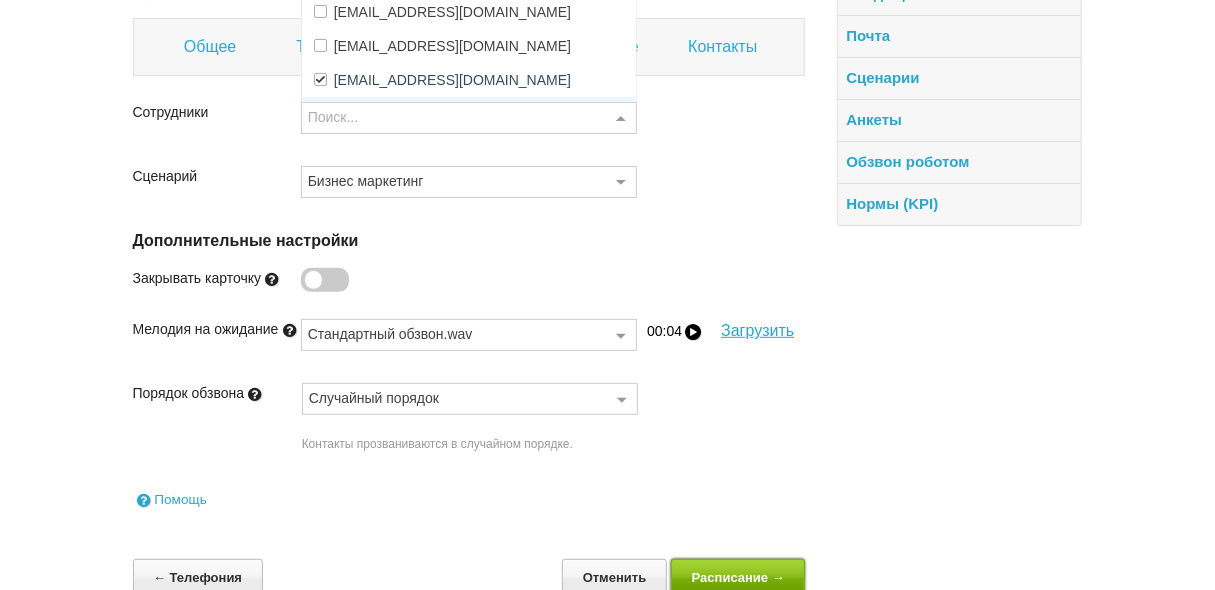 click on "Расписание →" at bounding box center [738, 577] 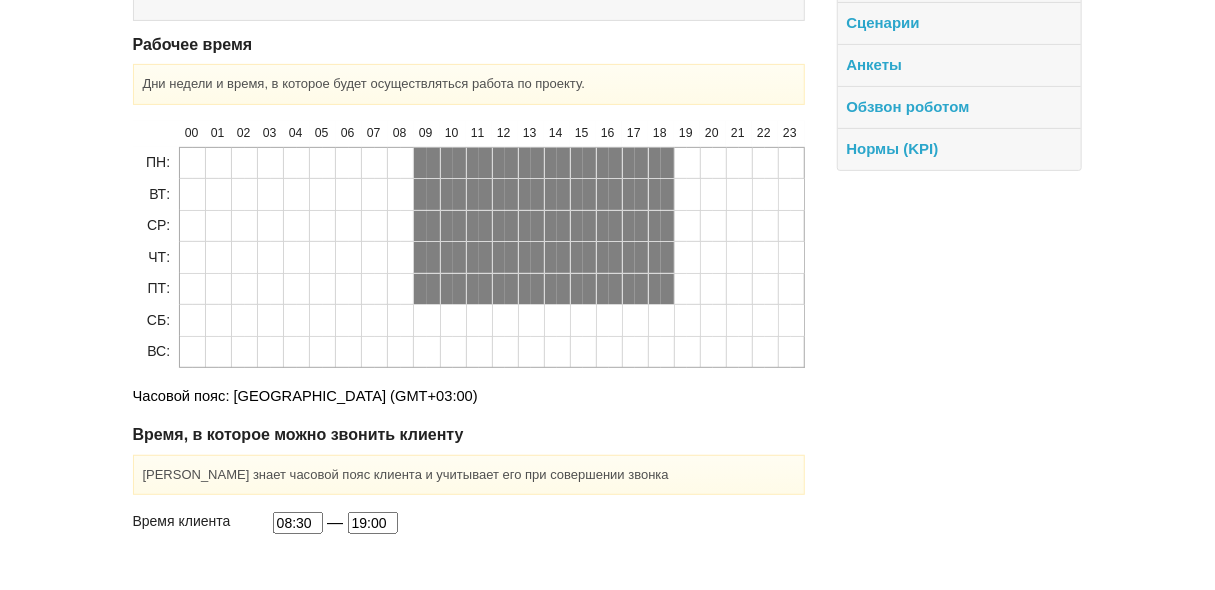 scroll, scrollTop: 364, scrollLeft: 0, axis: vertical 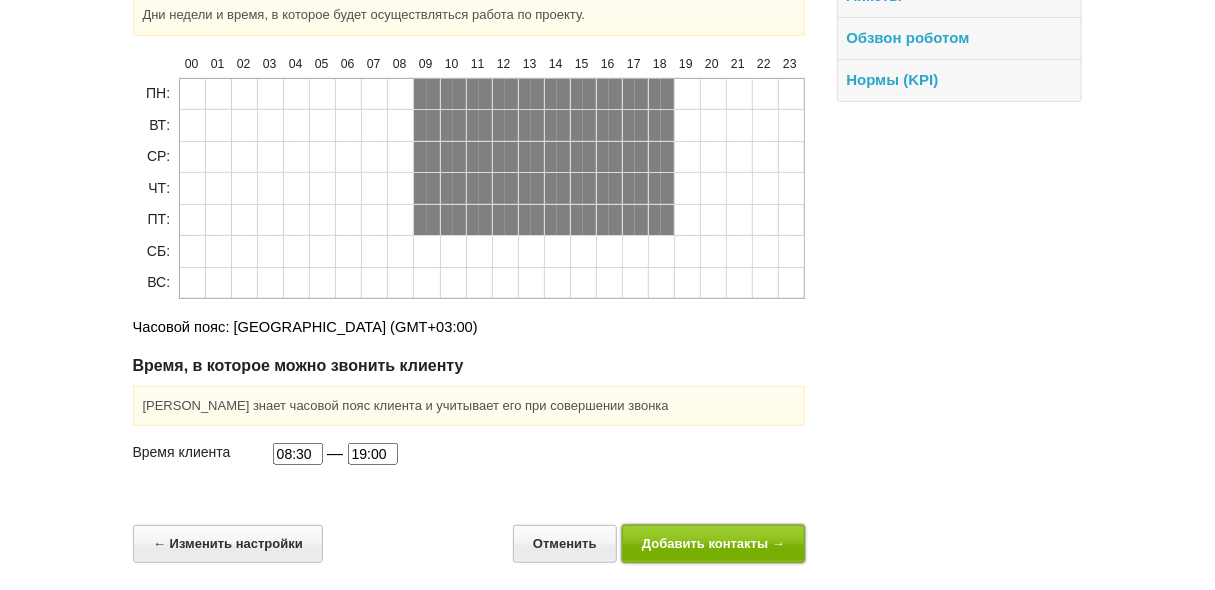 click on "Добавить контакты →" at bounding box center [714, 543] 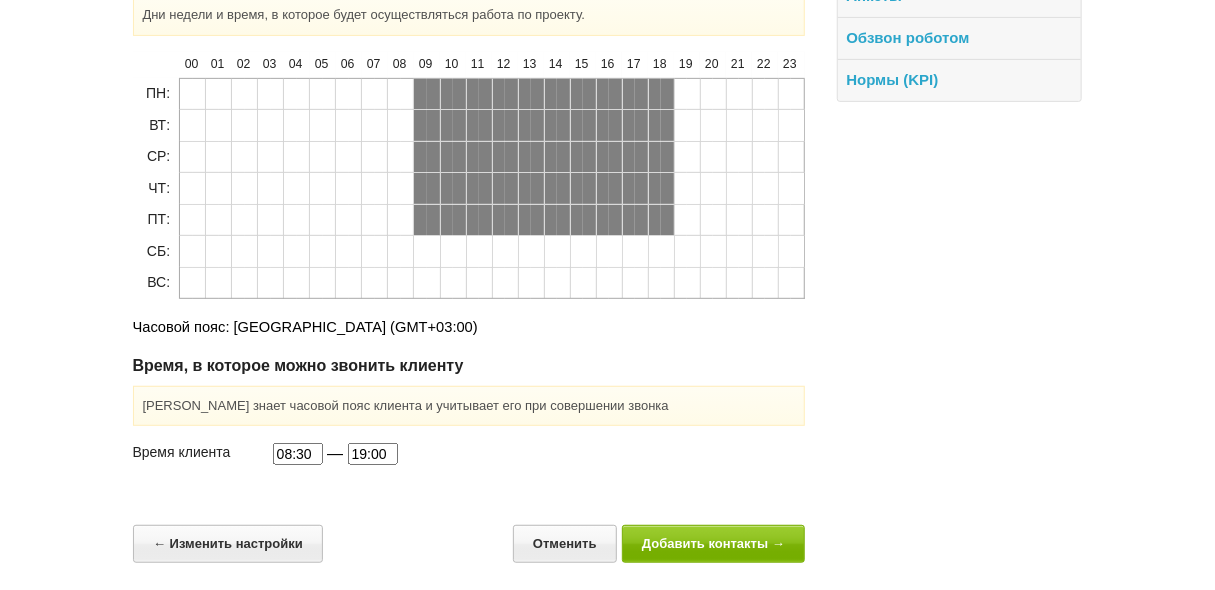 scroll, scrollTop: 0, scrollLeft: 0, axis: both 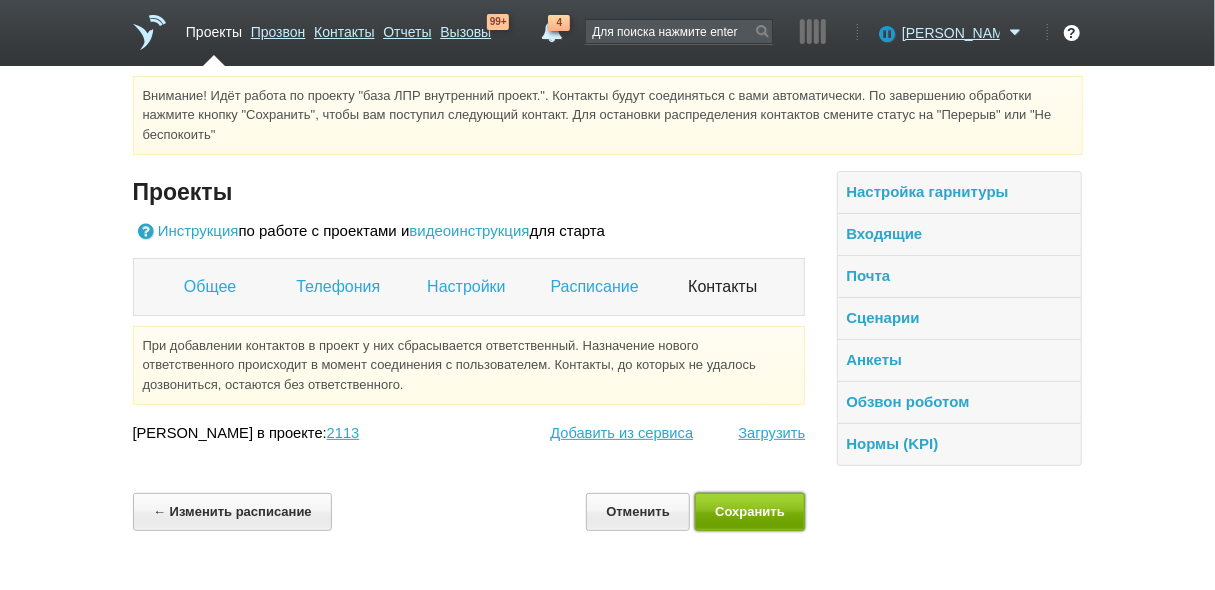 click on "Сохранить" at bounding box center (750, 511) 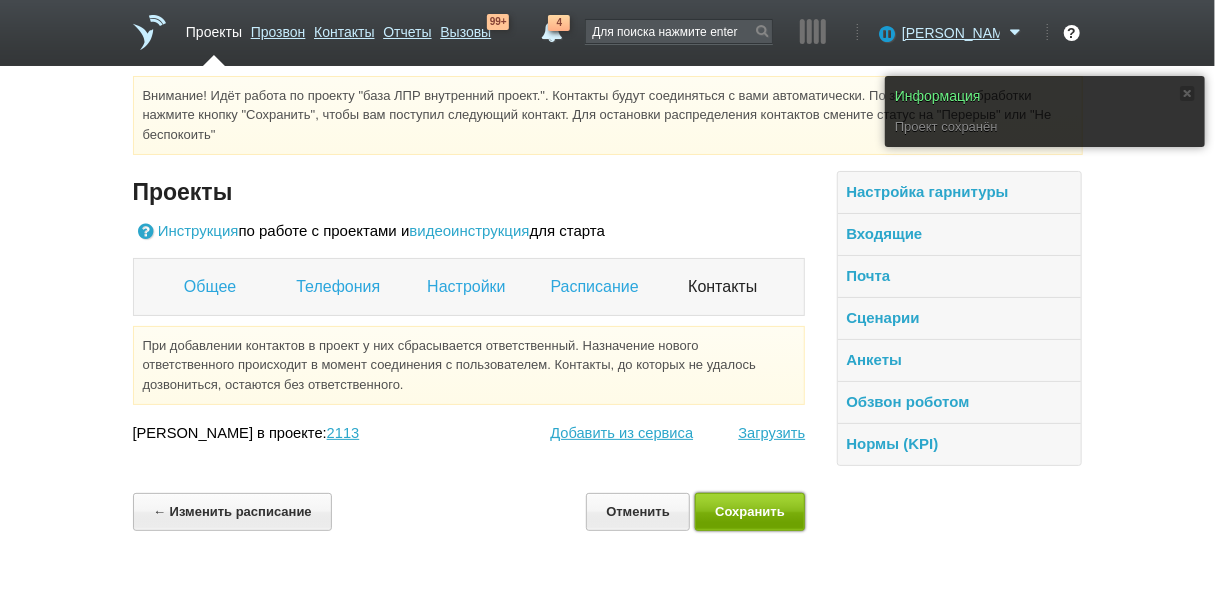 click on "Сохранить" at bounding box center [750, 511] 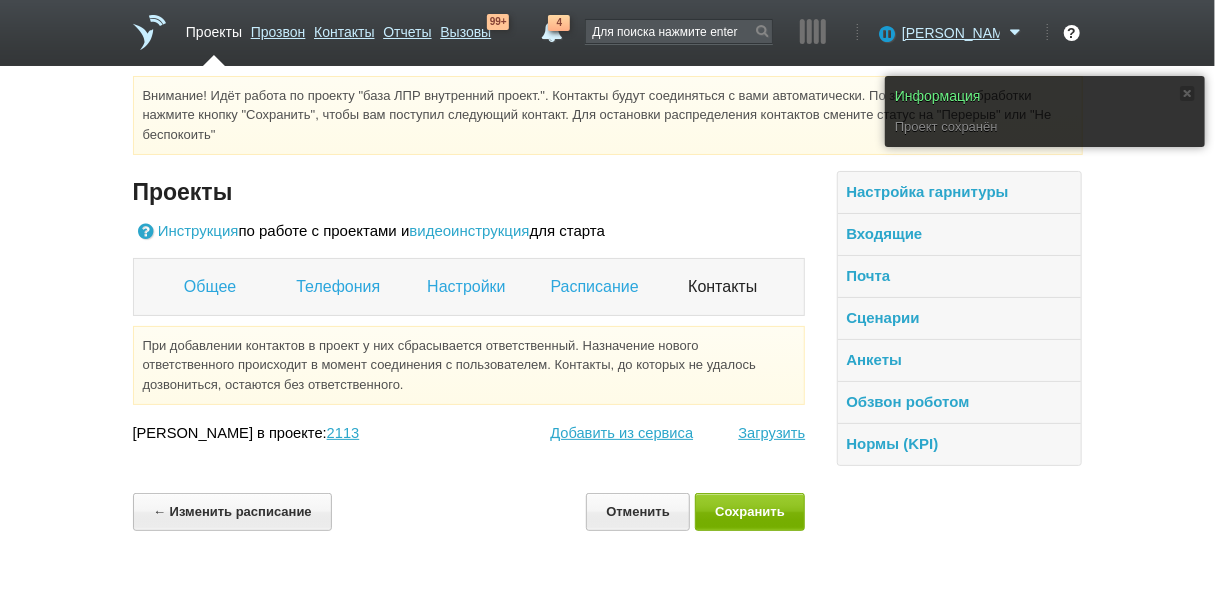 click on "Проекты" at bounding box center (214, 28) 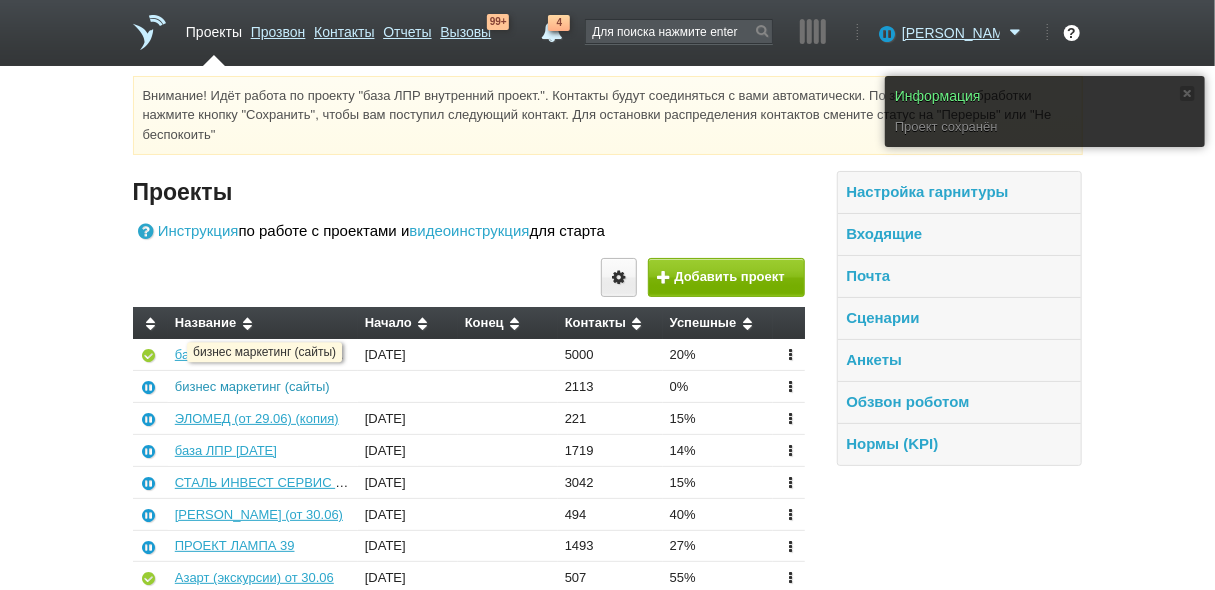 click on "бизнес маркетинг (сайты)" at bounding box center (252, 386) 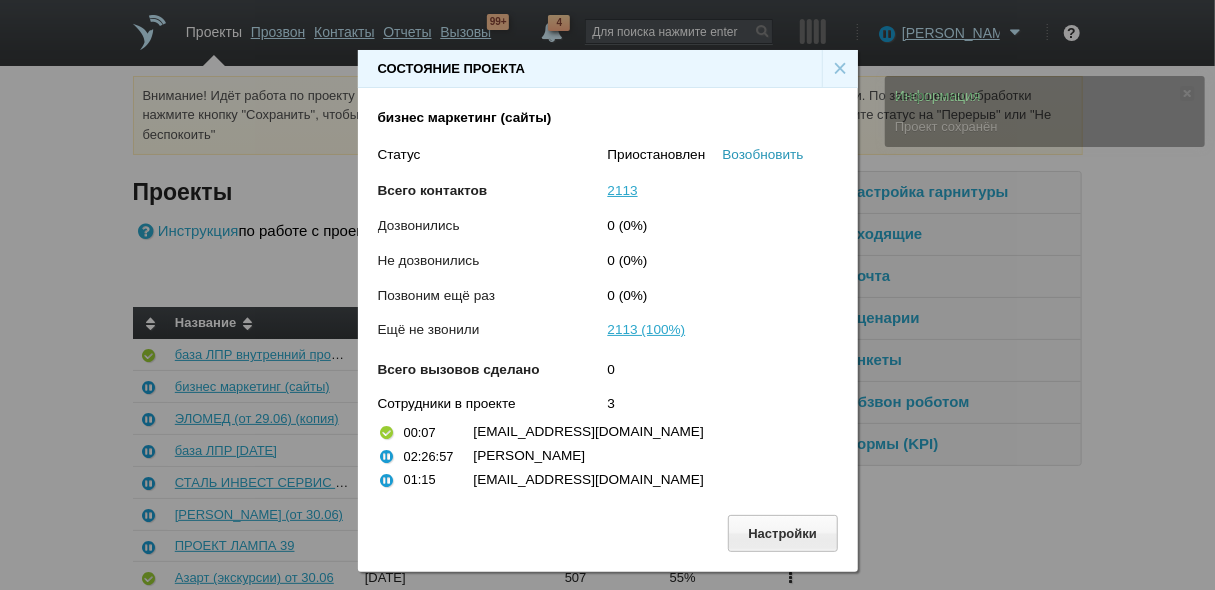 click on "Возобновить" at bounding box center [763, 154] 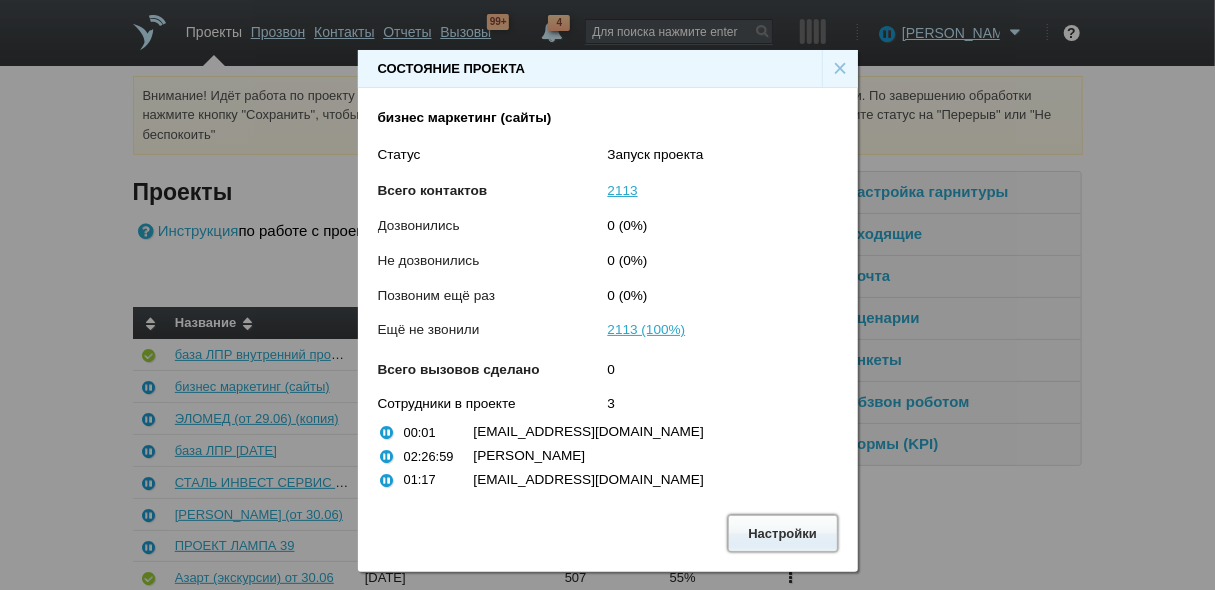click on "Настройки" at bounding box center [783, 533] 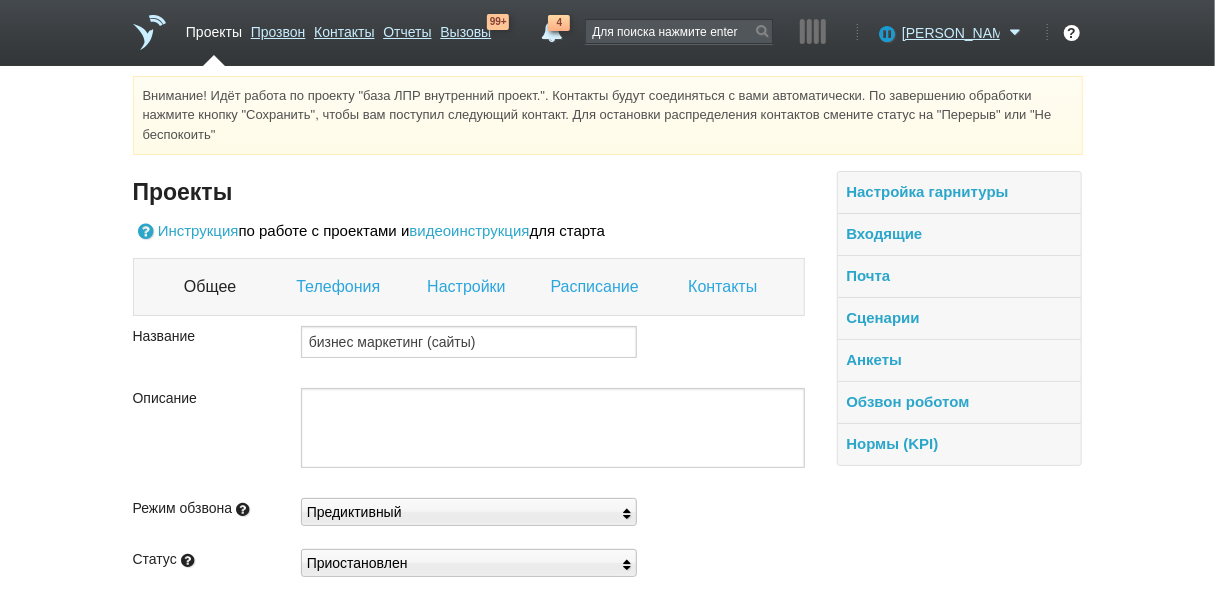 click on "Настройки" at bounding box center (468, 287) 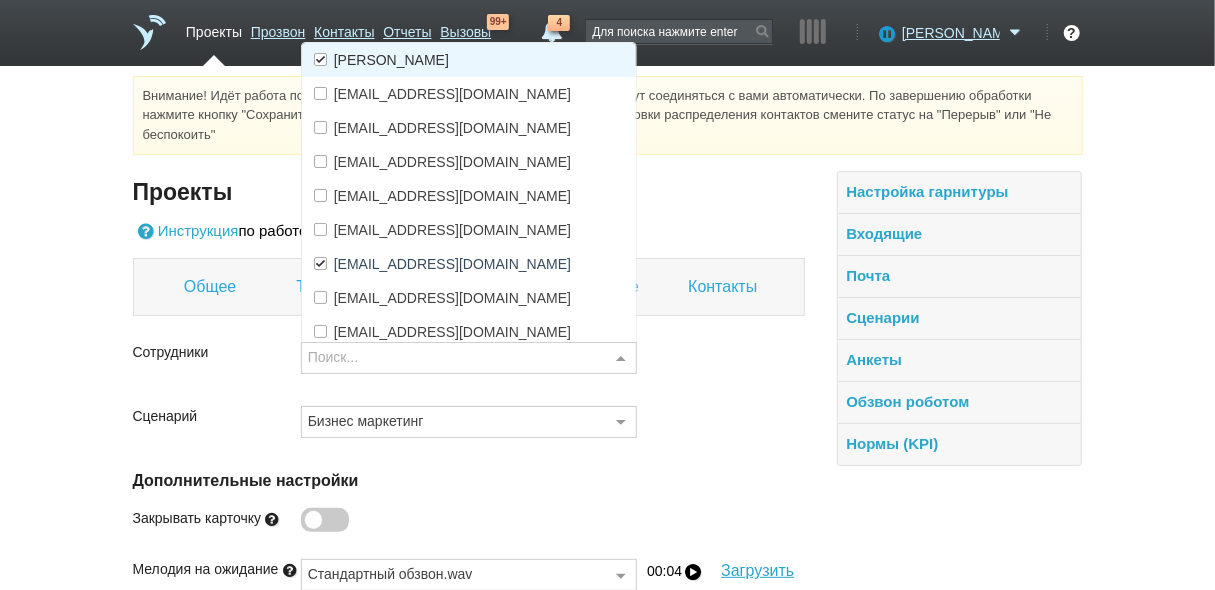 click on "[PERSON_NAME]" at bounding box center [391, 60] 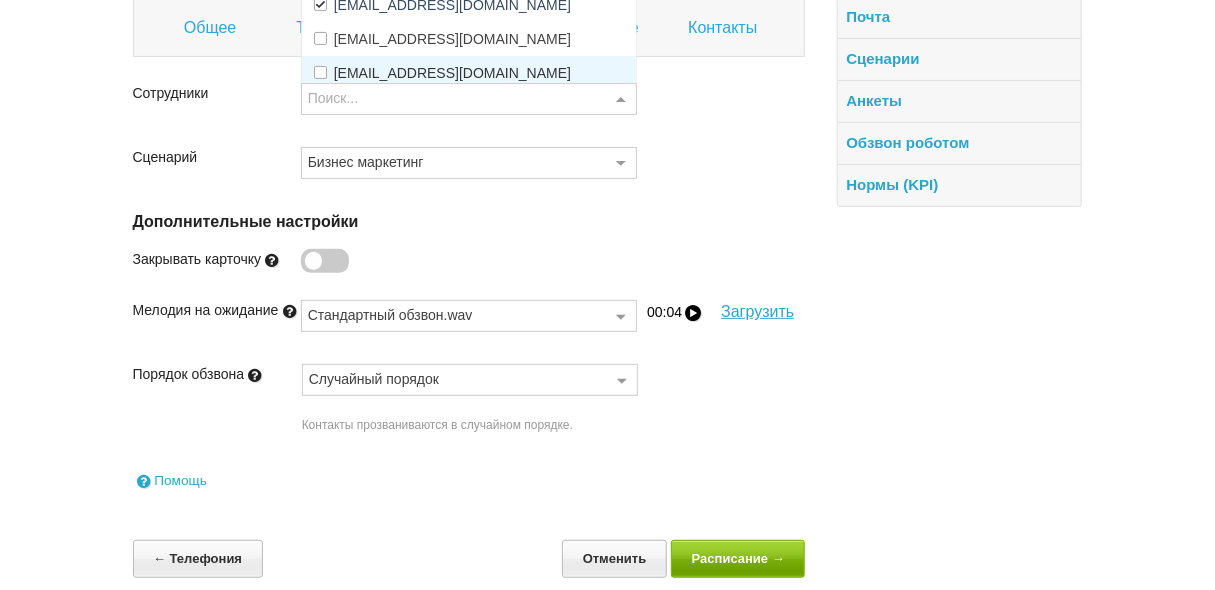 scroll, scrollTop: 275, scrollLeft: 0, axis: vertical 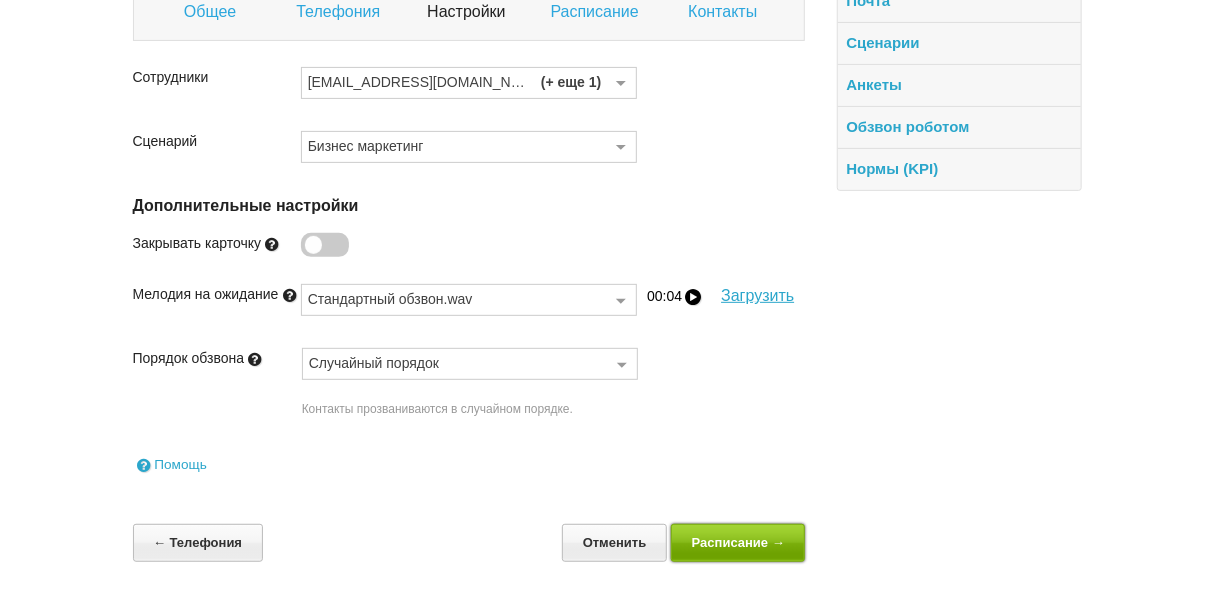 click on "Расписание →" at bounding box center [738, 542] 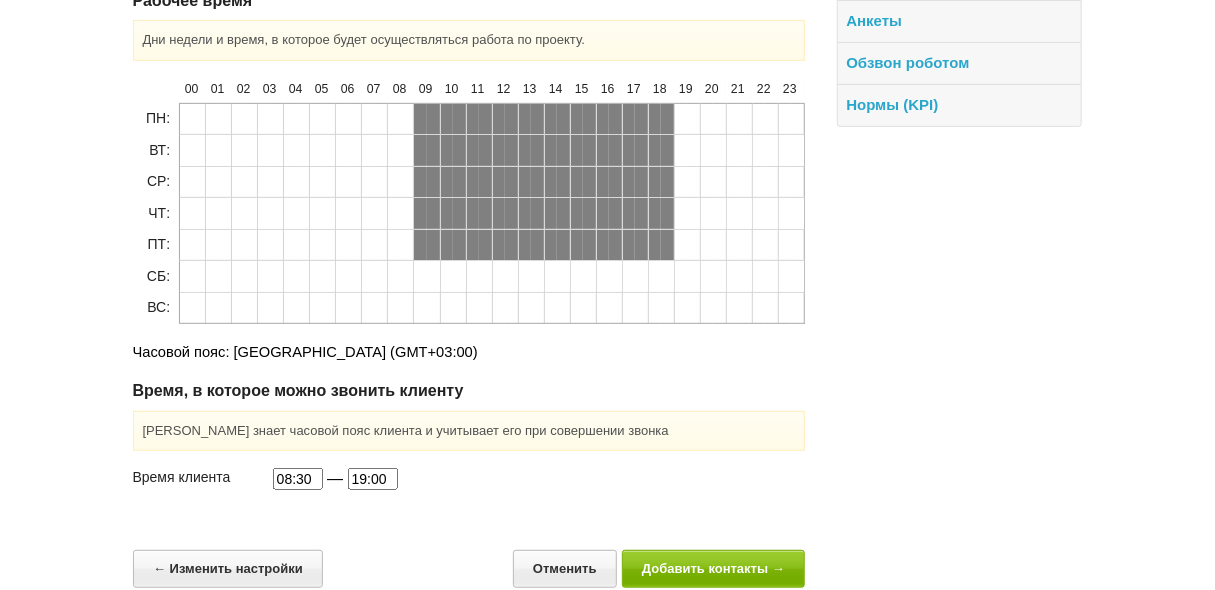 scroll, scrollTop: 364, scrollLeft: 0, axis: vertical 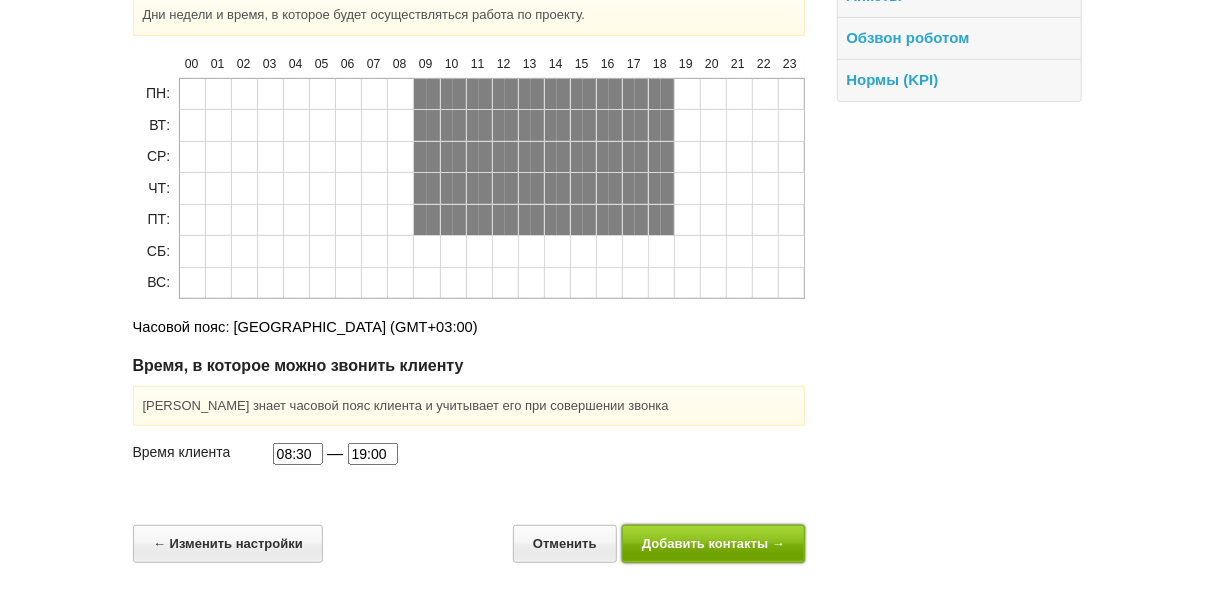 click on "Добавить контакты →" at bounding box center [714, 543] 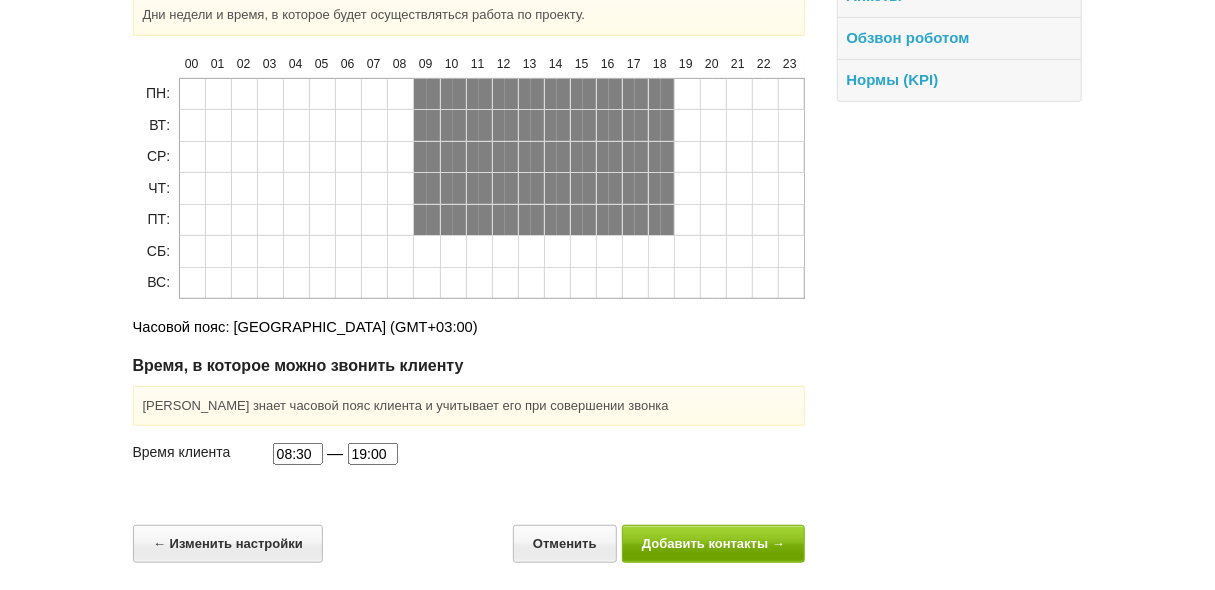 scroll, scrollTop: 0, scrollLeft: 0, axis: both 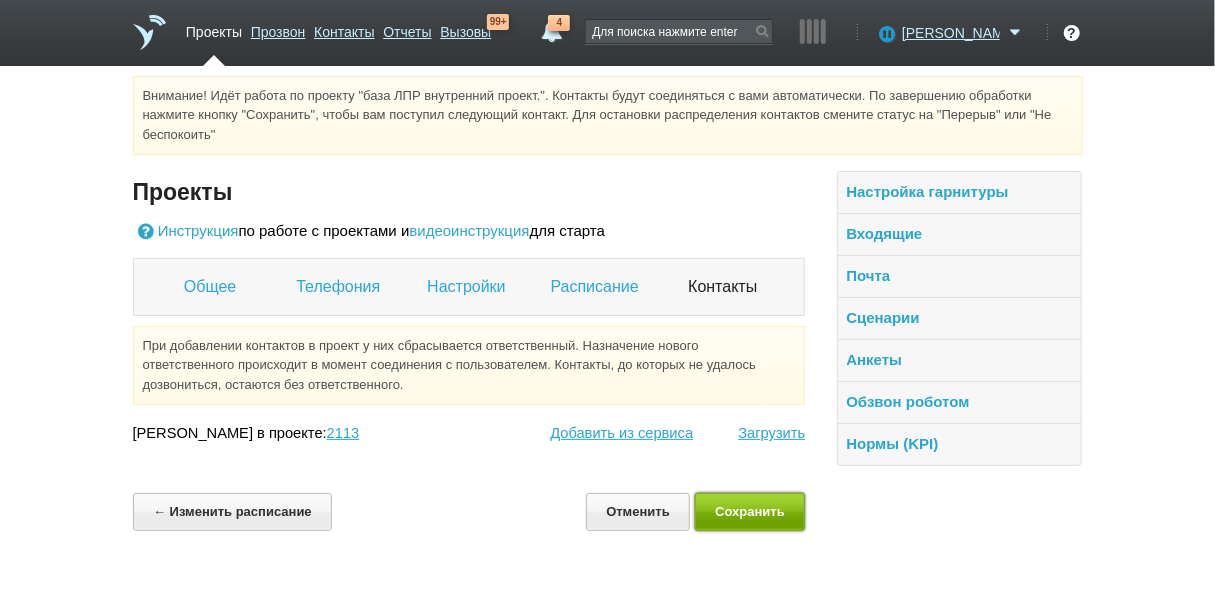 click on "Сохранить" at bounding box center (750, 511) 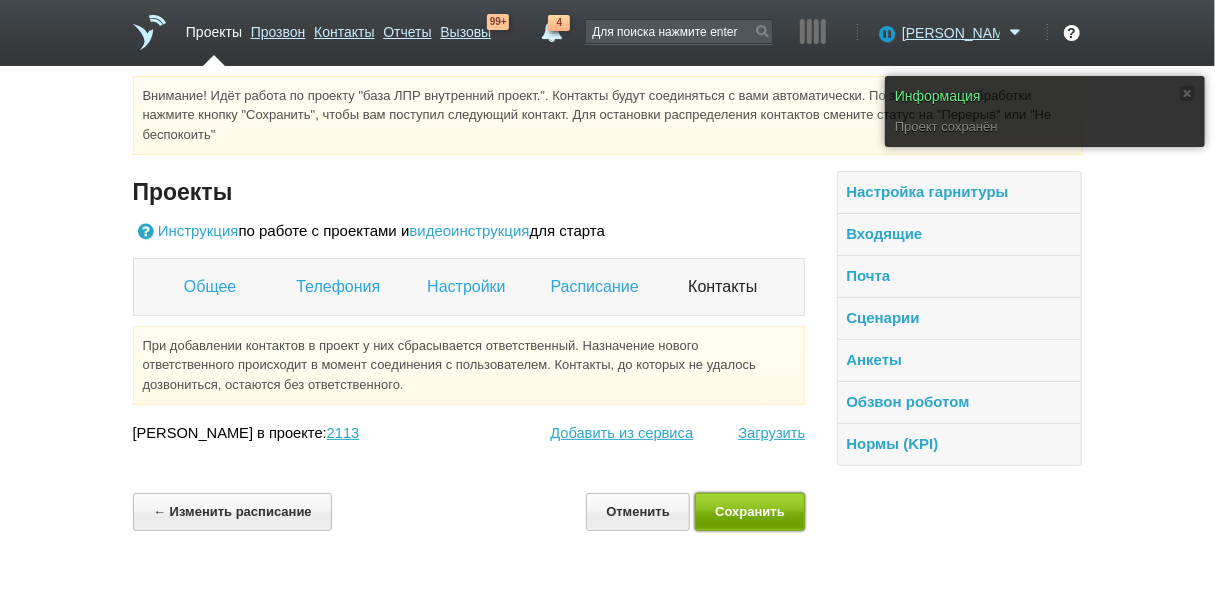 drag, startPoint x: 802, startPoint y: 498, endPoint x: 782, endPoint y: 504, distance: 20.880613 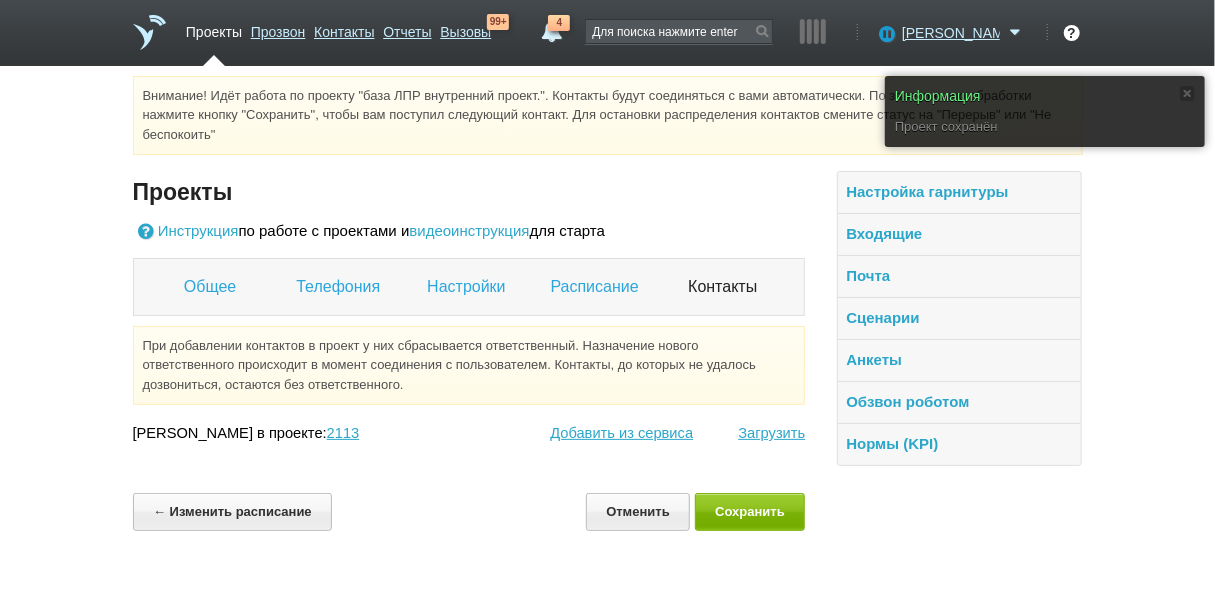 click on "Проекты" at bounding box center (214, 28) 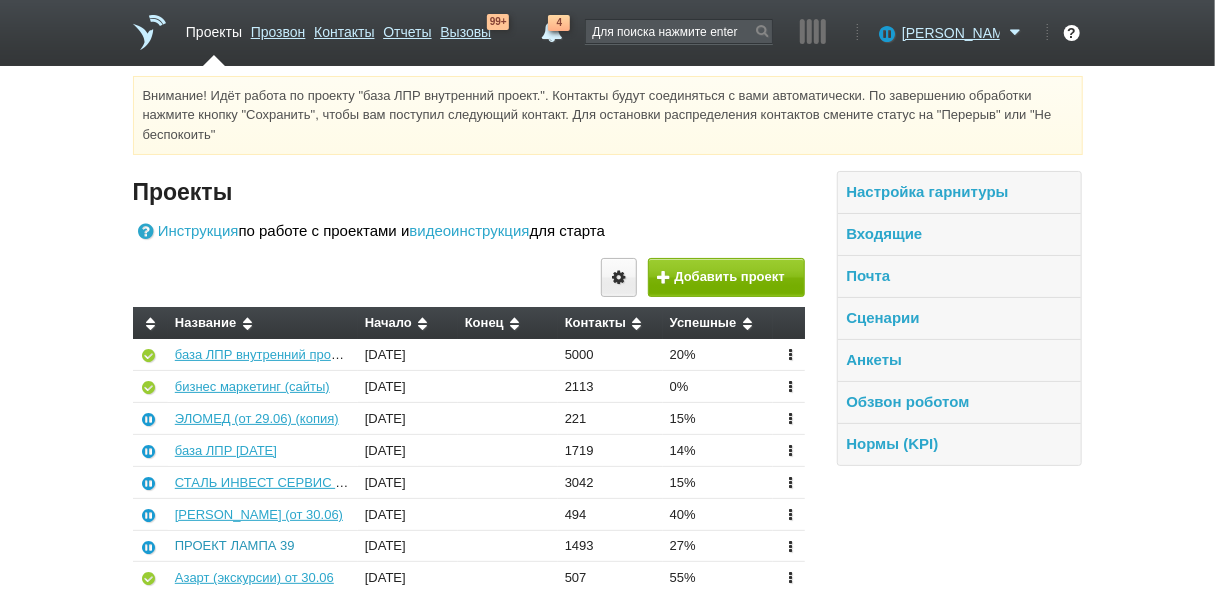 scroll, scrollTop: 80, scrollLeft: 0, axis: vertical 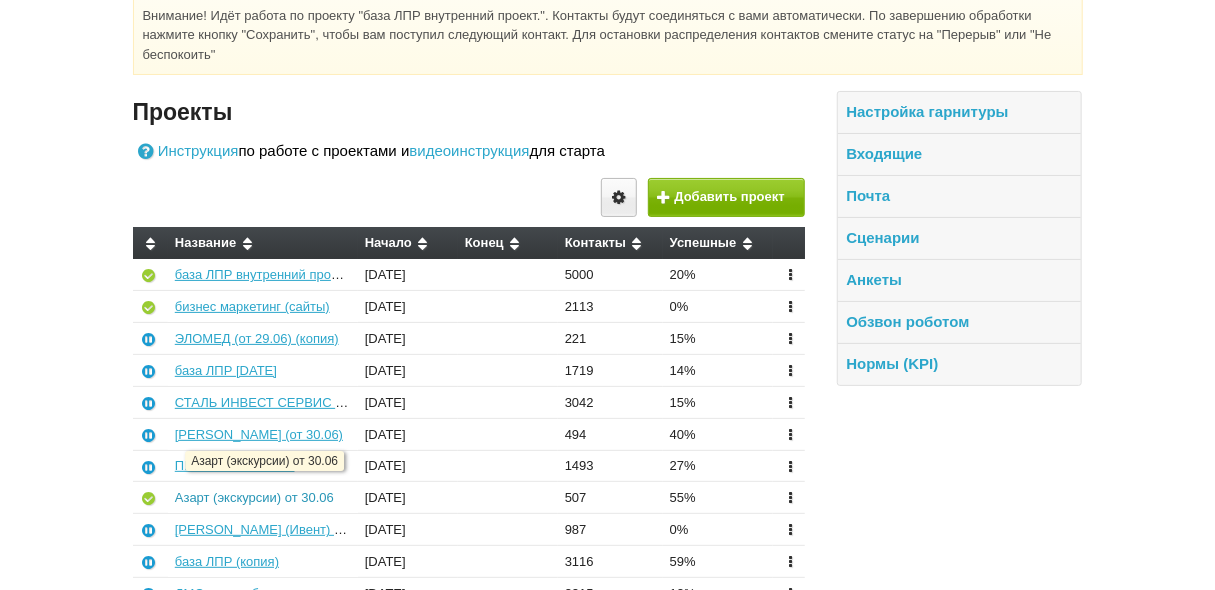 click on "Азарт (экскурсии) от 30.06" at bounding box center [254, 497] 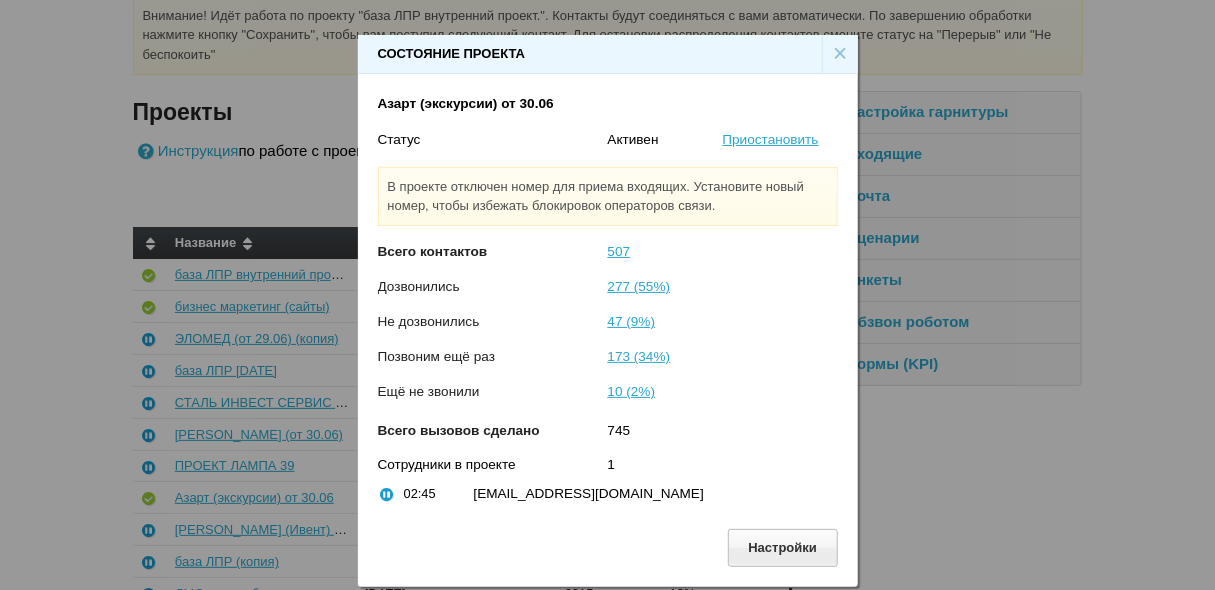 click on "×" at bounding box center [840, 54] 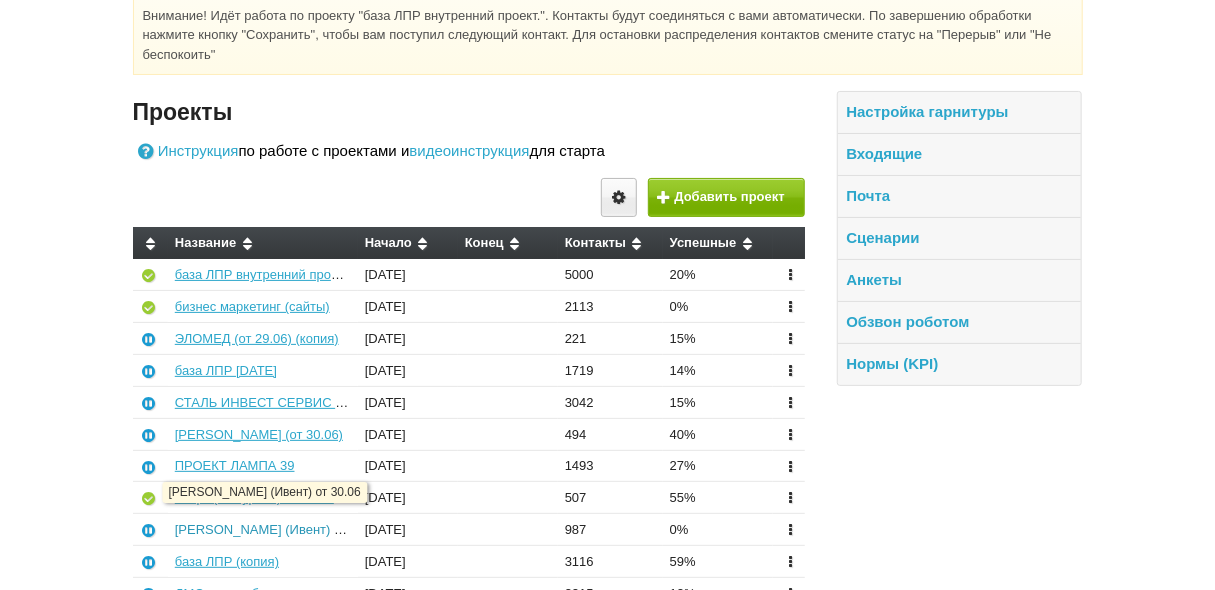 click on "[PERSON_NAME] (Ивент) от 30.06" at bounding box center (279, 529) 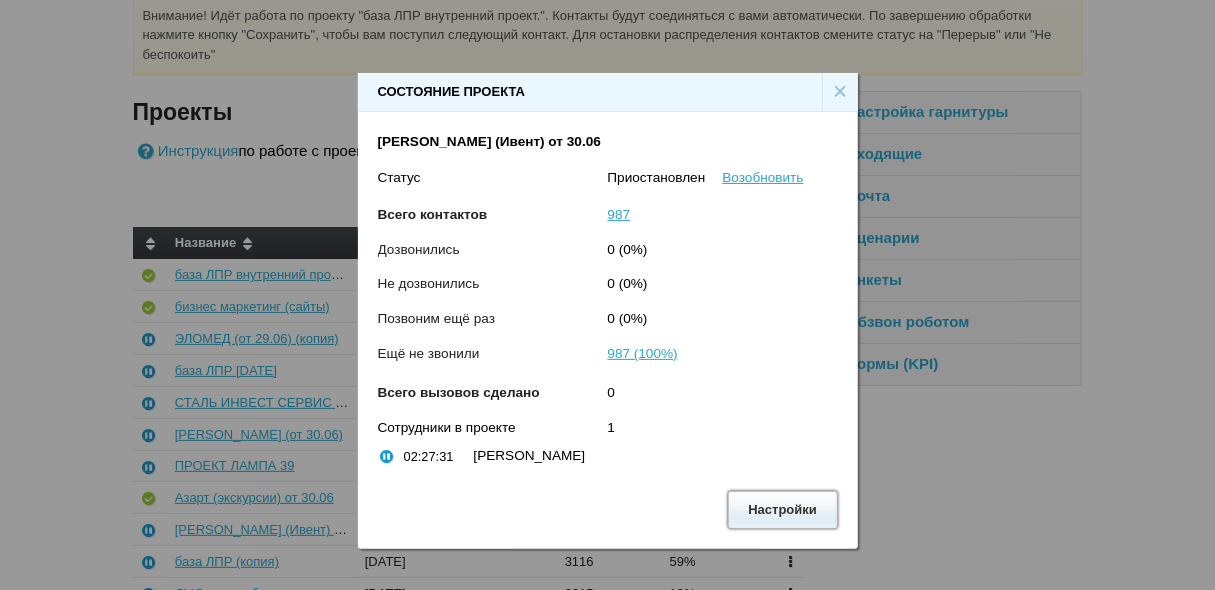 click on "Настройки" at bounding box center (783, 509) 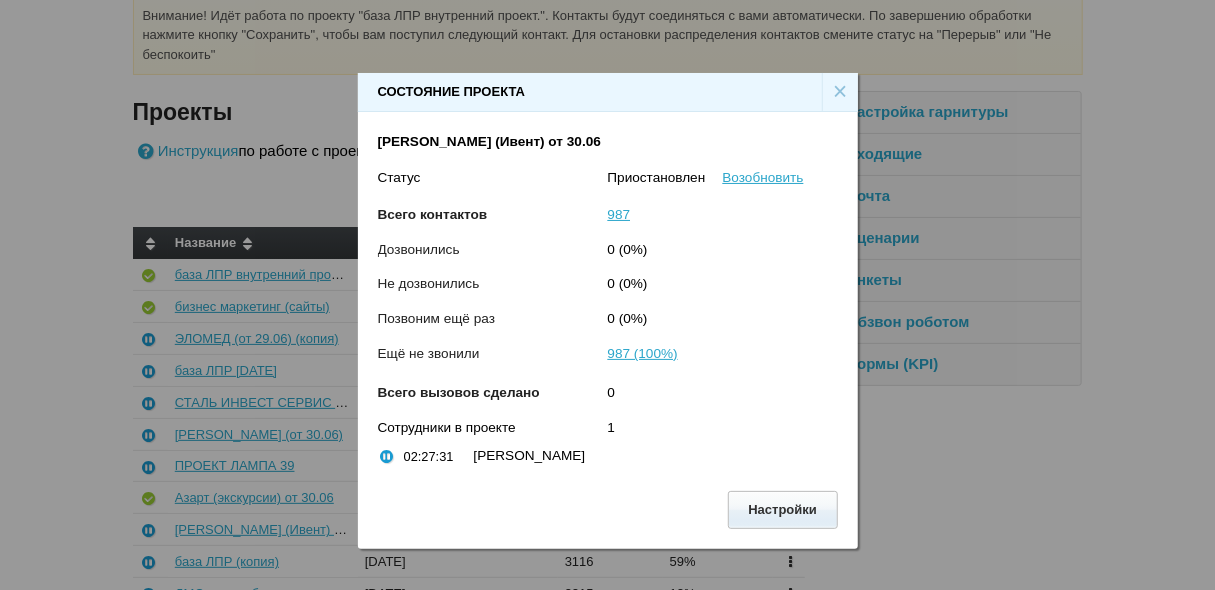 scroll, scrollTop: 0, scrollLeft: 0, axis: both 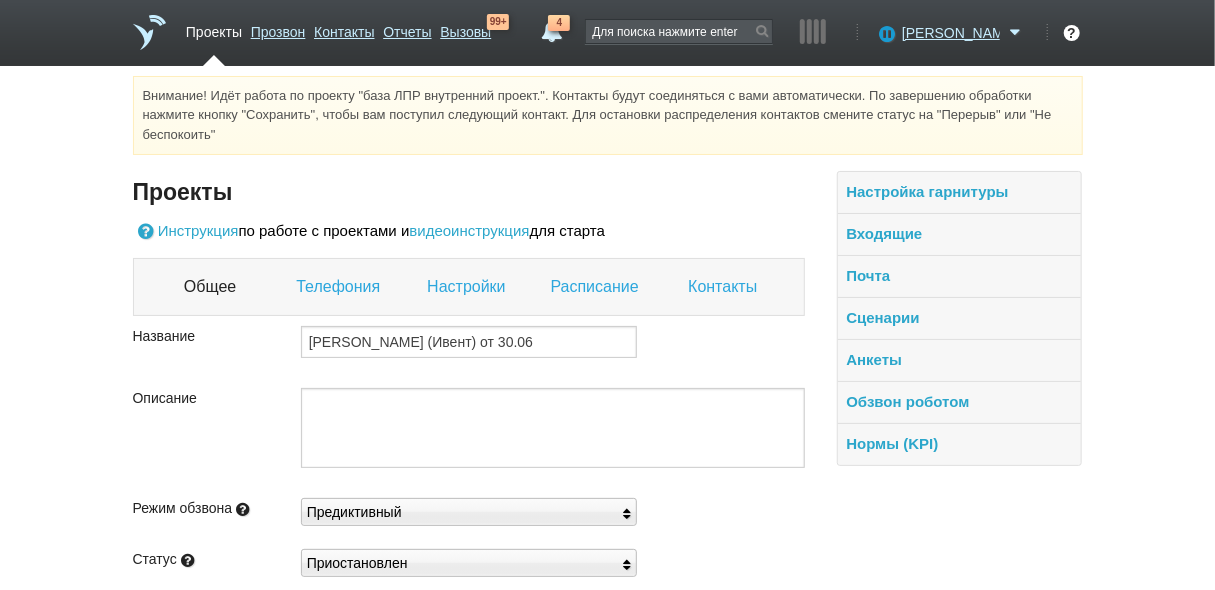click on "Настройки" at bounding box center [468, 287] 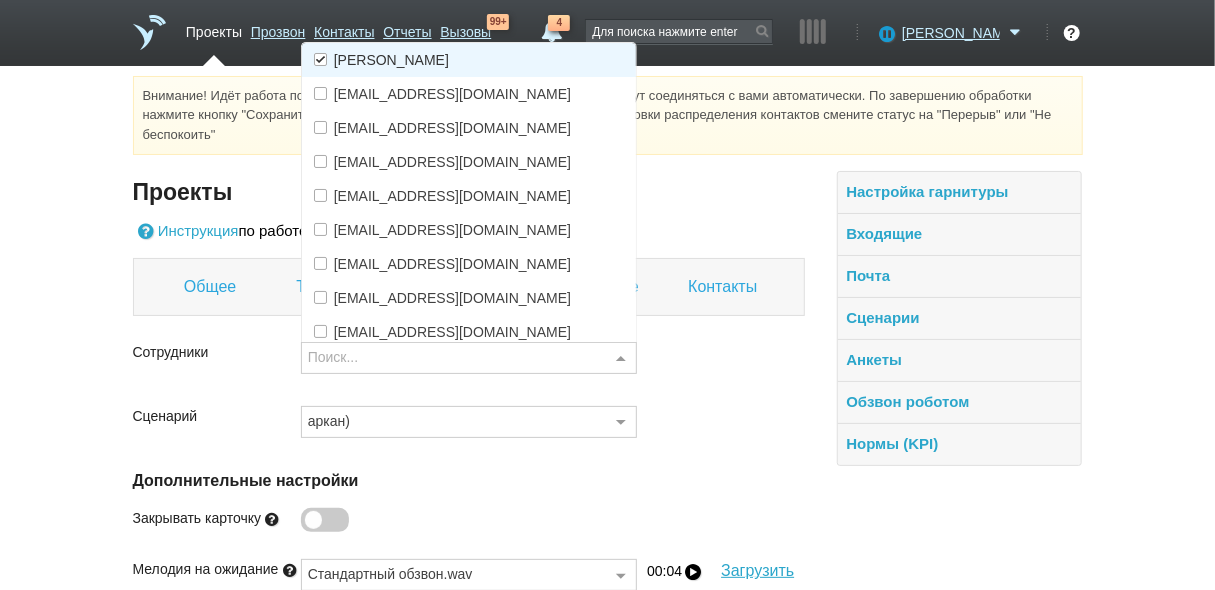 click at bounding box center [320, 59] 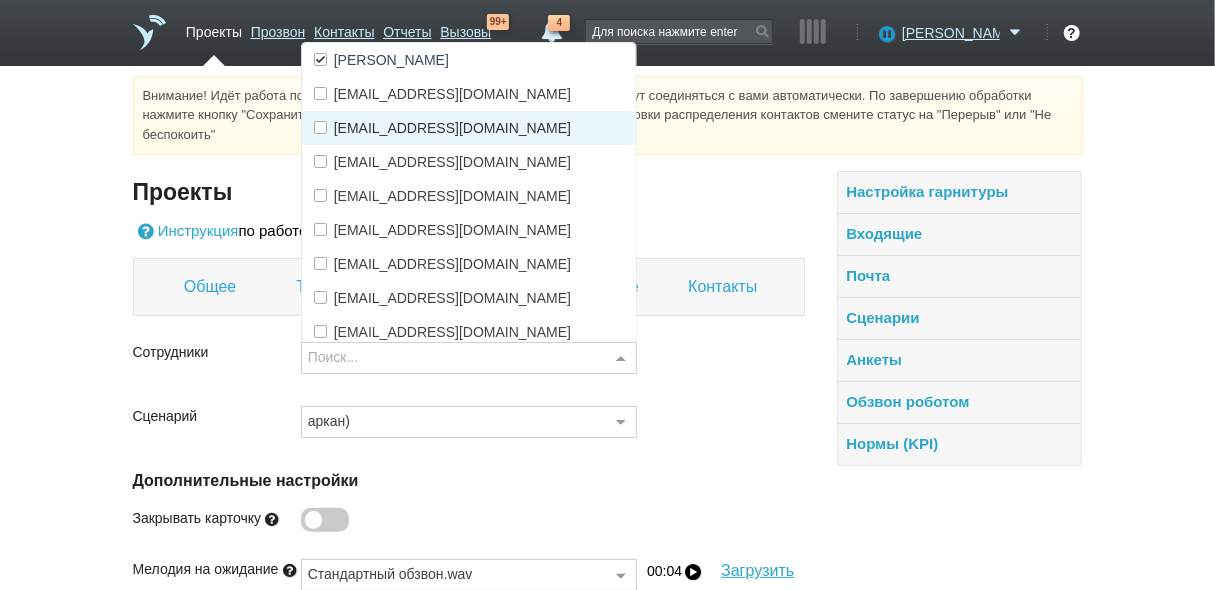 click at bounding box center (320, 127) 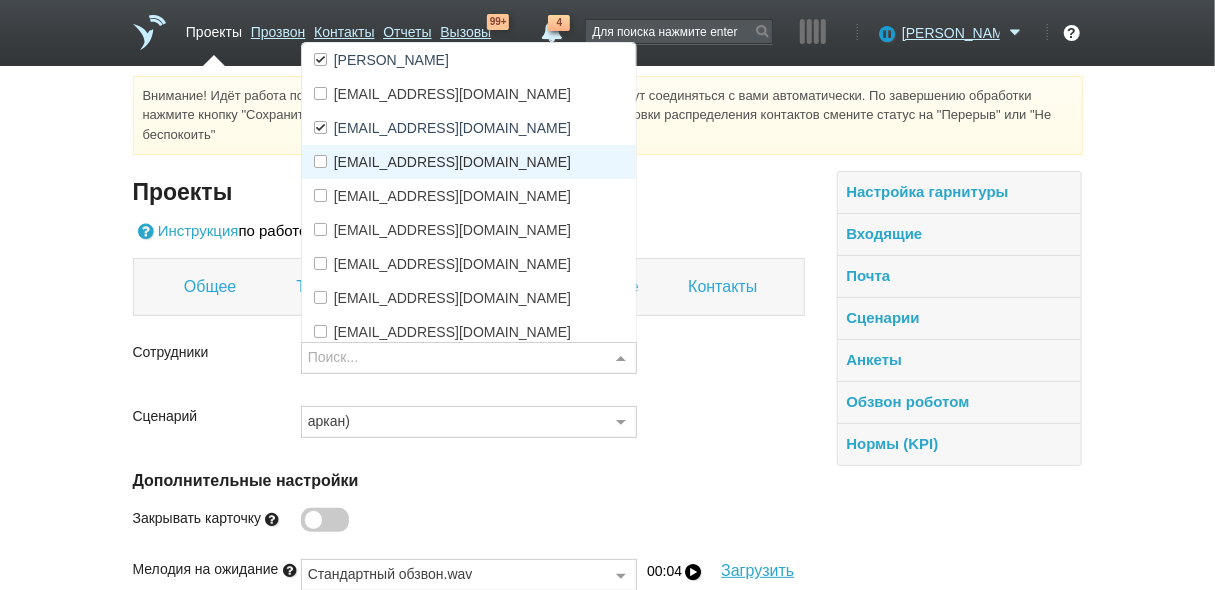 click on "[EMAIL_ADDRESS][DOMAIN_NAME]" at bounding box center [469, 162] 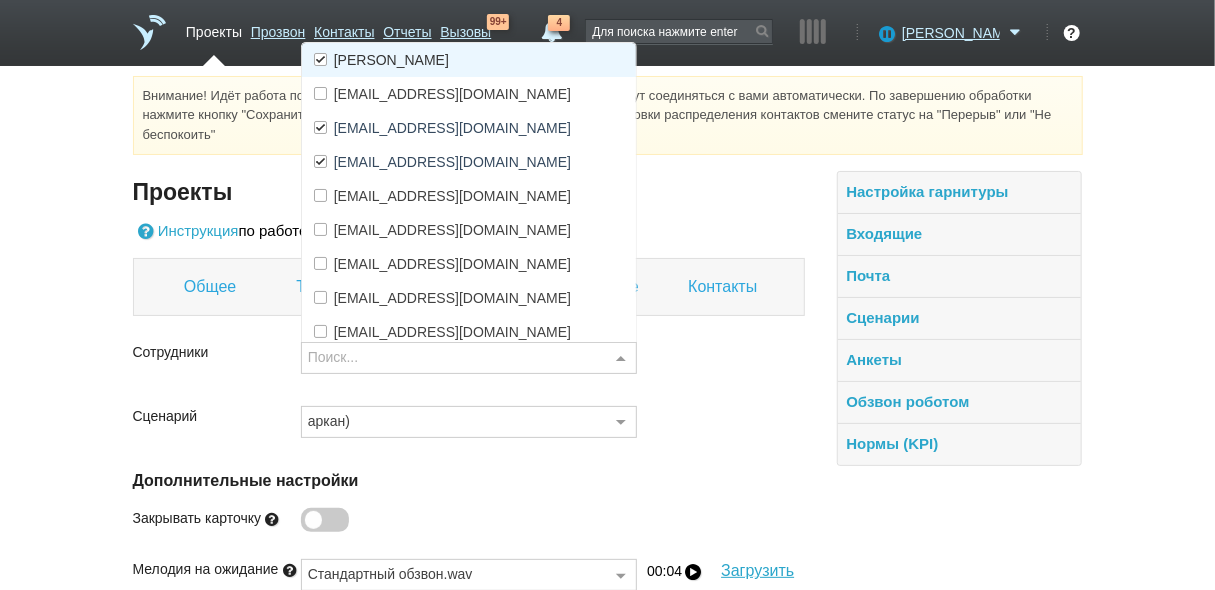 click at bounding box center (320, 59) 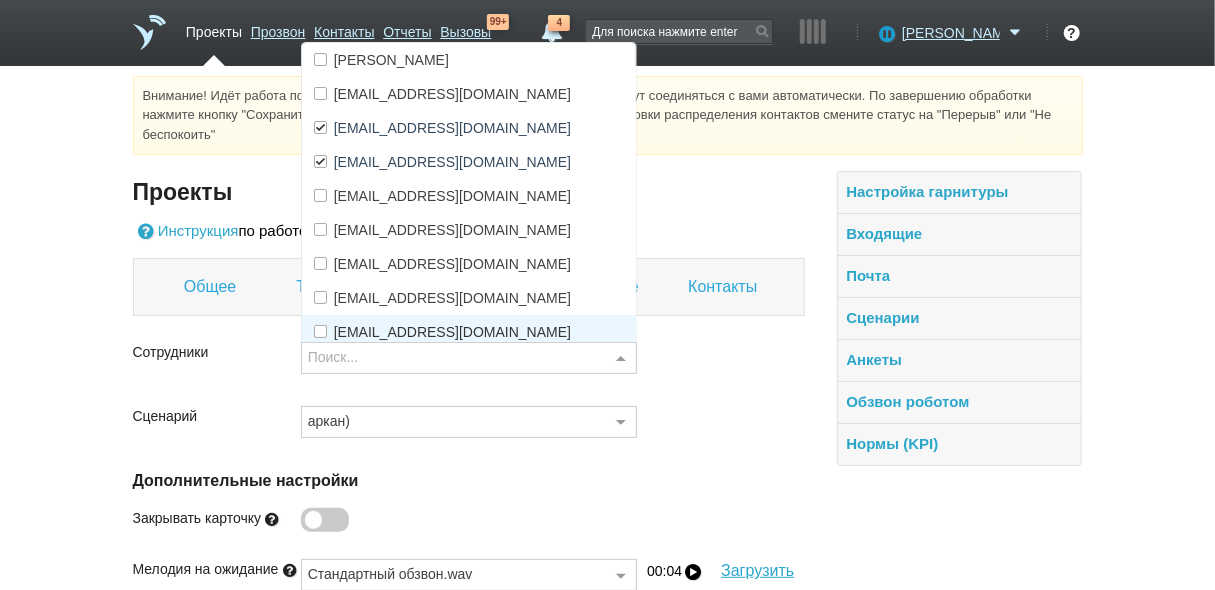scroll, scrollTop: 80, scrollLeft: 0, axis: vertical 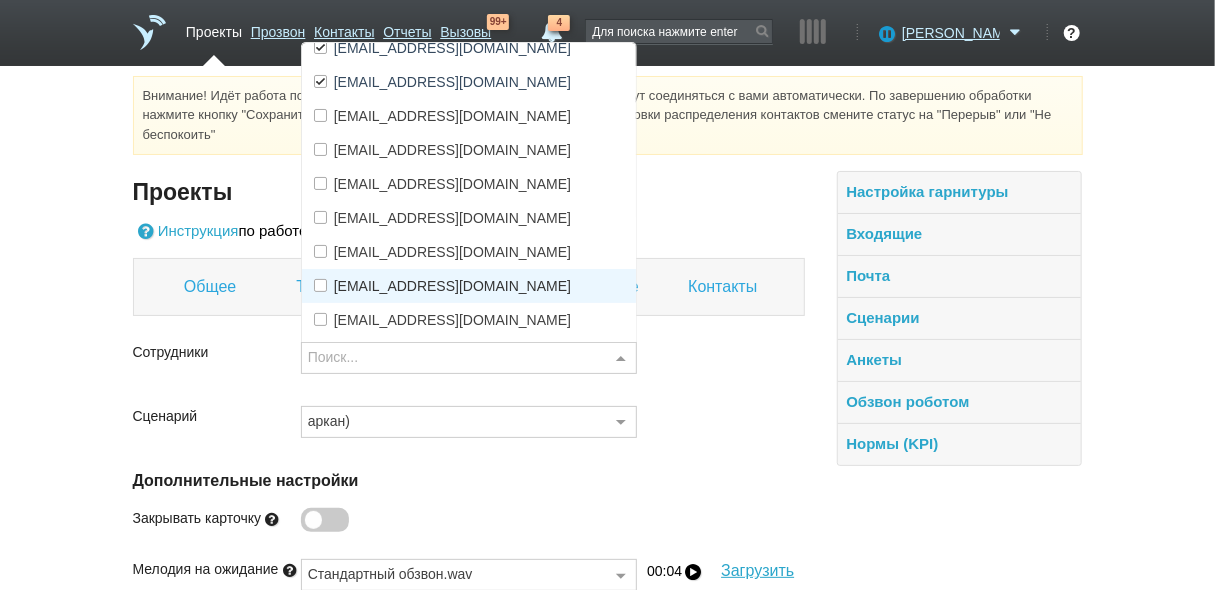 click at bounding box center (320, 285) 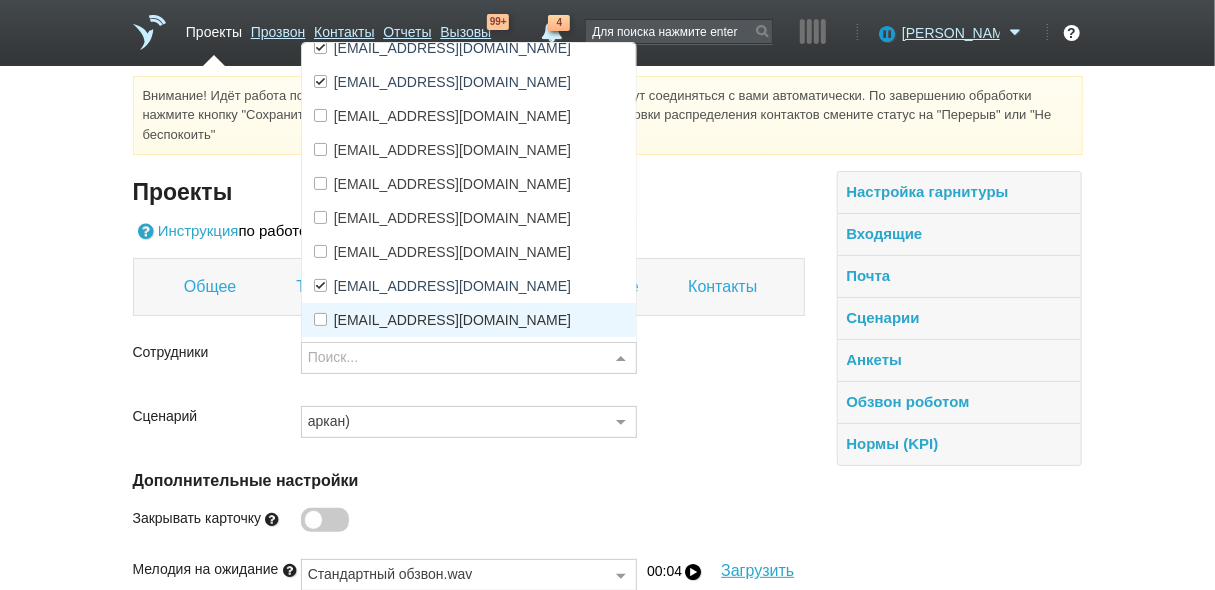 scroll, scrollTop: 160, scrollLeft: 0, axis: vertical 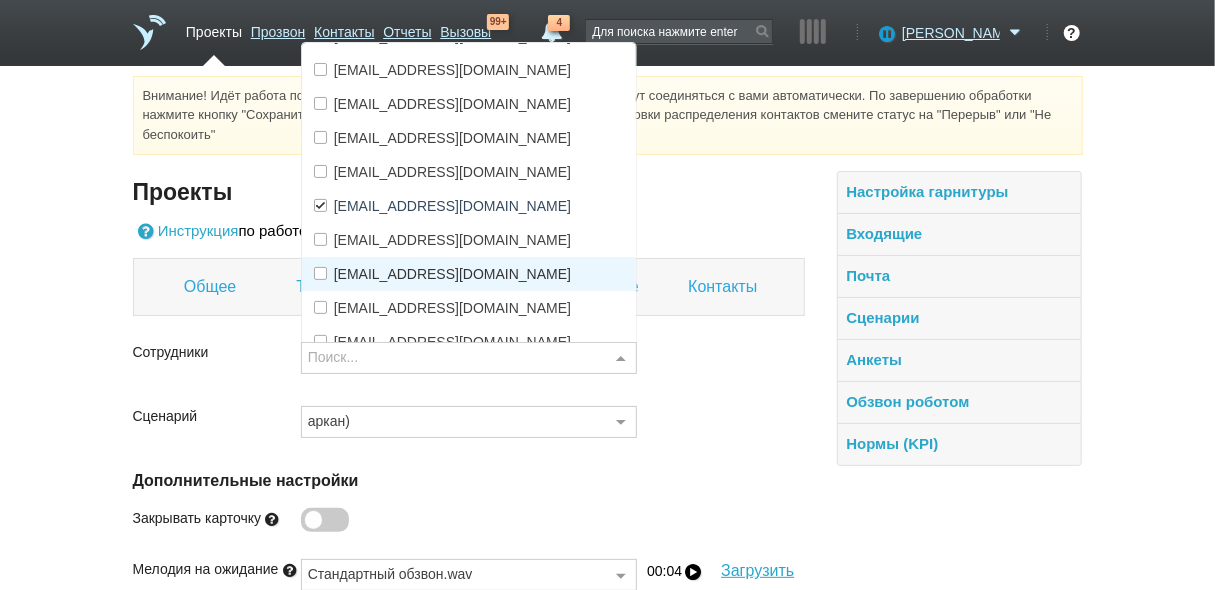click at bounding box center [320, 273] 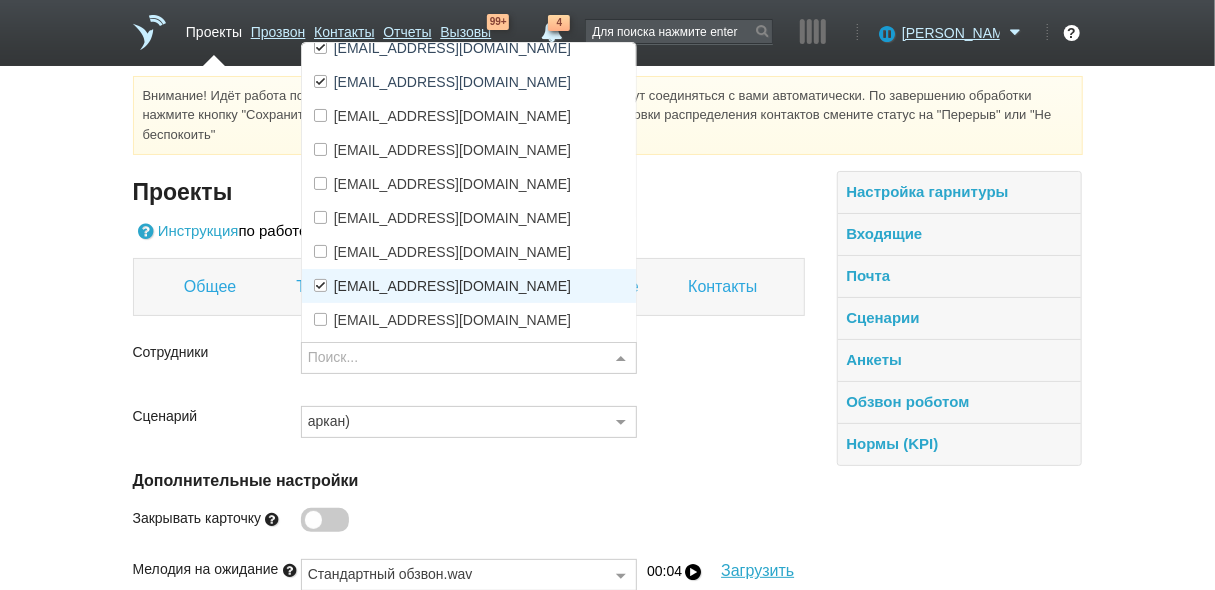 scroll, scrollTop: 0, scrollLeft: 0, axis: both 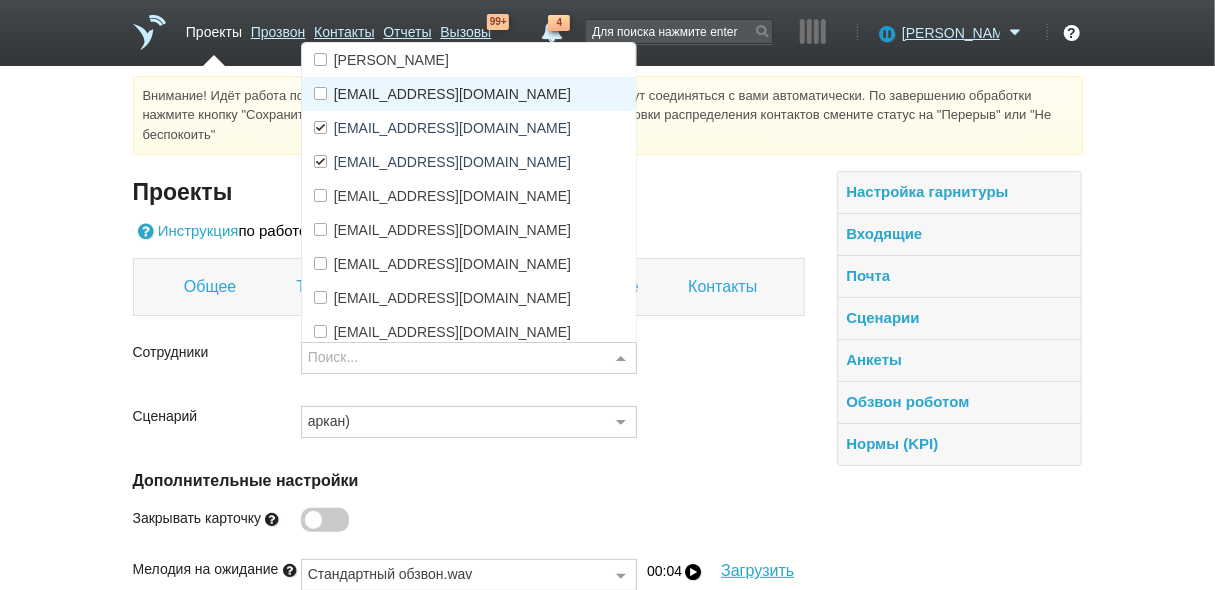 click at bounding box center (320, 93) 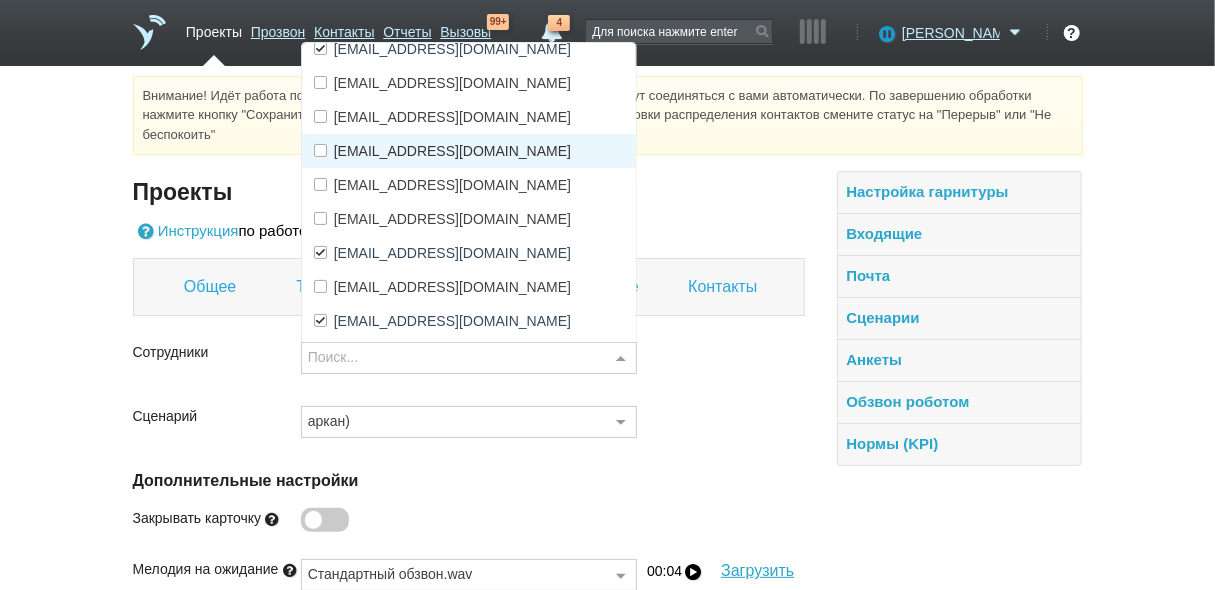 scroll, scrollTop: 160, scrollLeft: 0, axis: vertical 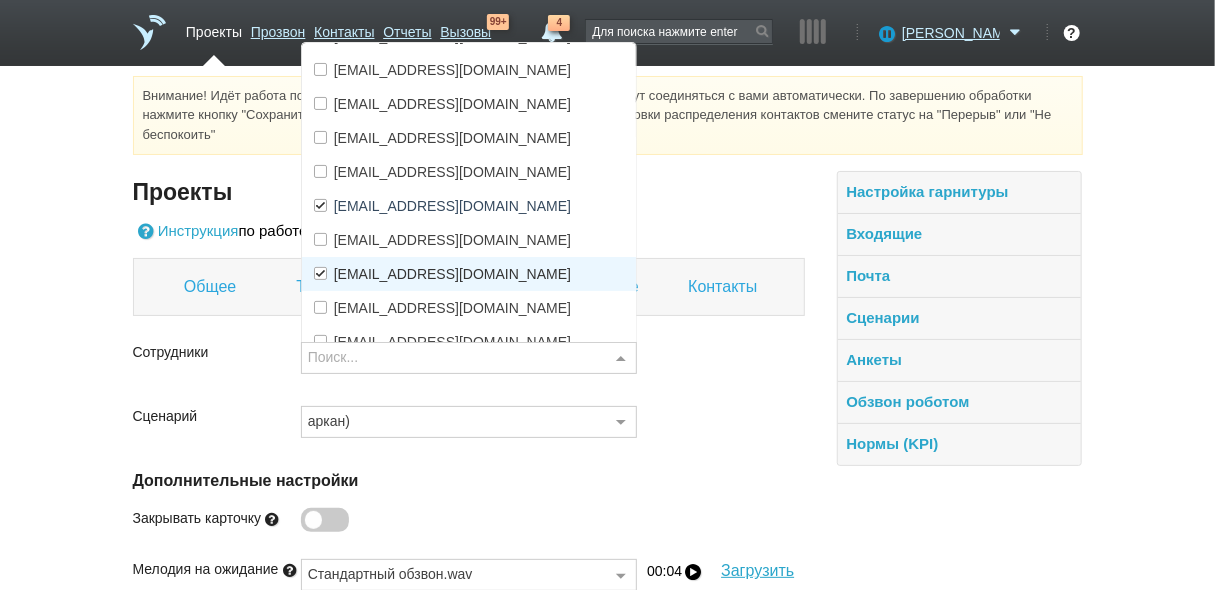 click at bounding box center [320, 273] 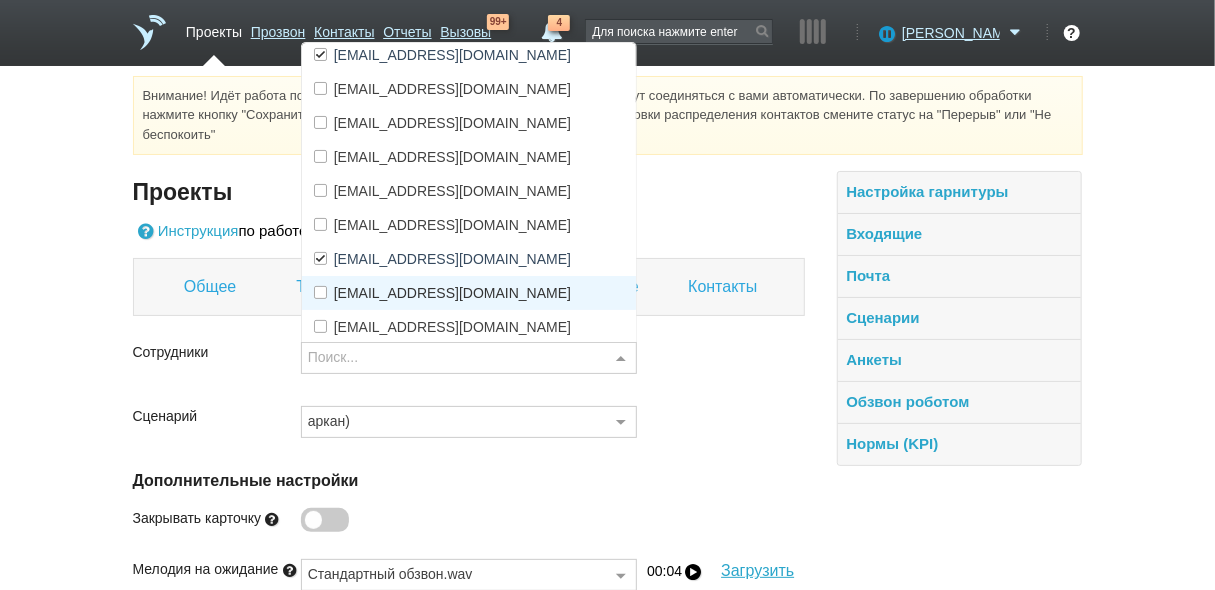 scroll, scrollTop: 80, scrollLeft: 0, axis: vertical 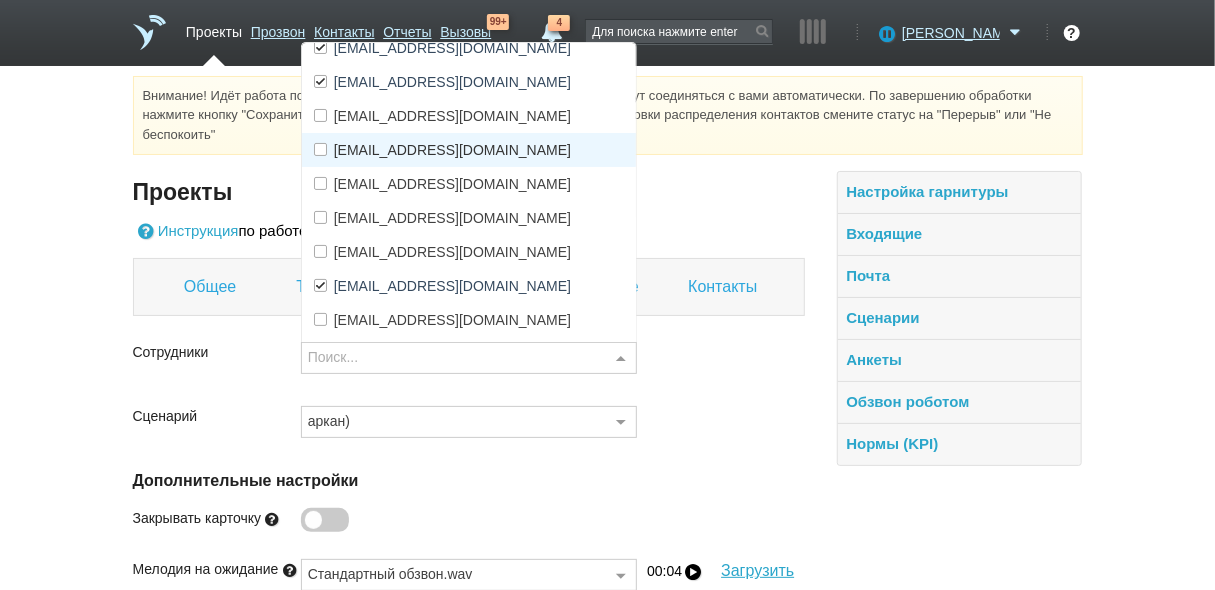click at bounding box center [320, 149] 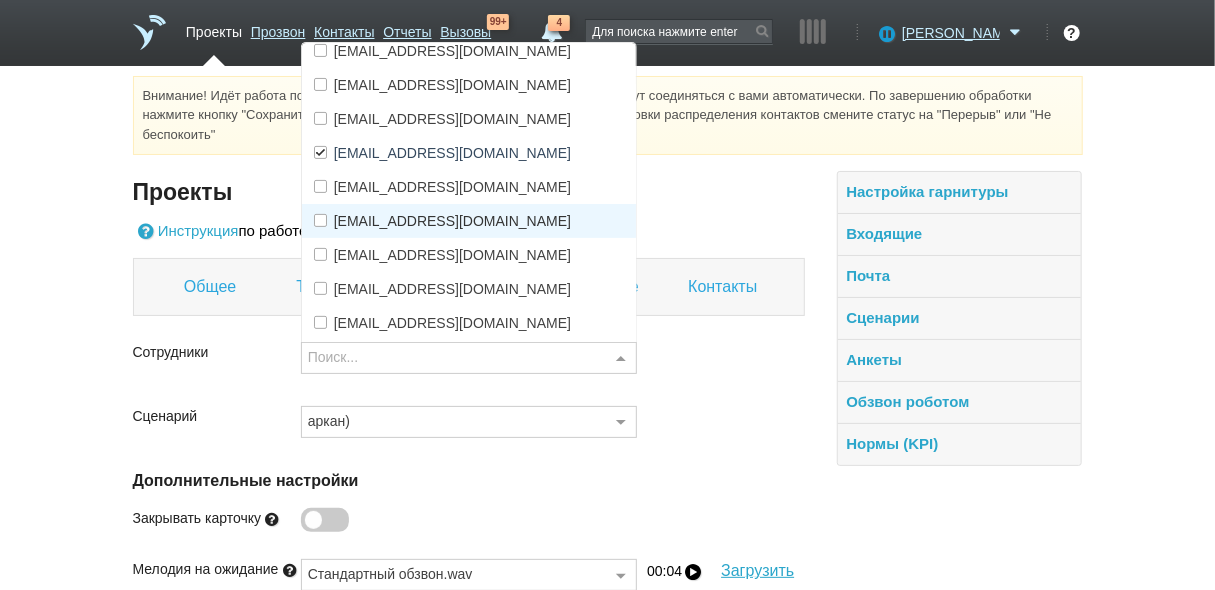 scroll, scrollTop: 240, scrollLeft: 0, axis: vertical 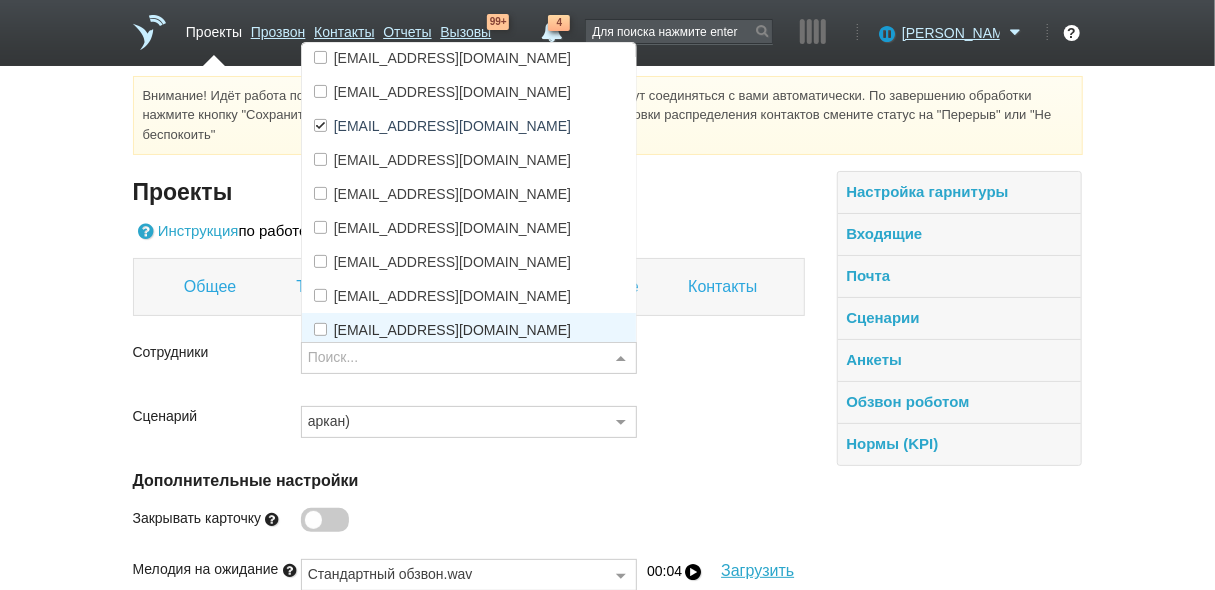 click on "Сотрудники Поиск... Константин Георгиевич Белоусов о1@salesmonster.ru o2@salesmonster.ru o3@salesmonster.ru о4@salesmonster.ru o5@salesmonster.ru о6@salesmonster.ru о7@salesmonster.ru o8@salesmonster.ru o9@salesmonster.ru o10@salesmonster.ru о11@salesmonster.ru o12@salesmonster.ru o13@salesmonster.ru o14@salesmonster.ru 15@salesmonster.ru 16@salesmonster.ru 17@salesmonster.ru 18@salesmonster.ru 19@salesmonster.ru 20@salesmonster.ru Ничего не найдено Список пуст Сценарий аркан) Выберите сценарий Стандартный обзвон (лидогенерация) Обзвон роботом Терра Нью ООО Бухгалтерия Маркшейдер Сконжин (Вайлдберриз) Школа Музыки Диджитал Риф Траст Солюшенз Урбан Мастер ИмпериПро (SEO) Левел Тревел Диджитал Риф 3 Для левого проекта Statura 7t" at bounding box center (469, 546) 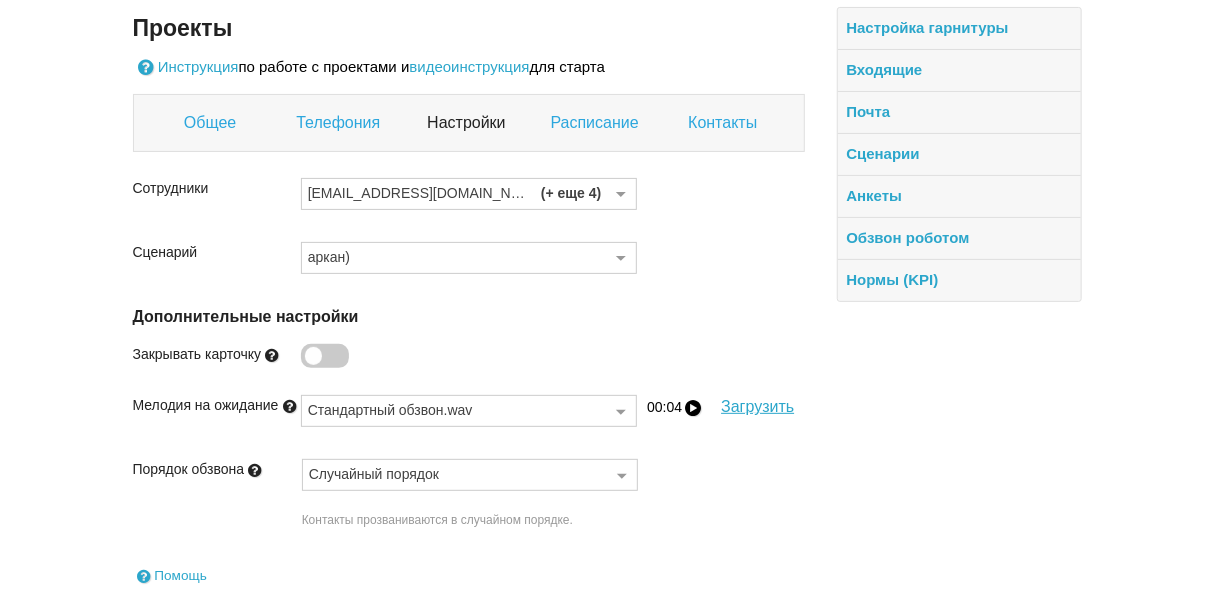 scroll, scrollTop: 275, scrollLeft: 0, axis: vertical 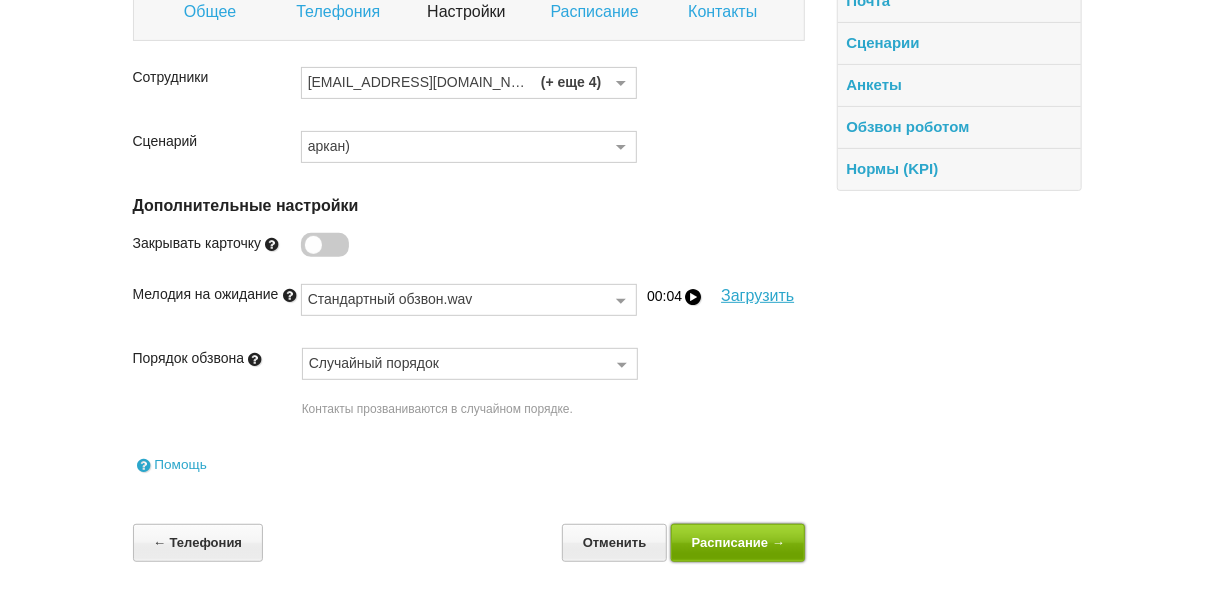 click on "Расписание →" at bounding box center [738, 542] 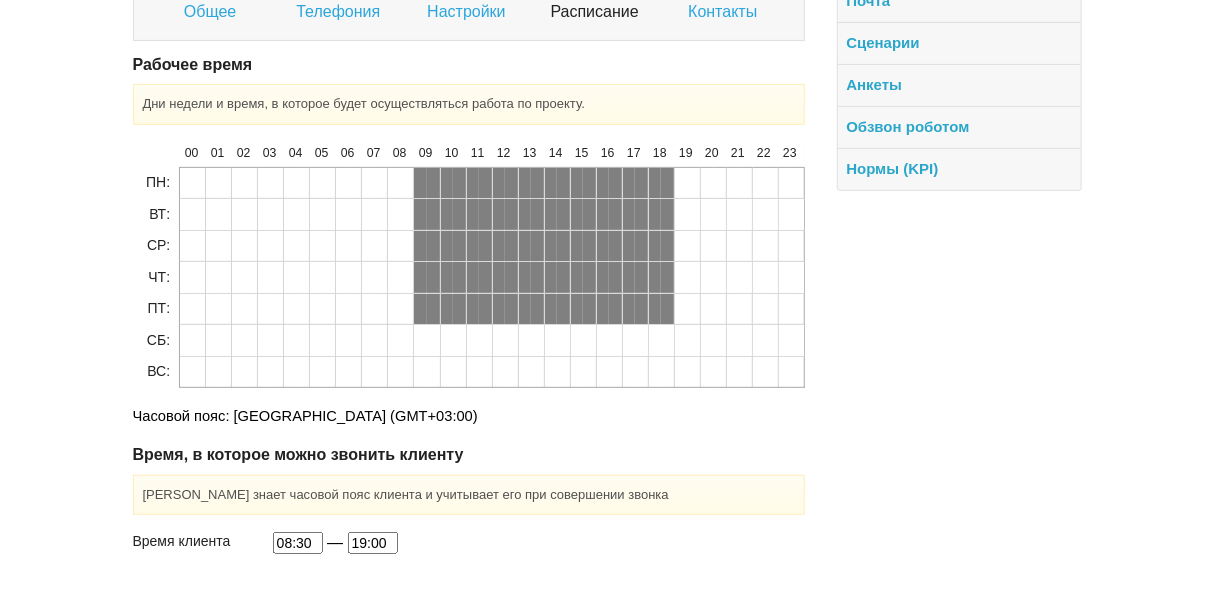 scroll, scrollTop: 364, scrollLeft: 0, axis: vertical 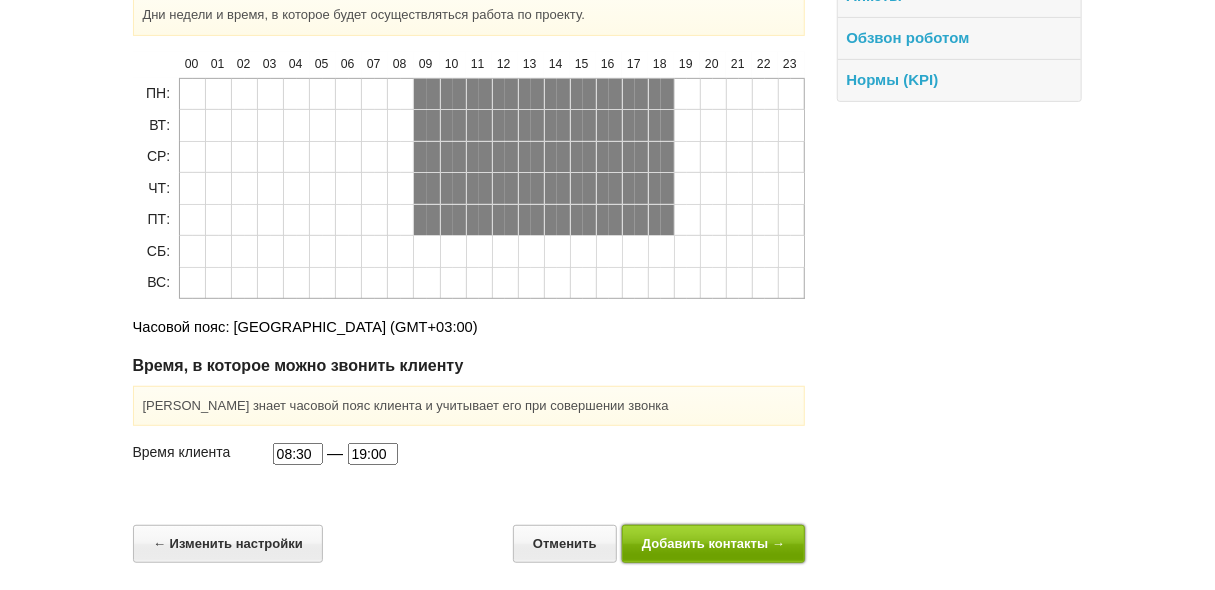 click on "Добавить контакты →" at bounding box center [714, 543] 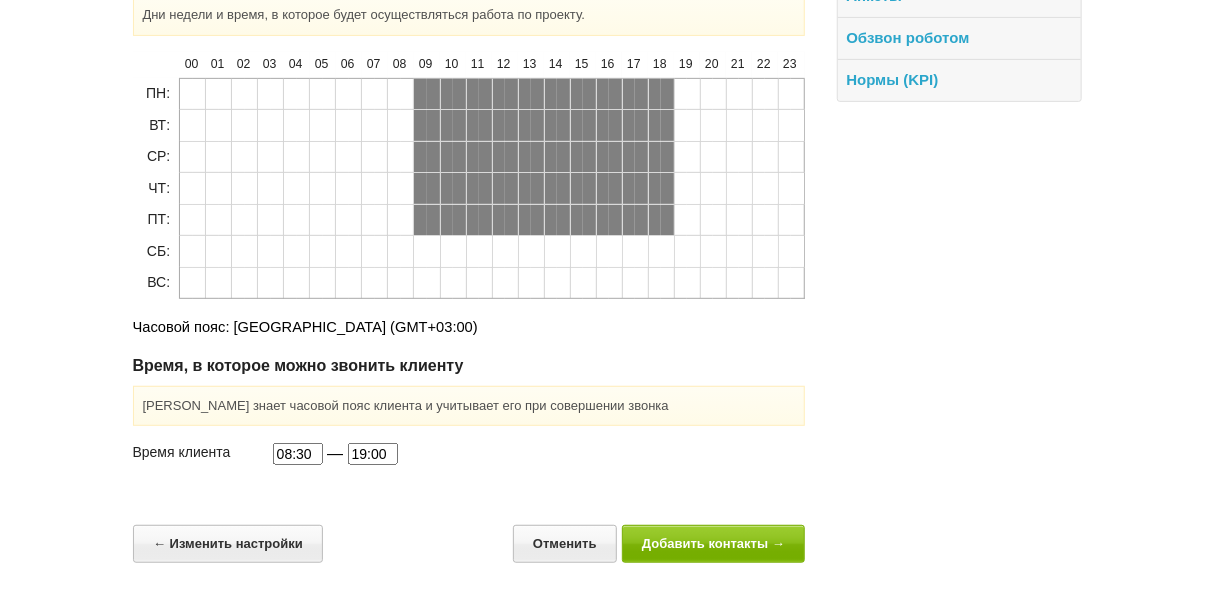scroll, scrollTop: 0, scrollLeft: 0, axis: both 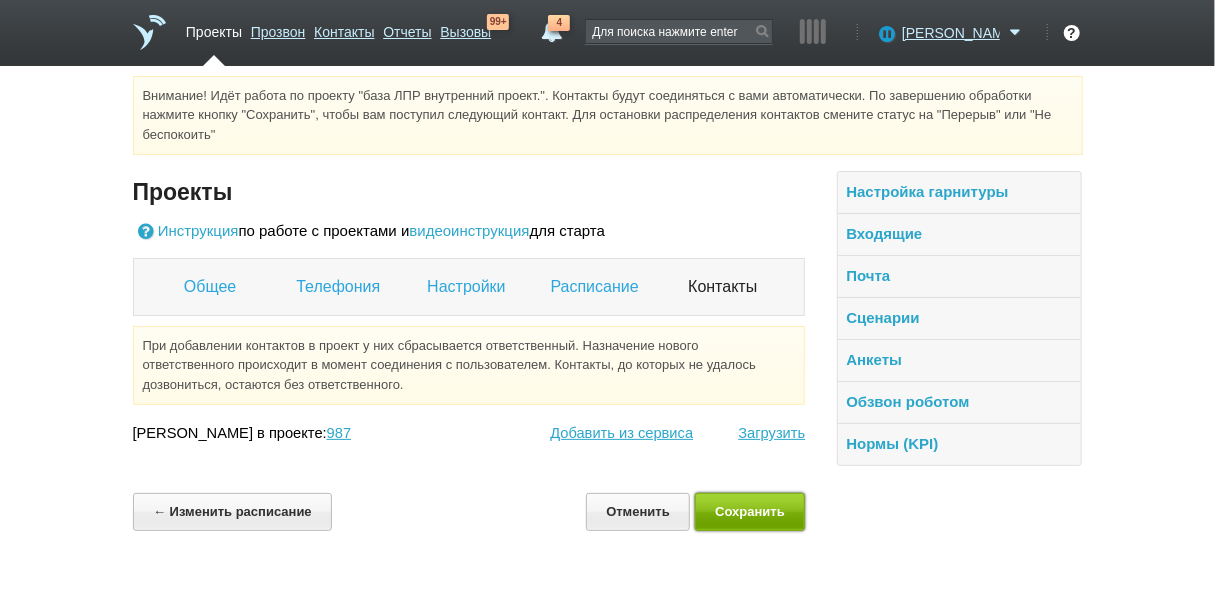 click on "Сохранить" at bounding box center [750, 511] 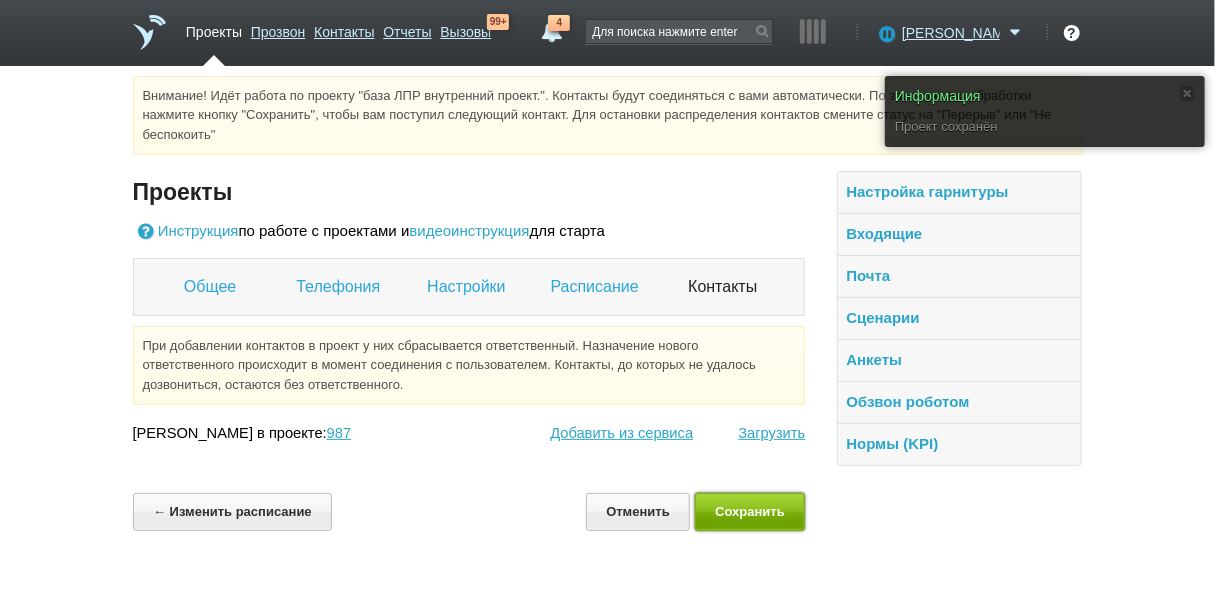 click on "Сохранить" at bounding box center [750, 511] 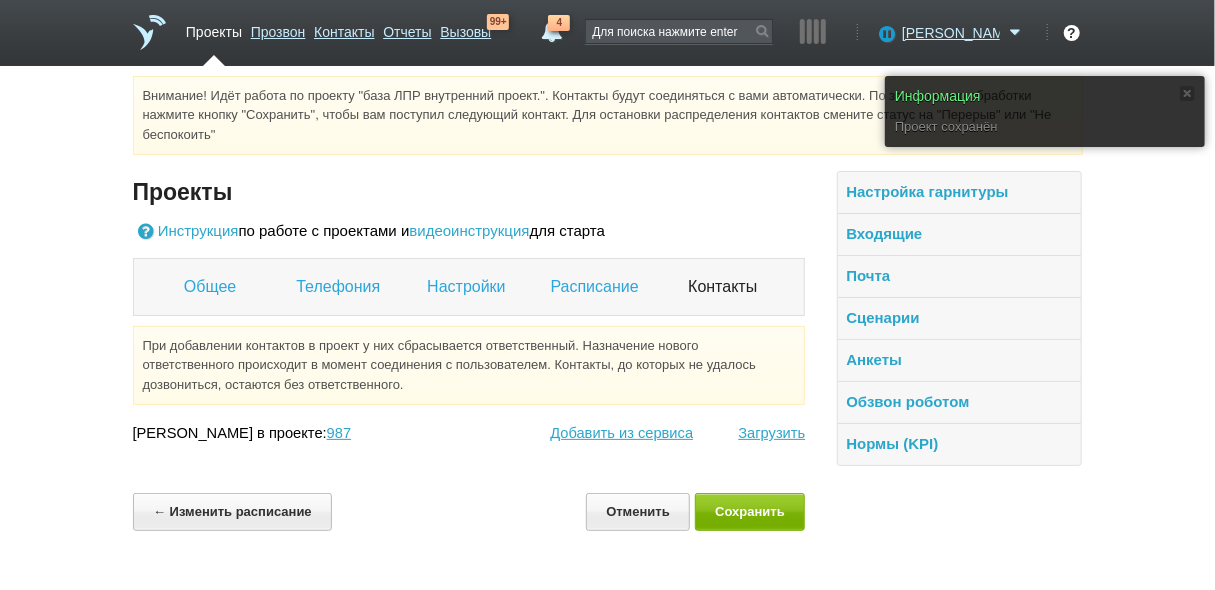 click on "Проекты" at bounding box center (214, 28) 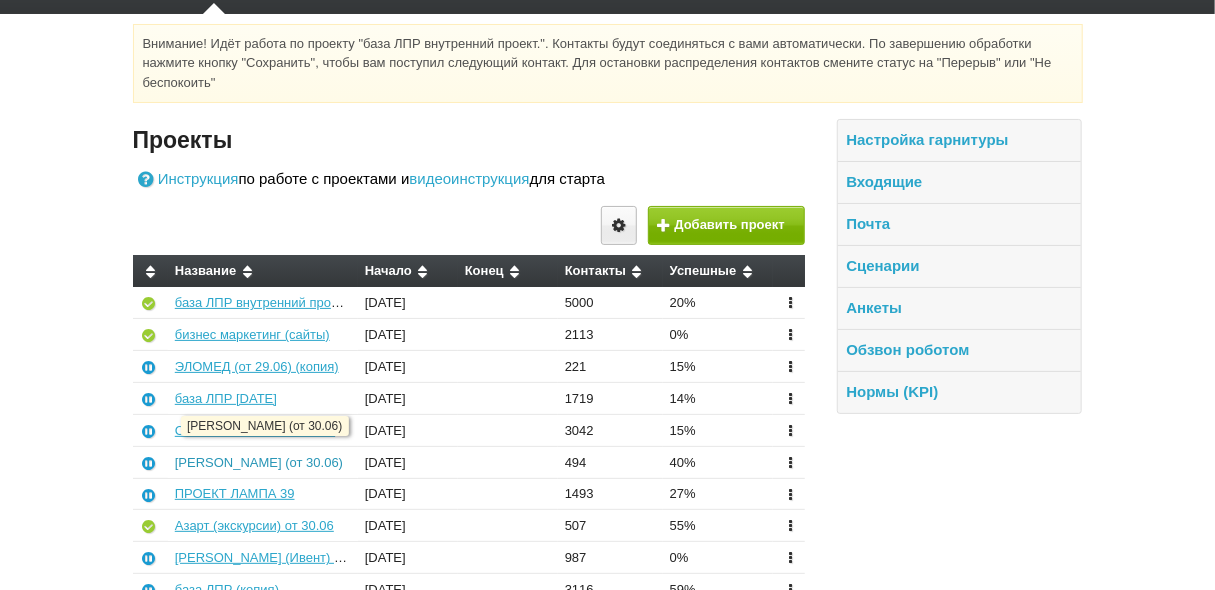 scroll, scrollTop: 80, scrollLeft: 0, axis: vertical 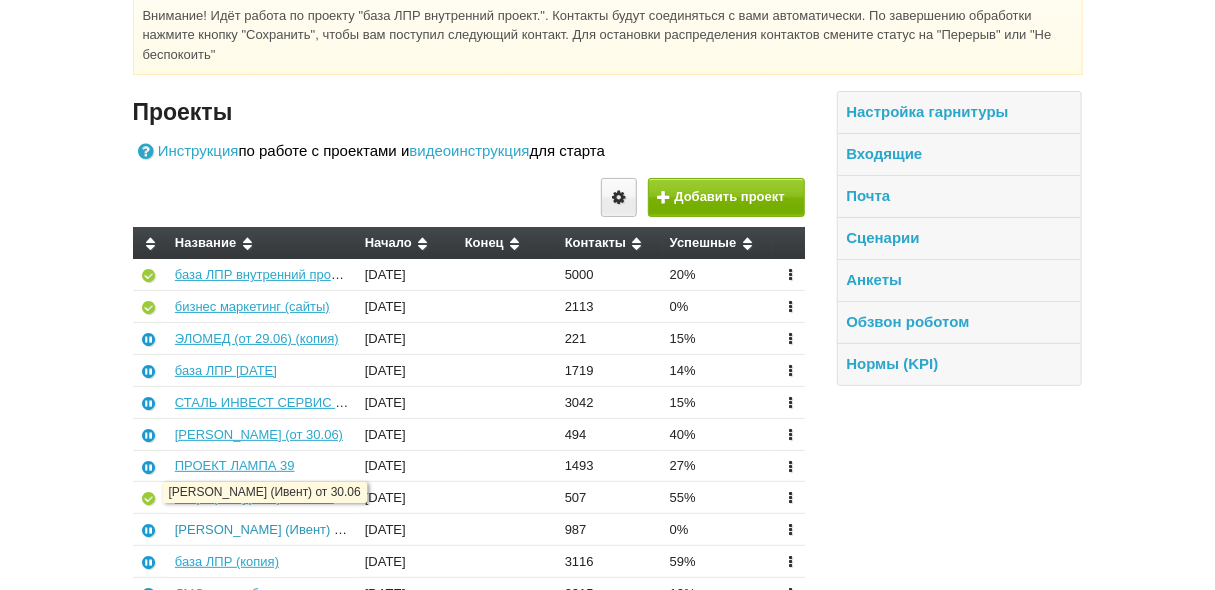 click on "[PERSON_NAME] (Ивент) от 30.06" at bounding box center [279, 529] 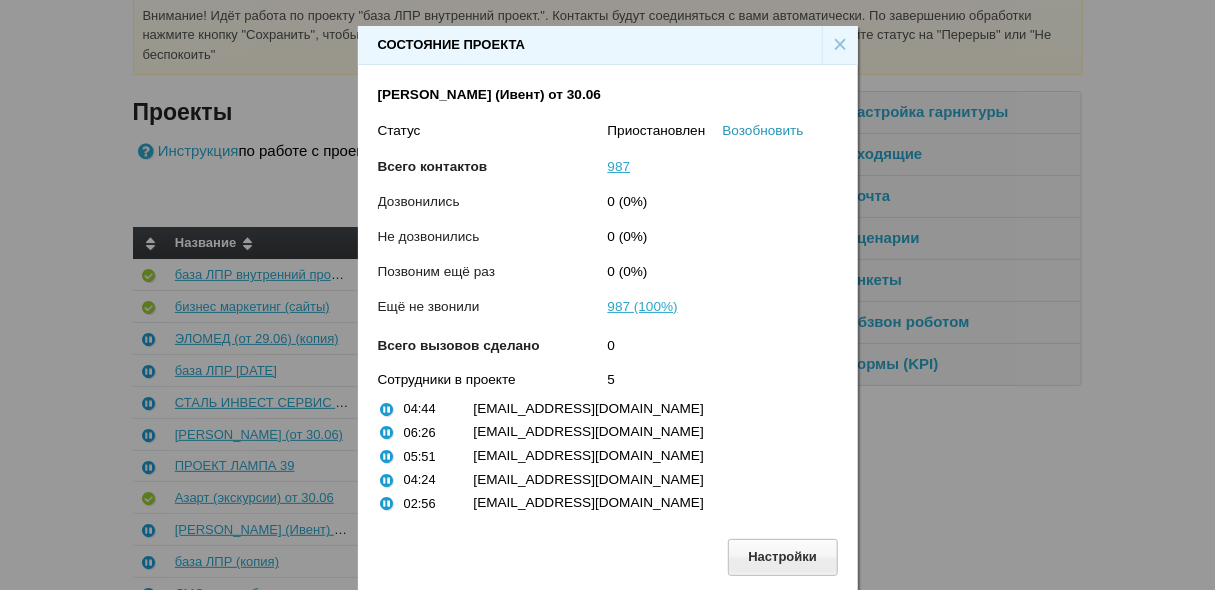 click on "Возобновить" at bounding box center [763, 130] 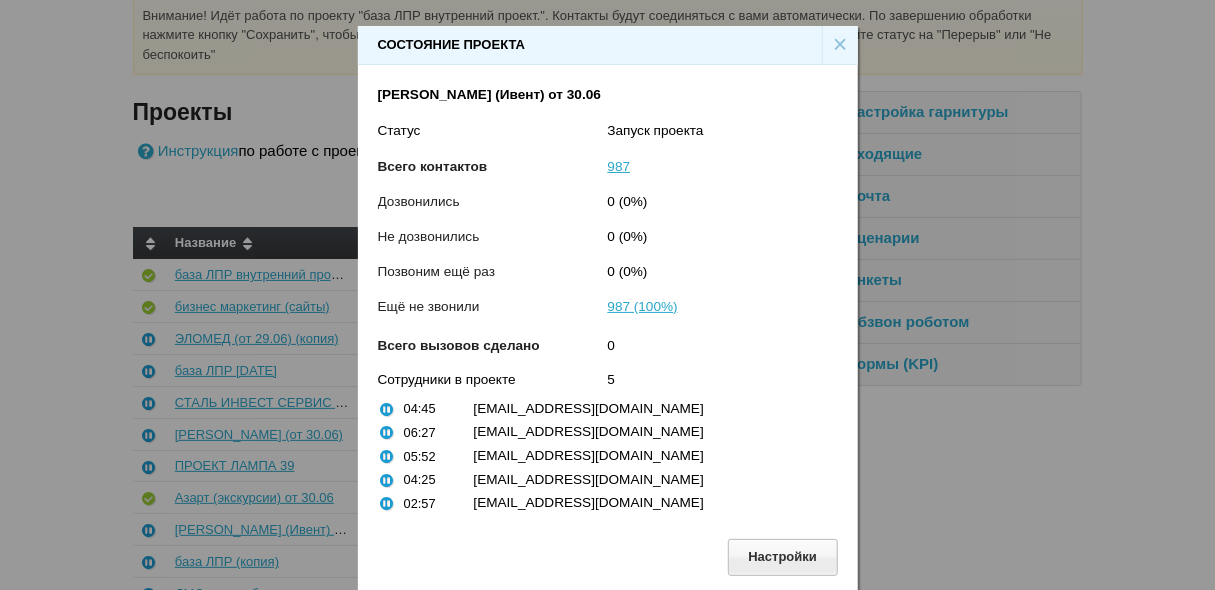 click on "×" at bounding box center (840, 45) 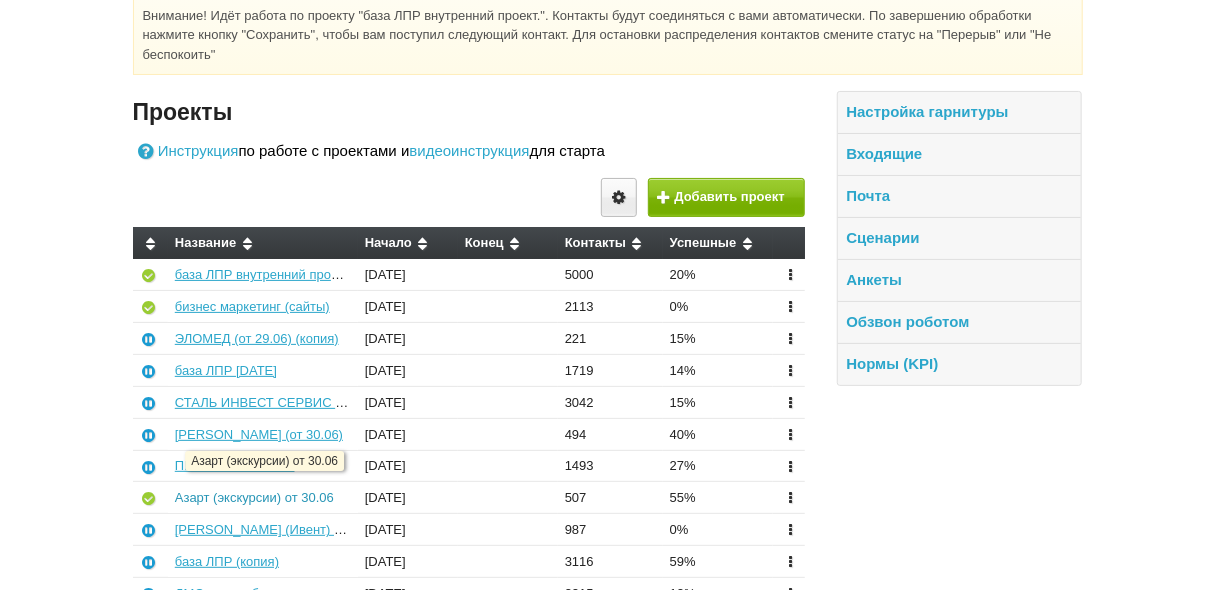 click on "Азарт (экскурсии) от 30.06" at bounding box center (254, 497) 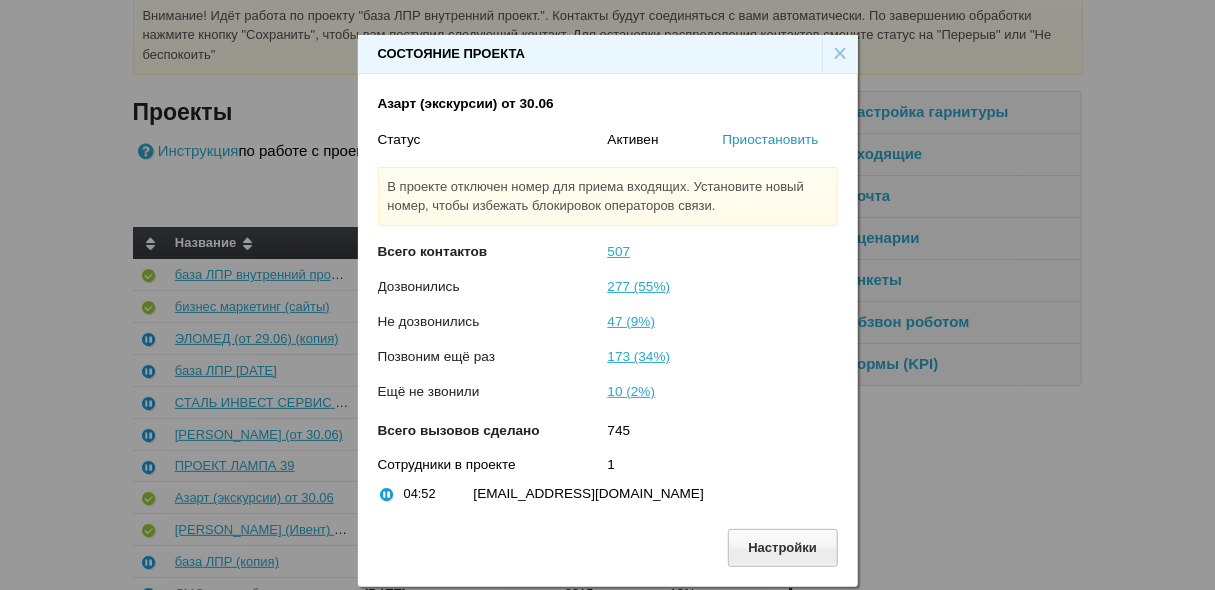 click on "Приостановить" at bounding box center (771, 139) 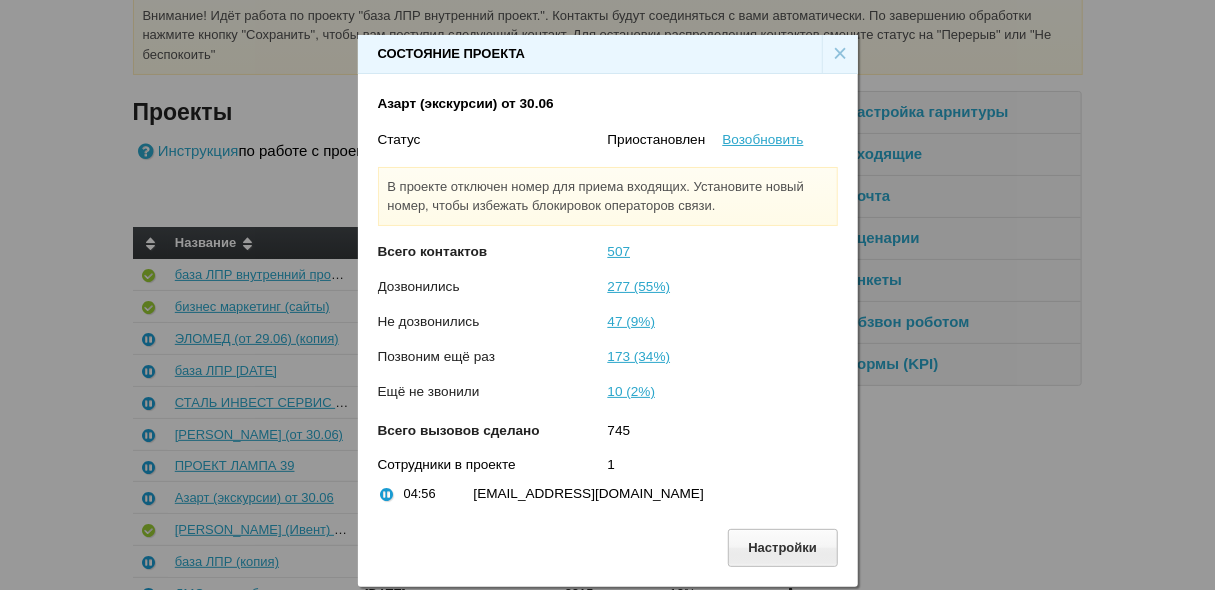 click on "×" at bounding box center [840, 54] 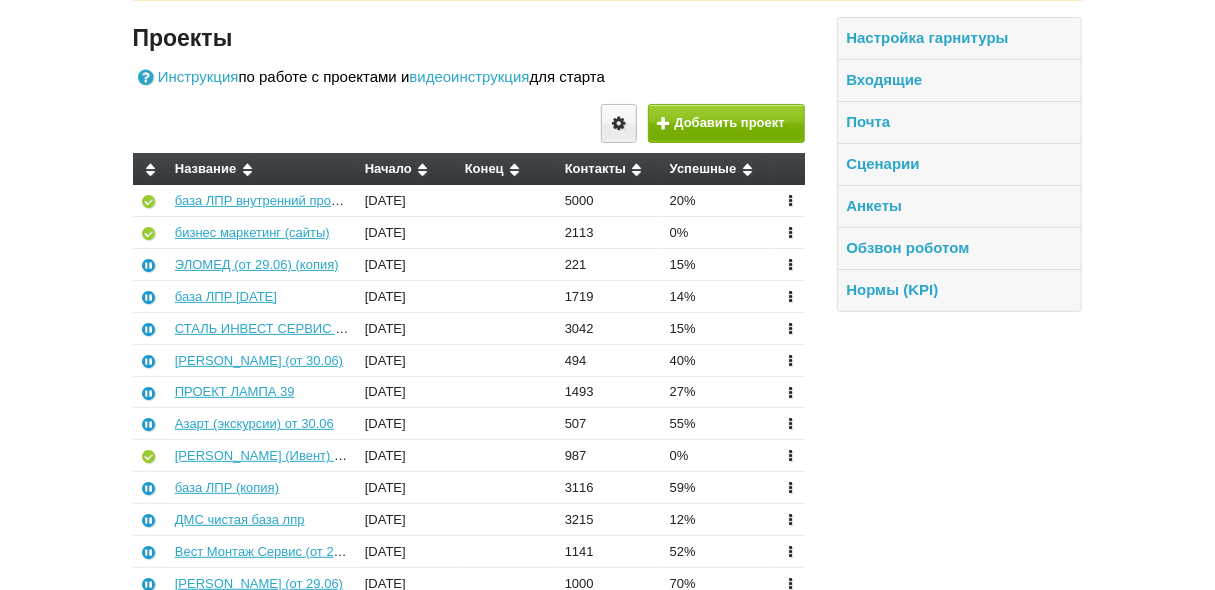 scroll, scrollTop: 0, scrollLeft: 0, axis: both 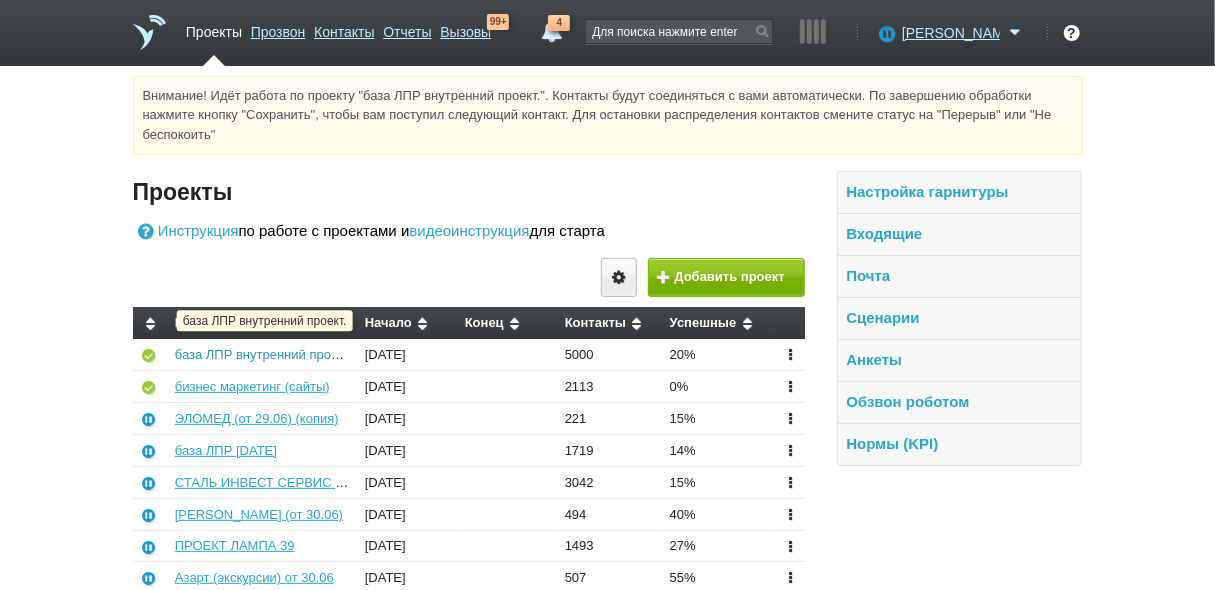 click on "база ЛПР  внутренний проект." at bounding box center [263, 354] 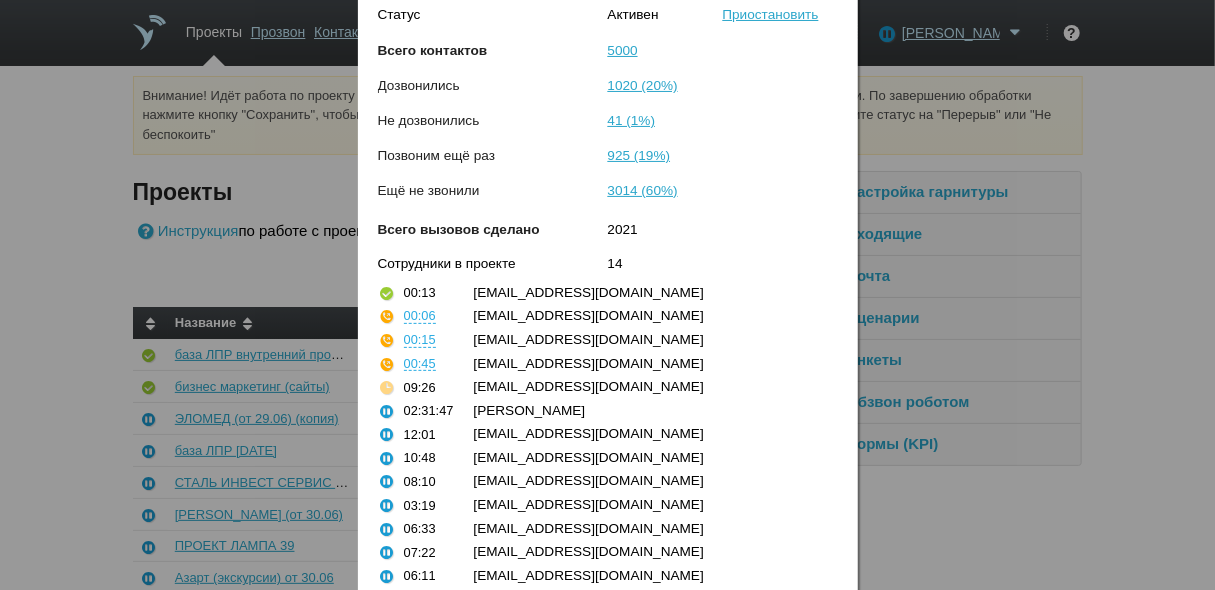 scroll, scrollTop: 0, scrollLeft: 0, axis: both 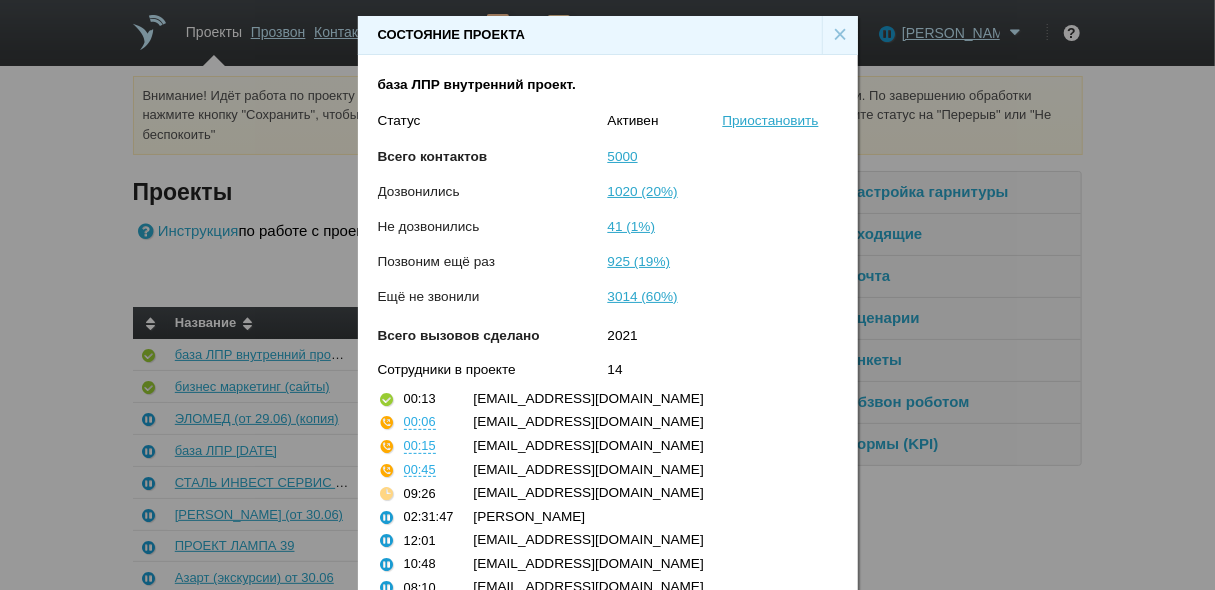 click on "×" at bounding box center (840, 35) 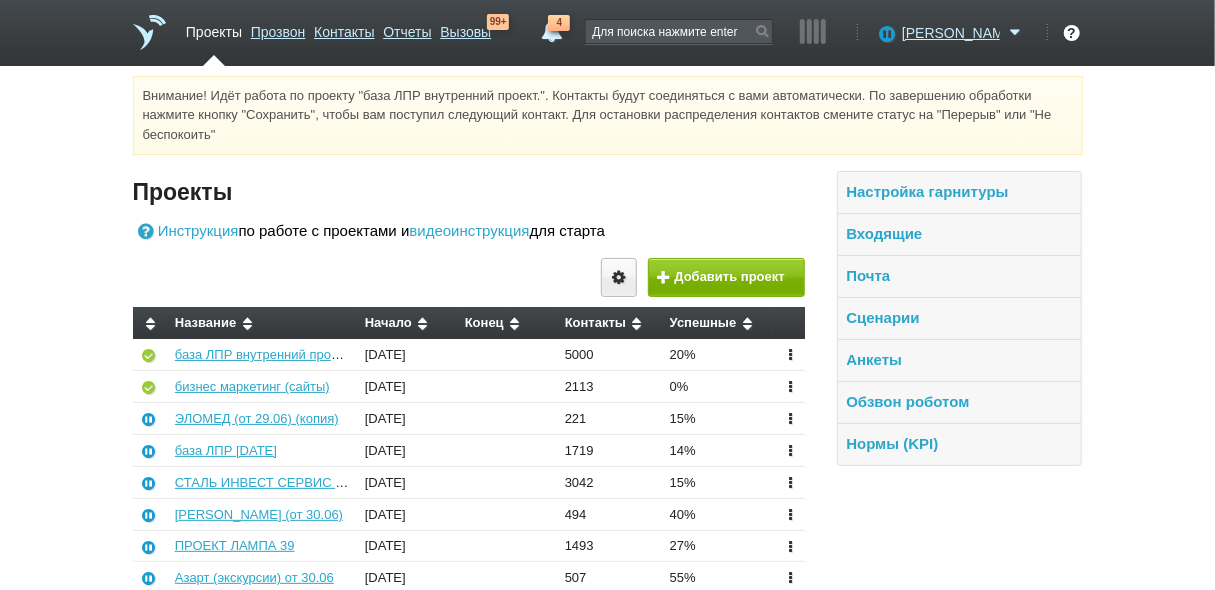 click at bounding box center (357, 263) 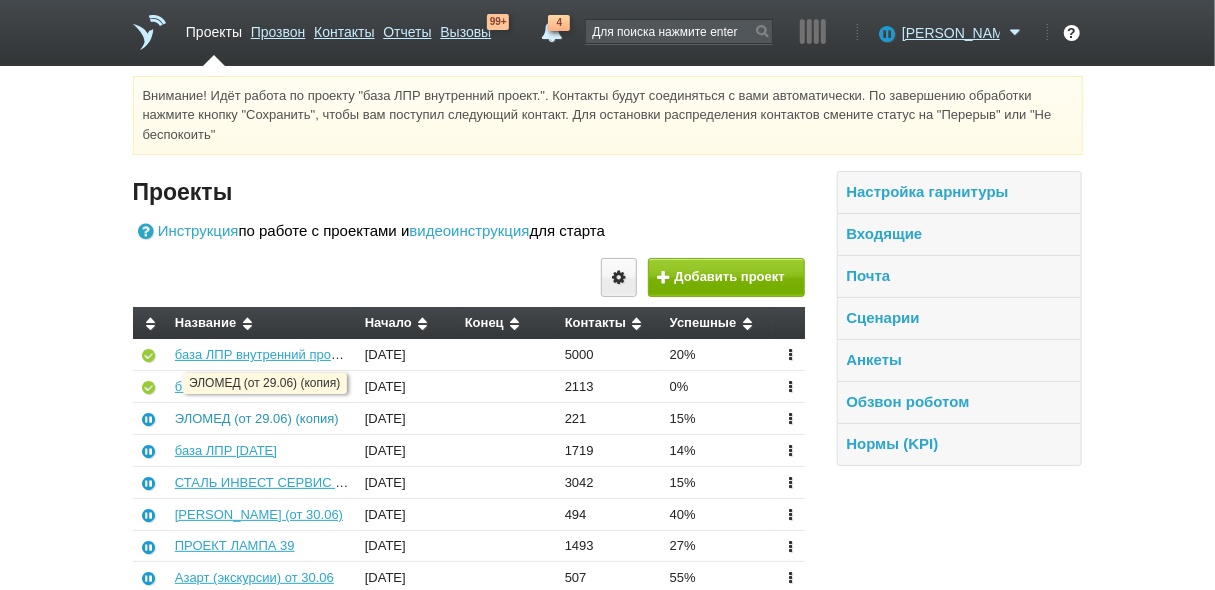 click on "ЭЛОМЕД (от 29.06) (копия)" at bounding box center (257, 418) 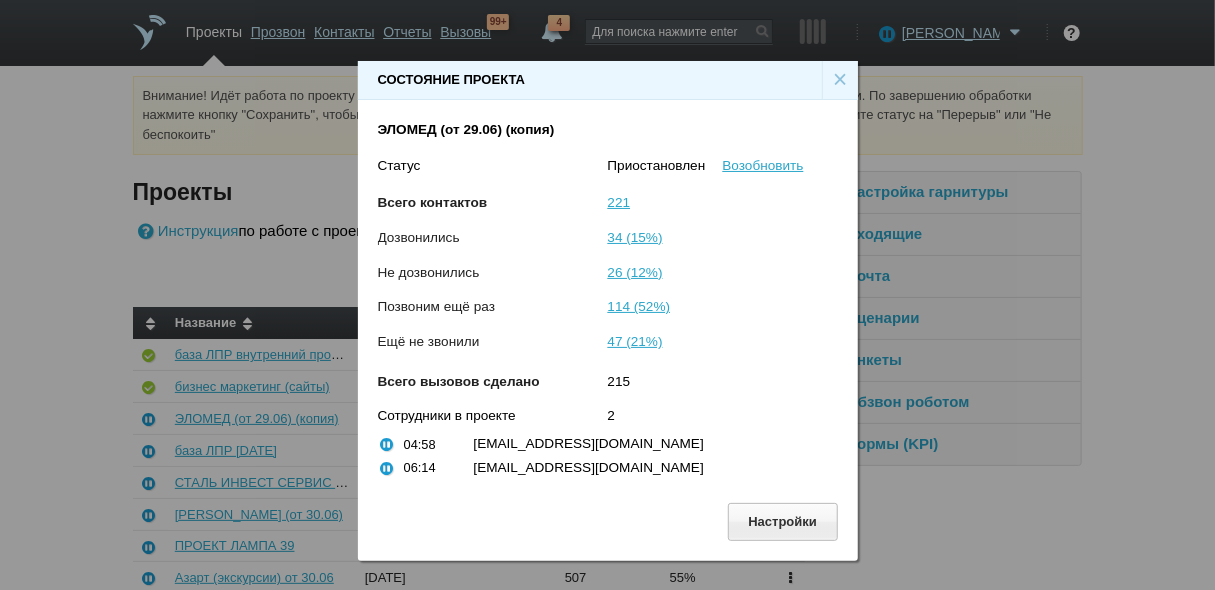 click on "×" at bounding box center [840, 80] 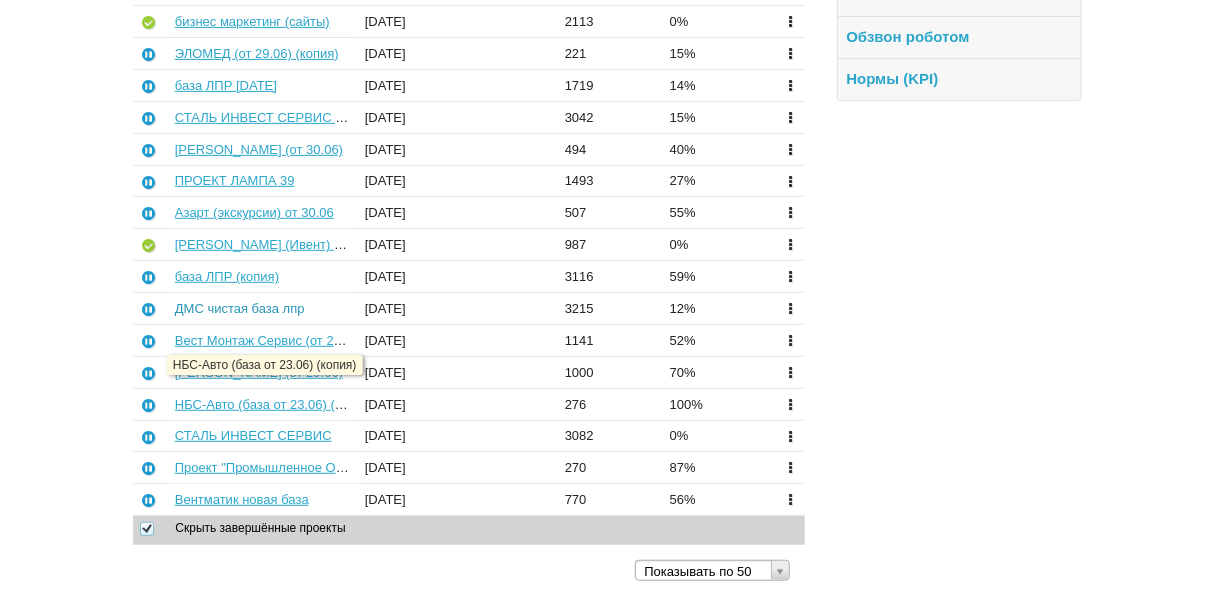 scroll, scrollTop: 371, scrollLeft: 0, axis: vertical 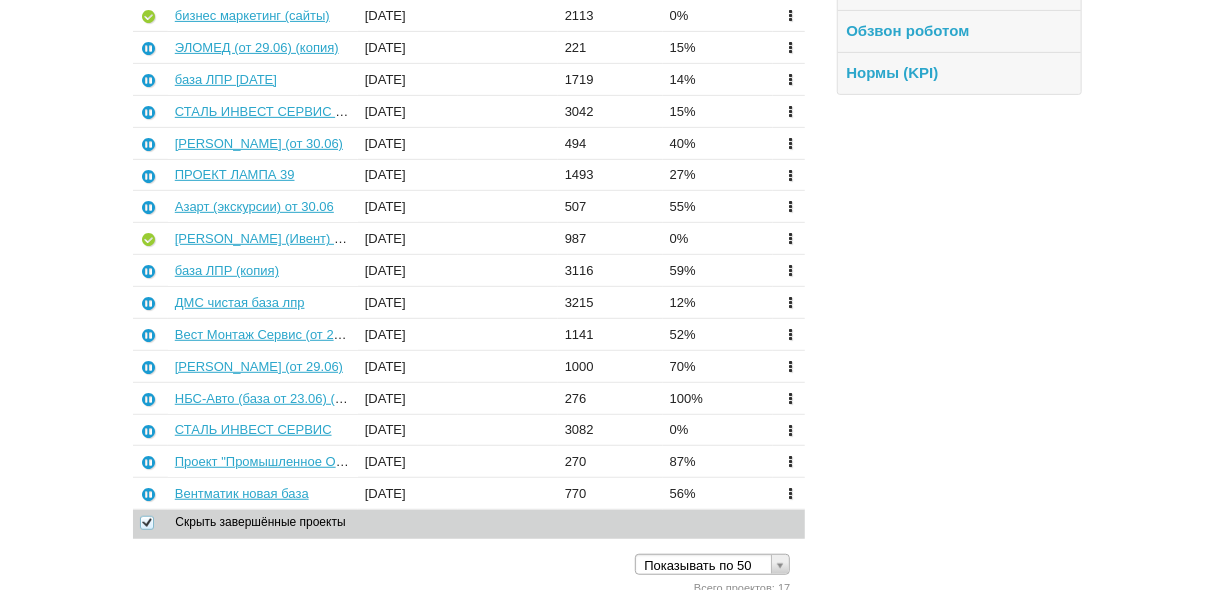 click at bounding box center [790, 365] 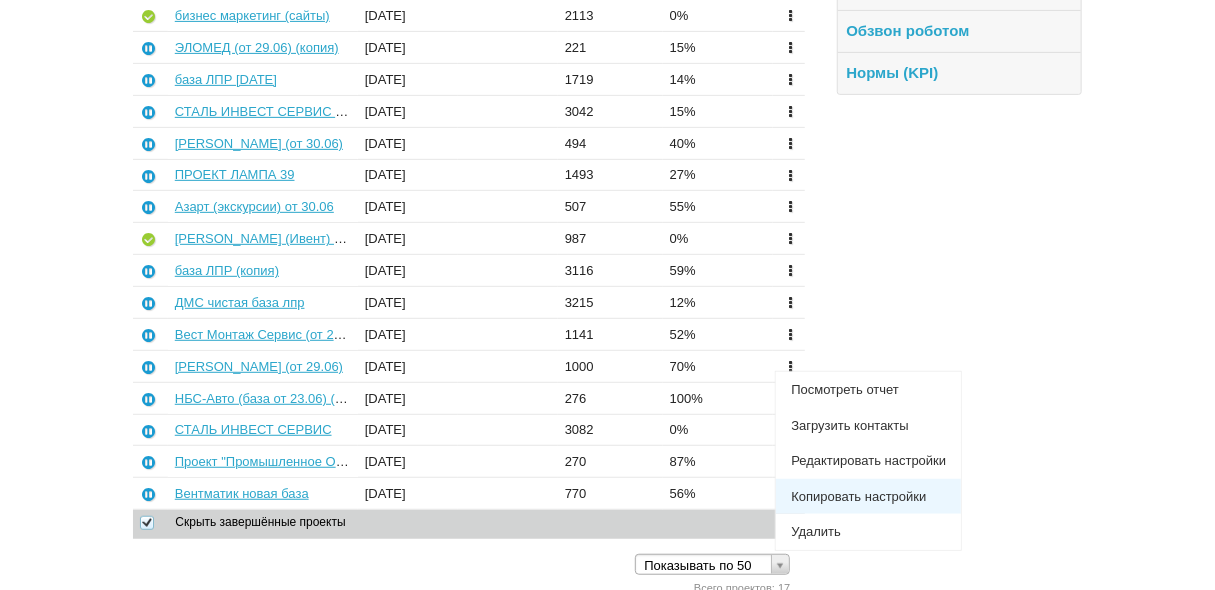 click on "Копировать настройки" at bounding box center [868, 497] 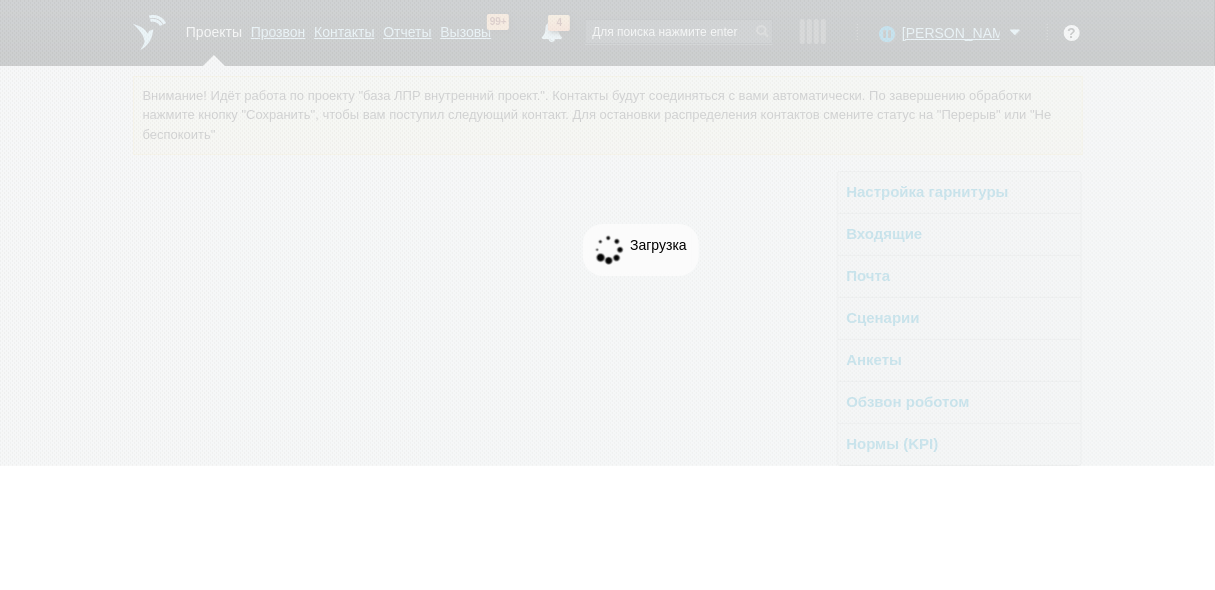 scroll, scrollTop: 0, scrollLeft: 0, axis: both 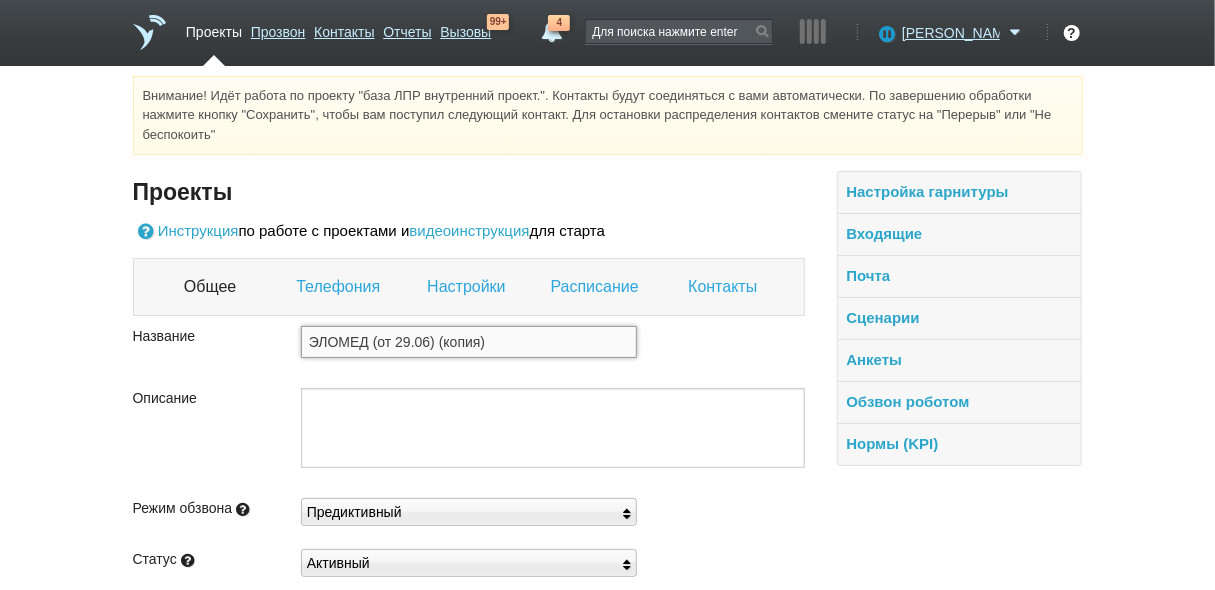 drag, startPoint x: 503, startPoint y: 343, endPoint x: 398, endPoint y: 344, distance: 105.00476 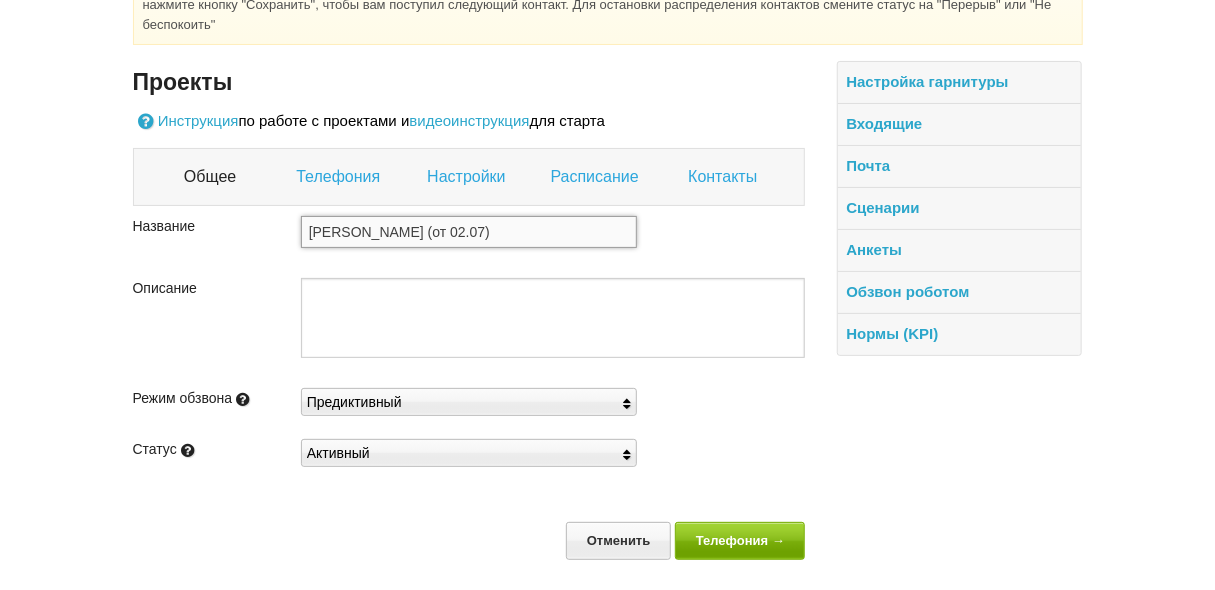 type on "[PERSON_NAME] (от 02.07)" 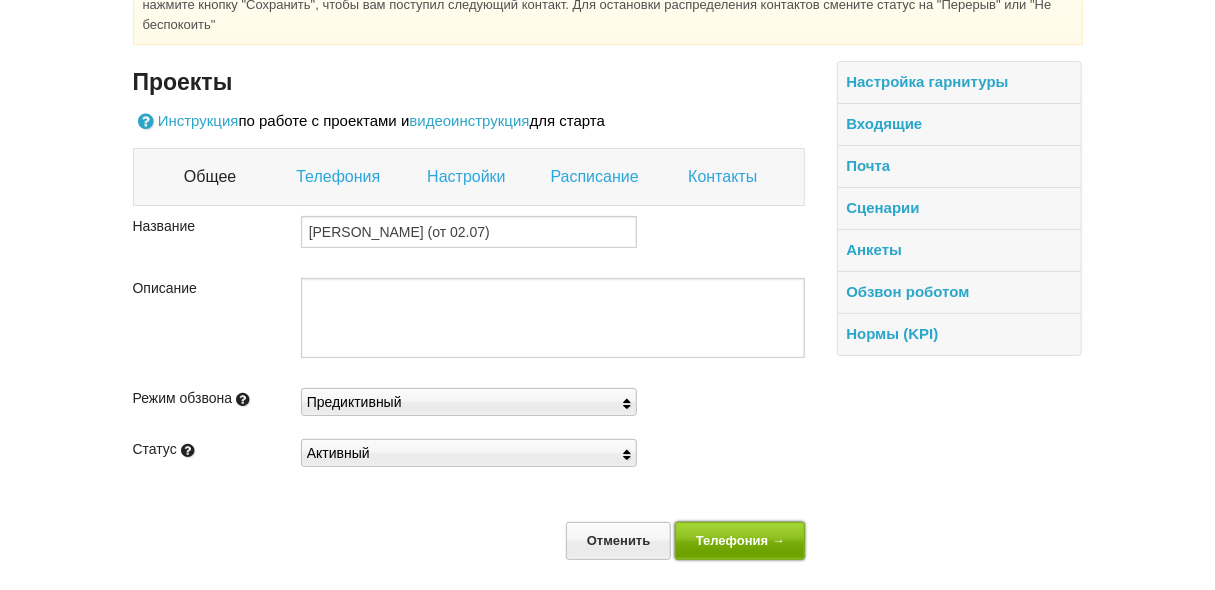 click on "Телефония →" at bounding box center (740, 540) 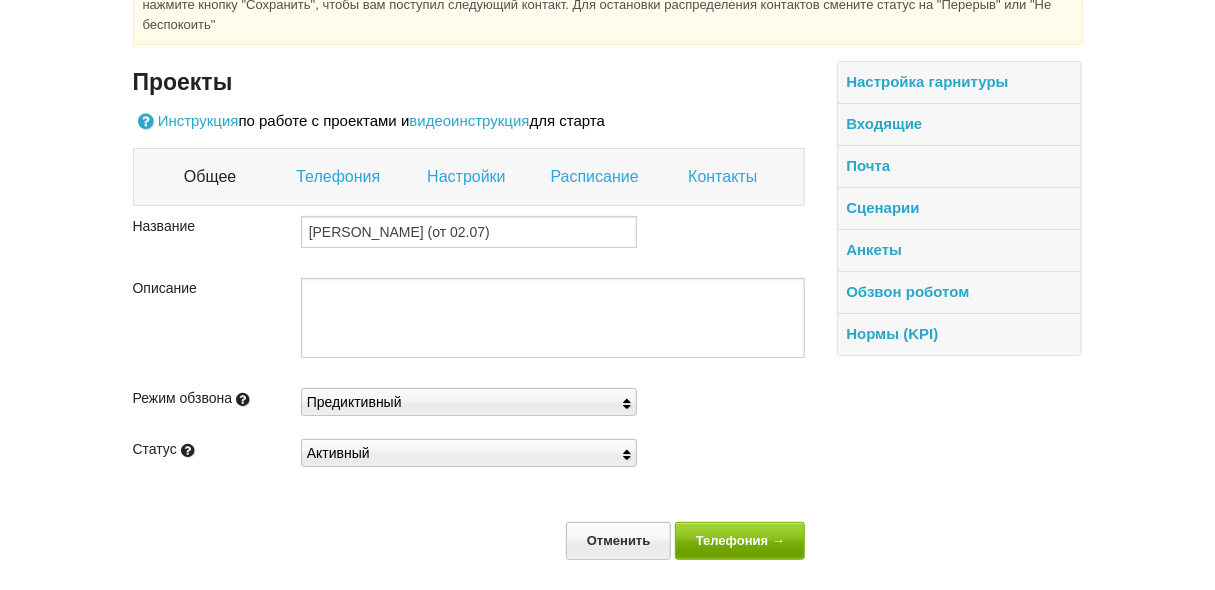 scroll, scrollTop: 1, scrollLeft: 0, axis: vertical 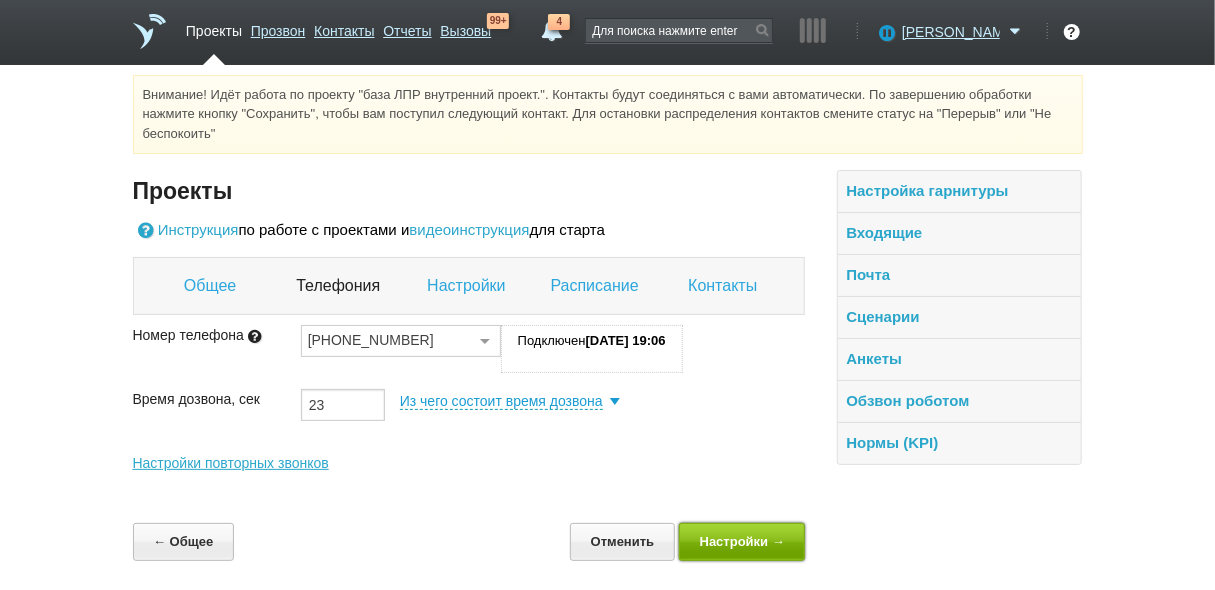 click on "Настройки →" at bounding box center (742, 541) 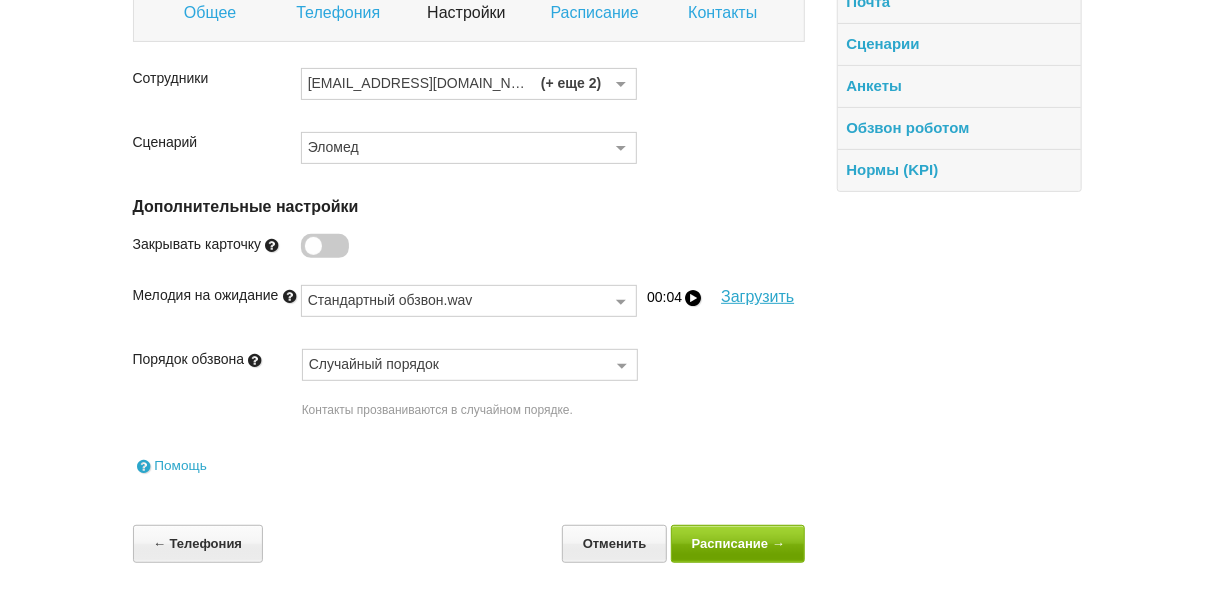 scroll, scrollTop: 275, scrollLeft: 0, axis: vertical 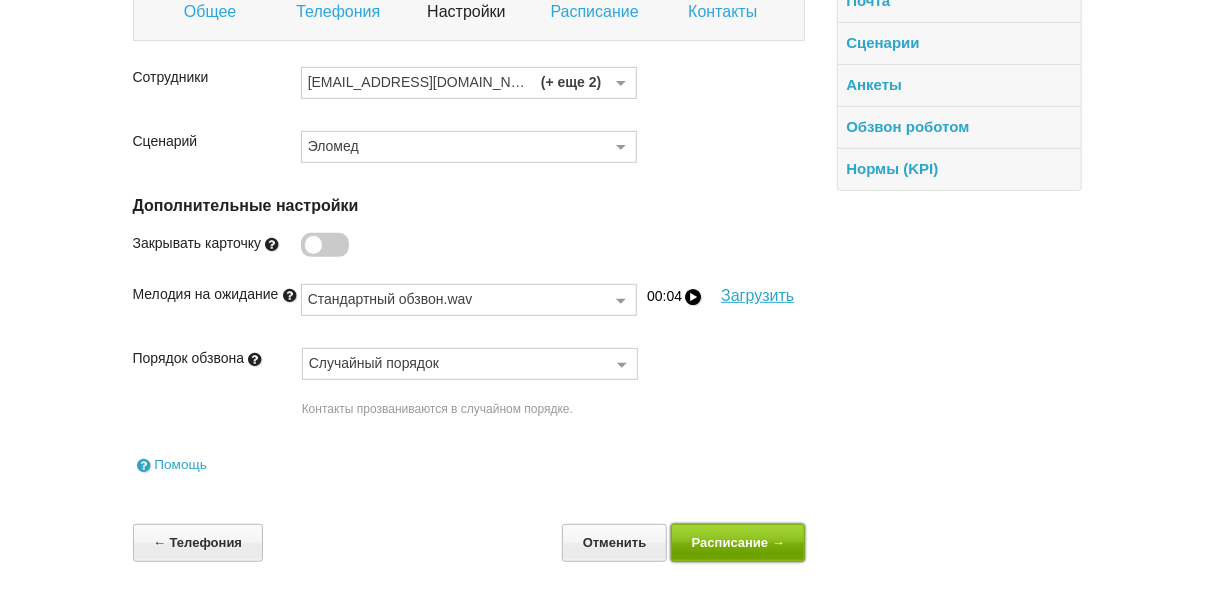 click on "Расписание →" at bounding box center [738, 542] 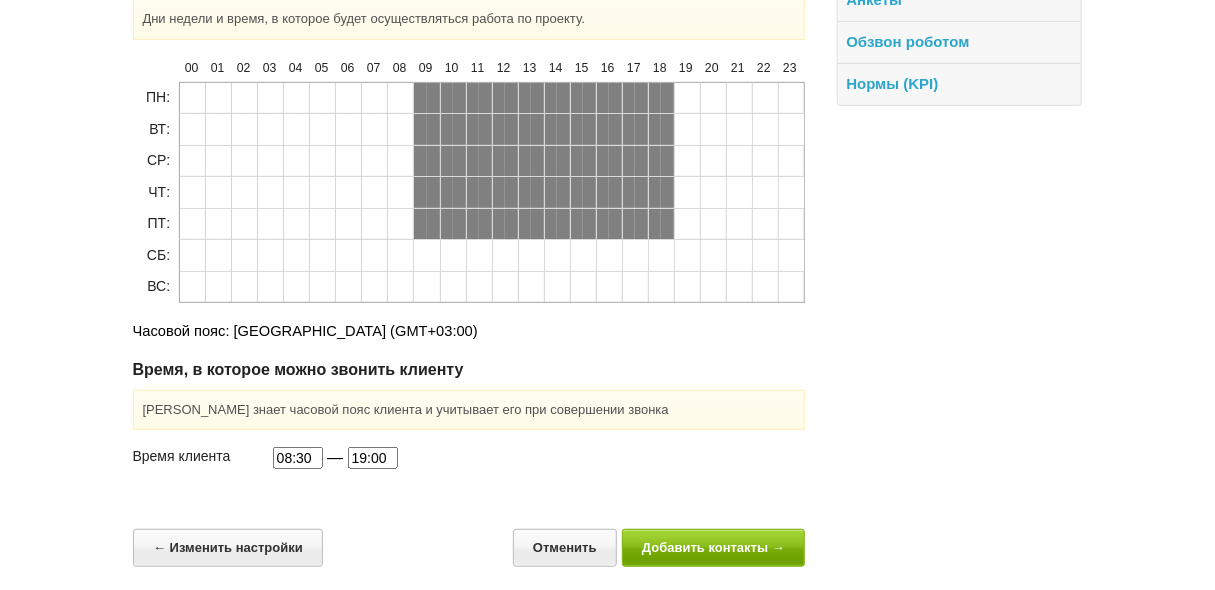 scroll, scrollTop: 364, scrollLeft: 0, axis: vertical 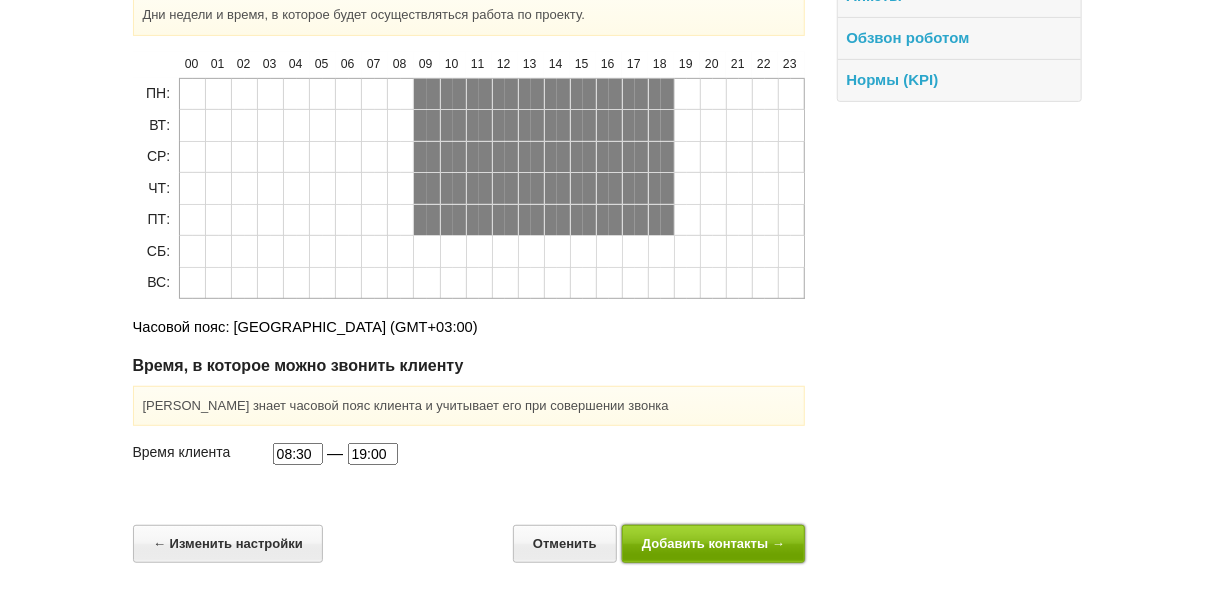 click on "Добавить контакты →" at bounding box center (714, 543) 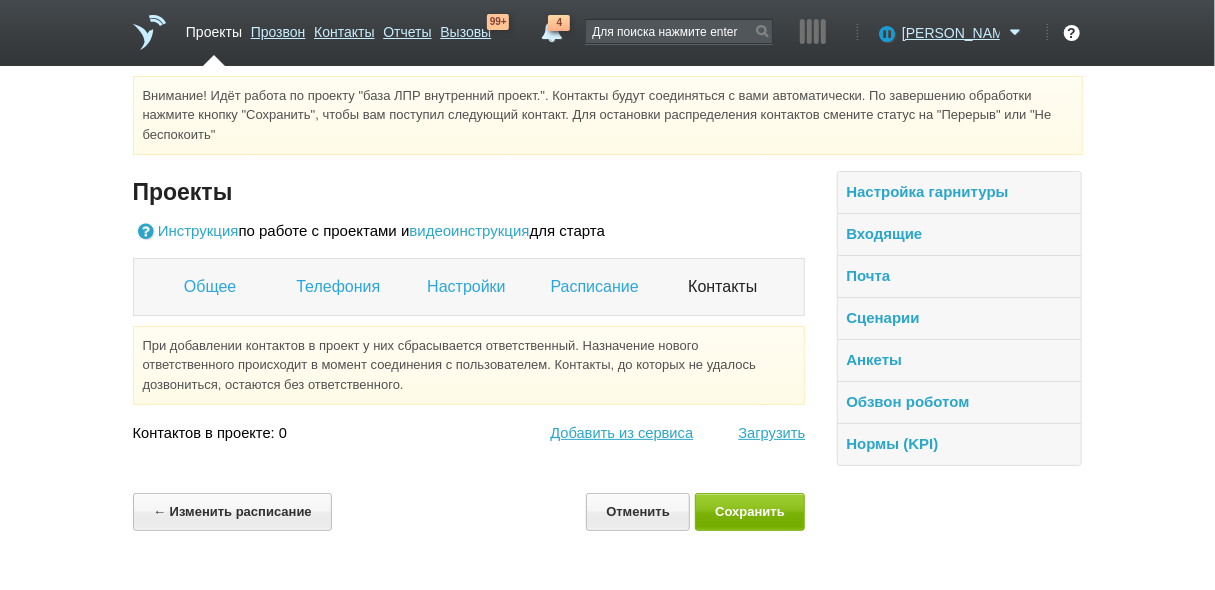 scroll, scrollTop: 0, scrollLeft: 0, axis: both 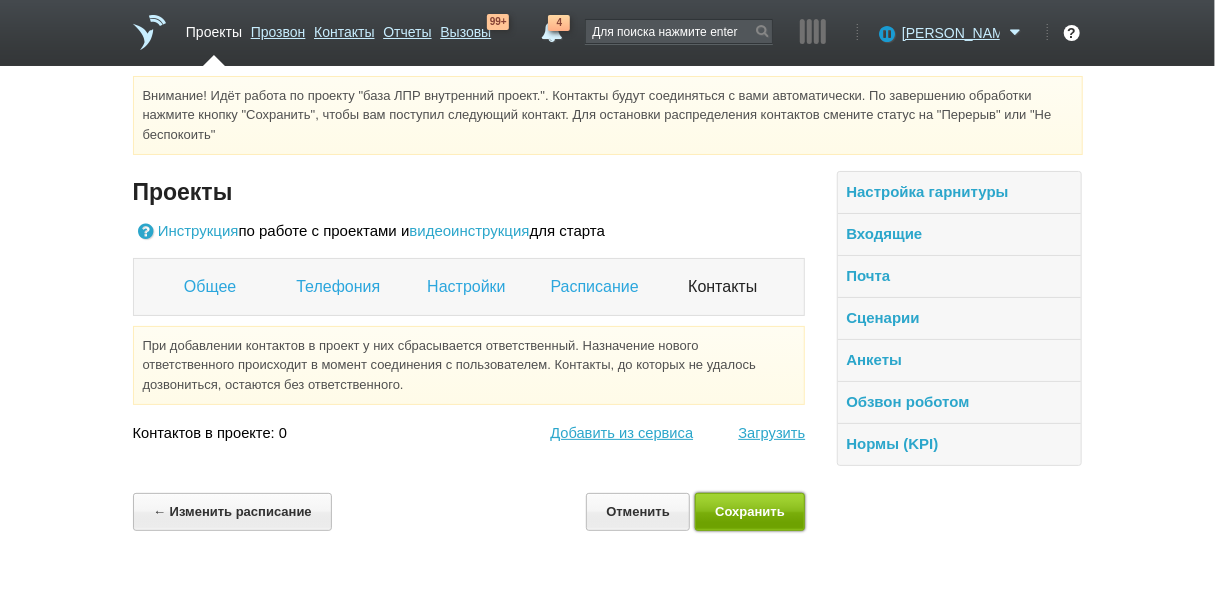 click on "Сохранить" at bounding box center (750, 511) 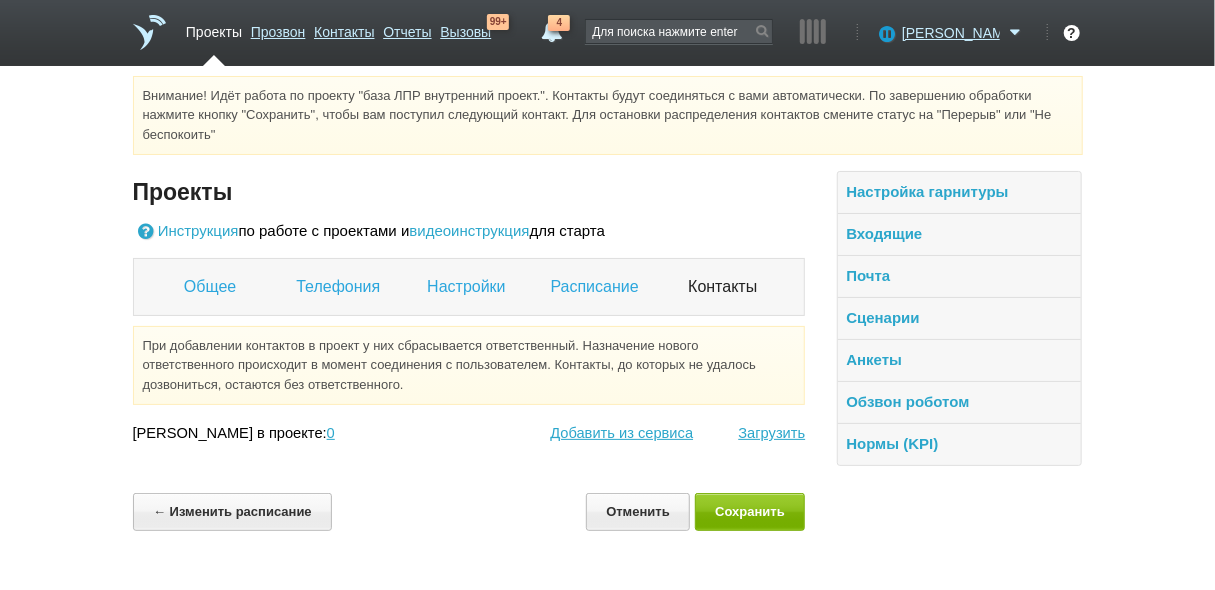 click on "Проекты" at bounding box center (214, 28) 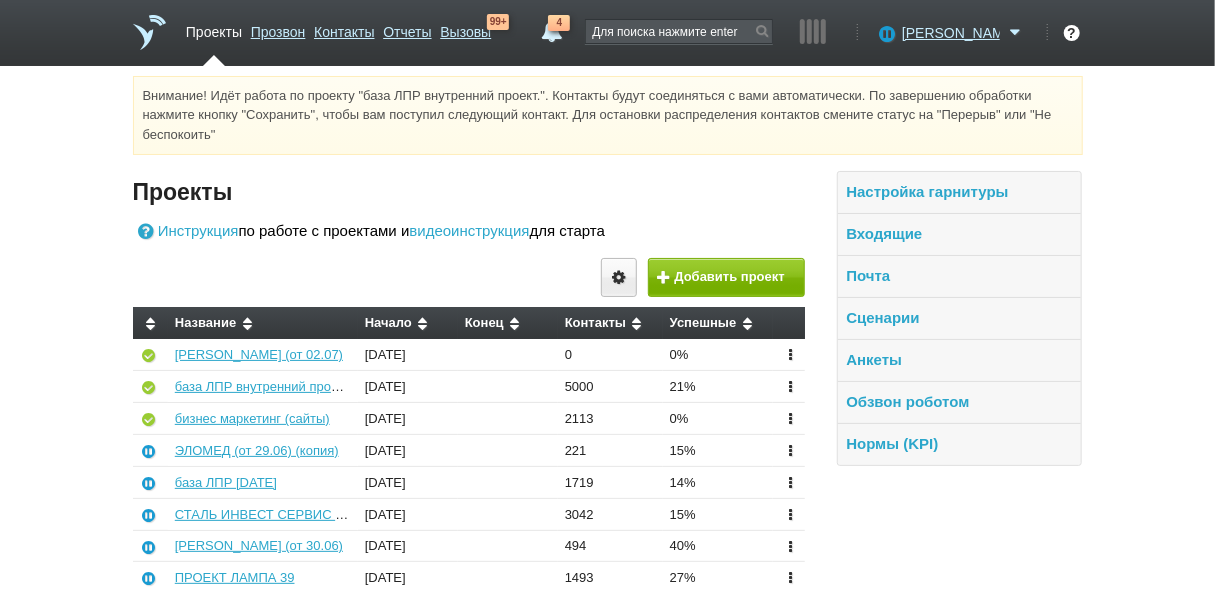 scroll, scrollTop: 80, scrollLeft: 0, axis: vertical 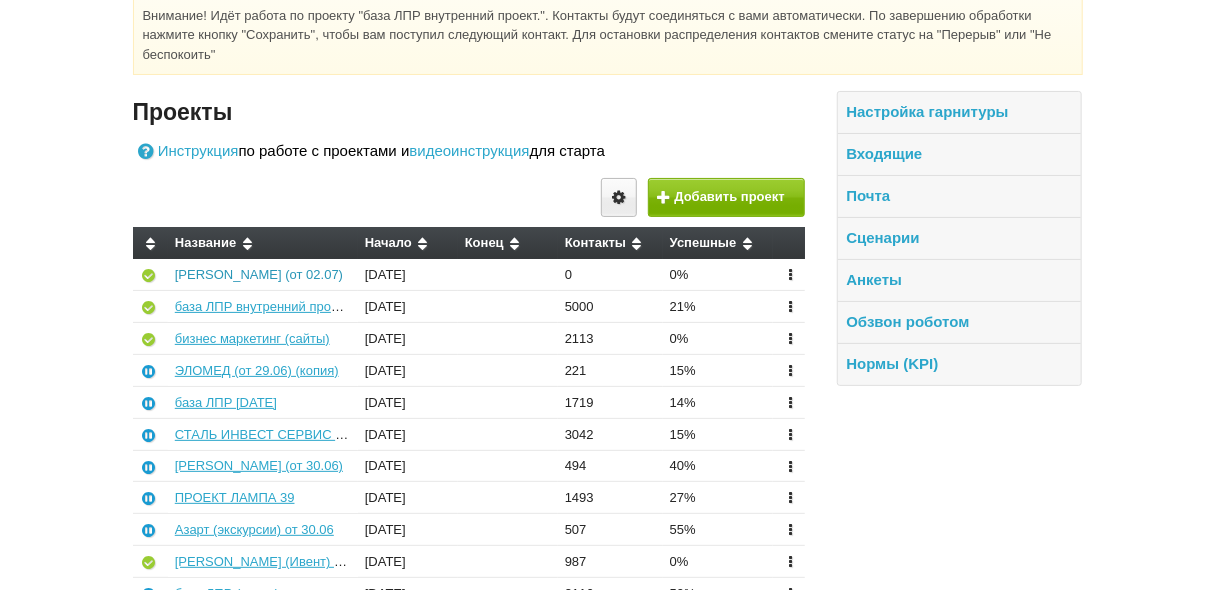 click on "[PERSON_NAME] (от 02.07)" at bounding box center [259, 274] 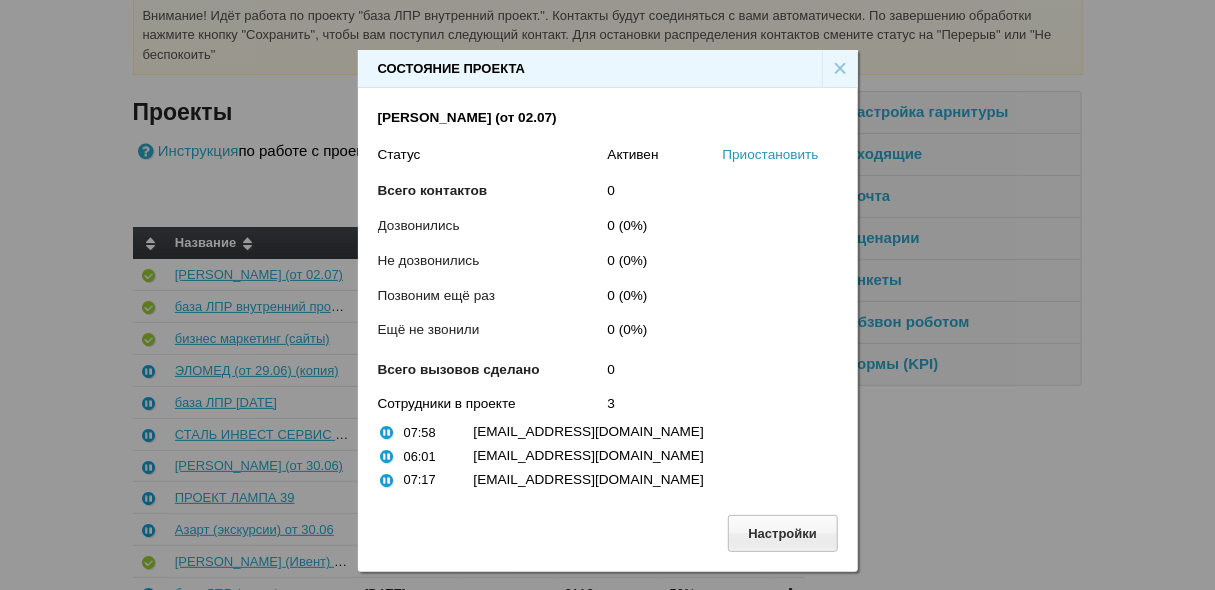 click on "Приостановить" at bounding box center (771, 154) 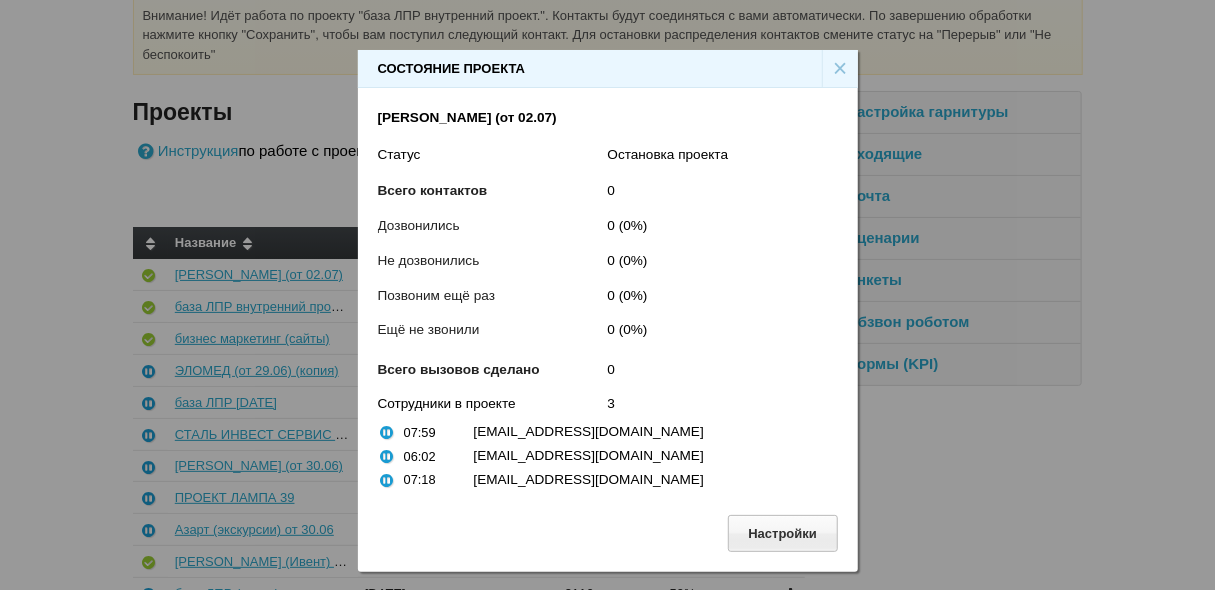 click on "×" at bounding box center [840, 69] 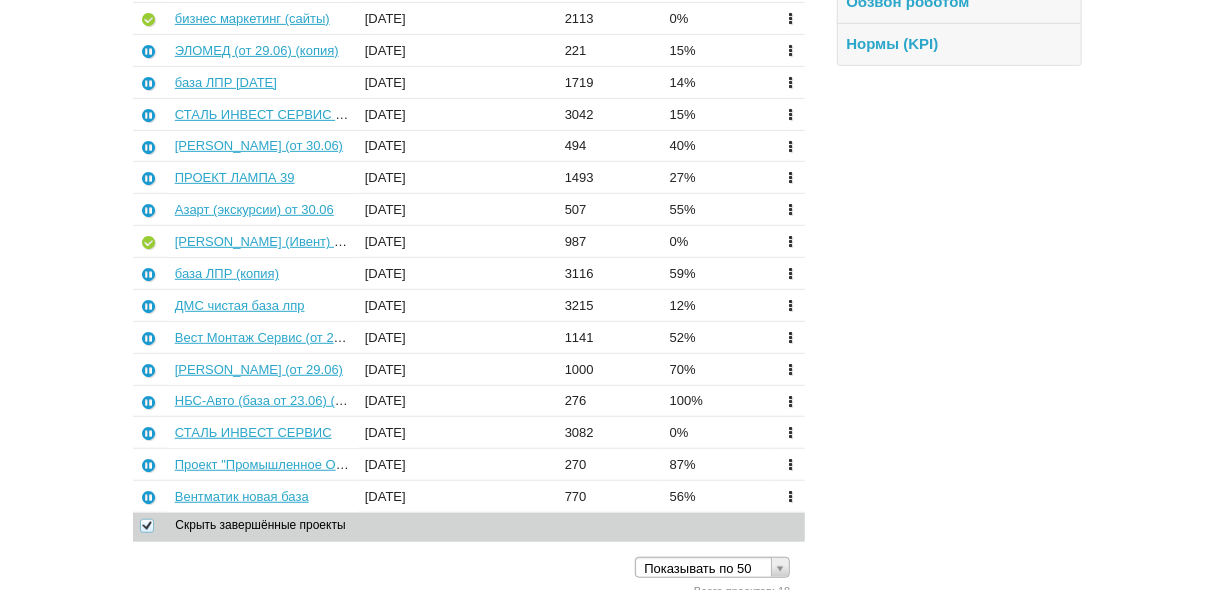 scroll, scrollTop: 403, scrollLeft: 0, axis: vertical 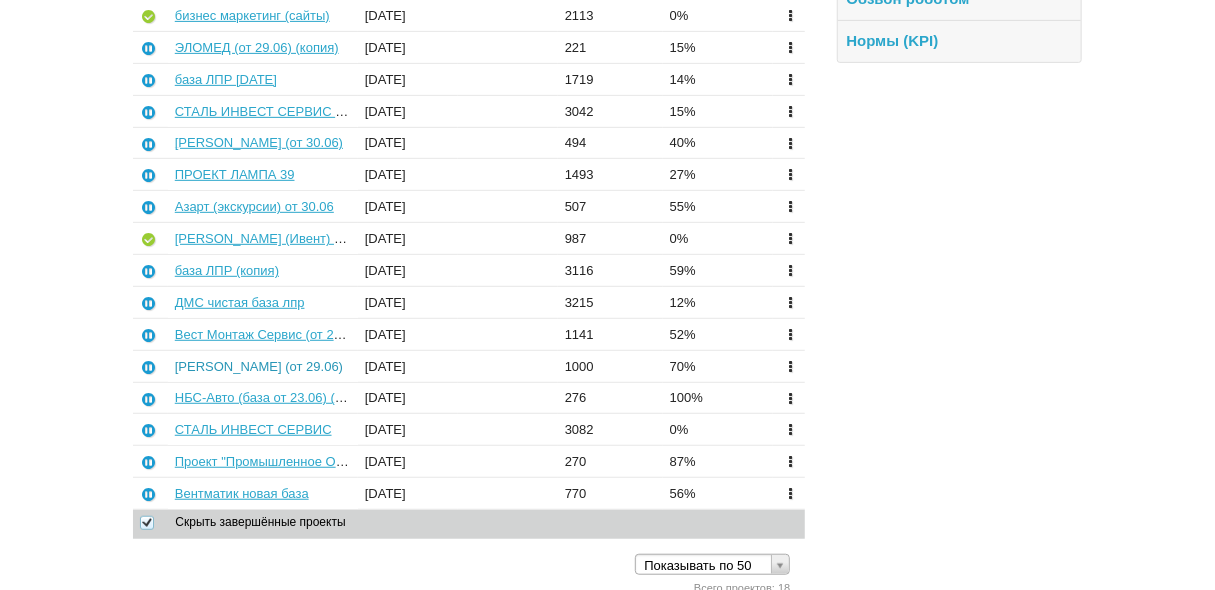 click on "[PERSON_NAME] (от 29.06)" at bounding box center [259, 366] 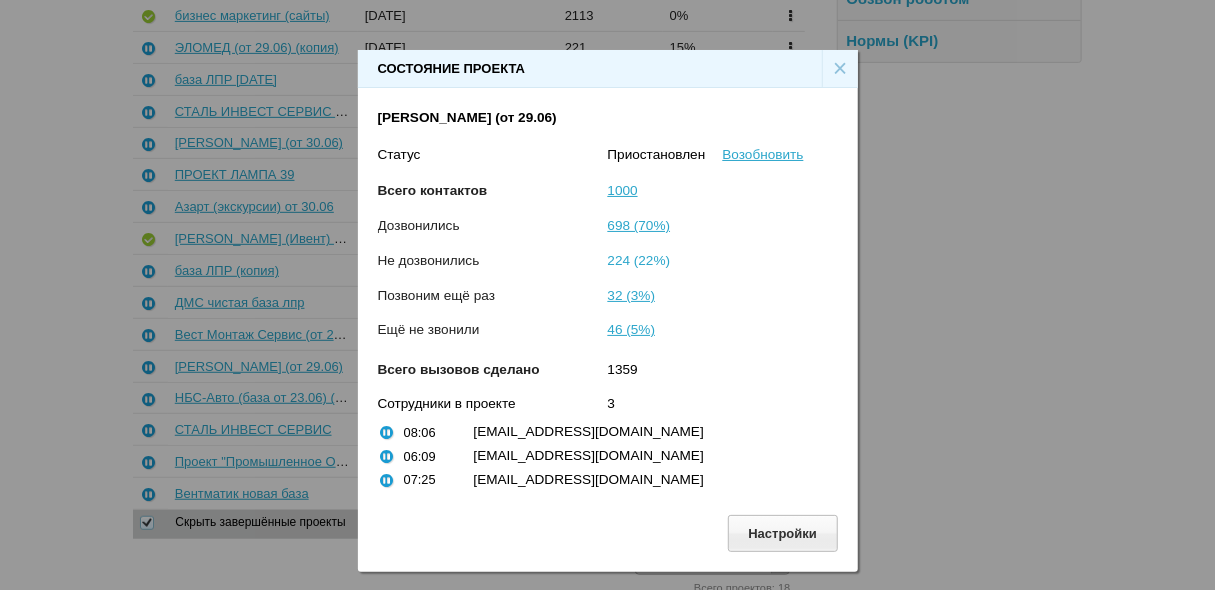 click on "224 (22%)" at bounding box center [639, 260] 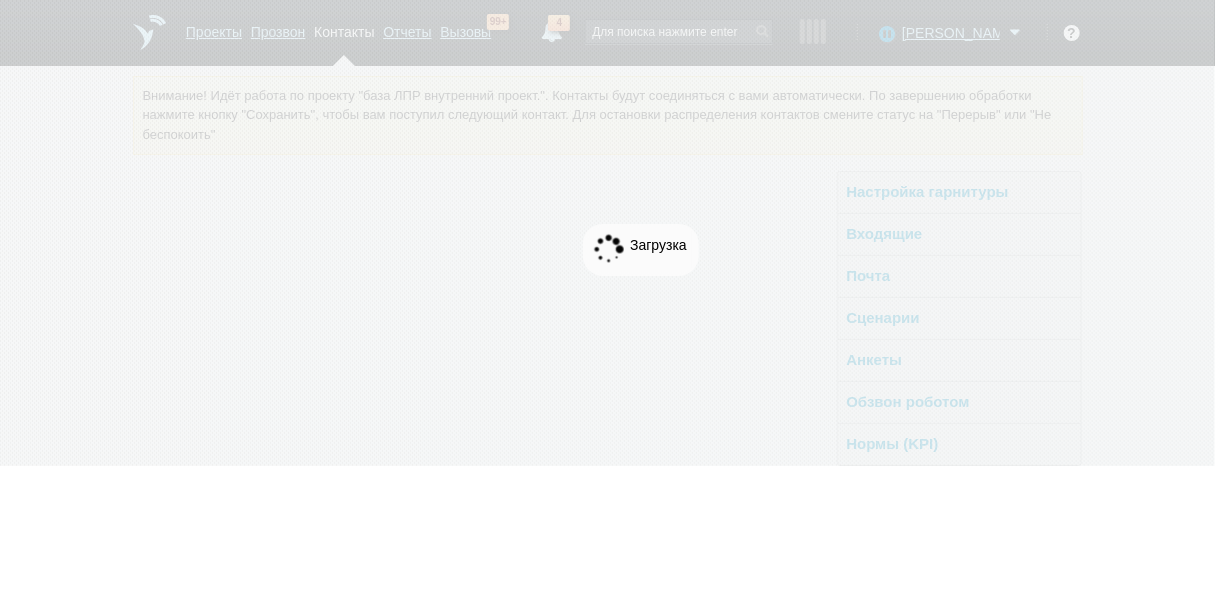 scroll, scrollTop: 0, scrollLeft: 0, axis: both 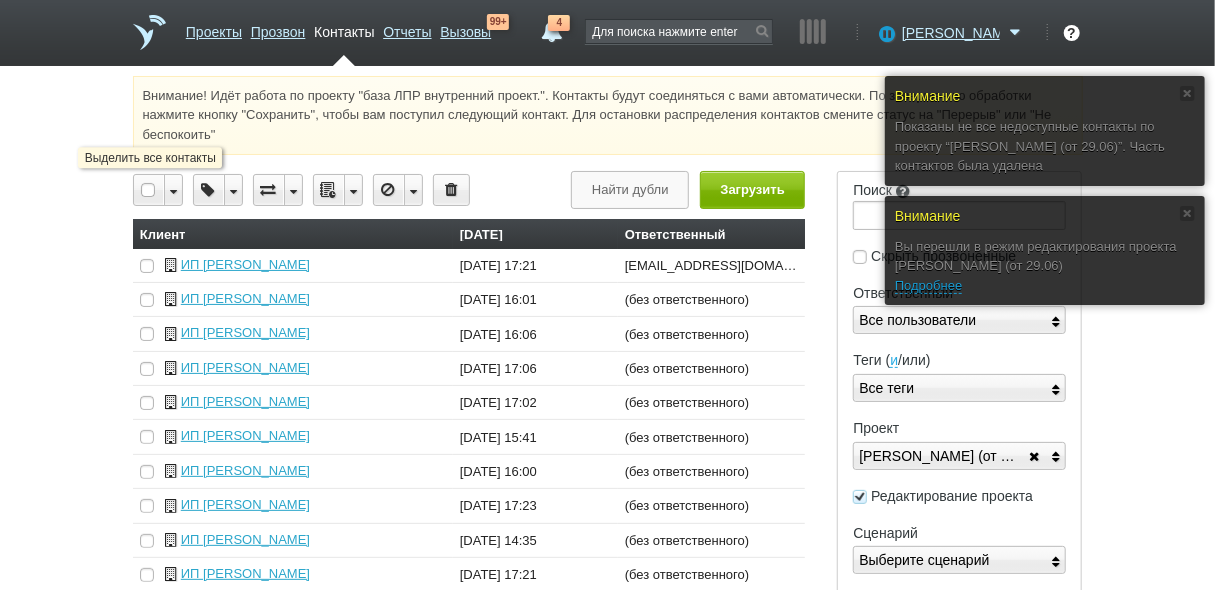 click at bounding box center [149, 190] 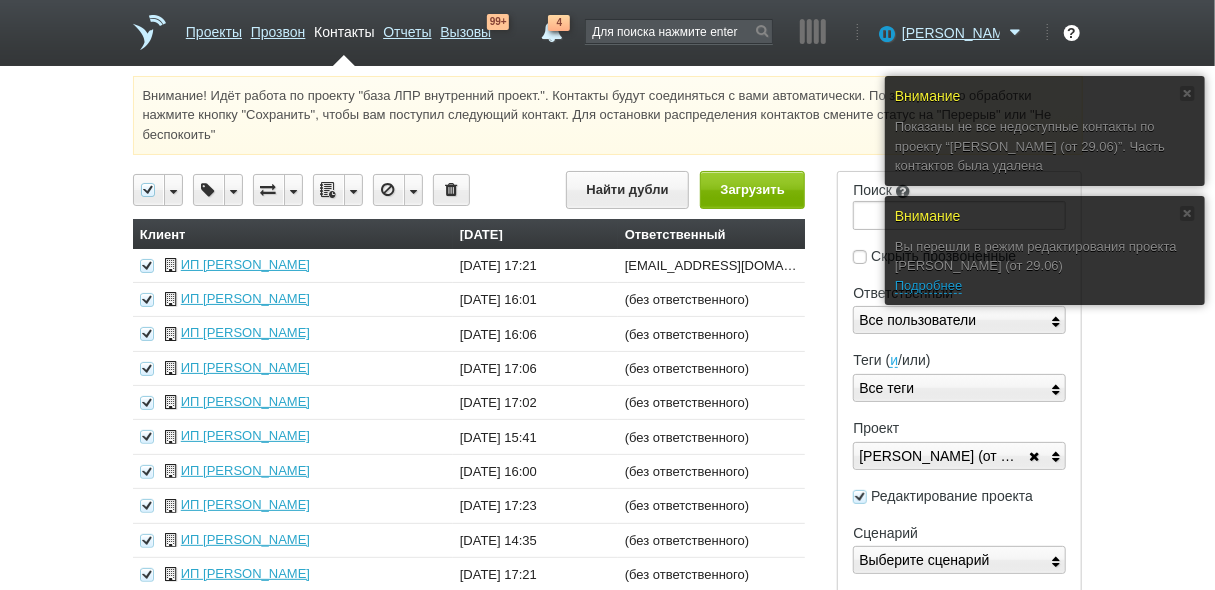 click at bounding box center (353, 190) 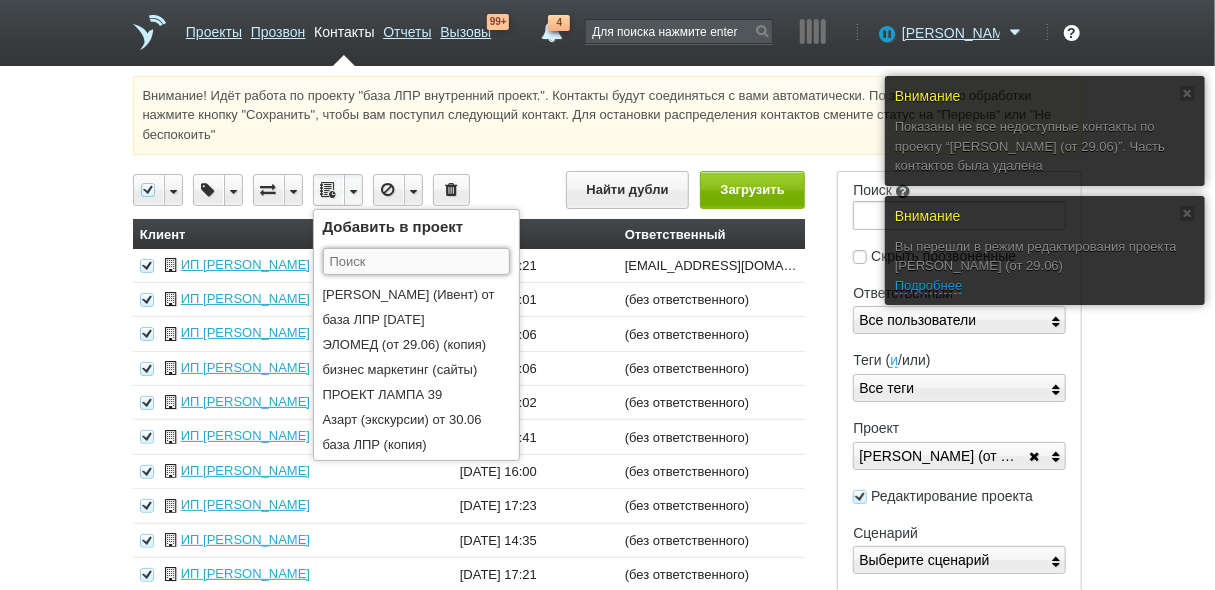 click at bounding box center [416, 261] 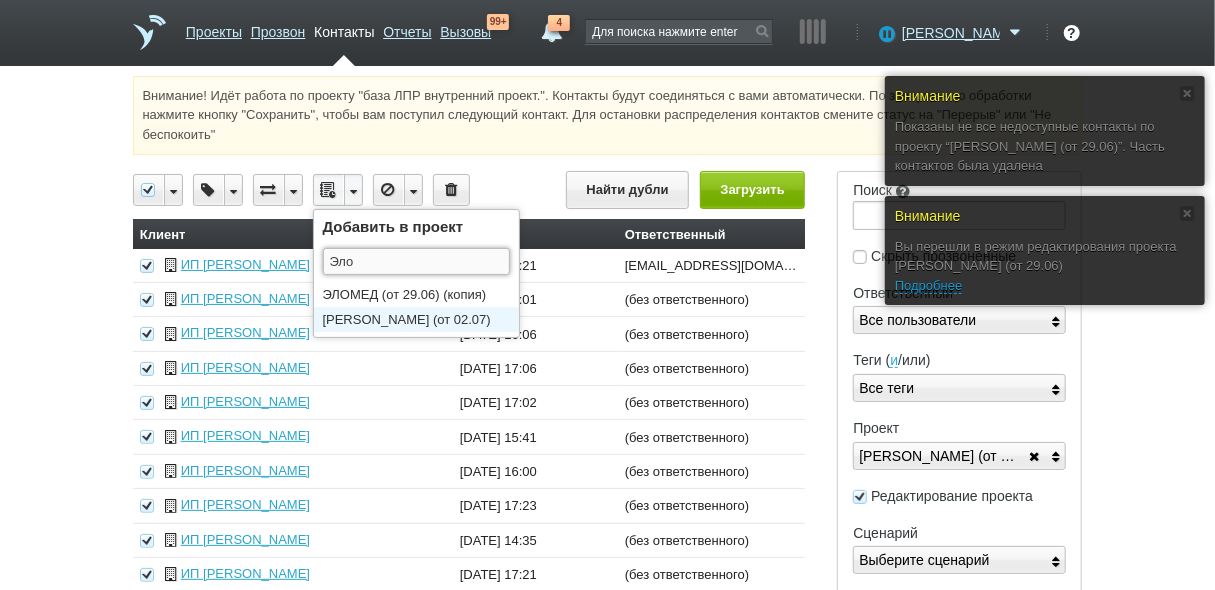 type on "Эло" 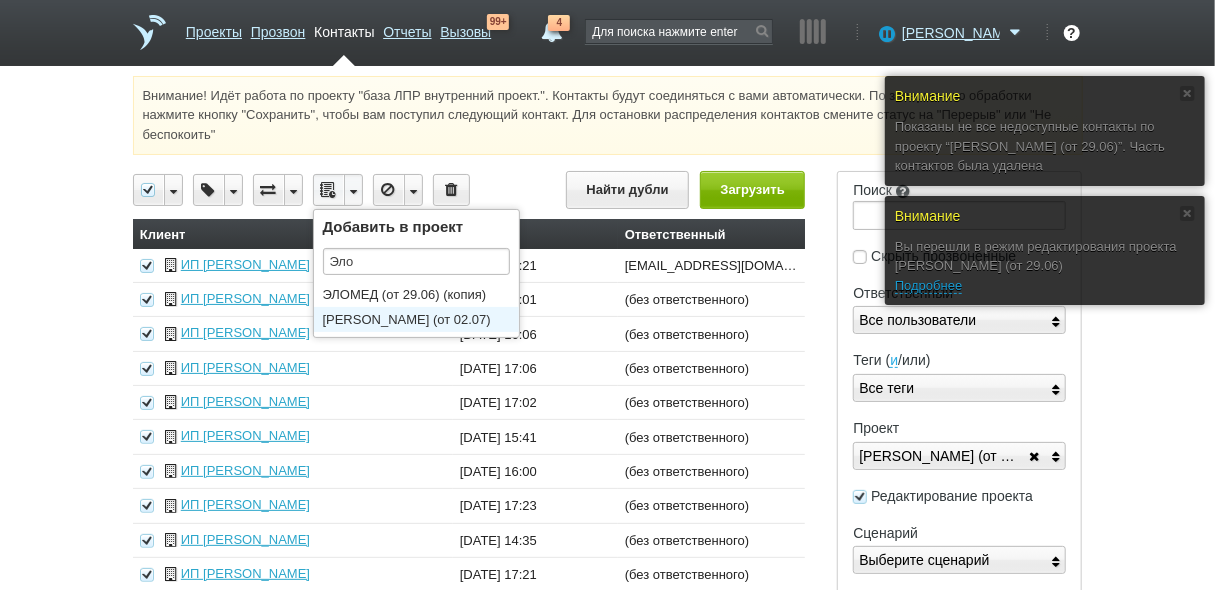 click on "[PERSON_NAME] (от 02.07)" at bounding box center (421, 319) 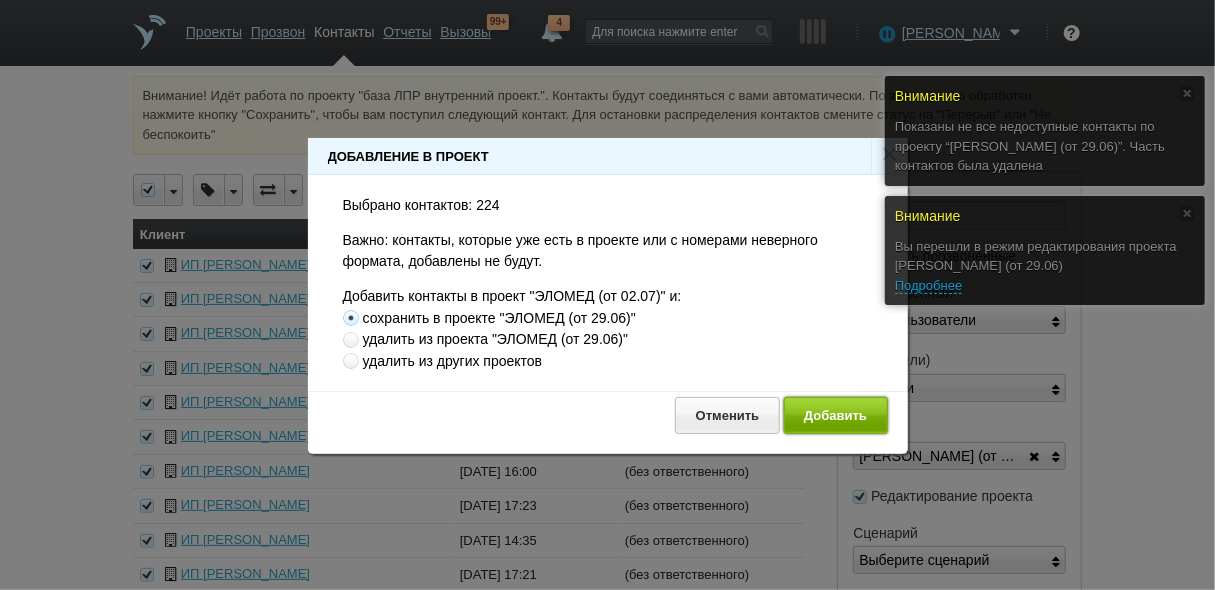 click on "Добавить" at bounding box center [836, 415] 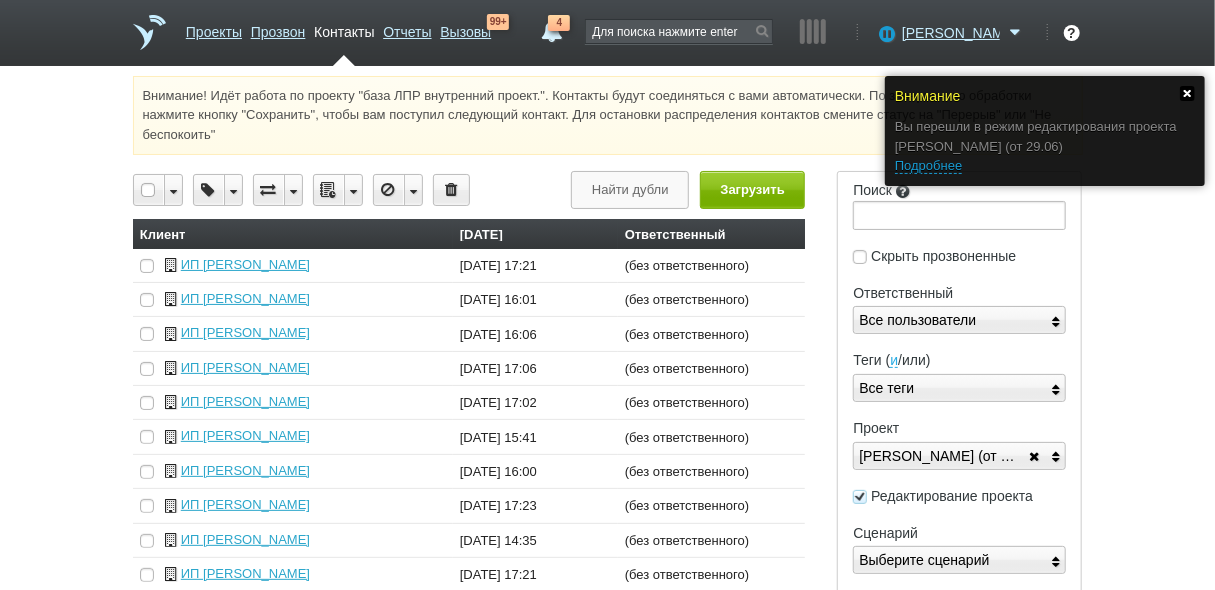 click at bounding box center (1187, 93) 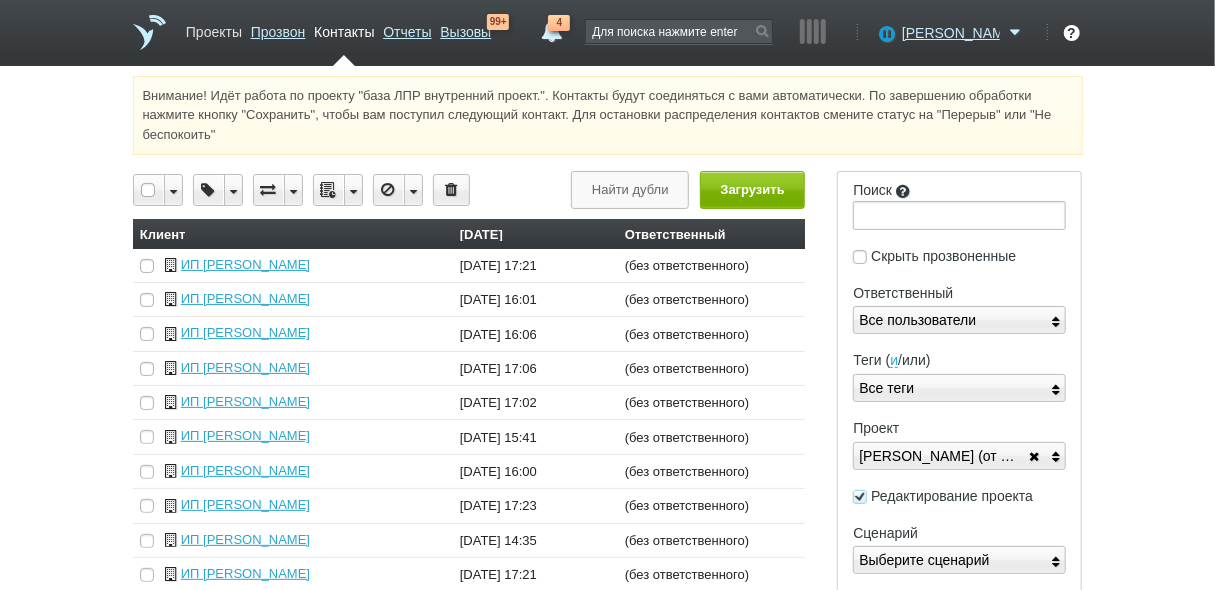 click on "Проекты" at bounding box center [214, 28] 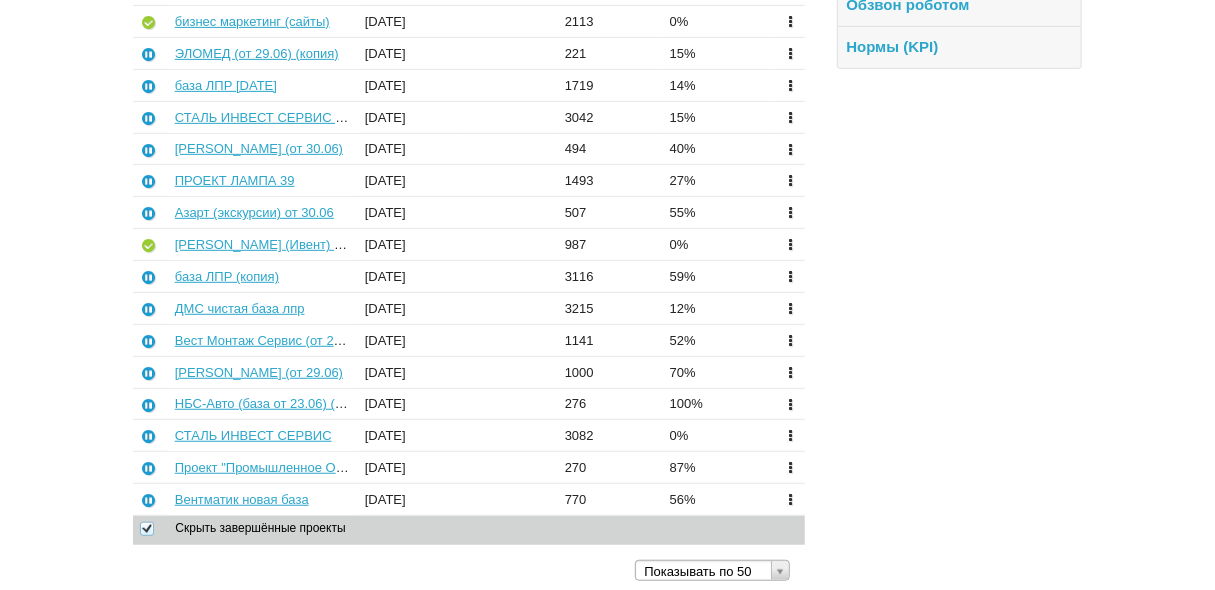 scroll, scrollTop: 403, scrollLeft: 0, axis: vertical 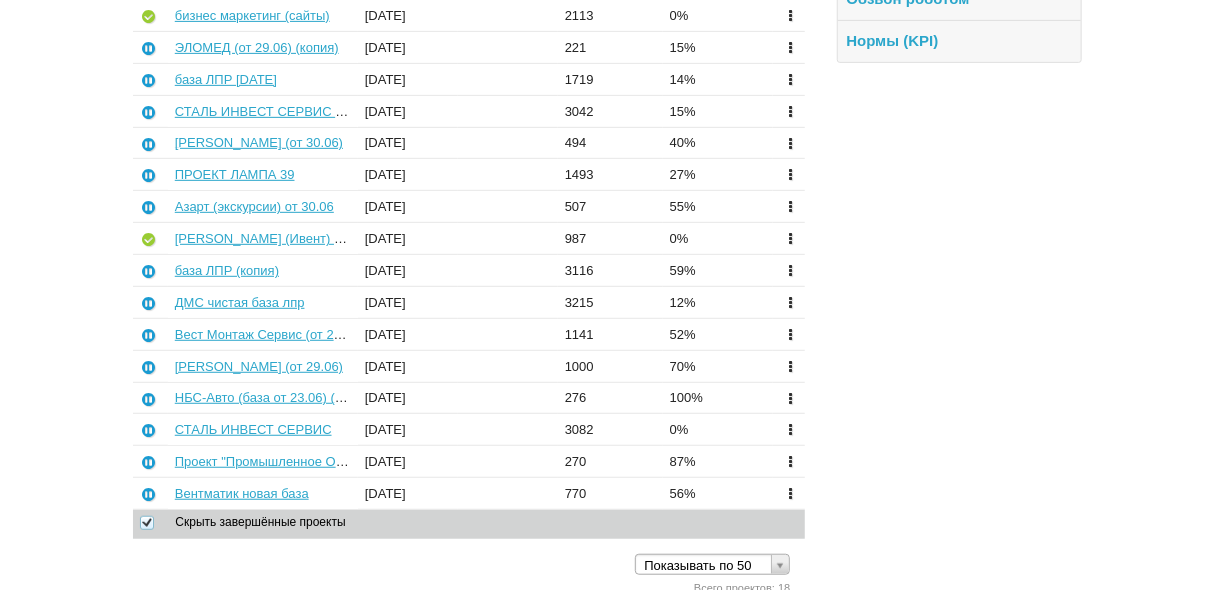 click at bounding box center (147, 523) 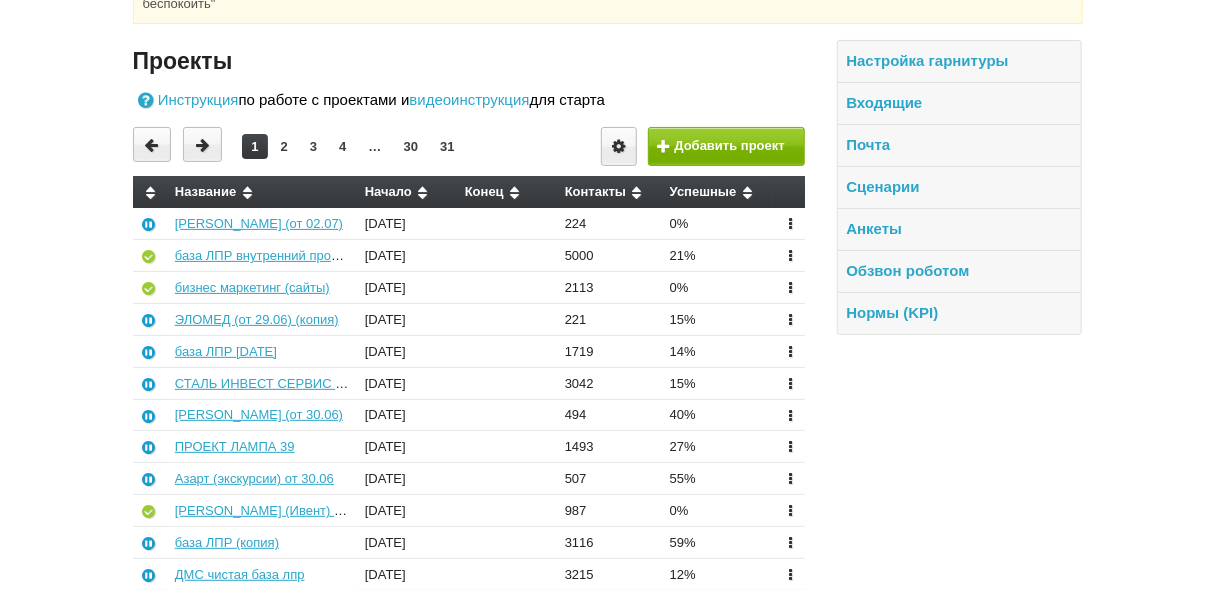 scroll, scrollTop: 0, scrollLeft: 0, axis: both 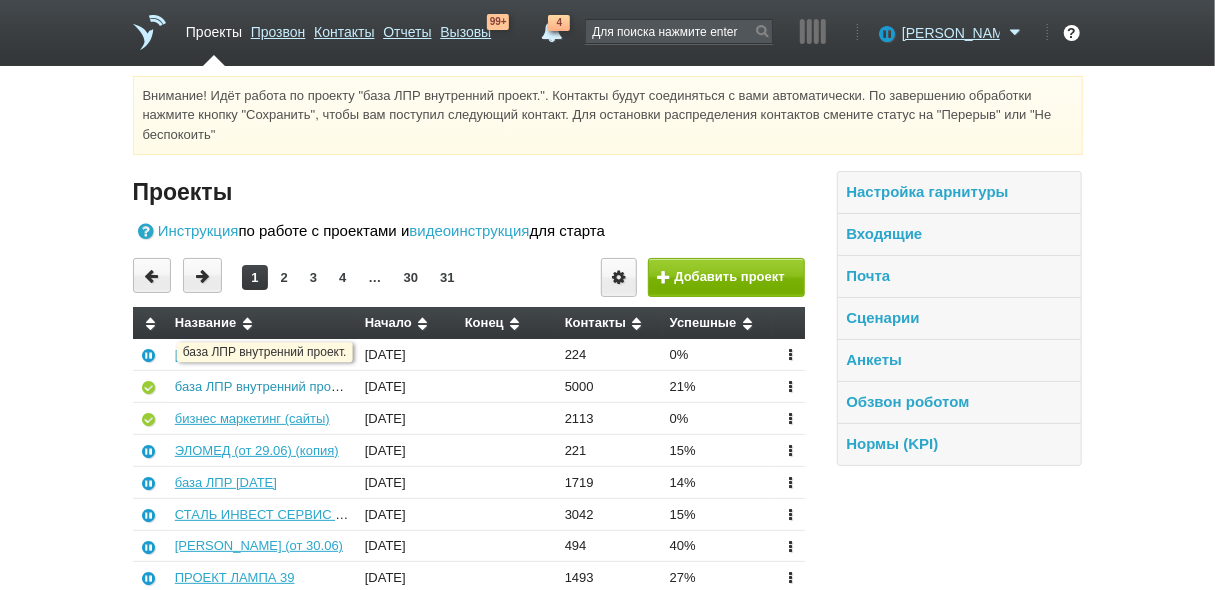 click on "база ЛПР  внутренний проект." at bounding box center (263, 386) 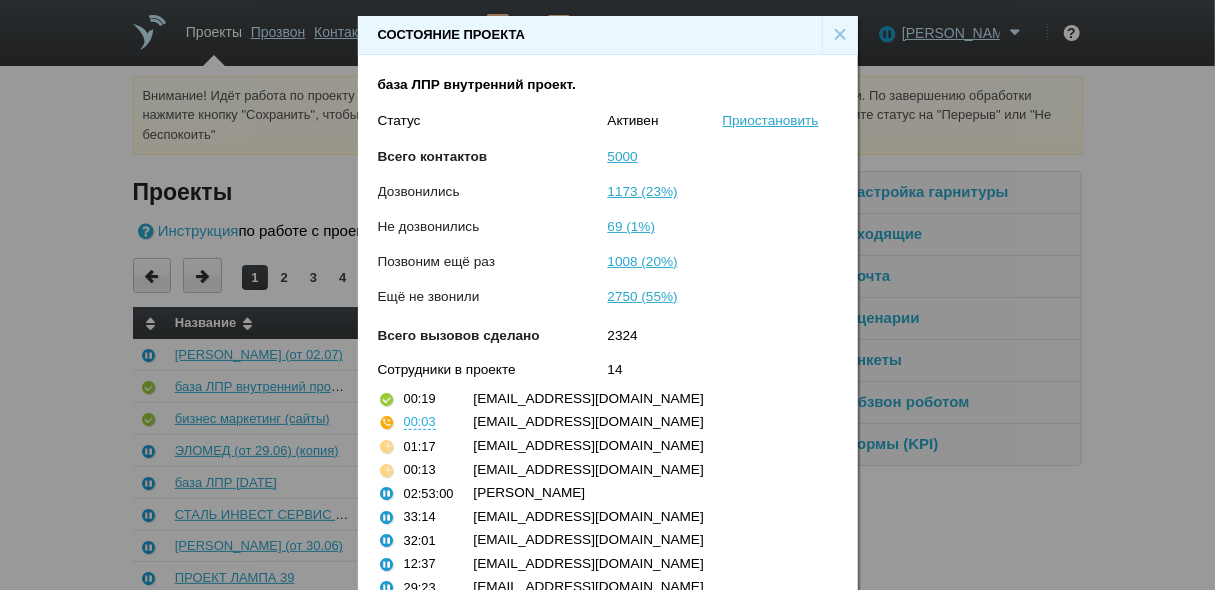 click on "×" at bounding box center [840, 35] 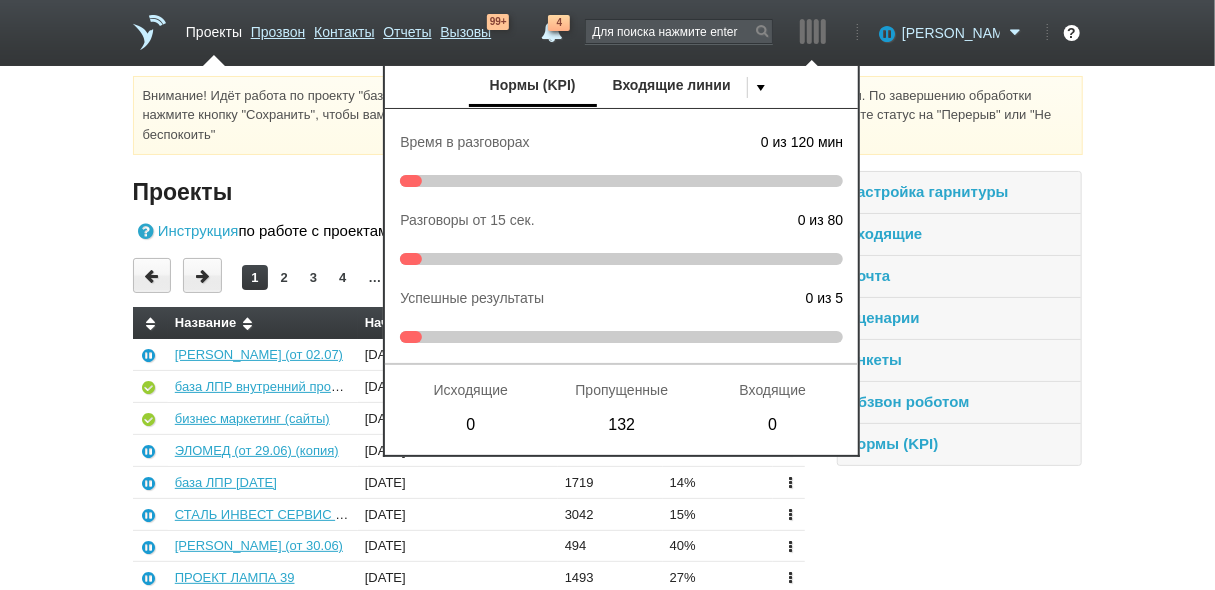 click on "[PERSON_NAME]" at bounding box center [951, 33] 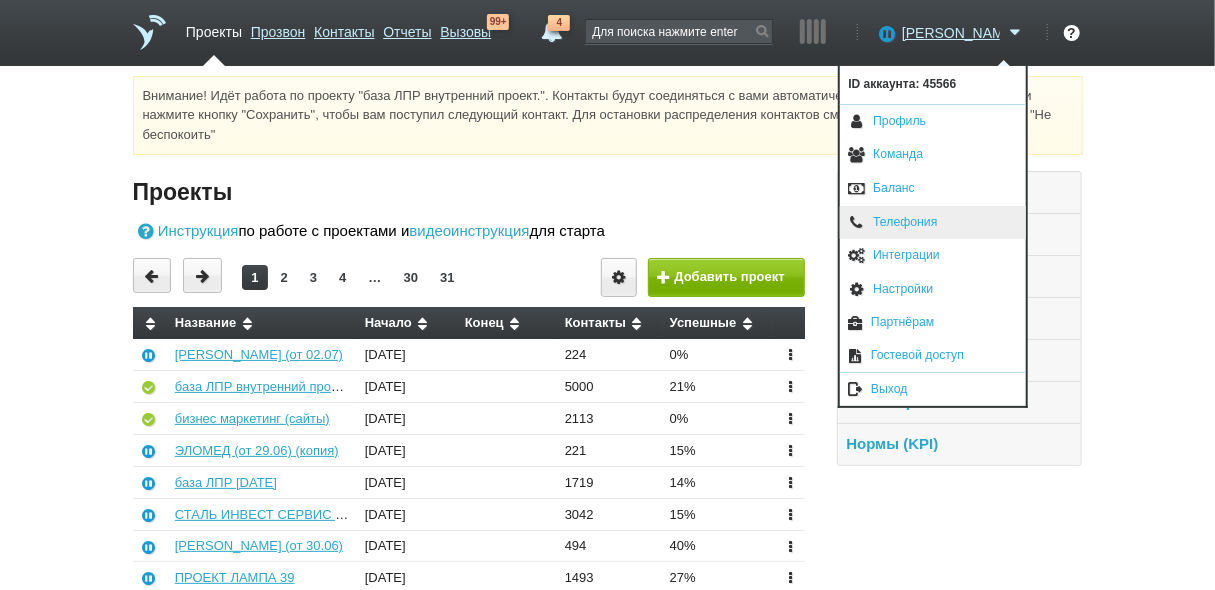 click on "Телефония" at bounding box center [933, 223] 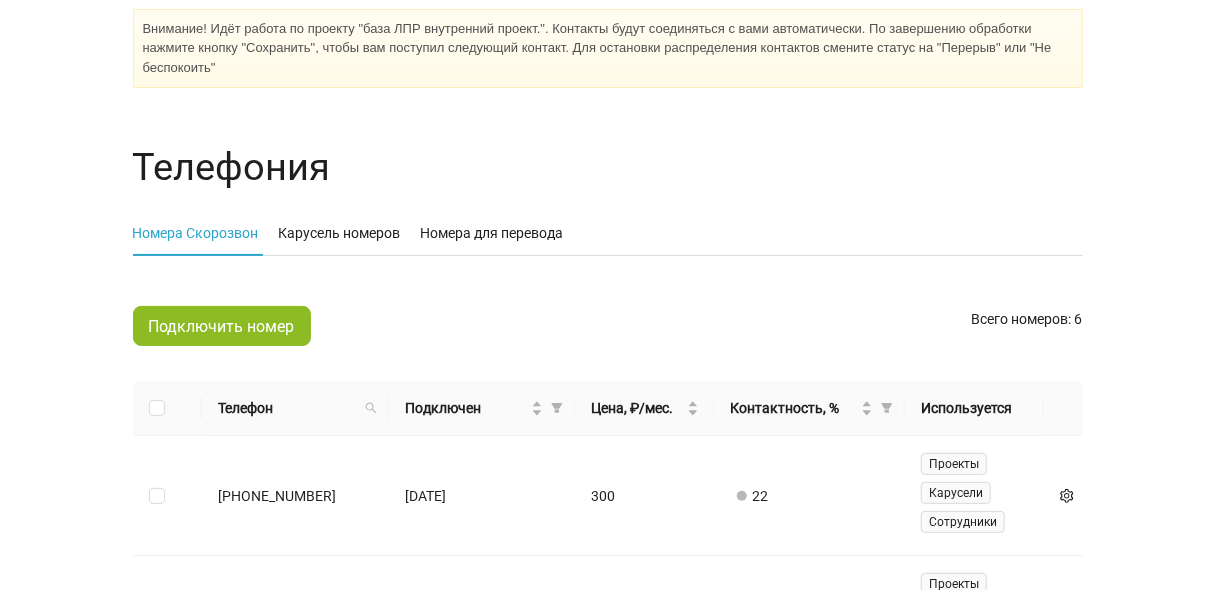 scroll, scrollTop: 0, scrollLeft: 0, axis: both 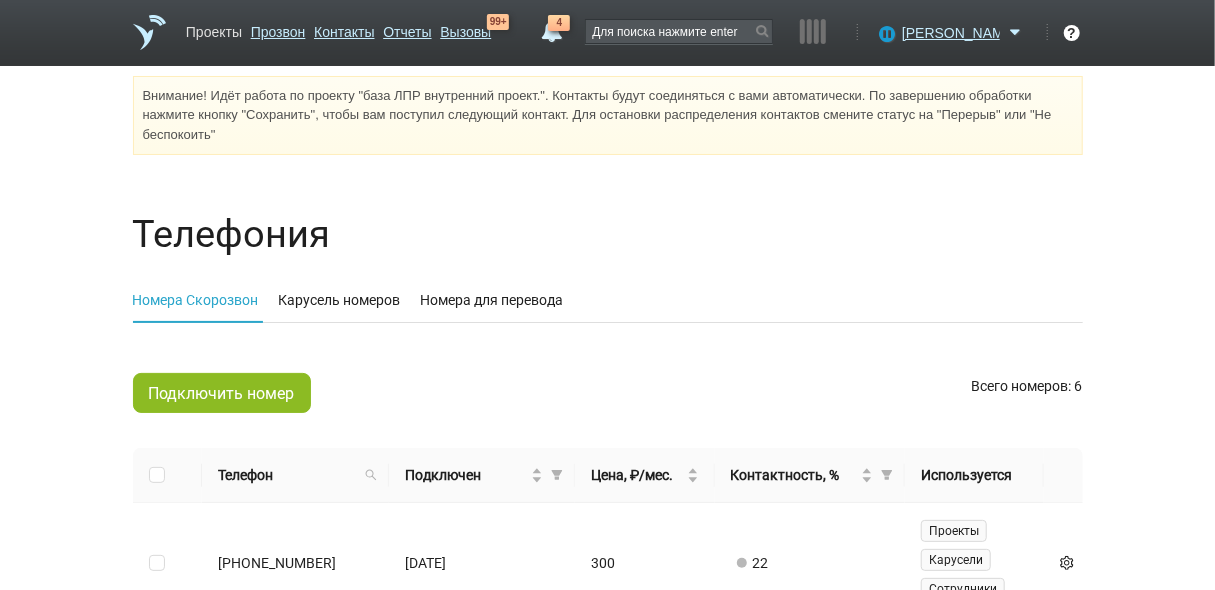 click on "Проекты" at bounding box center (214, 28) 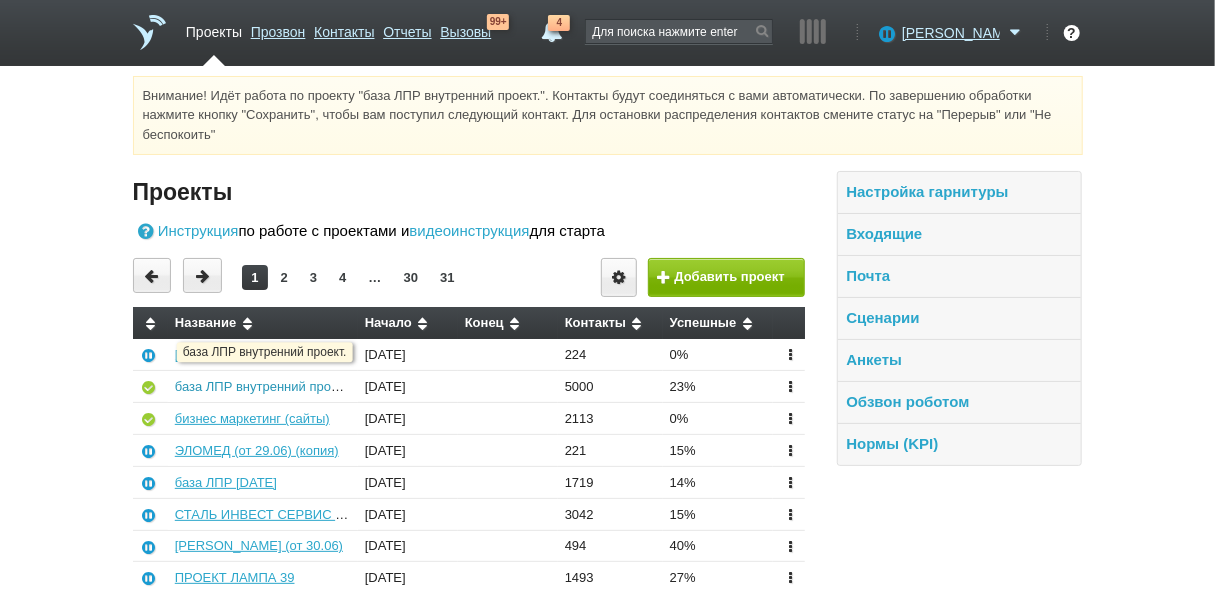 click on "база ЛПР  внутренний проект." at bounding box center (263, 386) 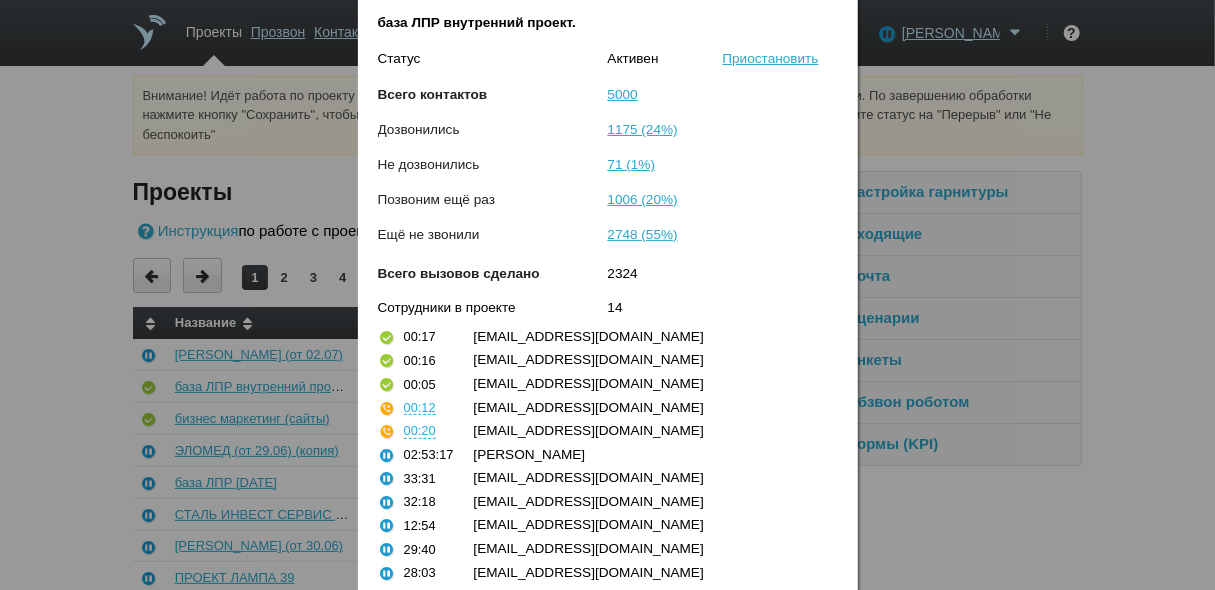 scroll, scrollTop: 0, scrollLeft: 0, axis: both 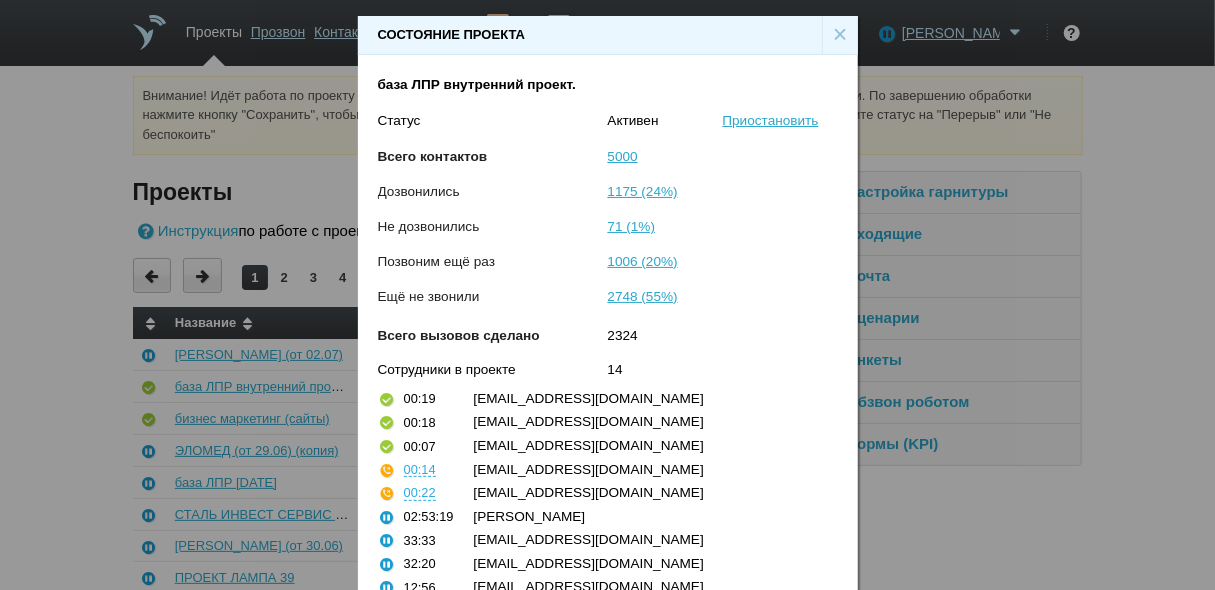 click on "×" at bounding box center (840, 35) 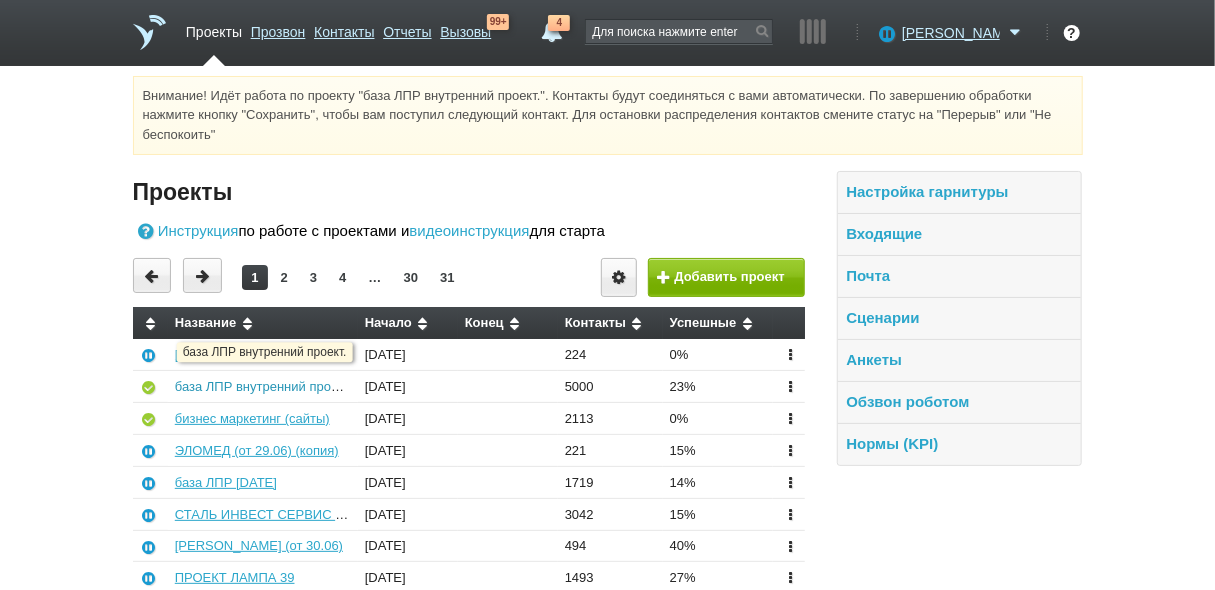 click on "база ЛПР  внутренний проект." at bounding box center (263, 386) 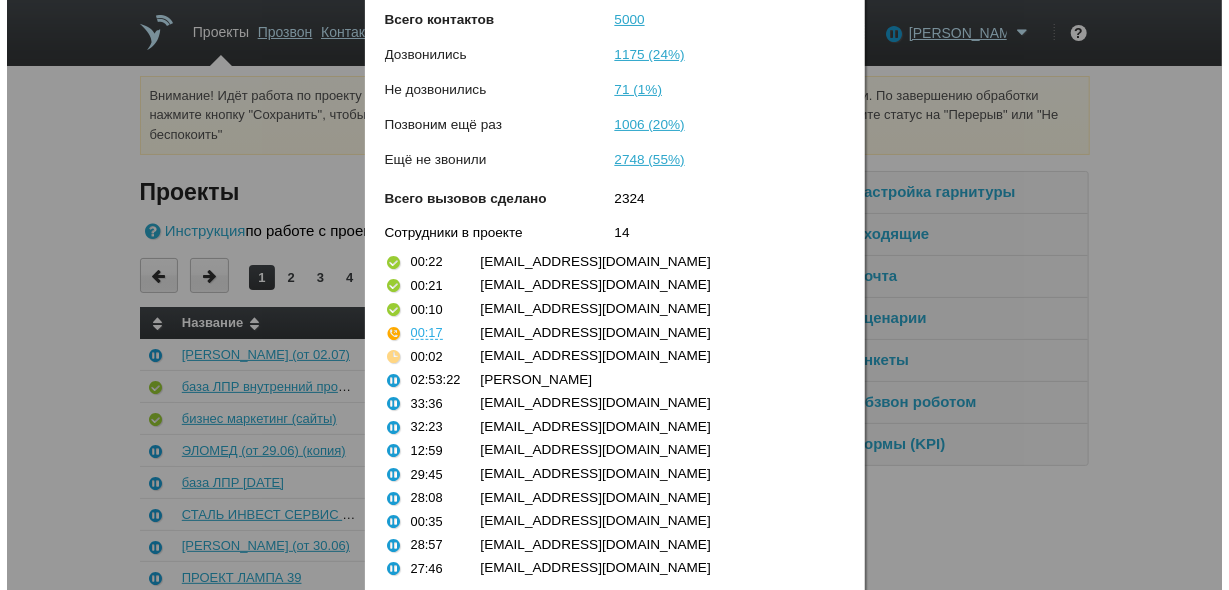 scroll, scrollTop: 191, scrollLeft: 0, axis: vertical 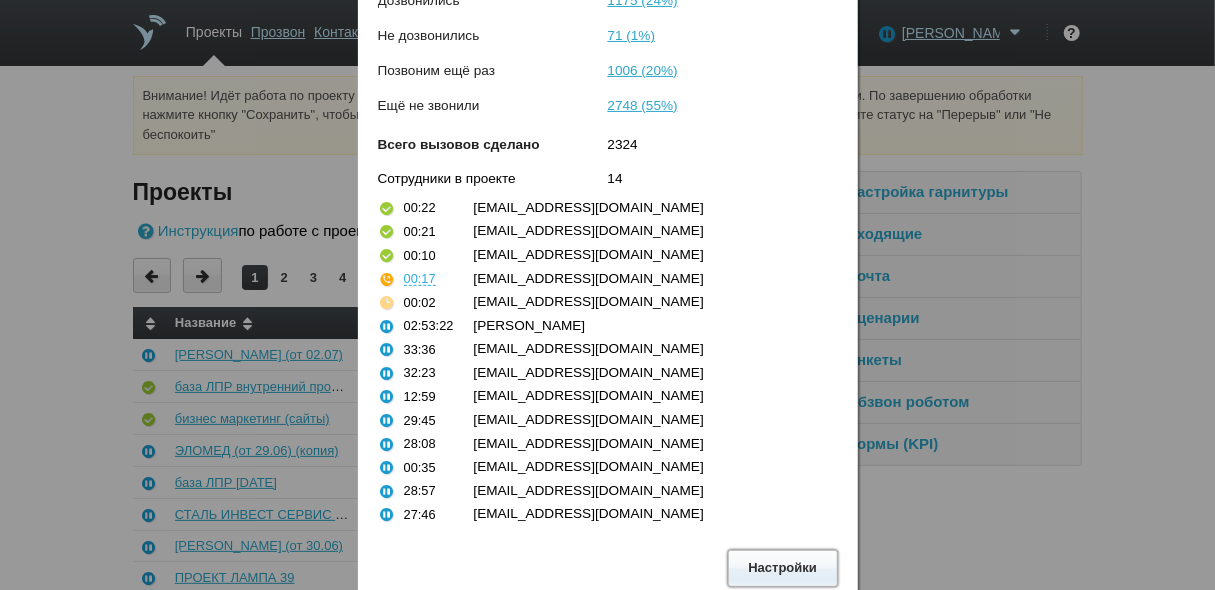 click on "Настройки" at bounding box center (783, 568) 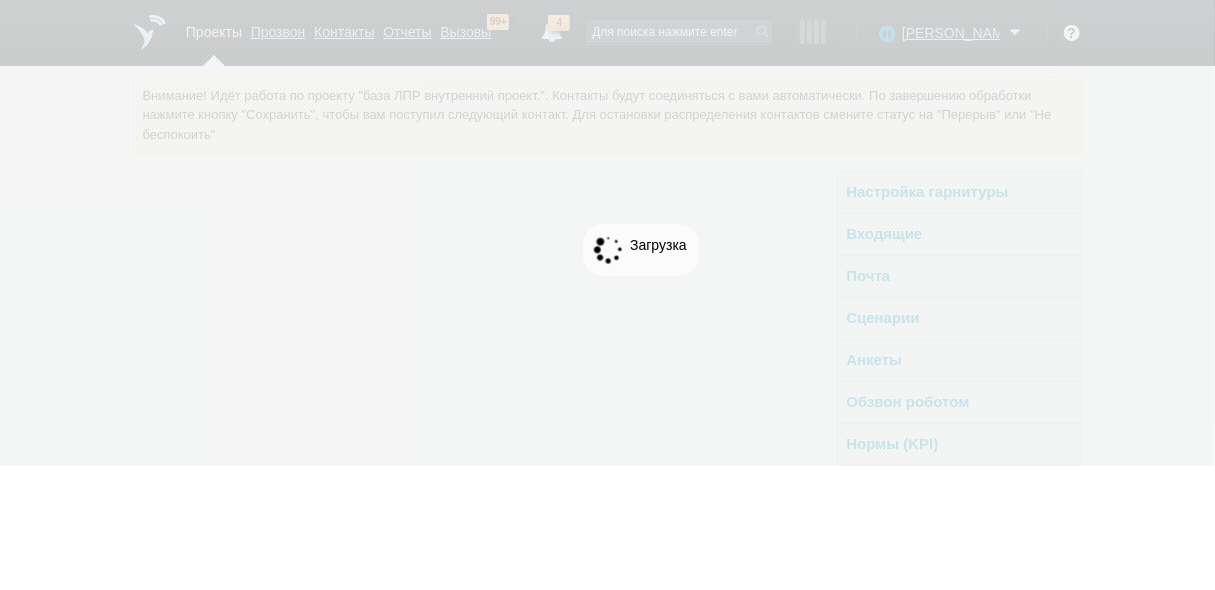 scroll, scrollTop: 0, scrollLeft: 0, axis: both 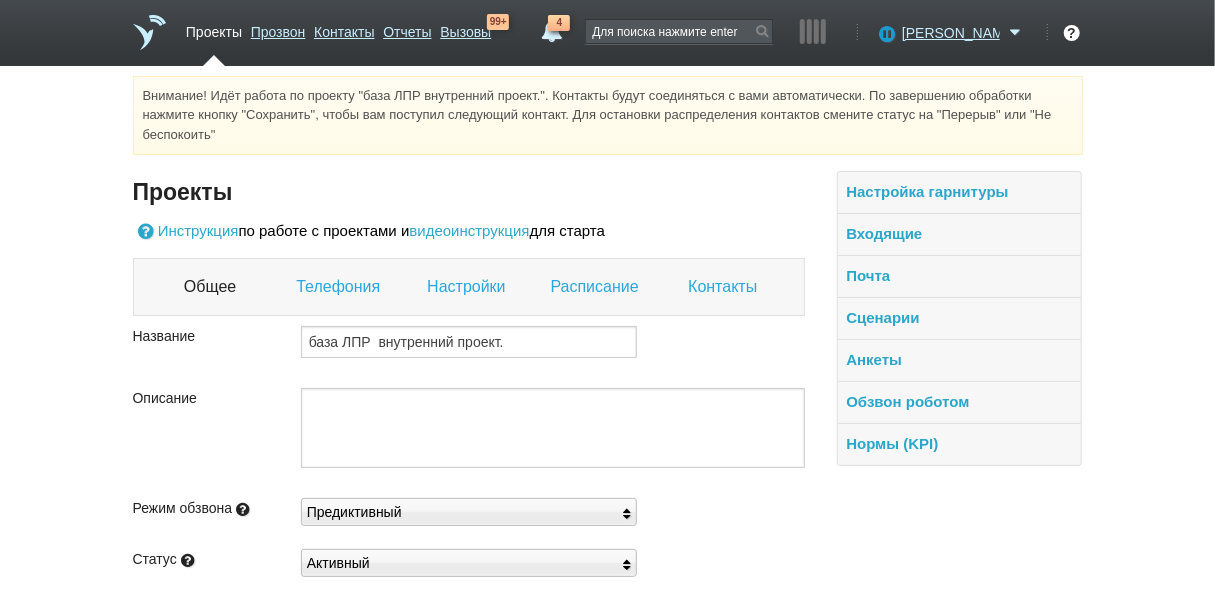 click on "Настройки" at bounding box center [468, 287] 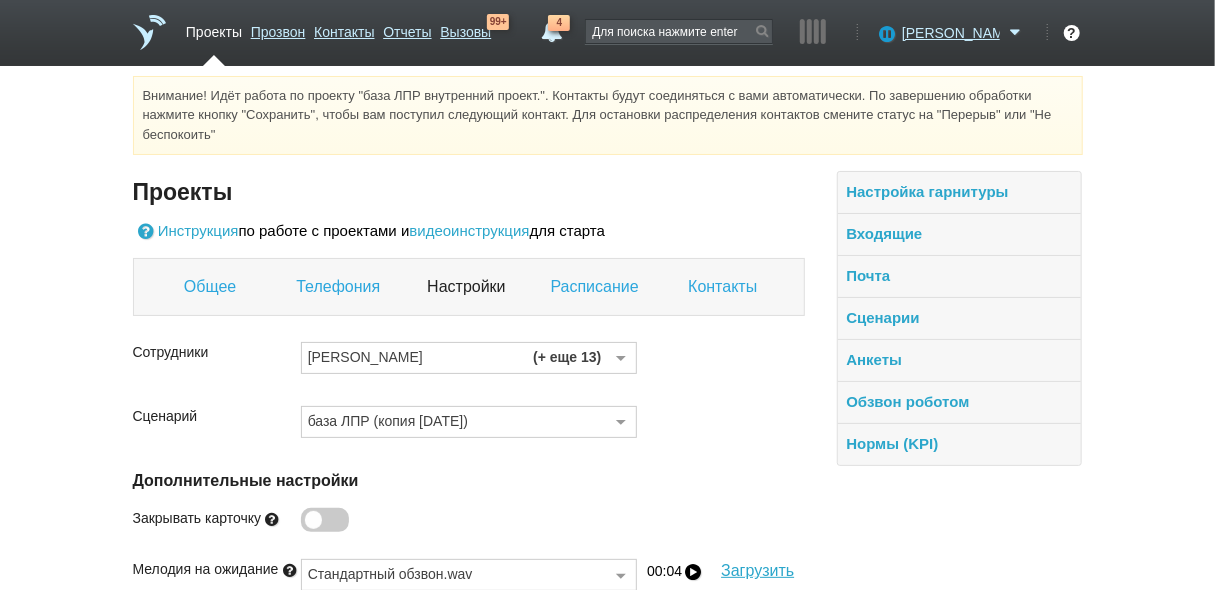 drag, startPoint x: 245, startPoint y: 338, endPoint x: 267, endPoint y: 302, distance: 42.190044 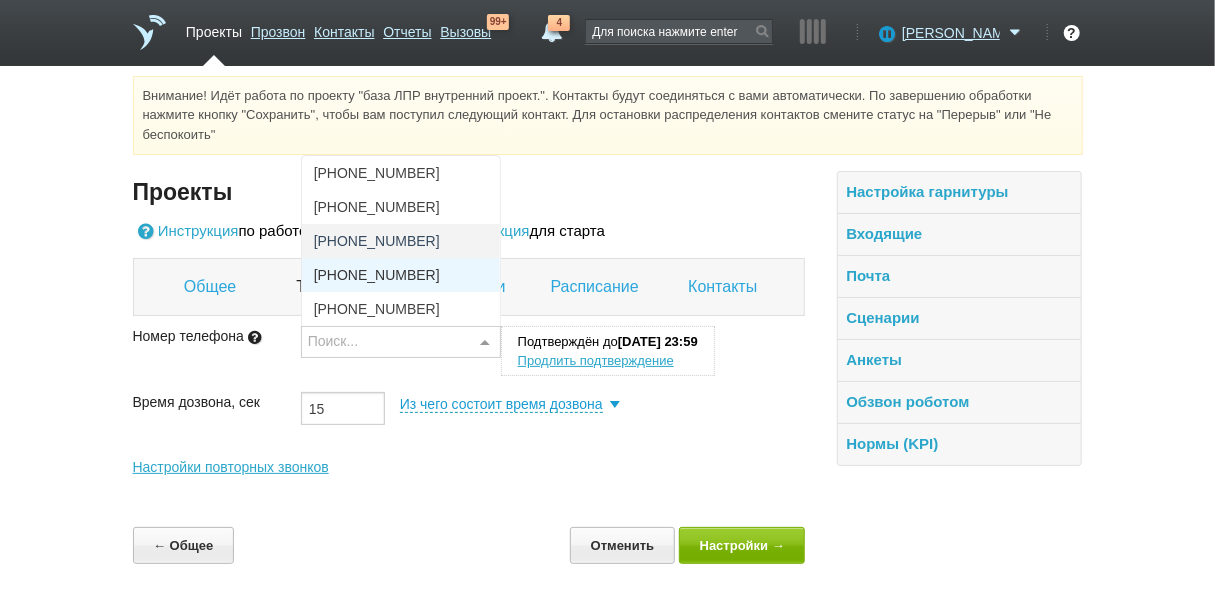 scroll, scrollTop: 2, scrollLeft: 0, axis: vertical 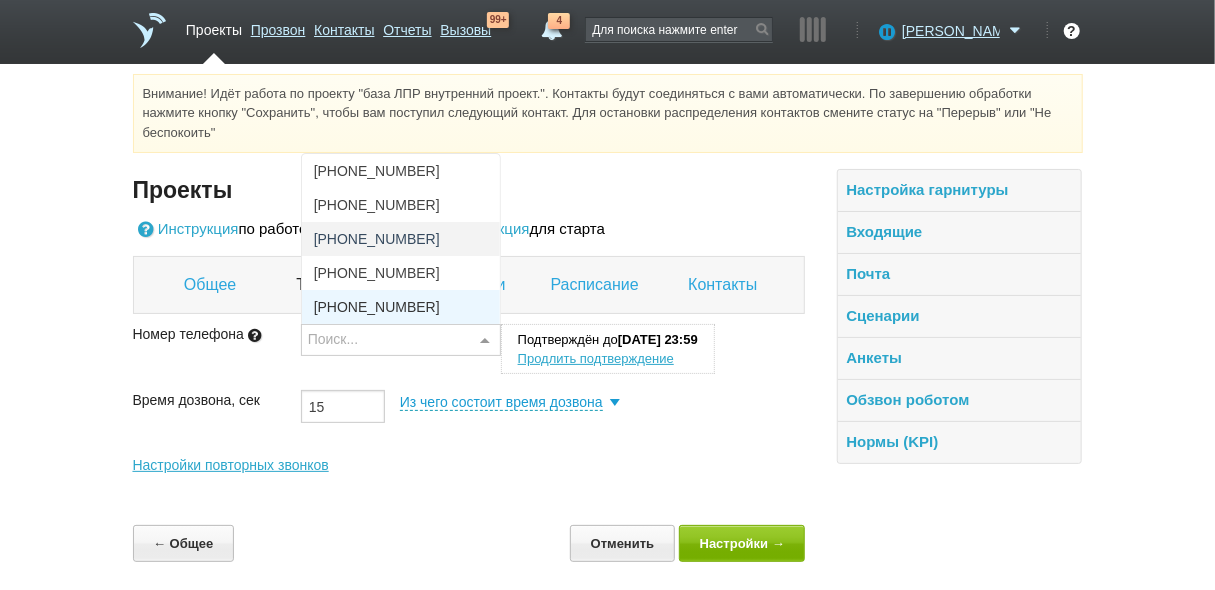 click at bounding box center [386, 339] 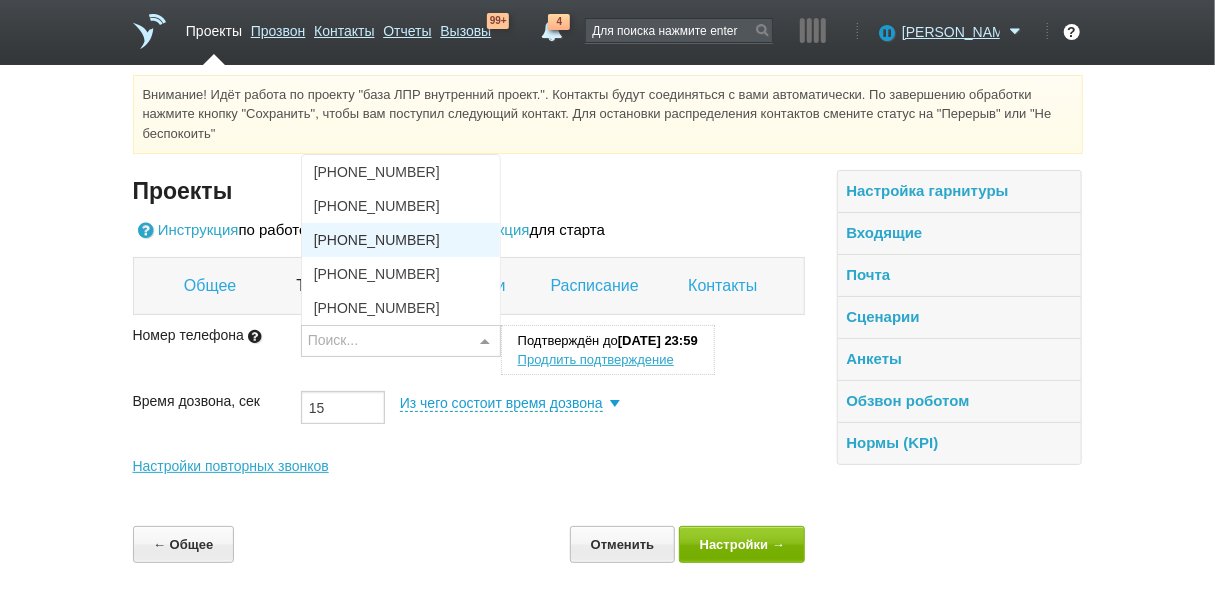 scroll, scrollTop: 2, scrollLeft: 0, axis: vertical 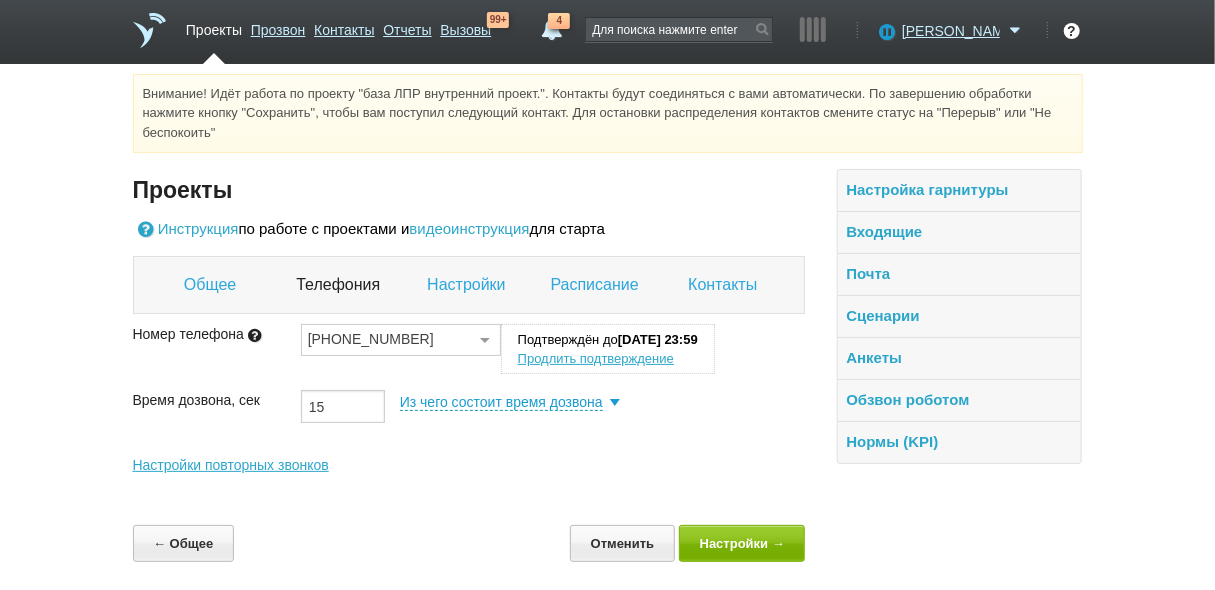 drag, startPoint x: 599, startPoint y: 189, endPoint x: 514, endPoint y: 239, distance: 98.61542 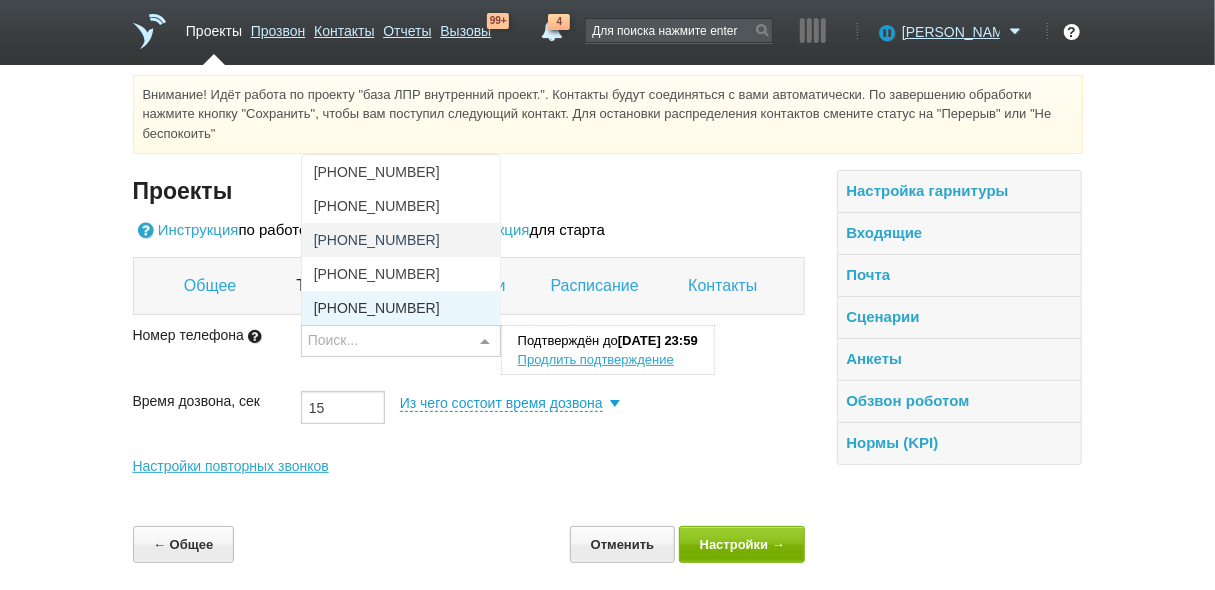 scroll, scrollTop: 0, scrollLeft: 0, axis: both 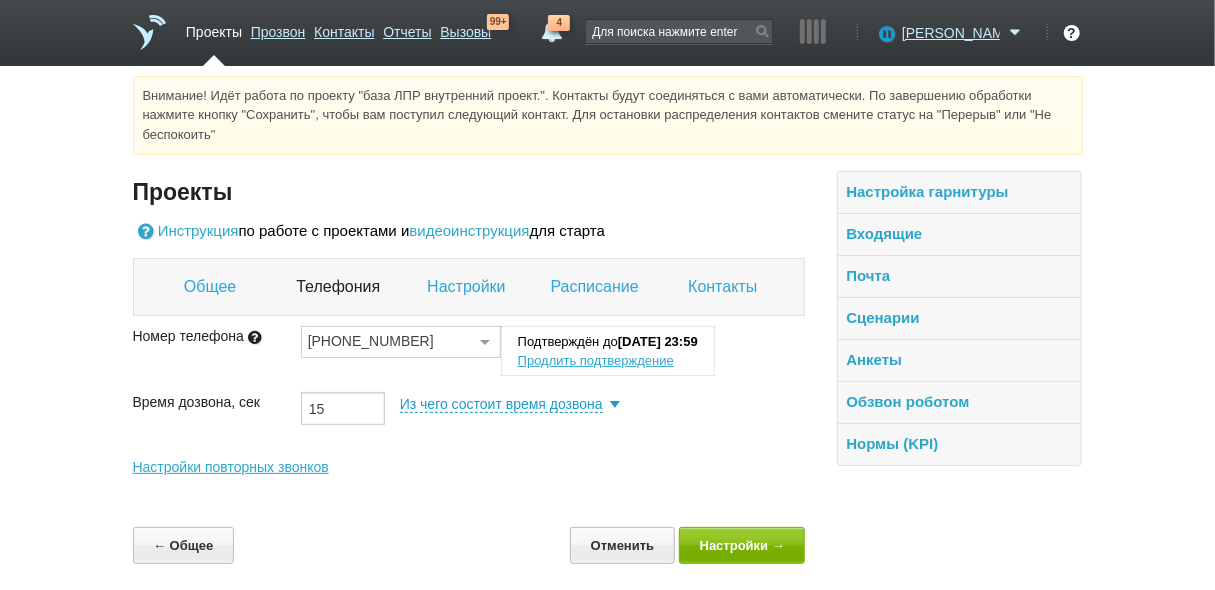 click on "Настройки повторных звонков" at bounding box center [469, 467] 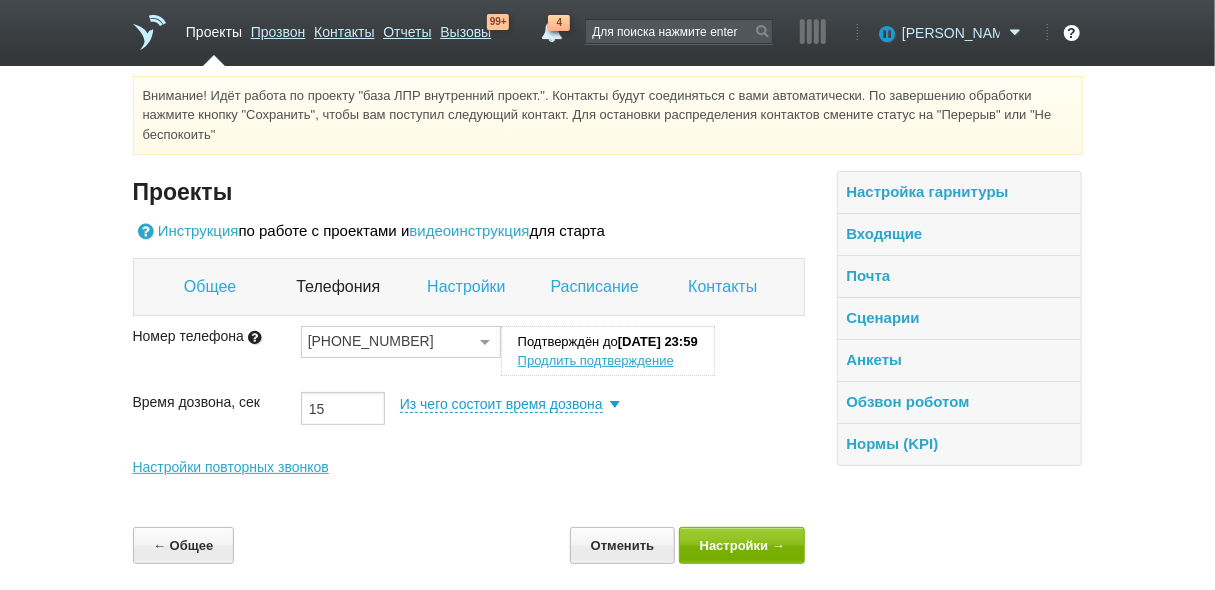 click on "[PERSON_NAME]" at bounding box center (951, 33) 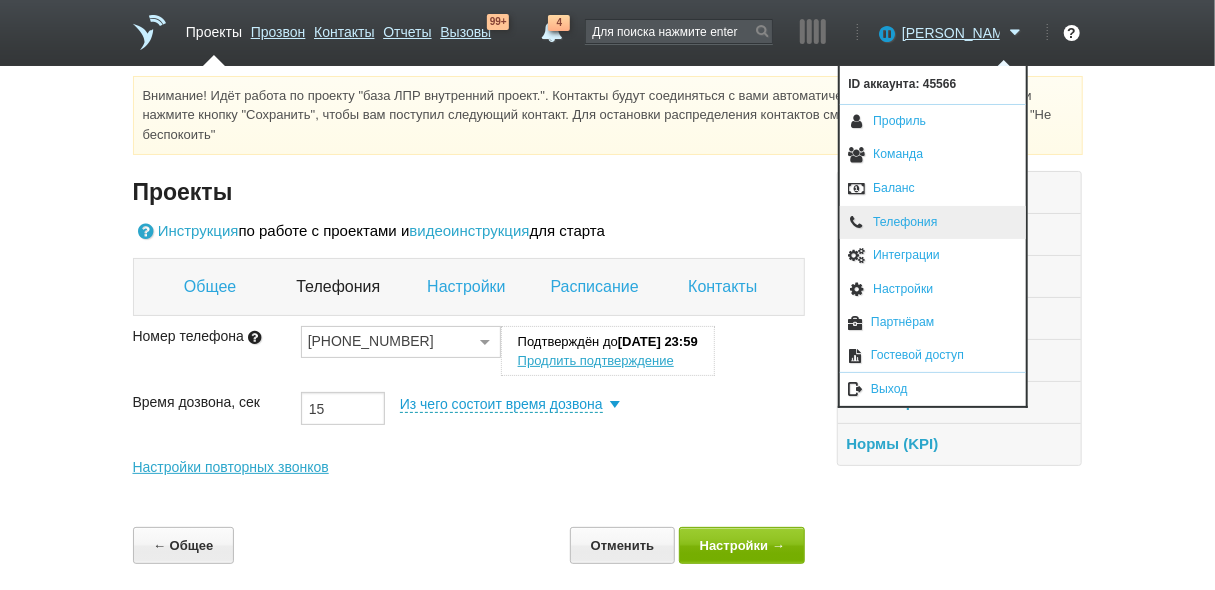click on "Телефония" at bounding box center (933, 223) 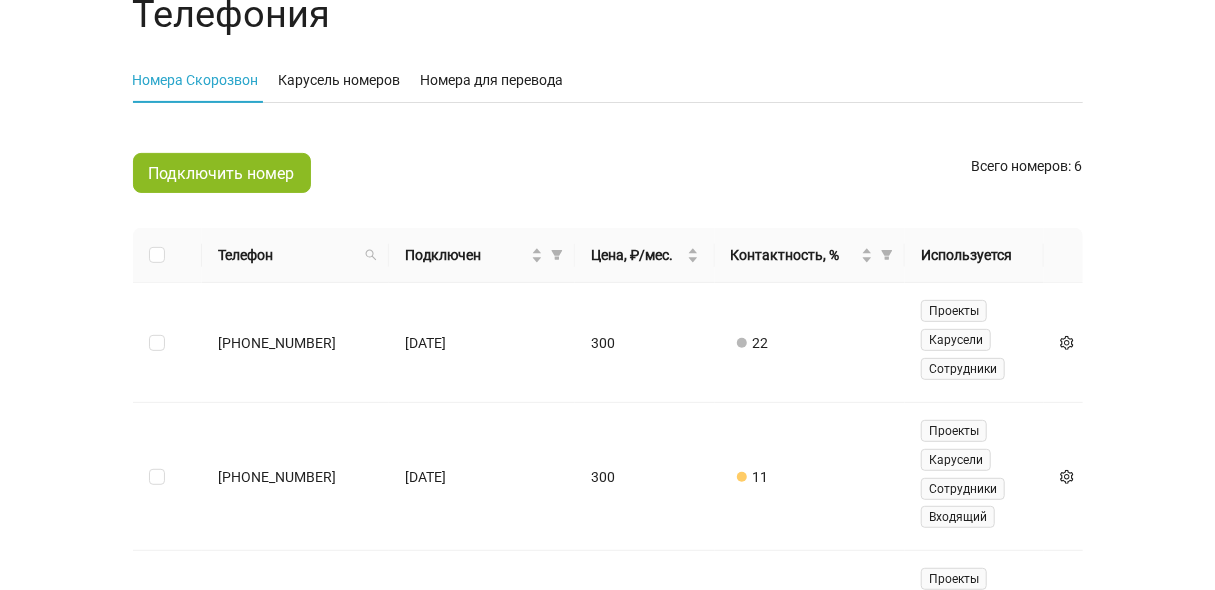 scroll, scrollTop: 0, scrollLeft: 0, axis: both 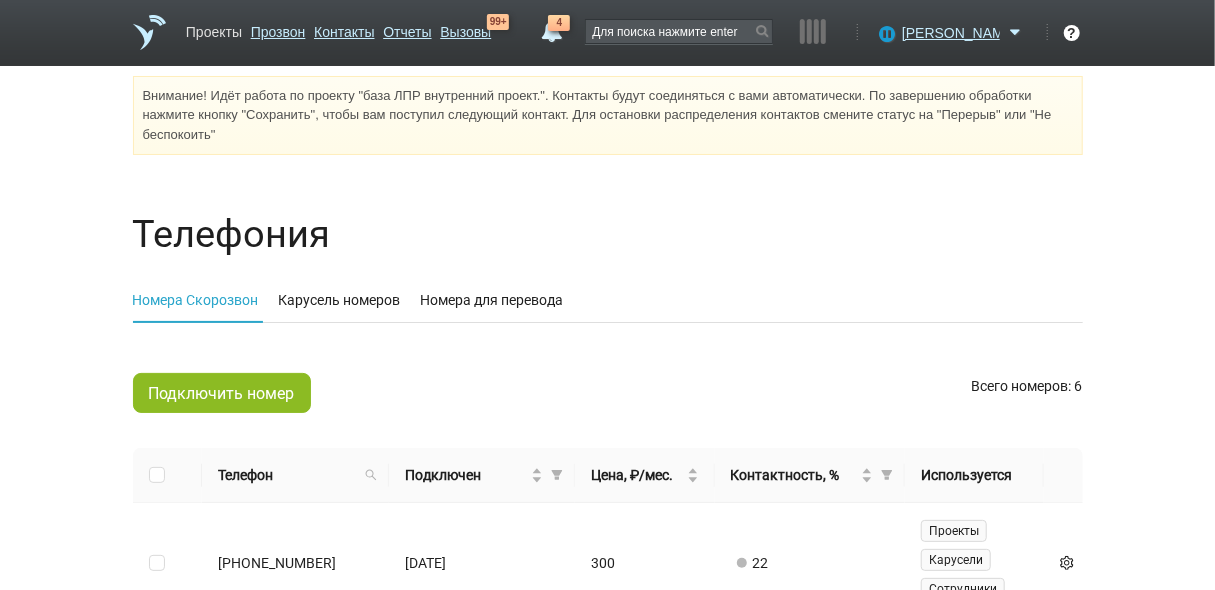 click on "Проекты" at bounding box center [214, 28] 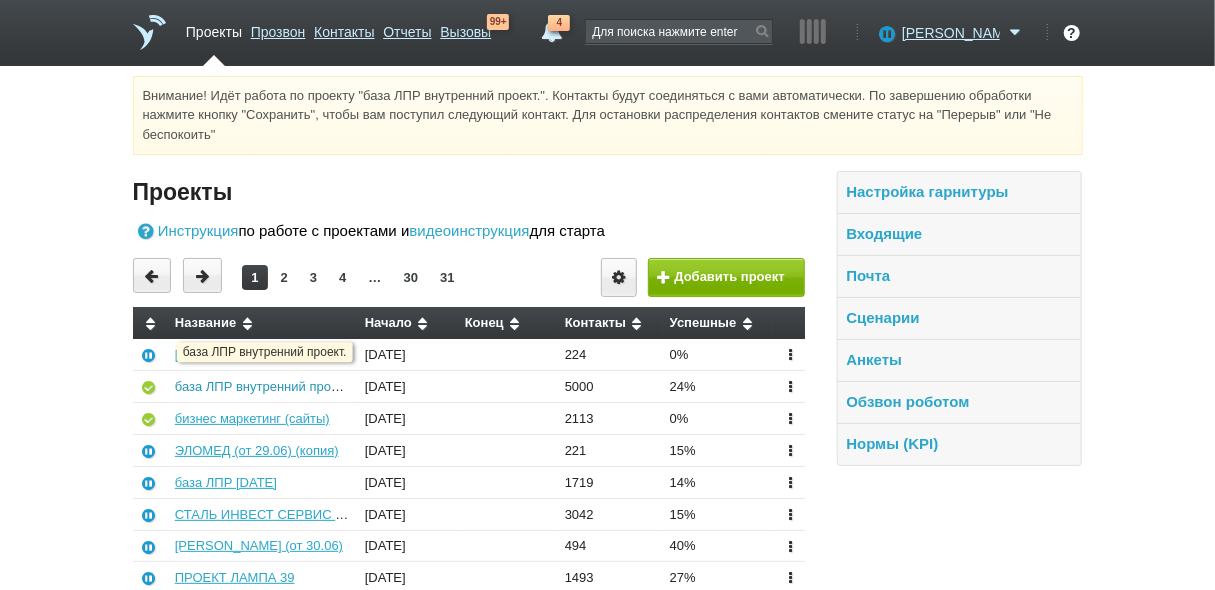 click on "база ЛПР  внутренний проект." at bounding box center [263, 386] 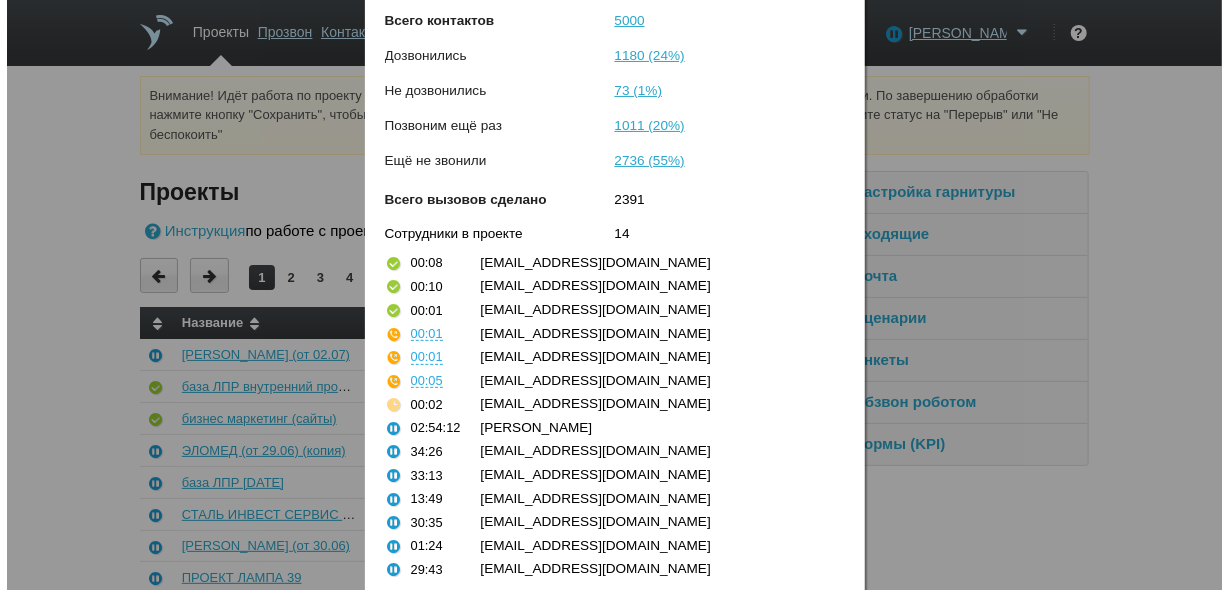 scroll, scrollTop: 191, scrollLeft: 0, axis: vertical 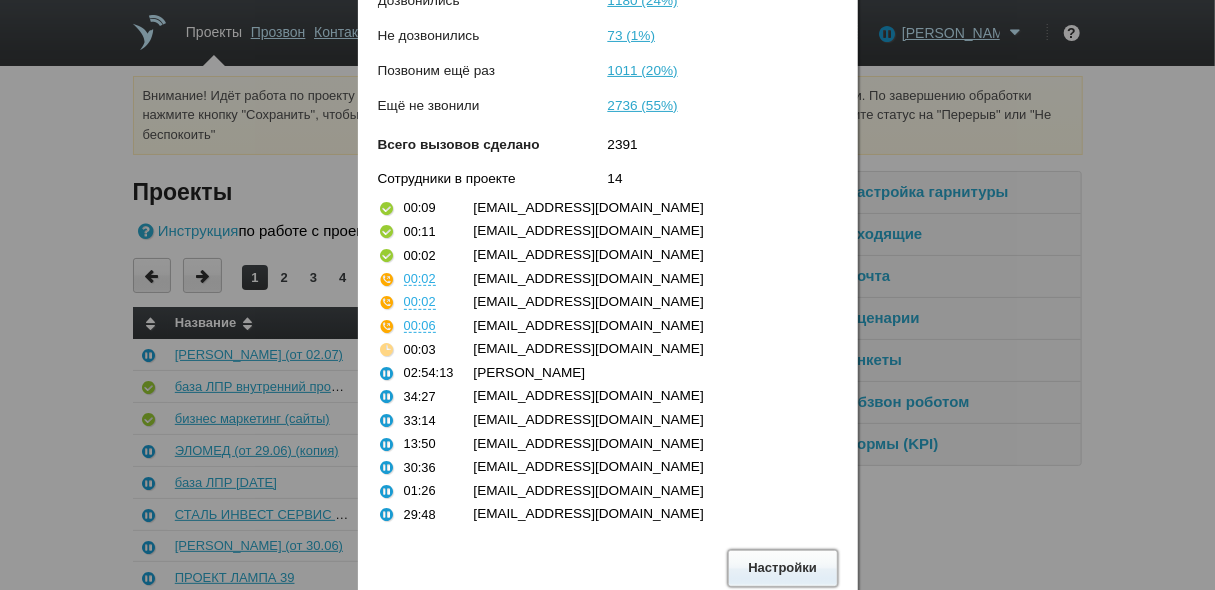 click on "Настройки" at bounding box center (783, 568) 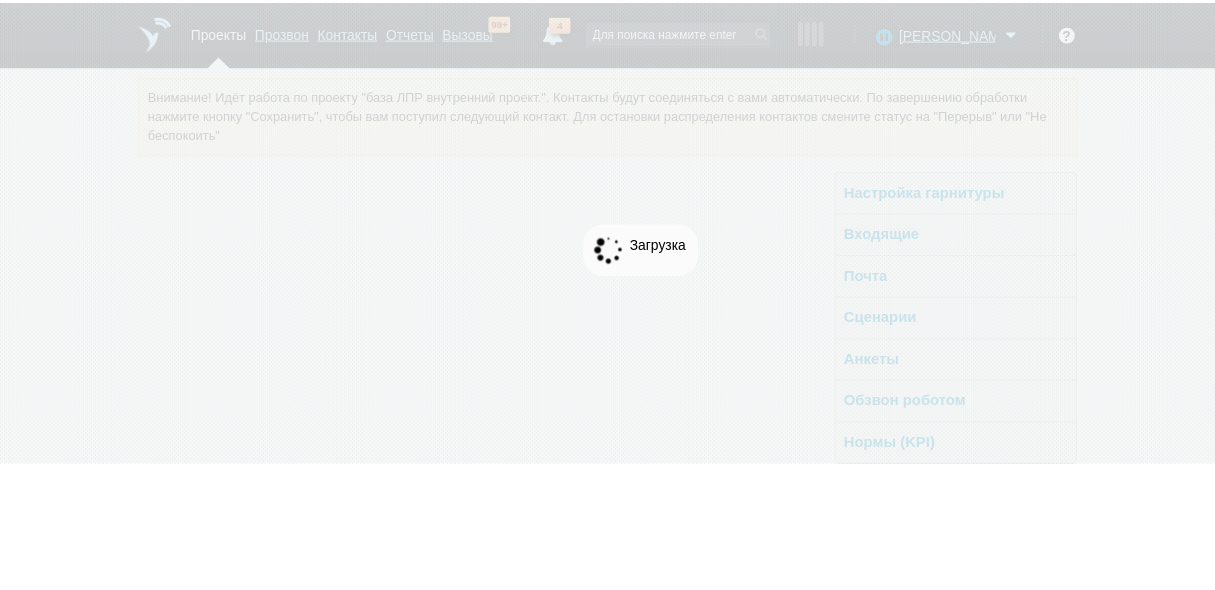 scroll, scrollTop: 0, scrollLeft: 0, axis: both 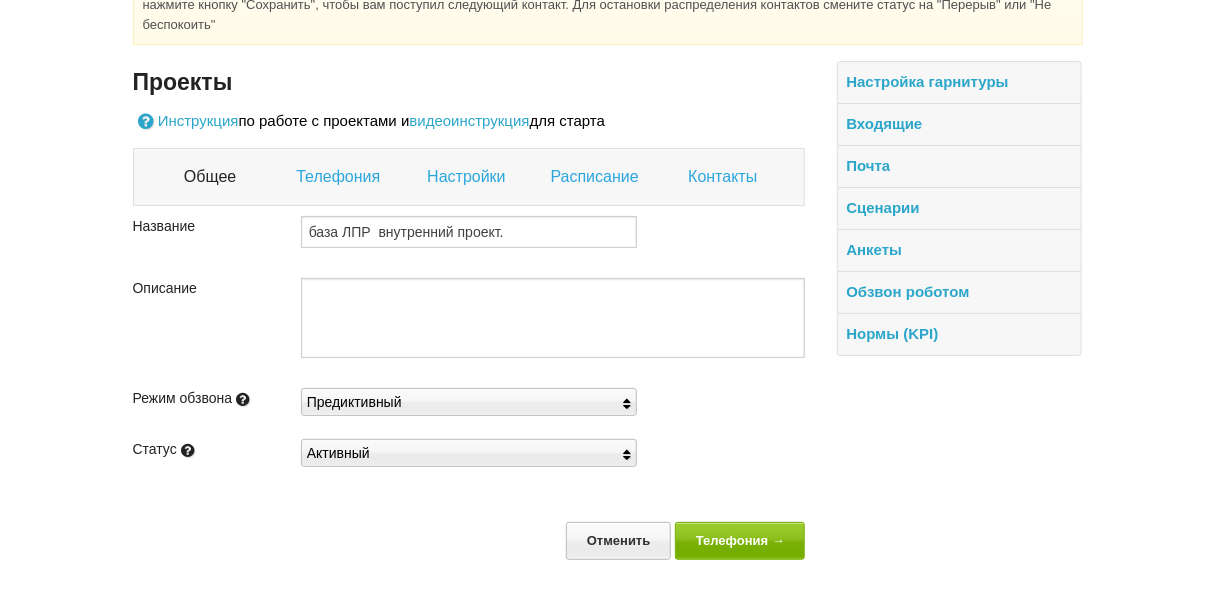 click on "Телефония" at bounding box center (340, 177) 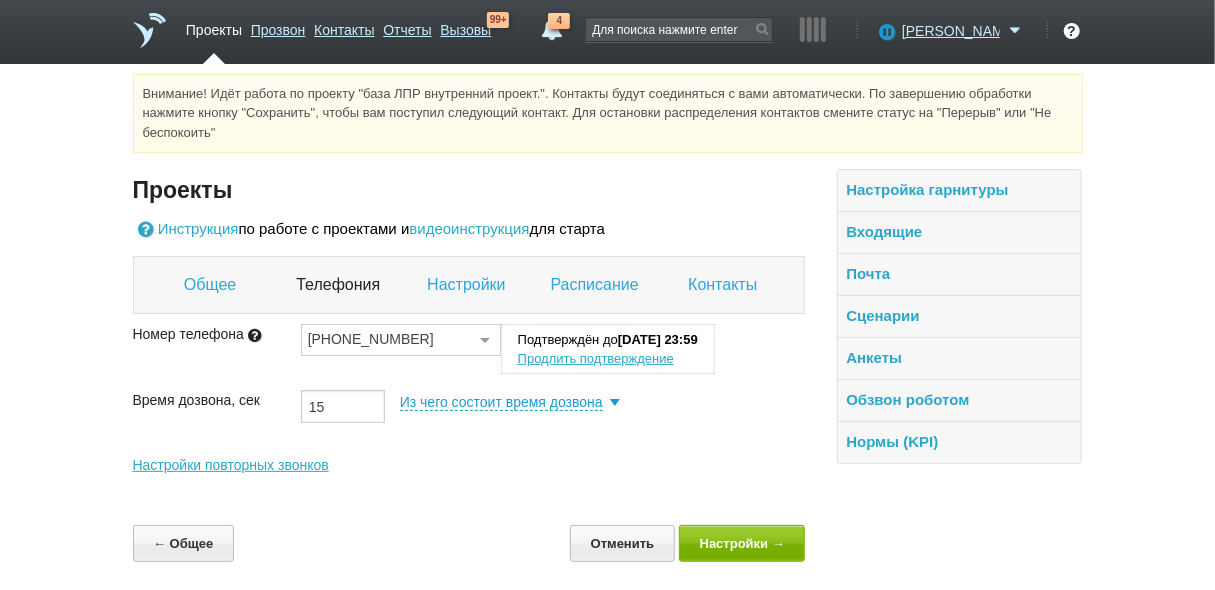 scroll, scrollTop: 1, scrollLeft: 0, axis: vertical 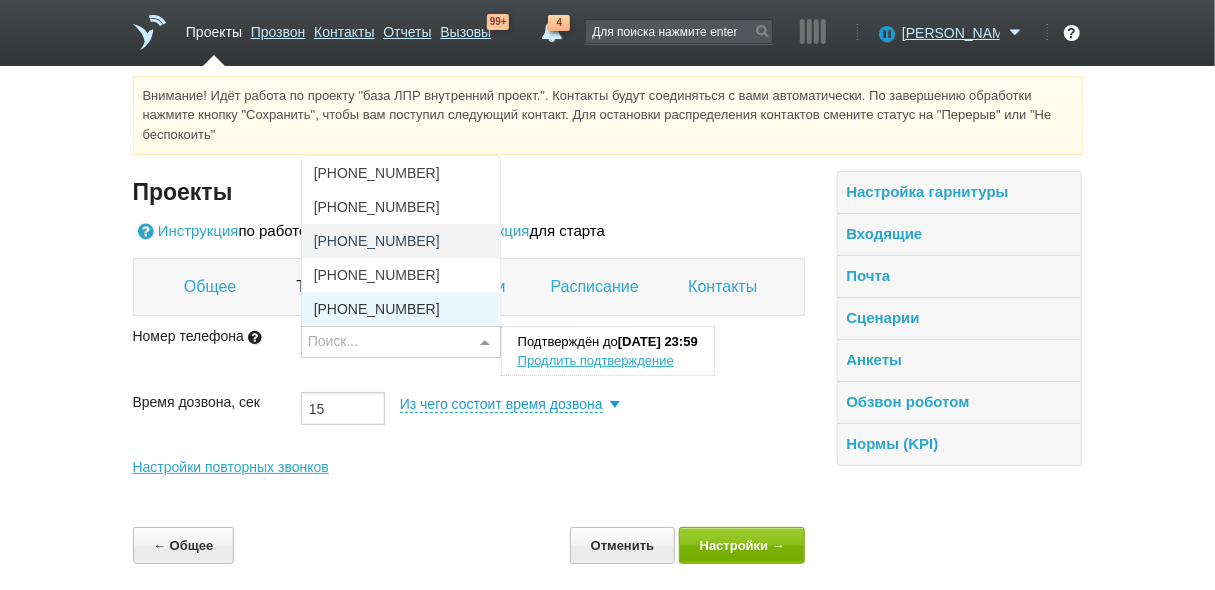 click at bounding box center (386, 341) 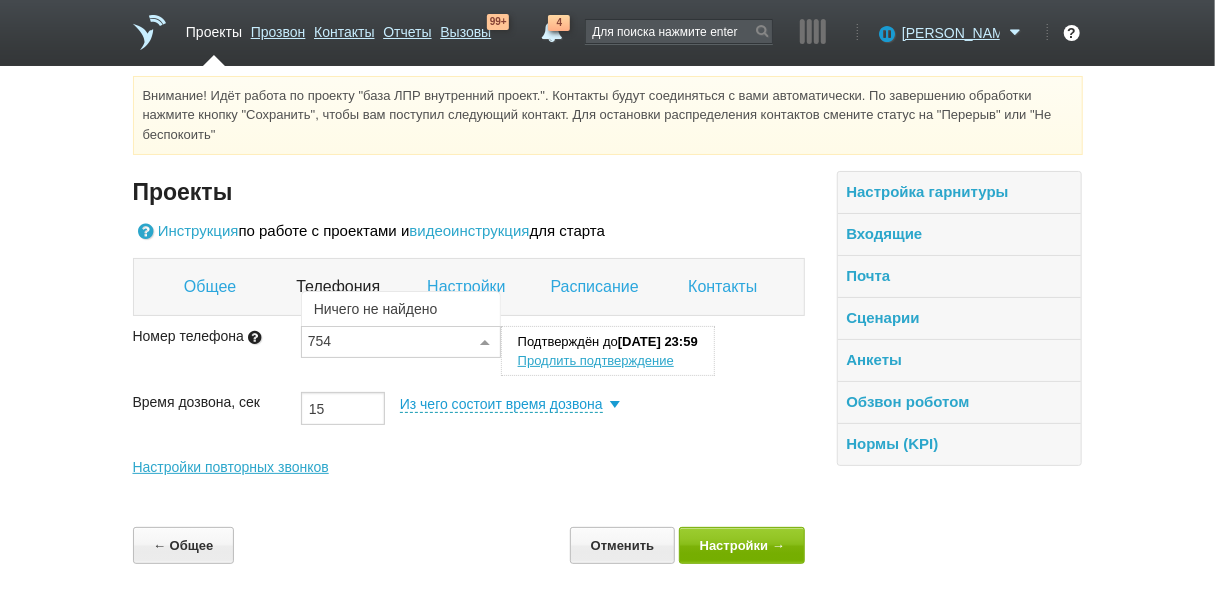 type on "7549" 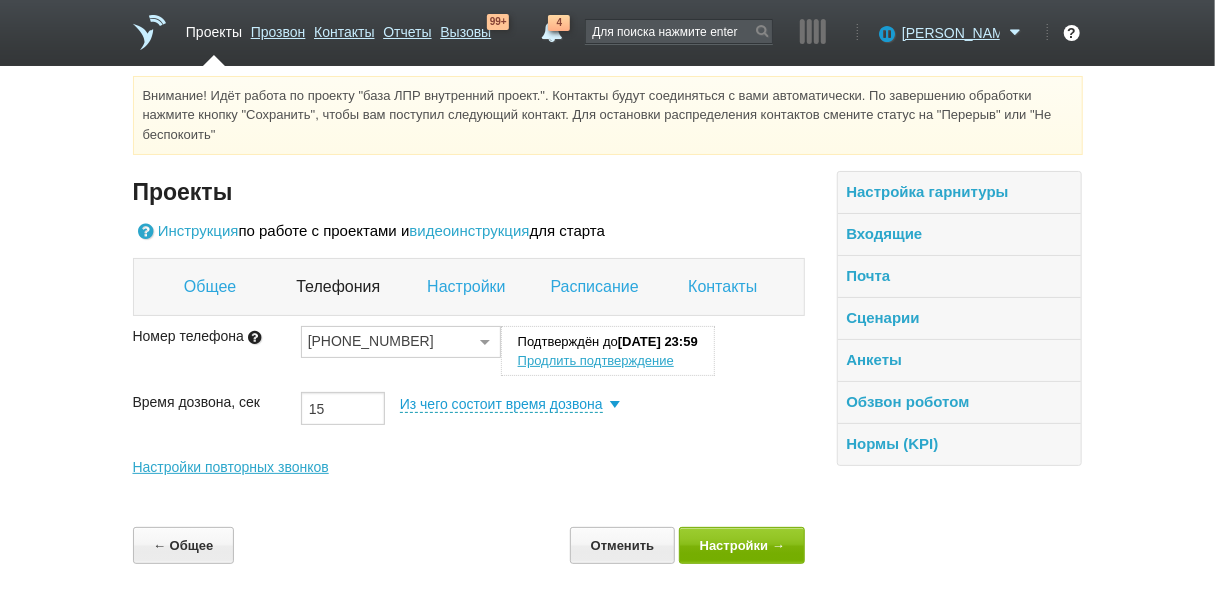 click at bounding box center (485, 343) 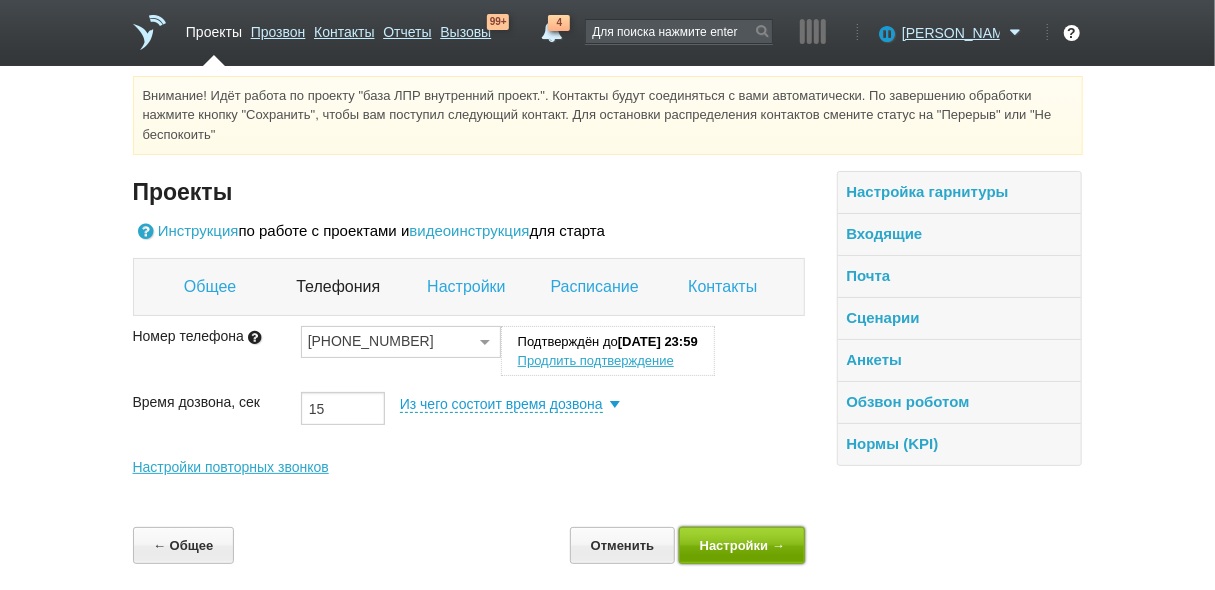 click on "Настройки →" at bounding box center (742, 545) 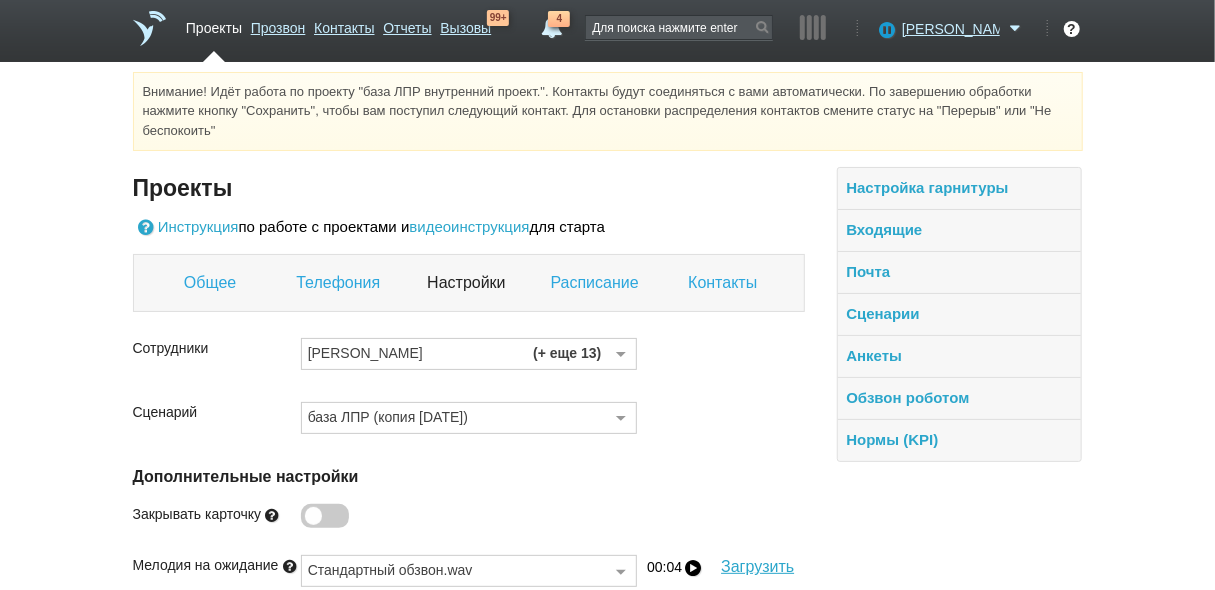 scroll, scrollTop: 275, scrollLeft: 0, axis: vertical 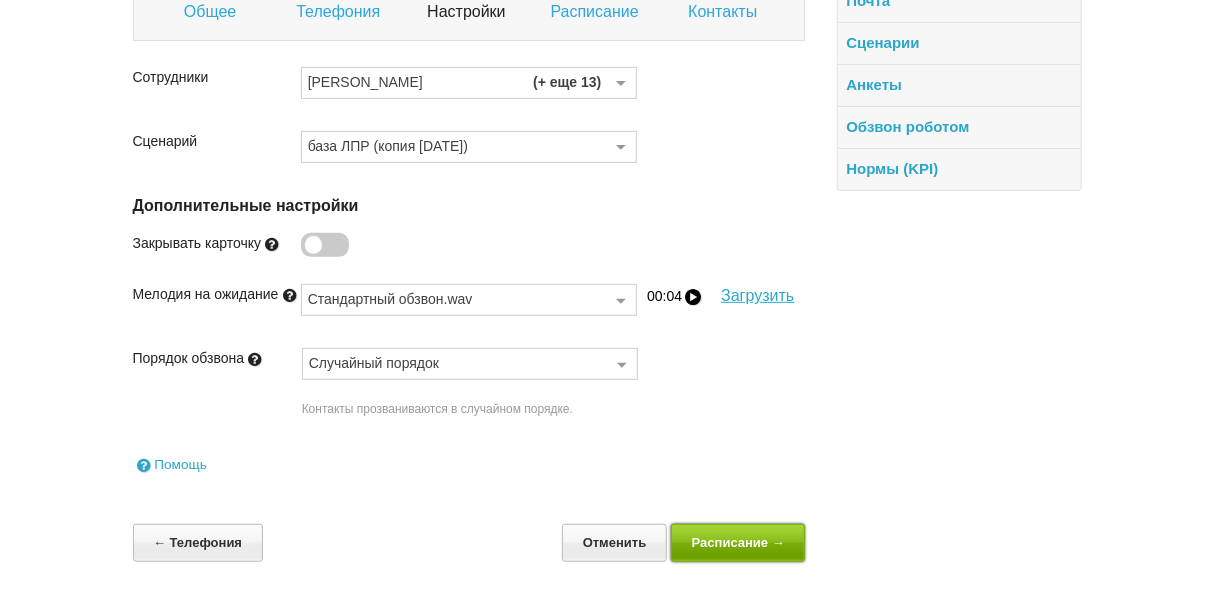 click on "Расписание →" at bounding box center (738, 542) 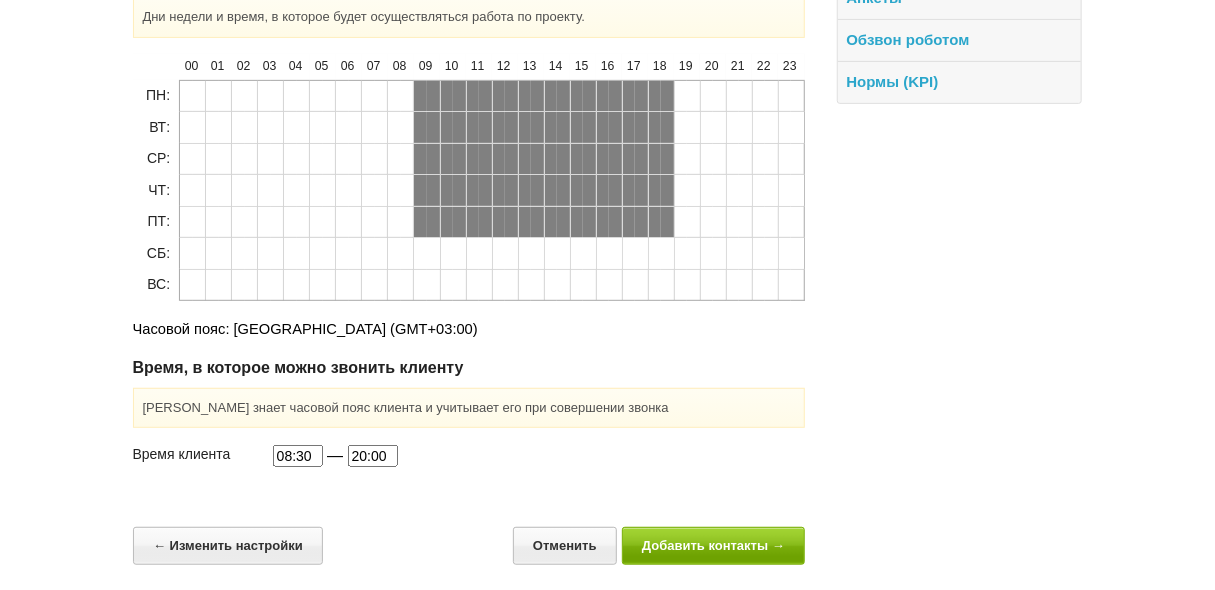 scroll, scrollTop: 364, scrollLeft: 0, axis: vertical 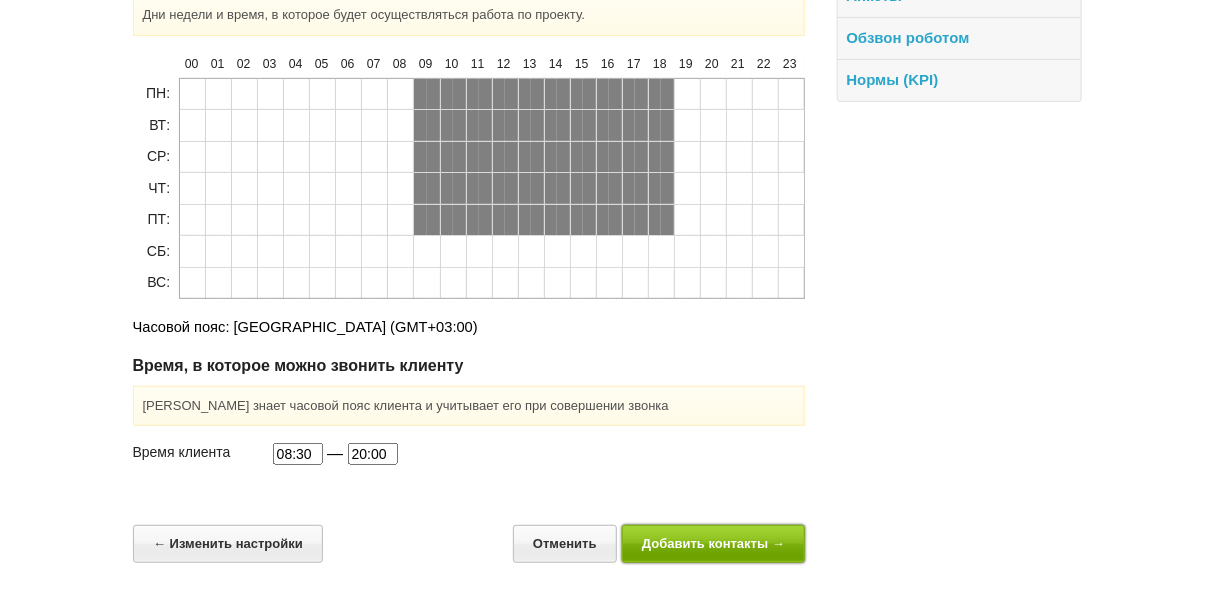 click on "Добавить контакты →" at bounding box center (714, 543) 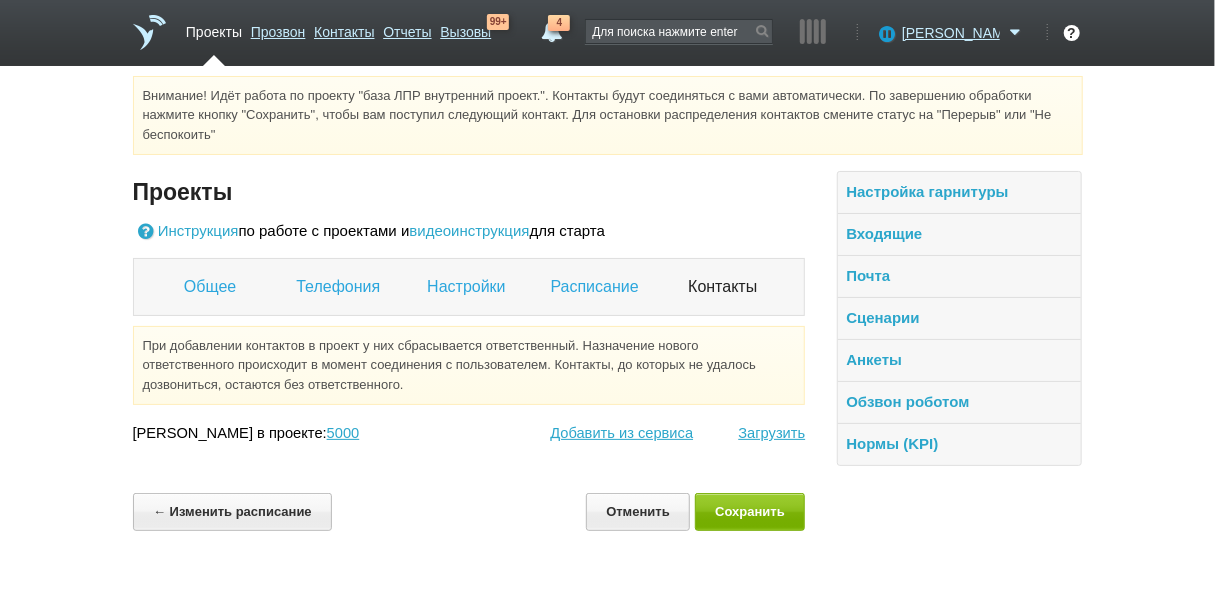 scroll, scrollTop: 0, scrollLeft: 0, axis: both 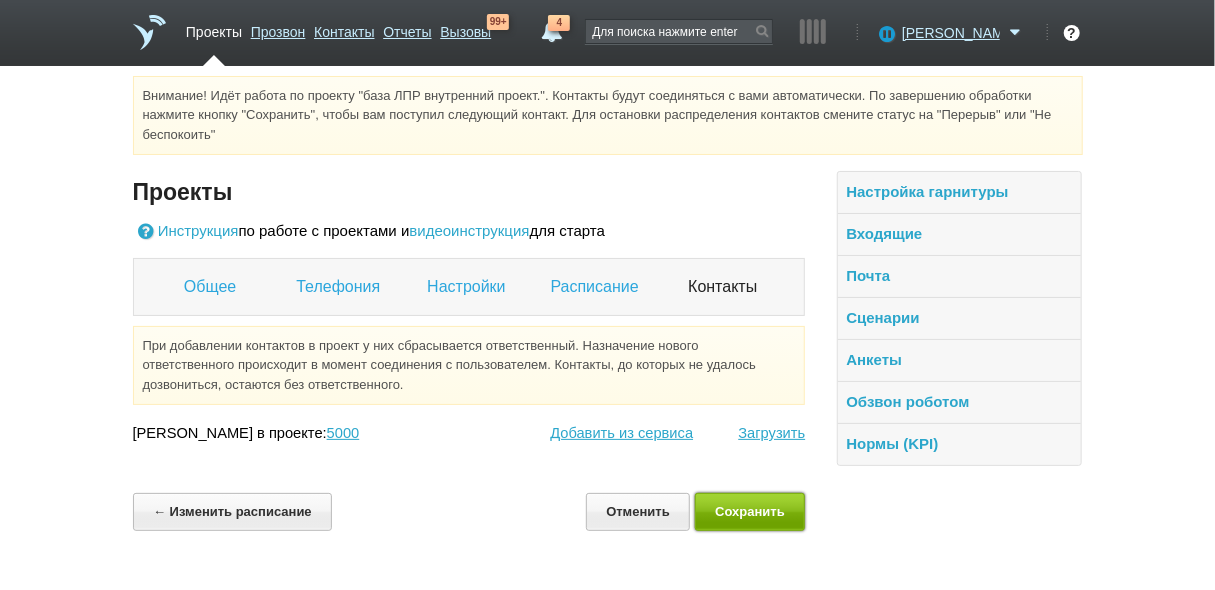 click on "Сохранить" at bounding box center [750, 511] 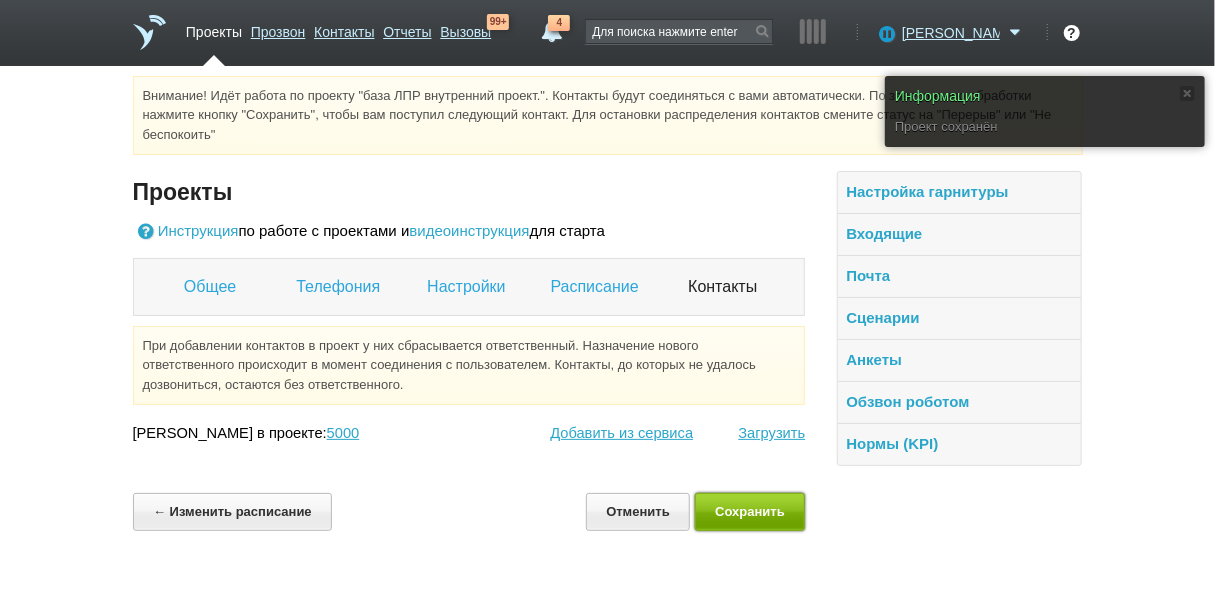 click on "Сохранить" at bounding box center [750, 511] 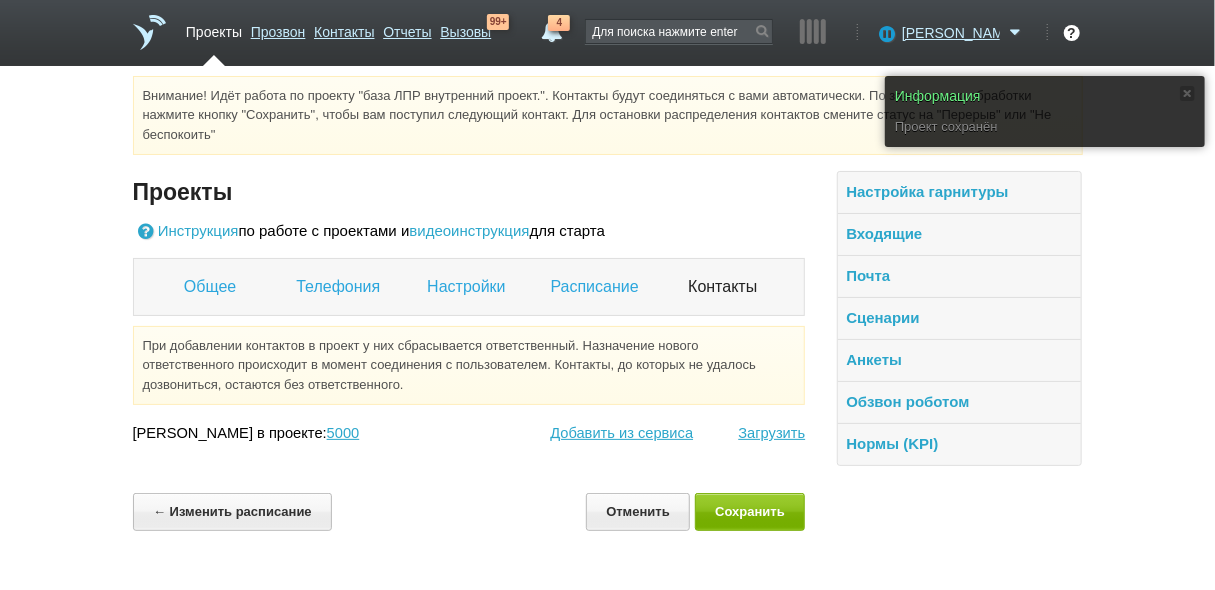 click on "Проекты" at bounding box center [214, 28] 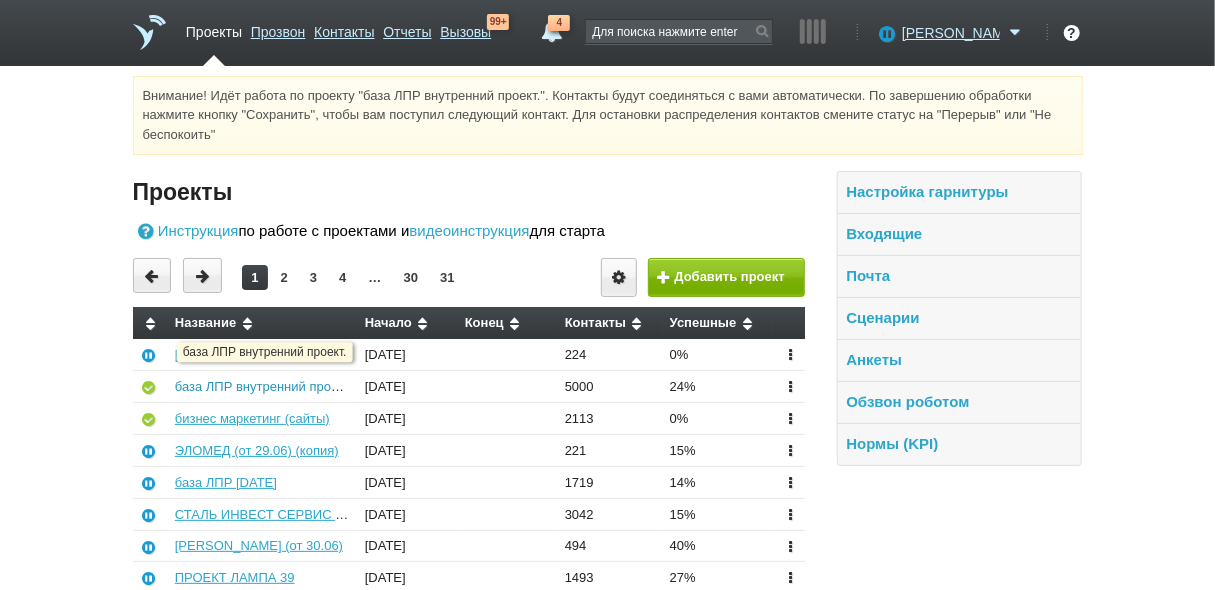 click on "база ЛПР  внутренний проект." at bounding box center [263, 386] 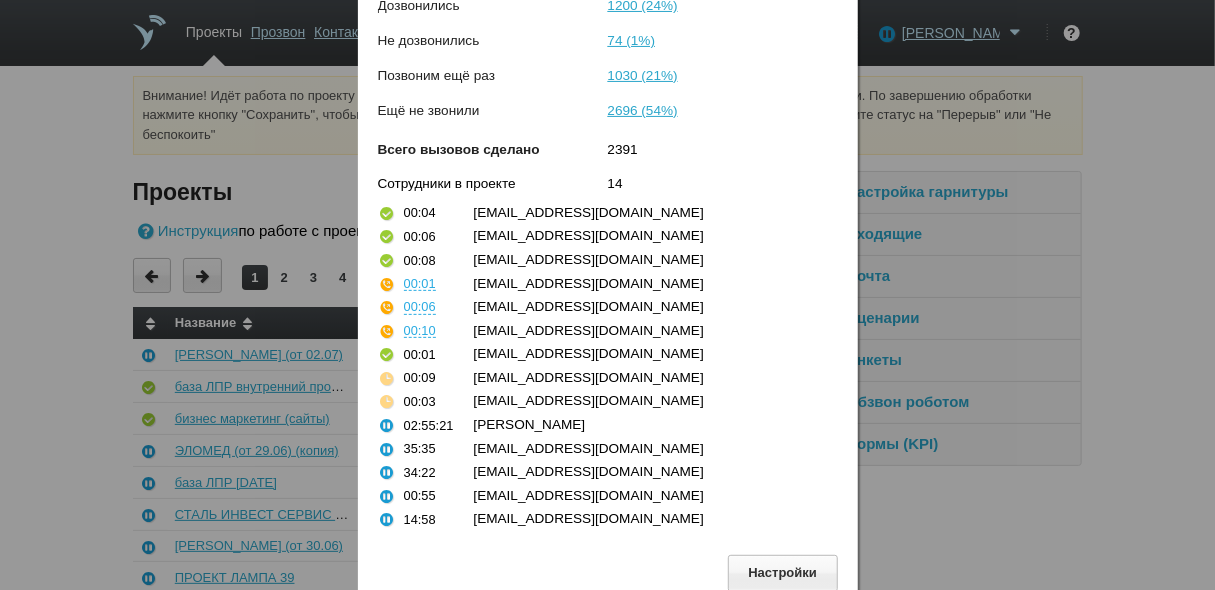 scroll, scrollTop: 191, scrollLeft: 0, axis: vertical 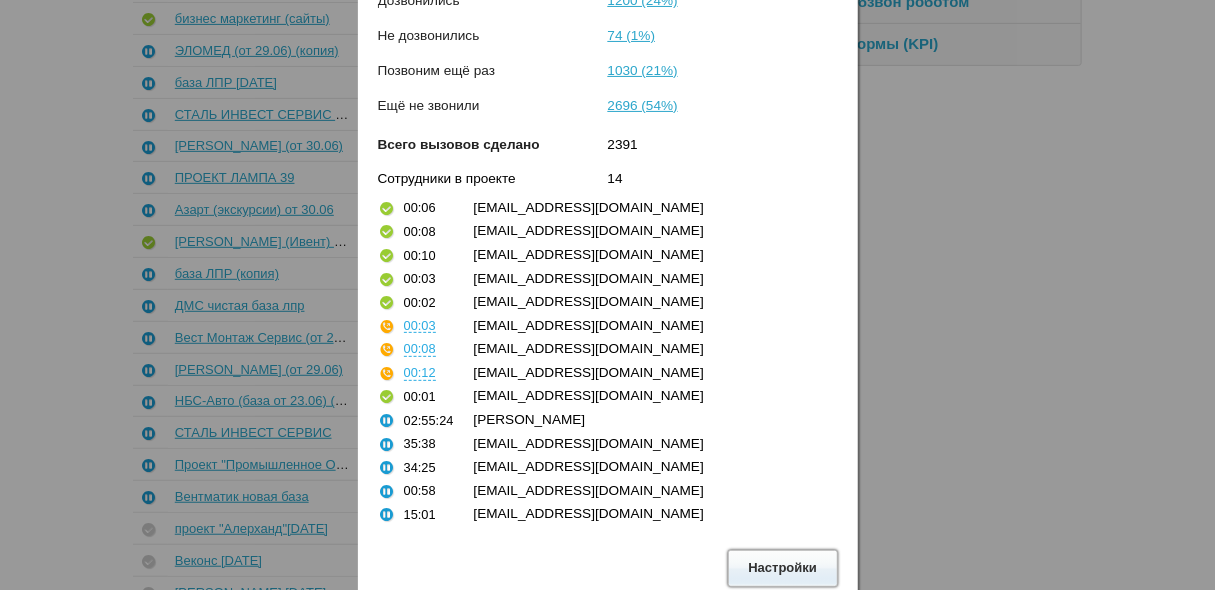 click on "Настройки" at bounding box center (783, 568) 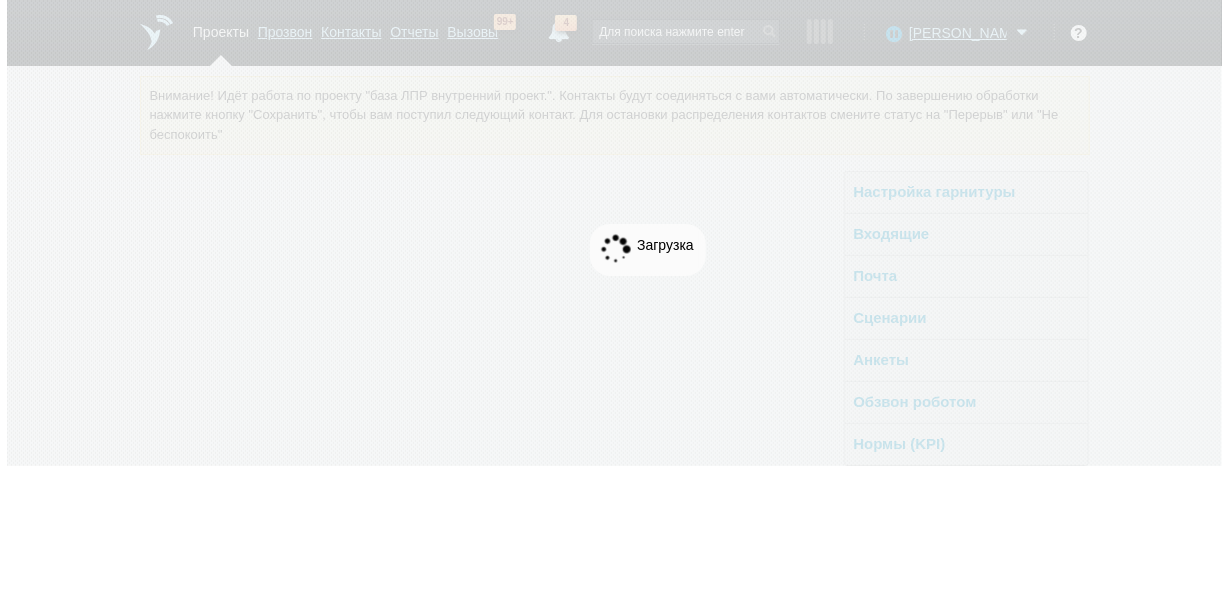 scroll, scrollTop: 0, scrollLeft: 0, axis: both 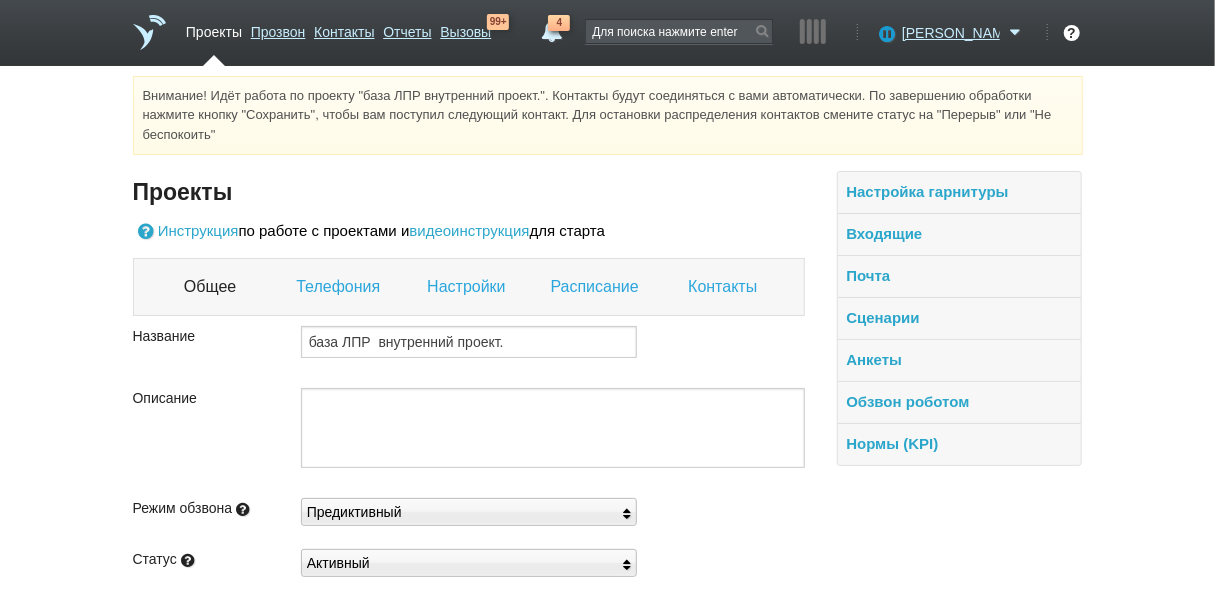 click on "Телефония" at bounding box center (340, 287) 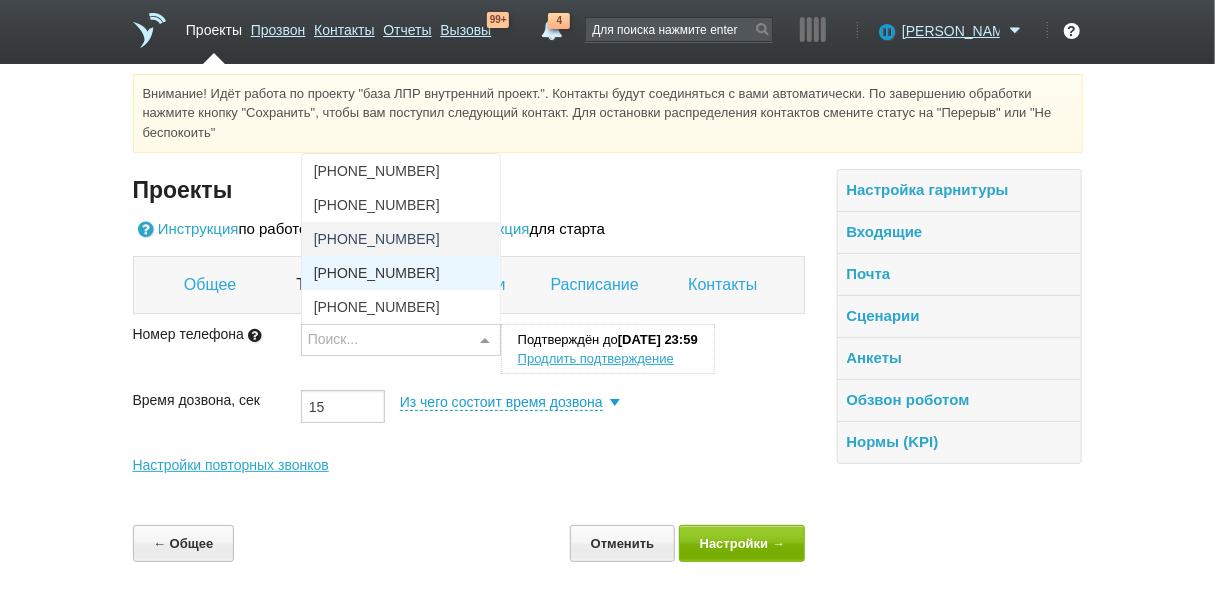 scroll, scrollTop: 0, scrollLeft: 0, axis: both 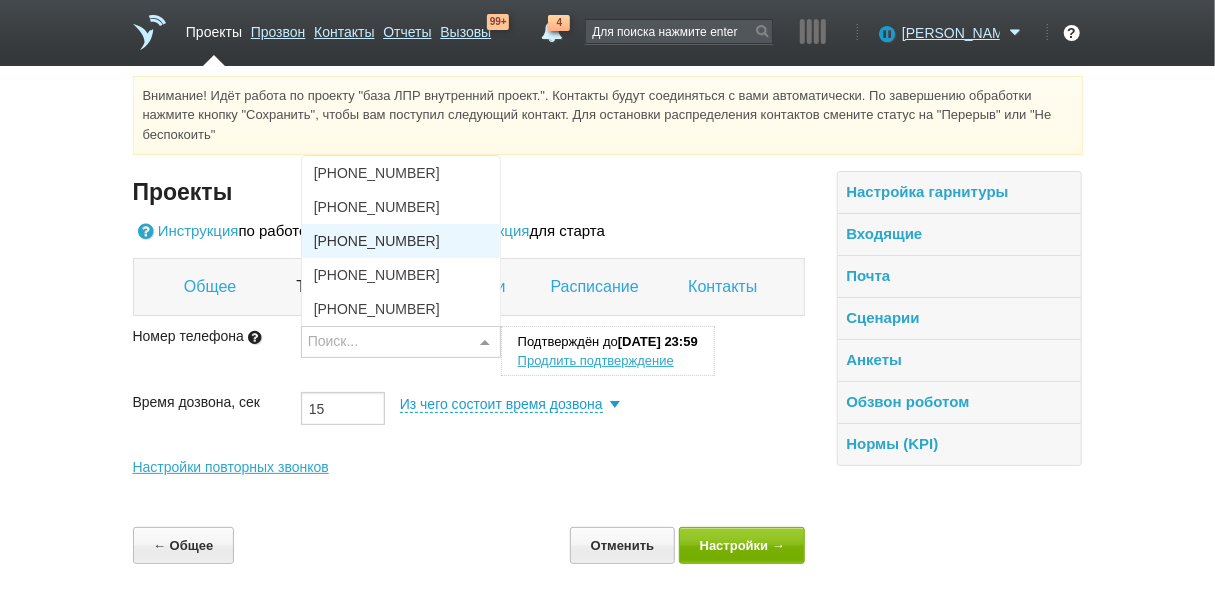 click on "Проекты" at bounding box center (469, 192) 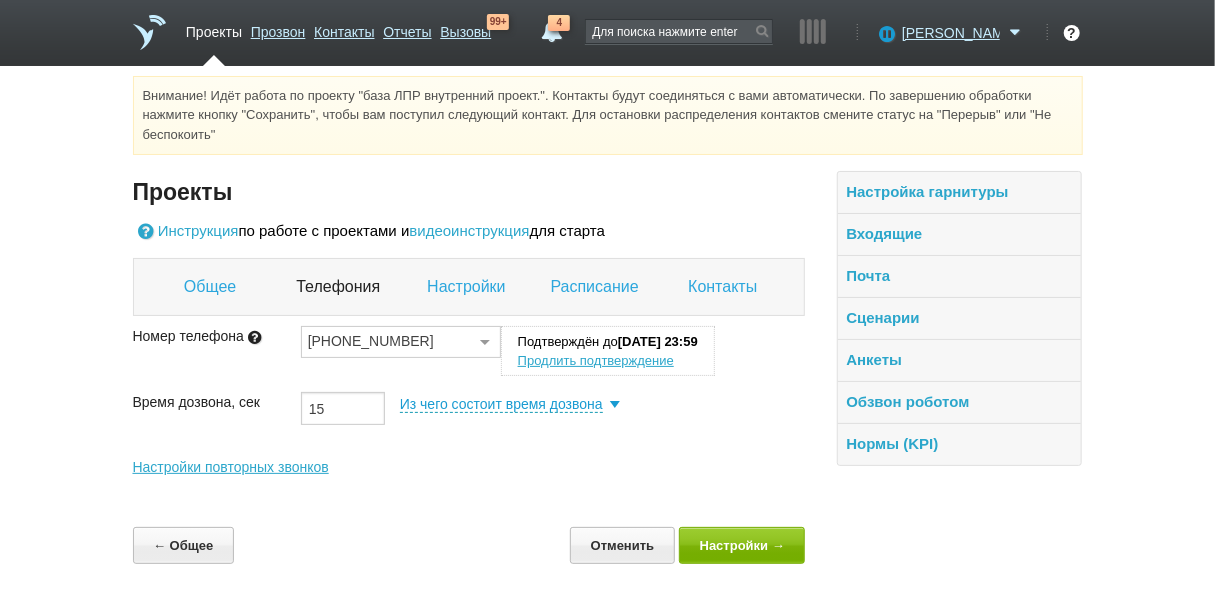 click on "Проекты" at bounding box center [214, 28] 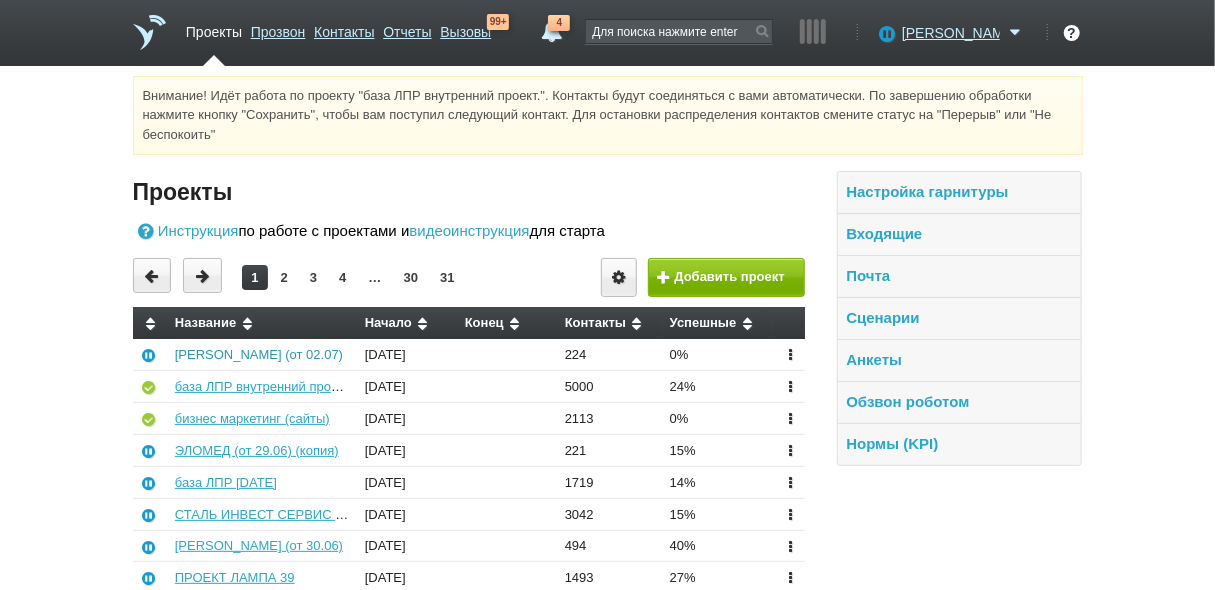 click on "[PERSON_NAME] (от 02.07)" at bounding box center [259, 354] 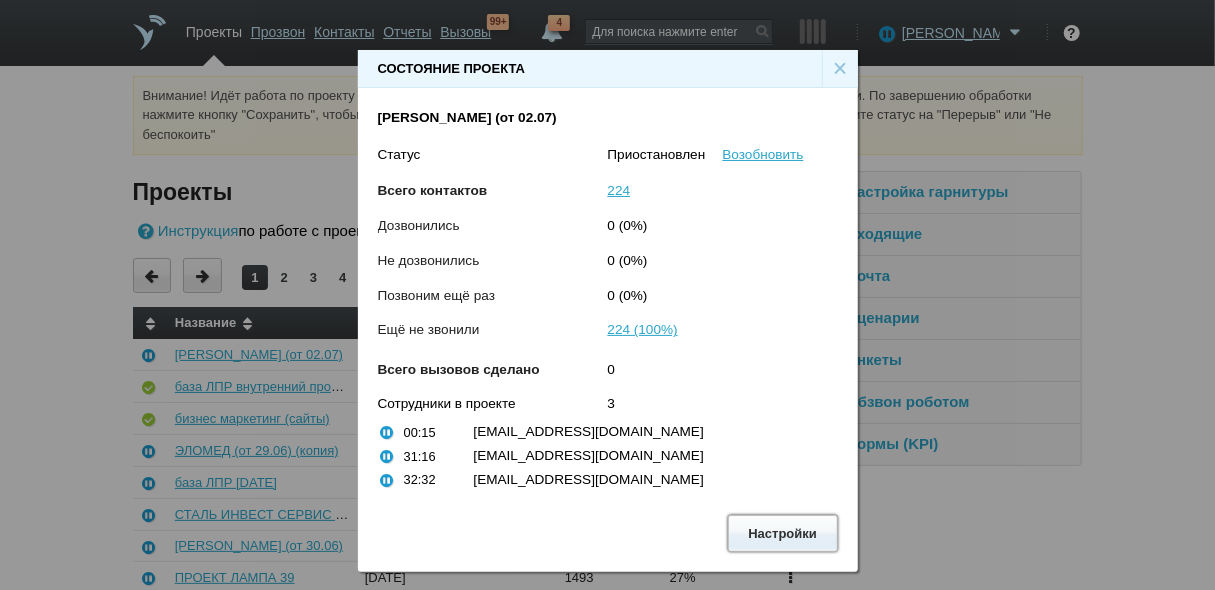 click on "Настройки" at bounding box center (783, 533) 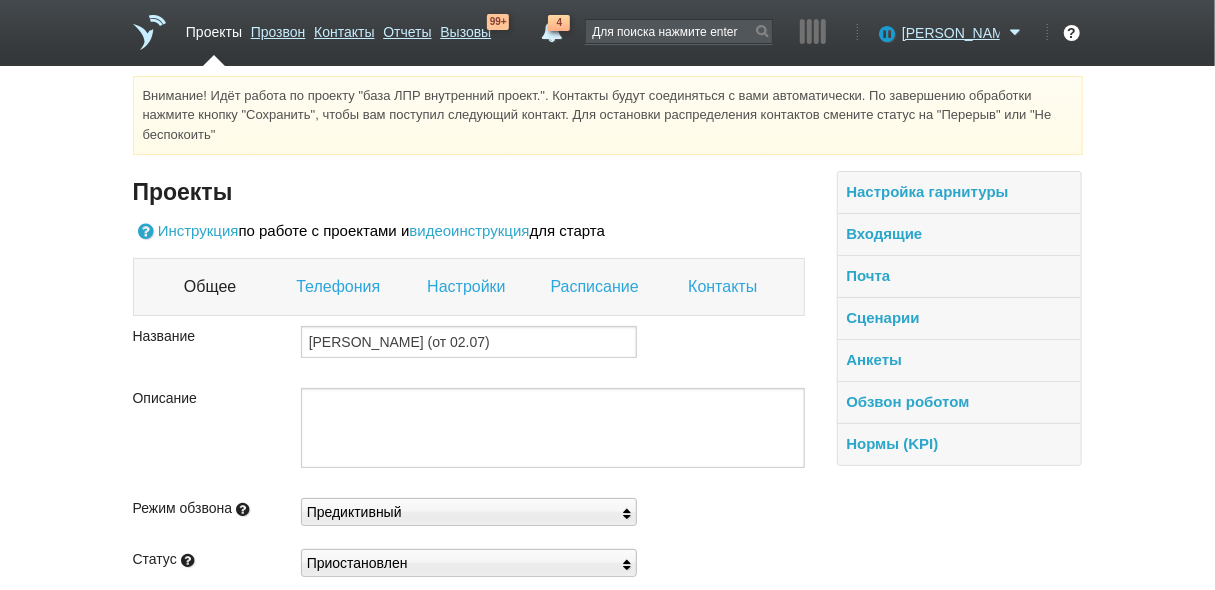click on "Контакты" at bounding box center (725, 287) 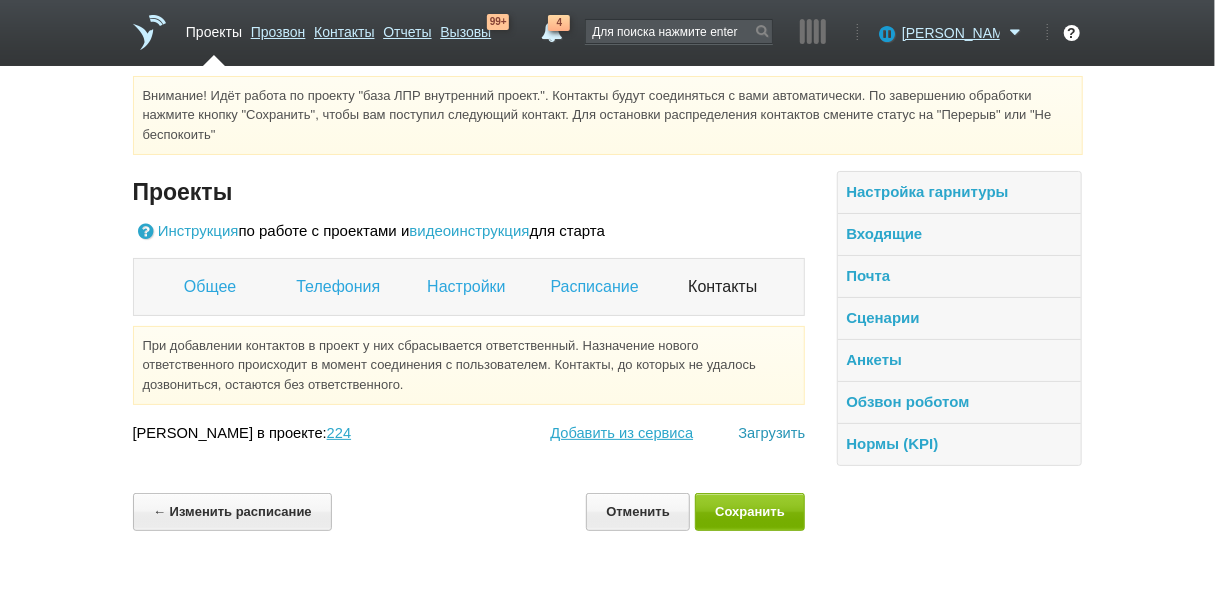 click on "Загрузить" at bounding box center [771, 433] 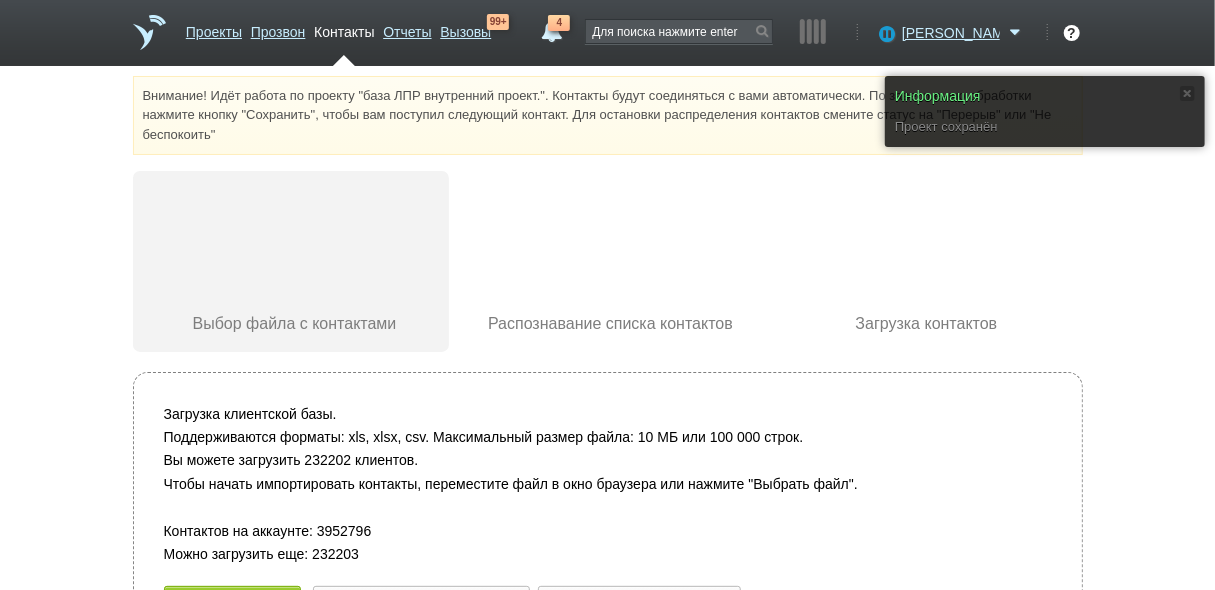 scroll, scrollTop: 61, scrollLeft: 0, axis: vertical 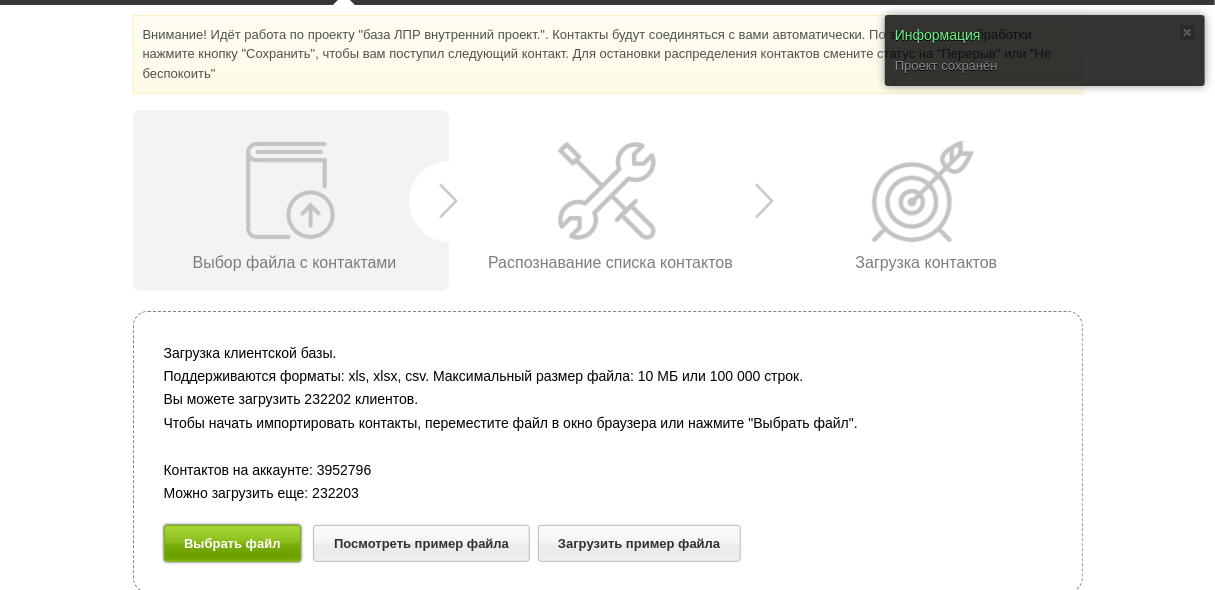click on "Выбрать файл" at bounding box center (233, 543) 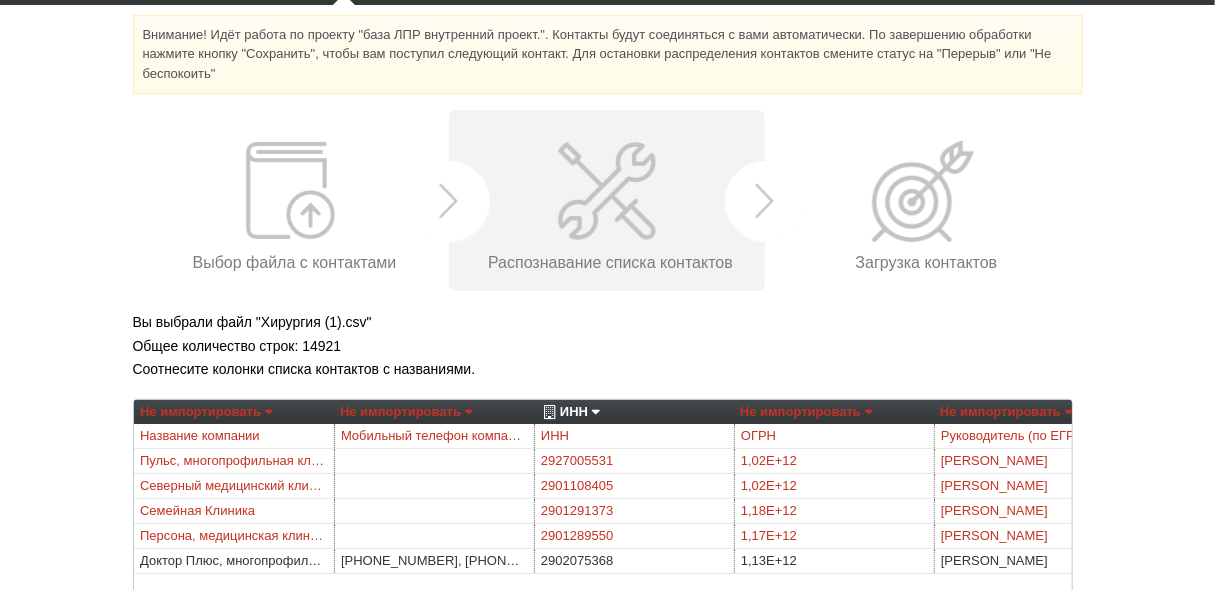 click on "Не импортировать" at bounding box center [806, 412] 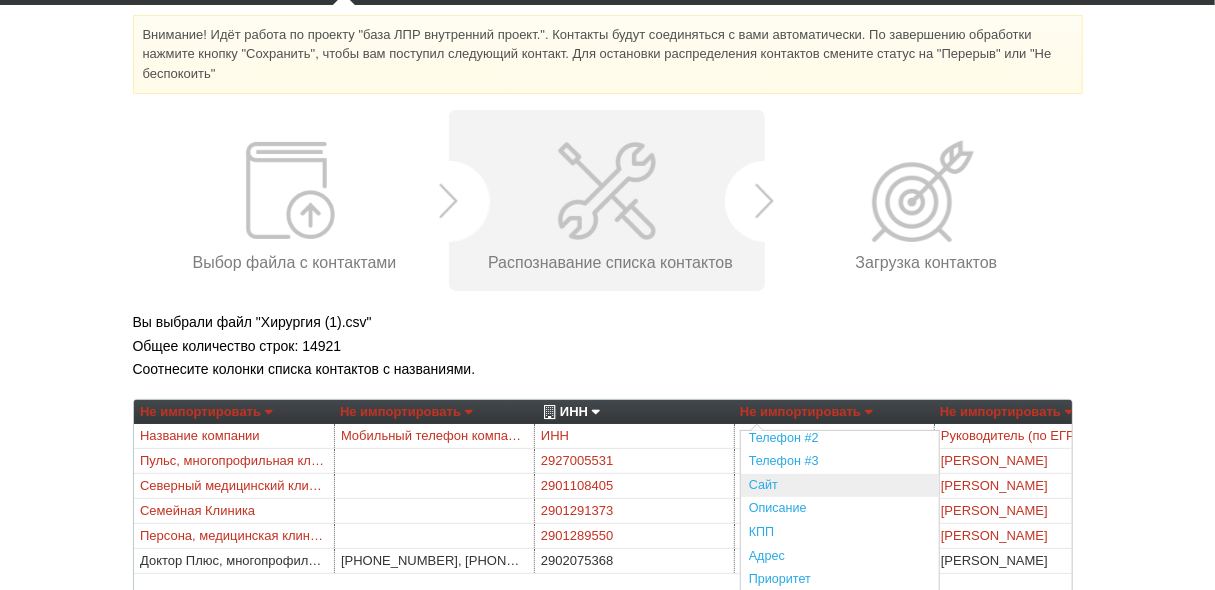 scroll, scrollTop: 160, scrollLeft: 0, axis: vertical 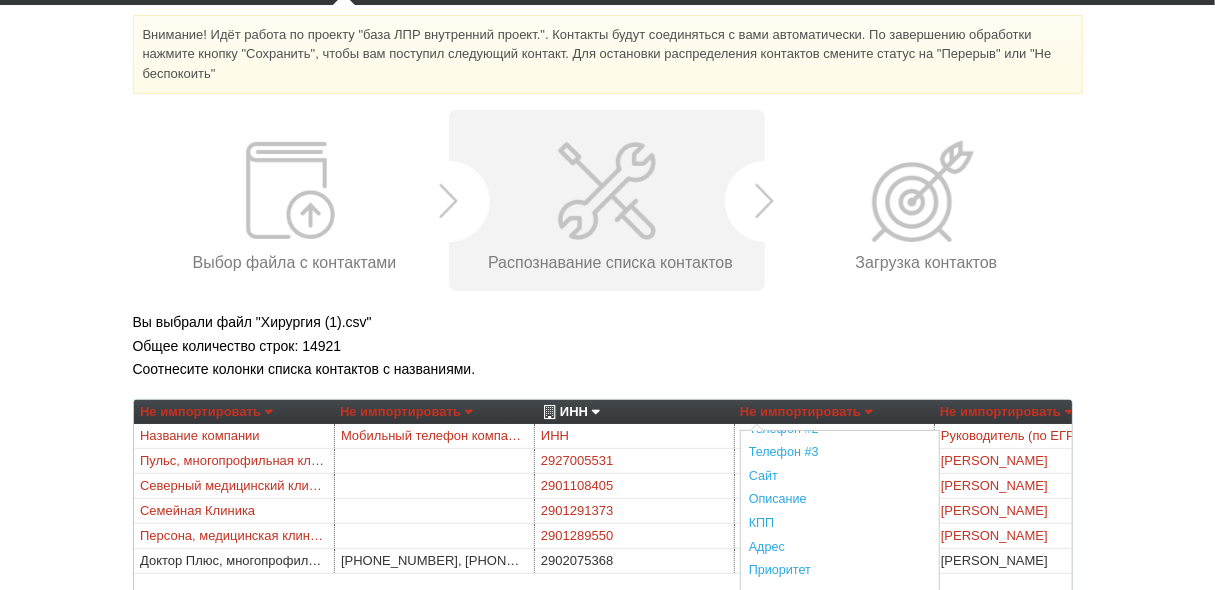 click on "КПП" at bounding box center (840, 524) 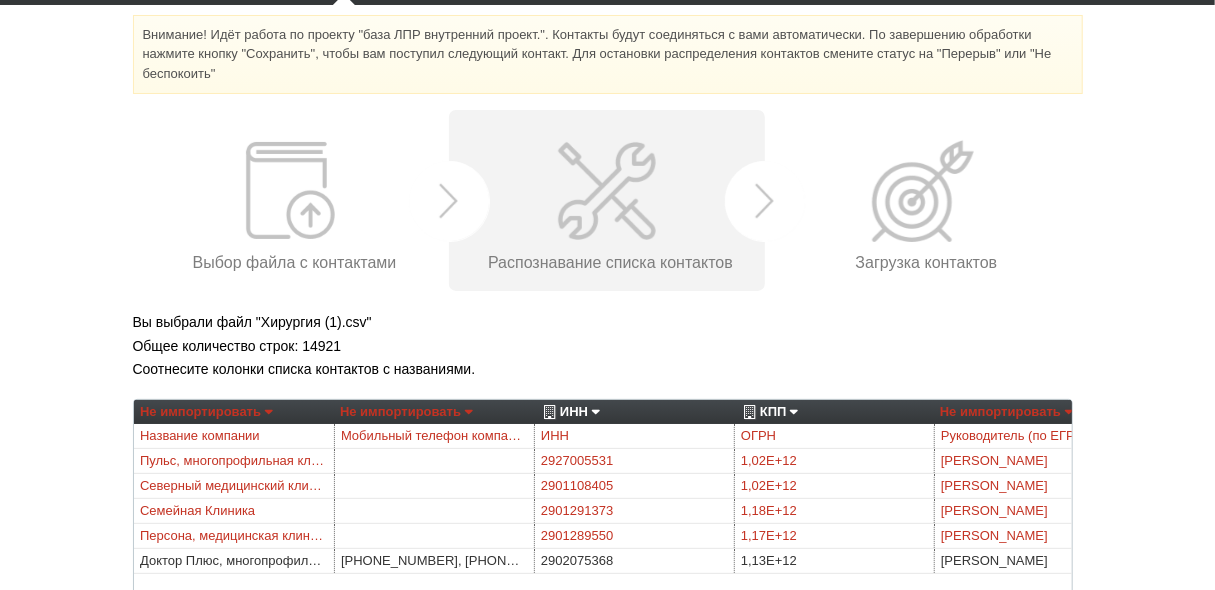 click on "Не импортировать" at bounding box center [1006, 412] 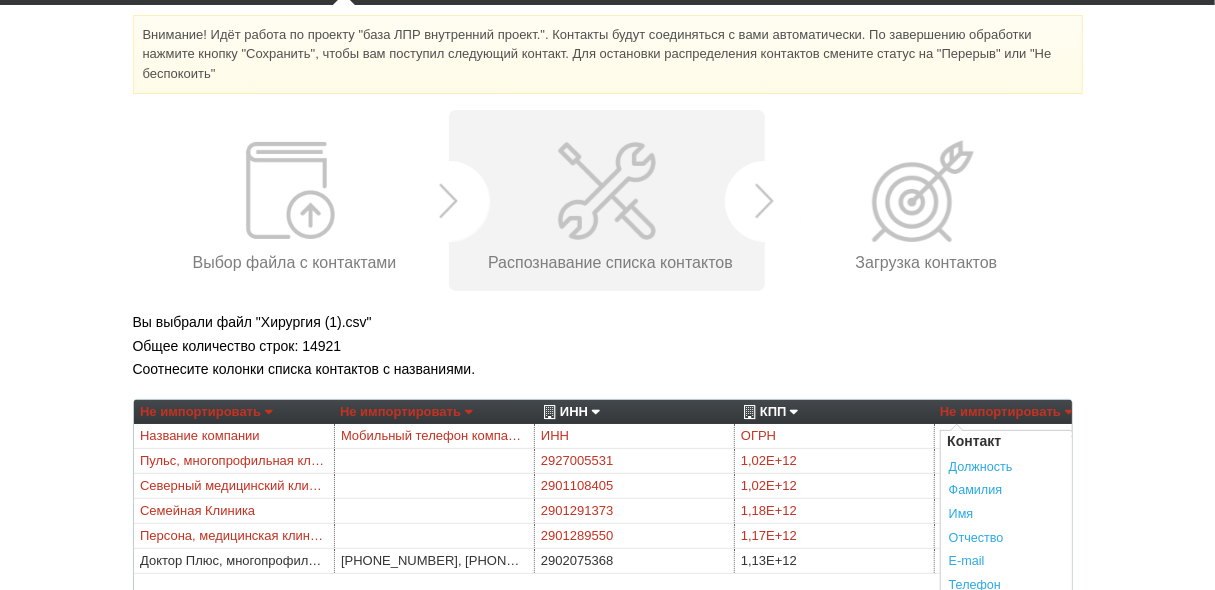 scroll, scrollTop: 320, scrollLeft: 0, axis: vertical 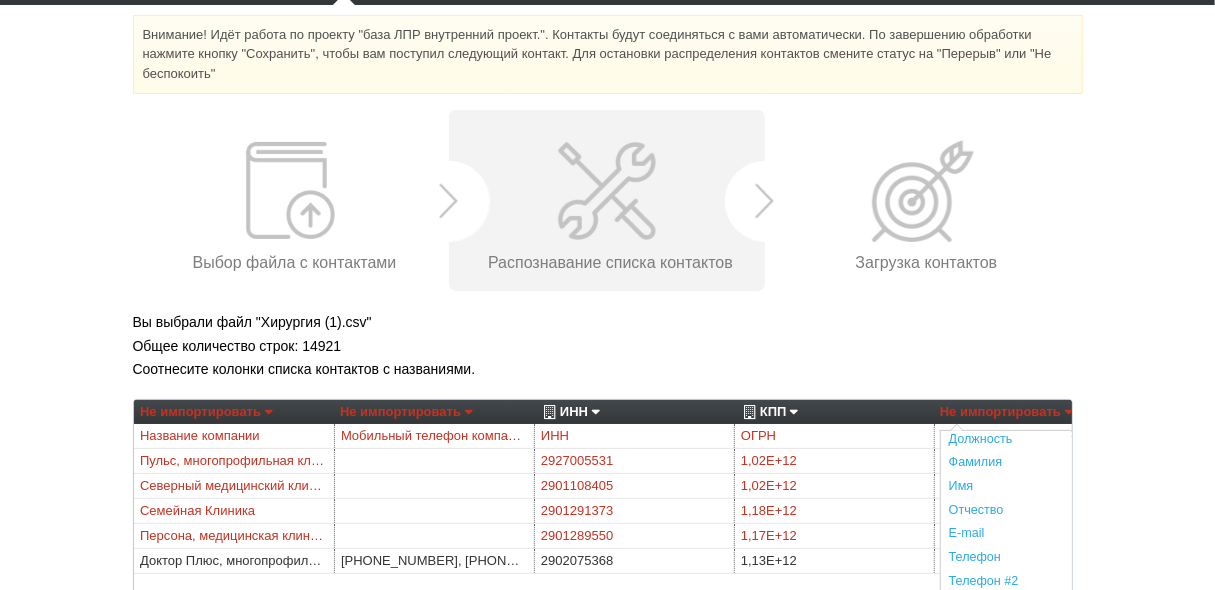 click on "Вы выбрали файл "Хирургия (1).csv"" at bounding box center [608, 322] 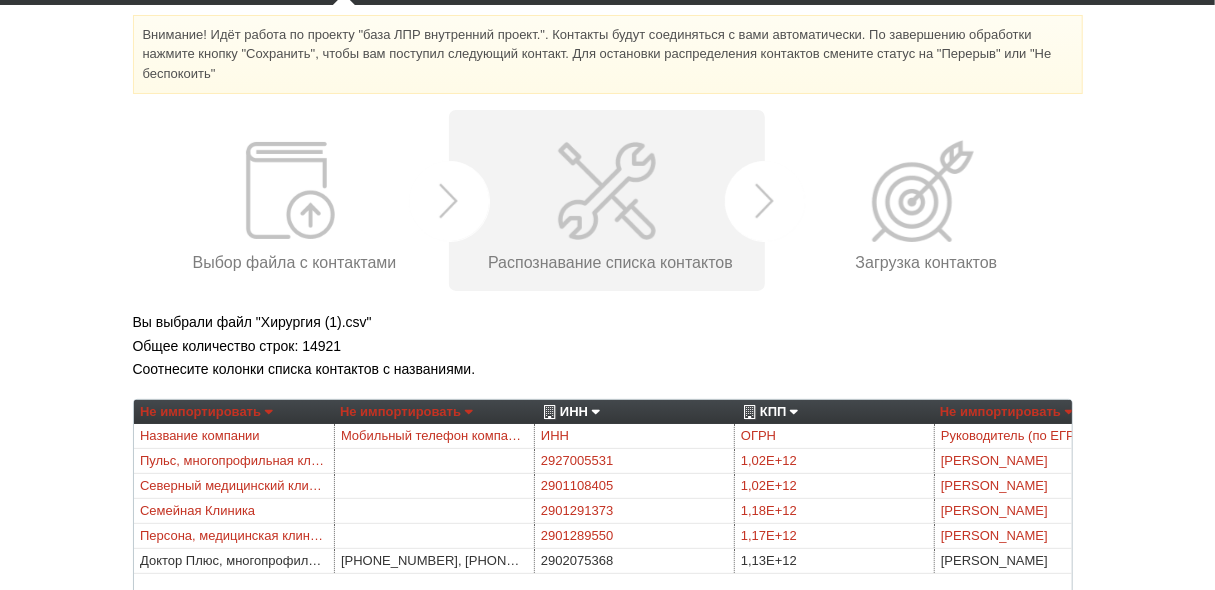 click on "Не импортировать" at bounding box center [1006, 412] 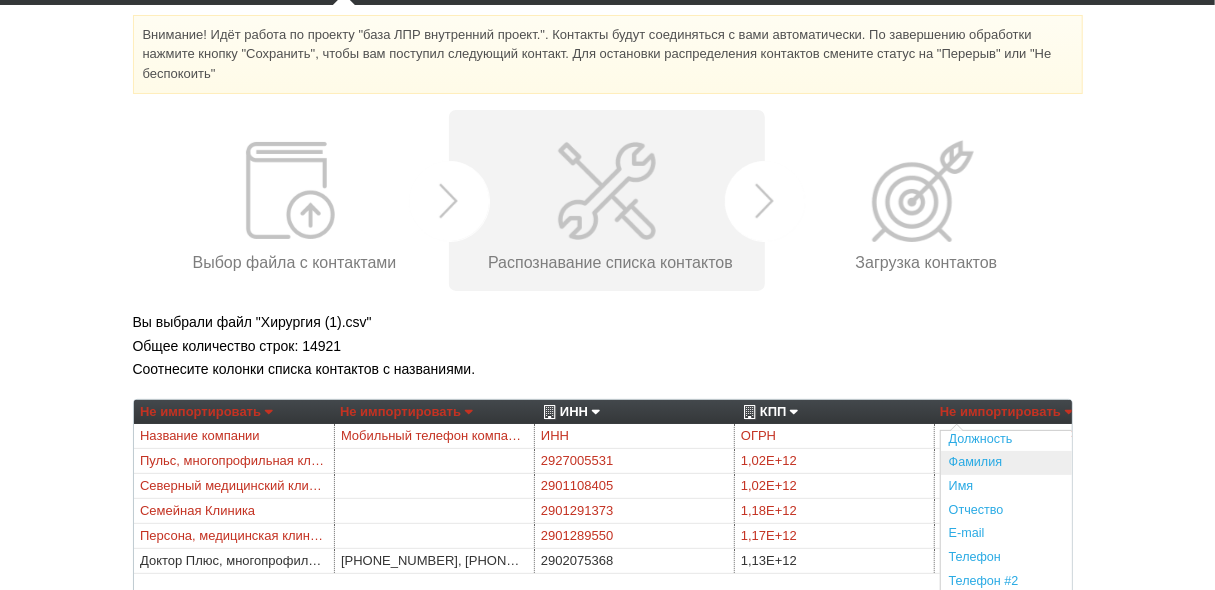 click on "Фамилия" at bounding box center (1040, 463) 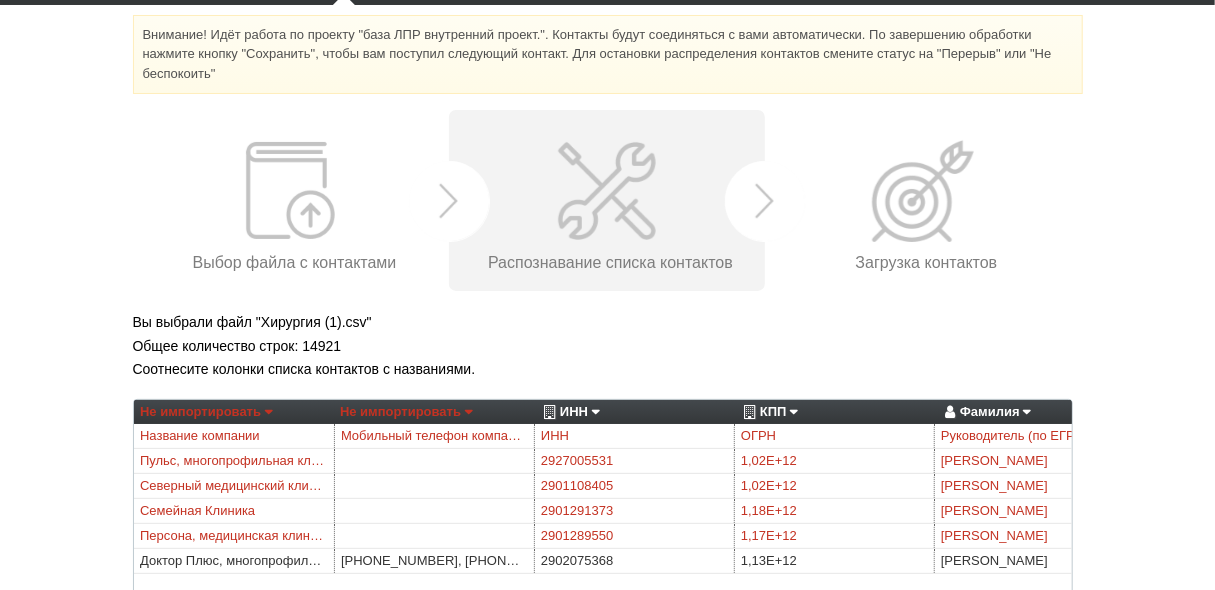 click on "Не импортировать" at bounding box center (406, 412) 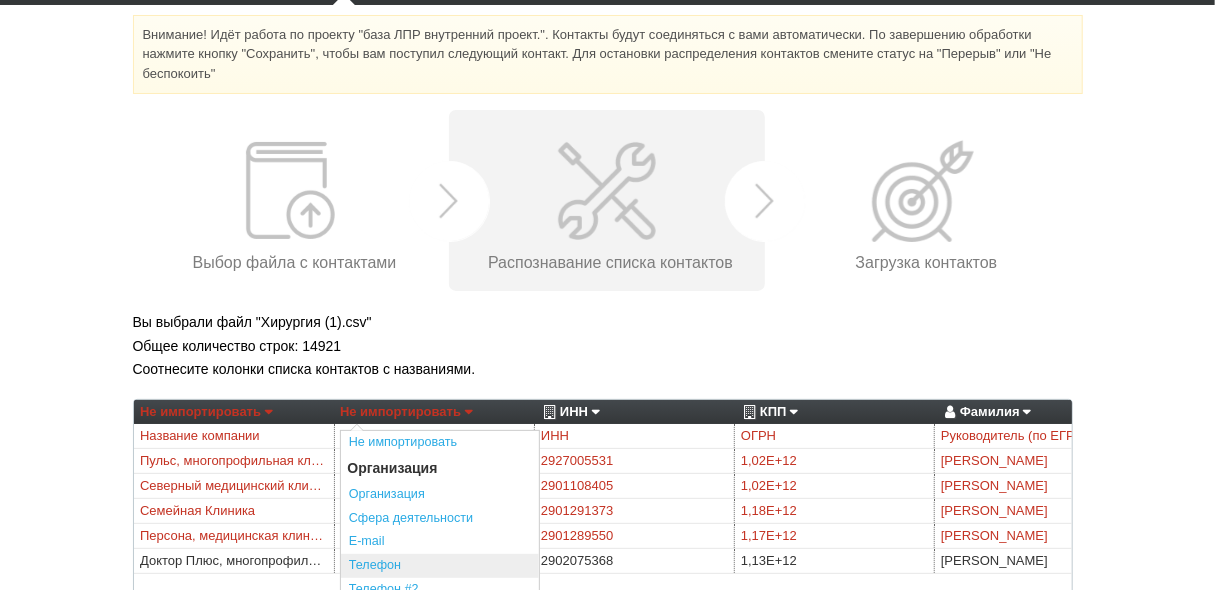 click on "Телефон" at bounding box center (440, 566) 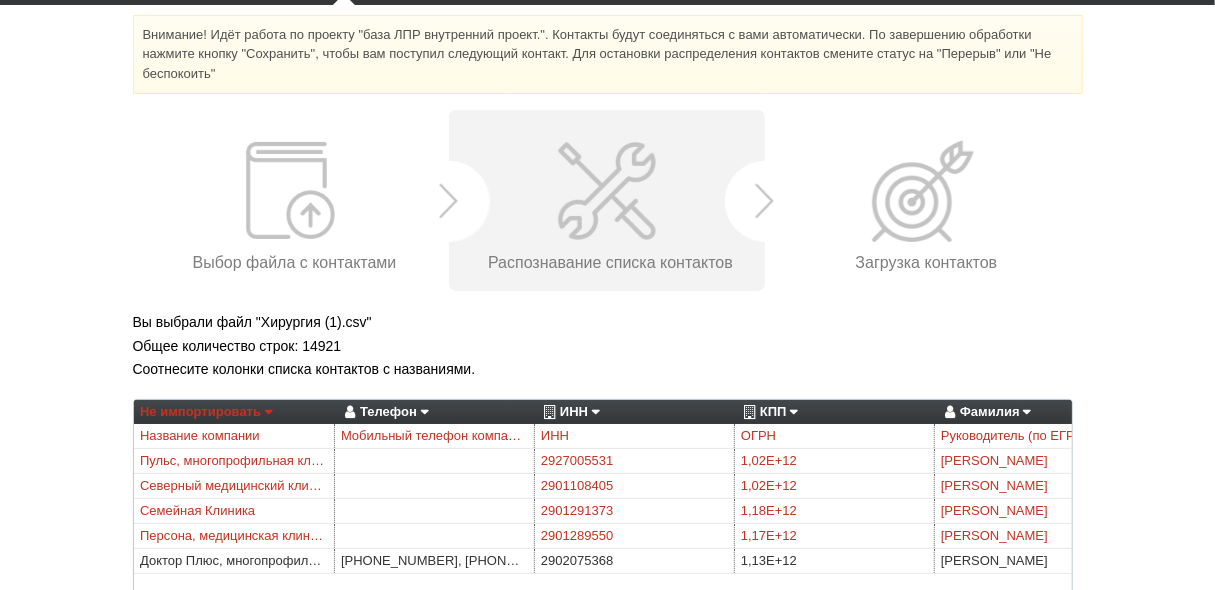 click on "Не импортировать" at bounding box center [206, 412] 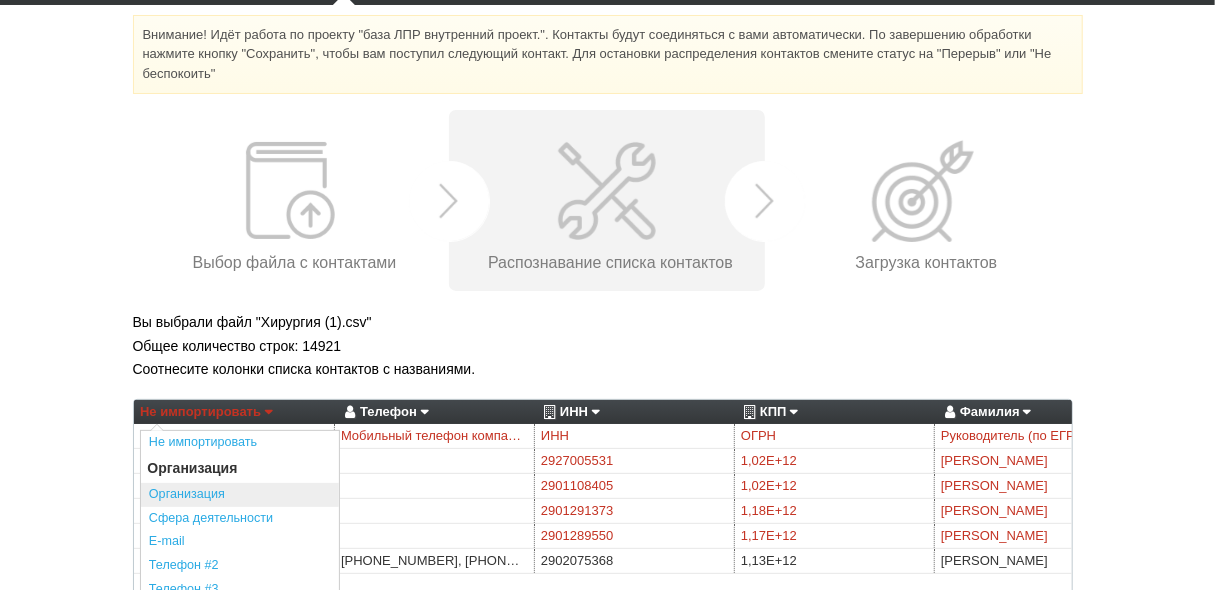 click on "Организация" at bounding box center [240, 495] 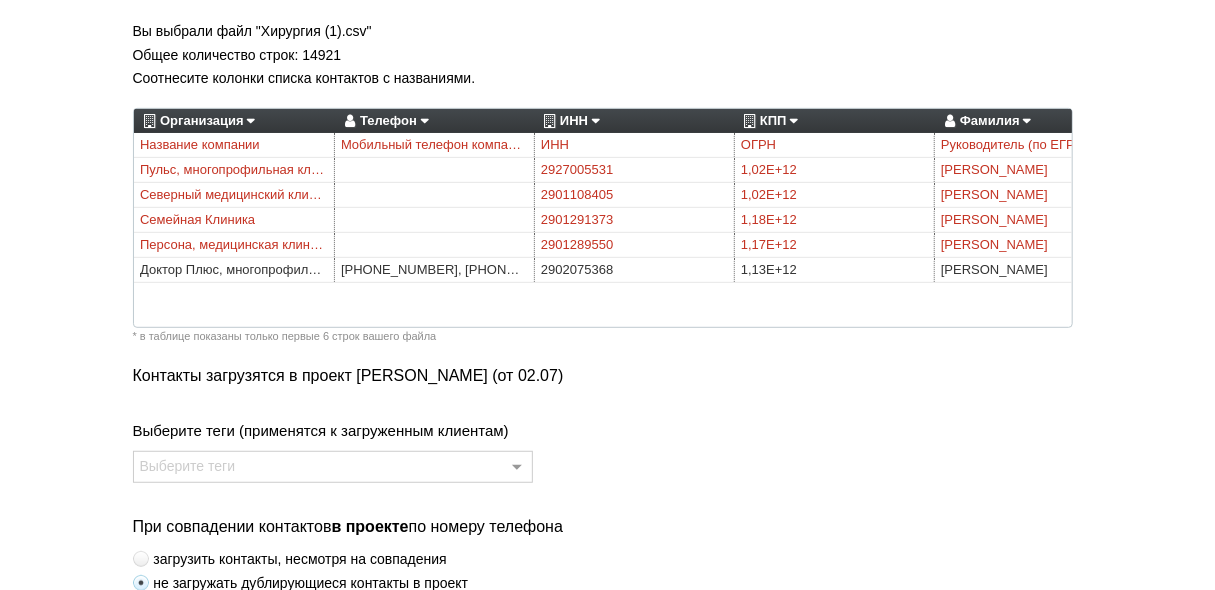 scroll, scrollTop: 381, scrollLeft: 0, axis: vertical 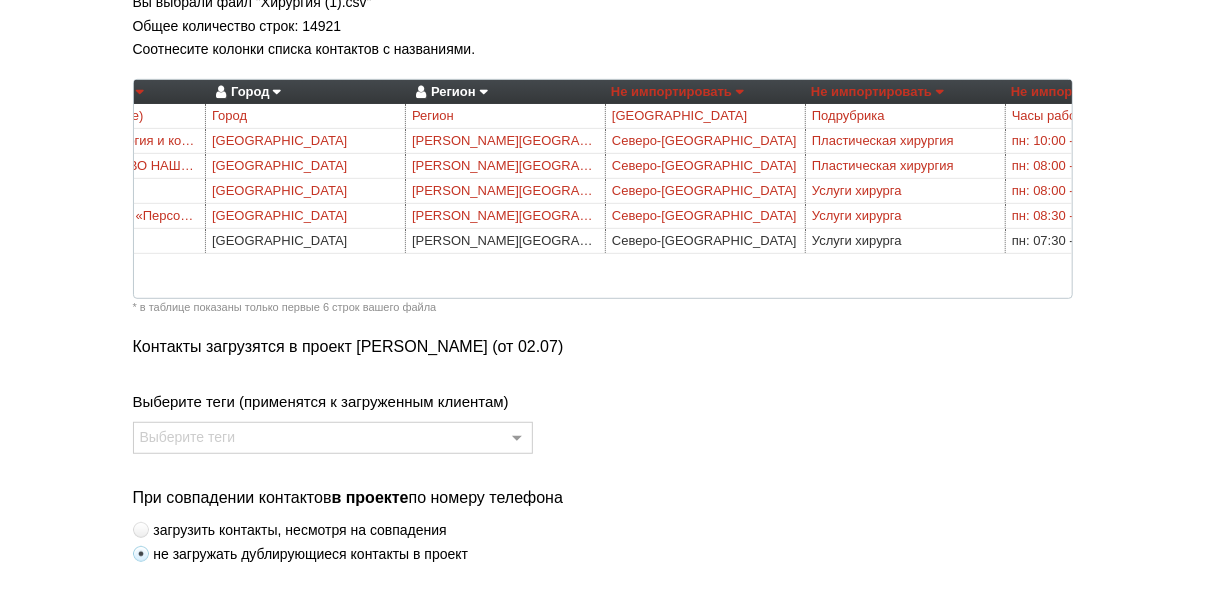 click on "Не импортировать" at bounding box center [877, 92] 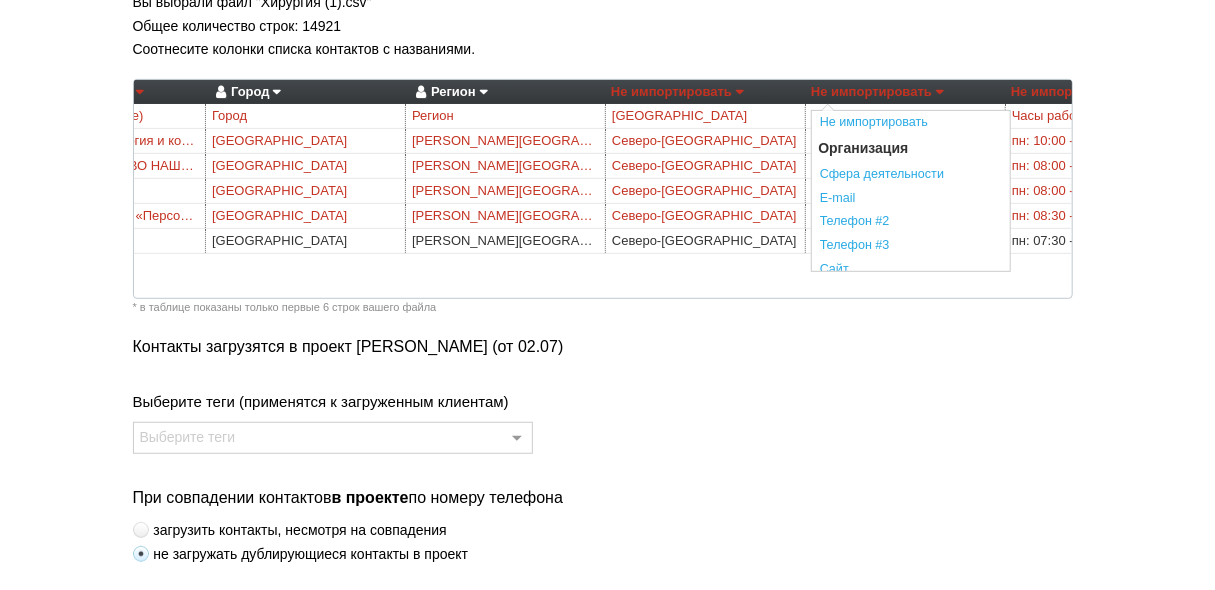 drag, startPoint x: 858, startPoint y: 172, endPoint x: 848, endPoint y: 217, distance: 46.09772 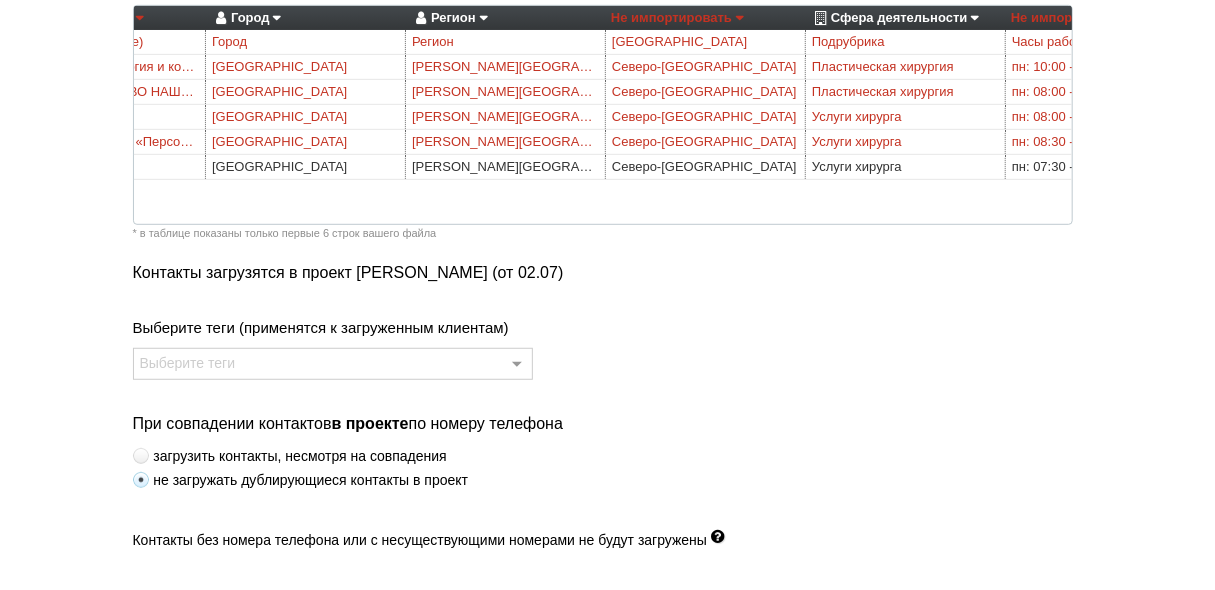 scroll, scrollTop: 521, scrollLeft: 0, axis: vertical 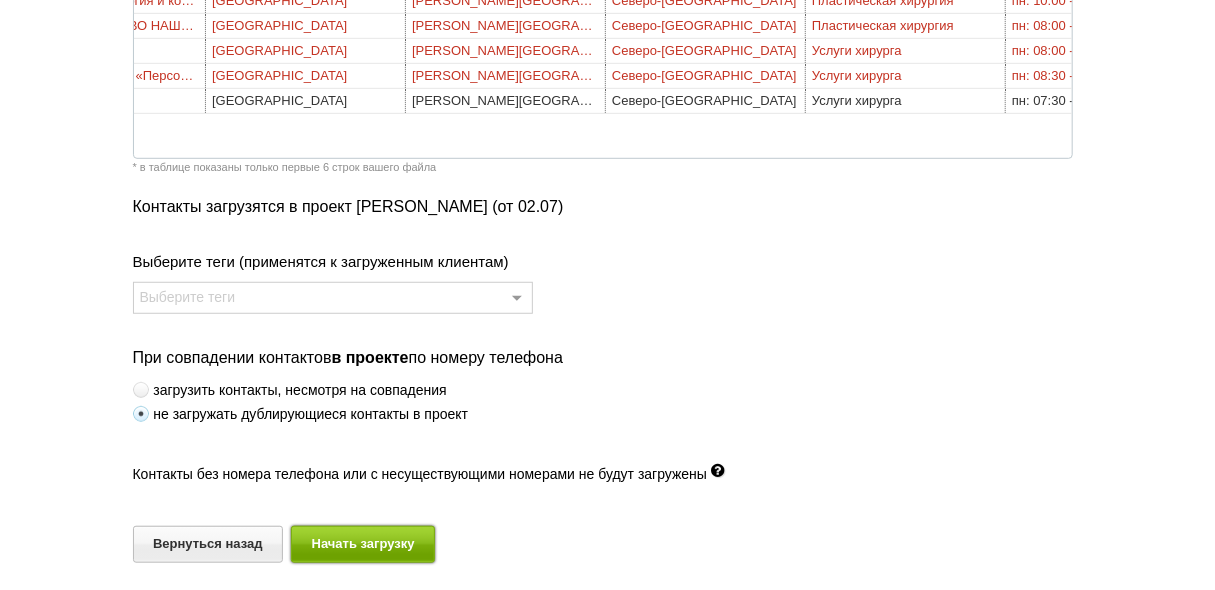 click on "Начать загрузку" at bounding box center [363, 544] 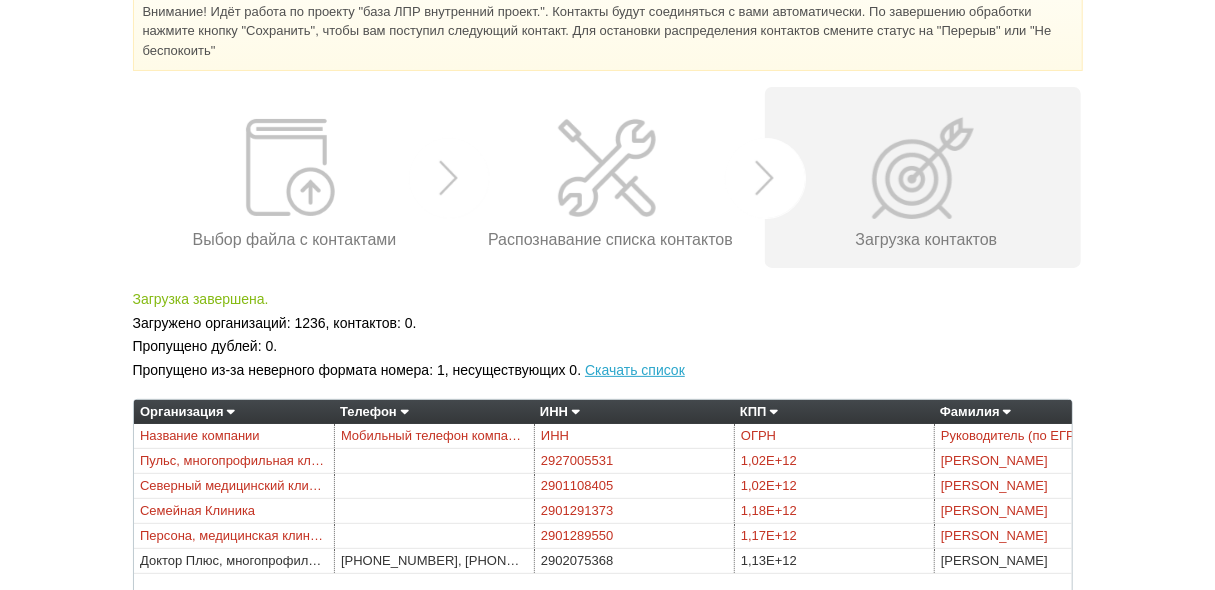 scroll, scrollTop: 225, scrollLeft: 0, axis: vertical 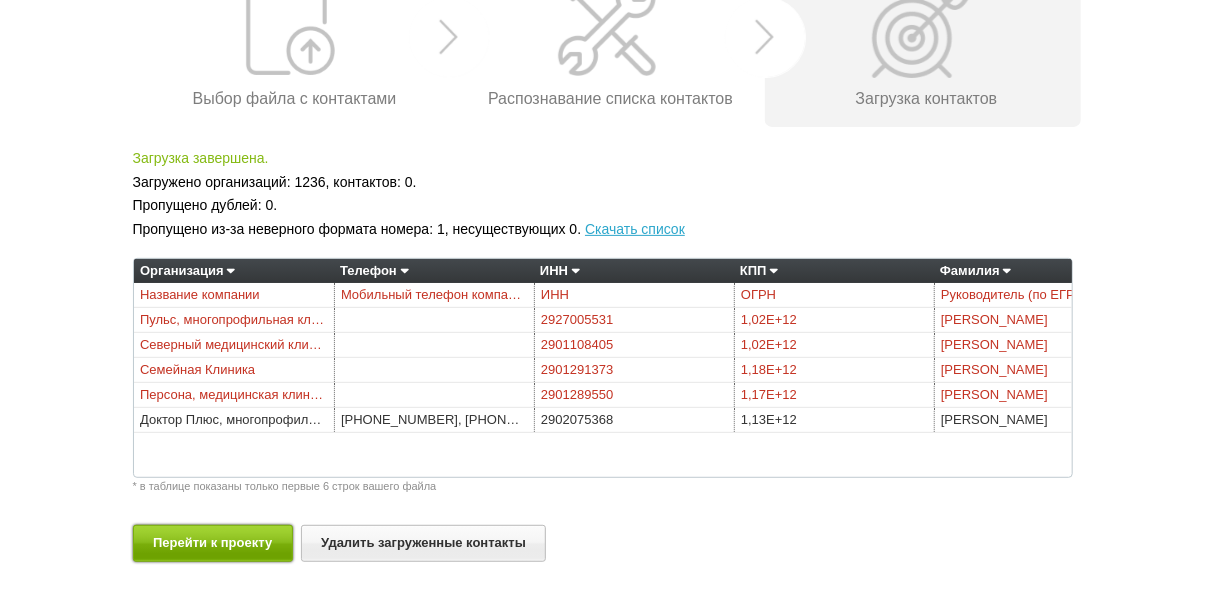 click on "Перейти к проекту" at bounding box center [213, 543] 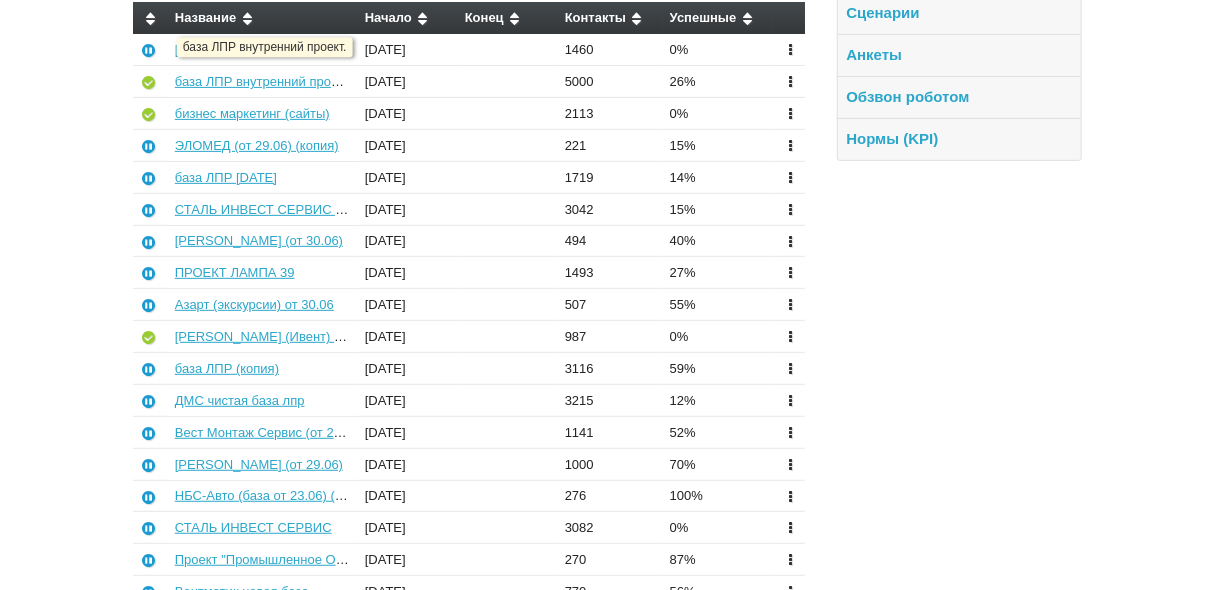 scroll, scrollTop: 320, scrollLeft: 0, axis: vertical 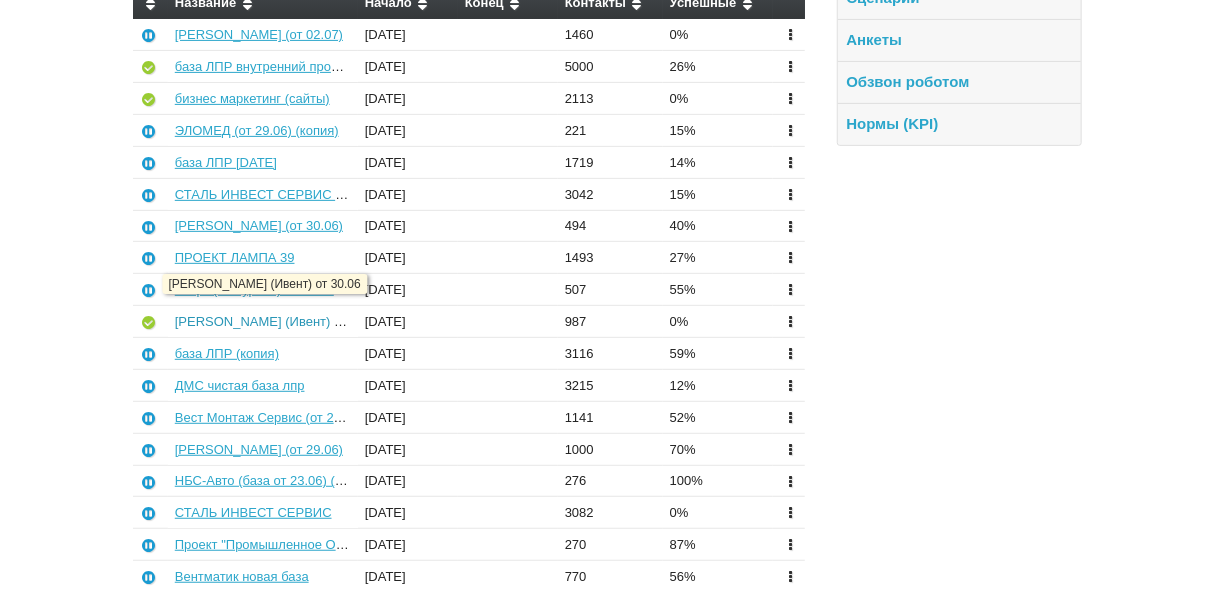 click on "[PERSON_NAME] (Ивент) от 30.06" at bounding box center (279, 321) 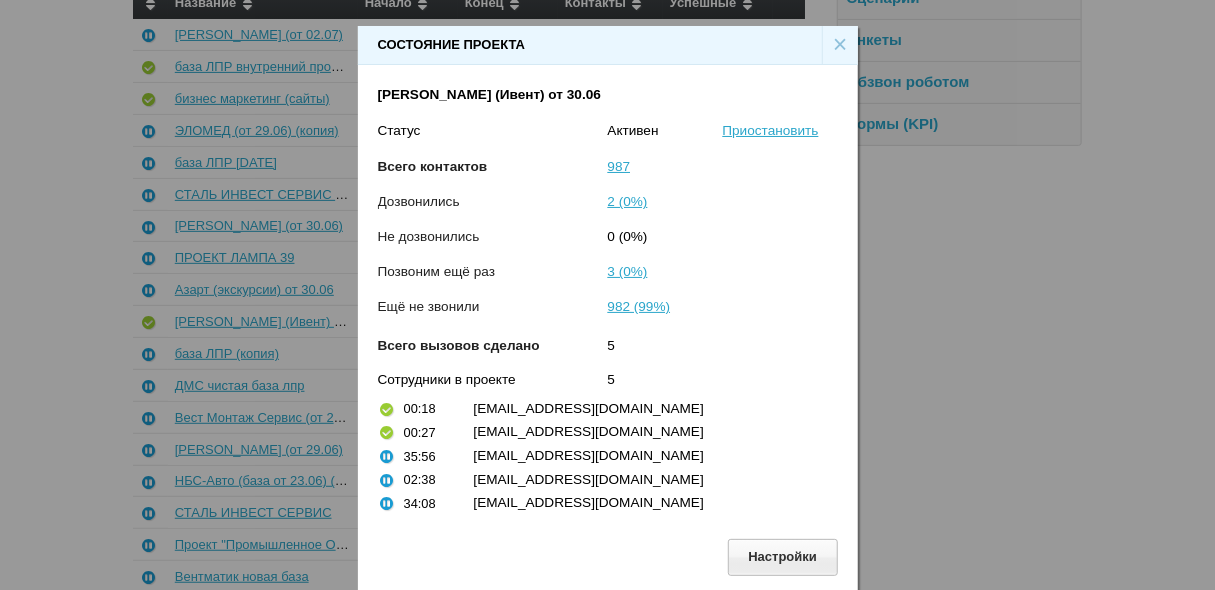 click on "×" at bounding box center (840, 45) 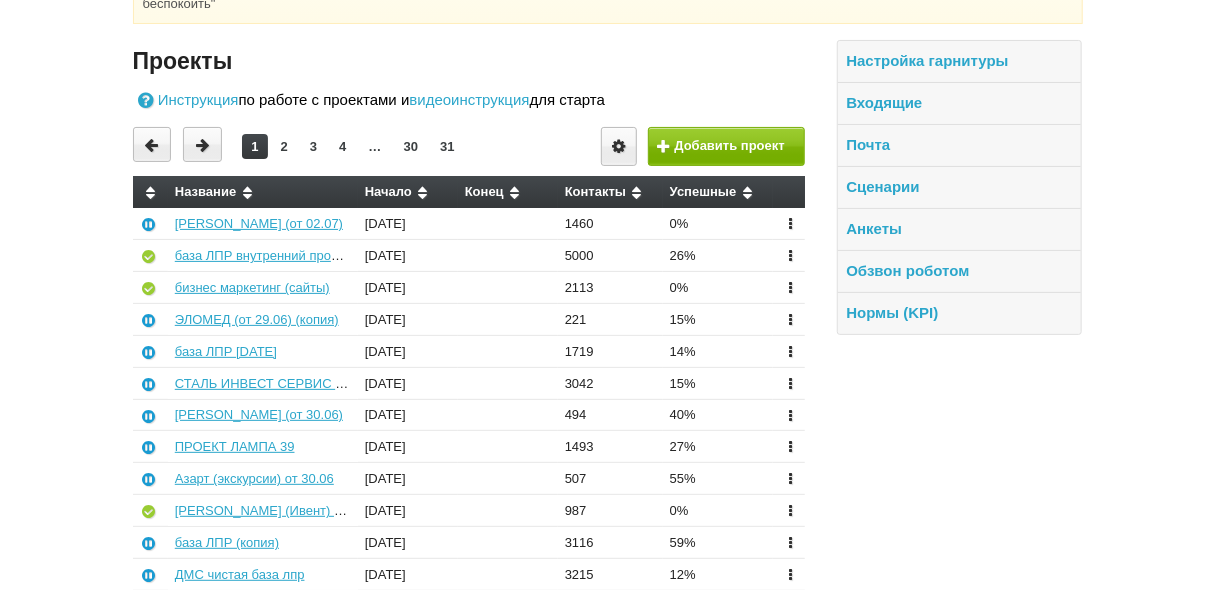 scroll, scrollTop: 0, scrollLeft: 0, axis: both 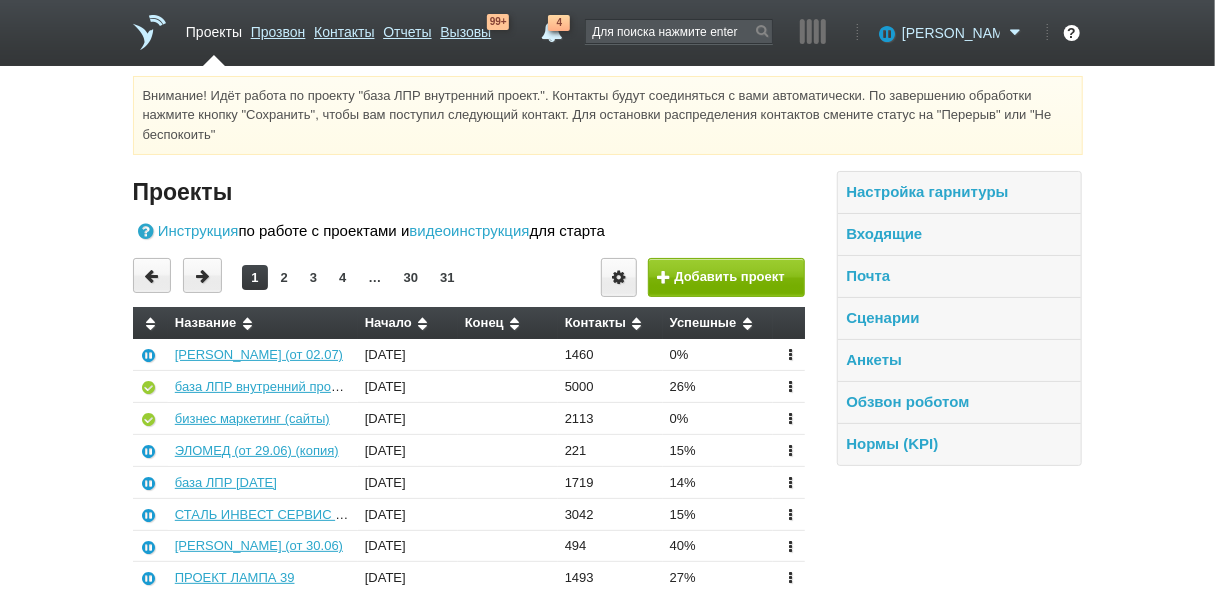 click on "[PERSON_NAME]" at bounding box center (951, 33) 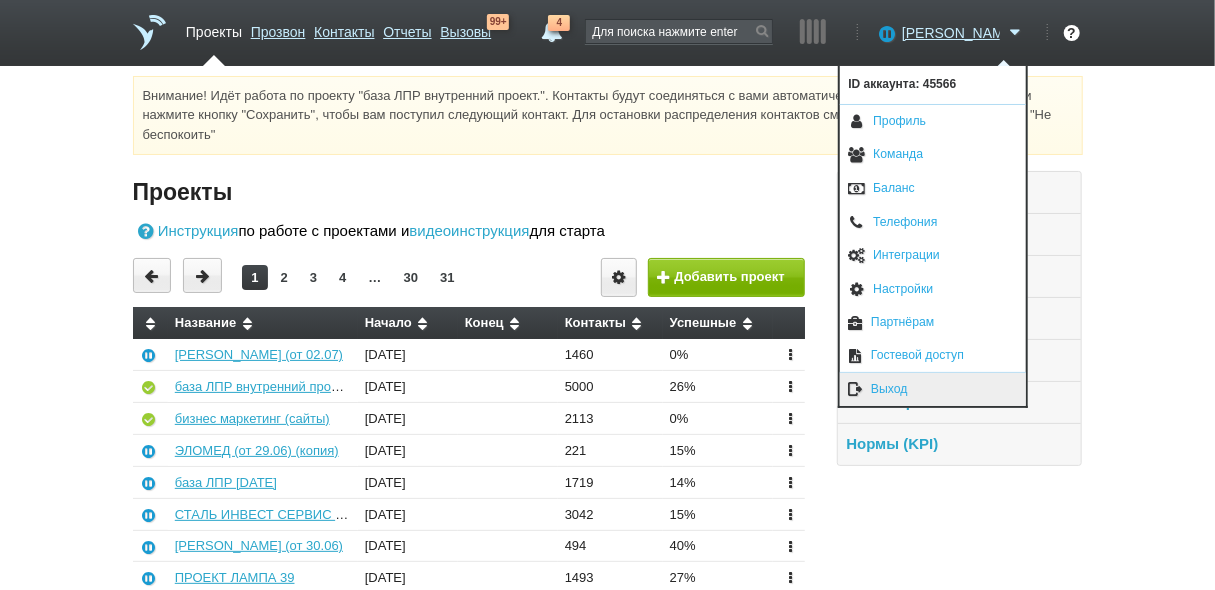 click on "Выход" at bounding box center [933, 389] 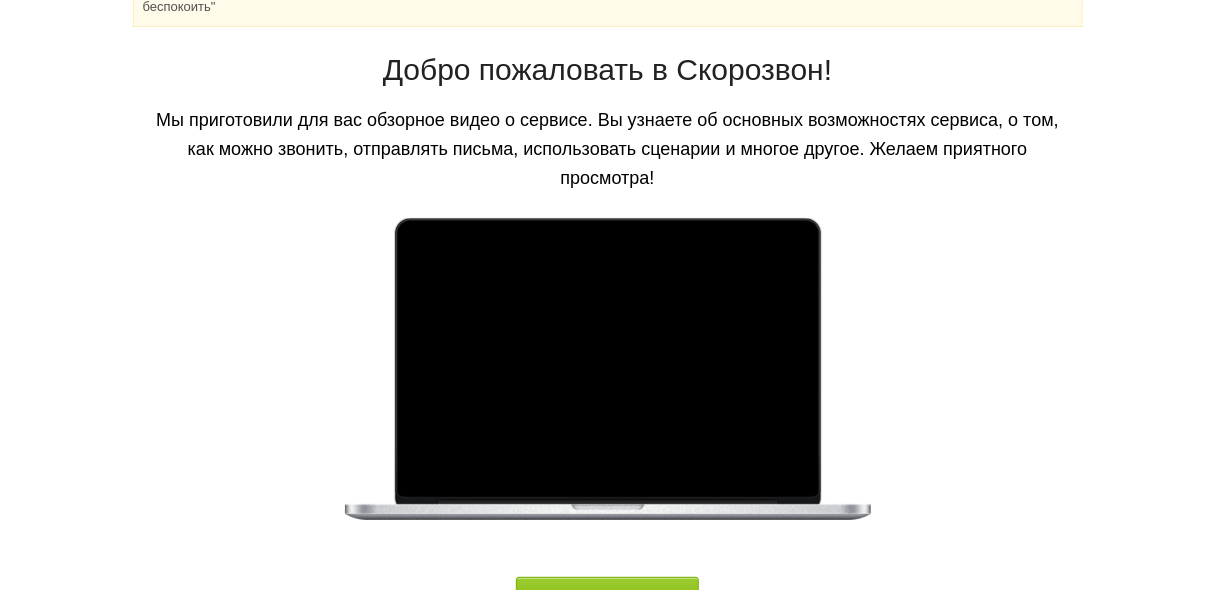 scroll, scrollTop: 0, scrollLeft: 0, axis: both 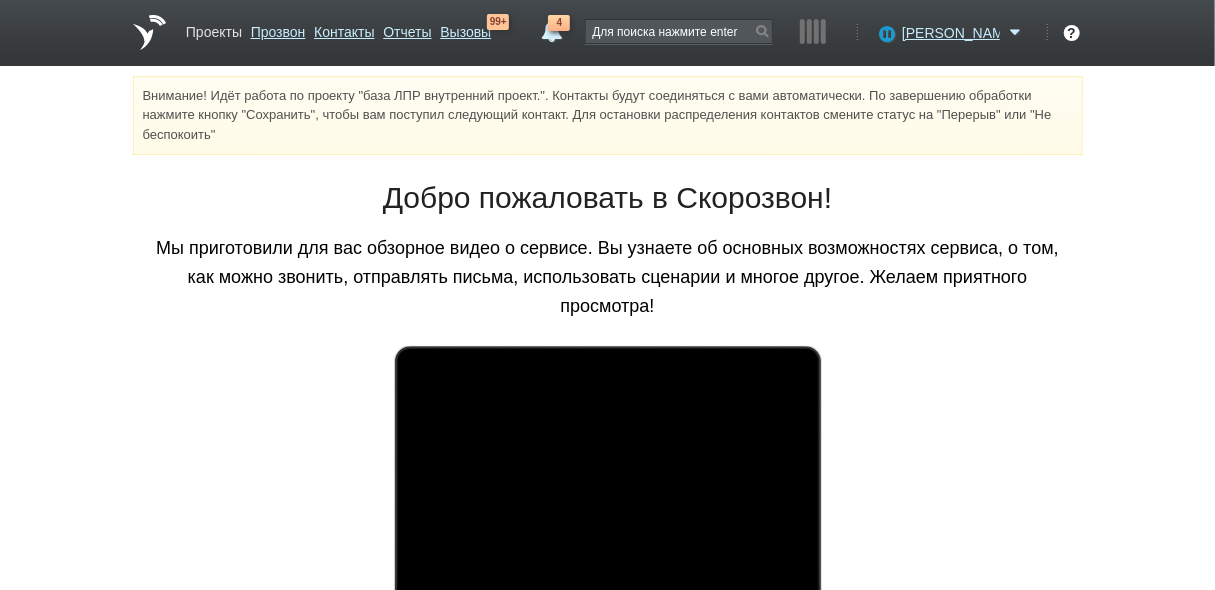 click on "Проекты" at bounding box center (214, 28) 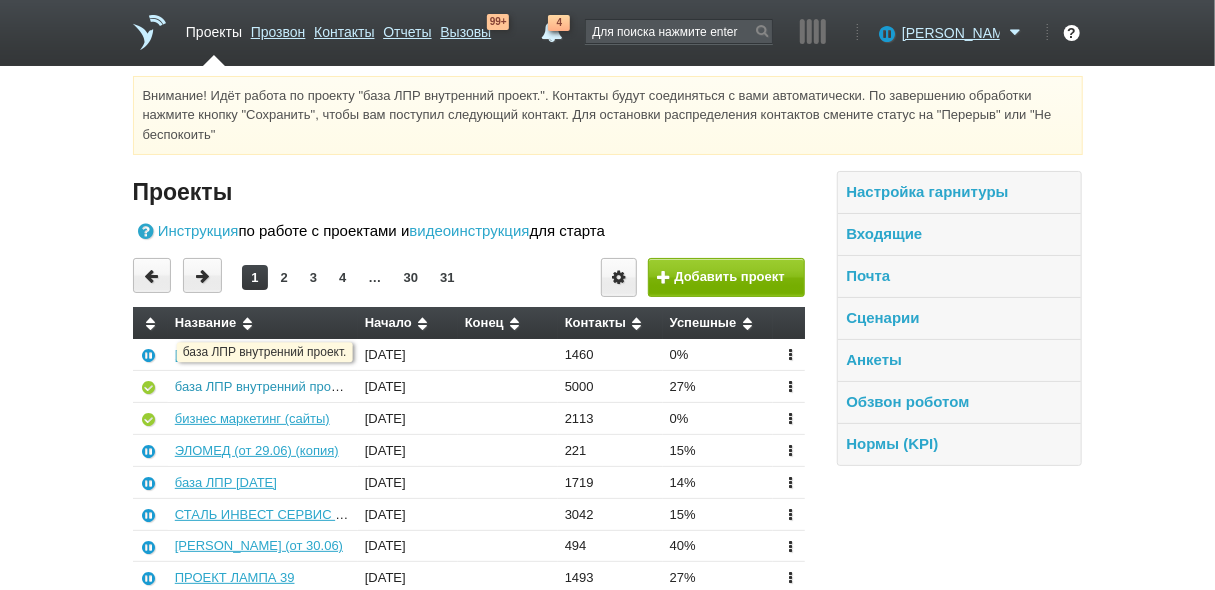 click on "база ЛПР  внутренний проект." at bounding box center (263, 386) 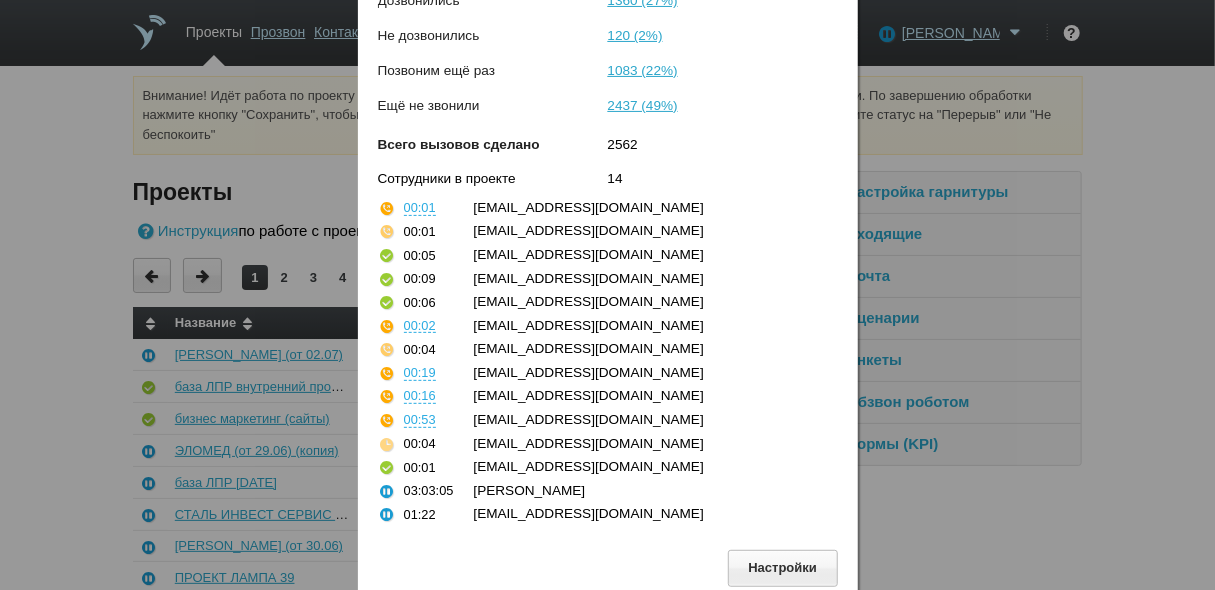 scroll, scrollTop: 0, scrollLeft: 0, axis: both 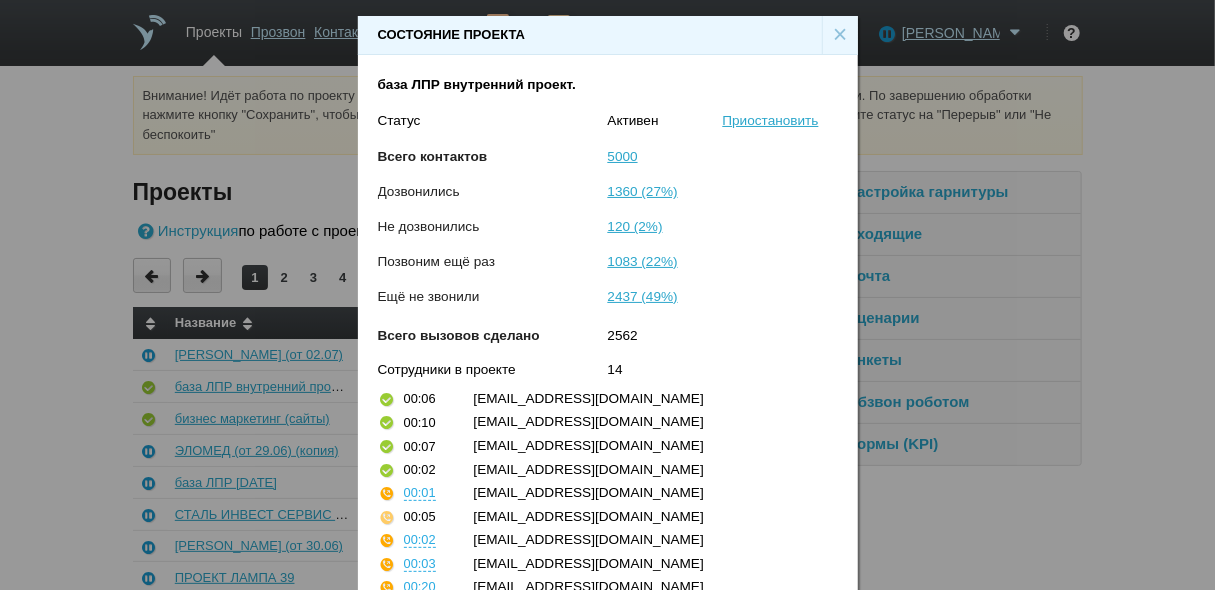 click on "×" at bounding box center [840, 35] 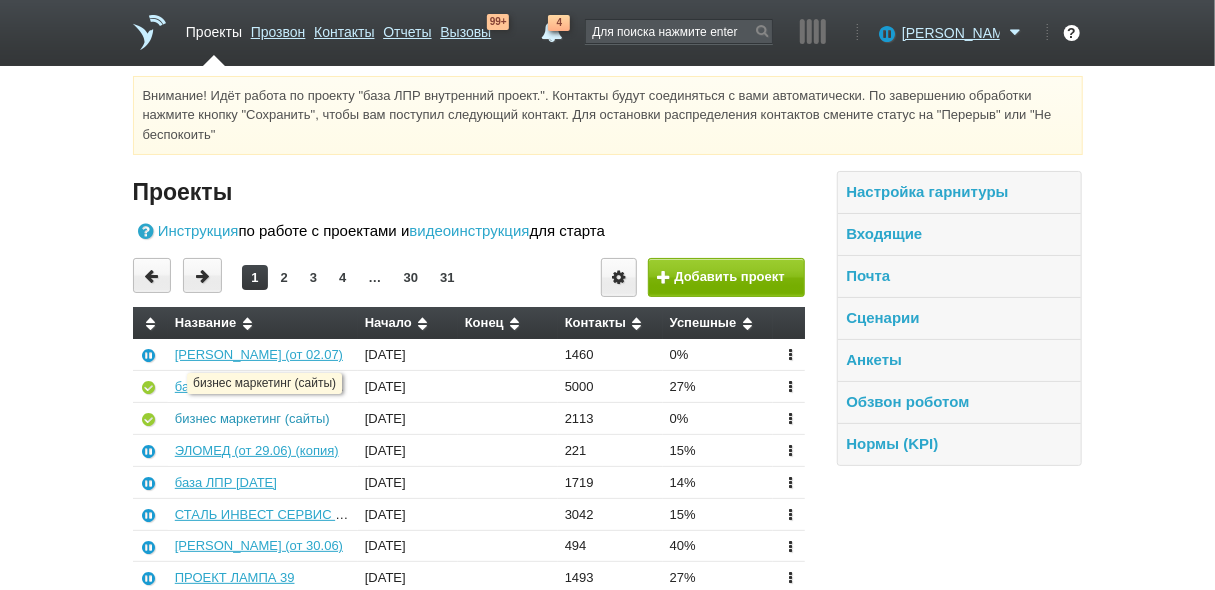 click on "бизнес маркетинг (сайты)" at bounding box center (252, 418) 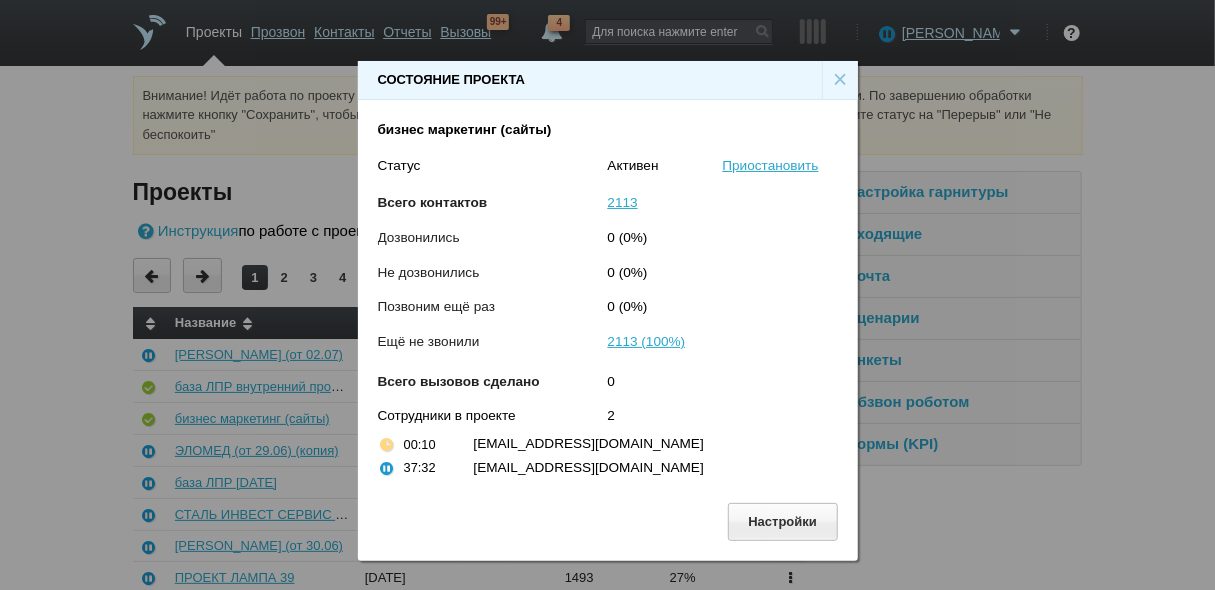drag, startPoint x: 833, startPoint y: 80, endPoint x: 835, endPoint y: 96, distance: 16.124516 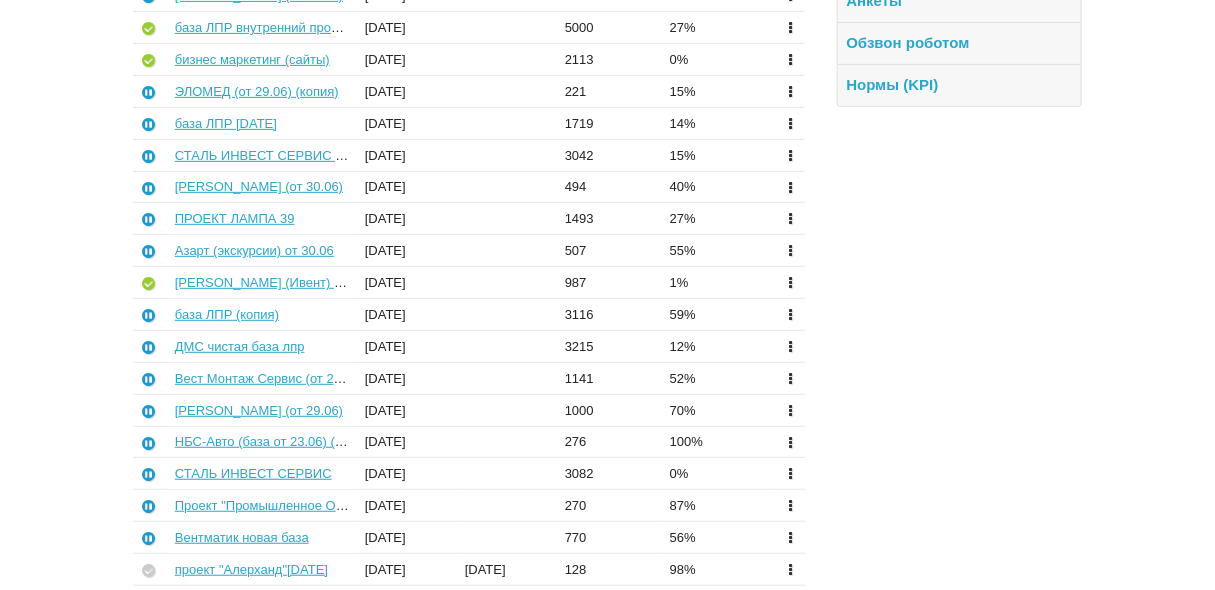 scroll, scrollTop: 400, scrollLeft: 0, axis: vertical 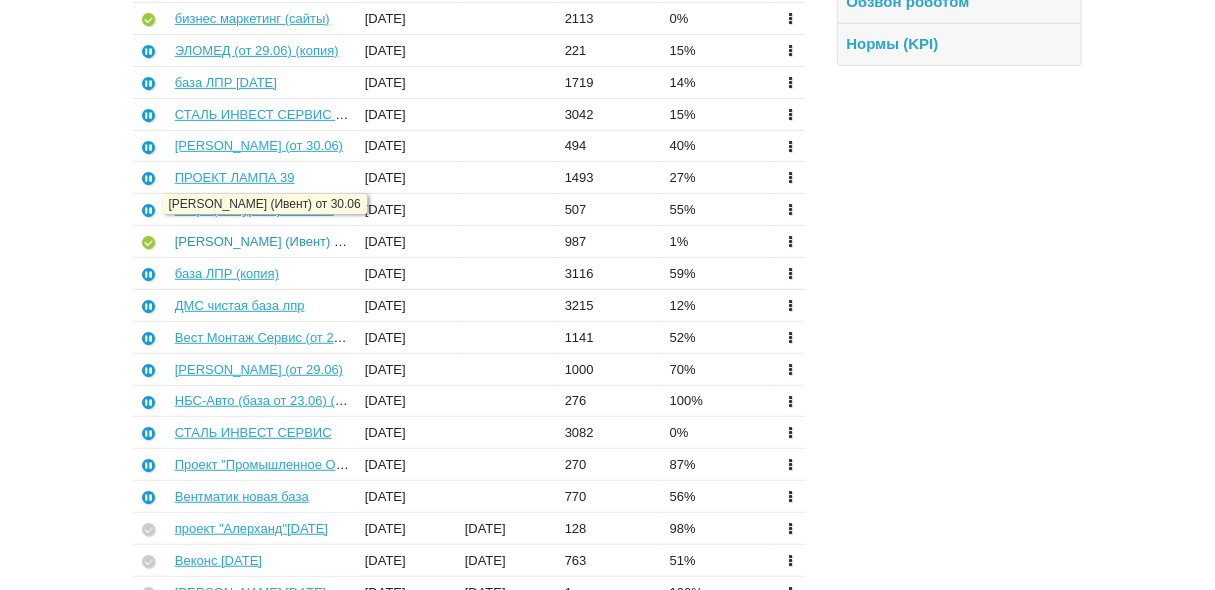 click on "[PERSON_NAME] (Ивент) от 30.06" at bounding box center [279, 241] 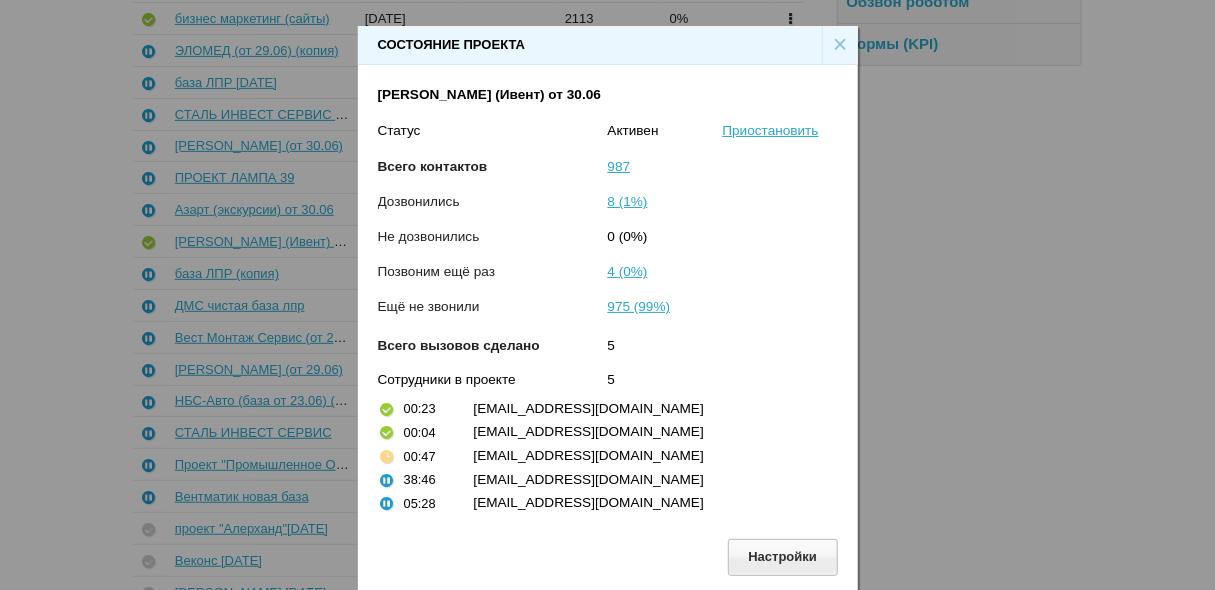 click on "×" at bounding box center [840, 45] 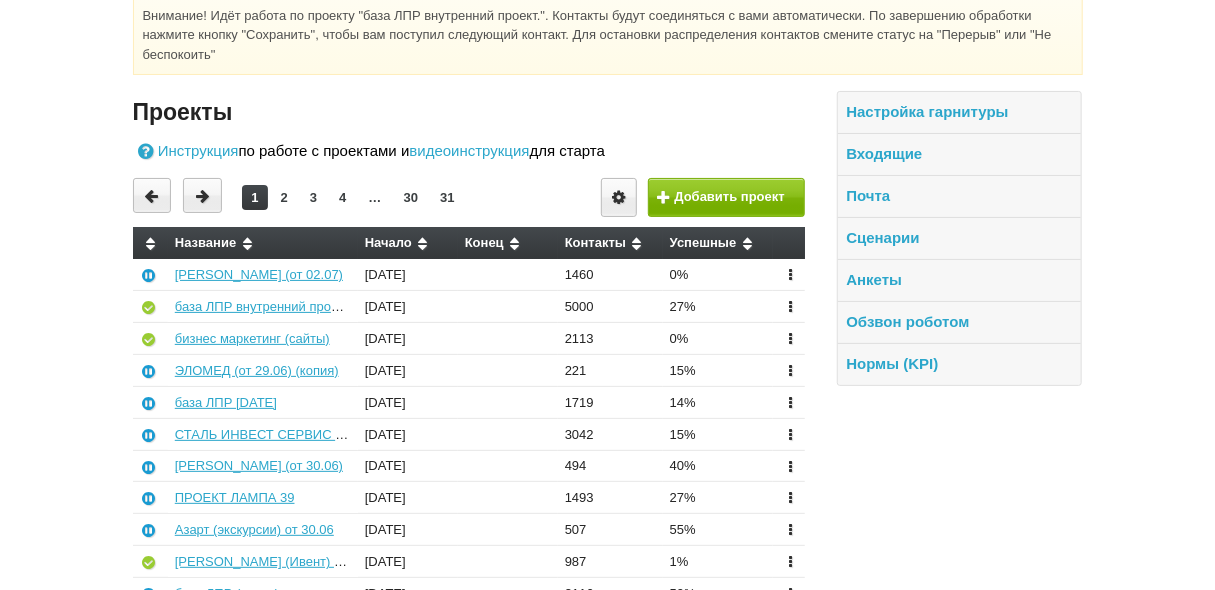 scroll, scrollTop: 0, scrollLeft: 0, axis: both 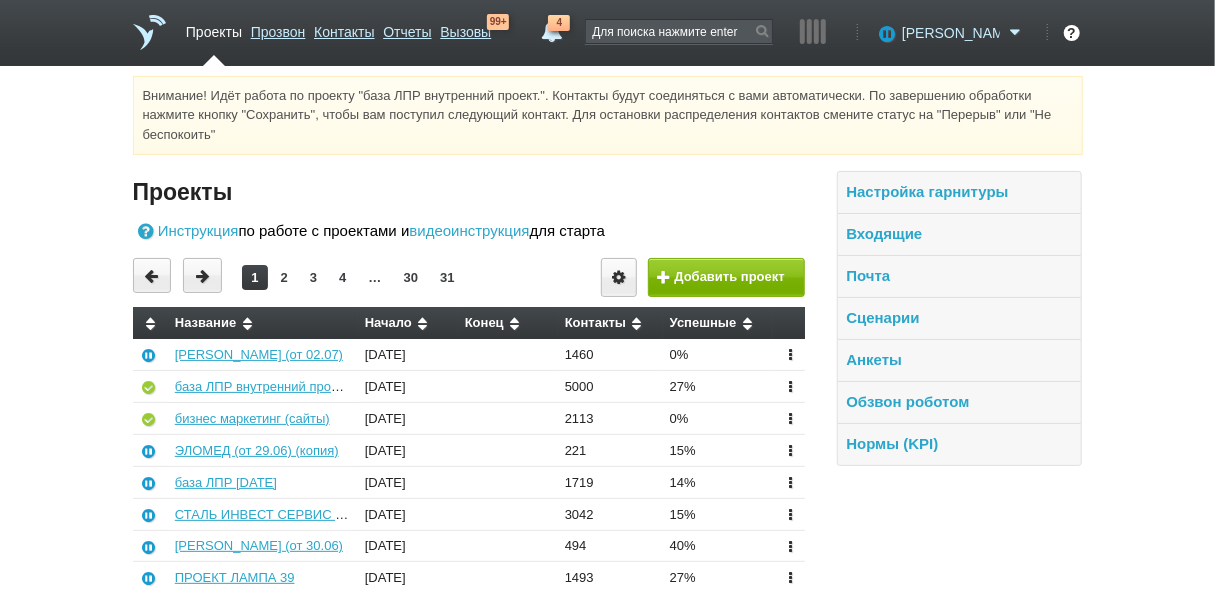click on "[PERSON_NAME]" at bounding box center [951, 33] 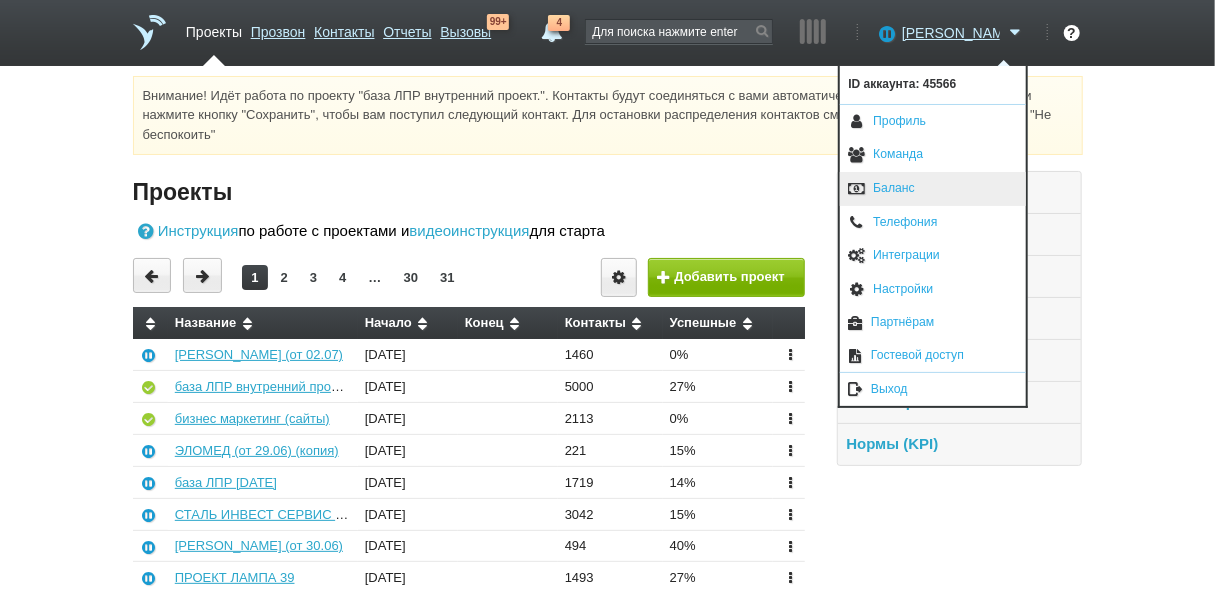 click on "Баланс" at bounding box center (933, 189) 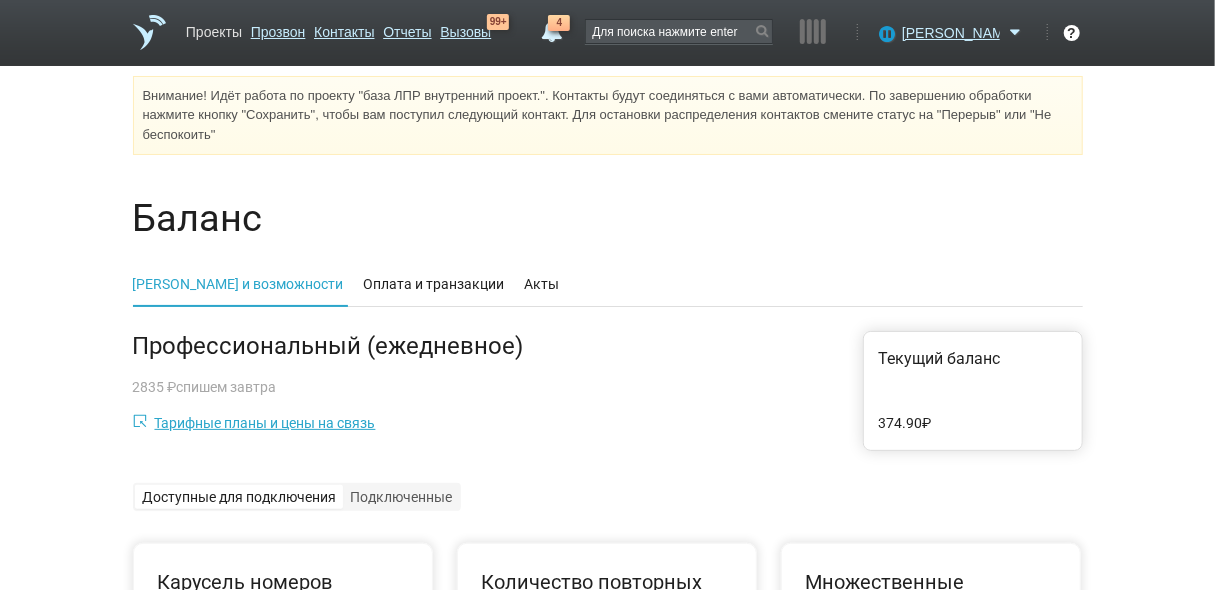 click on "Проекты" at bounding box center [214, 28] 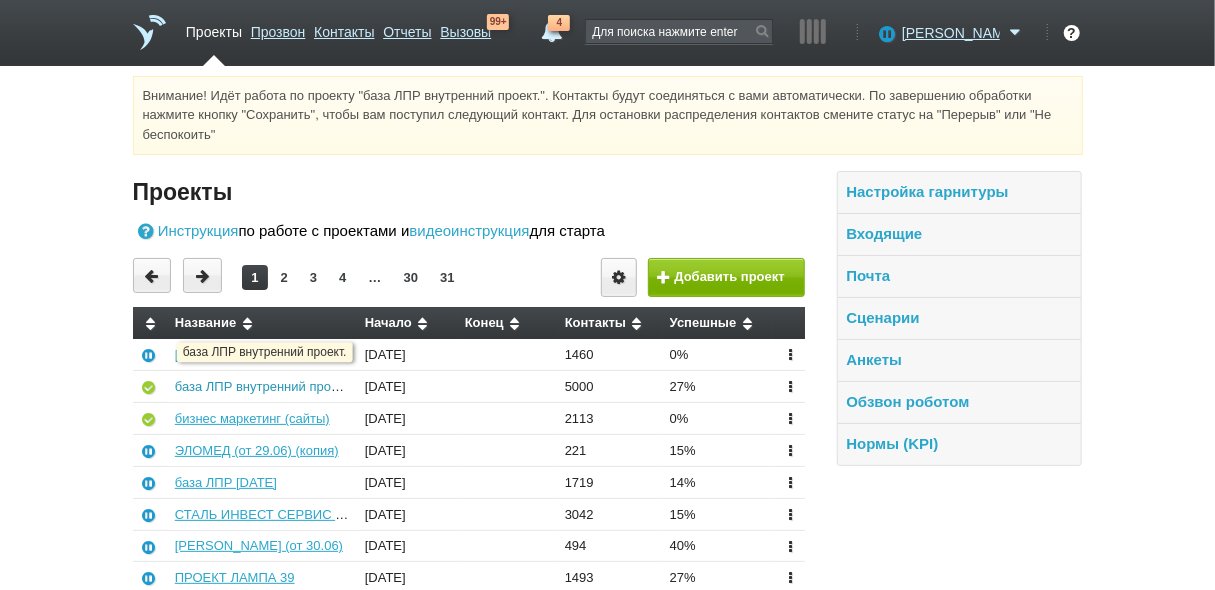 click on "база ЛПР  внутренний проект." at bounding box center [263, 386] 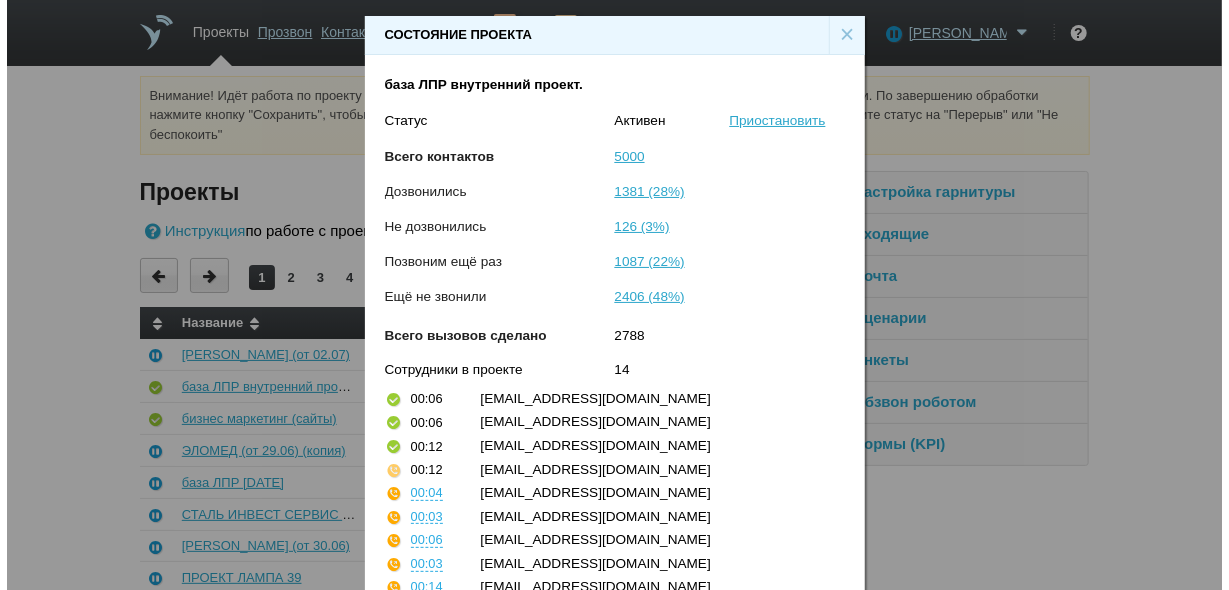 scroll, scrollTop: 191, scrollLeft: 0, axis: vertical 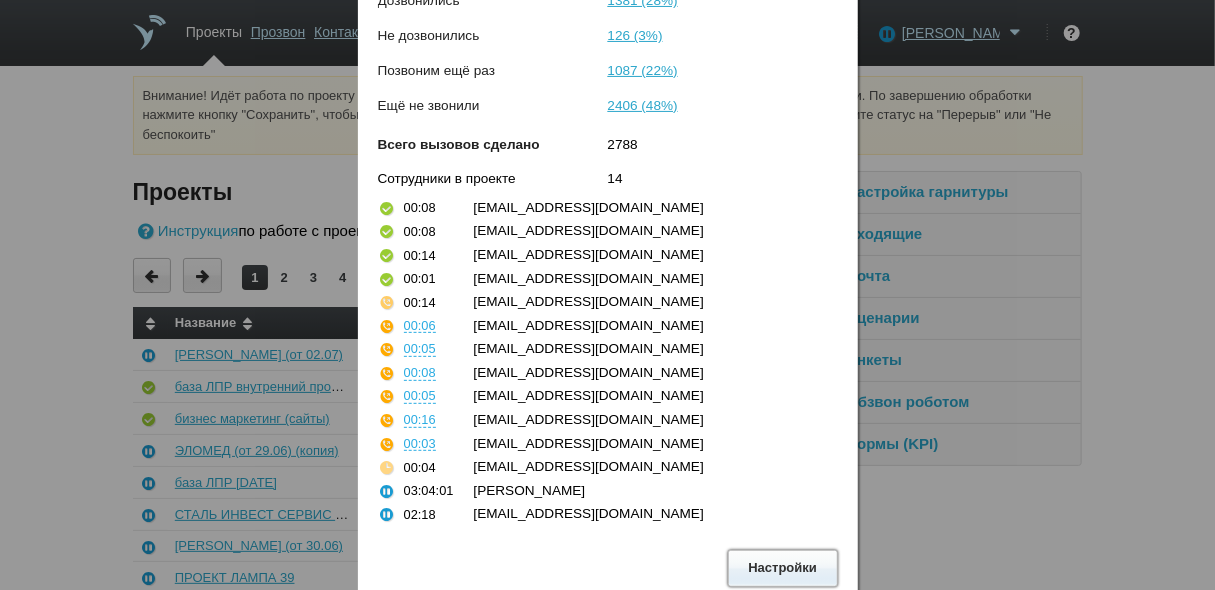 click on "Настройки" at bounding box center [783, 568] 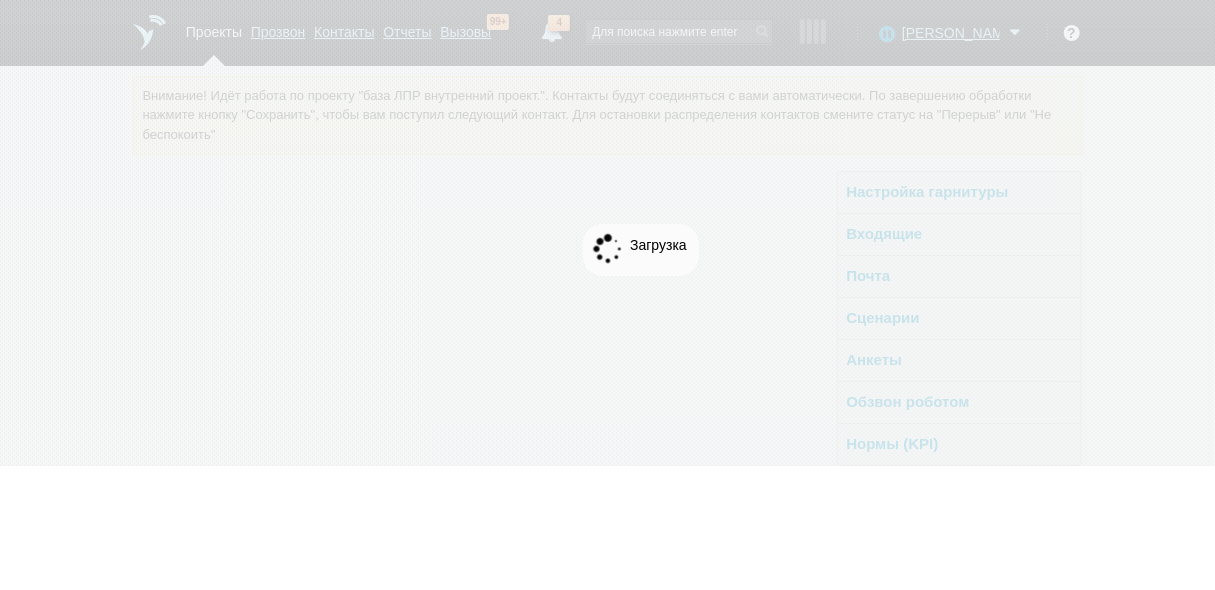 scroll, scrollTop: 0, scrollLeft: 0, axis: both 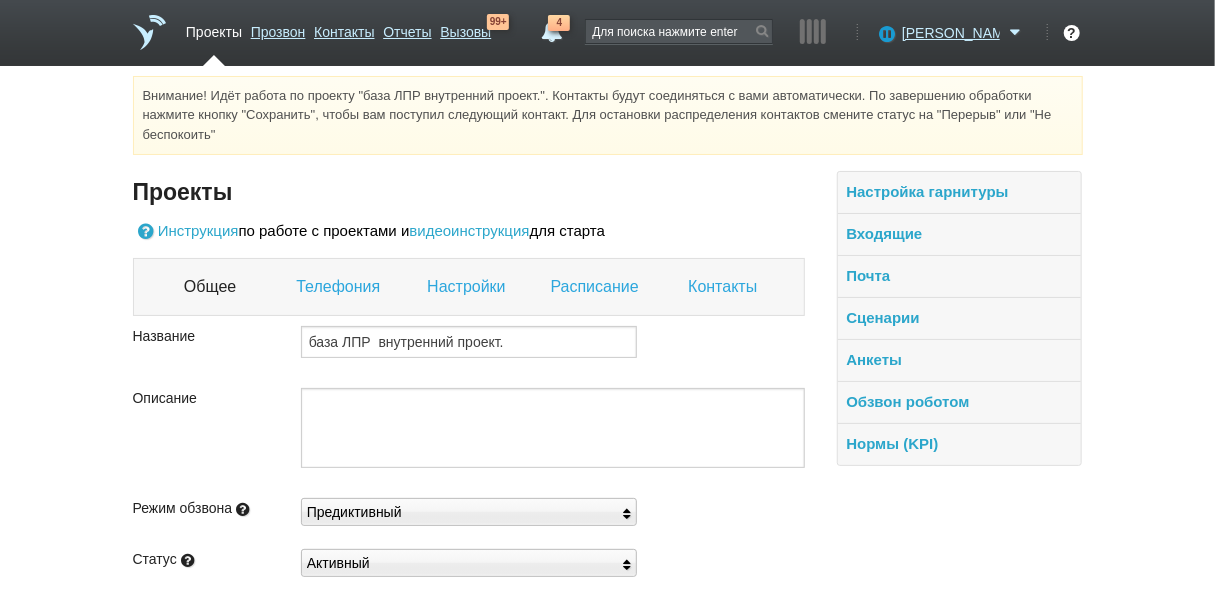 click on "Настройки" at bounding box center [468, 287] 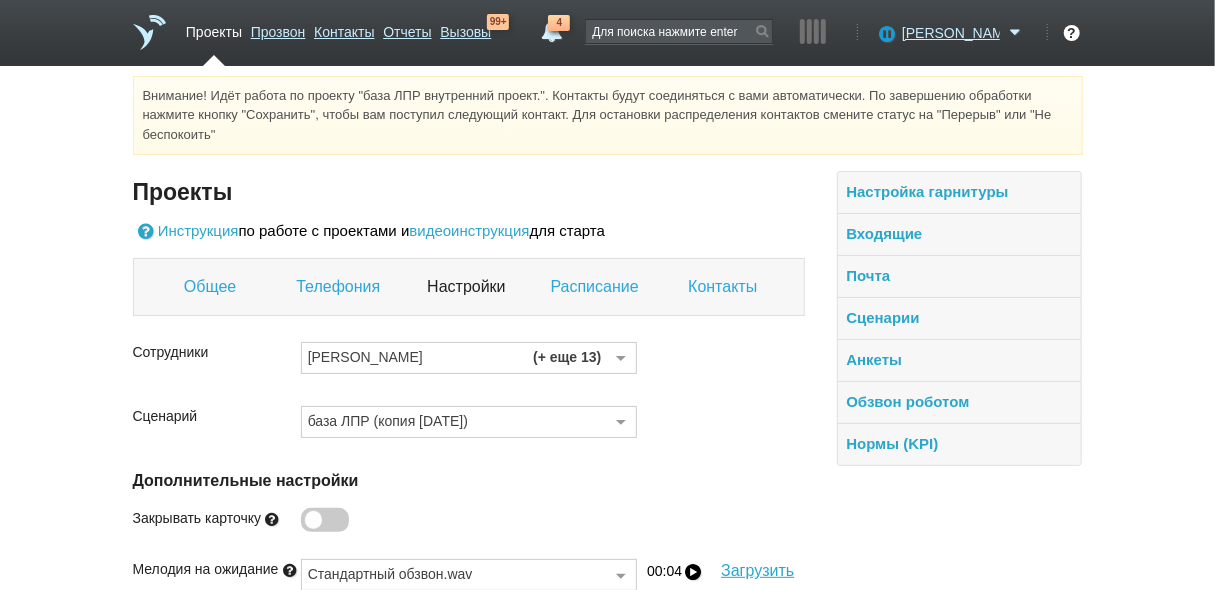 drag, startPoint x: 76, startPoint y: 175, endPoint x: 117, endPoint y: 224, distance: 63.89053 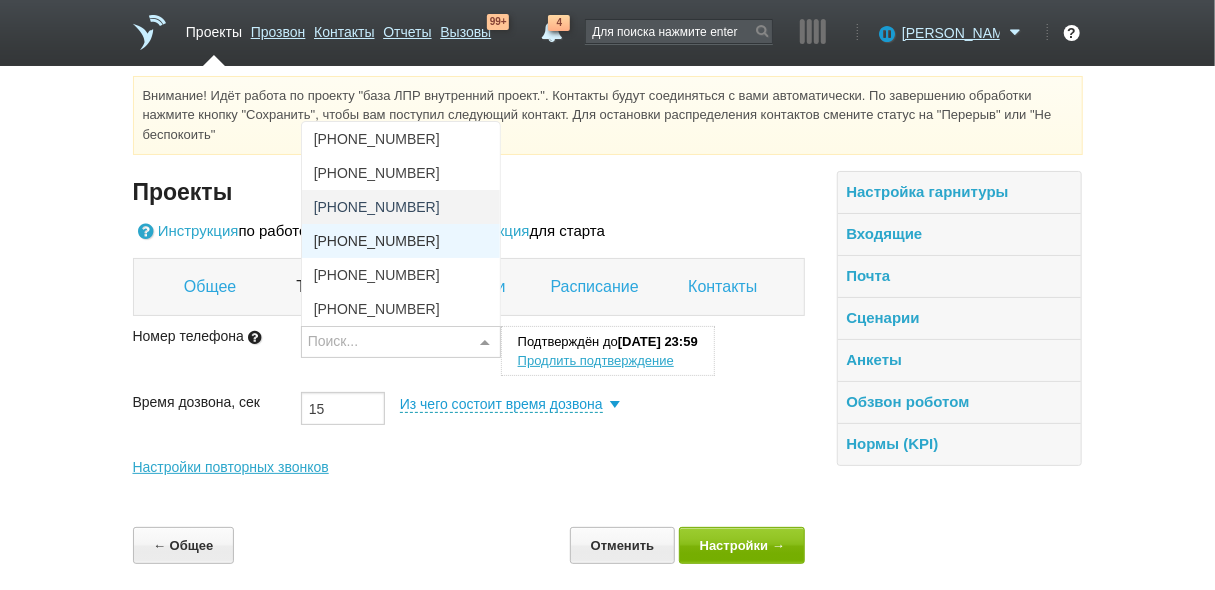 click on "[PHONE_NUMBER]" at bounding box center [401, 241] 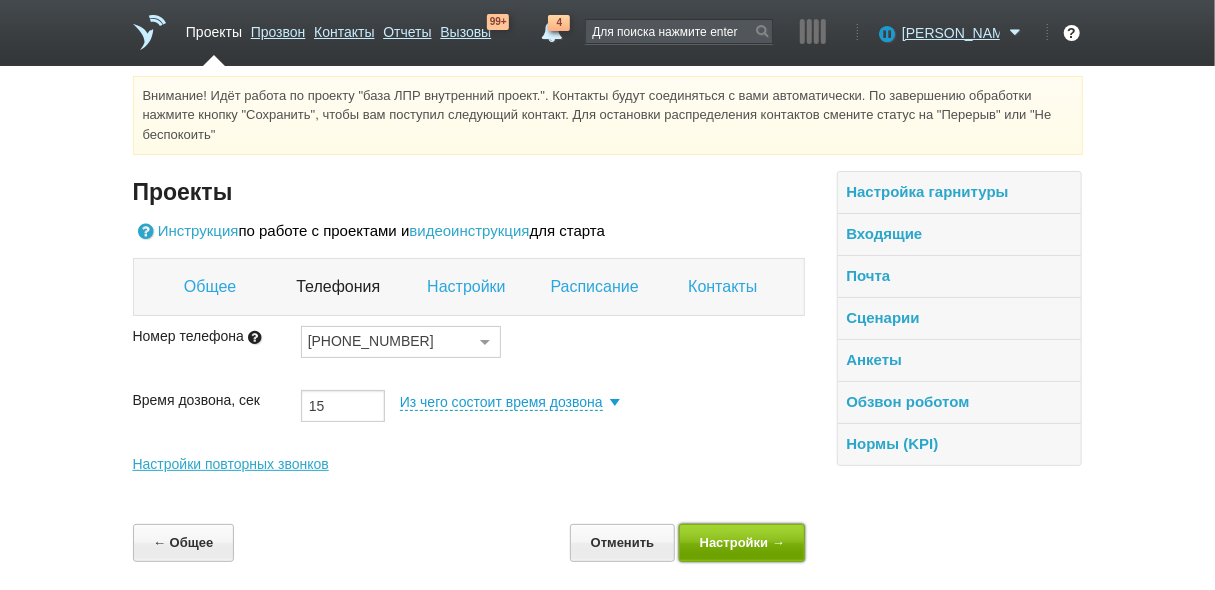 click on "Настройки →" at bounding box center [742, 542] 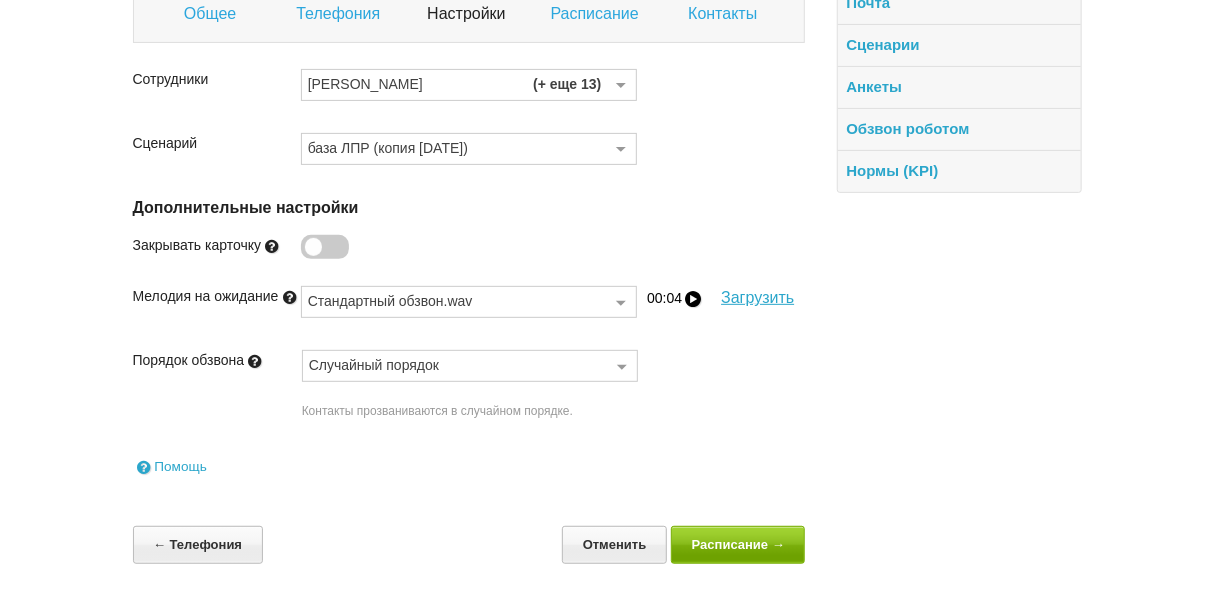 scroll, scrollTop: 275, scrollLeft: 0, axis: vertical 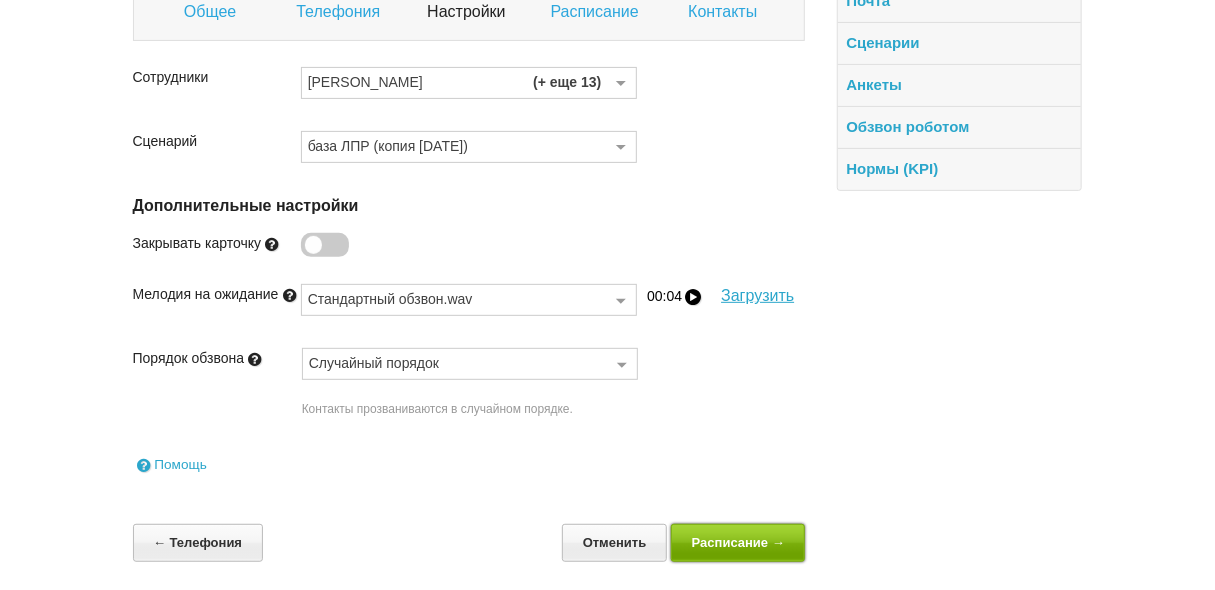 click on "Расписание →" at bounding box center (738, 542) 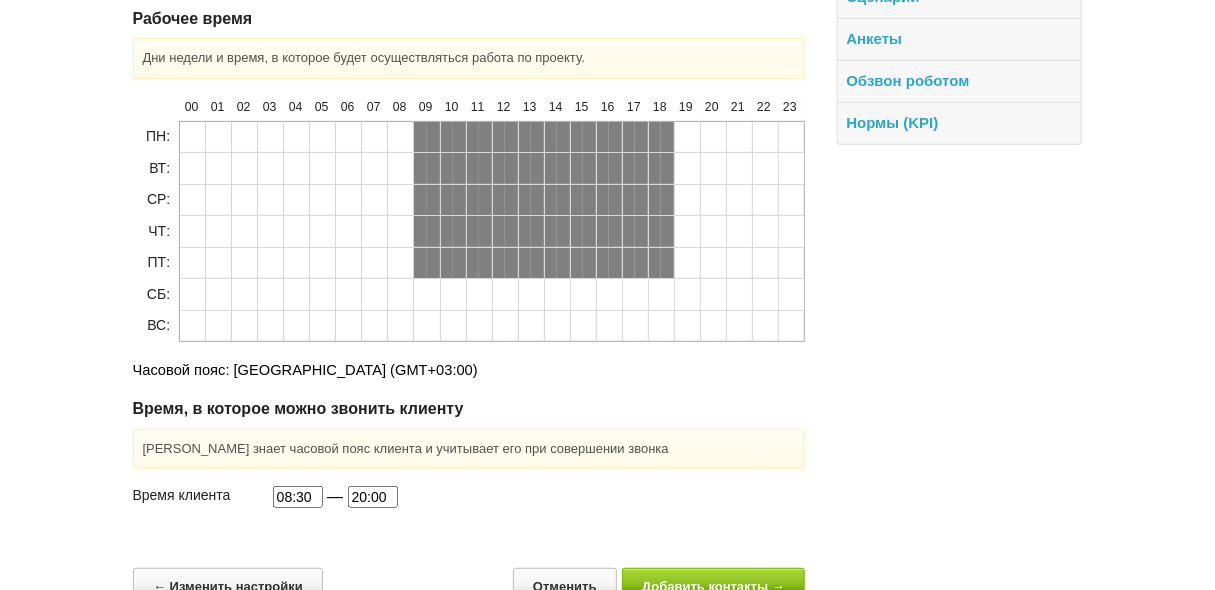 scroll, scrollTop: 364, scrollLeft: 0, axis: vertical 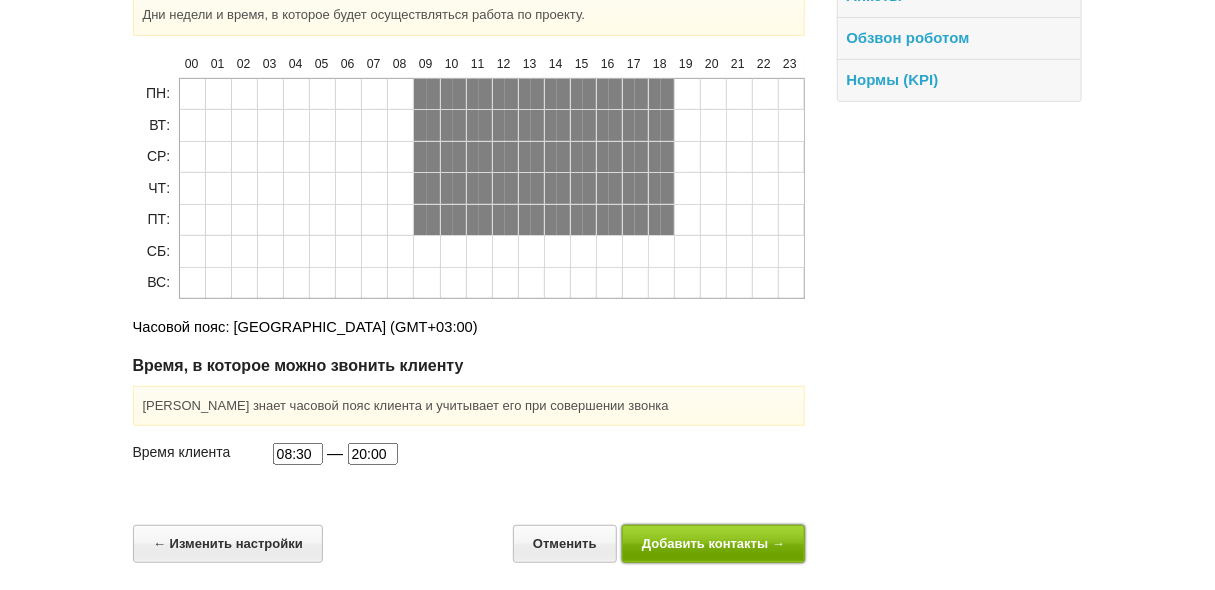 click on "Добавить контакты →" at bounding box center (714, 543) 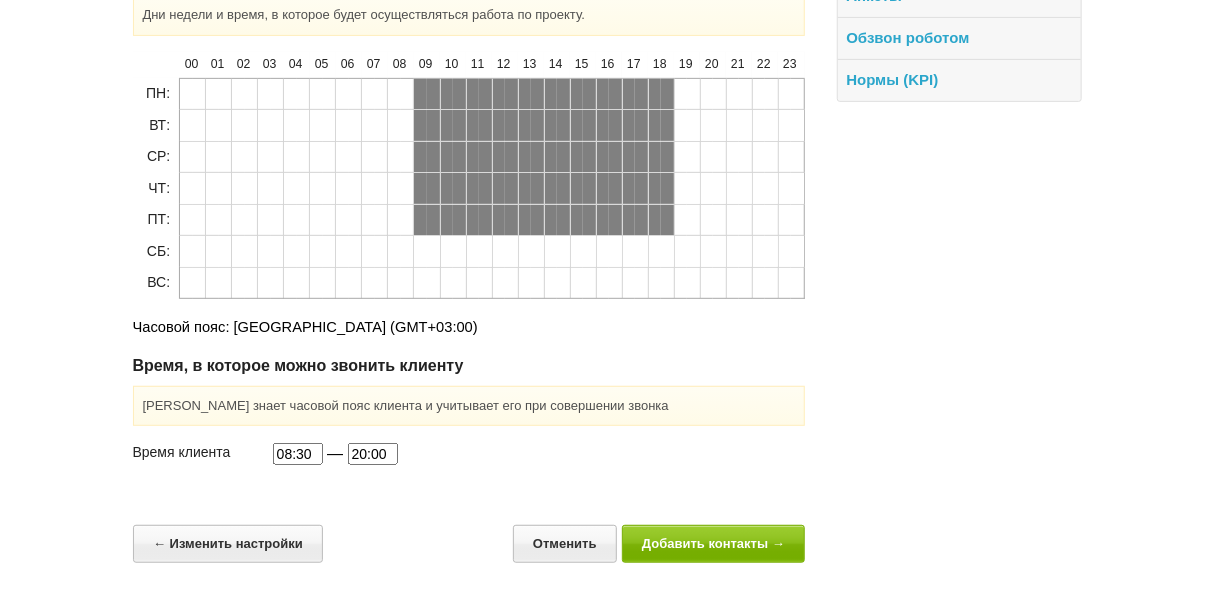 scroll, scrollTop: 0, scrollLeft: 0, axis: both 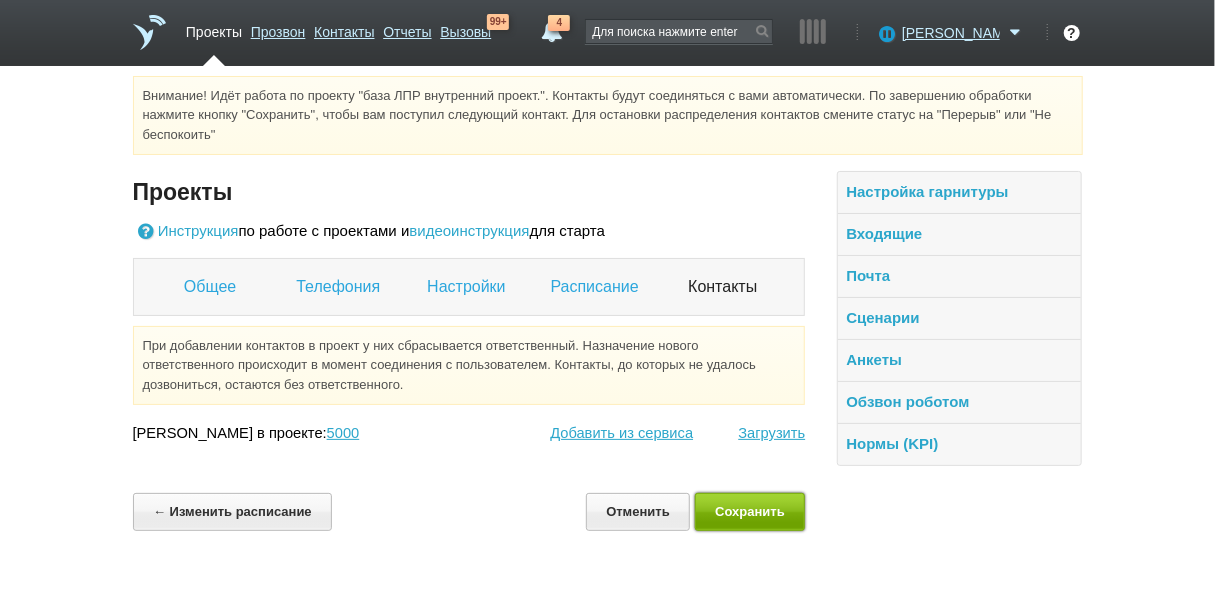 click on "Сохранить" at bounding box center [750, 511] 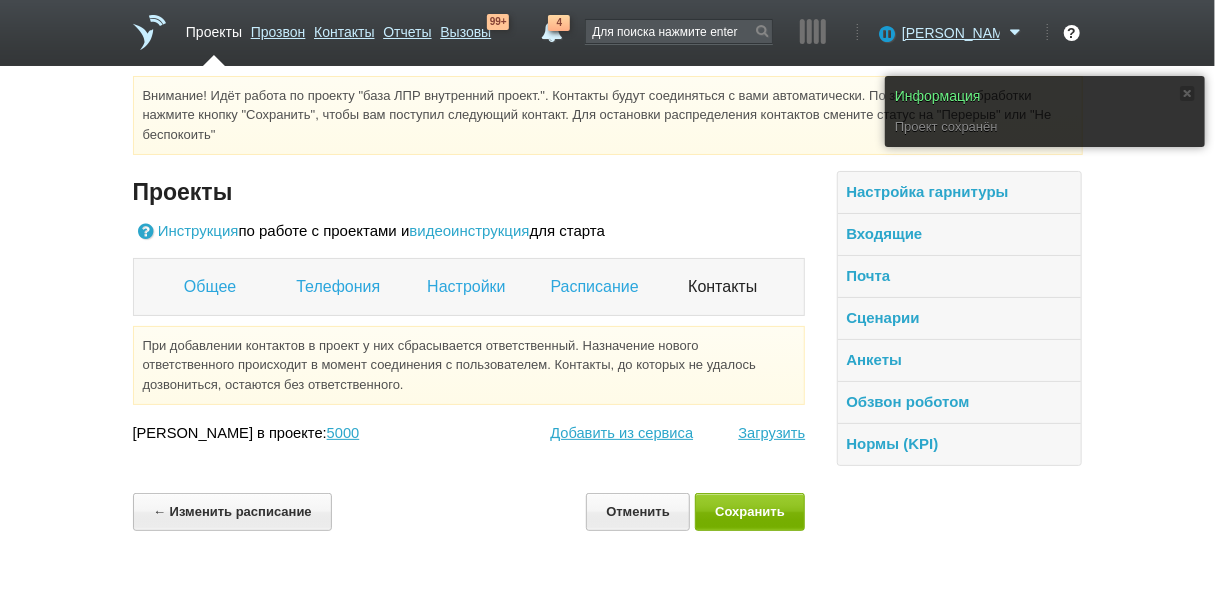 click on "Проекты" at bounding box center (214, 28) 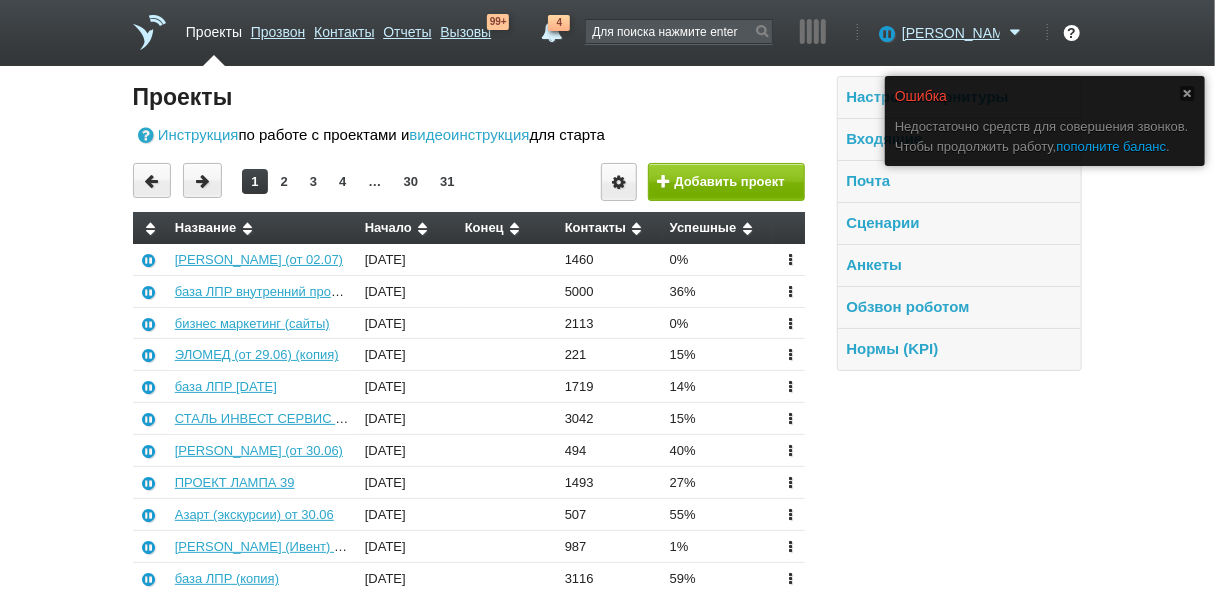 click on "пополните баланс" at bounding box center (1112, 146) 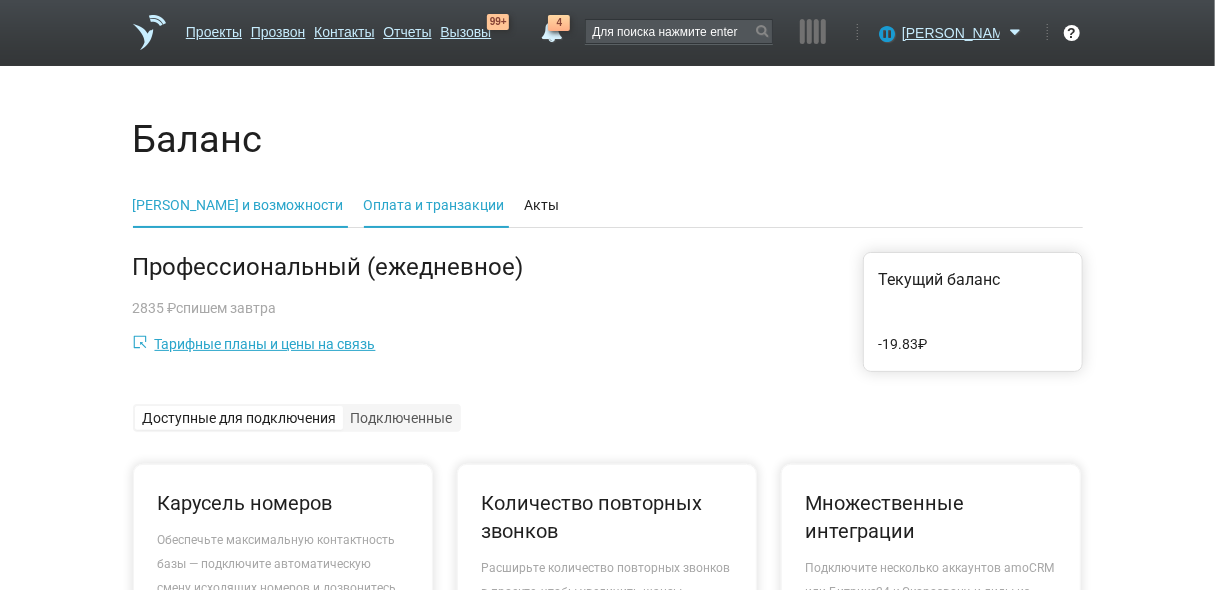 drag, startPoint x: 350, startPoint y: 193, endPoint x: 369, endPoint y: 259, distance: 68.68042 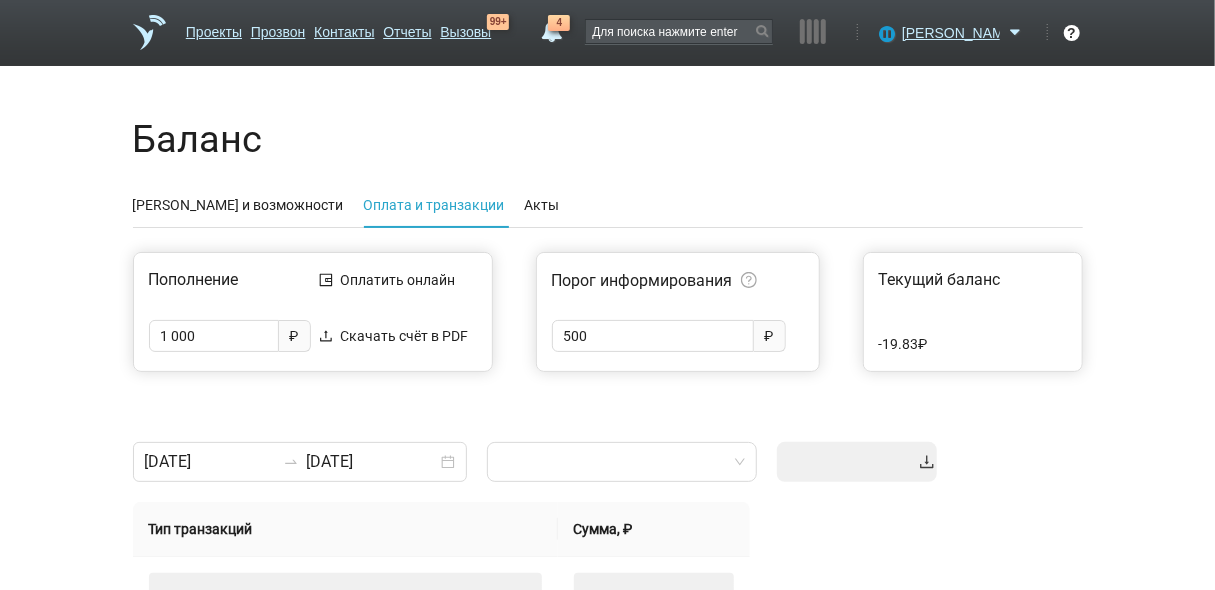 click on "Оплата и транзакции" at bounding box center [434, 205] 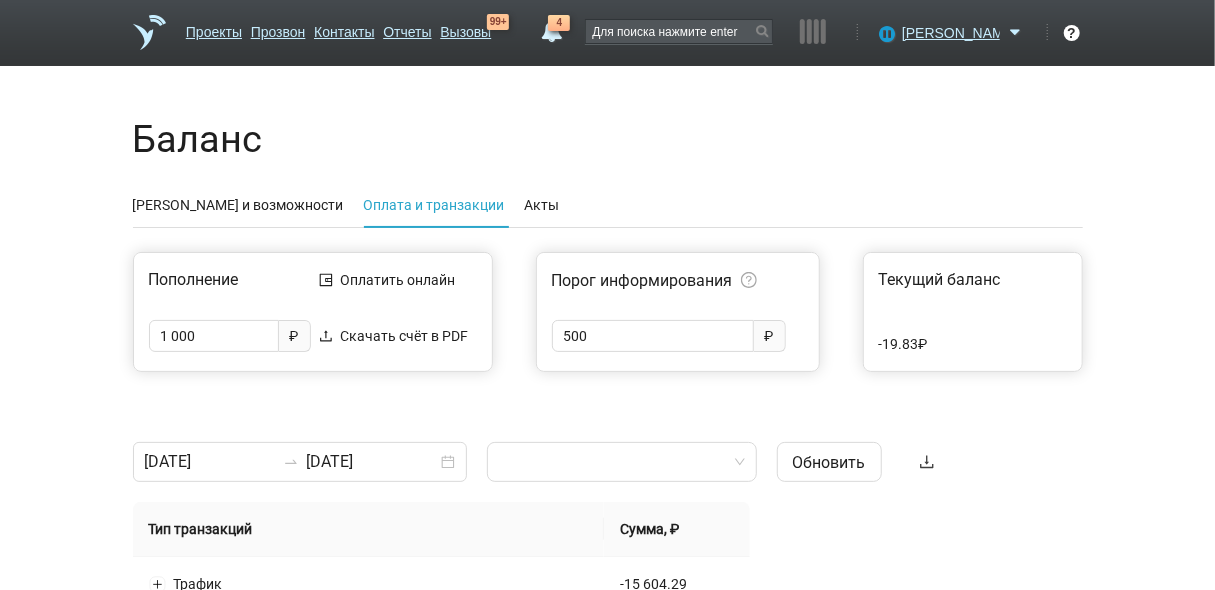 click on "Оплата и транзакции" at bounding box center (434, 205) 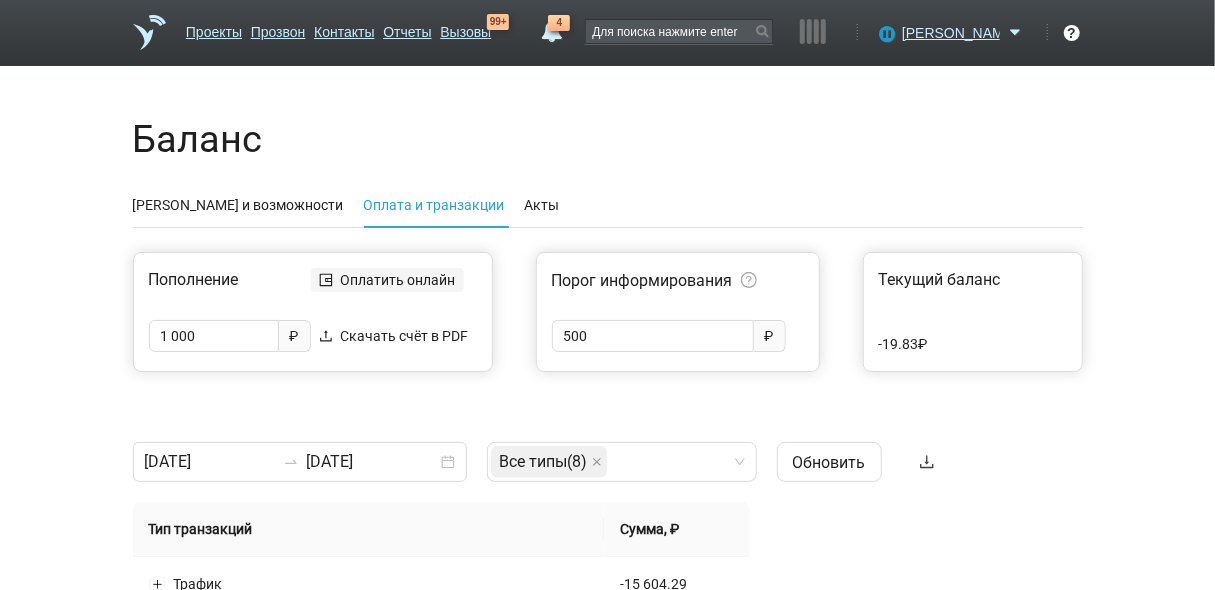click on "Оплатить онлайн" at bounding box center (398, 280) 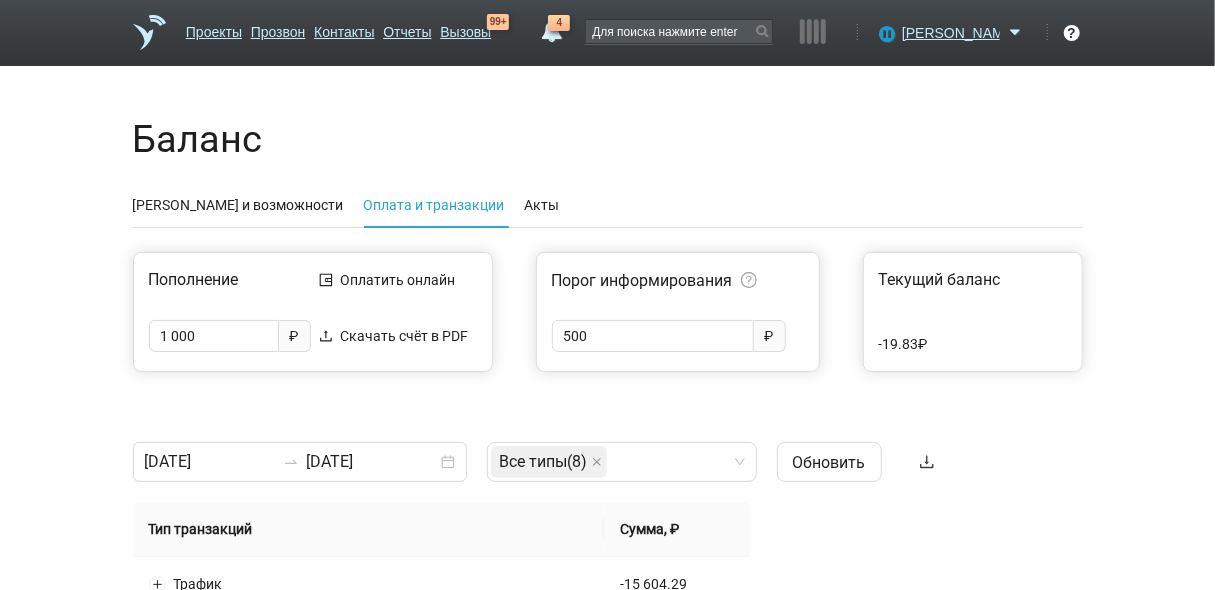 click on "Проекты   Прозвон   Контакты   Отчеты   Вызовы 99+" at bounding box center [351, 40] 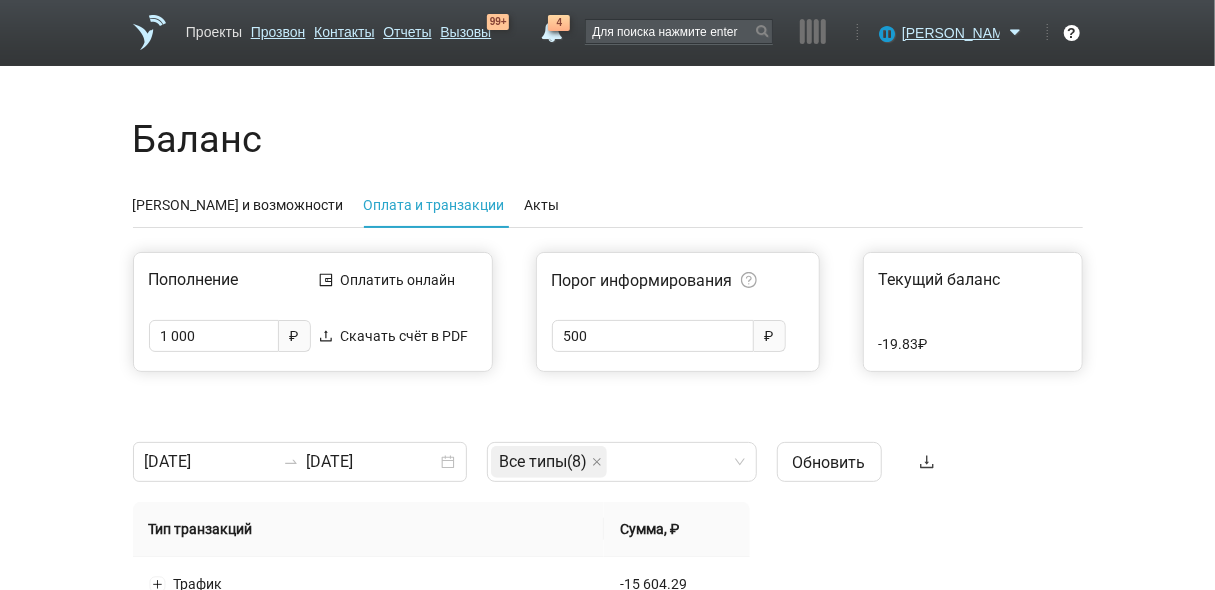 click on "Проекты" at bounding box center (214, 28) 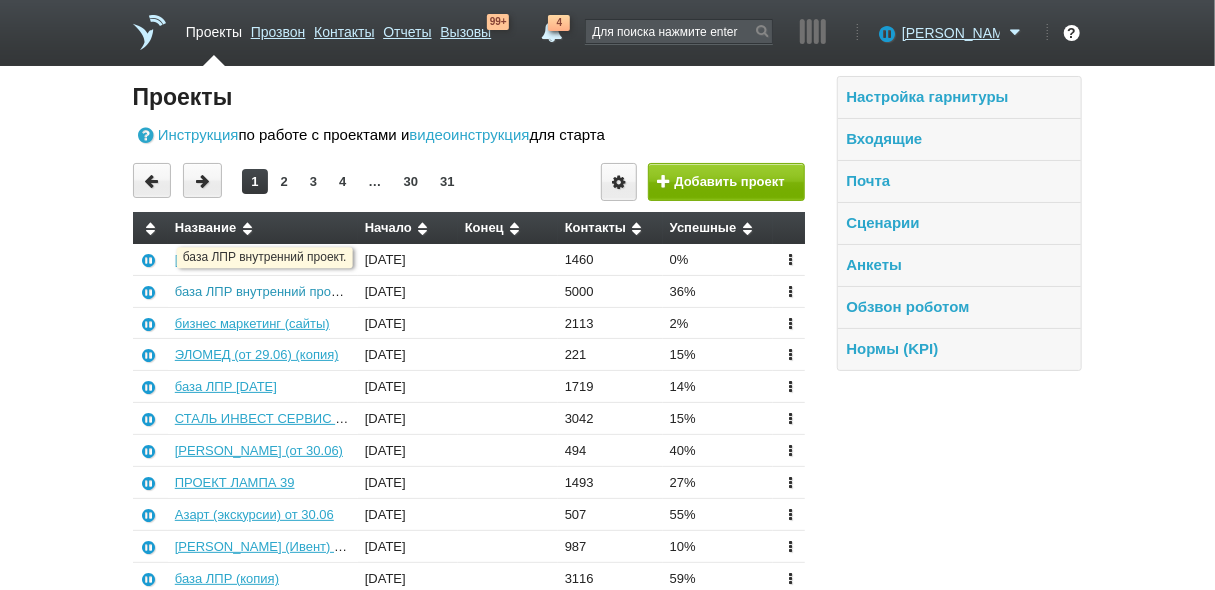 click on "база ЛПР  внутренний проект." at bounding box center (263, 291) 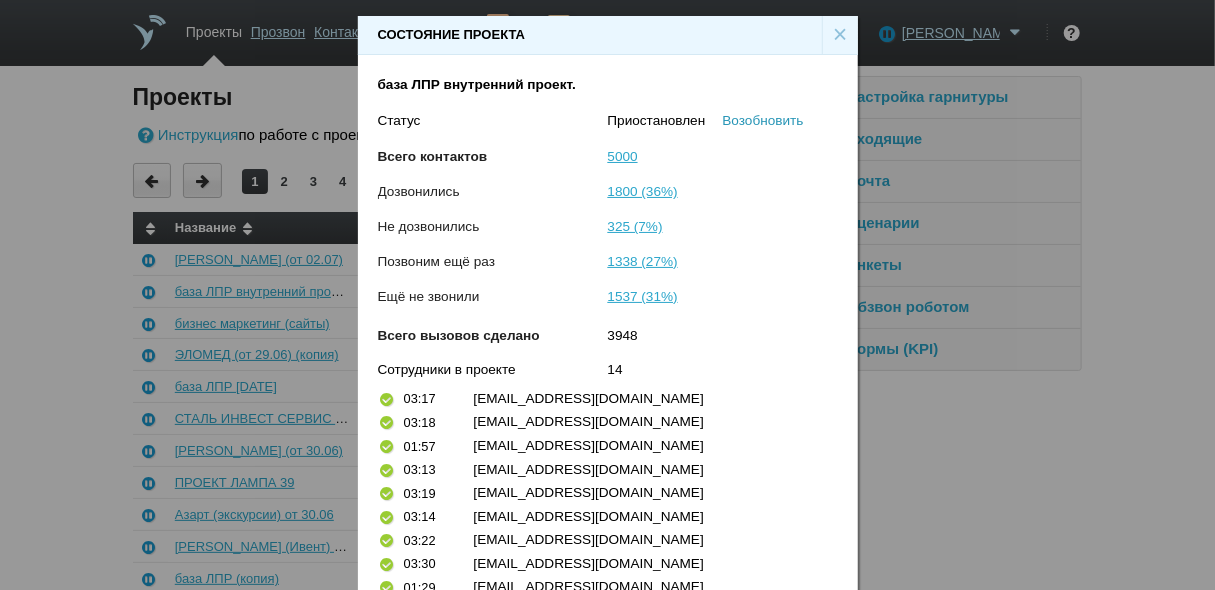 click on "Возобновить" at bounding box center [763, 120] 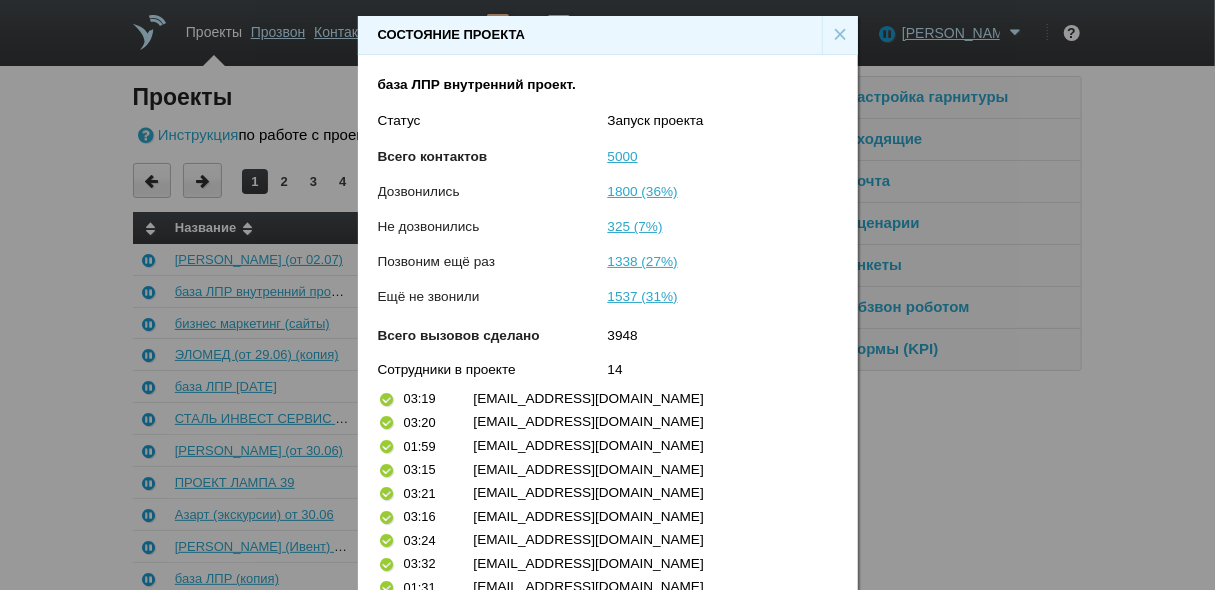 click on "×" at bounding box center (840, 35) 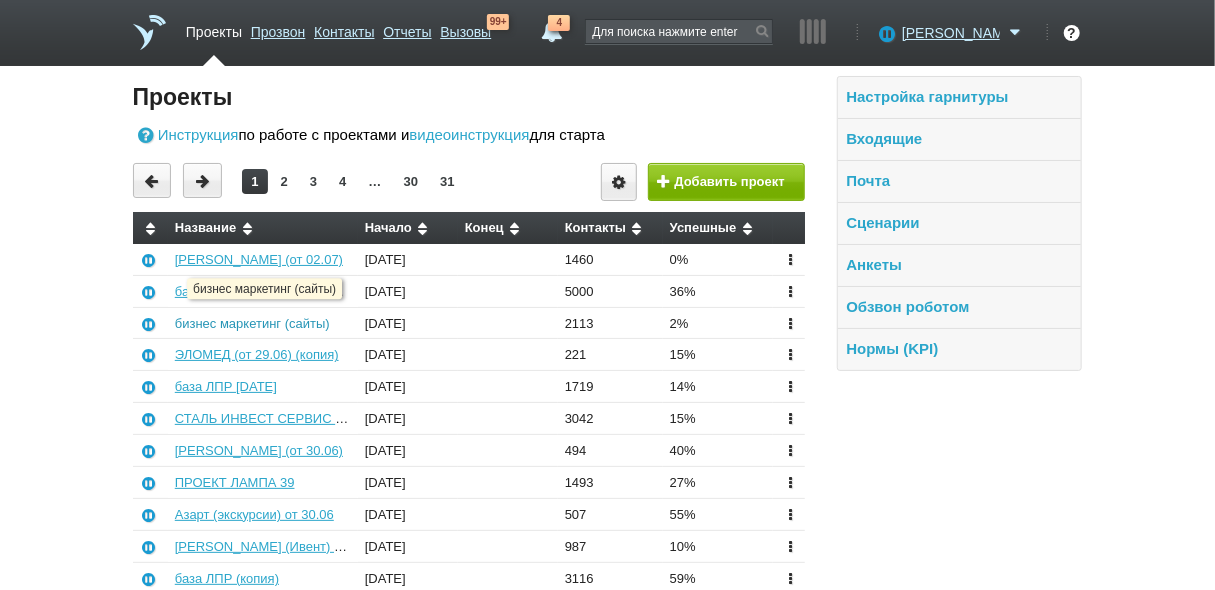 click on "бизнес маркетинг (сайты)" at bounding box center [252, 323] 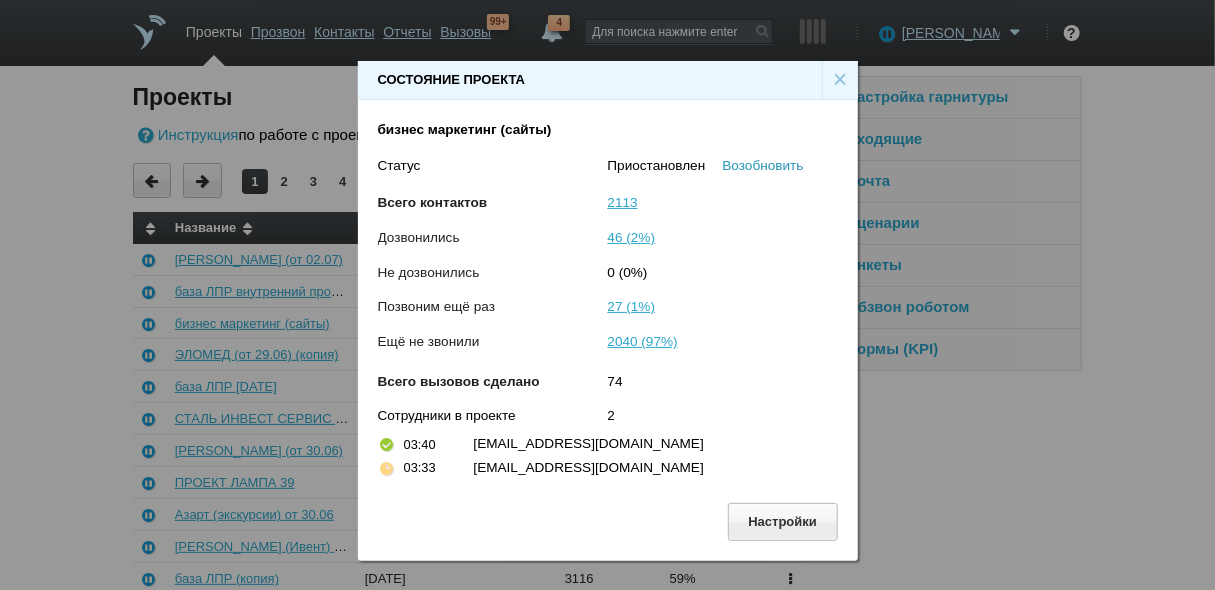 drag, startPoint x: 767, startPoint y: 165, endPoint x: 785, endPoint y: 154, distance: 21.095022 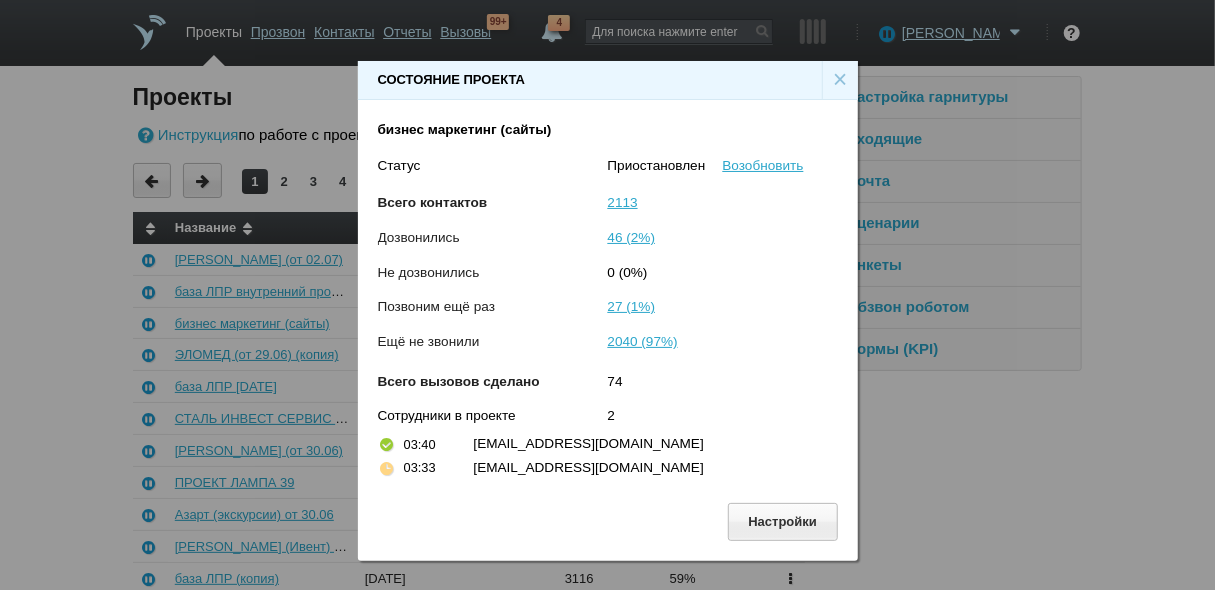 click on "Возобновить" at bounding box center (763, 165) 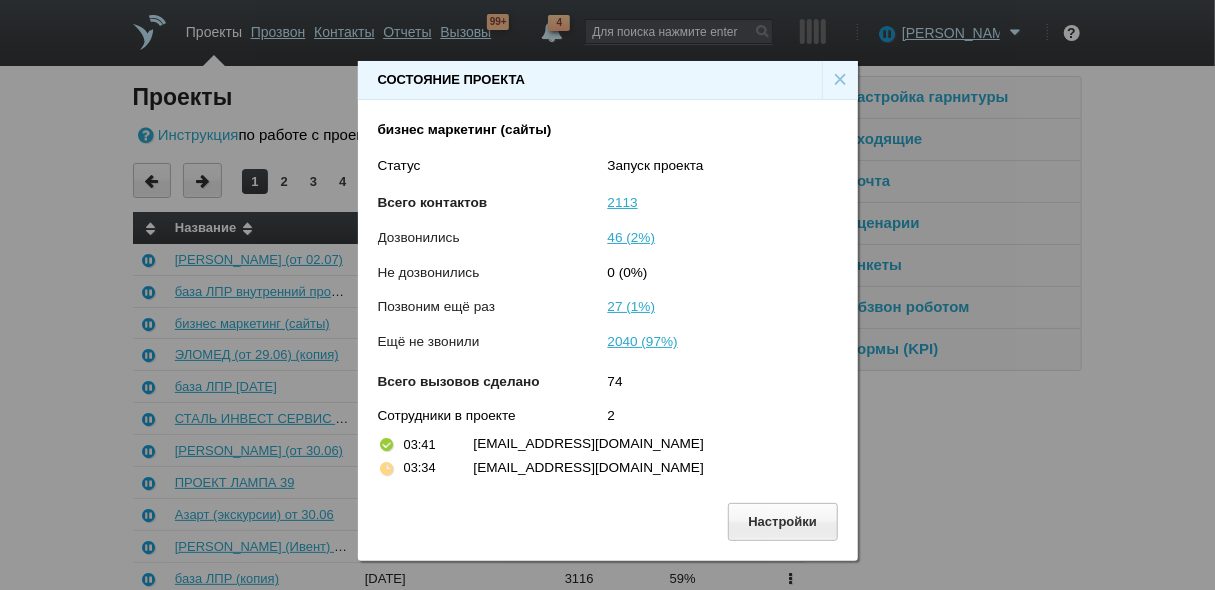 click on "×" at bounding box center (840, 80) 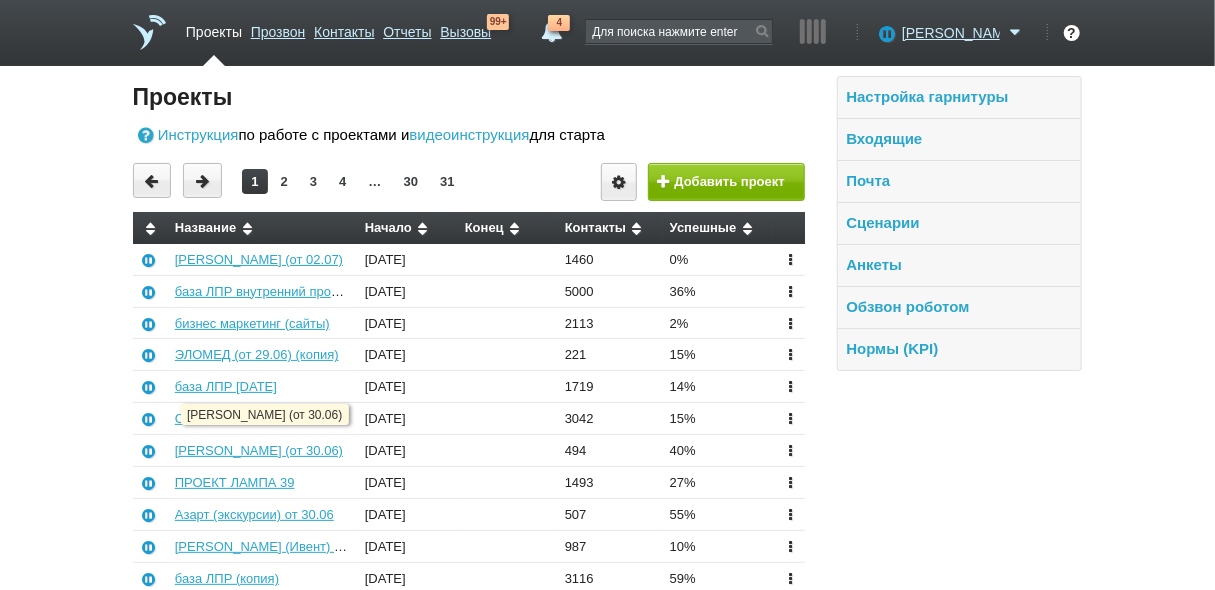 scroll, scrollTop: 80, scrollLeft: 0, axis: vertical 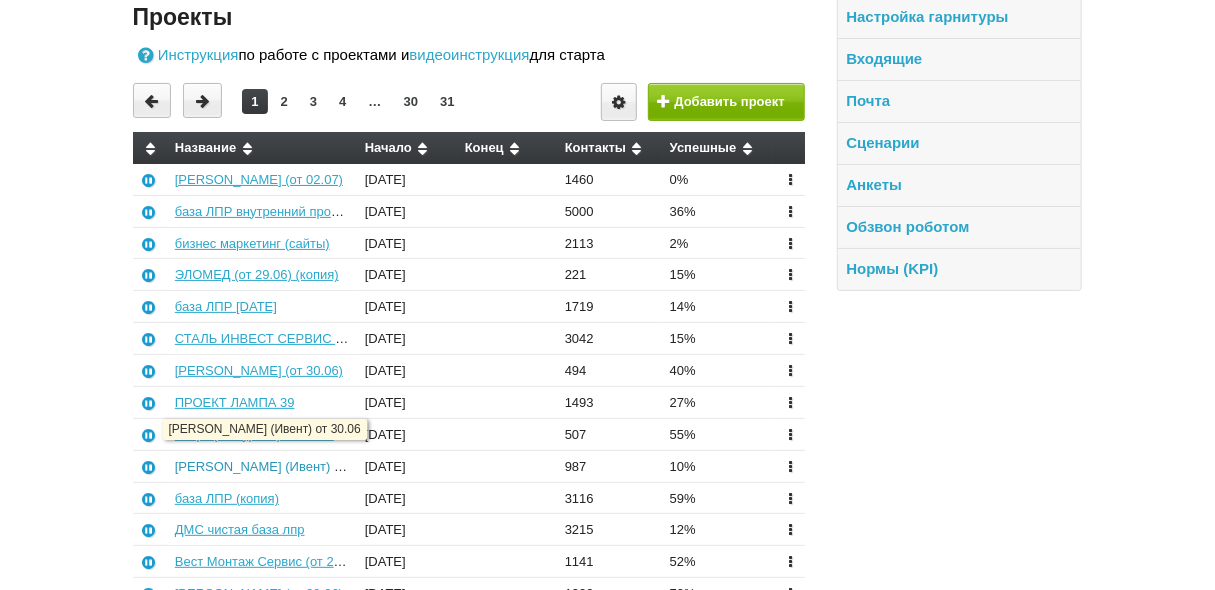 click on "[PERSON_NAME] (Ивент) от 30.06" at bounding box center [279, 466] 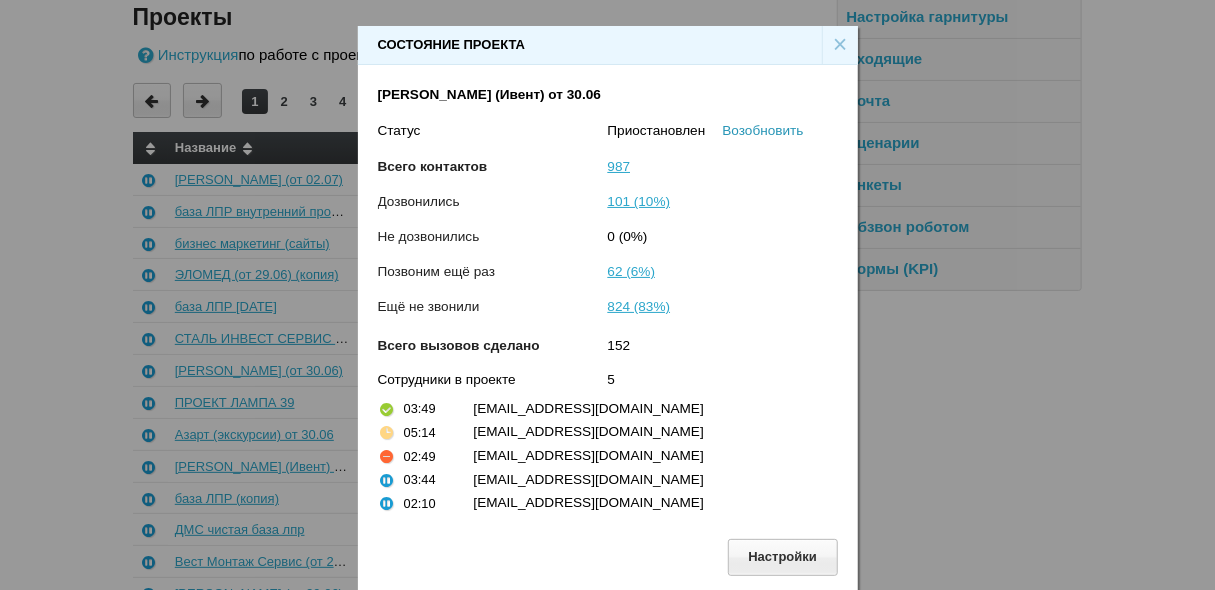 click on "Возобновить" at bounding box center (763, 130) 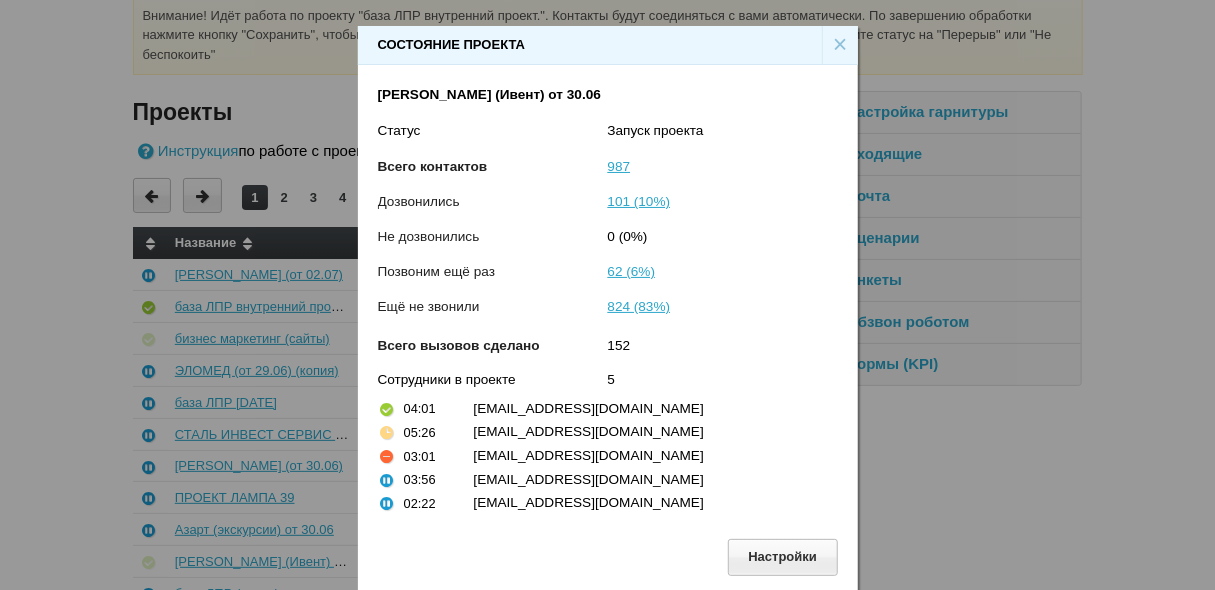 scroll, scrollTop: 160, scrollLeft: 0, axis: vertical 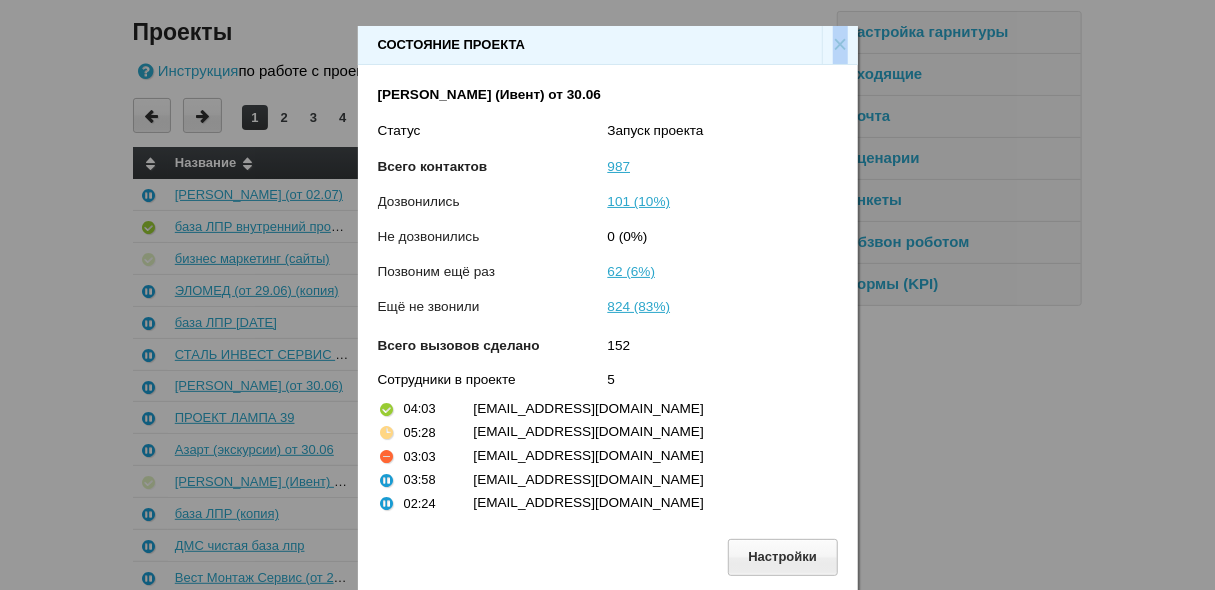 click on "×" at bounding box center [840, 45] 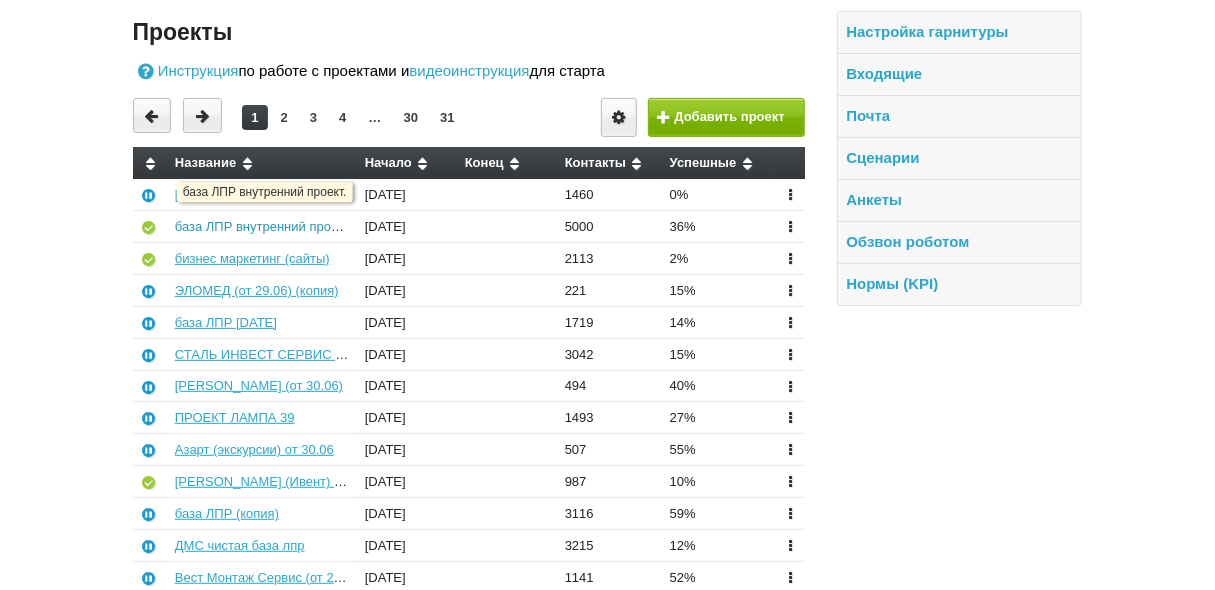 click on "база ЛПР  внутренний проект." at bounding box center [263, 226] 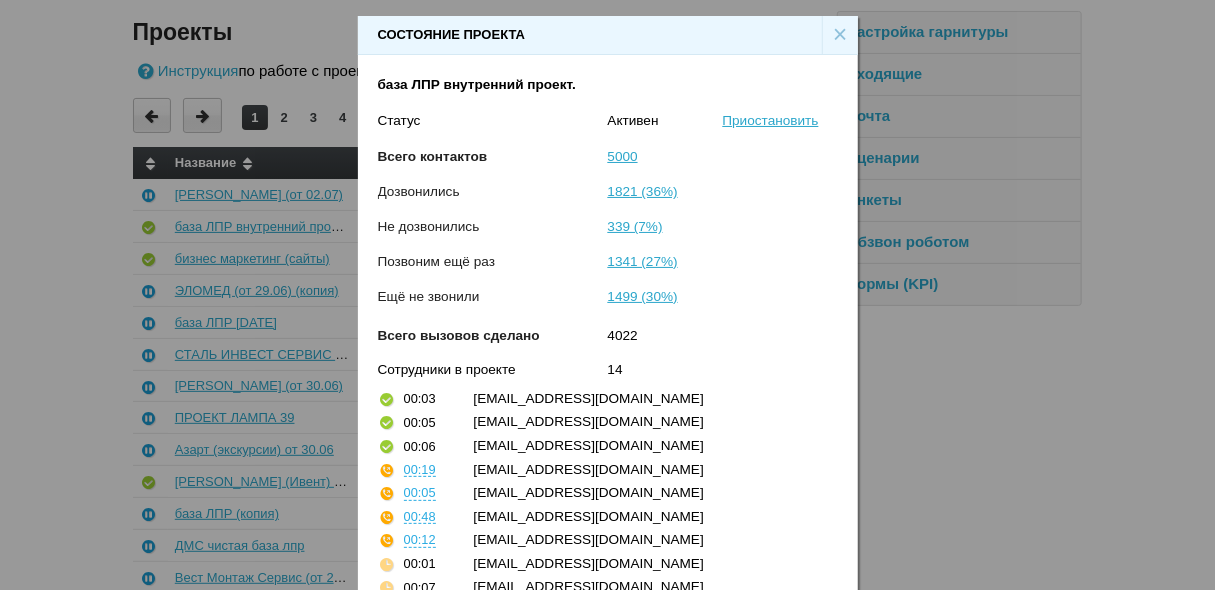 scroll, scrollTop: 191, scrollLeft: 0, axis: vertical 